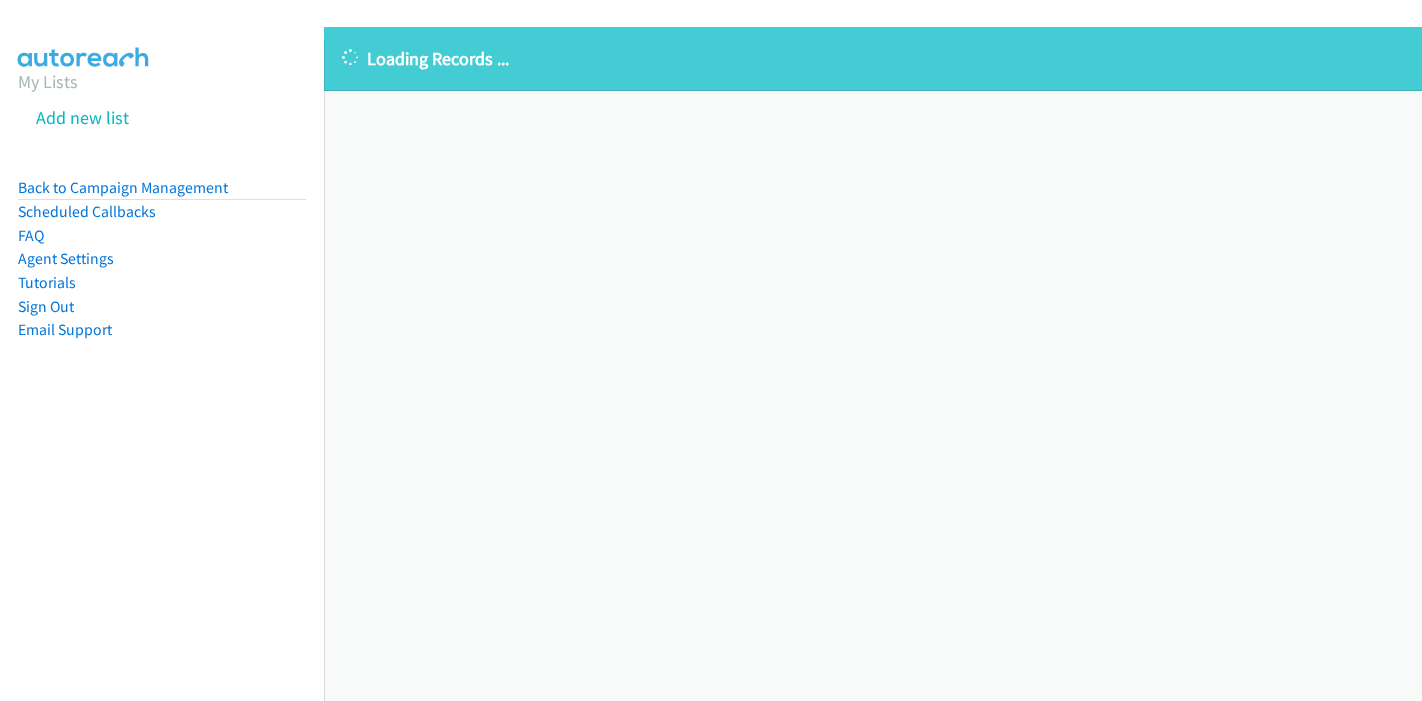 scroll, scrollTop: 0, scrollLeft: 0, axis: both 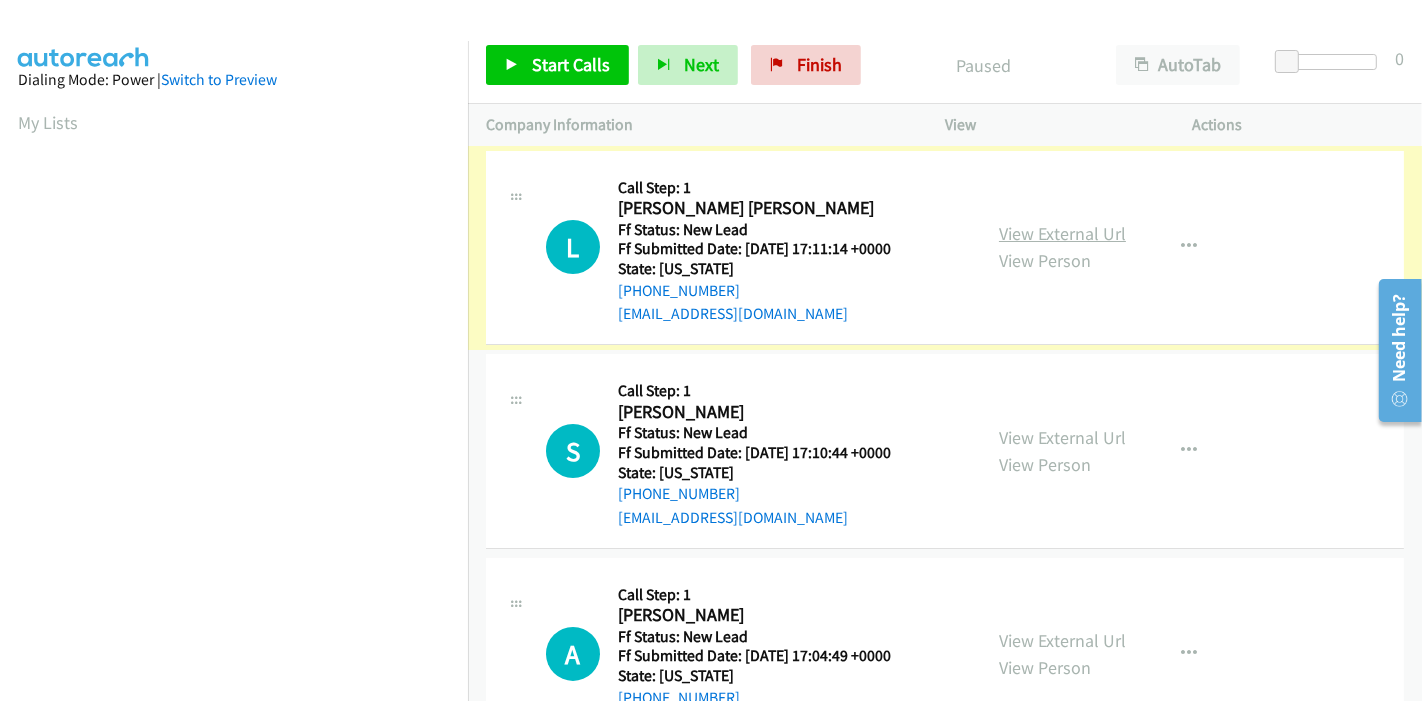 click on "View External Url" at bounding box center (1062, 233) 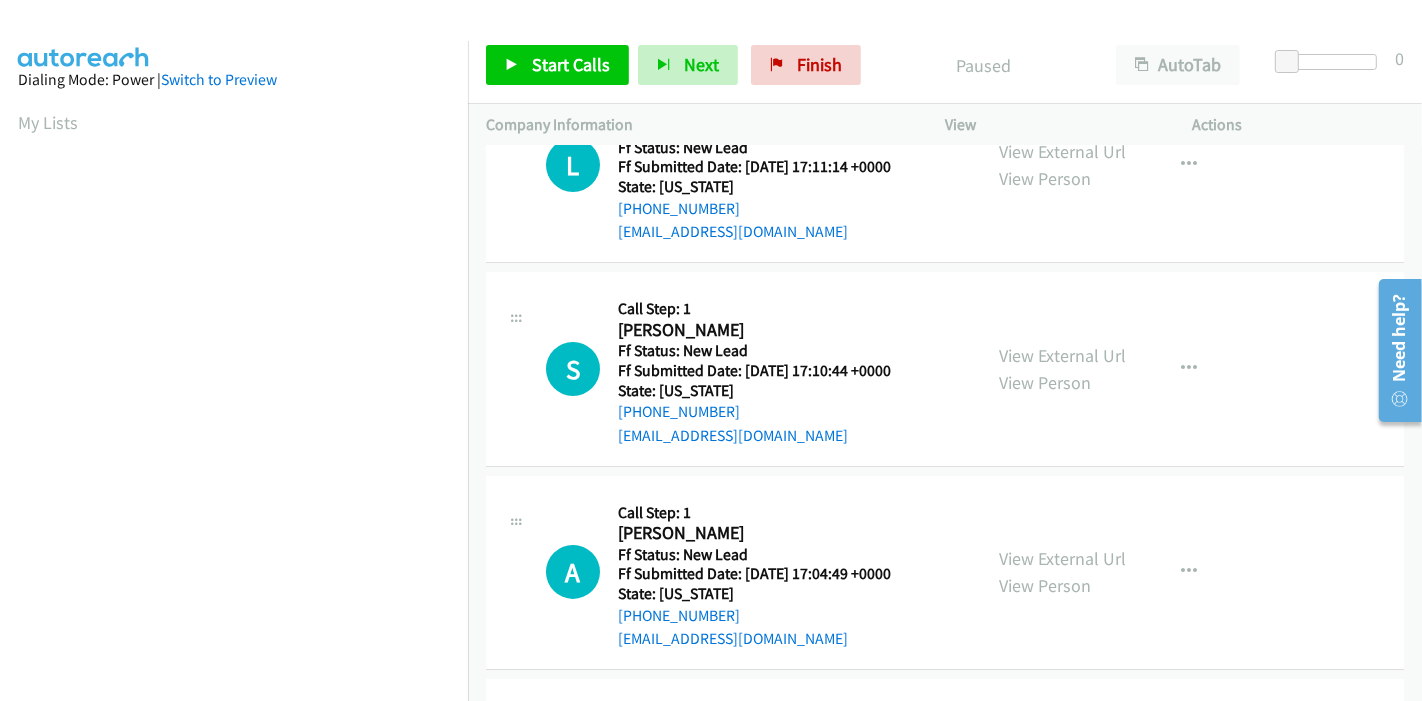 scroll, scrollTop: 111, scrollLeft: 0, axis: vertical 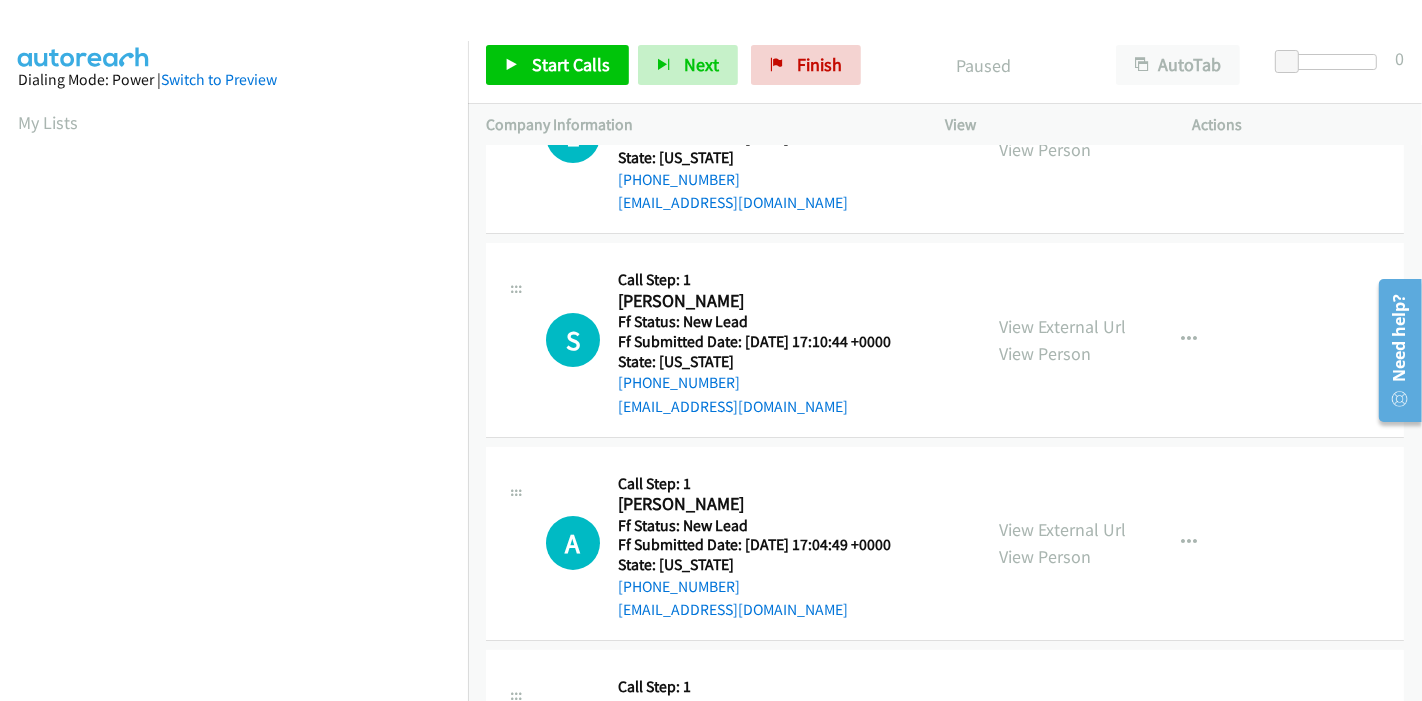 click on "View External Url
View Person
View External Url
Email
Schedule/Manage Callback
Skip Call
Add to do not call list" at bounding box center [1114, 340] 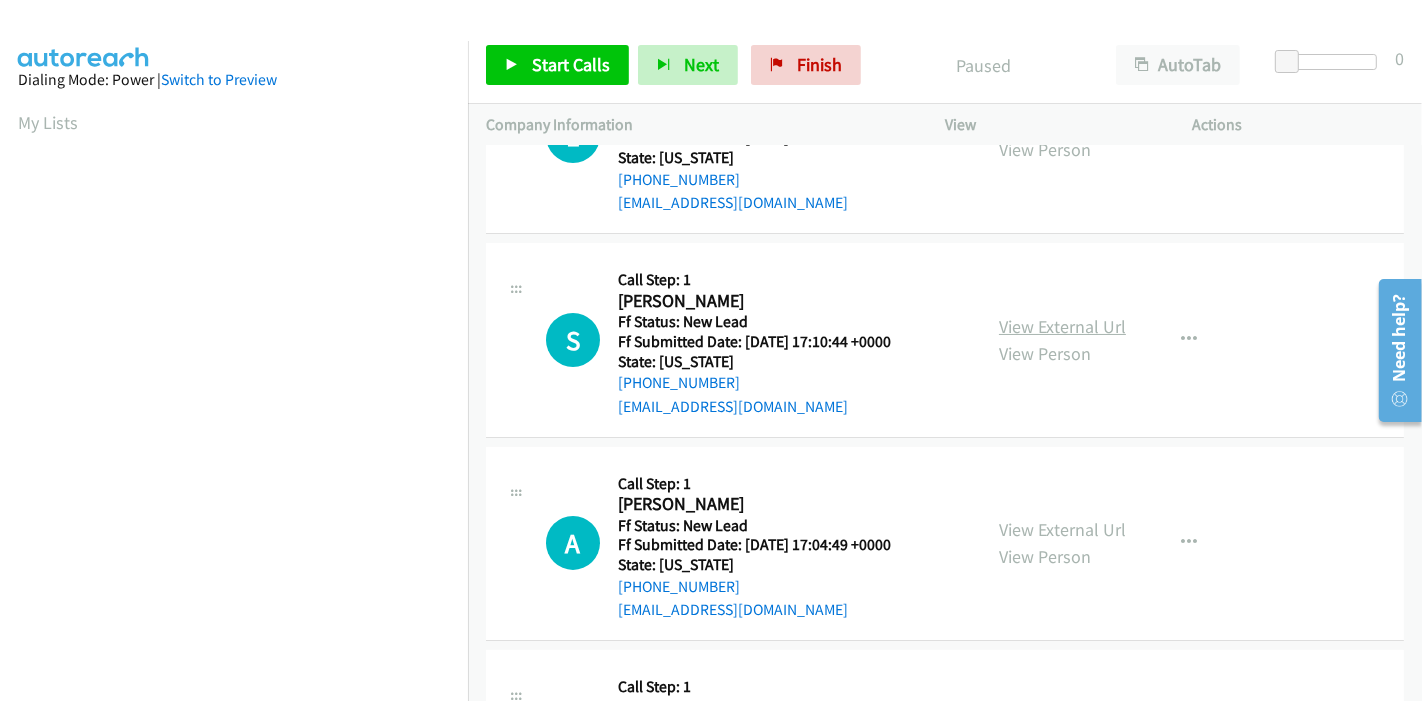 click on "View External Url" at bounding box center [1062, 326] 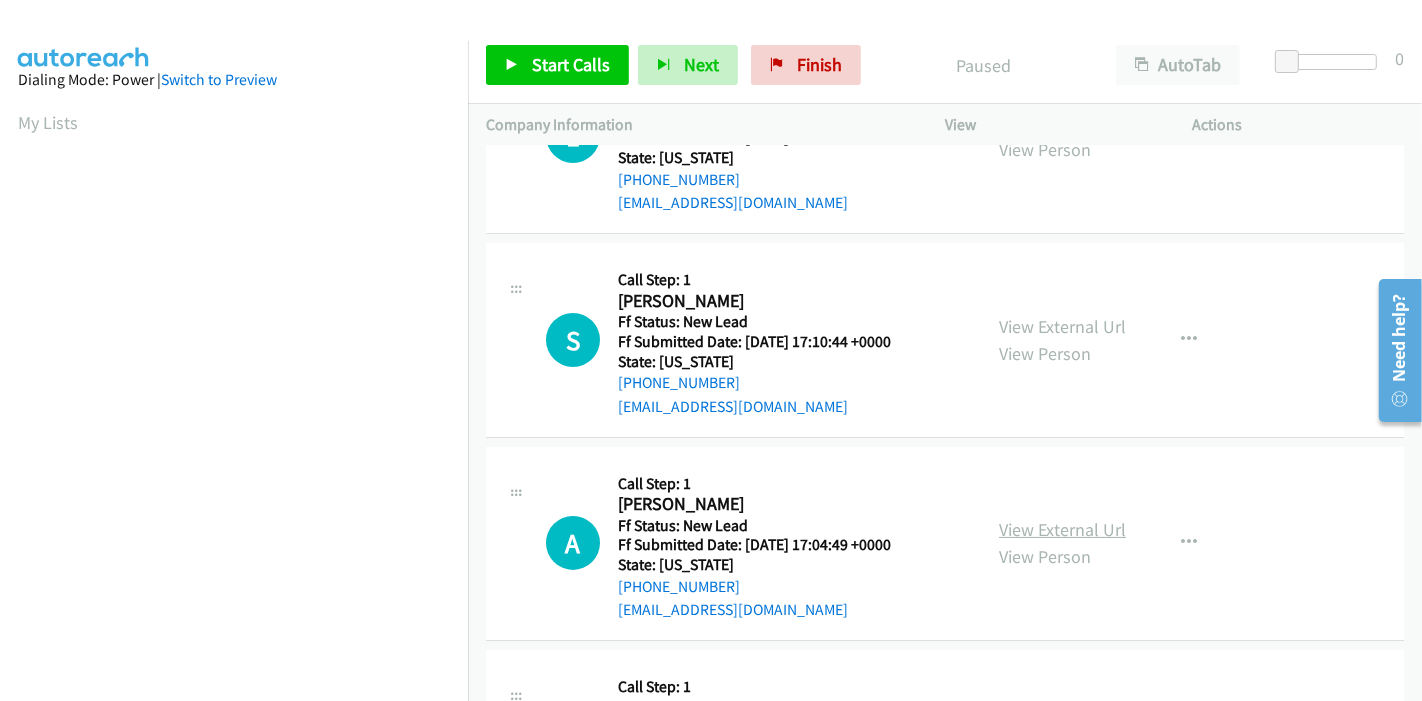 click on "View External Url" at bounding box center (1062, 529) 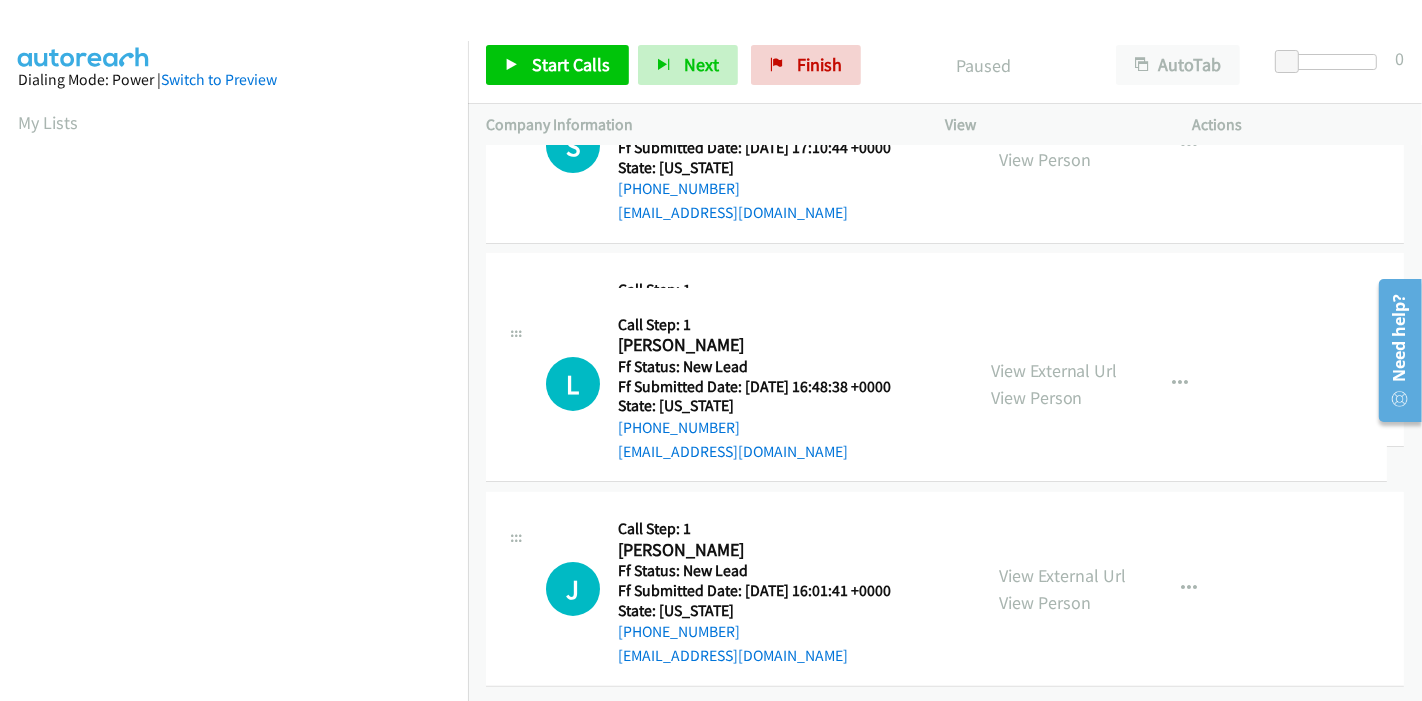 scroll, scrollTop: 487, scrollLeft: 0, axis: vertical 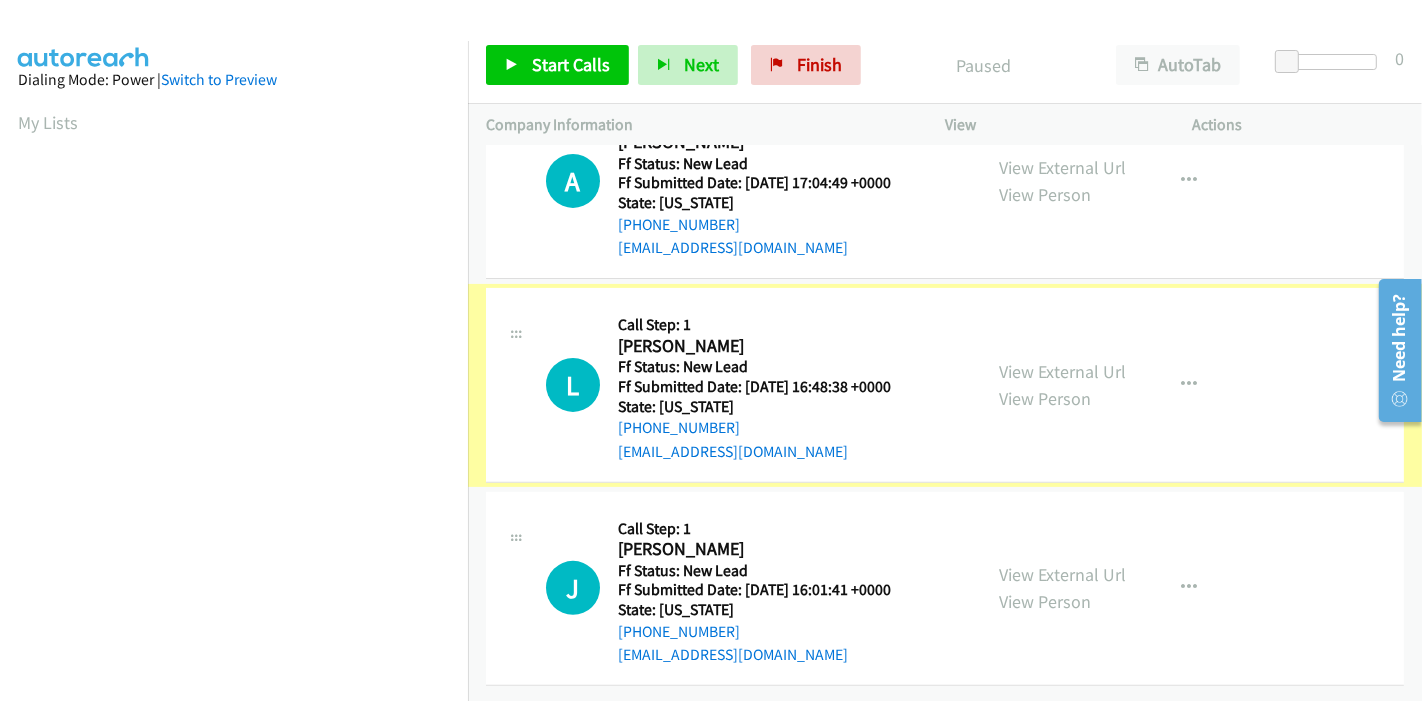 click on "View External Url" at bounding box center (1062, 371) 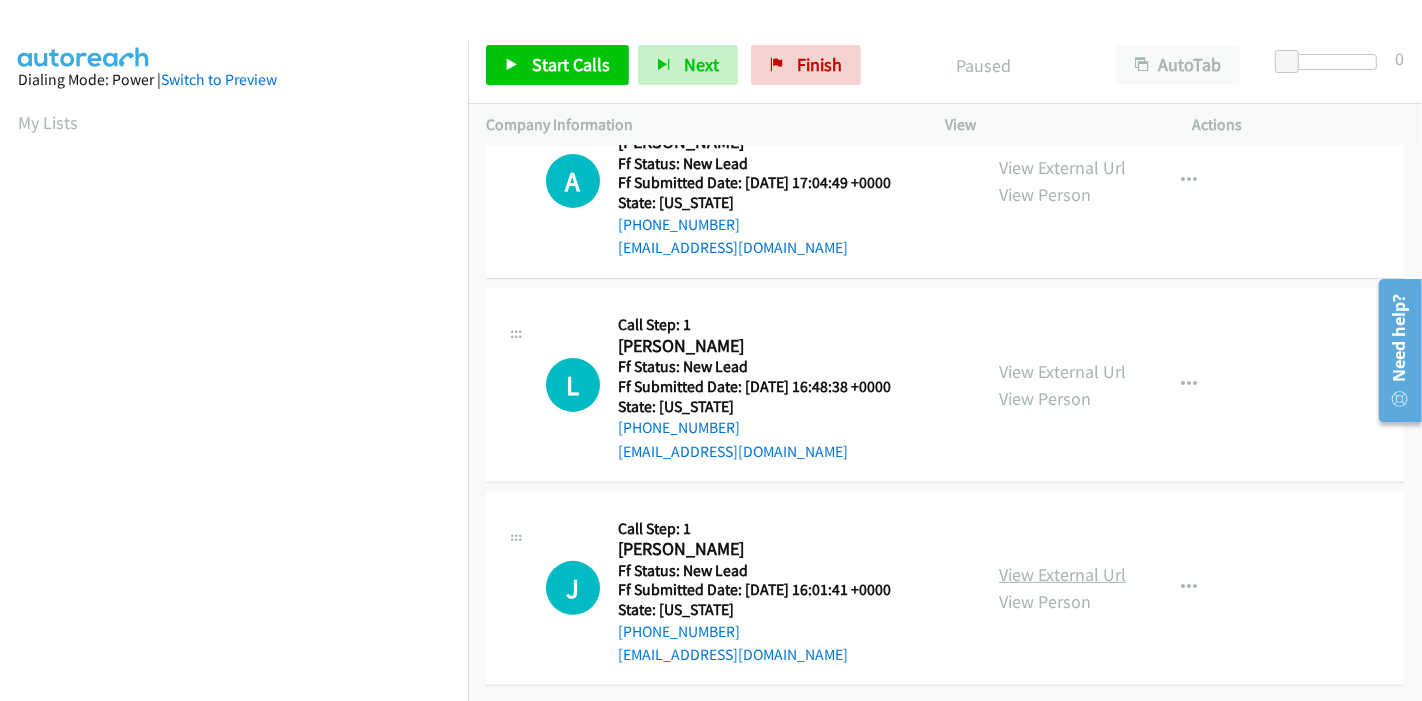 click on "View External Url" at bounding box center (1062, 574) 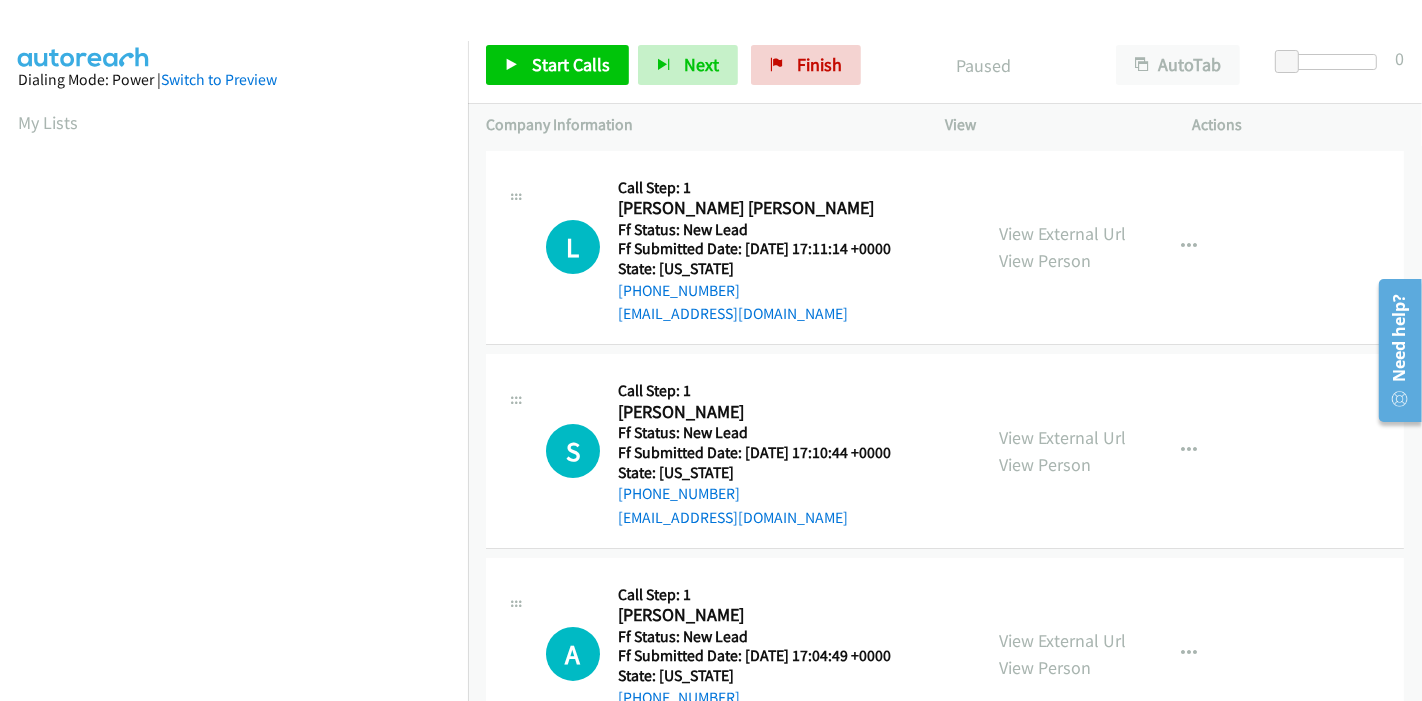 scroll, scrollTop: 0, scrollLeft: 0, axis: both 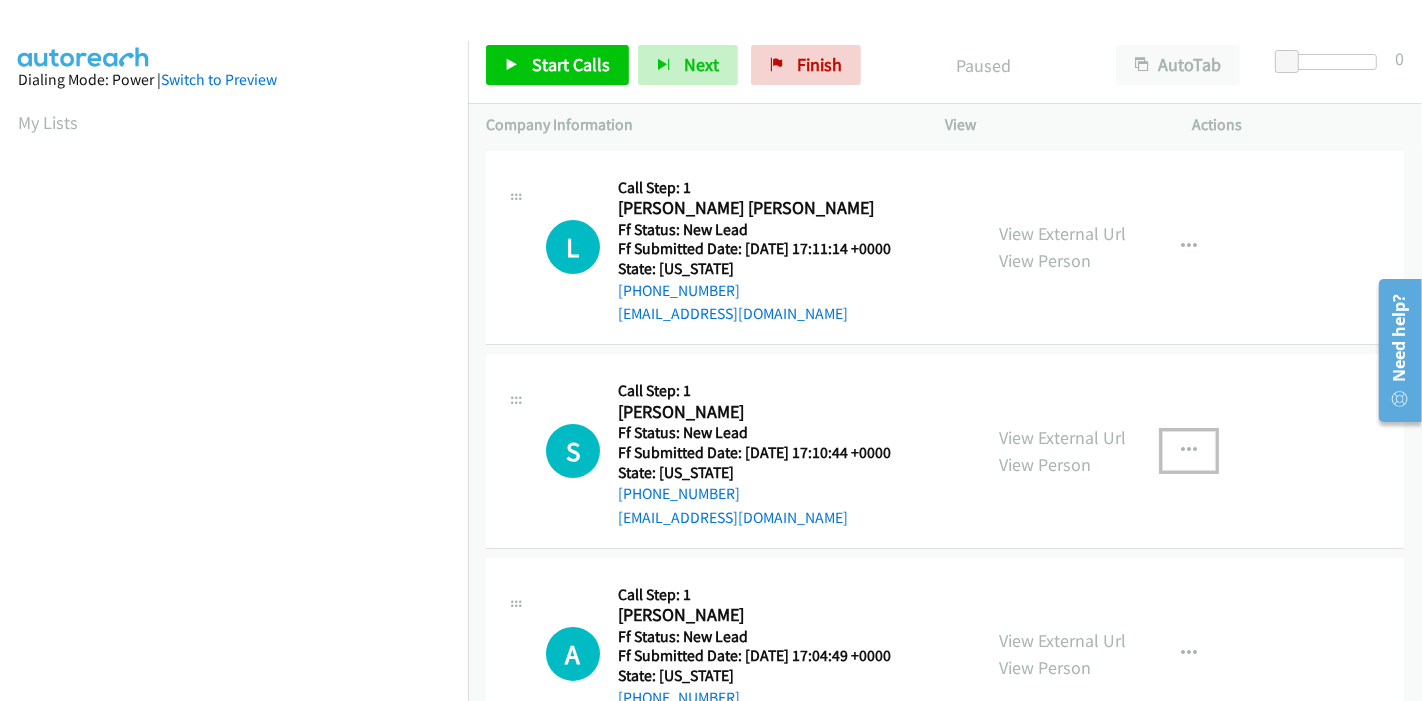 click at bounding box center (1189, 451) 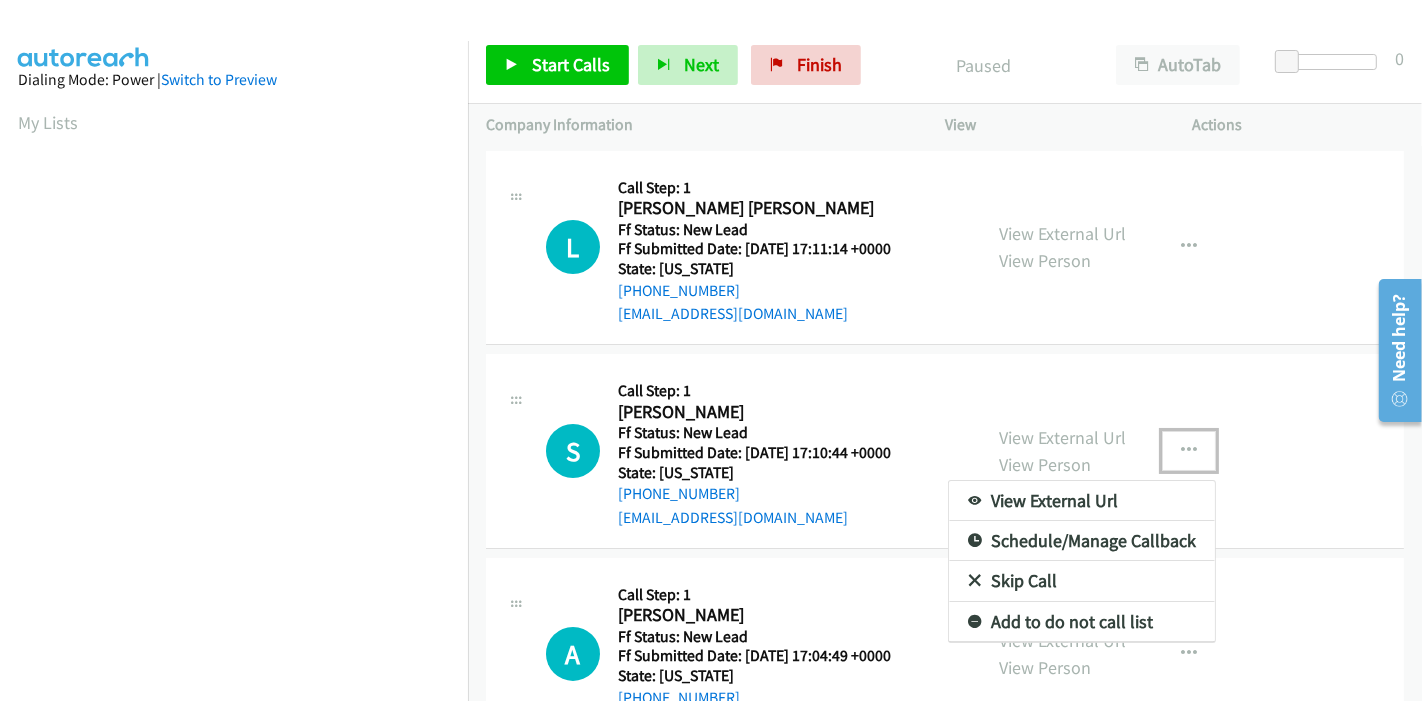 click on "Skip Call" at bounding box center [1082, 581] 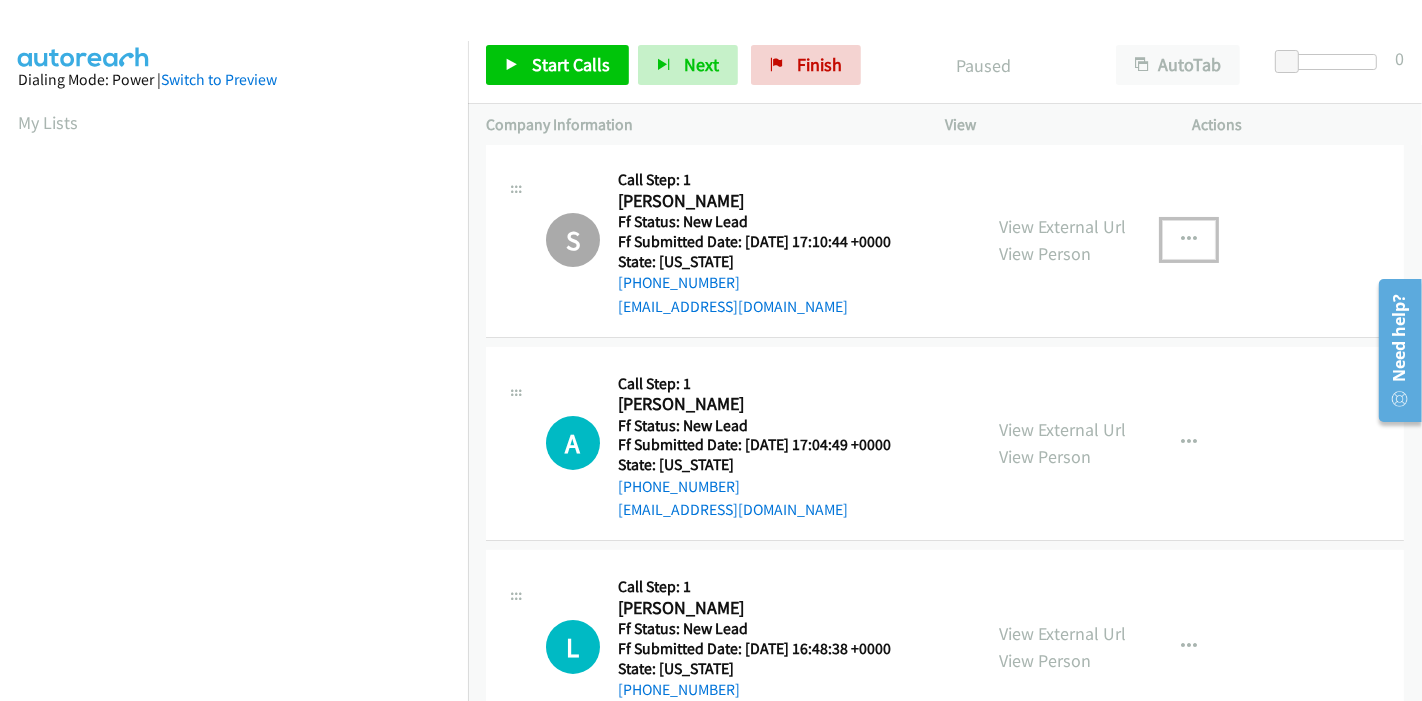 scroll, scrollTop: 0, scrollLeft: 0, axis: both 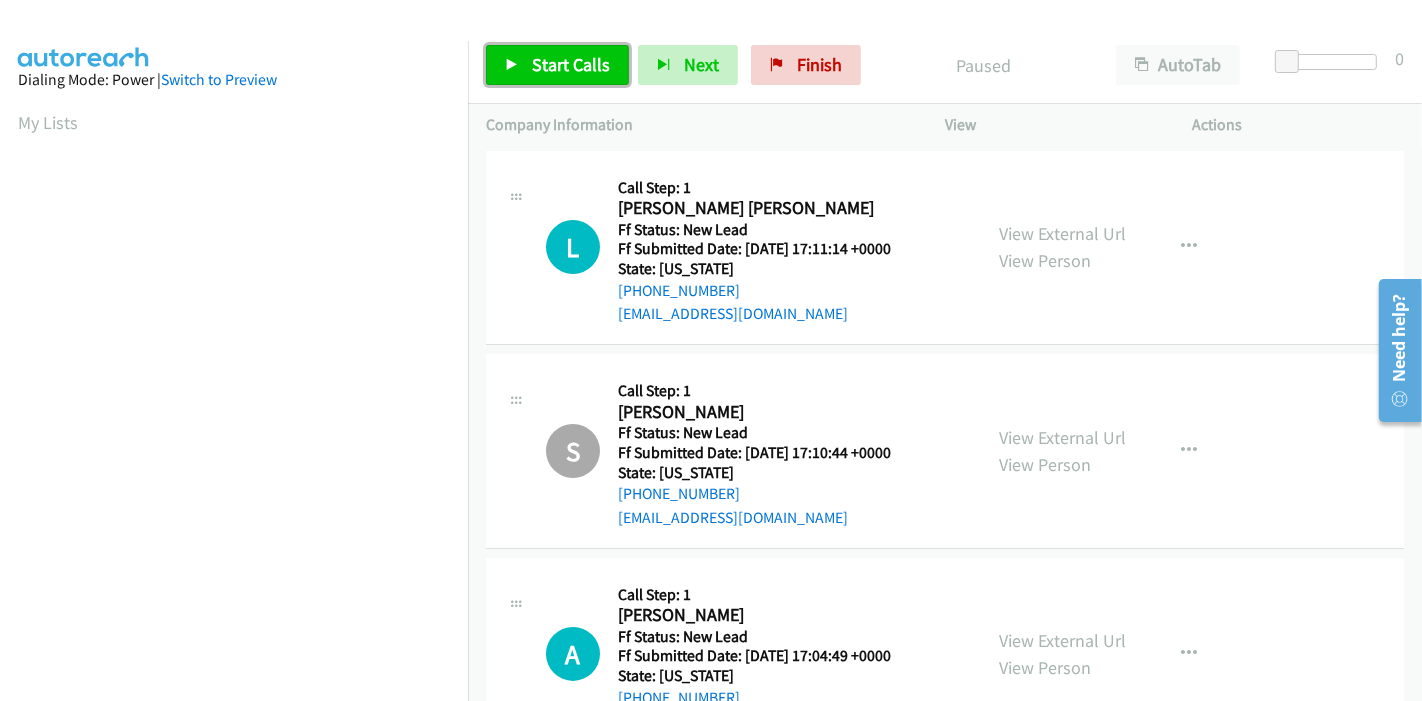 click on "Start Calls" at bounding box center (557, 65) 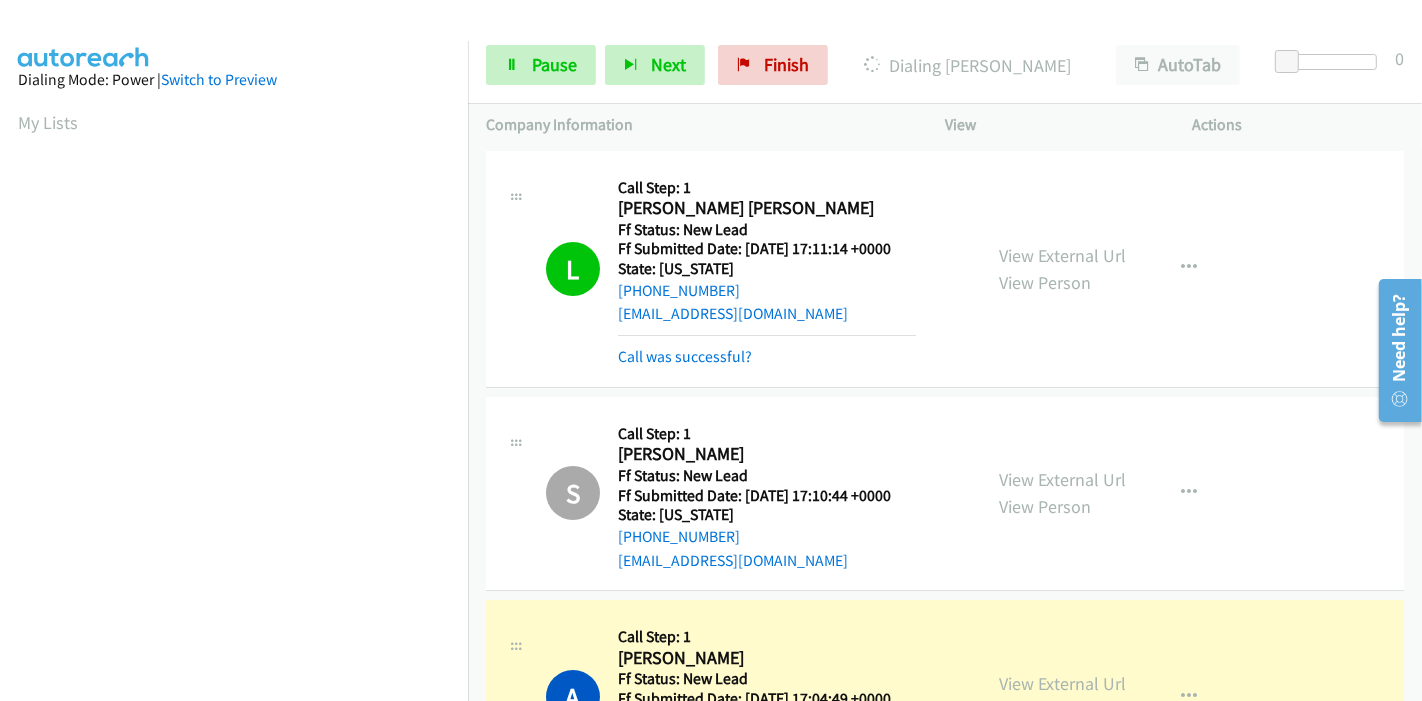 scroll, scrollTop: 422, scrollLeft: 0, axis: vertical 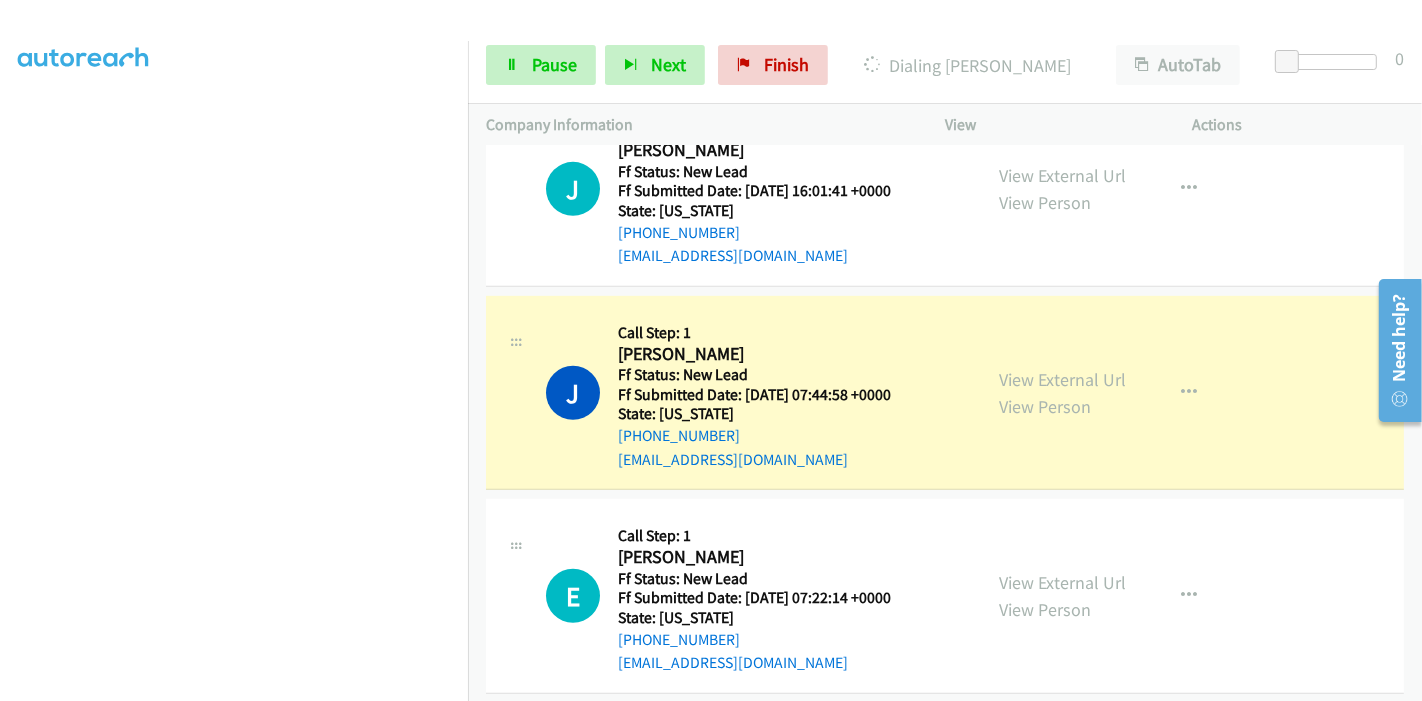 click on "Start Calls
Pause
Next
Finish
Dialing Julie Chong
AutoTab
AutoTab
0" at bounding box center [945, 65] 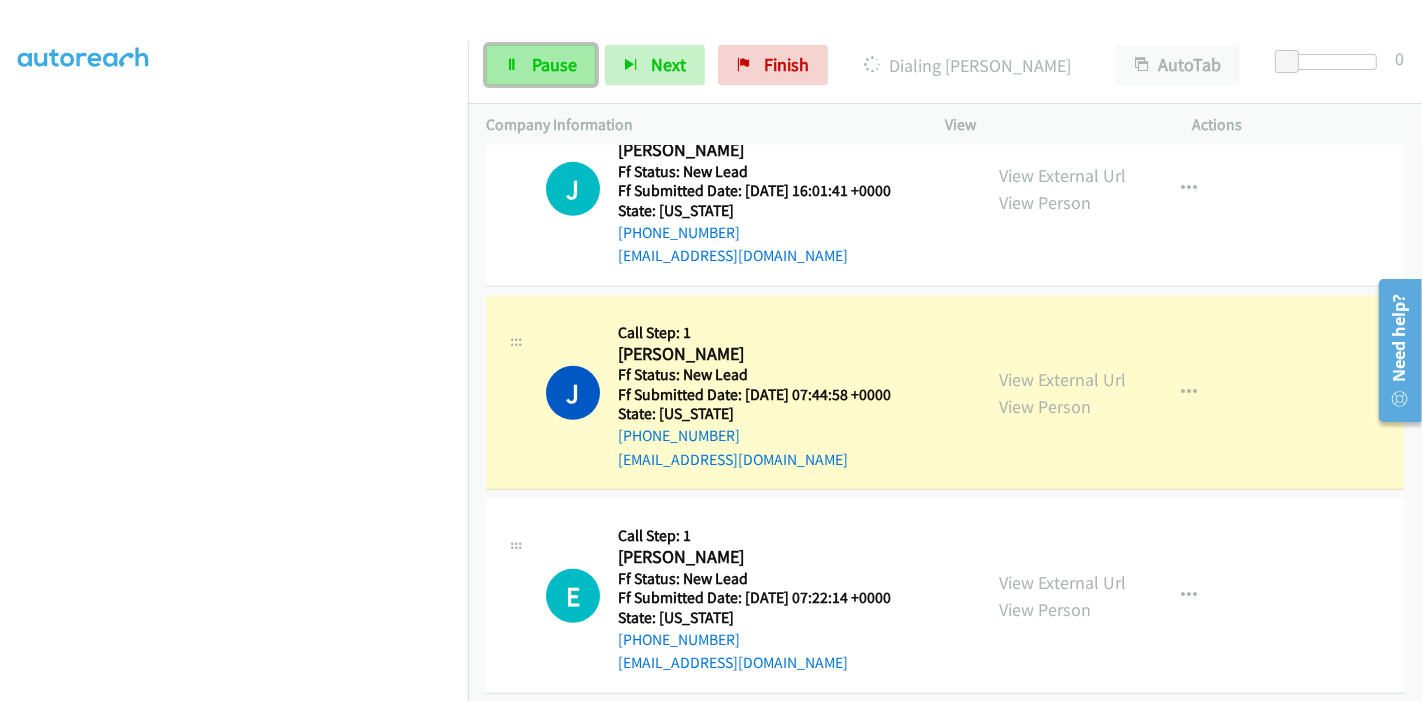 click on "Pause" at bounding box center [554, 64] 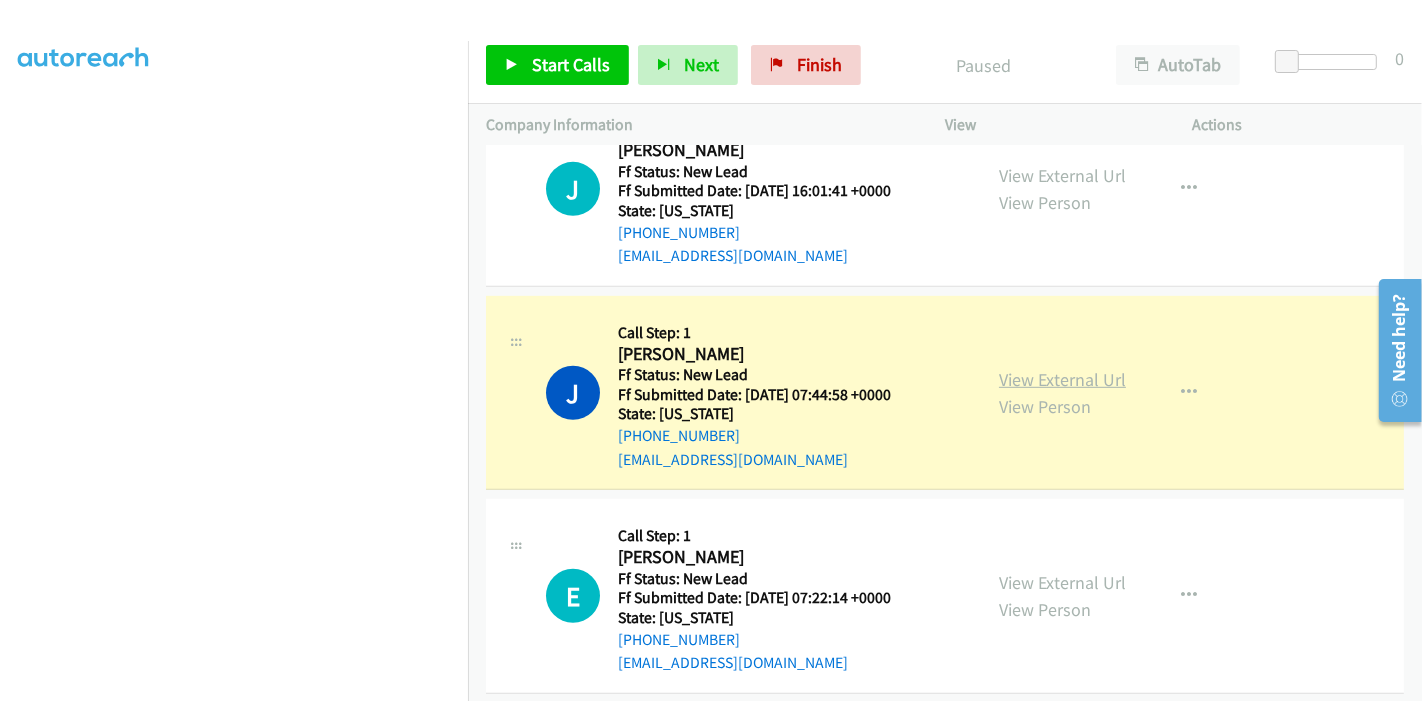 click on "View External Url" at bounding box center (1062, 379) 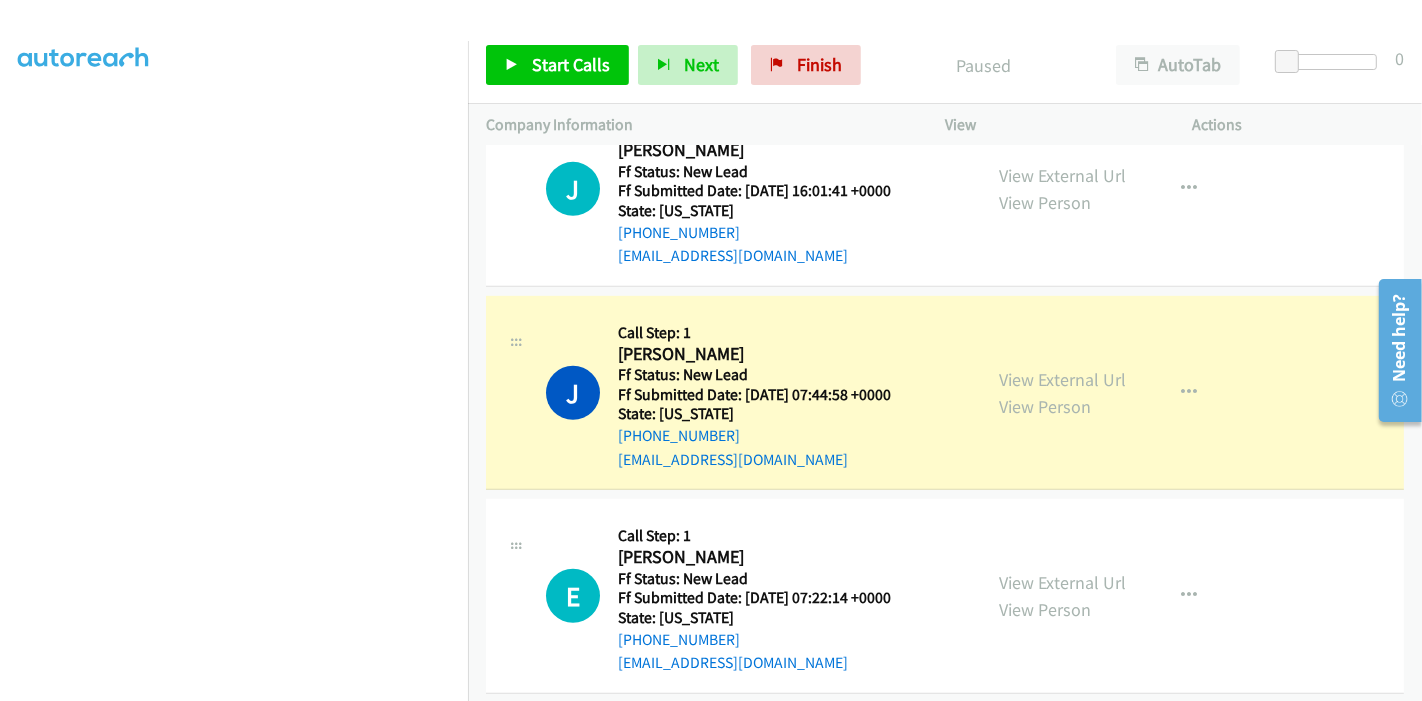 scroll, scrollTop: 0, scrollLeft: 0, axis: both 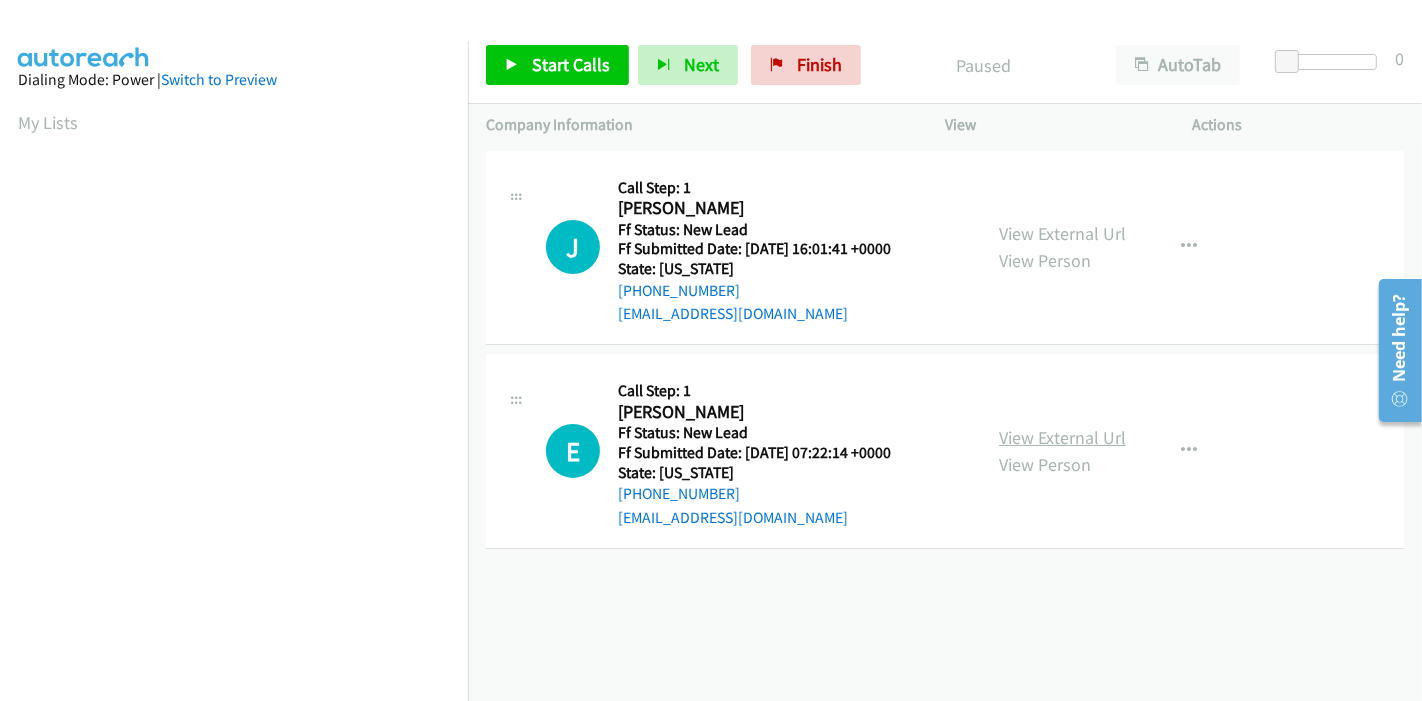 click on "View External Url" at bounding box center (1062, 437) 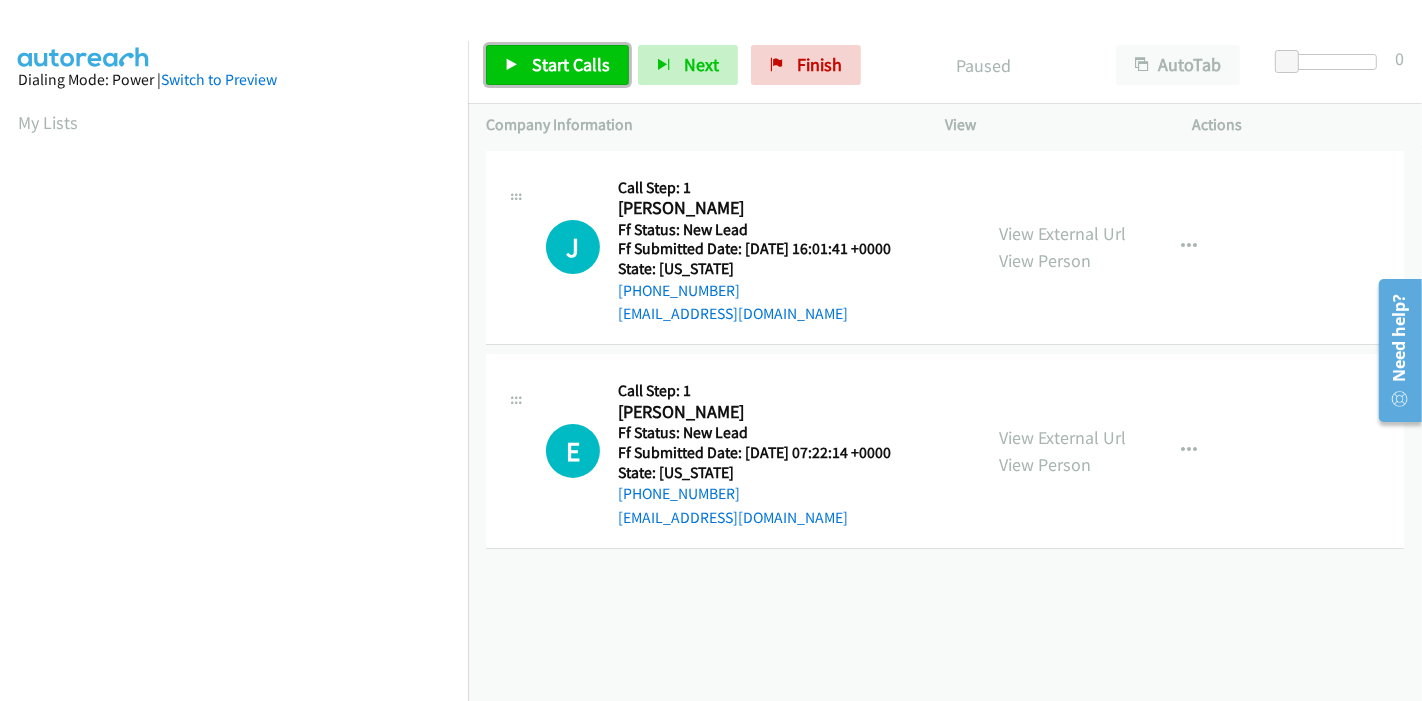 click on "Start Calls" at bounding box center [557, 65] 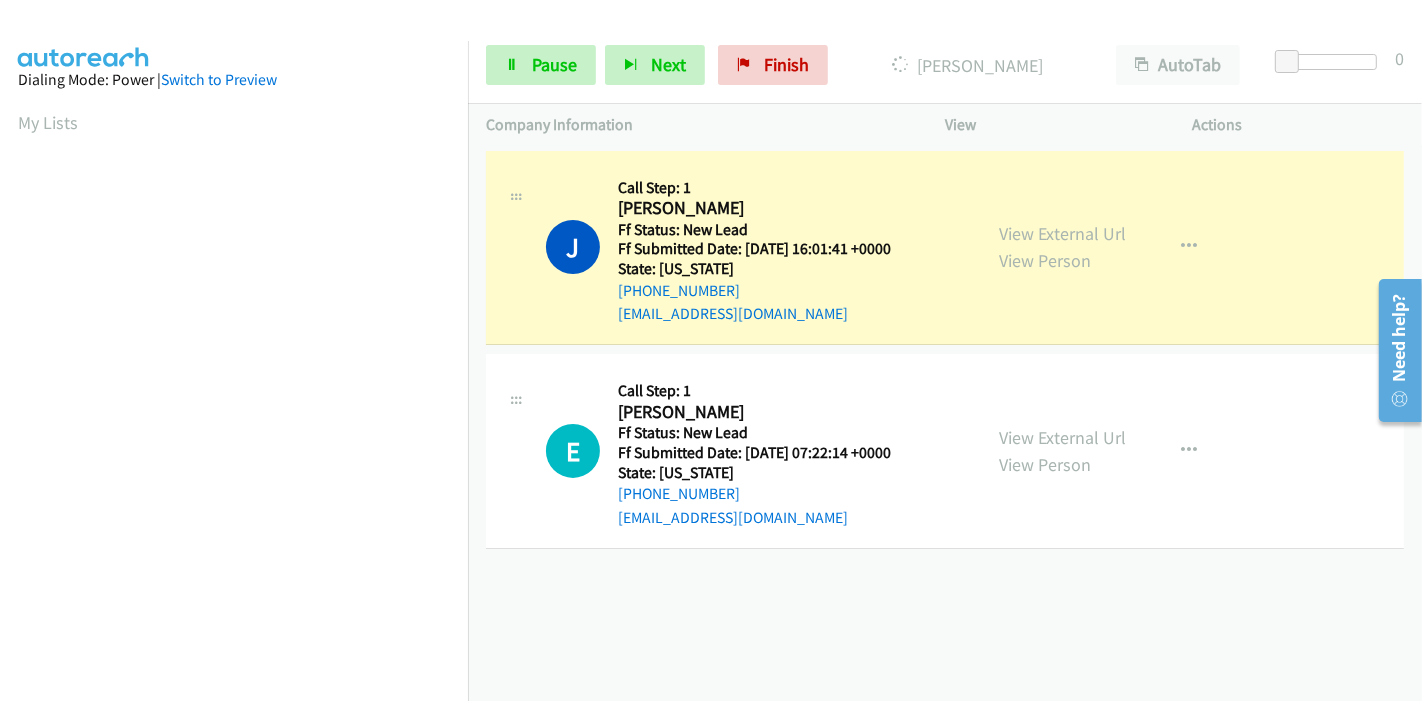 scroll, scrollTop: 422, scrollLeft: 0, axis: vertical 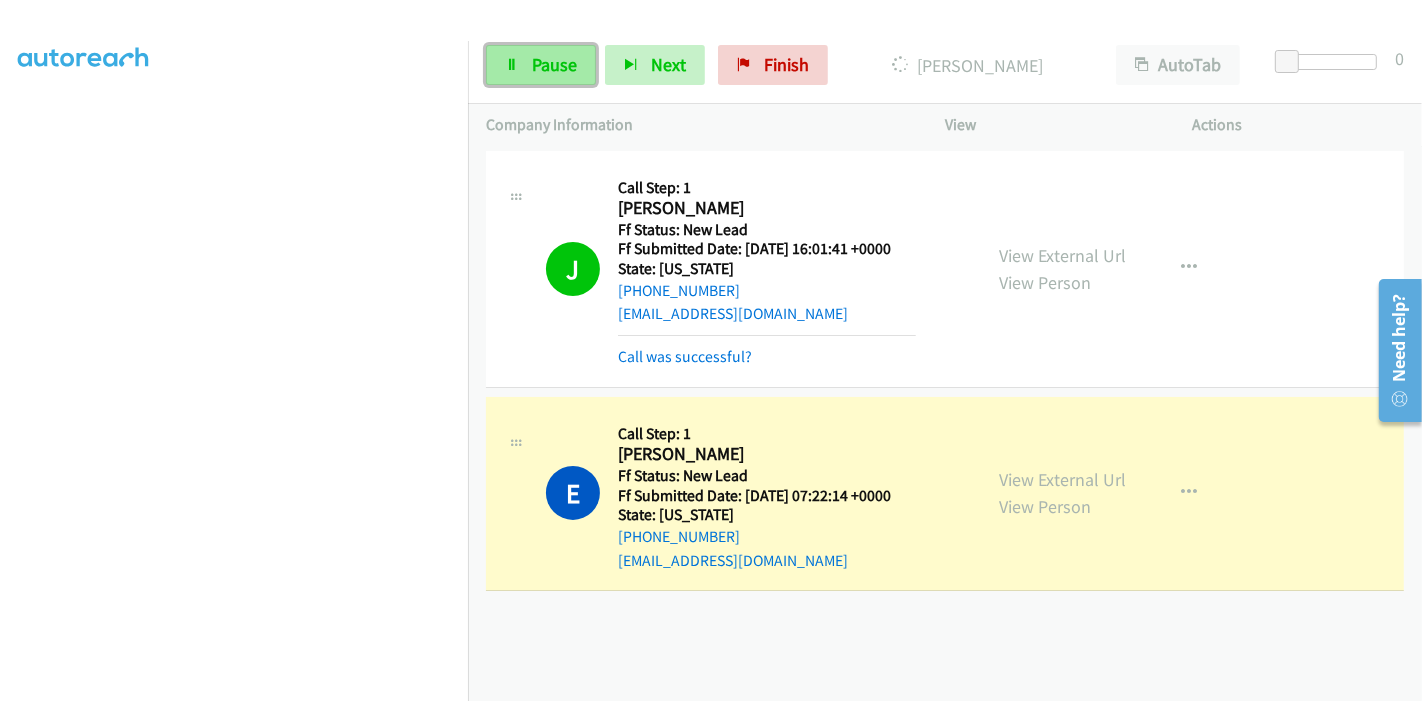 click on "Pause" at bounding box center (554, 64) 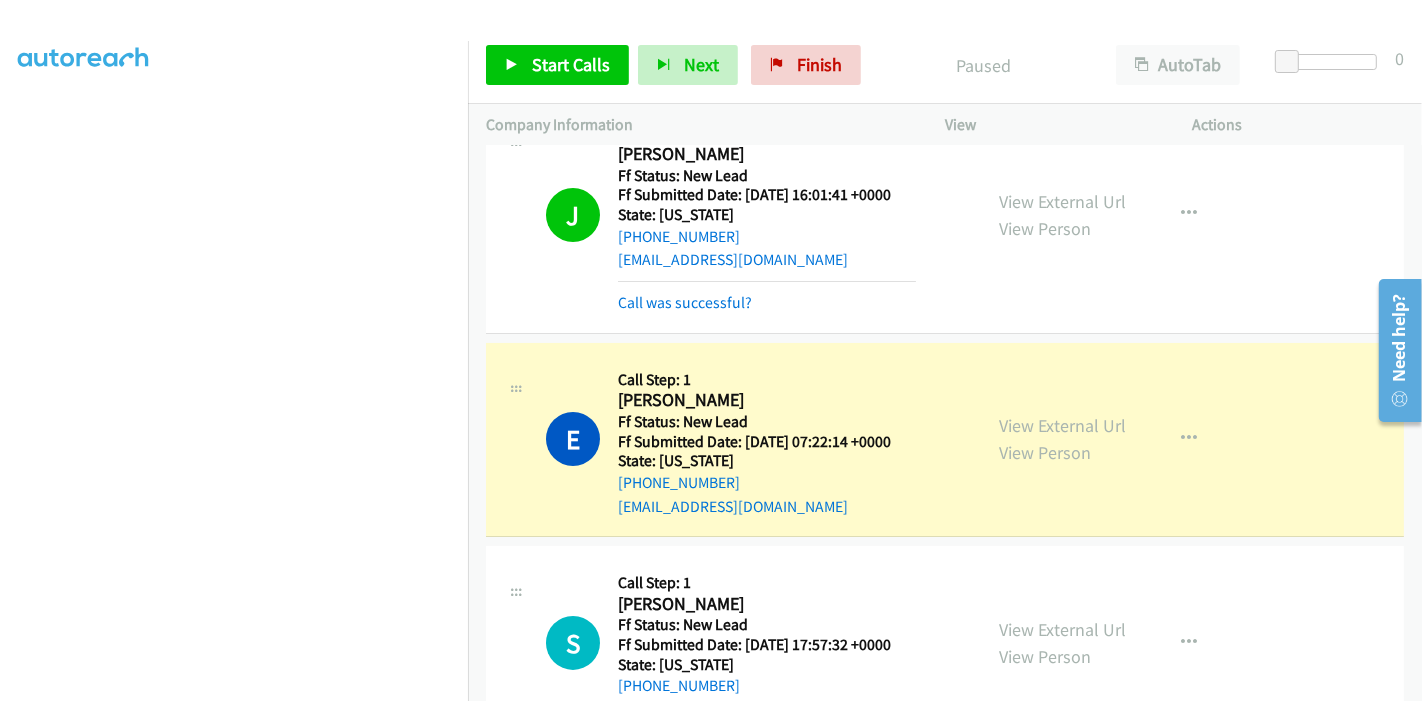 scroll, scrollTop: 123, scrollLeft: 0, axis: vertical 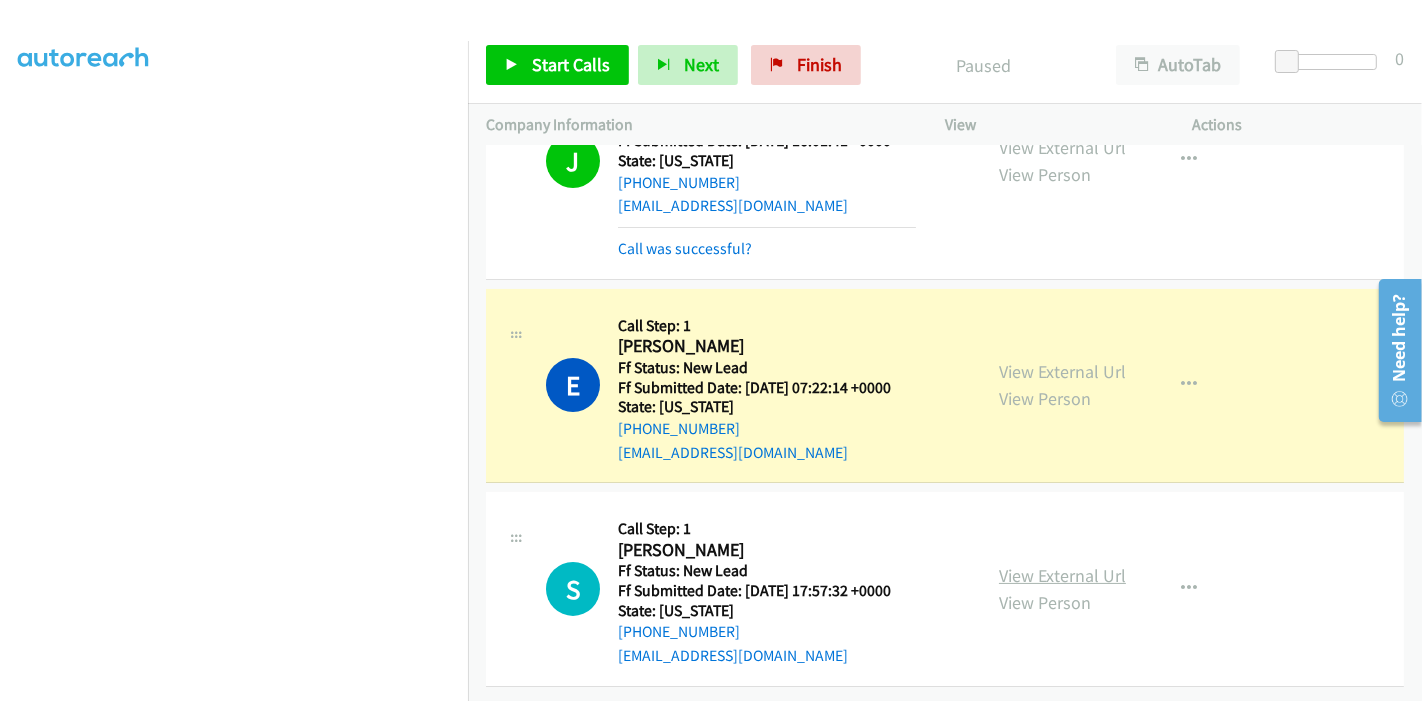 click on "View External Url" at bounding box center [1062, 575] 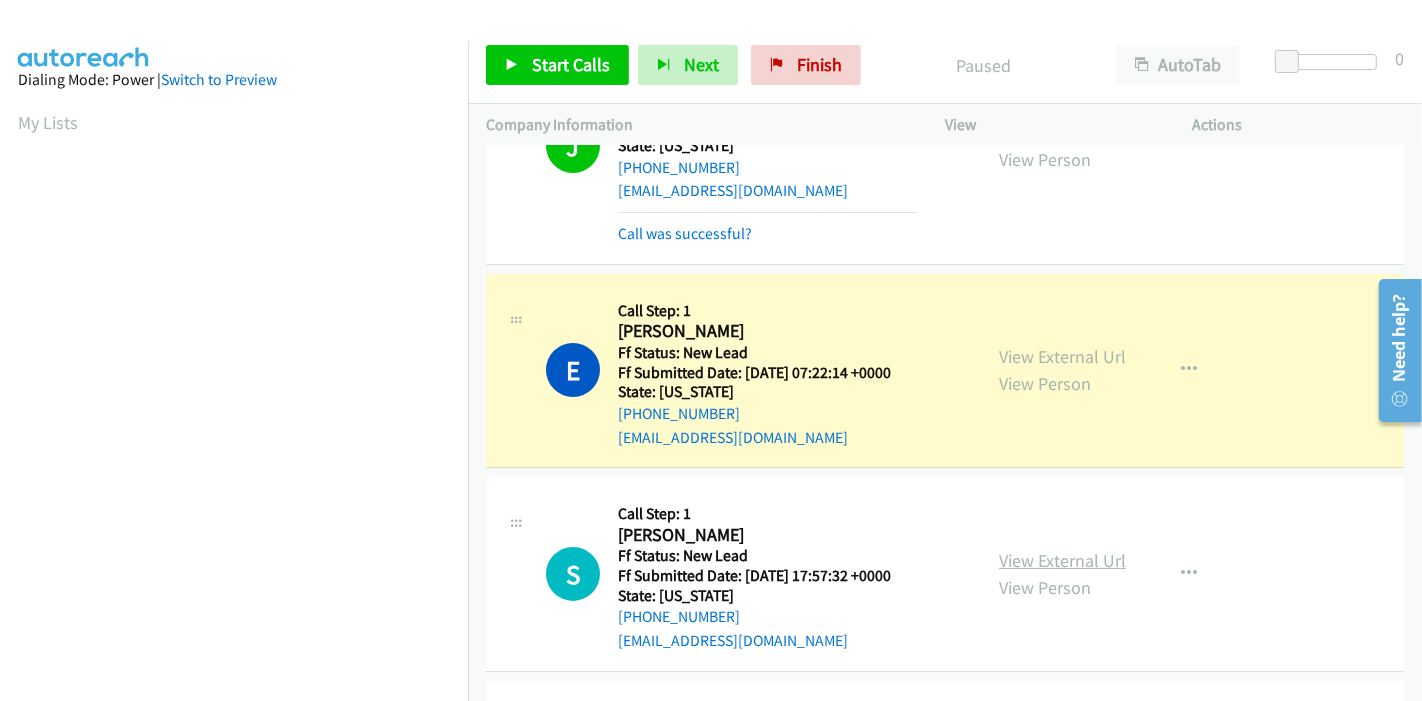 scroll, scrollTop: 422, scrollLeft: 0, axis: vertical 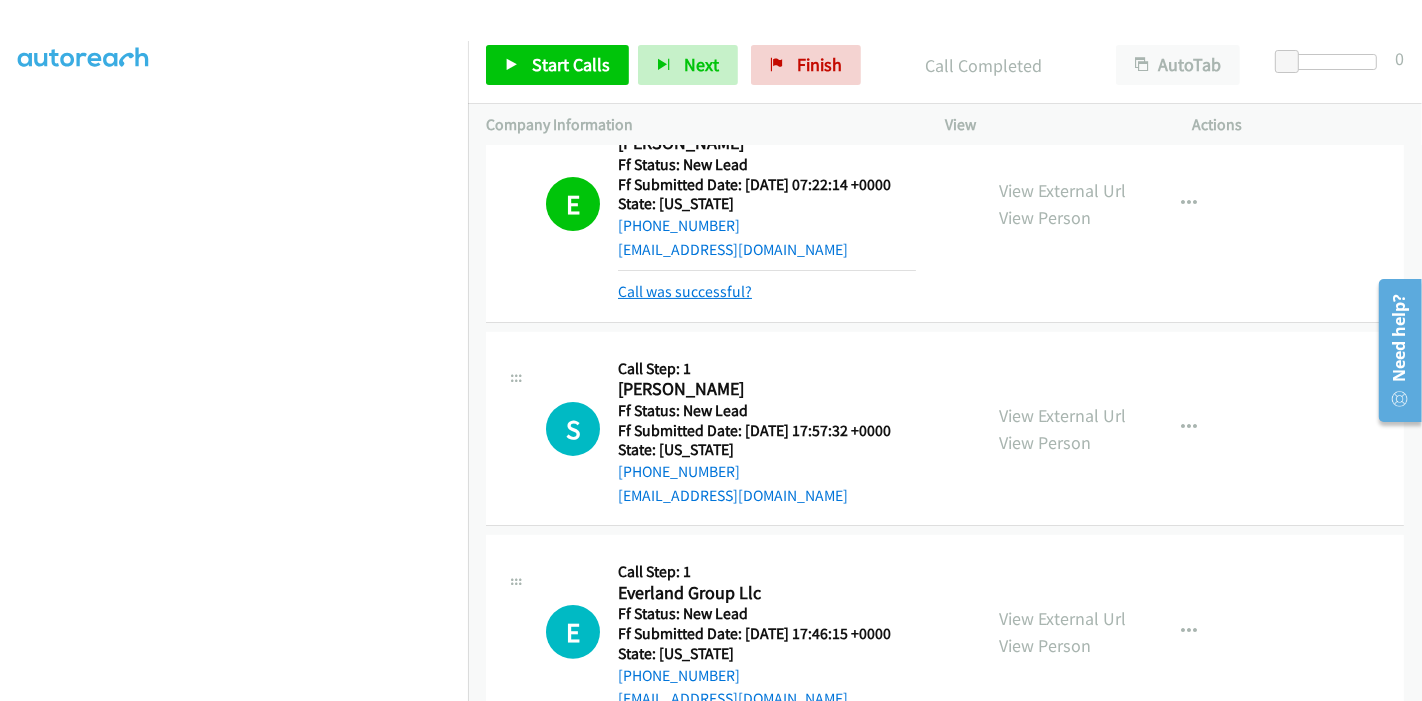 click on "Call was successful?" at bounding box center (685, 291) 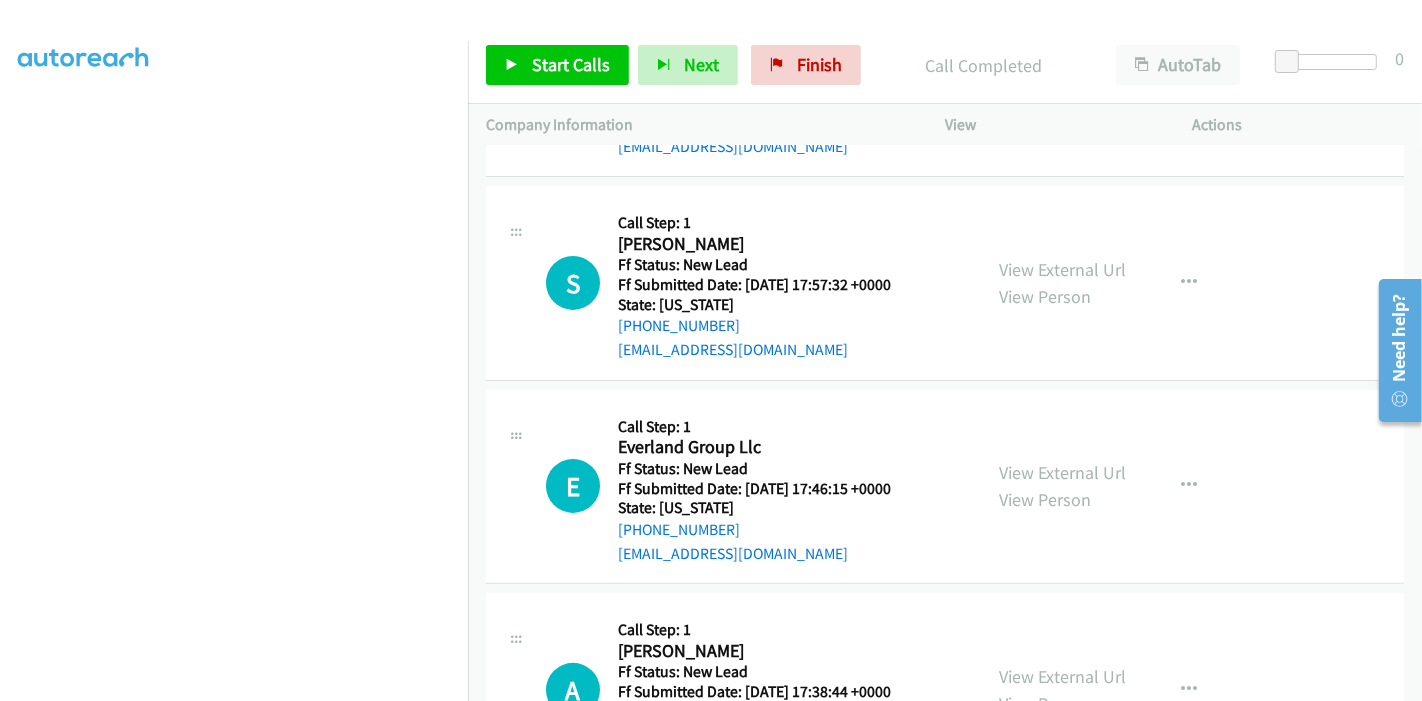 scroll, scrollTop: 380, scrollLeft: 0, axis: vertical 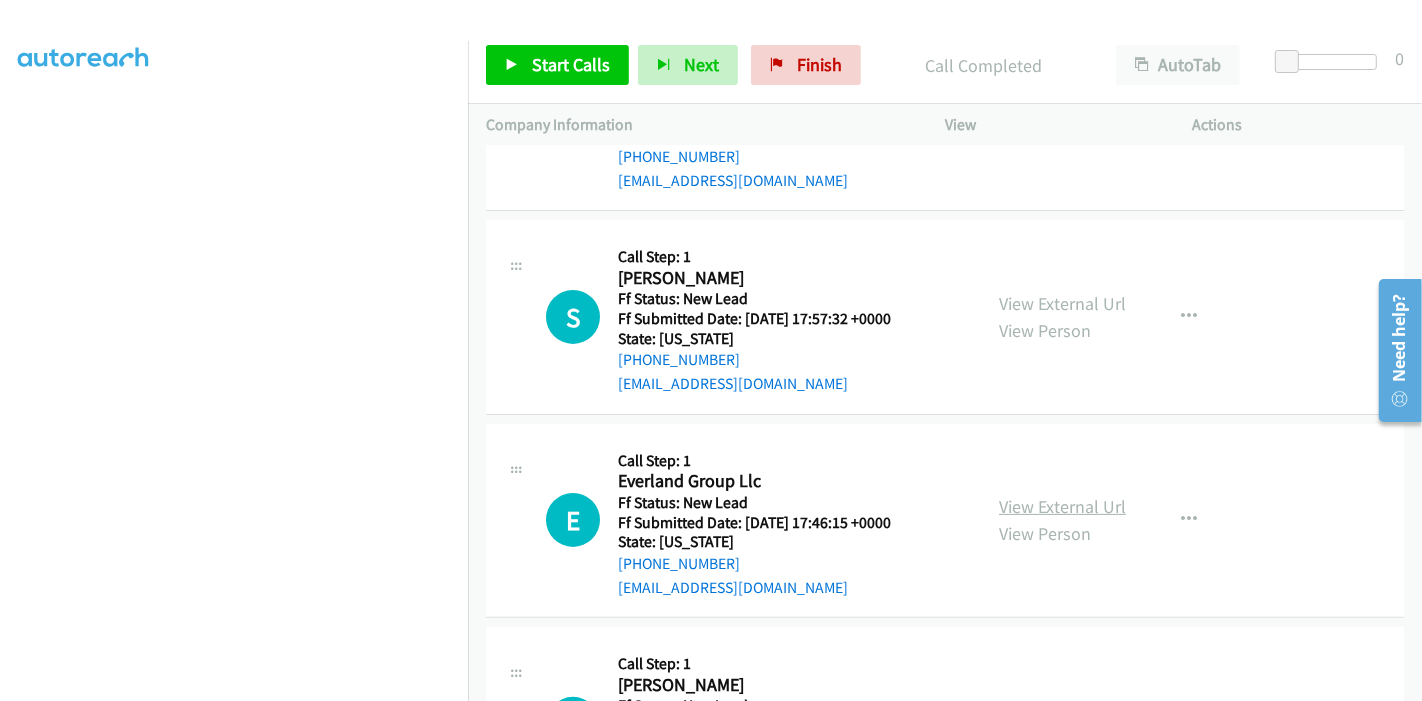 click on "View External Url" at bounding box center (1062, 506) 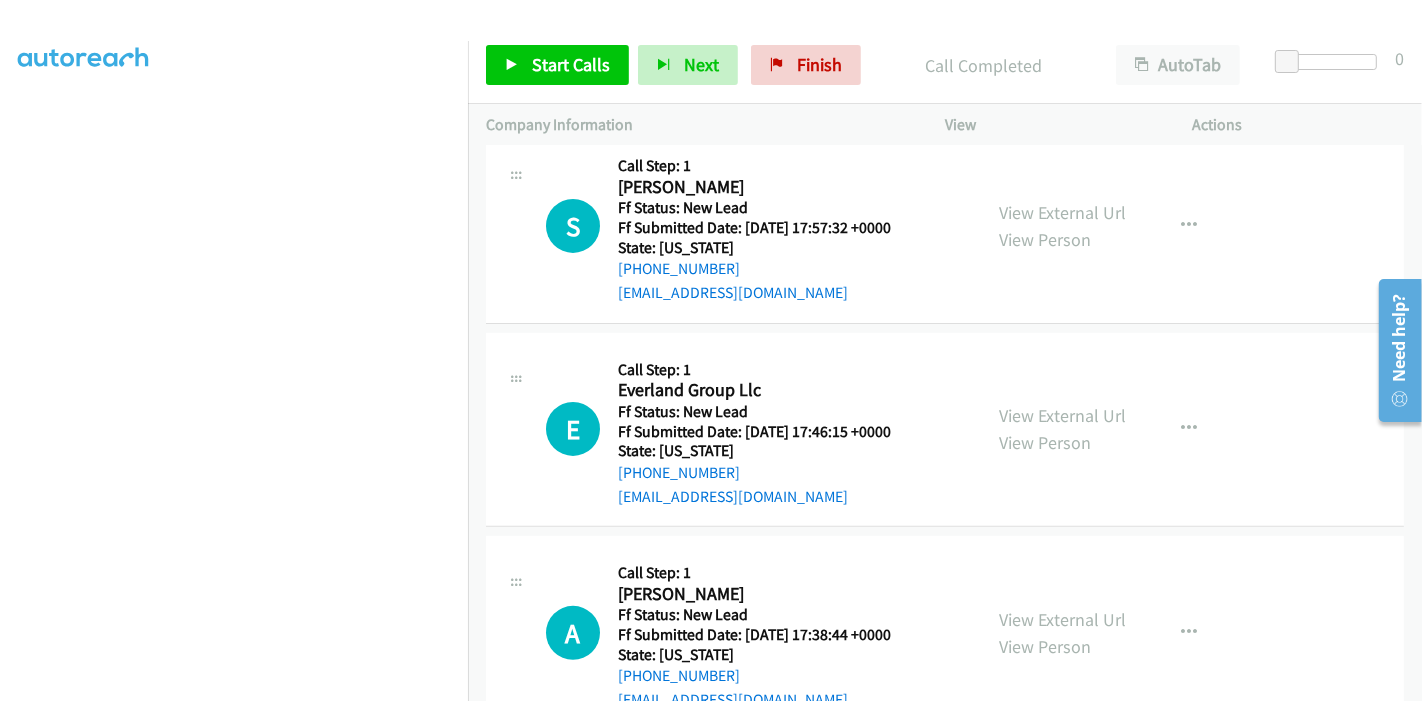 scroll, scrollTop: 602, scrollLeft: 0, axis: vertical 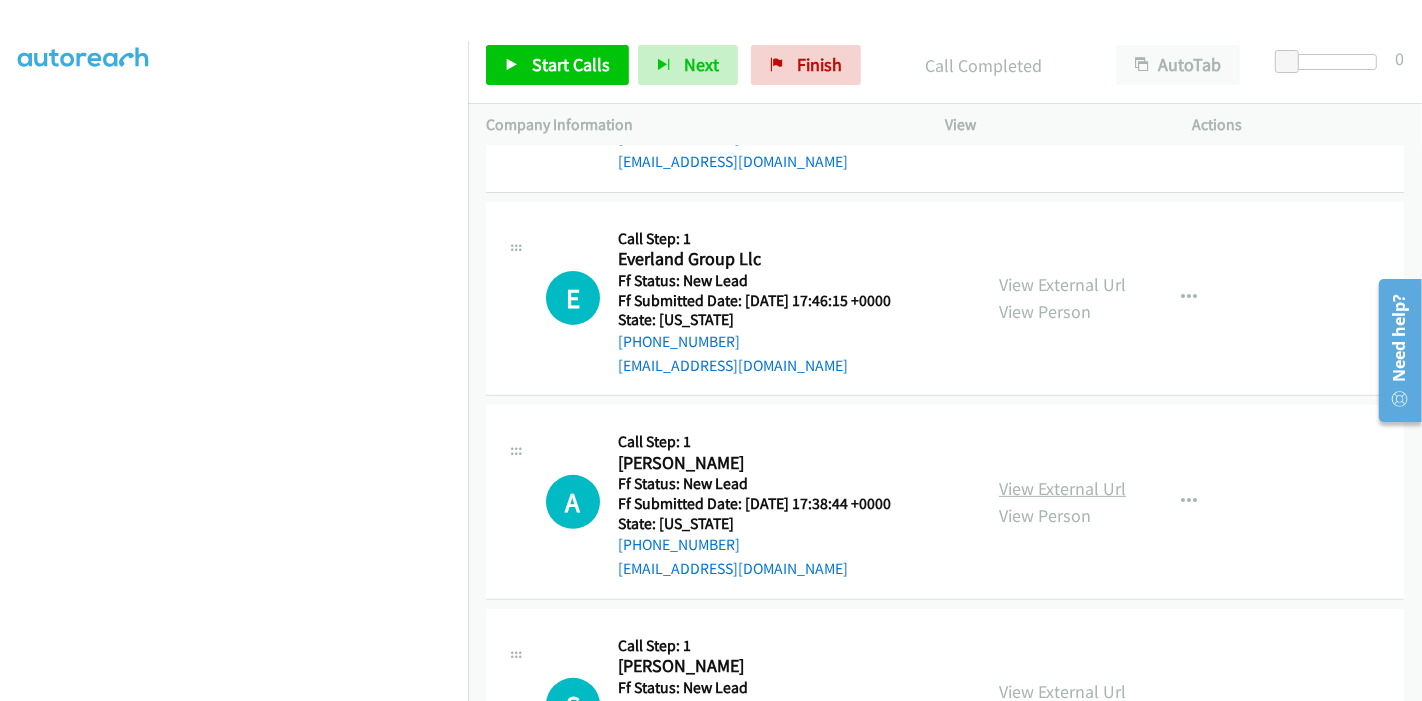 click on "View External Url" at bounding box center (1062, 488) 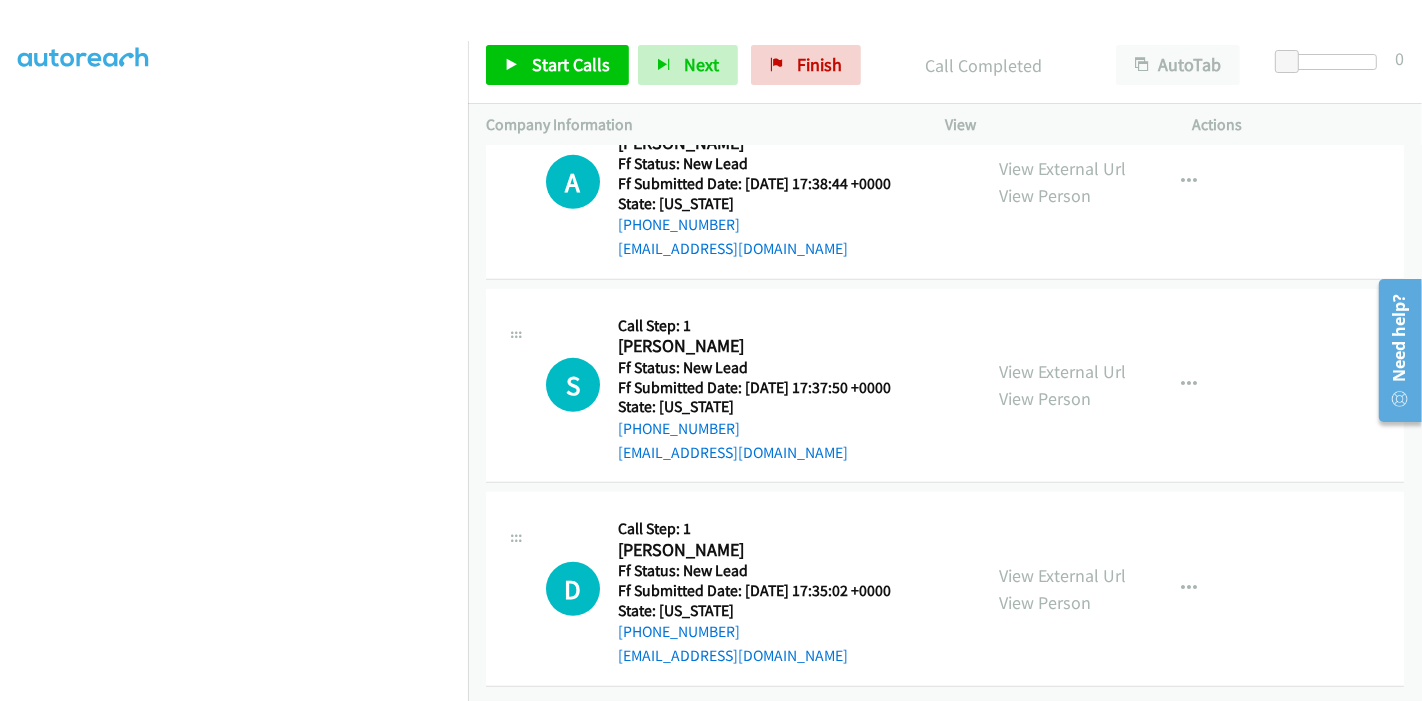 scroll, scrollTop: 936, scrollLeft: 0, axis: vertical 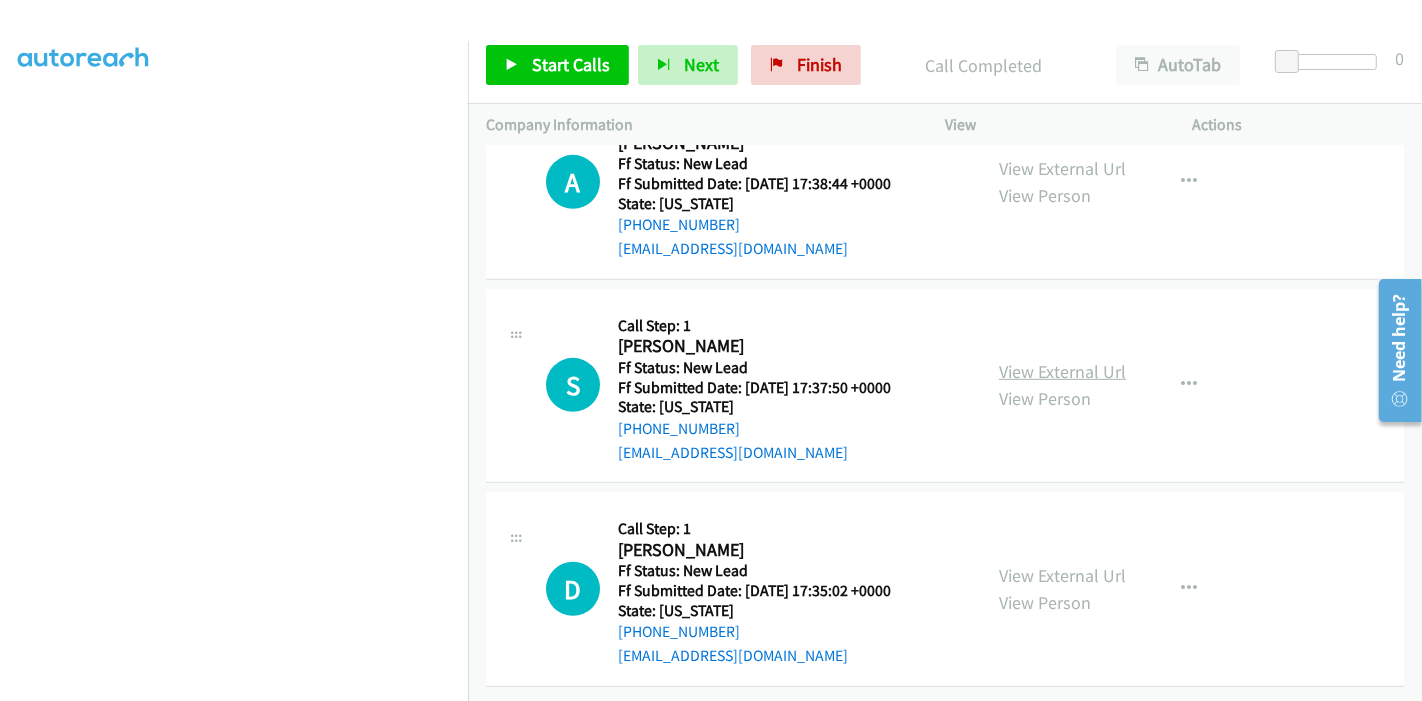 click on "View External Url" at bounding box center (1062, 371) 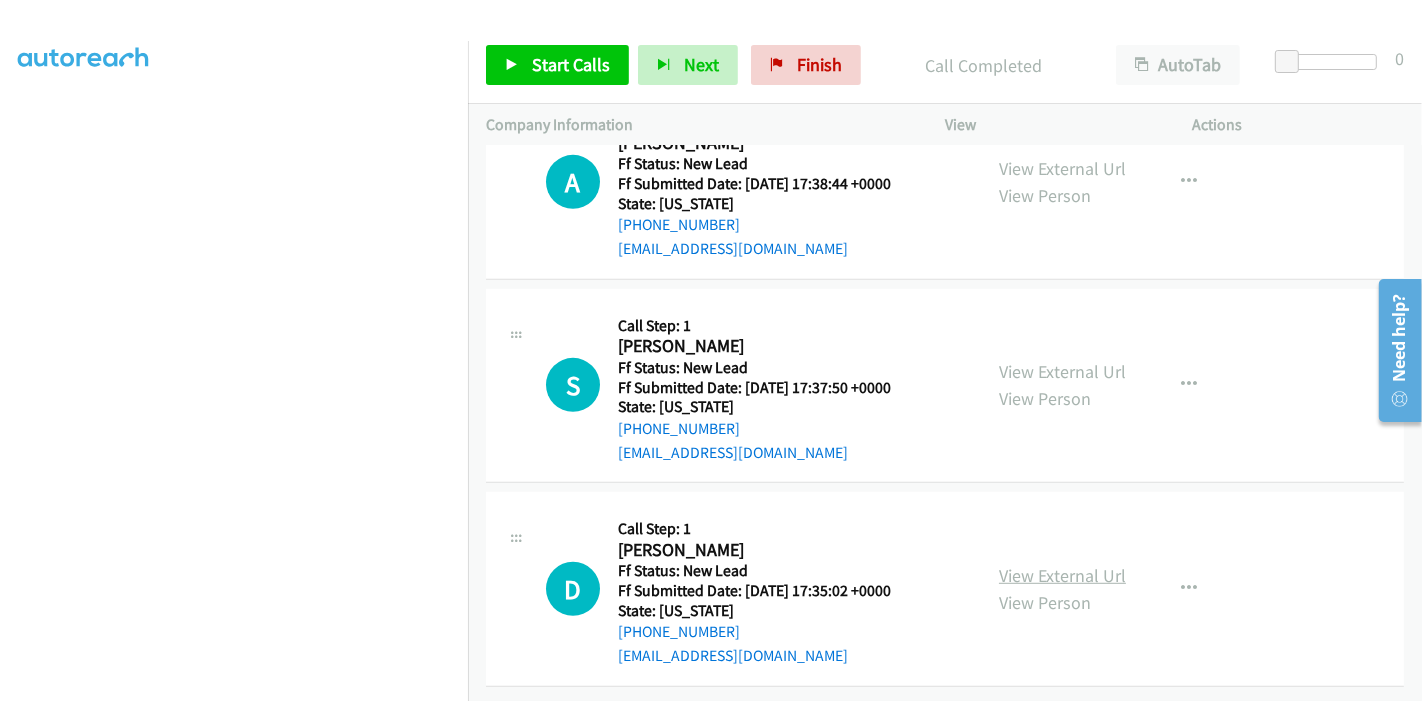 click on "View External Url" at bounding box center [1062, 575] 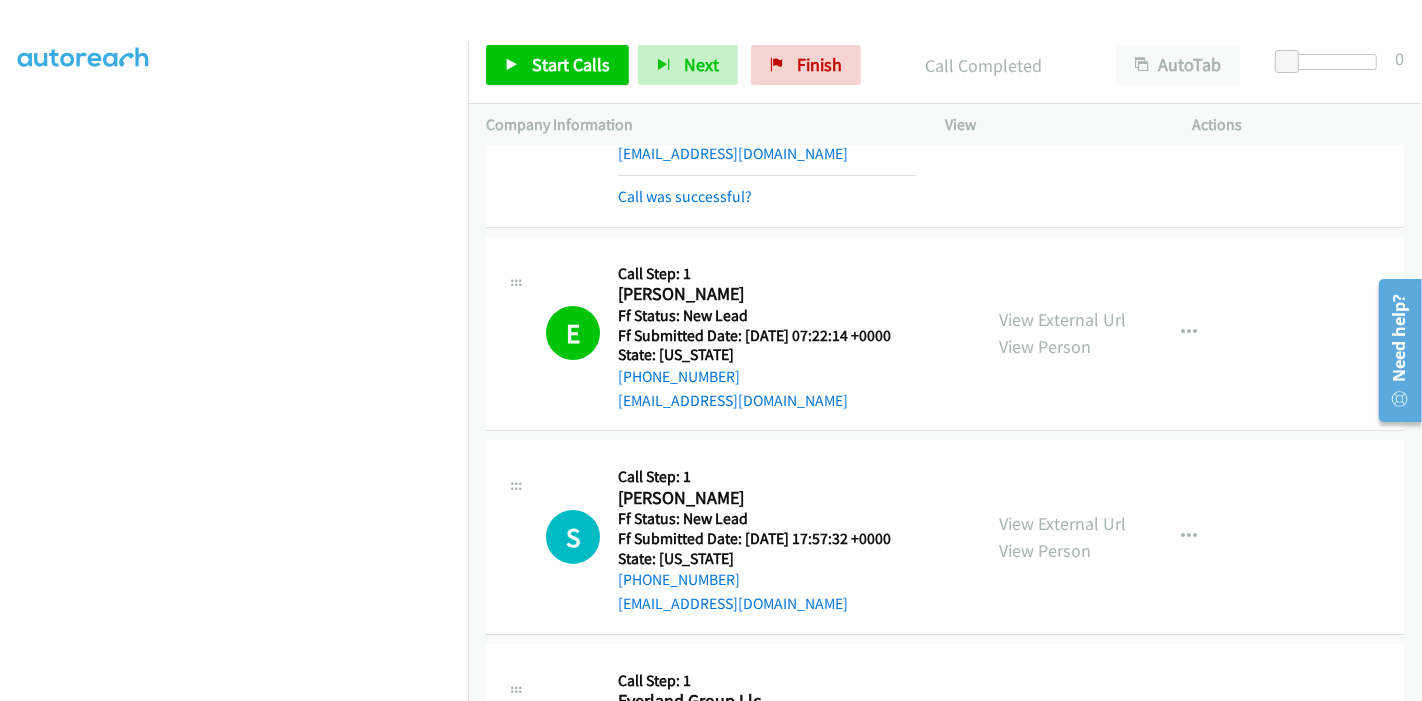 scroll, scrollTop: 158, scrollLeft: 0, axis: vertical 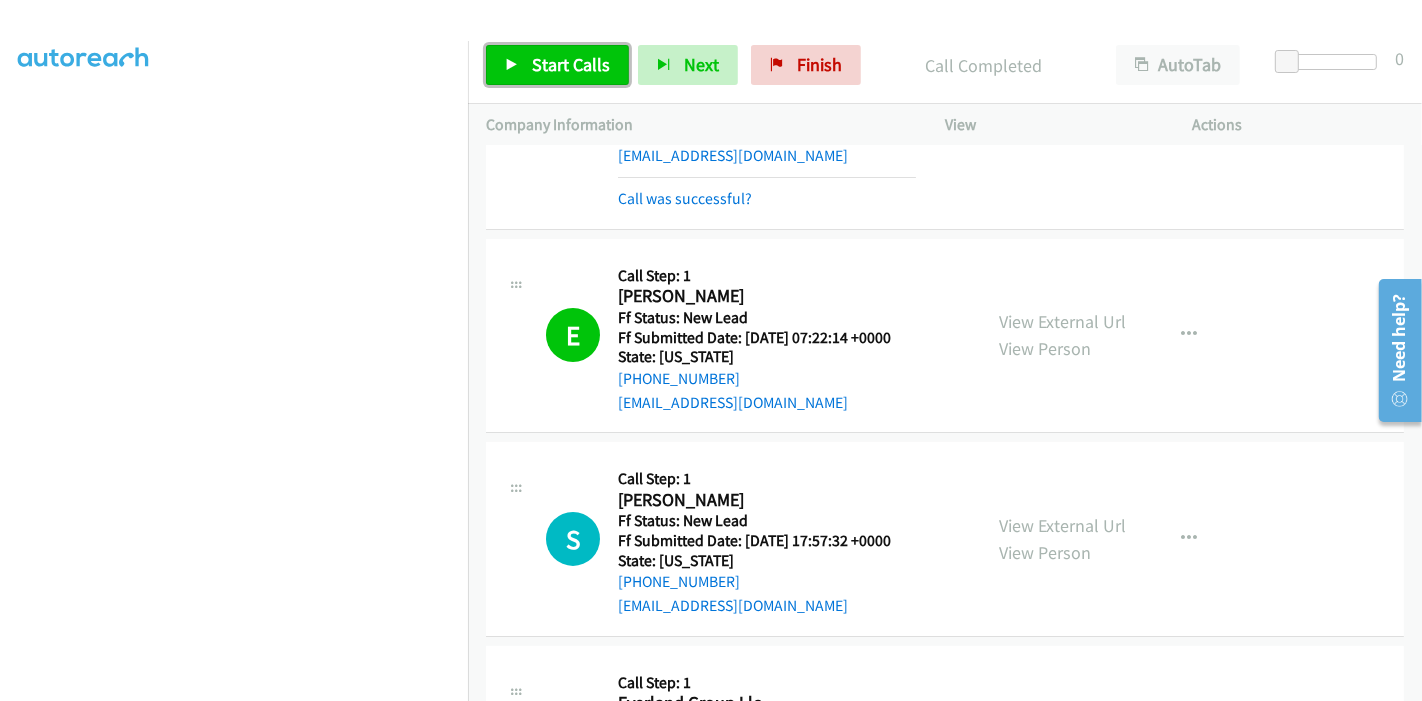 click on "Start Calls" at bounding box center (571, 64) 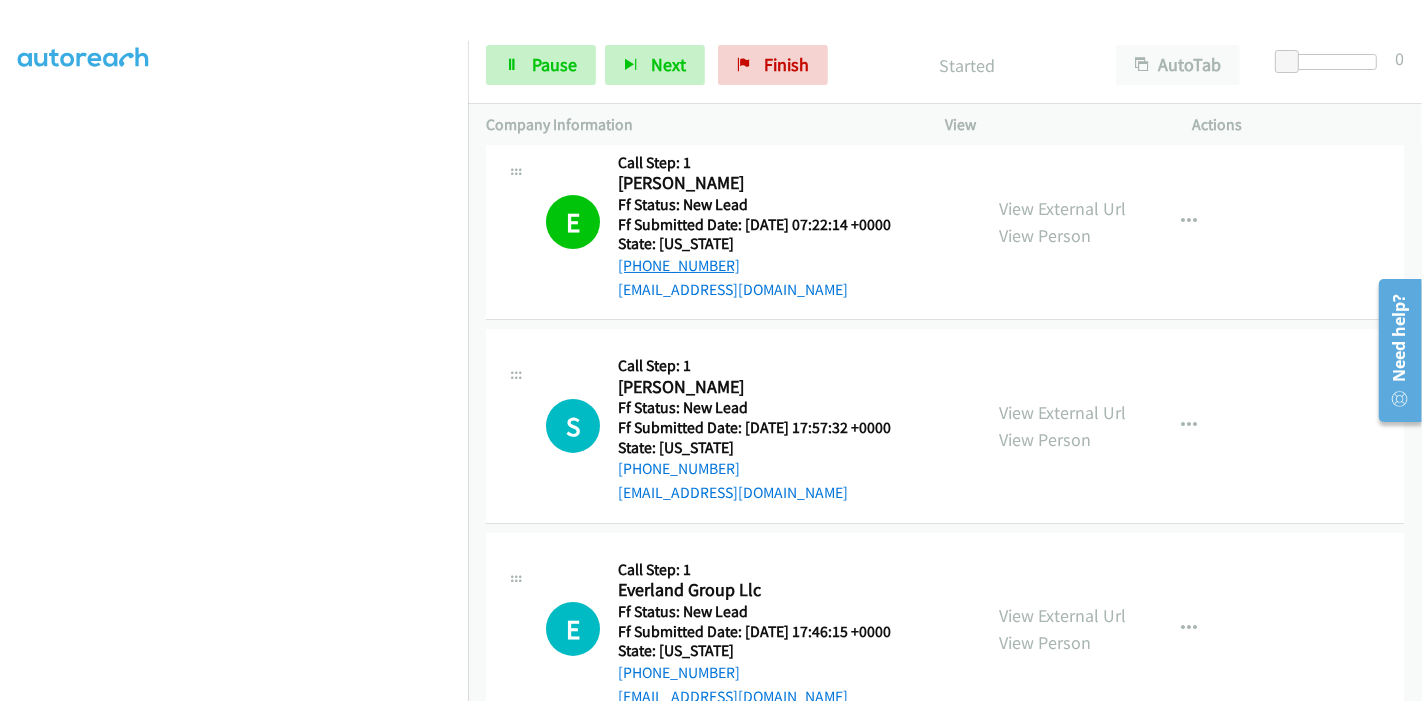 scroll, scrollTop: 380, scrollLeft: 0, axis: vertical 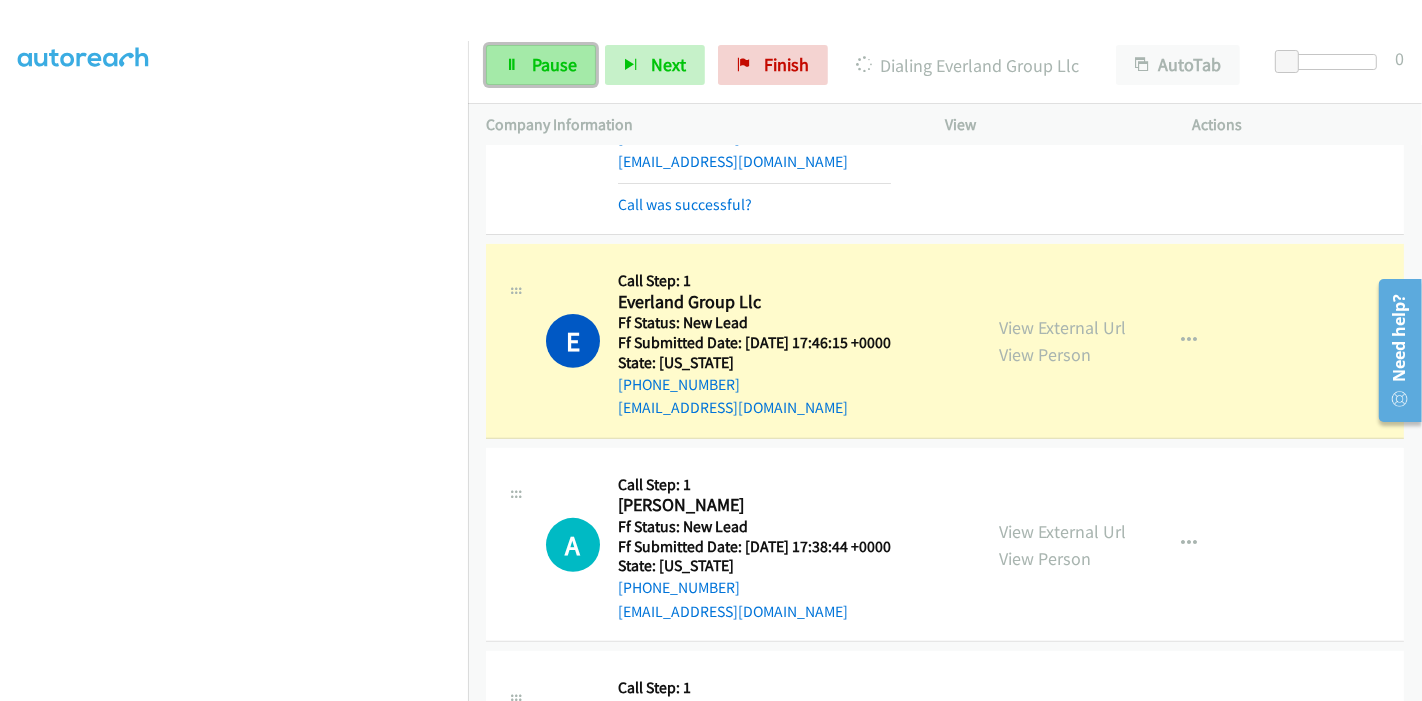 click on "Pause" at bounding box center [541, 65] 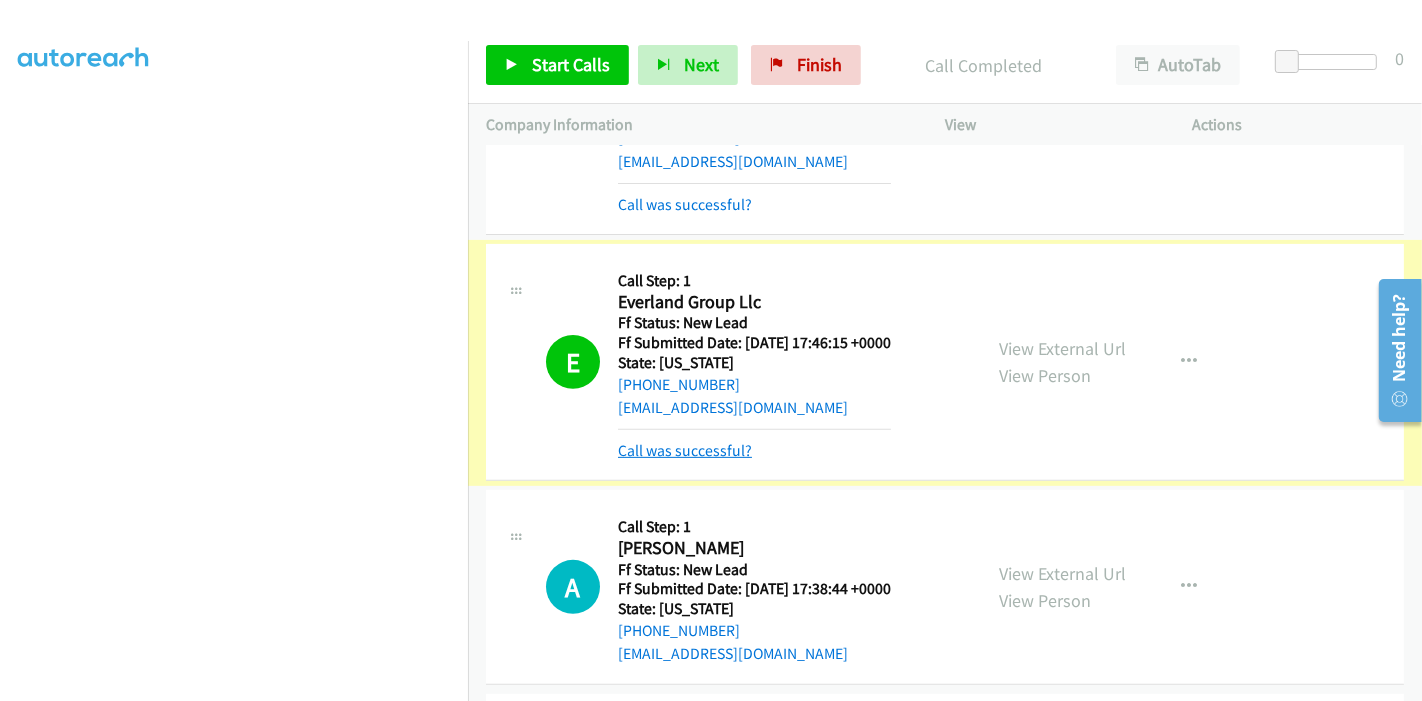 click on "Call was successful?" at bounding box center (685, 450) 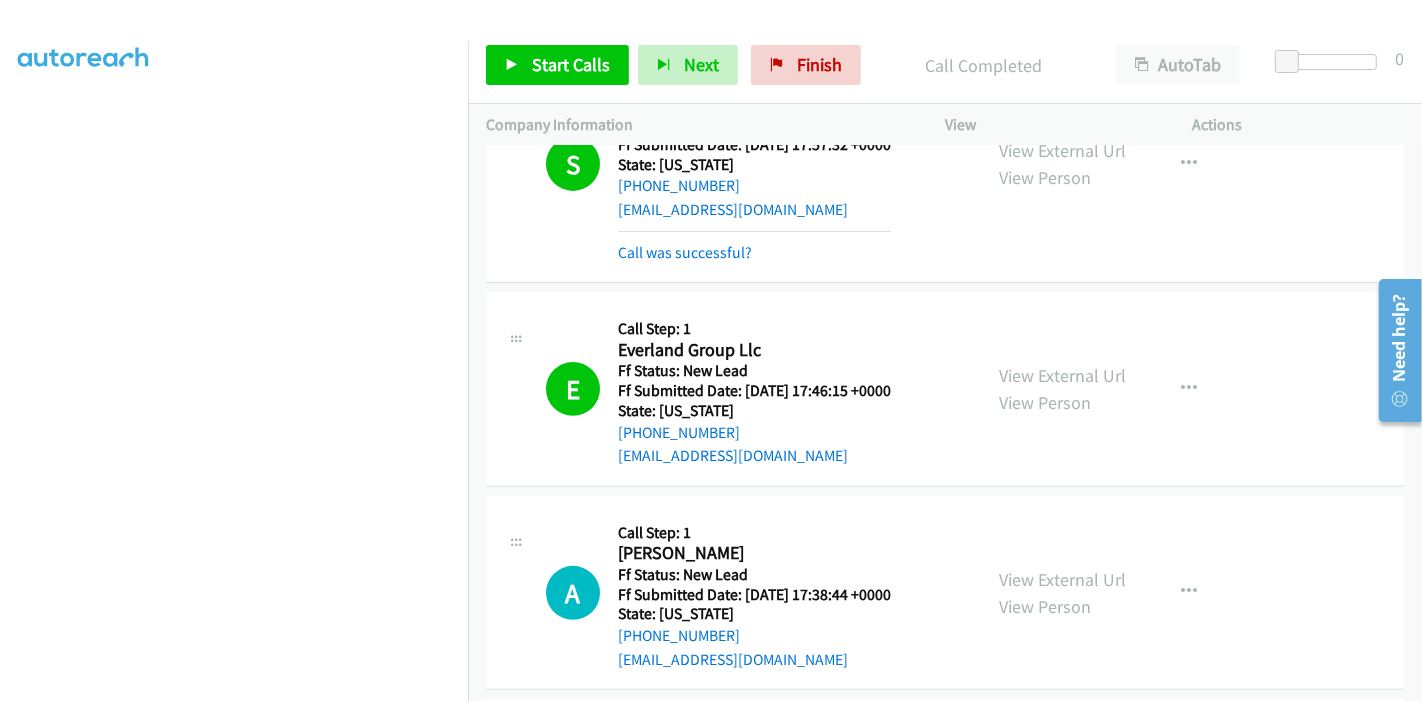 scroll, scrollTop: 602, scrollLeft: 0, axis: vertical 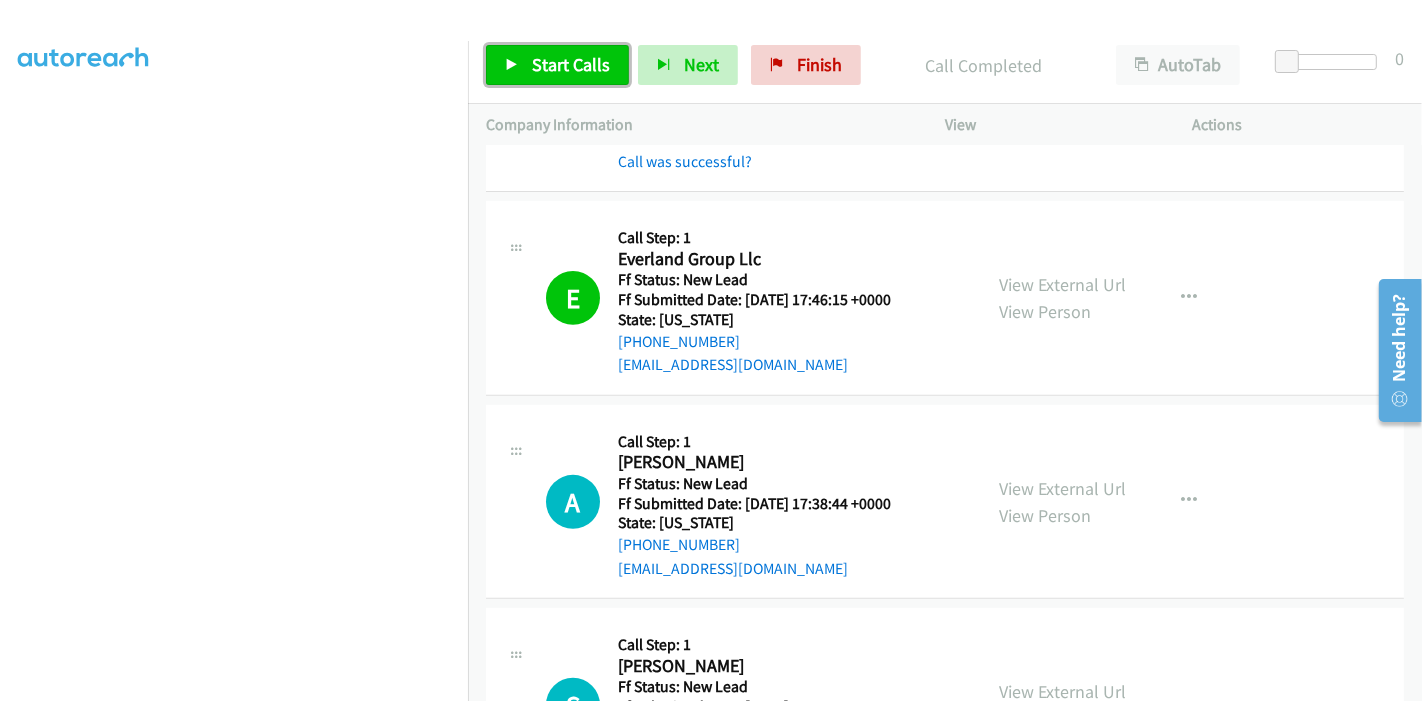 click on "Start Calls" at bounding box center (571, 64) 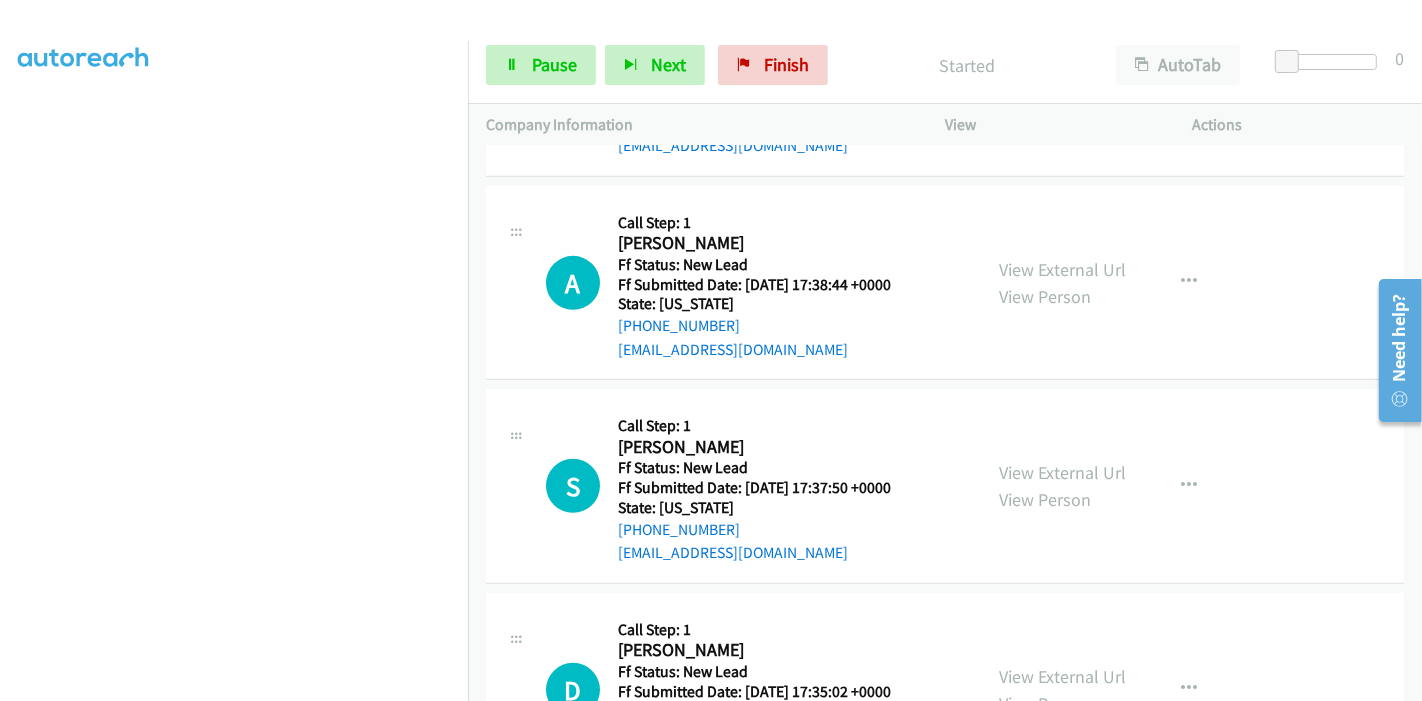 scroll, scrollTop: 756, scrollLeft: 0, axis: vertical 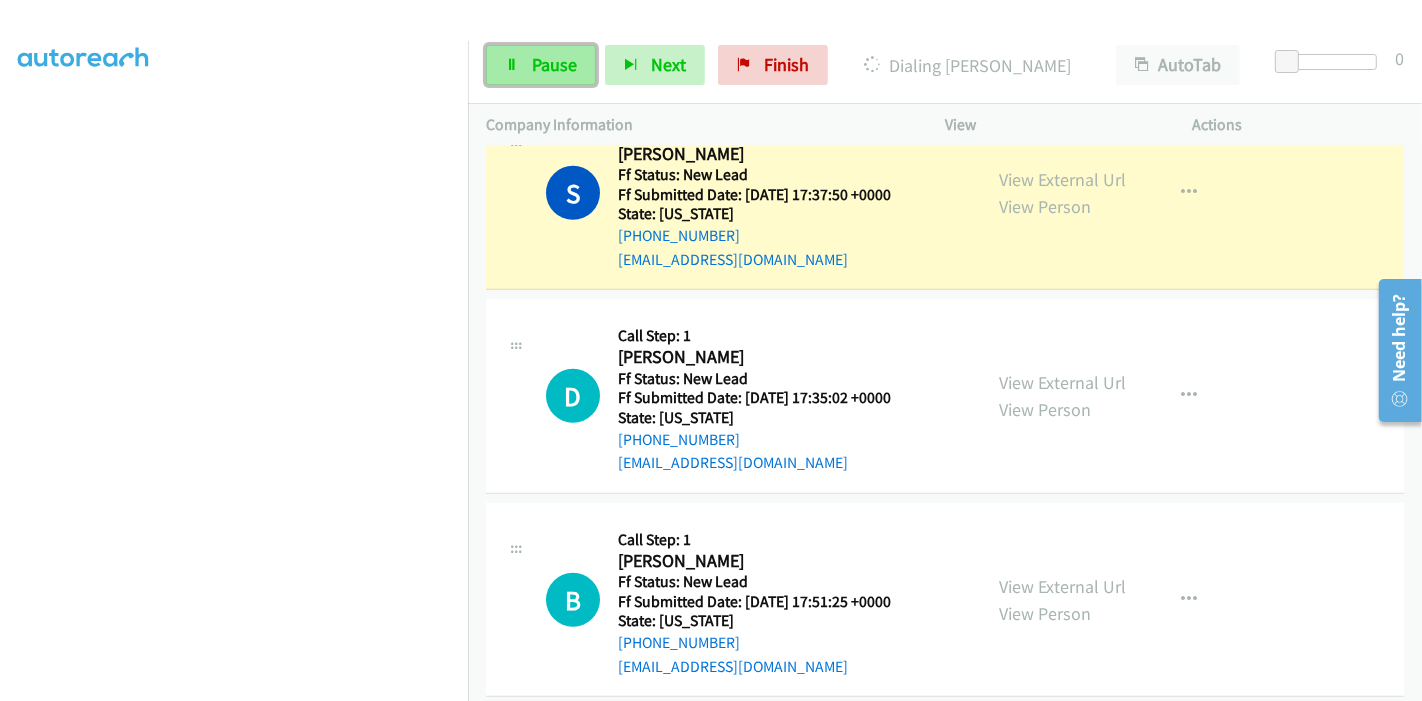 click on "Pause" at bounding box center [541, 65] 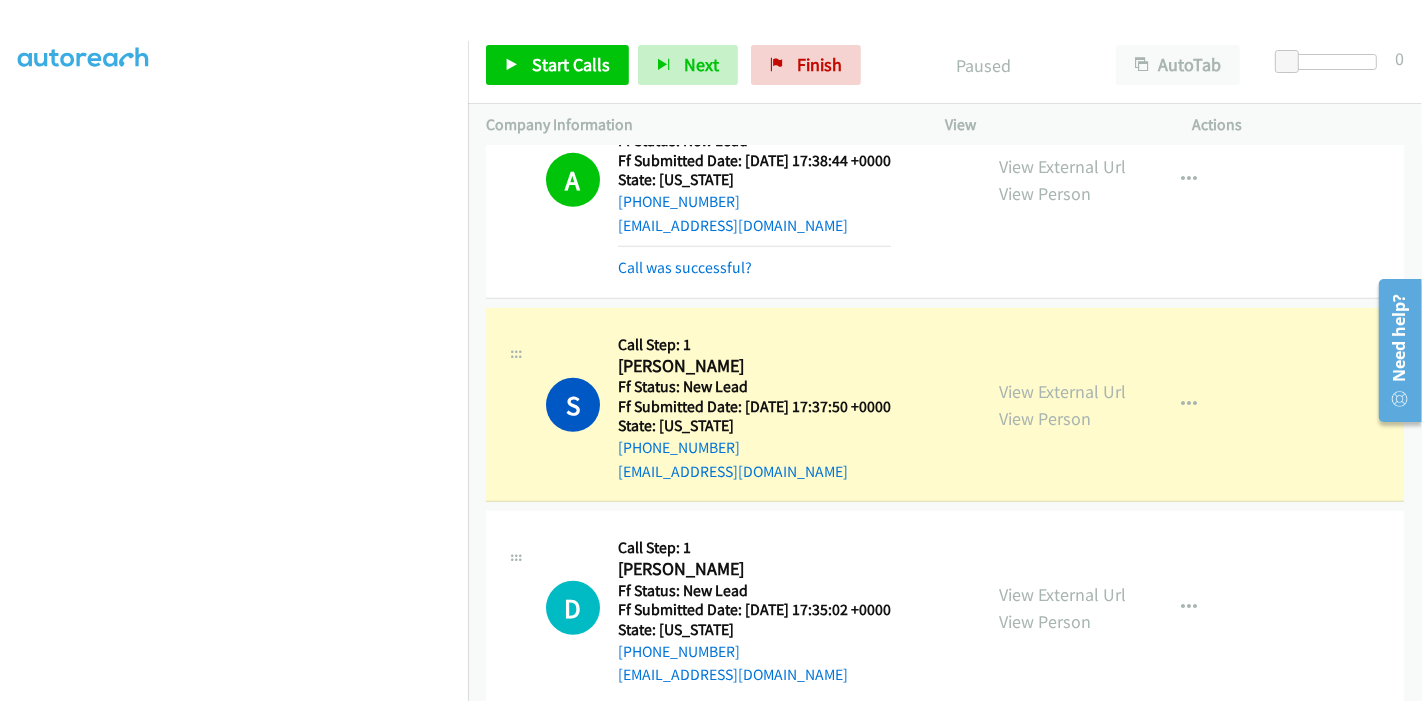 scroll, scrollTop: 978, scrollLeft: 0, axis: vertical 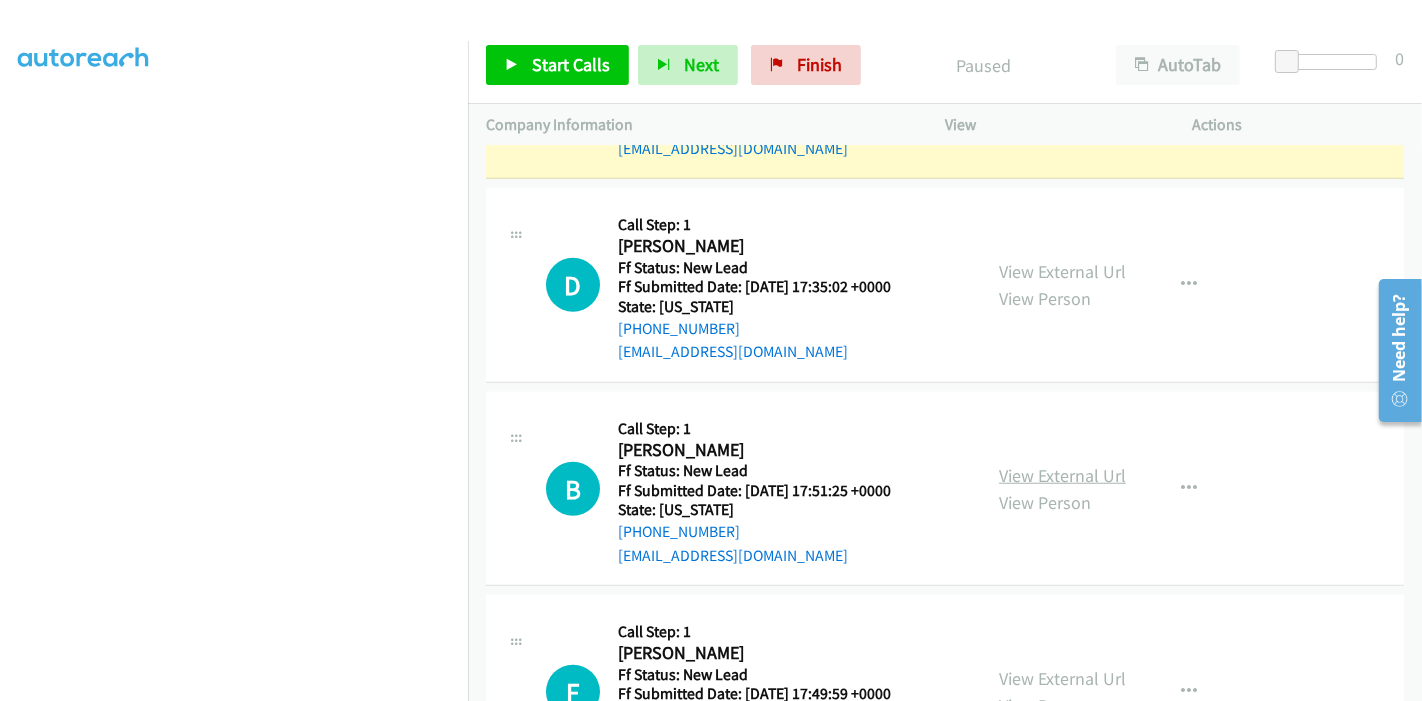 click on "View External Url" at bounding box center (1062, 475) 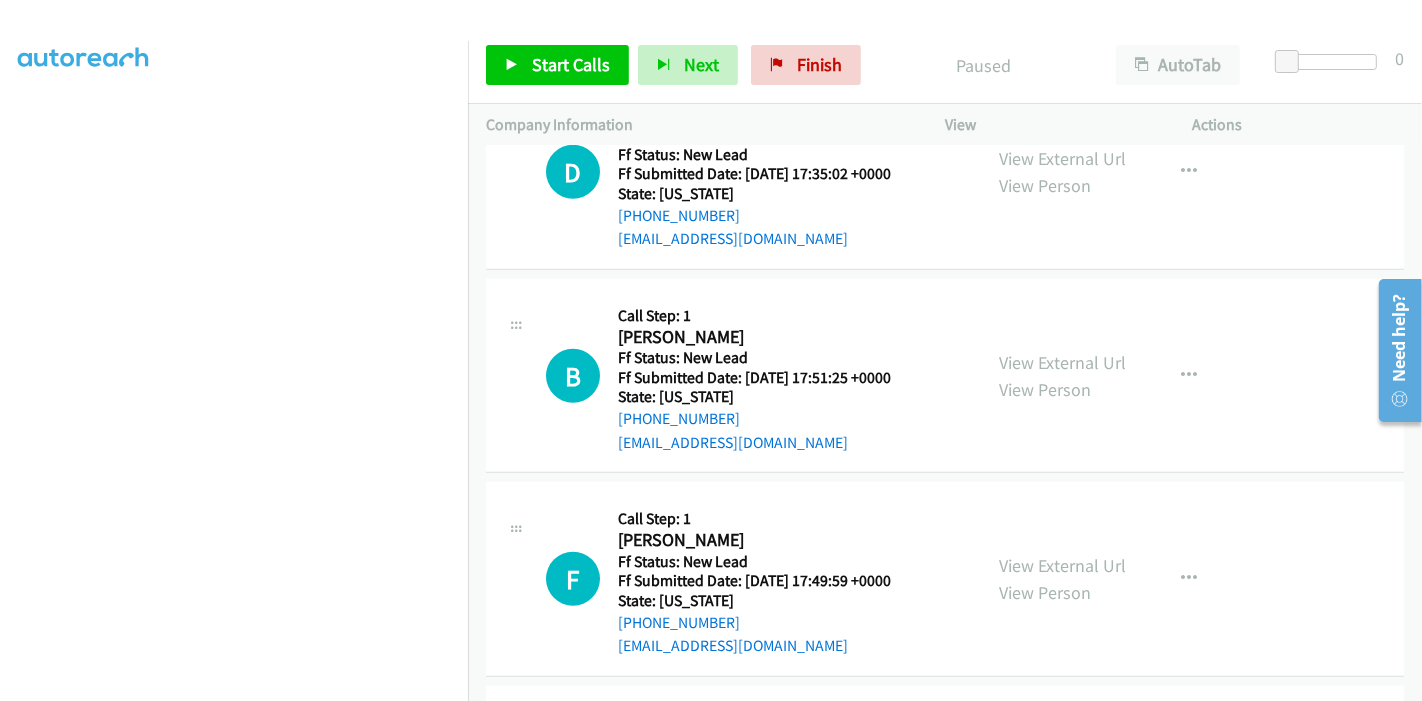 scroll, scrollTop: 1534, scrollLeft: 0, axis: vertical 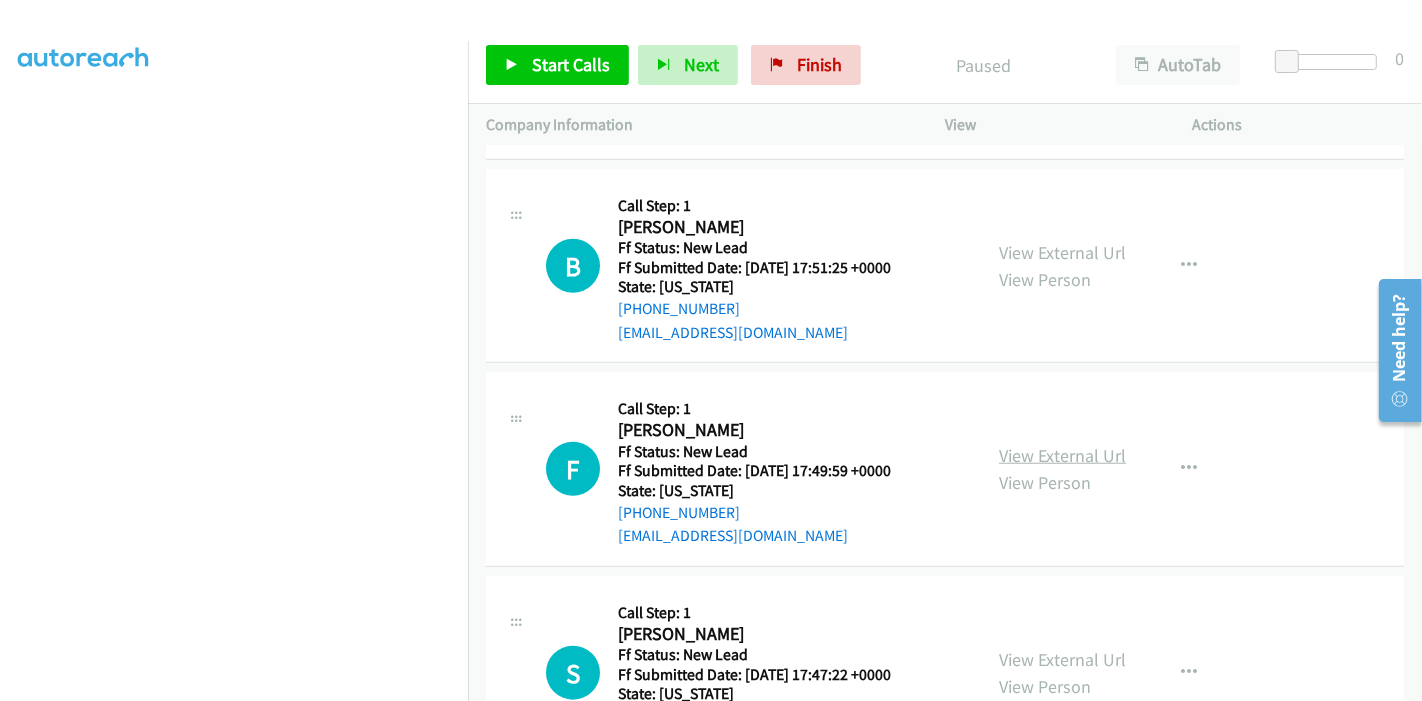 click on "View External Url" at bounding box center (1062, 455) 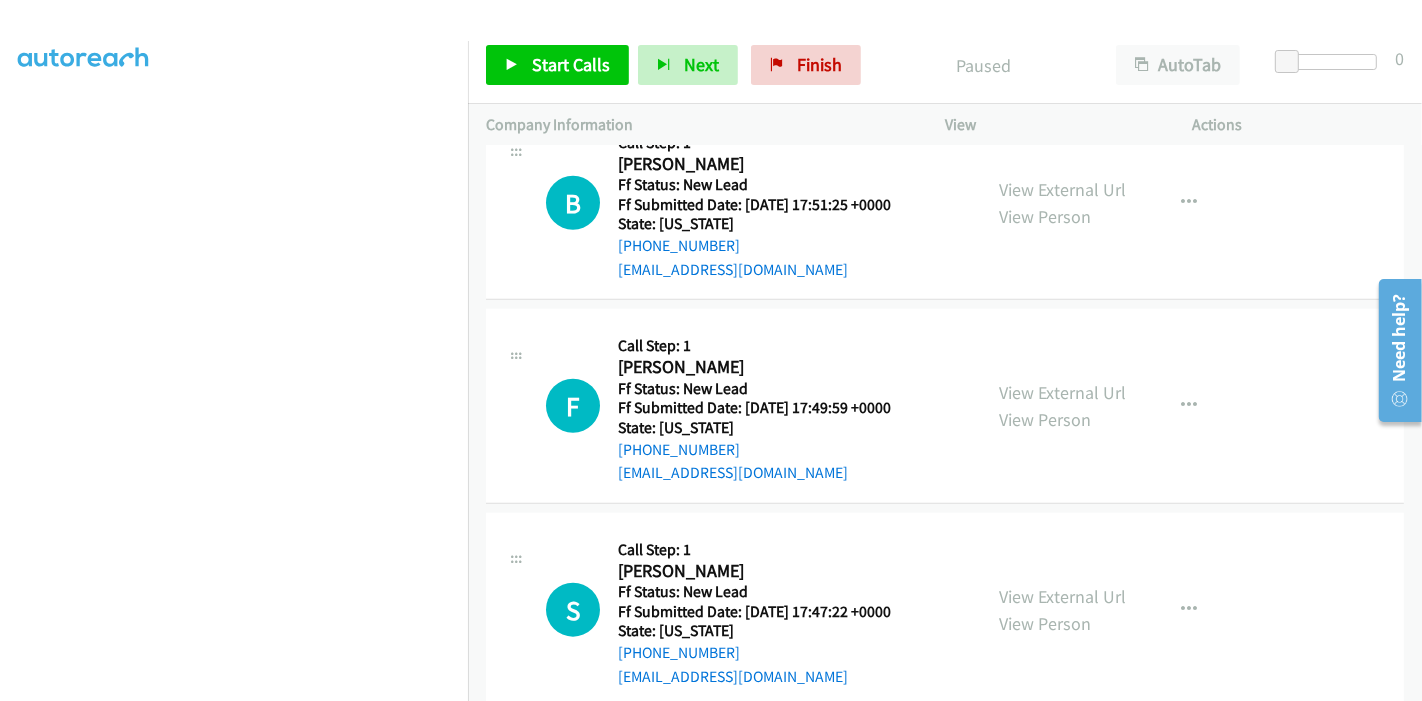 scroll, scrollTop: 1630, scrollLeft: 0, axis: vertical 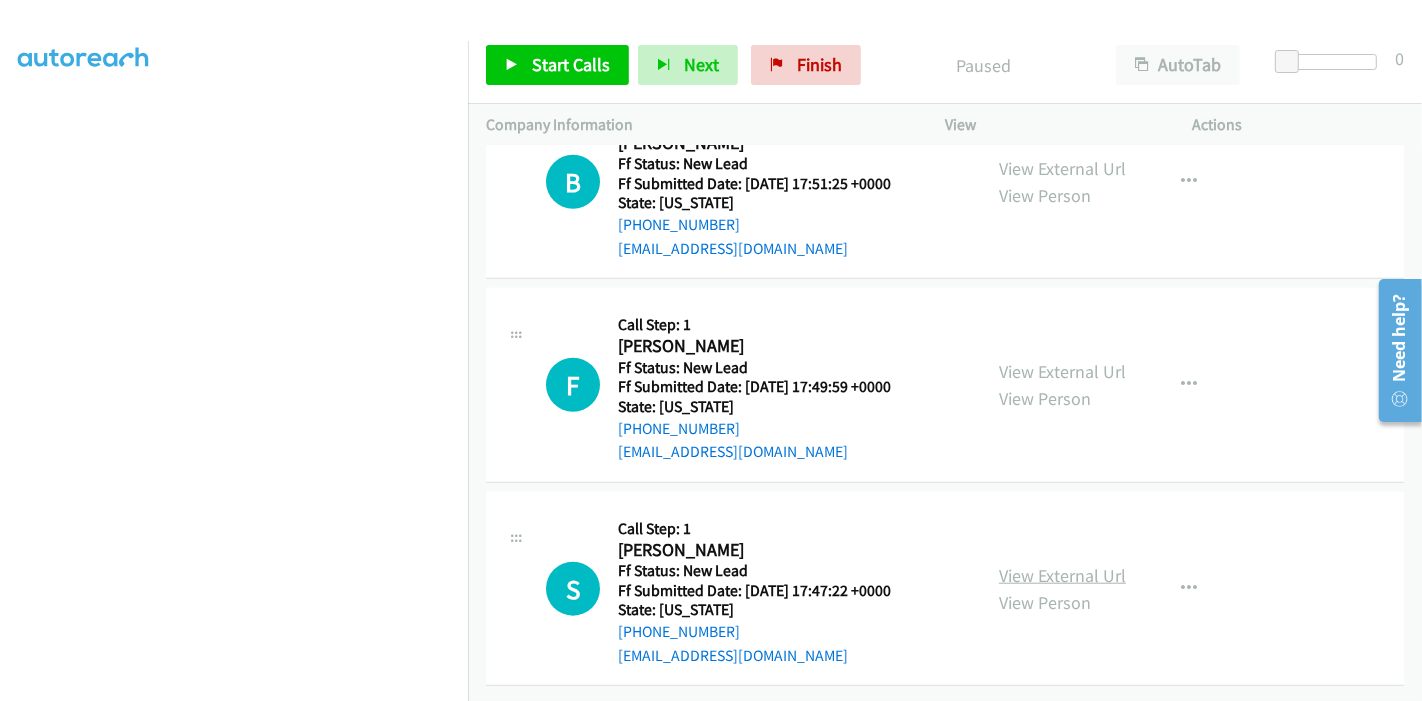 click on "View External Url" at bounding box center (1062, 575) 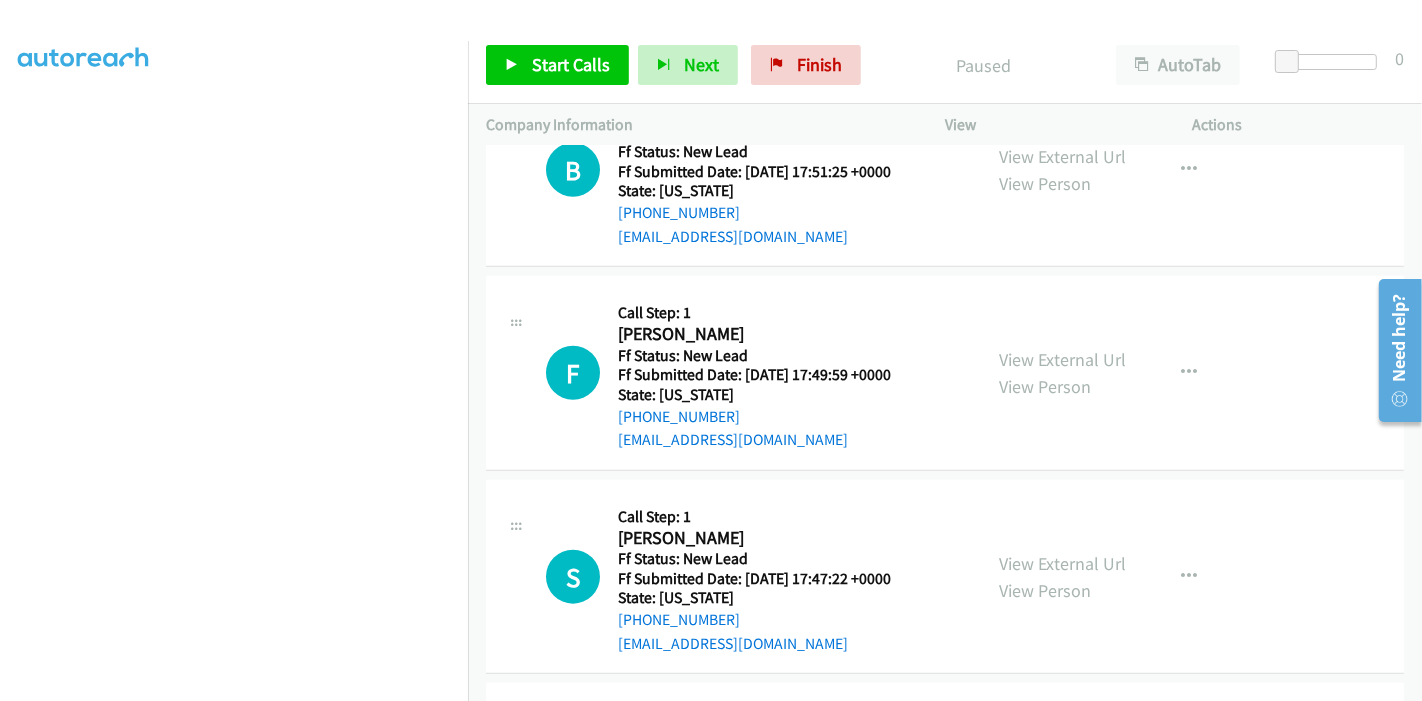 scroll, scrollTop: 422, scrollLeft: 0, axis: vertical 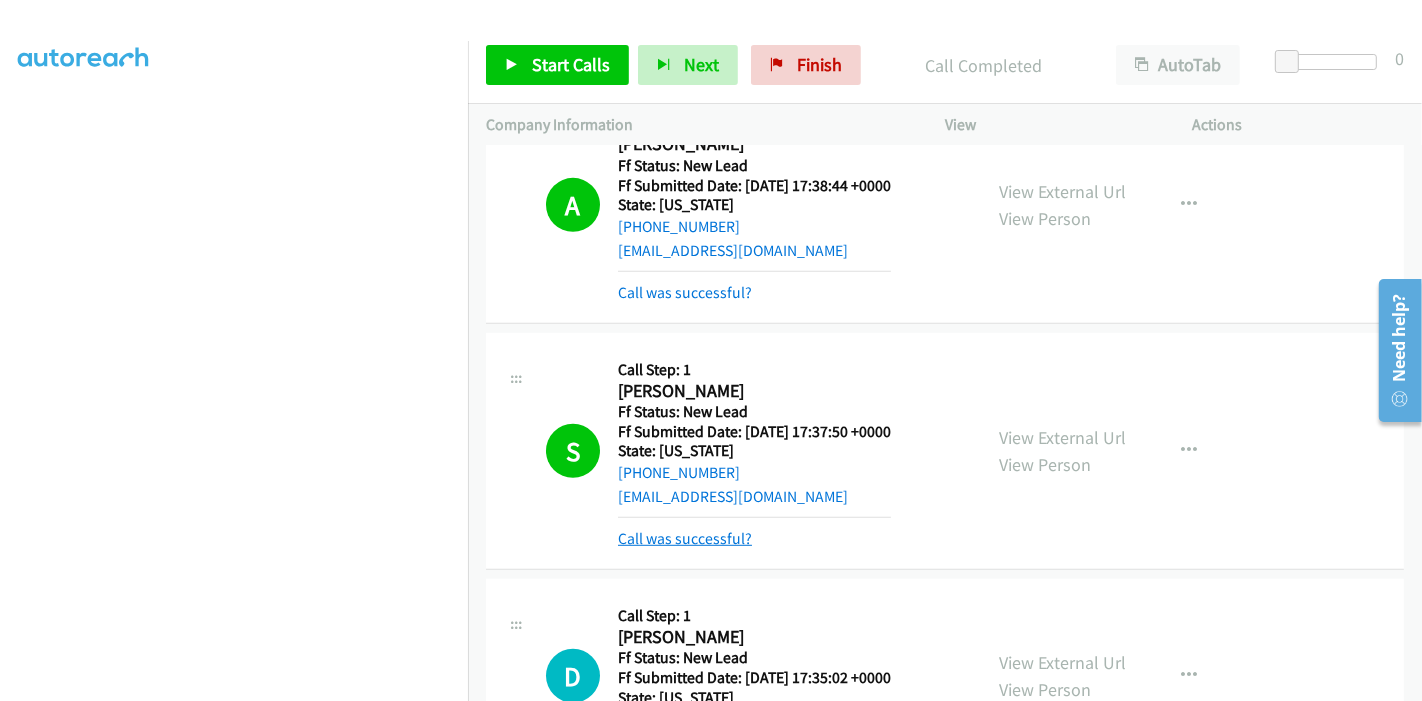 click on "Call was successful?" at bounding box center [685, 538] 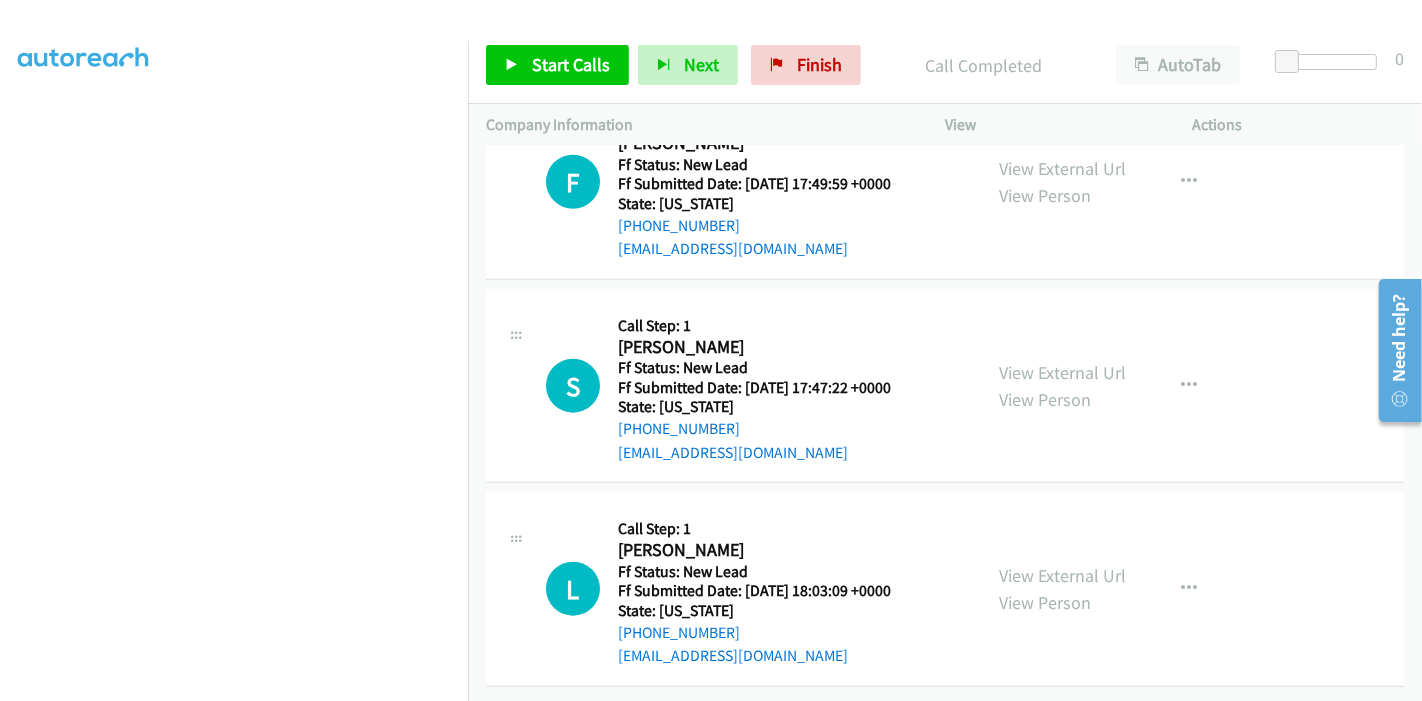 scroll, scrollTop: 1833, scrollLeft: 0, axis: vertical 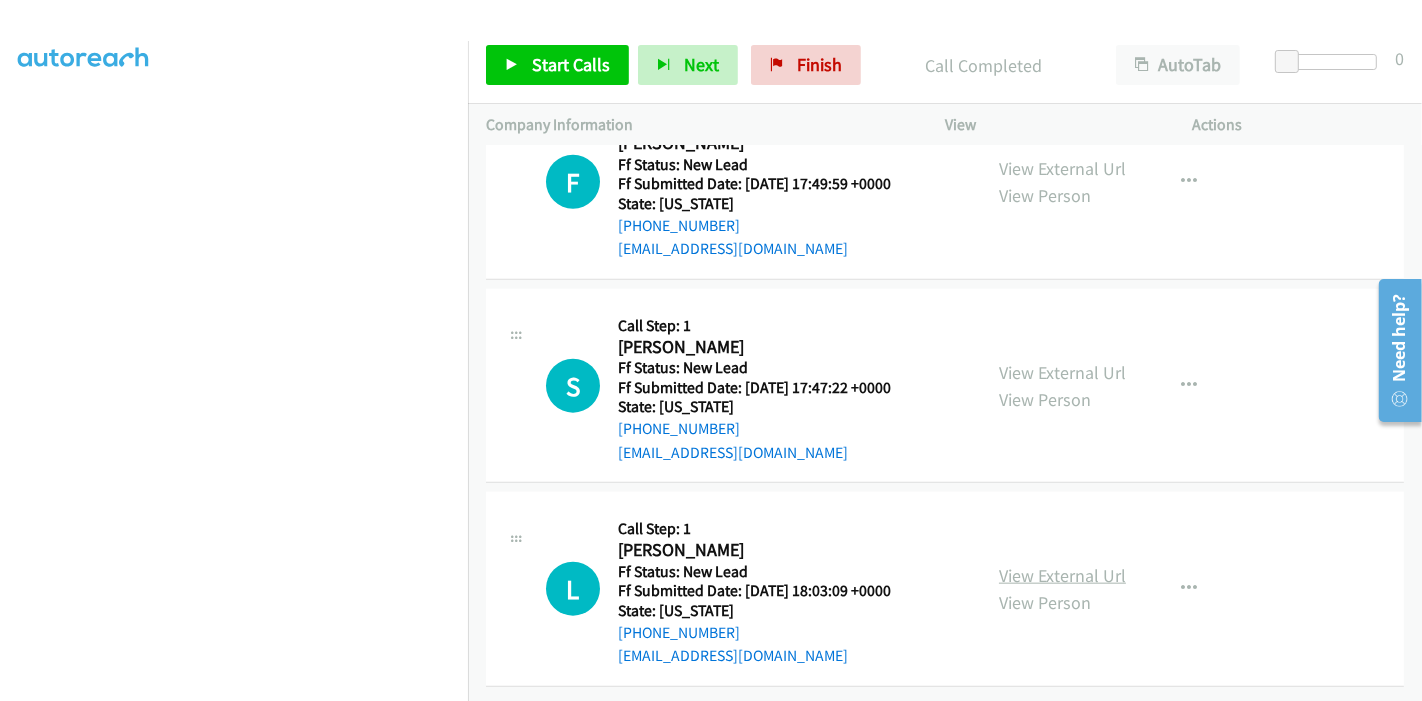 click on "View External Url" at bounding box center [1062, 575] 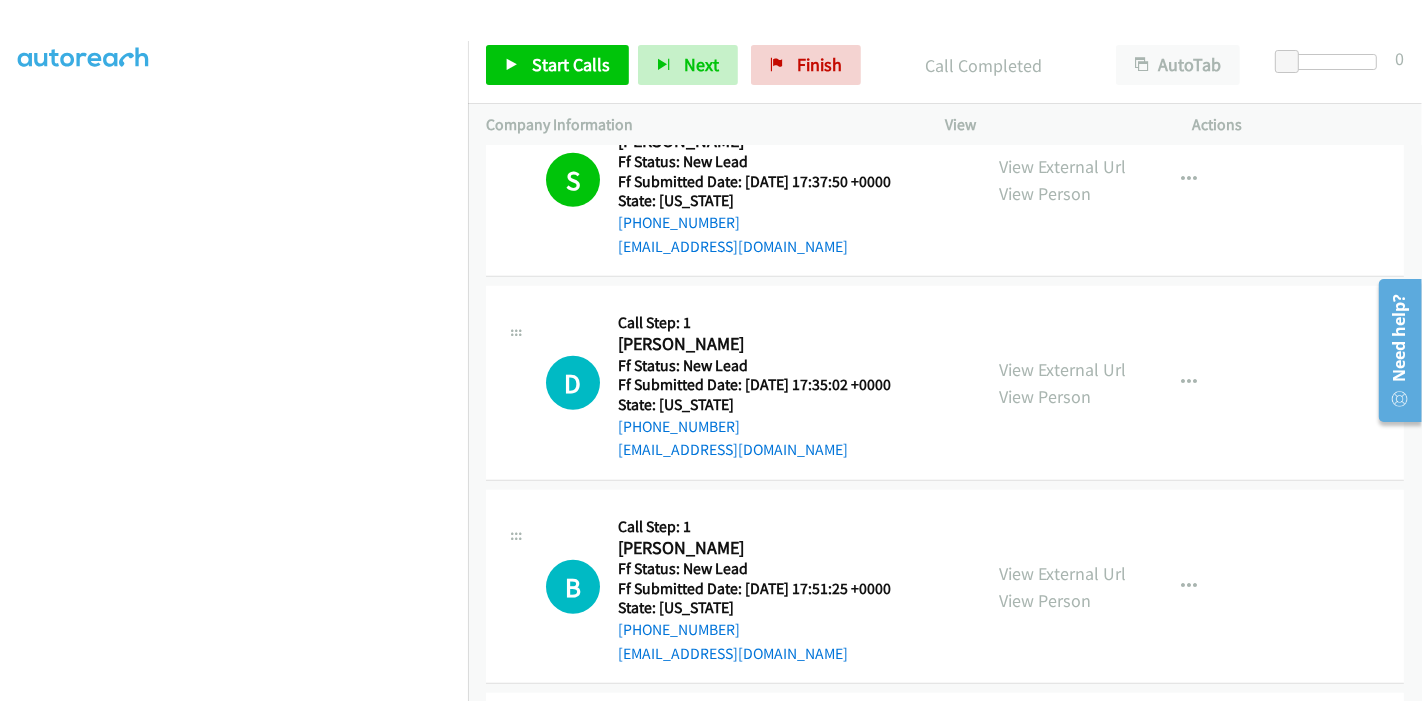 scroll, scrollTop: 1166, scrollLeft: 0, axis: vertical 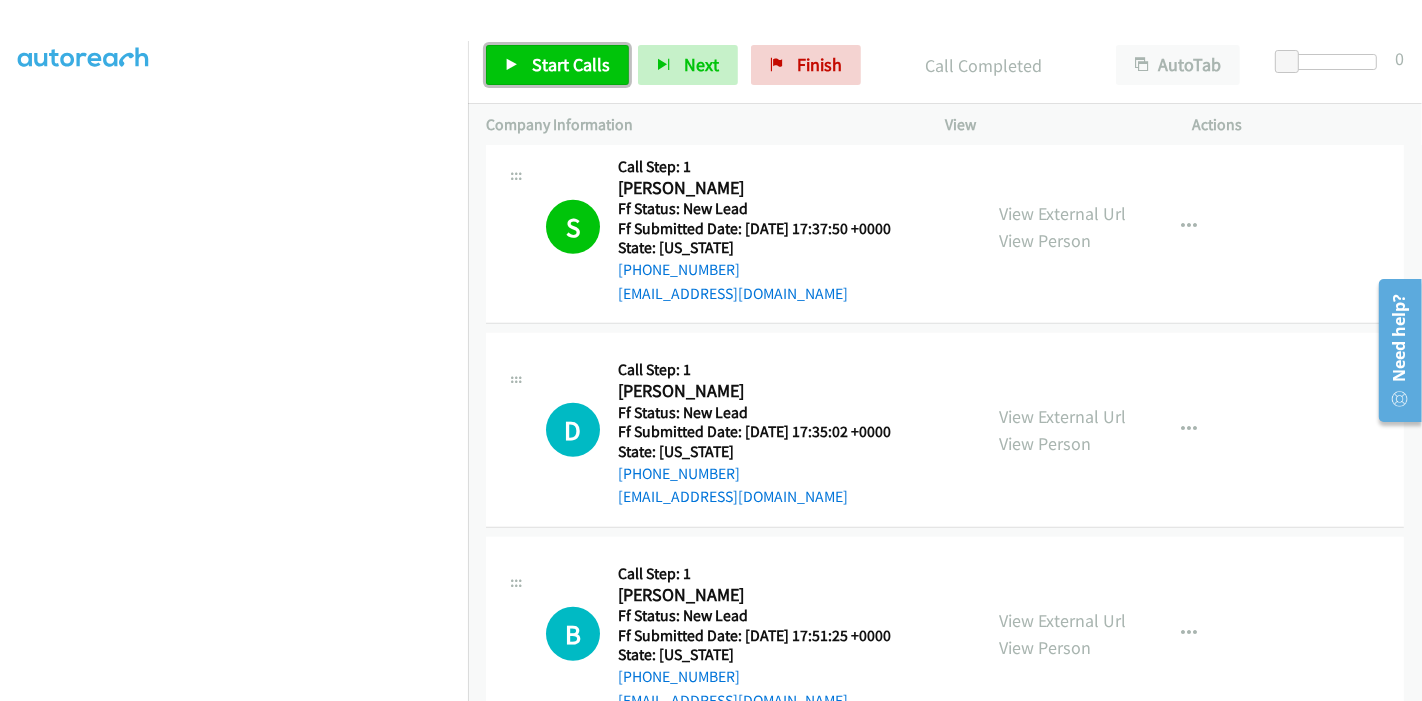click on "Start Calls" at bounding box center [571, 64] 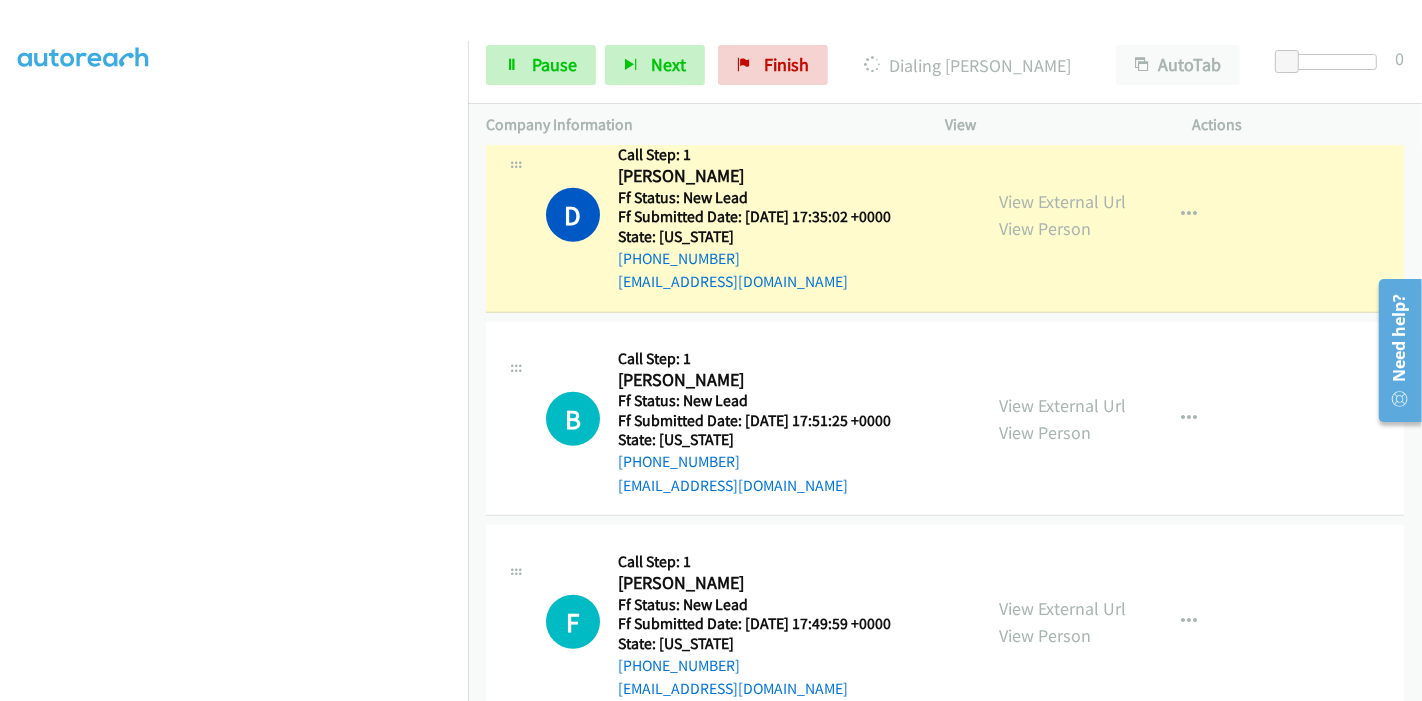scroll, scrollTop: 1500, scrollLeft: 0, axis: vertical 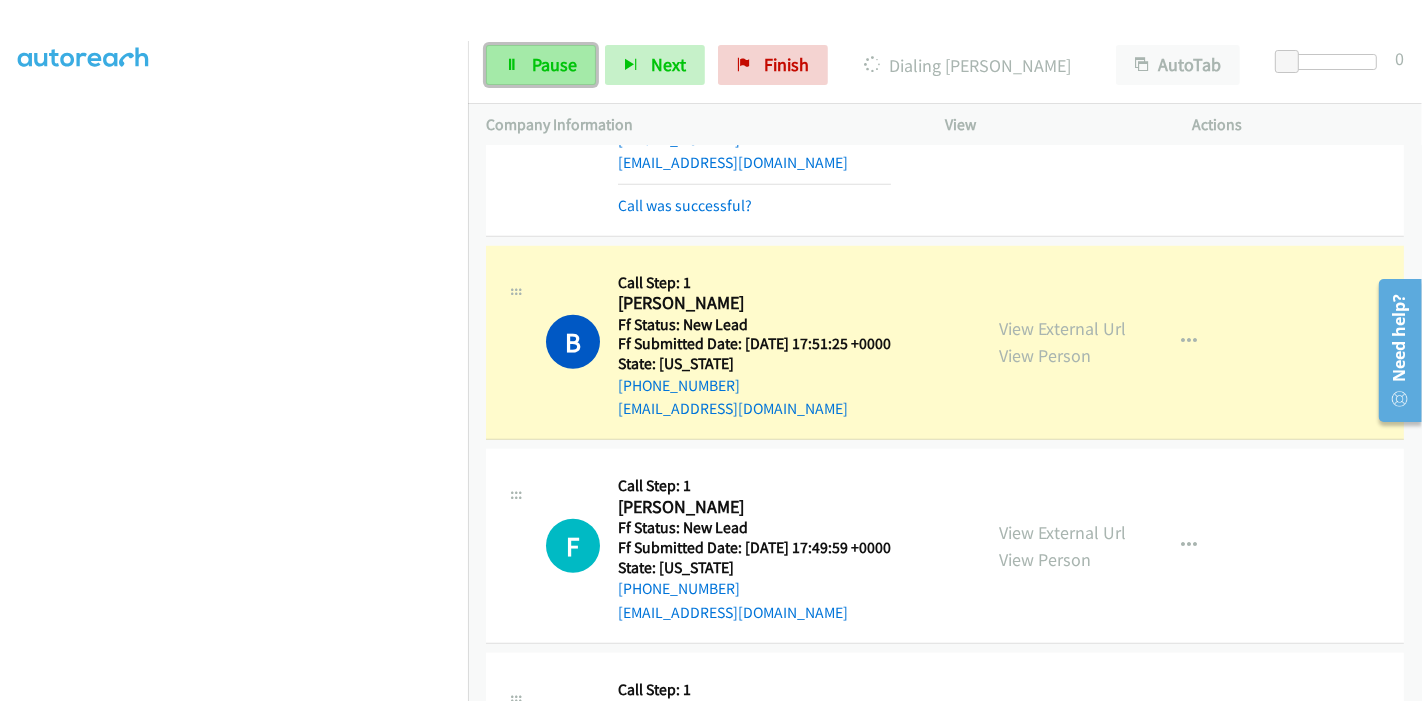 click on "Pause" at bounding box center [541, 65] 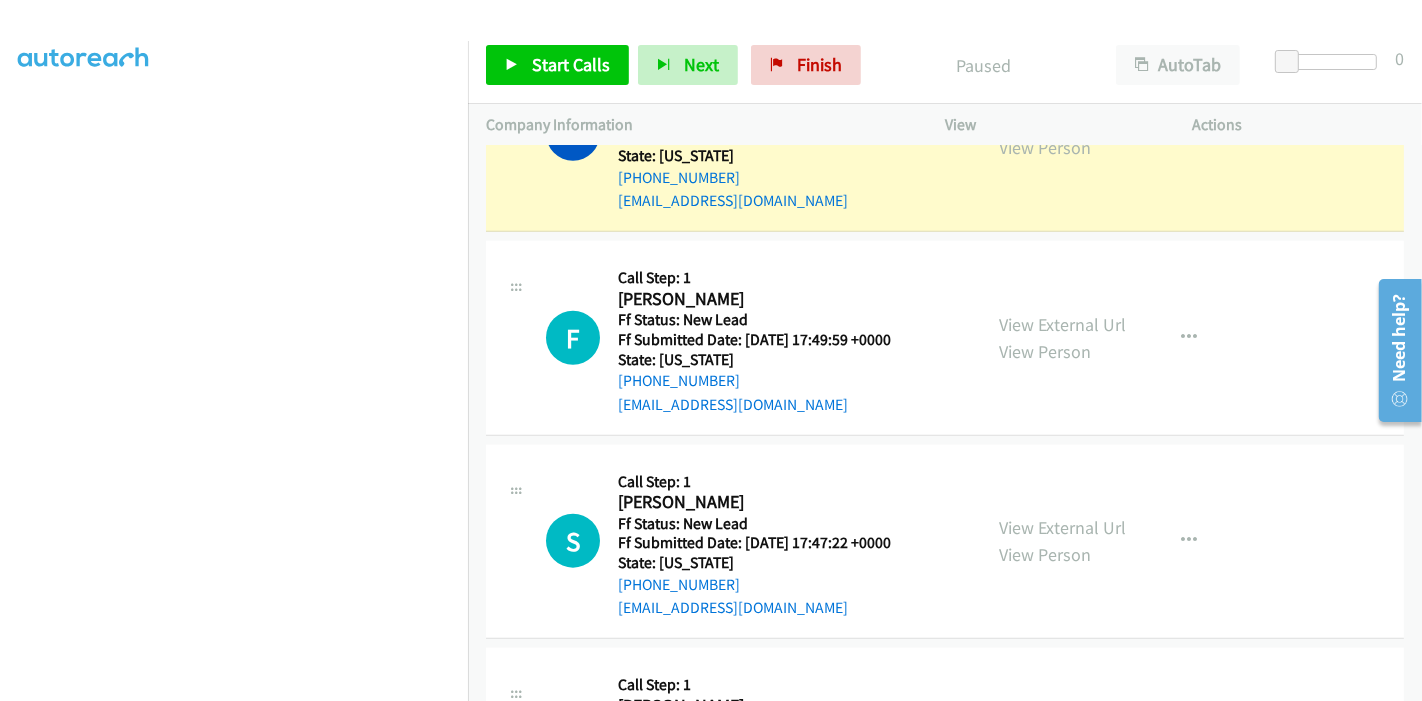 scroll, scrollTop: 1722, scrollLeft: 0, axis: vertical 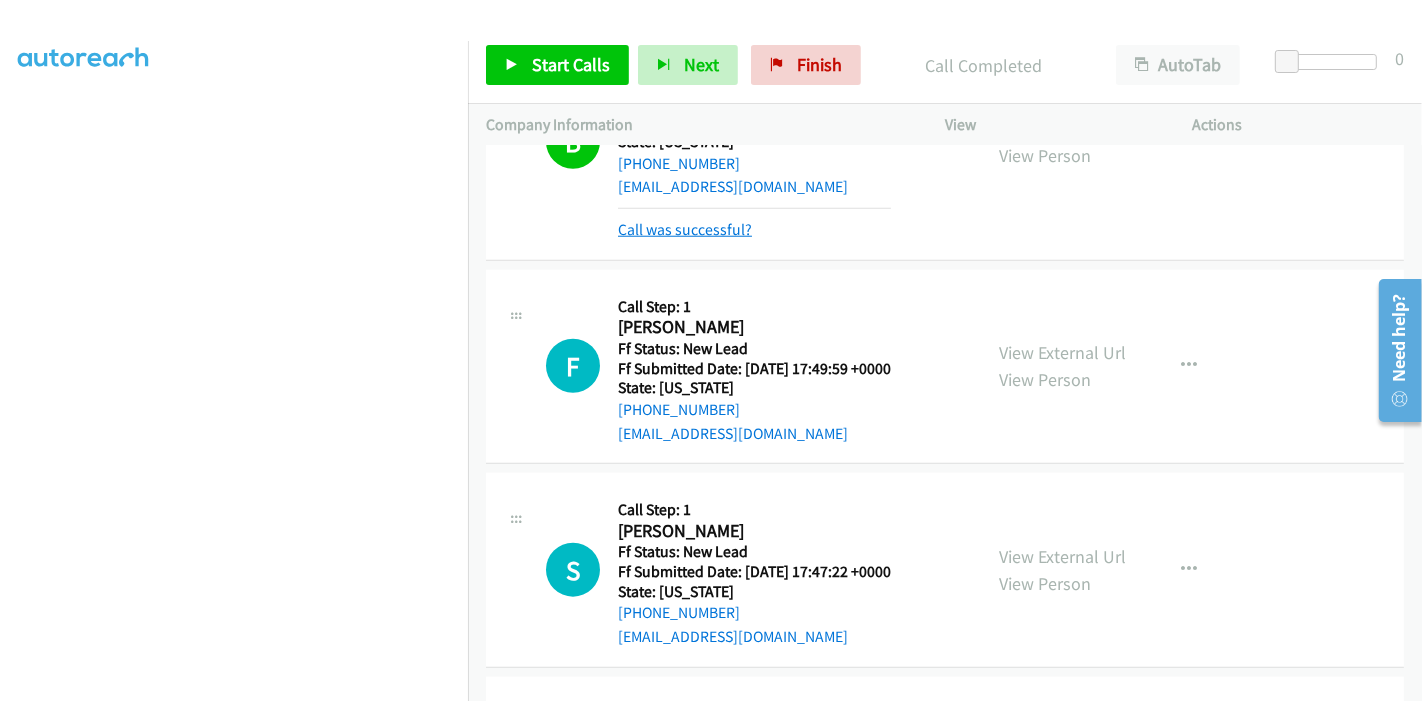 click on "Call was successful?" at bounding box center (685, 229) 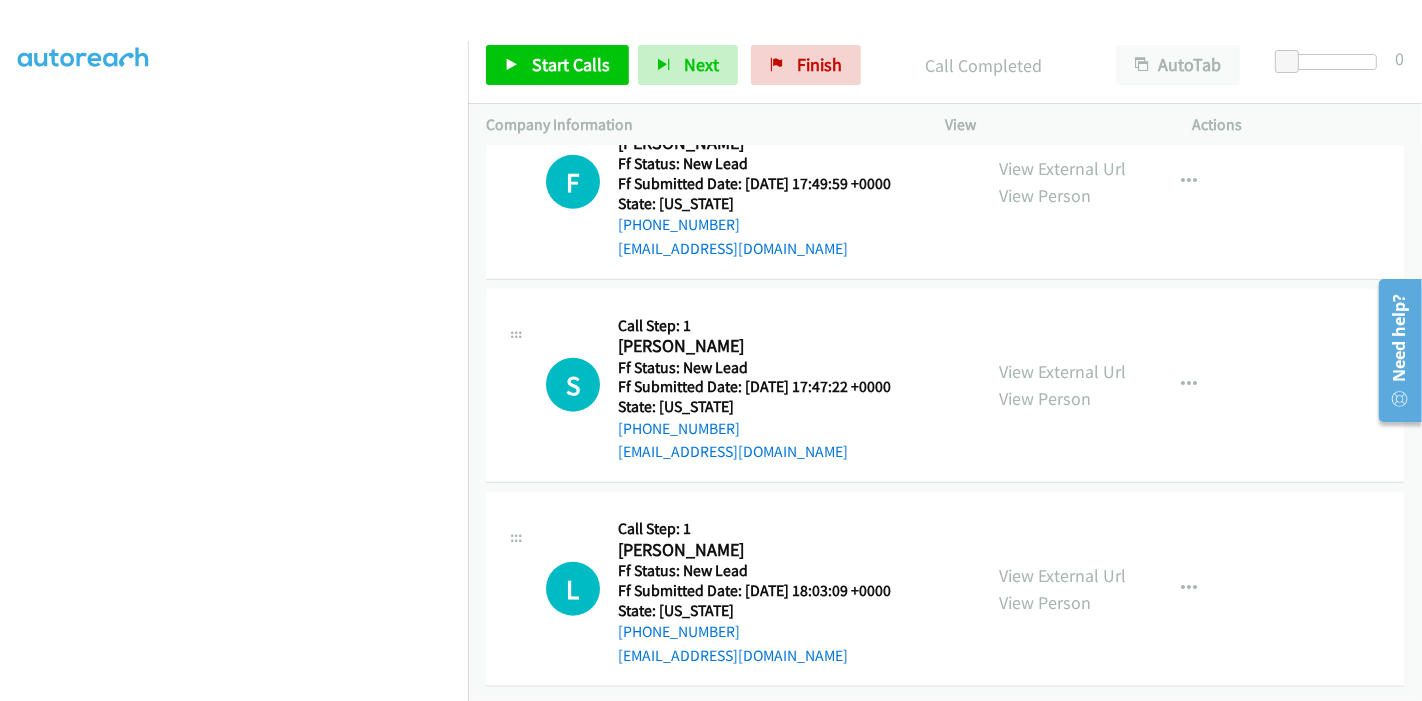 scroll, scrollTop: 1542, scrollLeft: 0, axis: vertical 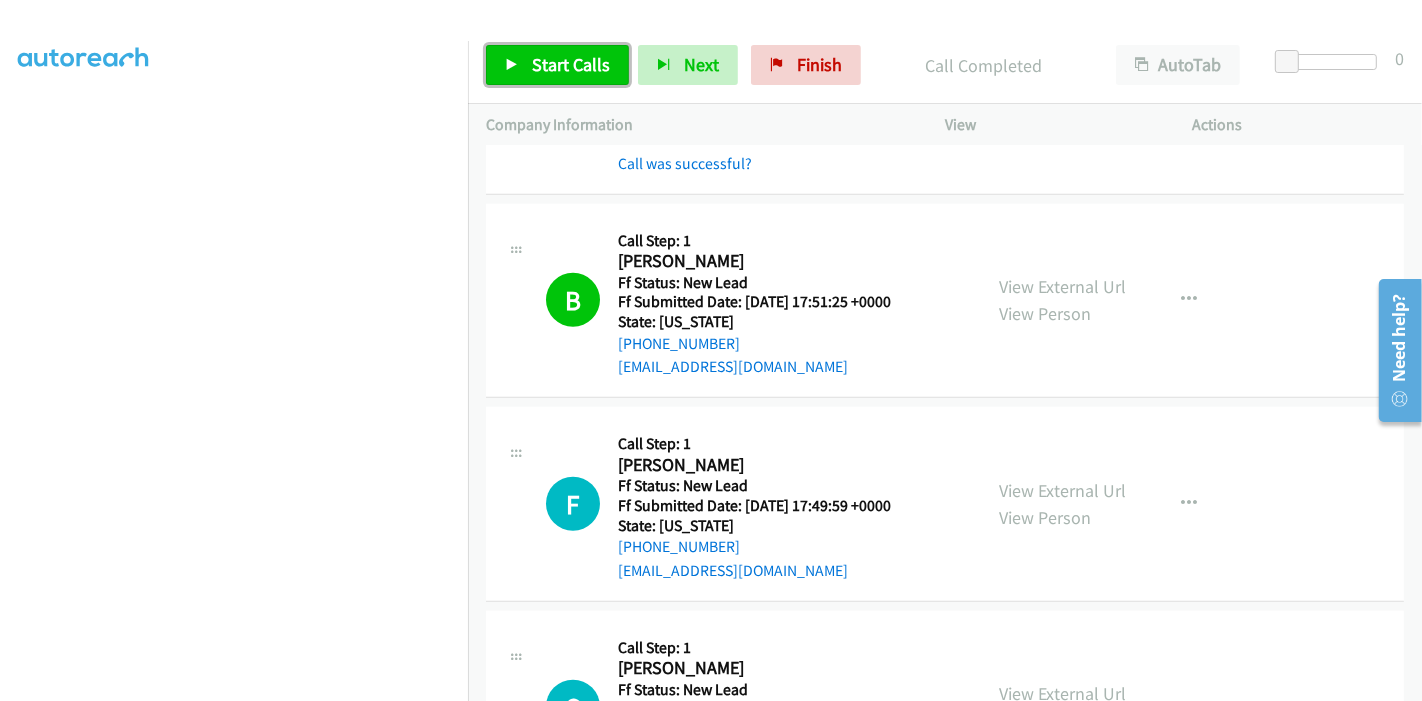 click on "Start Calls" at bounding box center [557, 65] 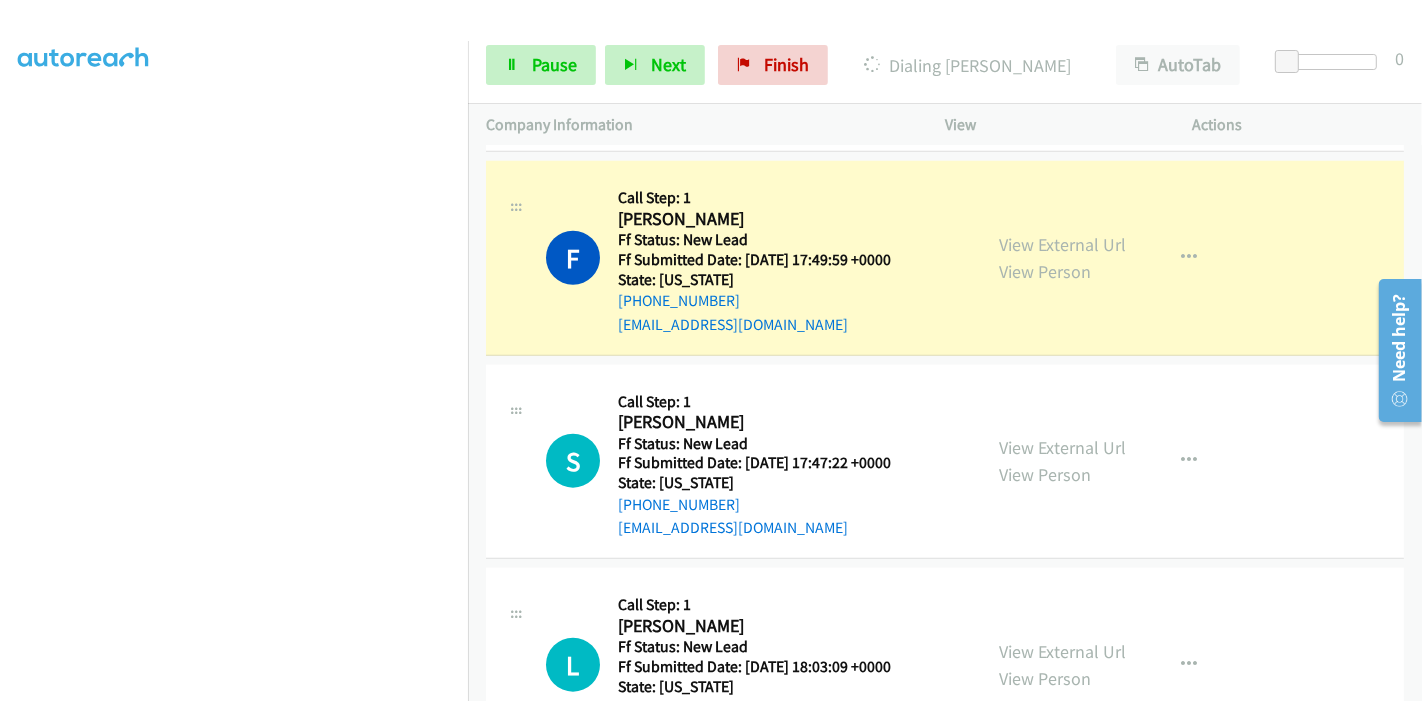 scroll, scrollTop: 1876, scrollLeft: 0, axis: vertical 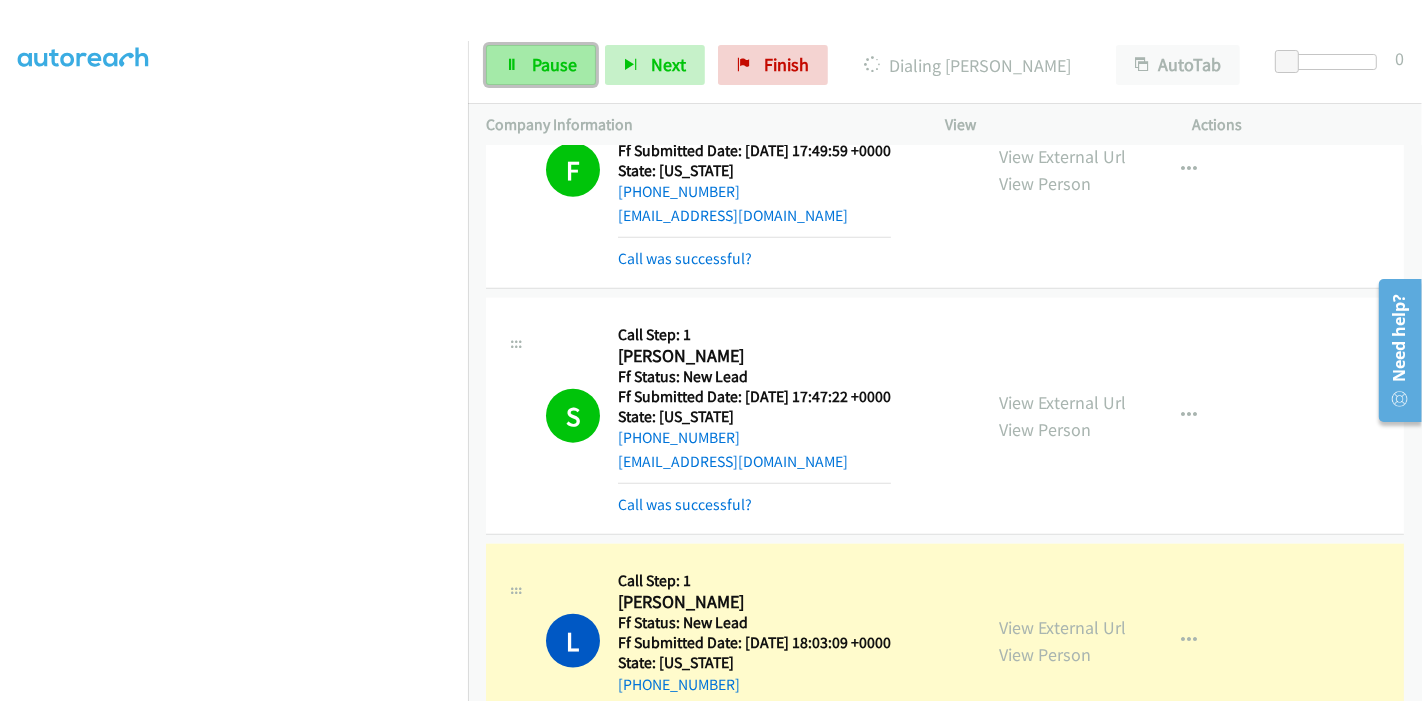 click on "Pause" at bounding box center (554, 64) 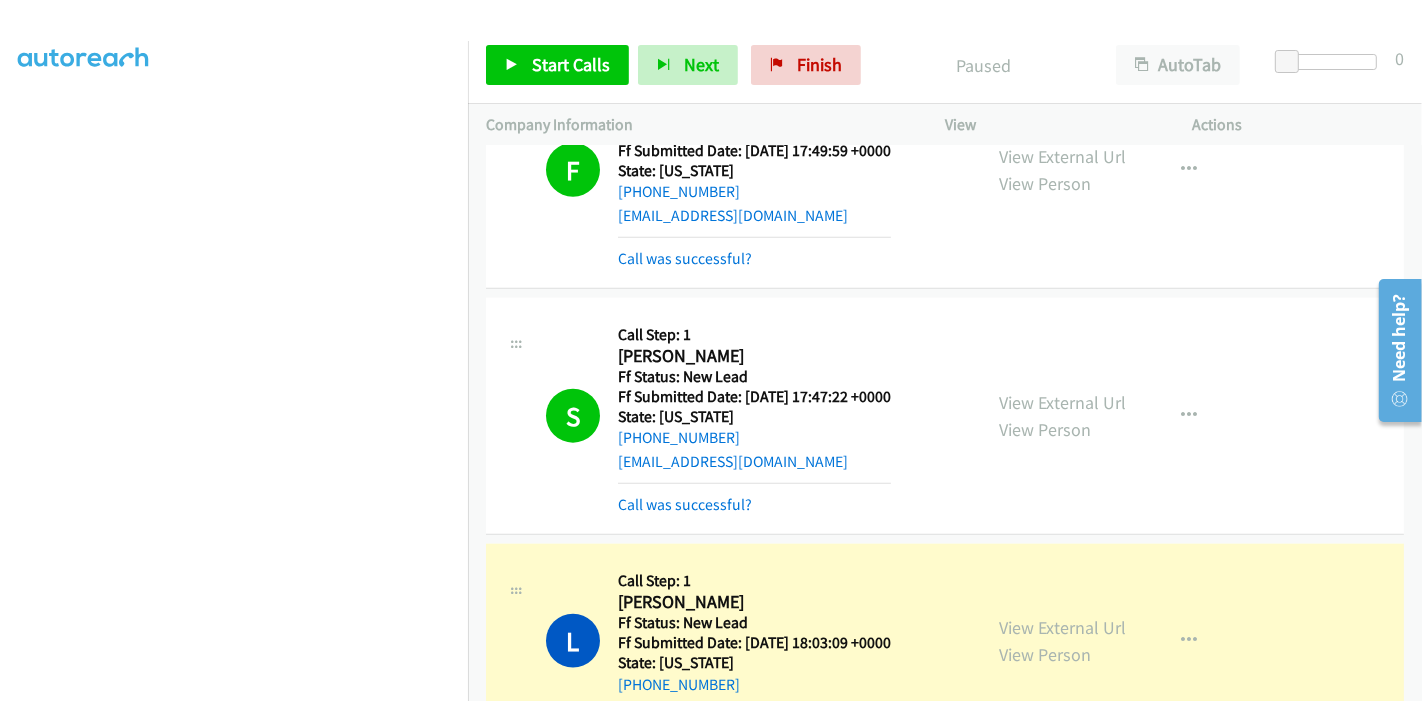 scroll, scrollTop: 422, scrollLeft: 0, axis: vertical 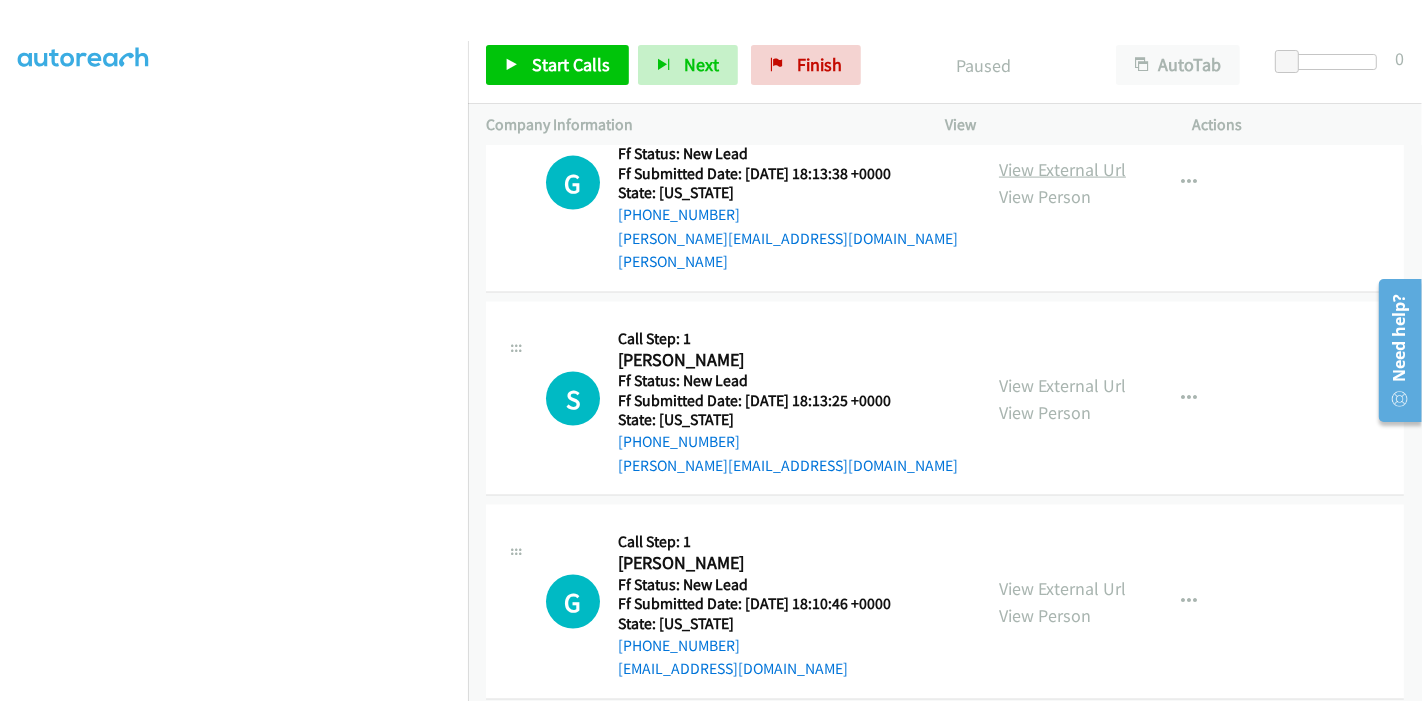 click on "View External Url" at bounding box center [1062, 169] 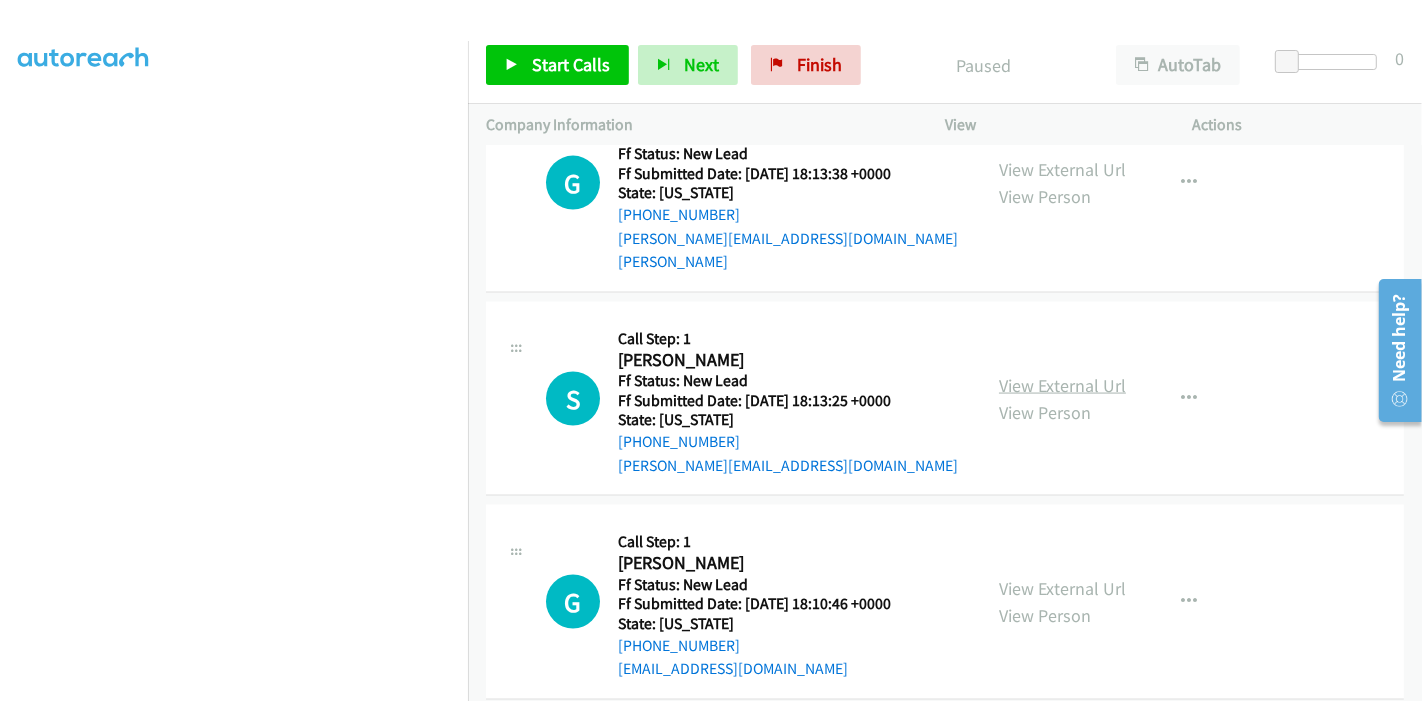 click on "View External Url" at bounding box center [1062, 385] 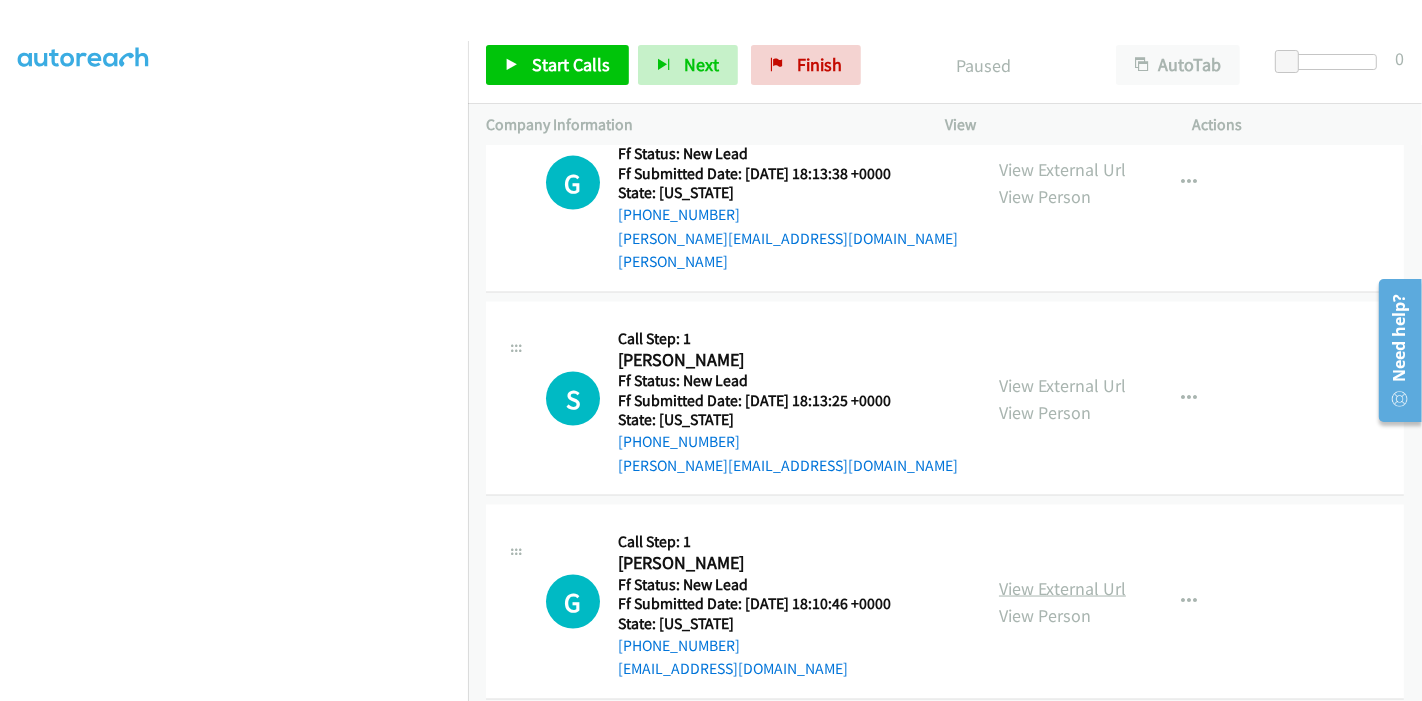 click on "View External Url" at bounding box center (1062, 588) 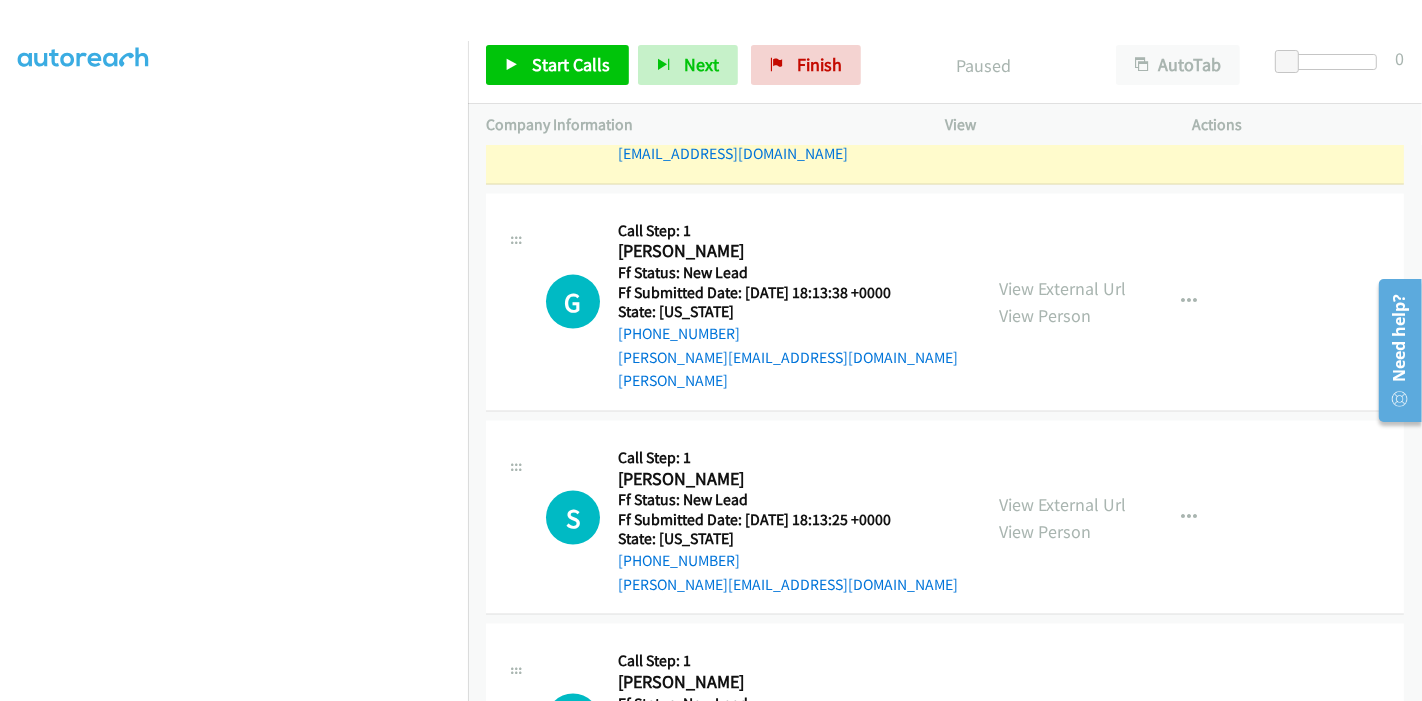 scroll, scrollTop: 2570, scrollLeft: 0, axis: vertical 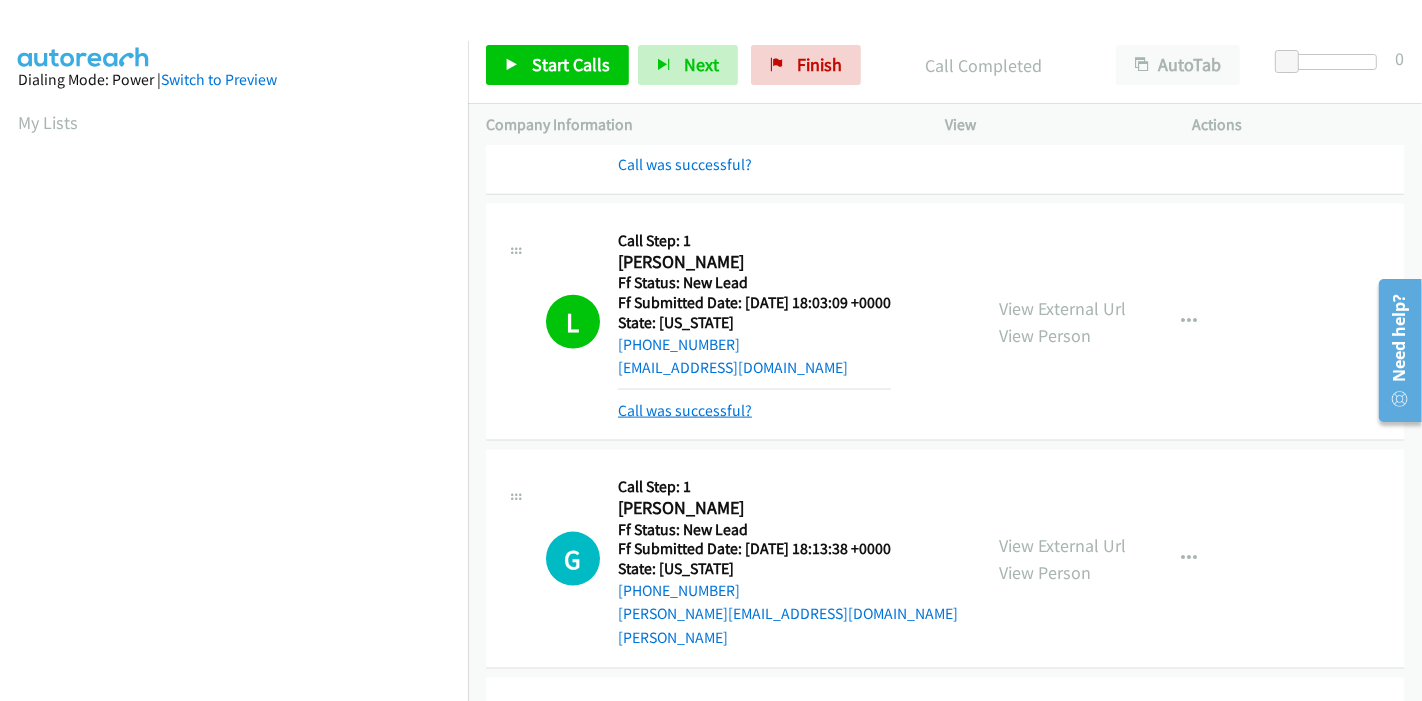 click on "Call was successful?" at bounding box center [685, 410] 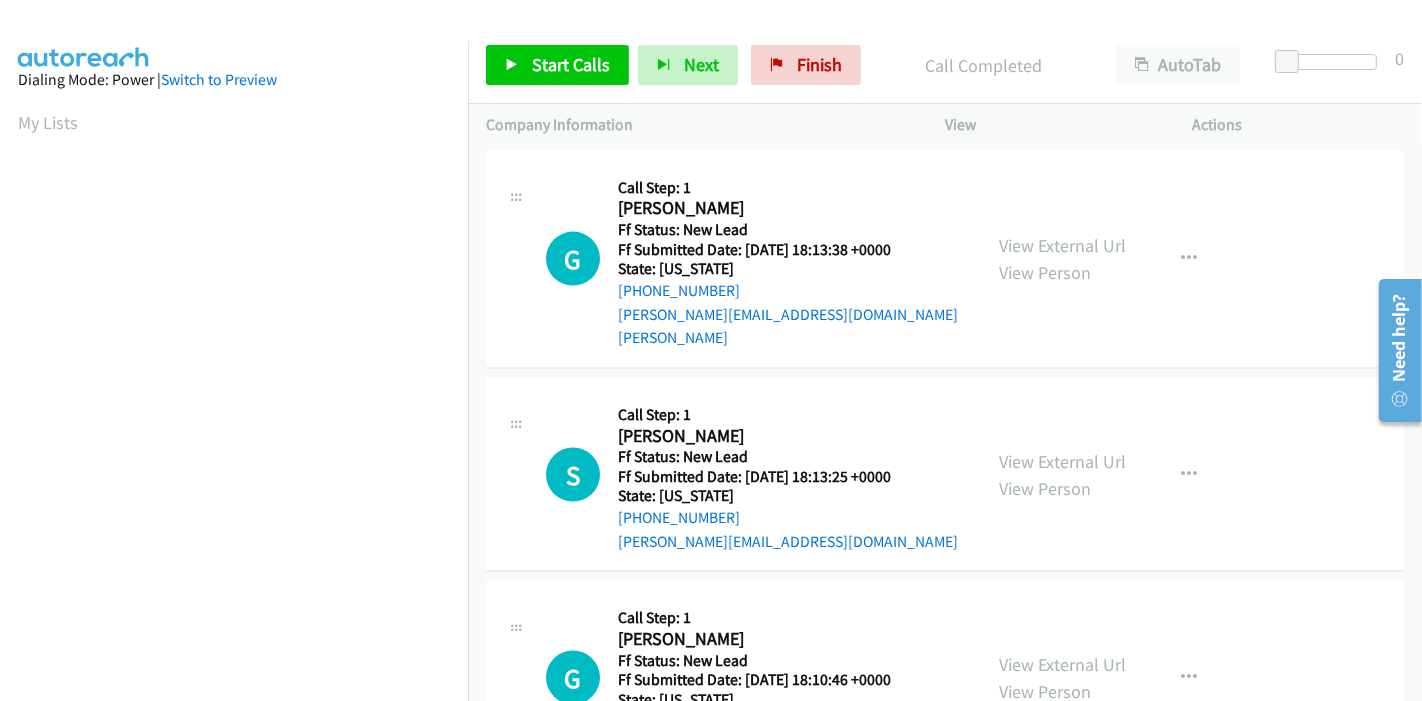 scroll, scrollTop: 2459, scrollLeft: 0, axis: vertical 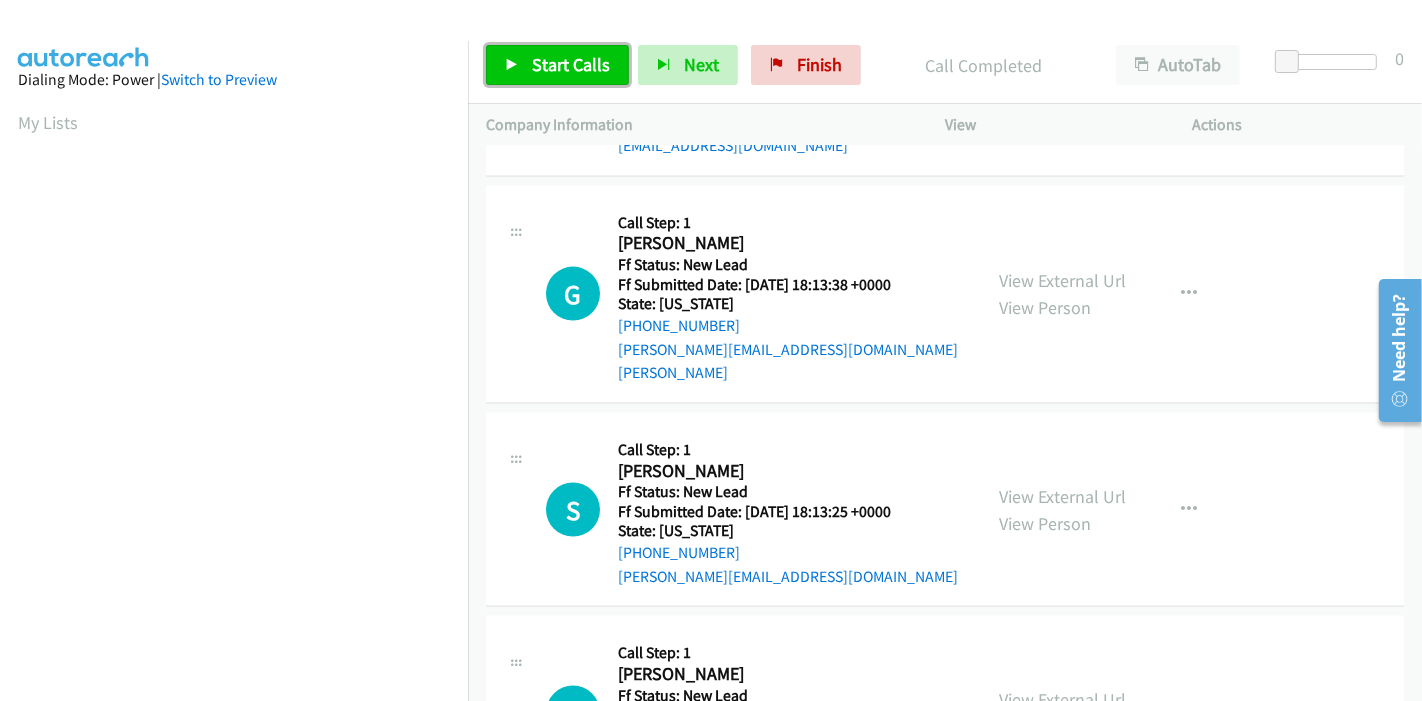 click on "Start Calls" at bounding box center (557, 65) 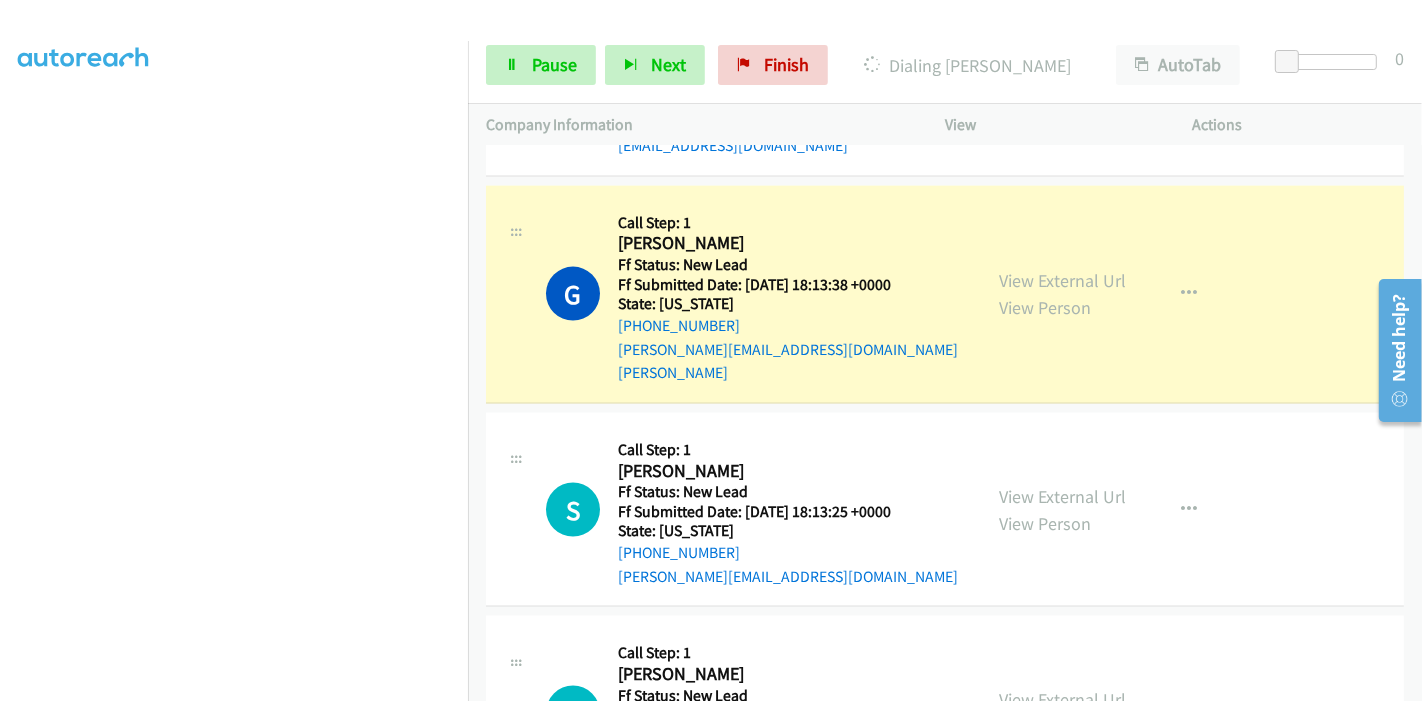 scroll, scrollTop: 422, scrollLeft: 0, axis: vertical 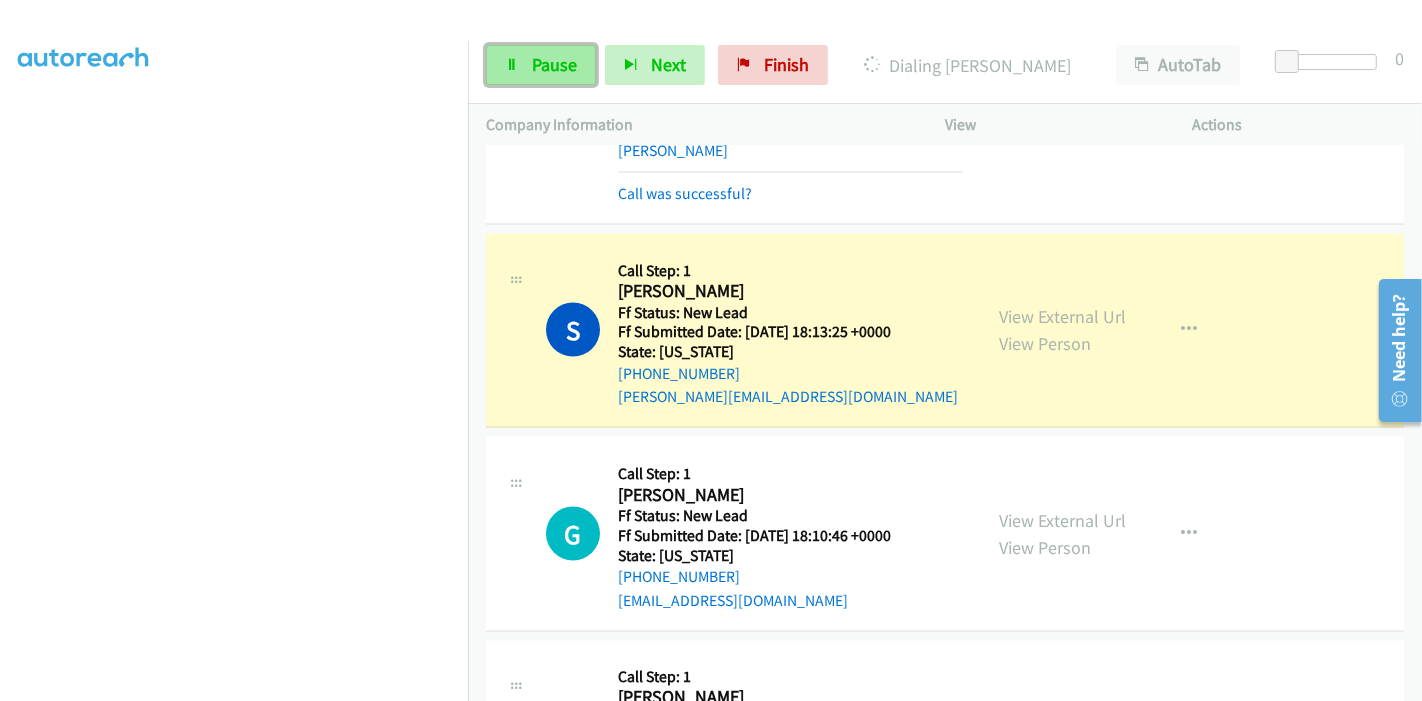 click on "Pause" at bounding box center [554, 64] 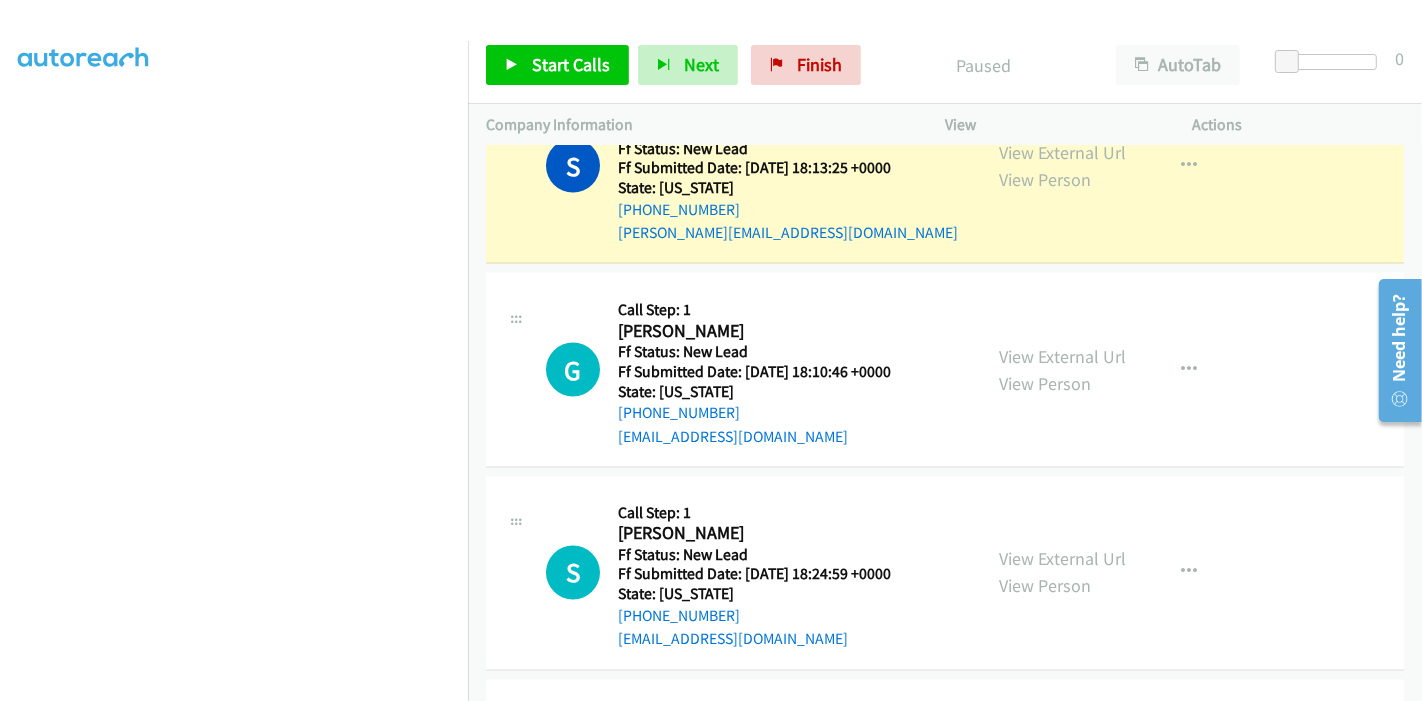scroll, scrollTop: 2903, scrollLeft: 0, axis: vertical 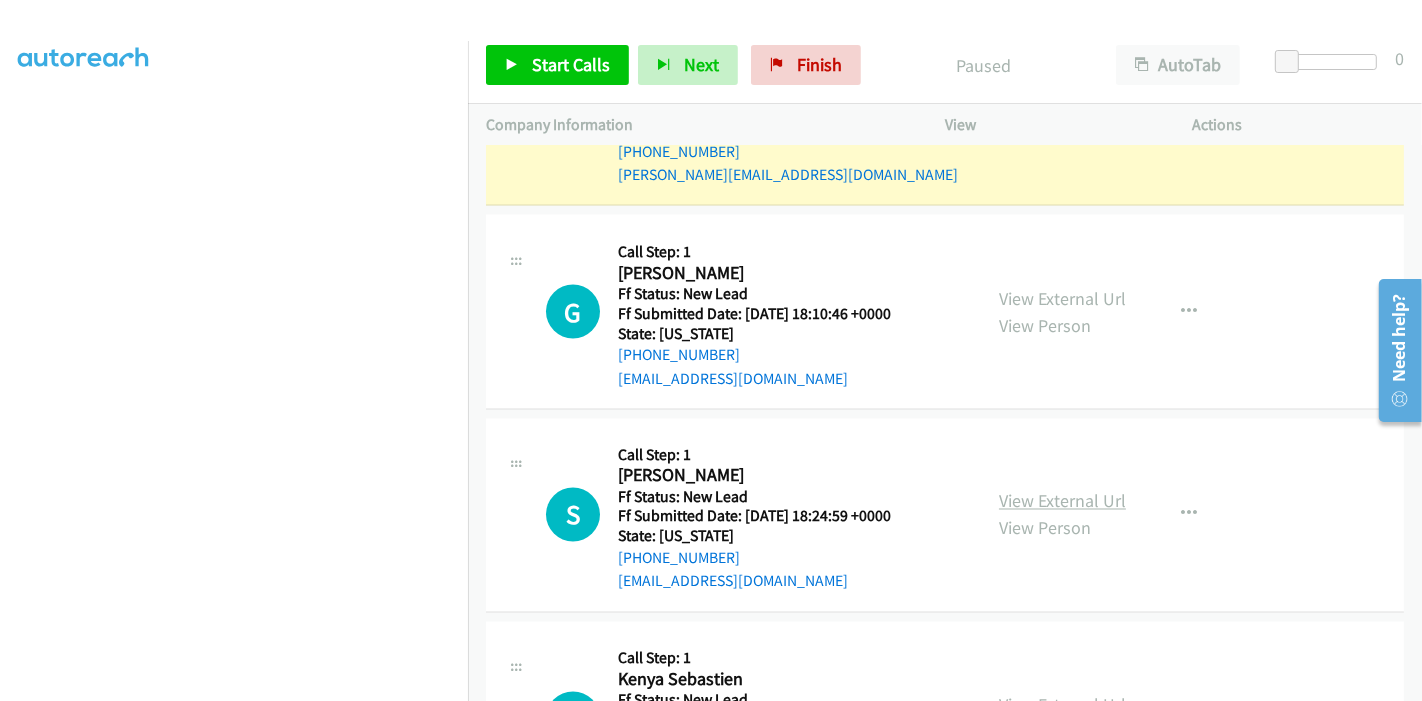 click on "View External Url" at bounding box center [1062, 501] 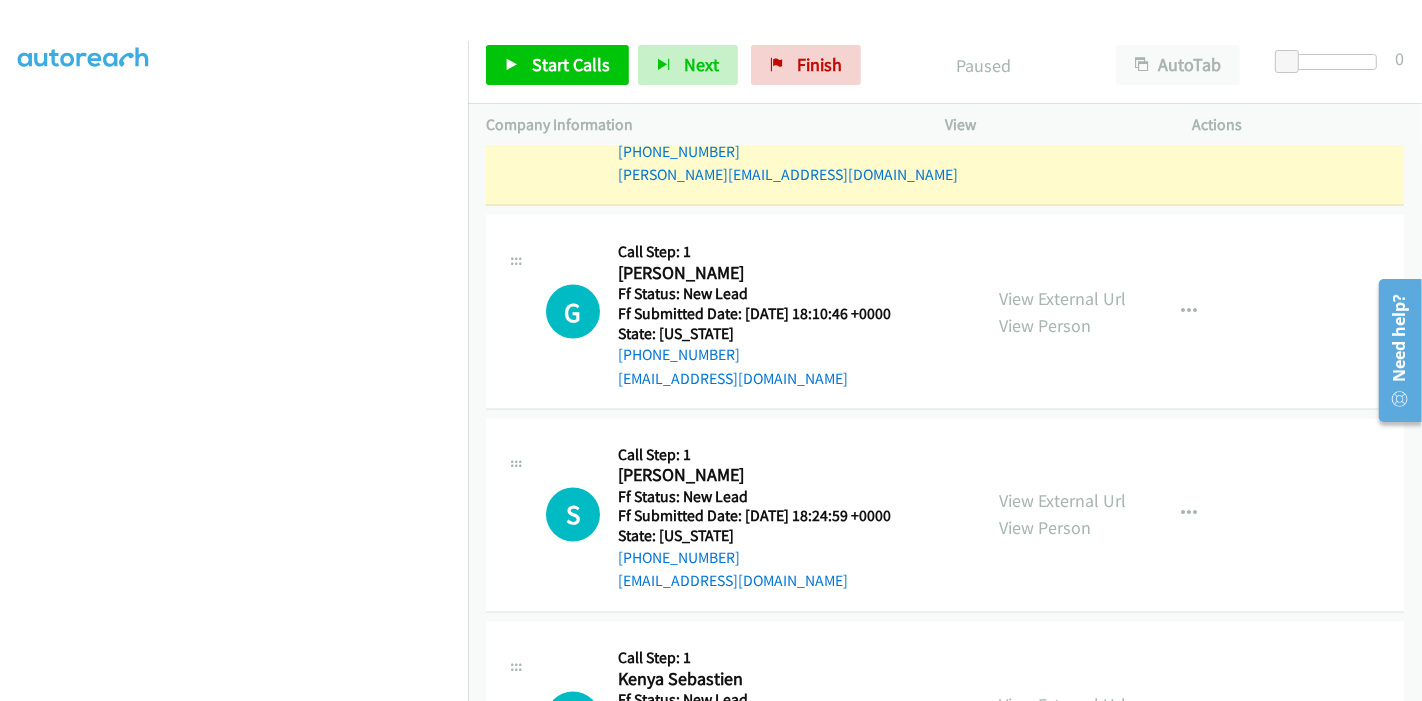 scroll, scrollTop: 3014, scrollLeft: 0, axis: vertical 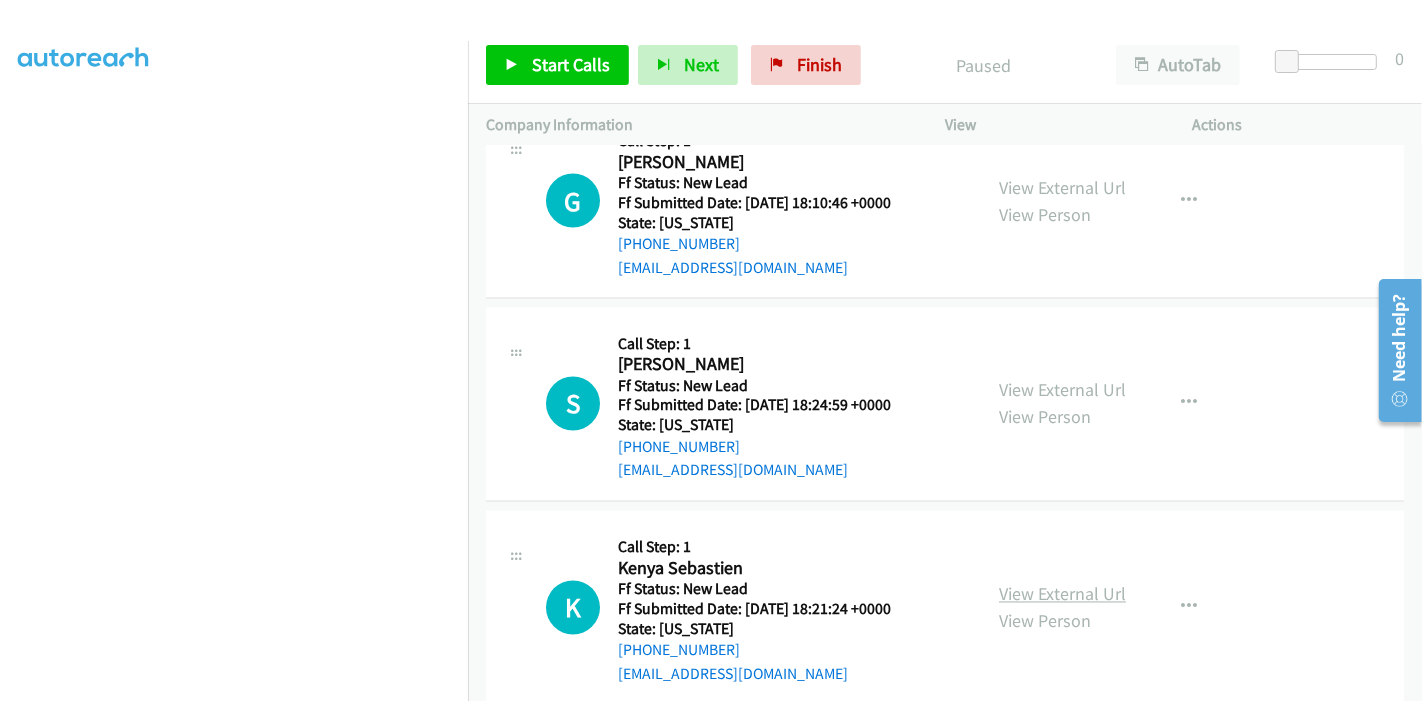 click on "View External Url" at bounding box center (1062, 594) 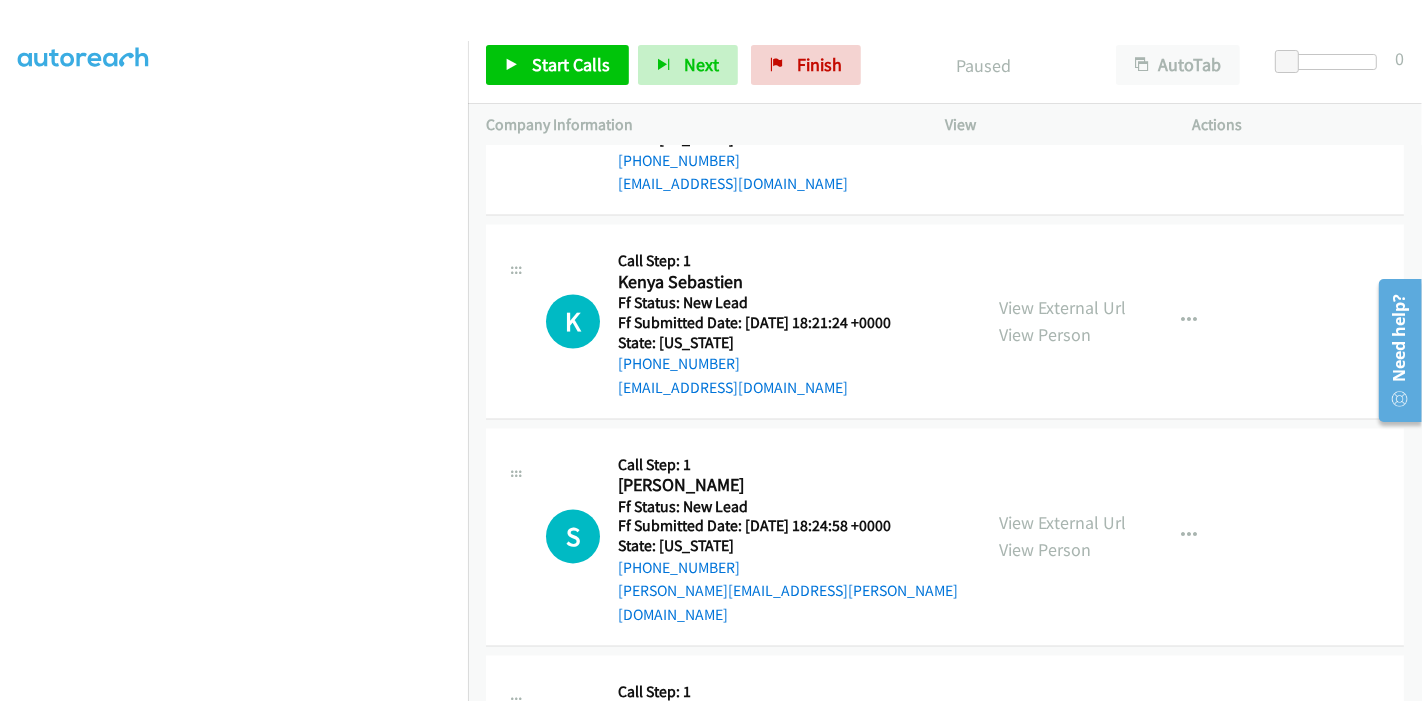 scroll, scrollTop: 3348, scrollLeft: 0, axis: vertical 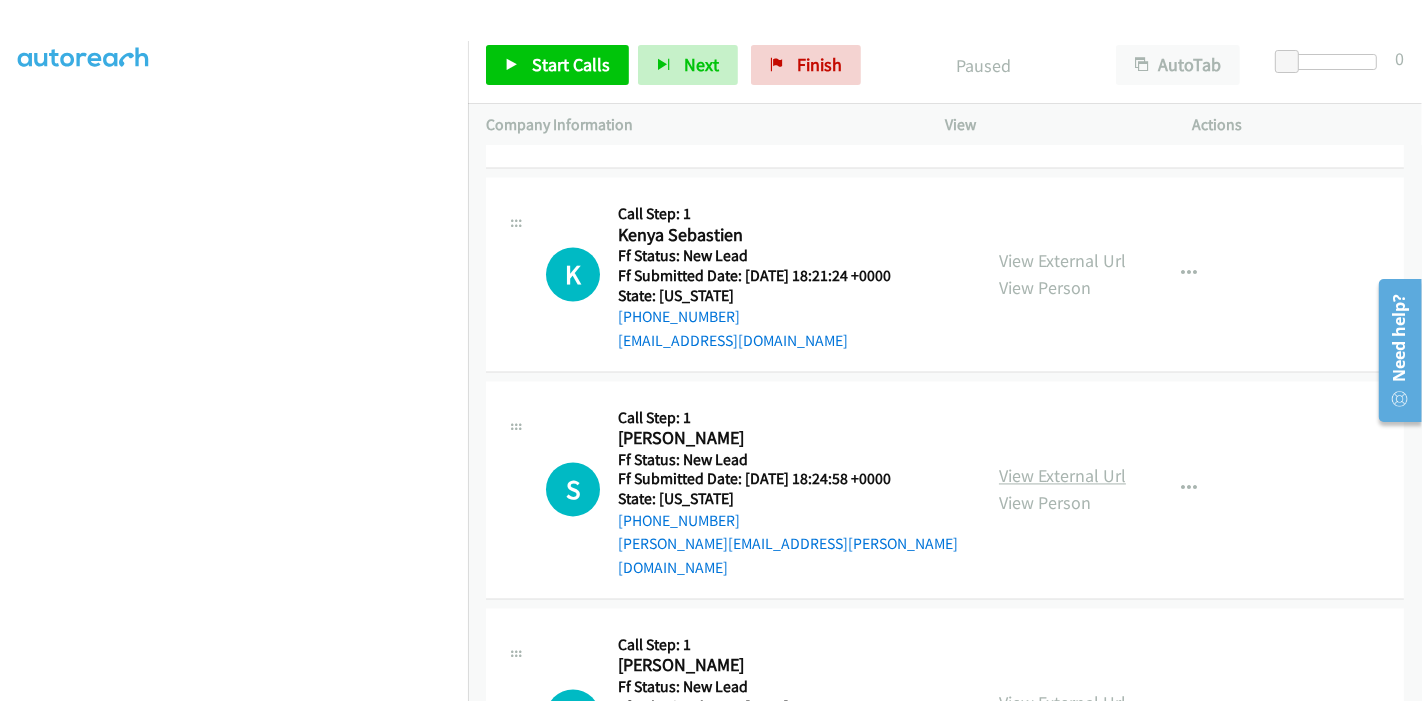 click on "View External Url" at bounding box center (1062, 475) 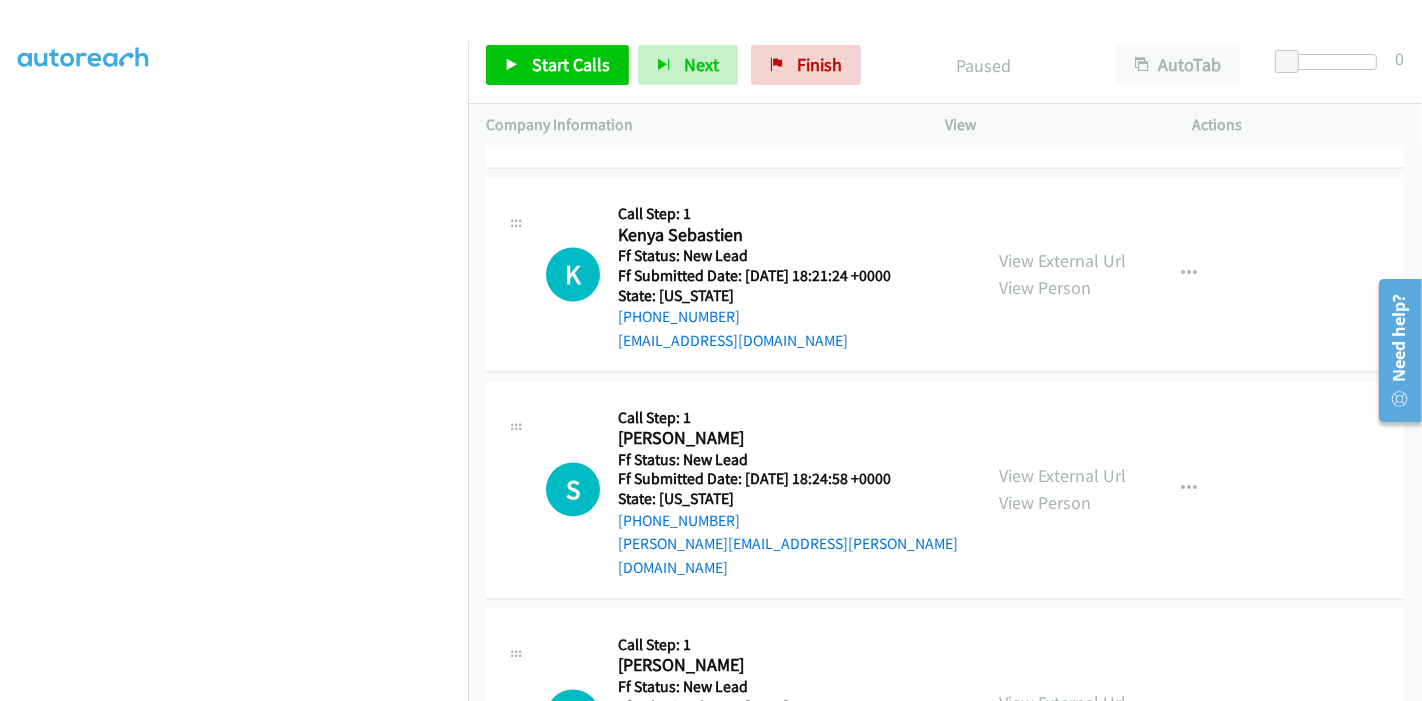 scroll, scrollTop: 3425, scrollLeft: 0, axis: vertical 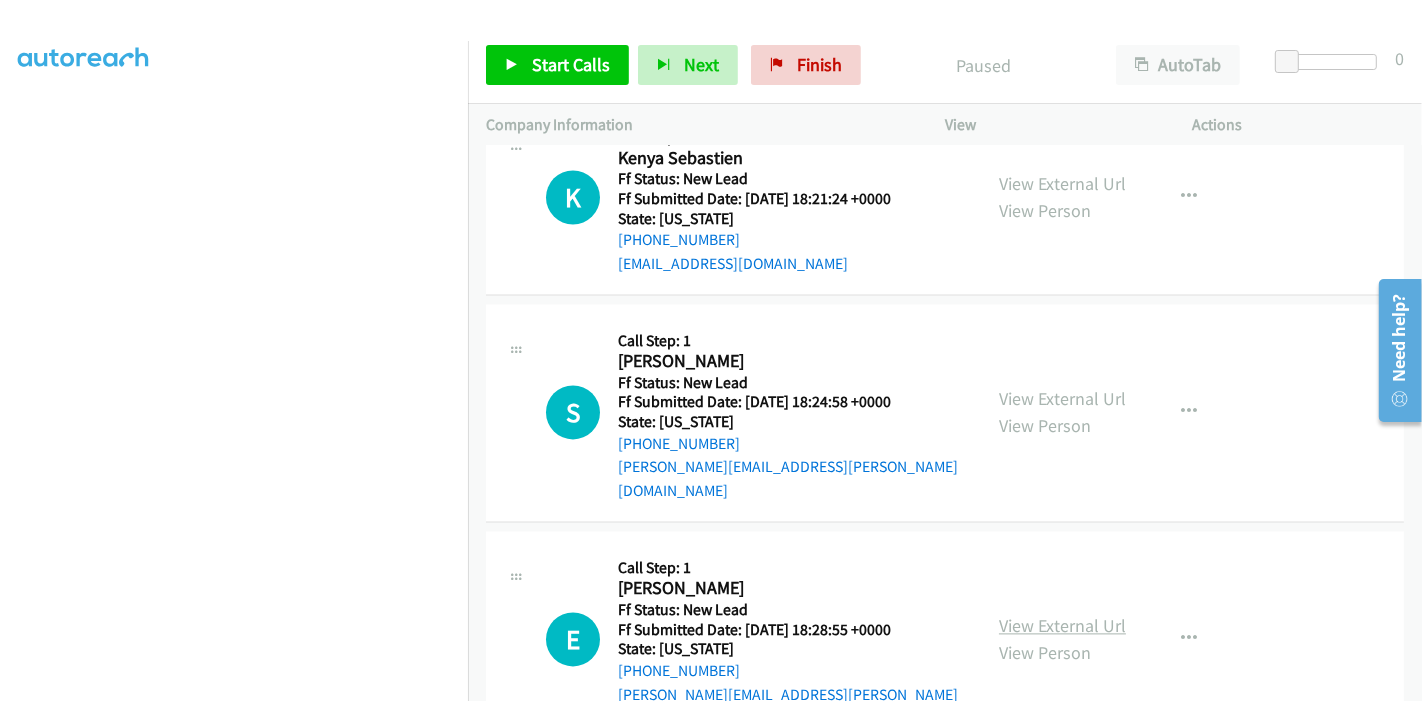 click on "View External Url" at bounding box center [1062, 625] 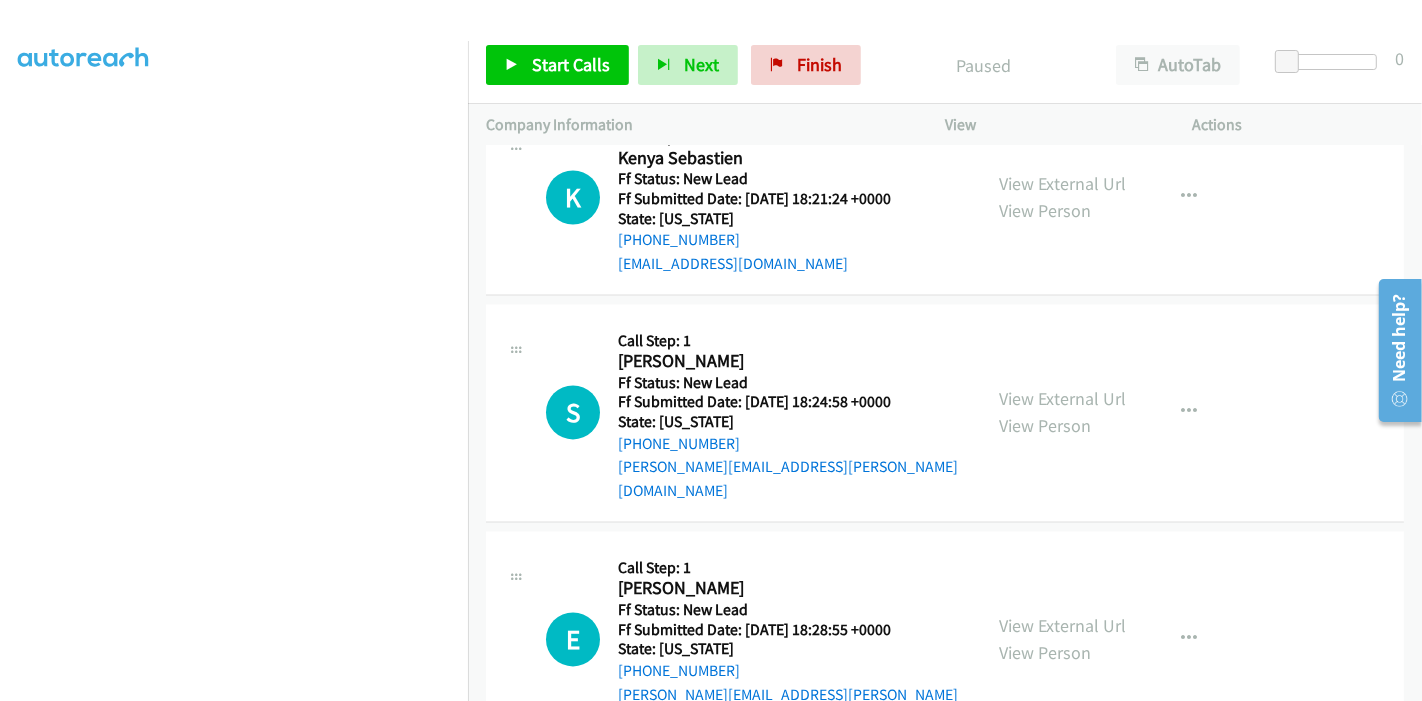 scroll, scrollTop: 0, scrollLeft: 0, axis: both 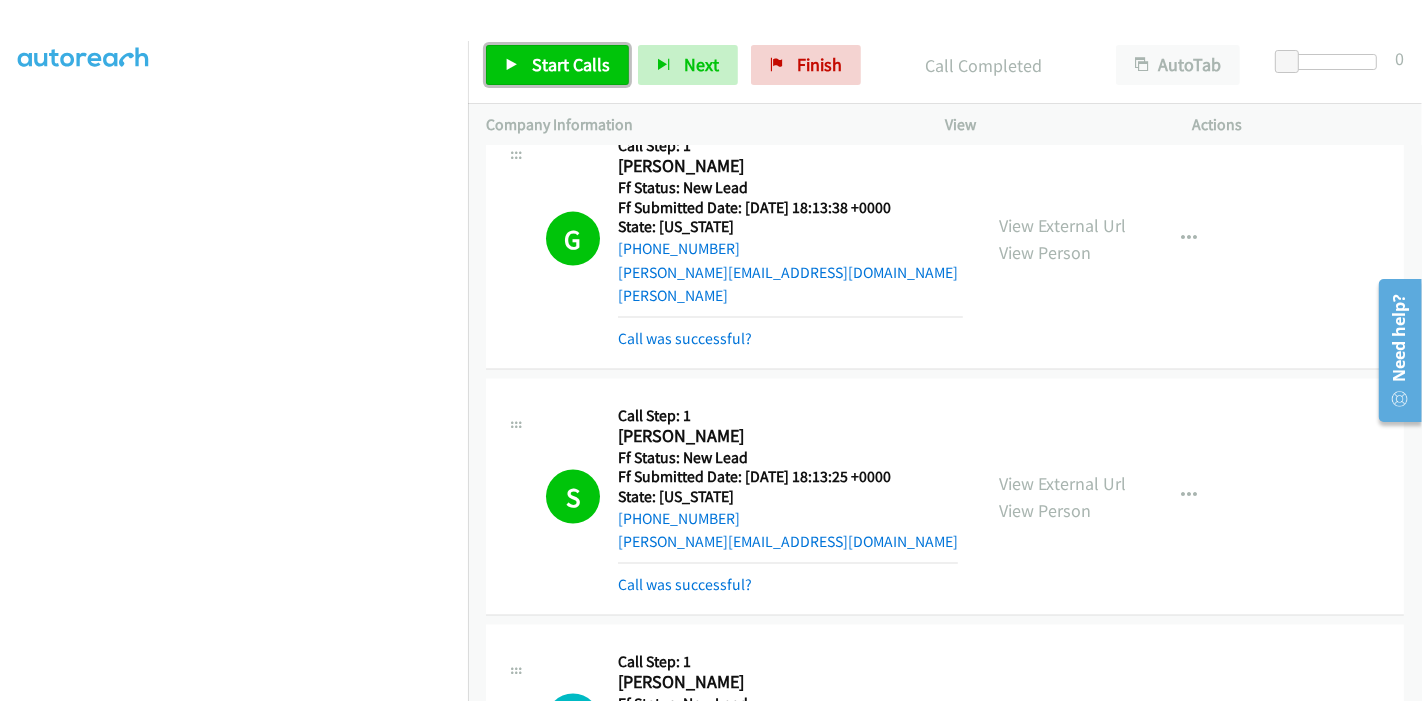 click on "Start Calls" at bounding box center [571, 64] 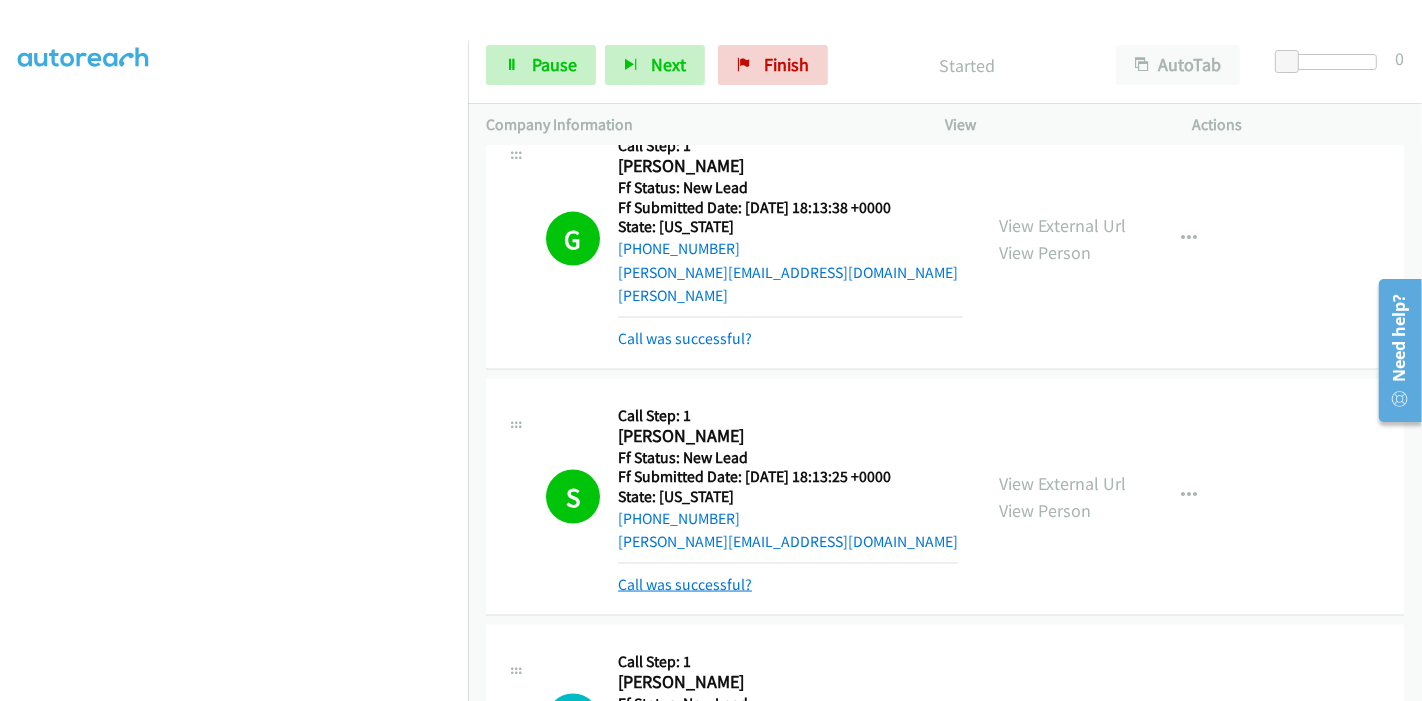 click on "Call was successful?" at bounding box center [685, 584] 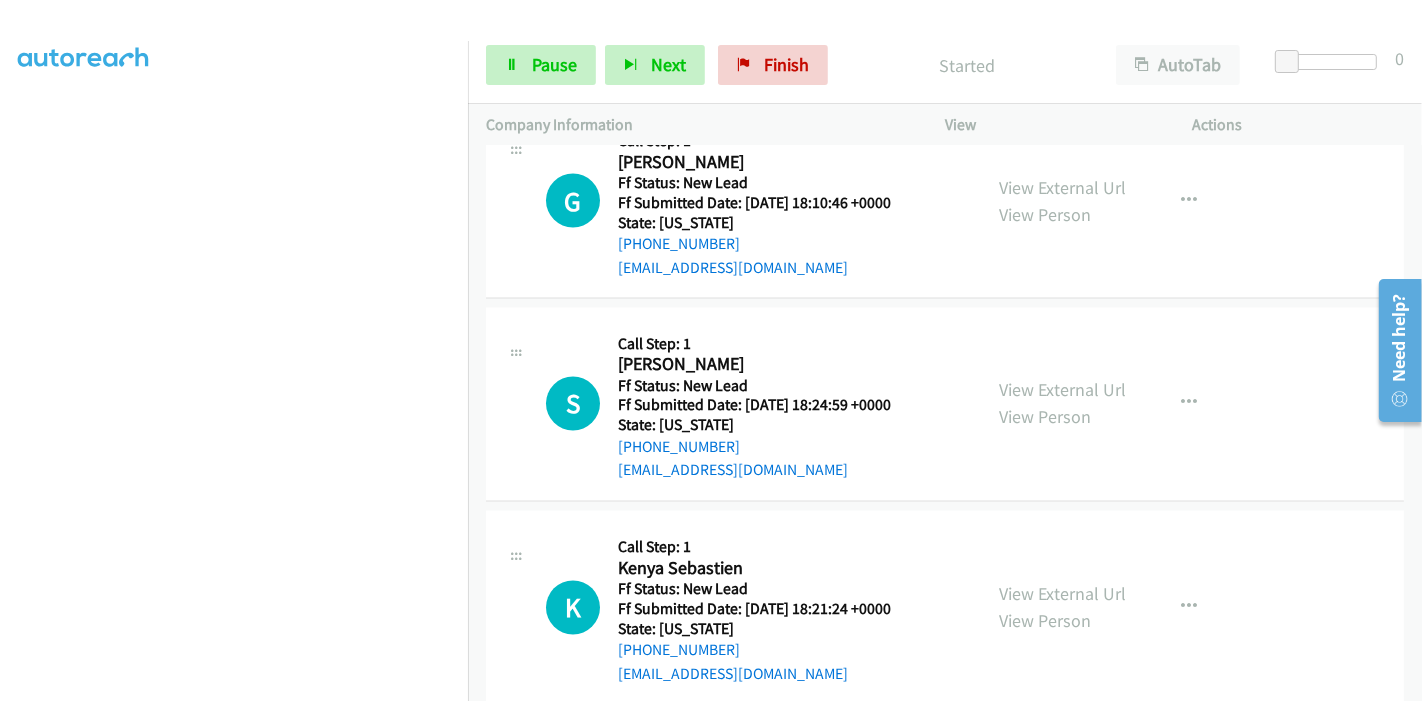 scroll, scrollTop: 2980, scrollLeft: 0, axis: vertical 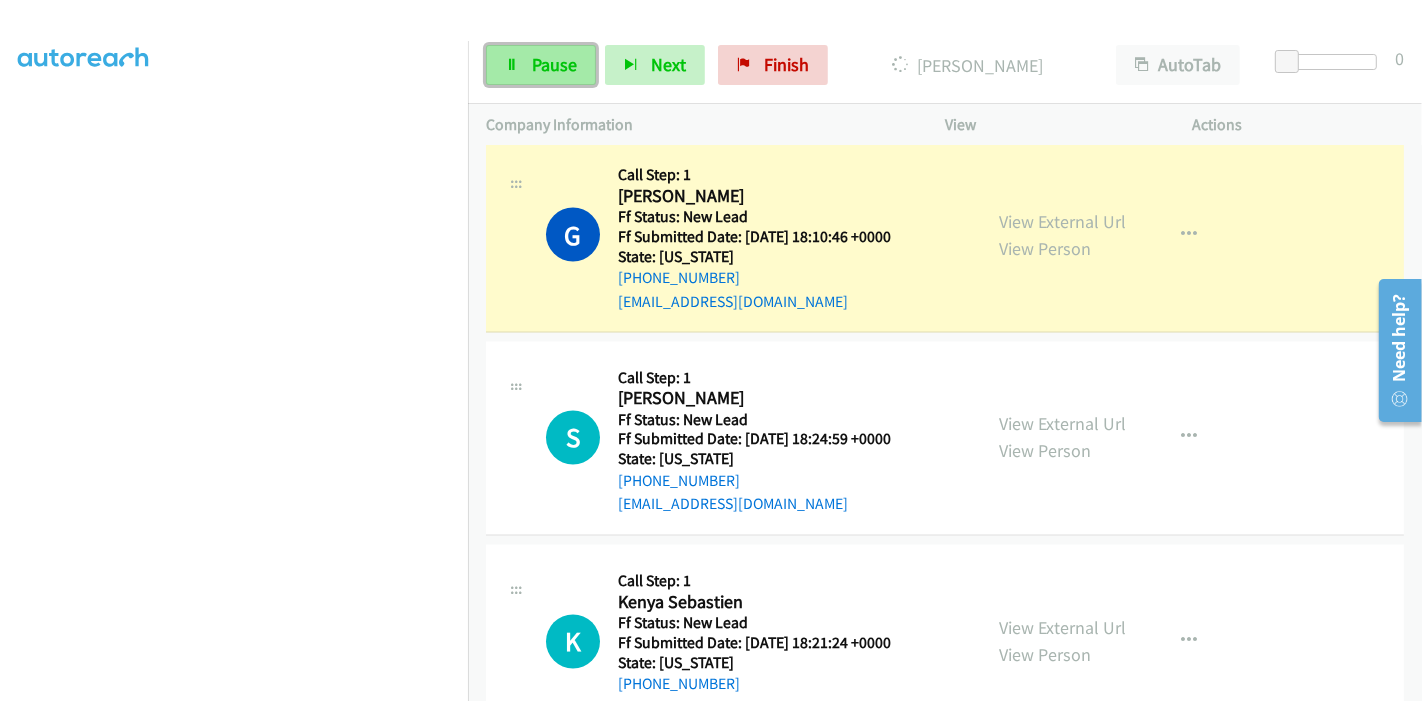 click on "Pause" at bounding box center (554, 64) 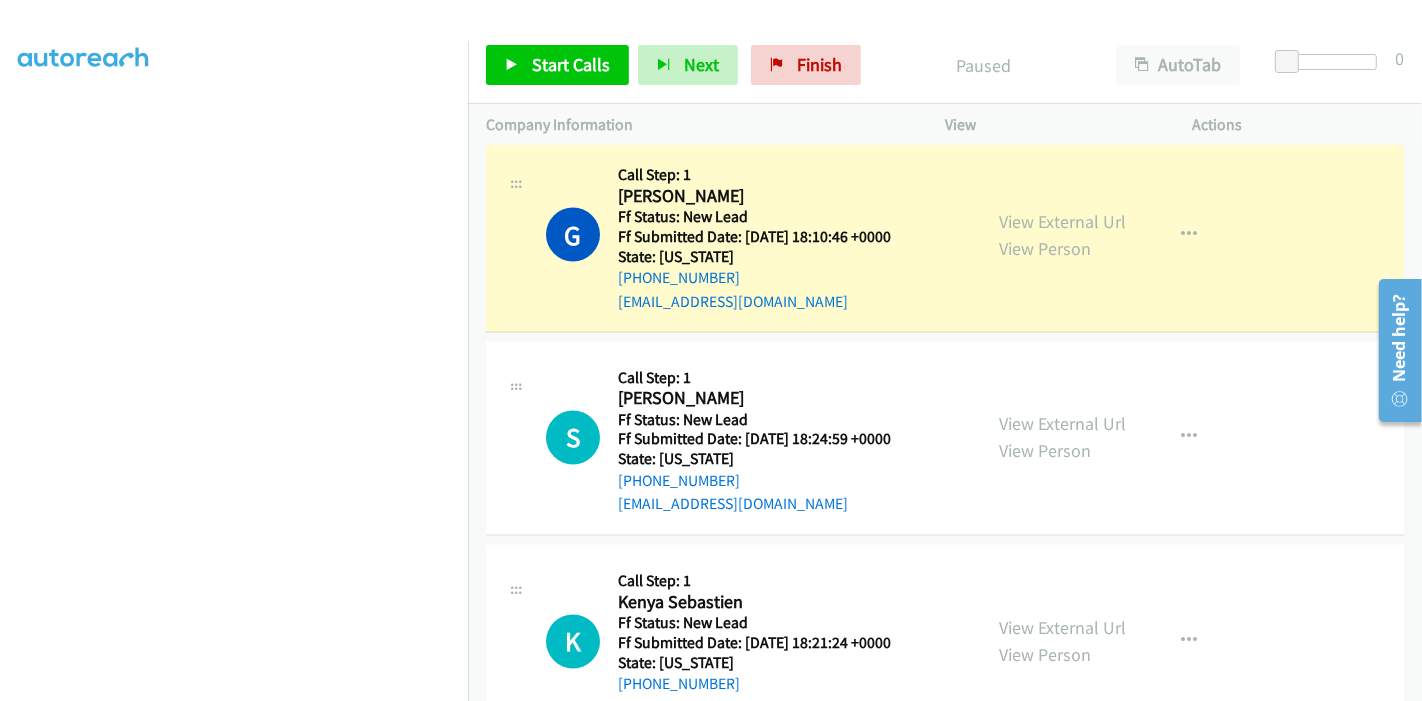 scroll, scrollTop: 3091, scrollLeft: 0, axis: vertical 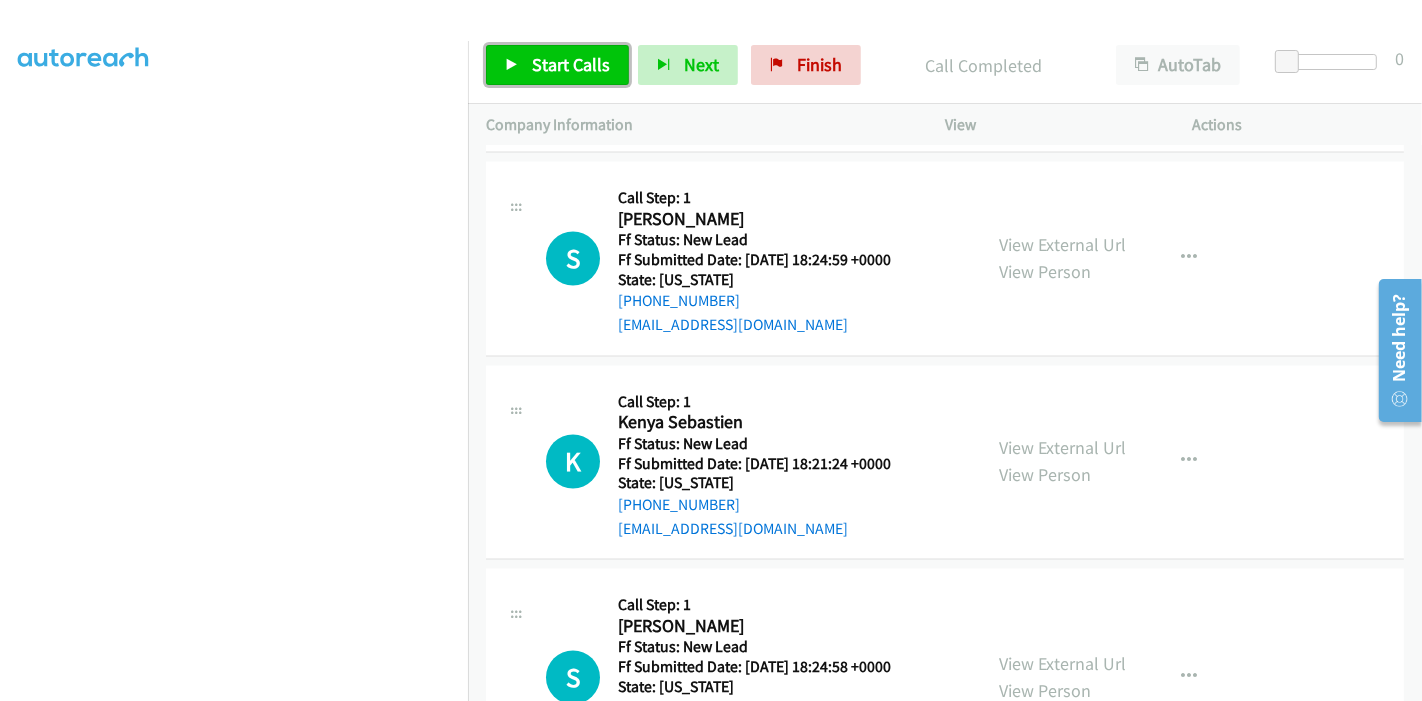 click on "Start Calls" at bounding box center [571, 64] 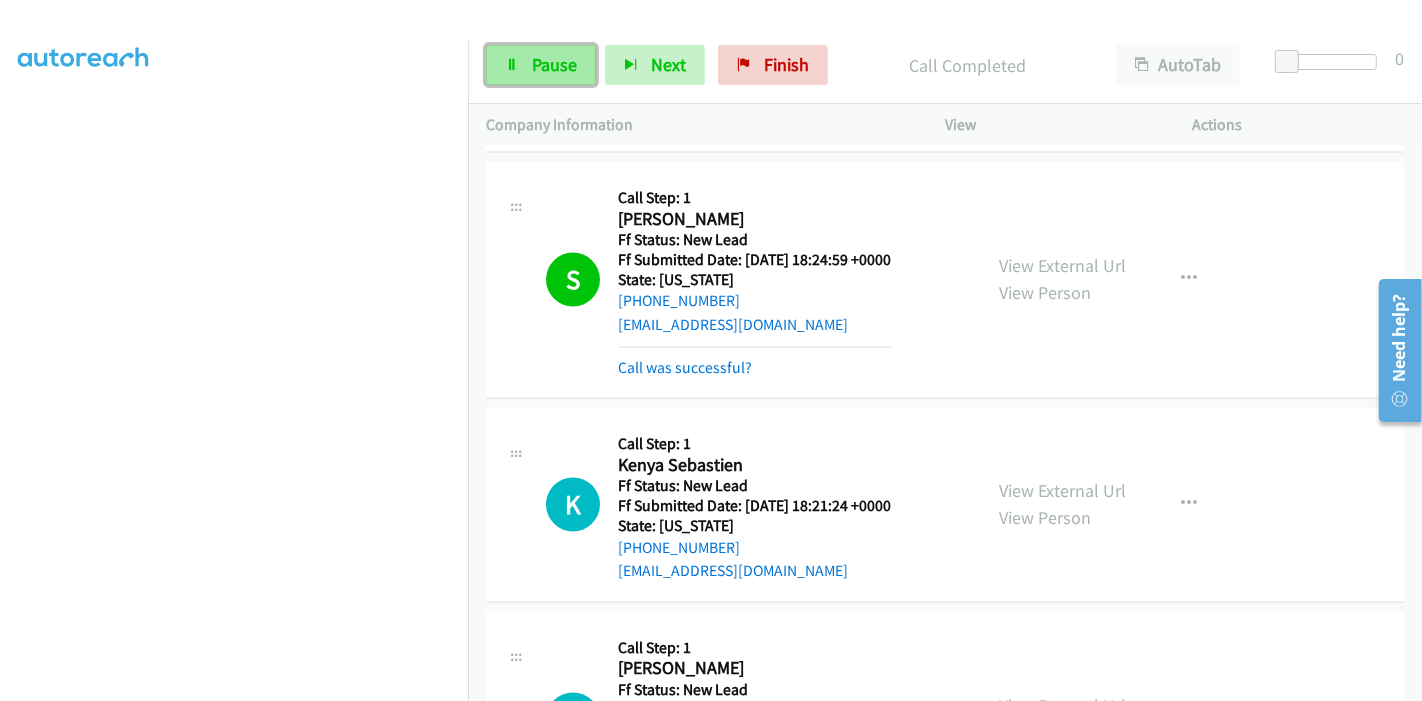 click on "Pause" at bounding box center [554, 64] 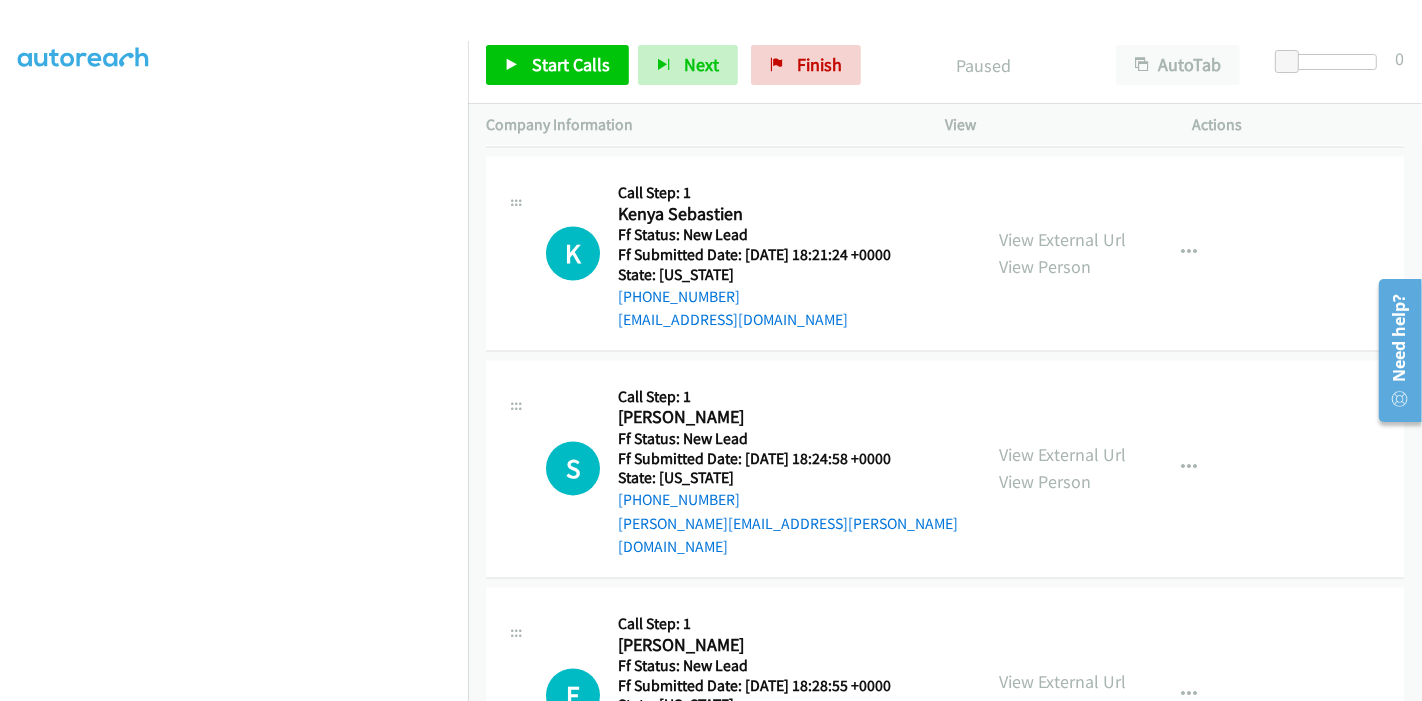 scroll, scrollTop: 3510, scrollLeft: 0, axis: vertical 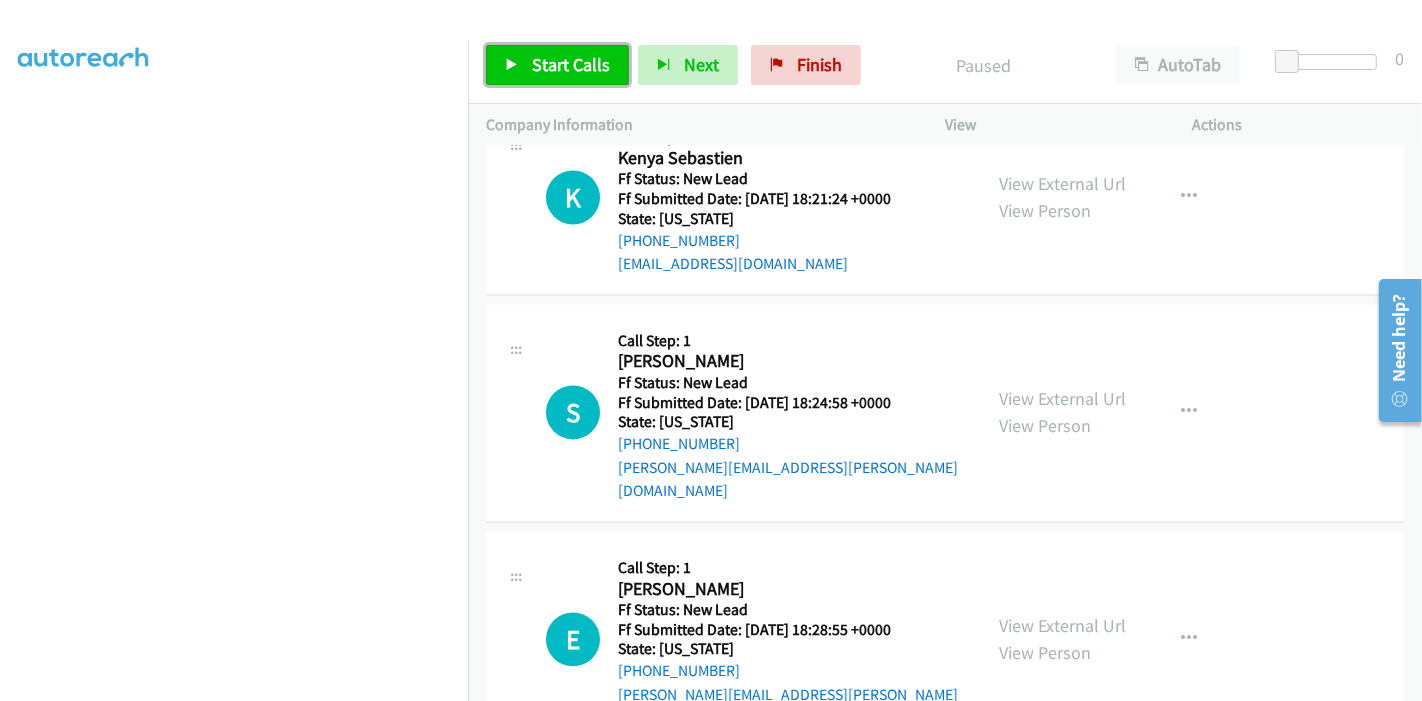 click on "Start Calls" at bounding box center (571, 64) 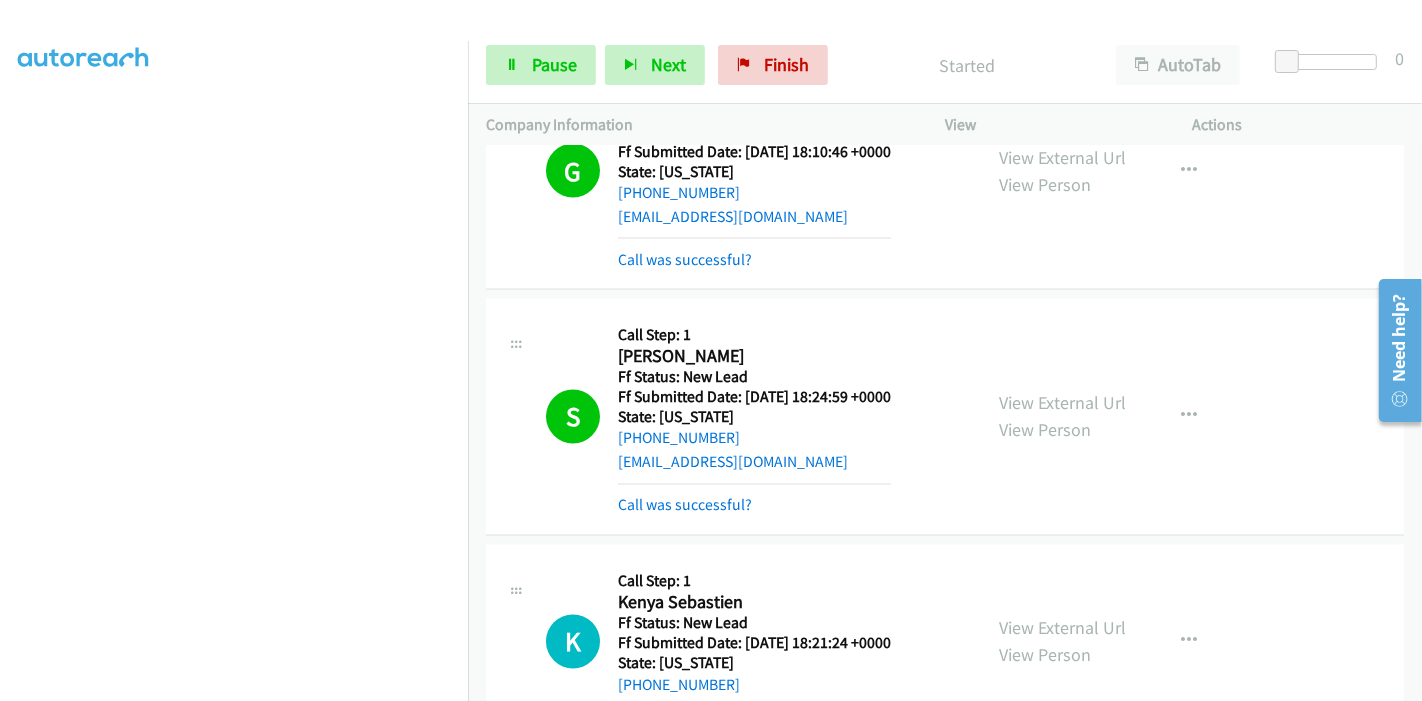scroll, scrollTop: 2954, scrollLeft: 0, axis: vertical 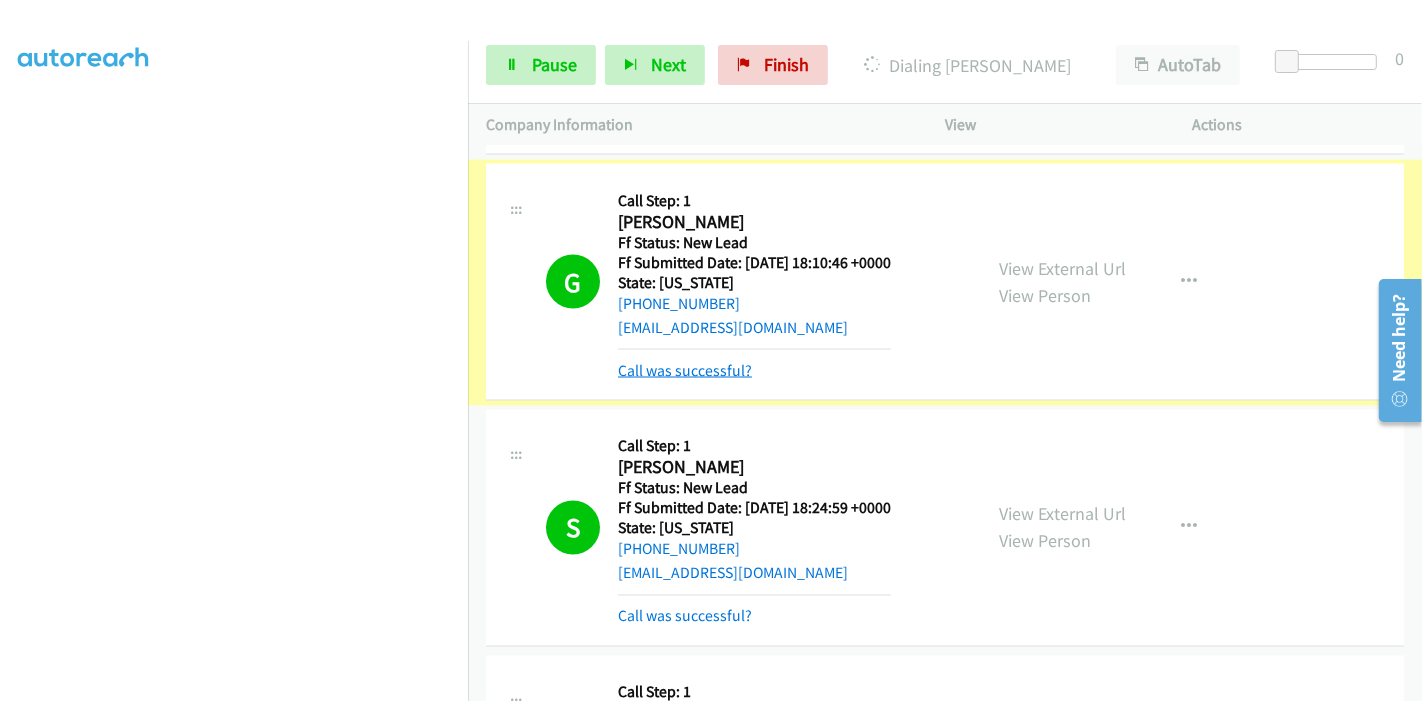 click on "Call was successful?" at bounding box center [685, 370] 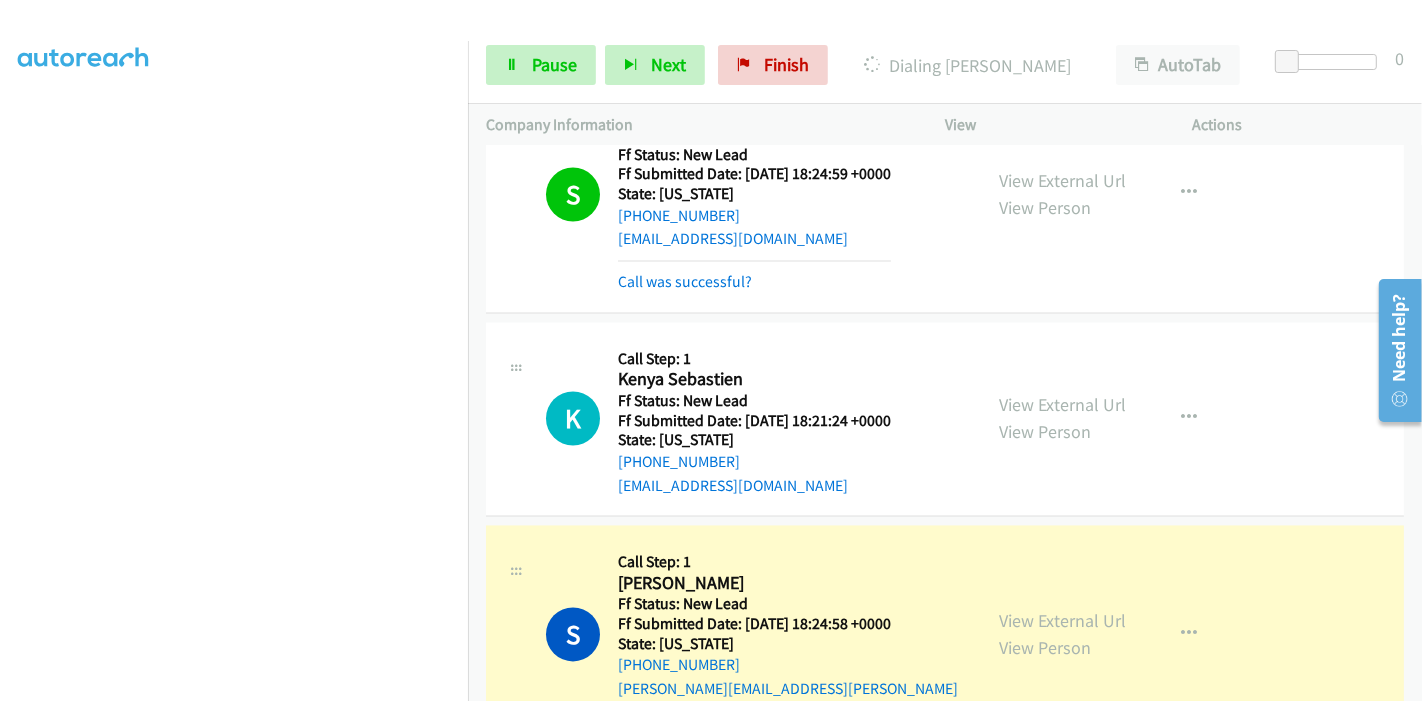 scroll, scrollTop: 3467, scrollLeft: 0, axis: vertical 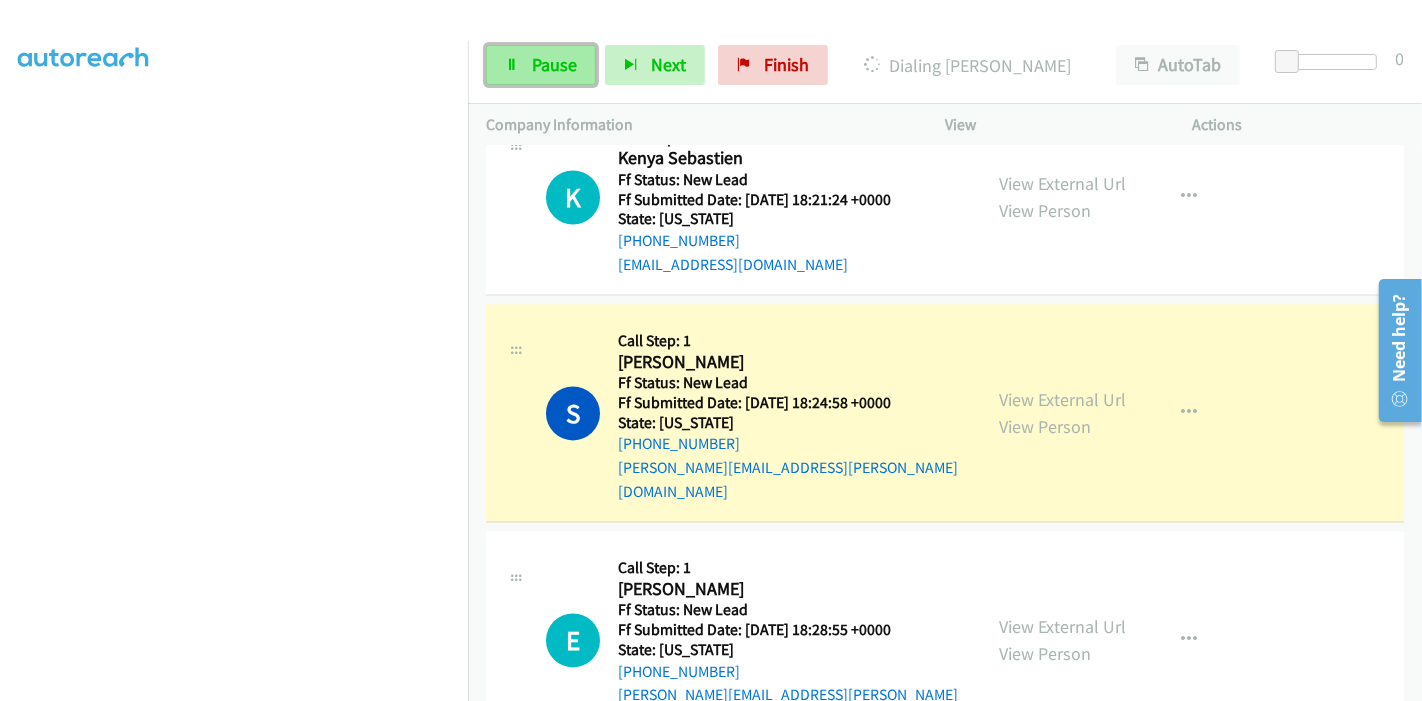 click on "Pause" at bounding box center (541, 65) 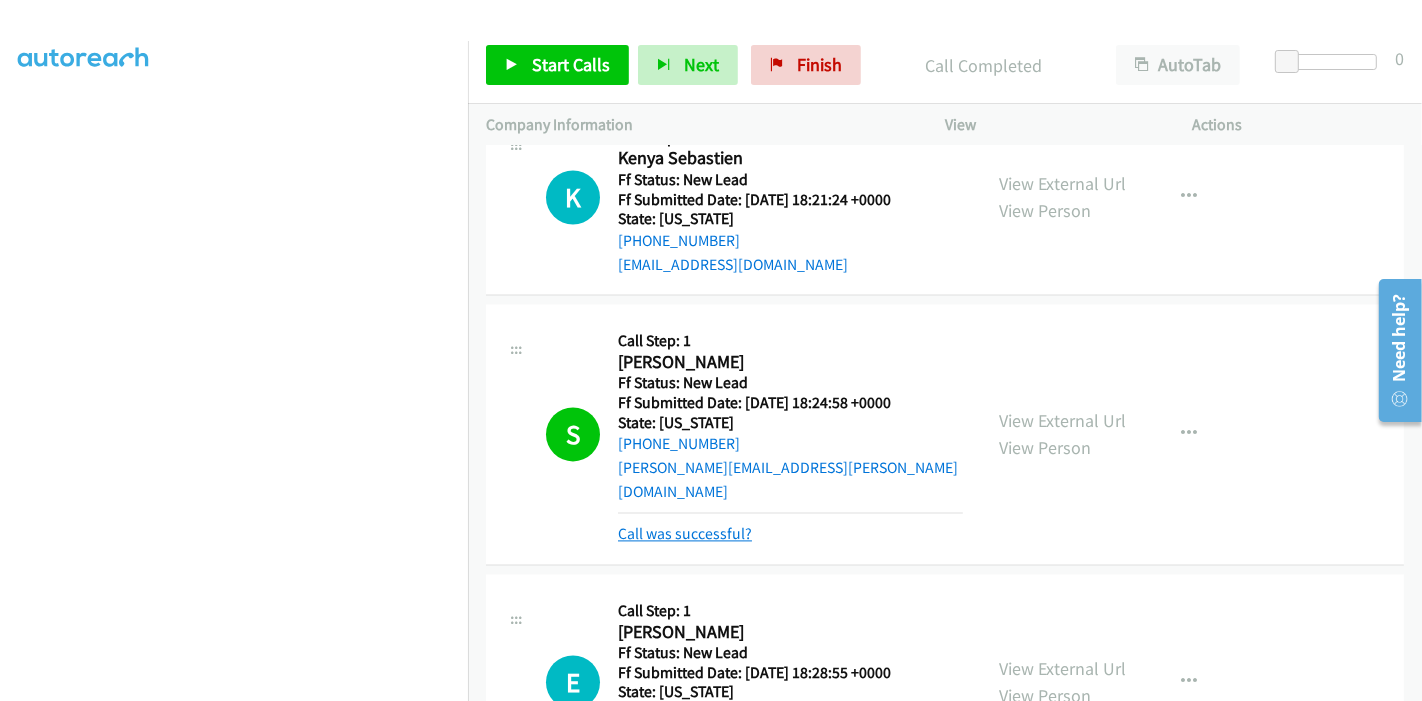 click on "Call was successful?" at bounding box center [685, 533] 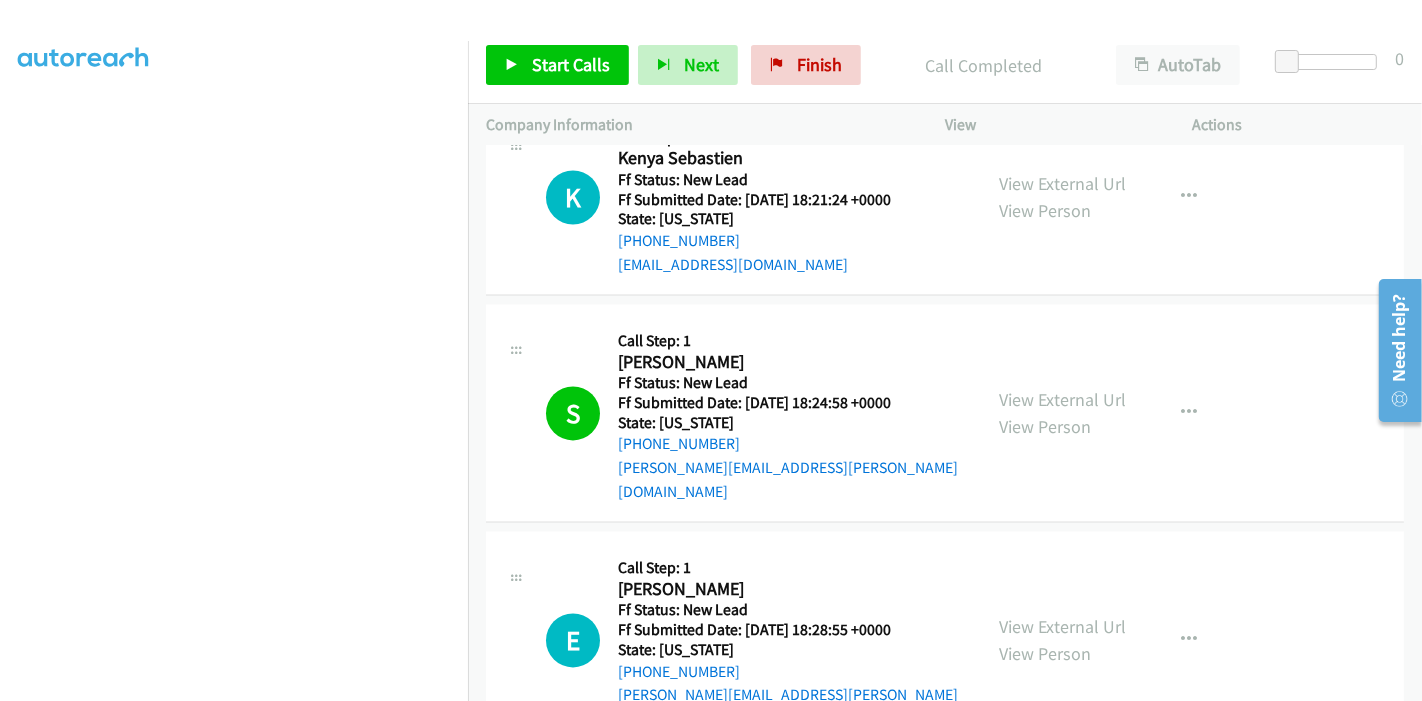 scroll, scrollTop: 3245, scrollLeft: 0, axis: vertical 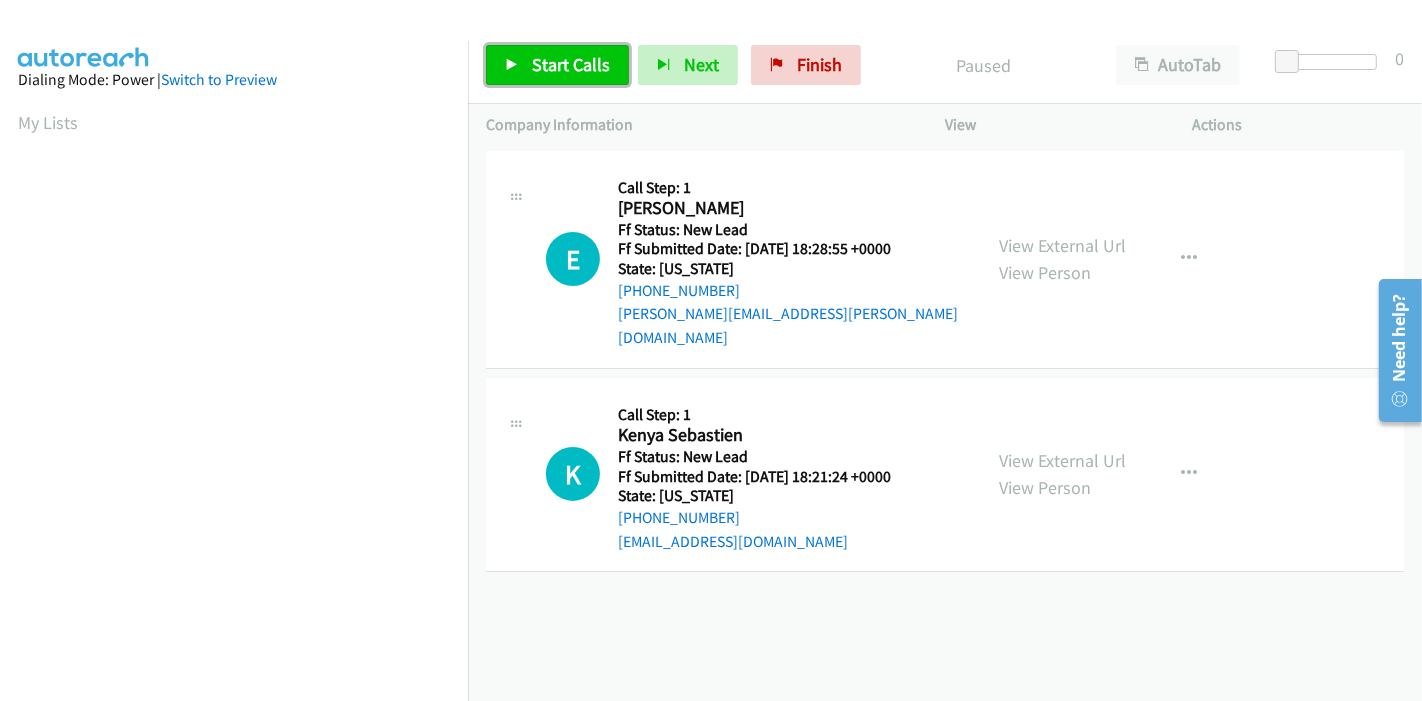 click on "Start Calls" at bounding box center (571, 64) 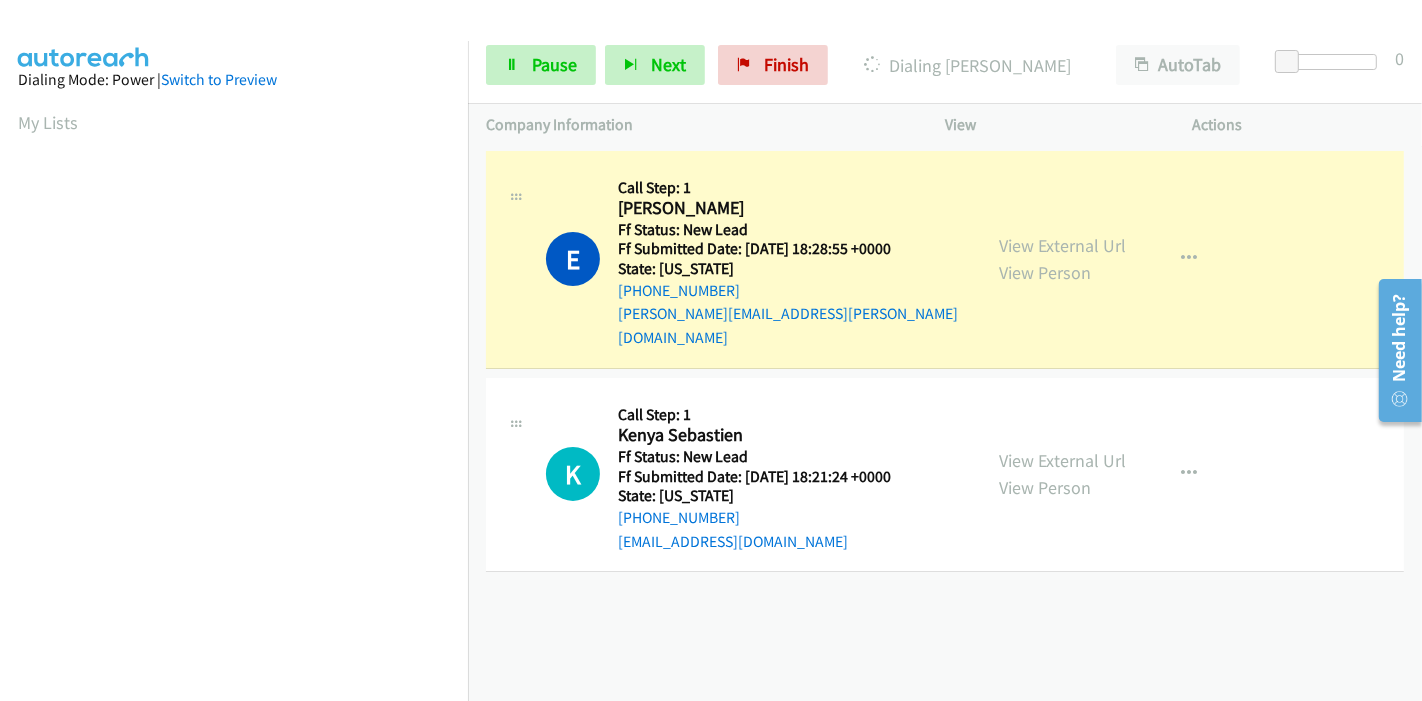 scroll, scrollTop: 422, scrollLeft: 0, axis: vertical 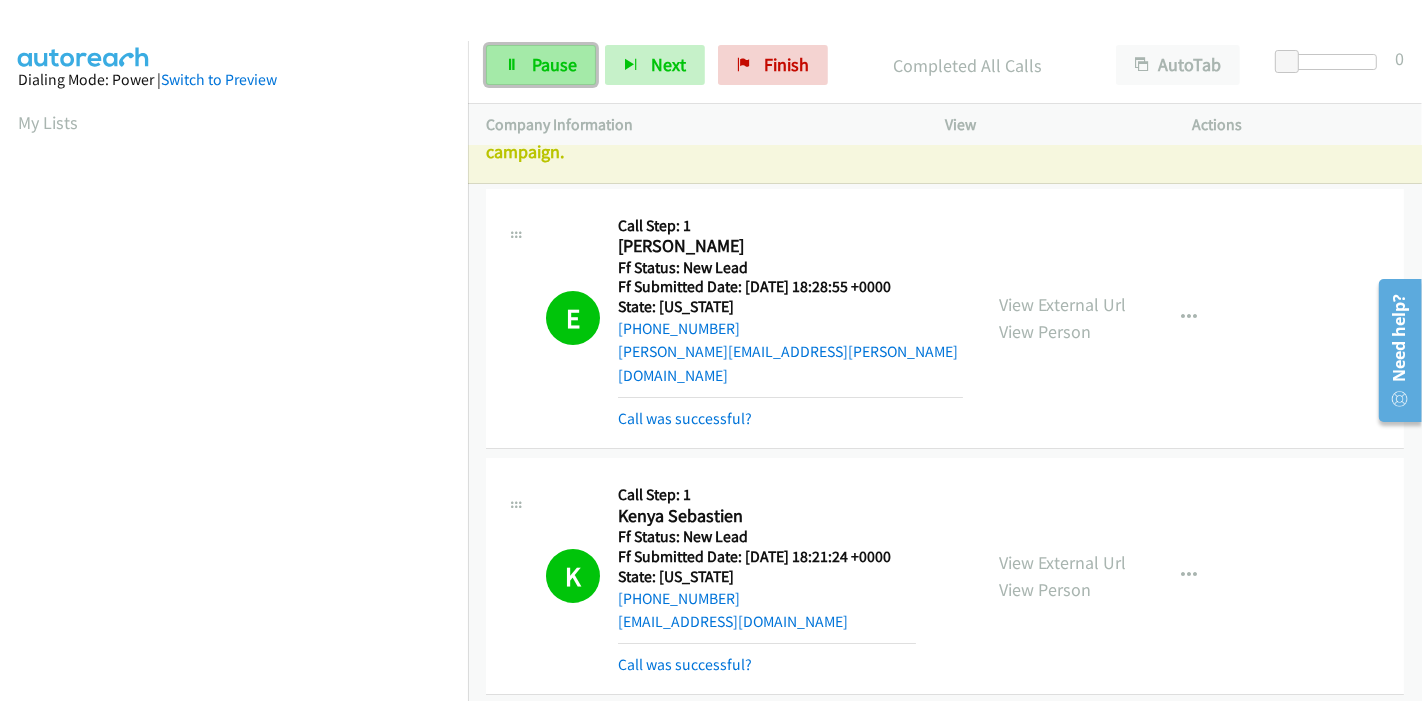 click on "Pause" at bounding box center (541, 65) 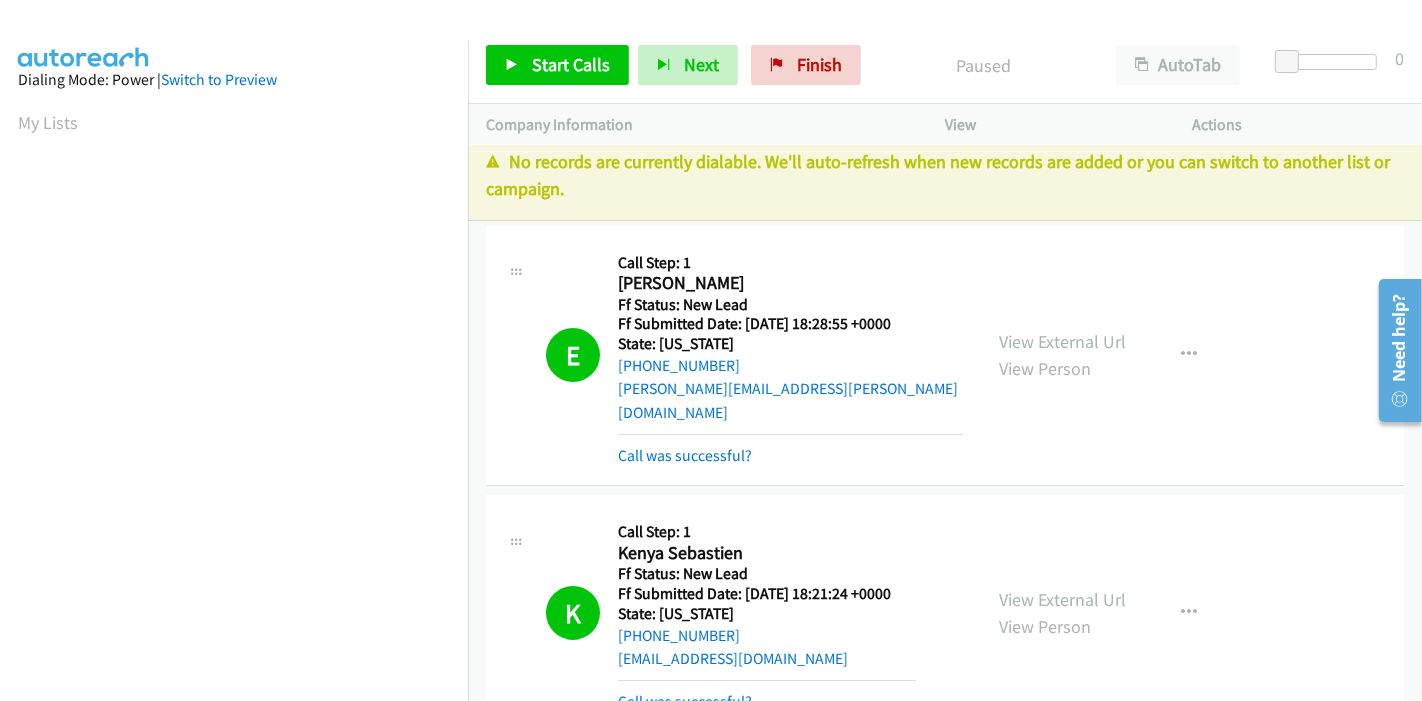 scroll, scrollTop: 0, scrollLeft: 0, axis: both 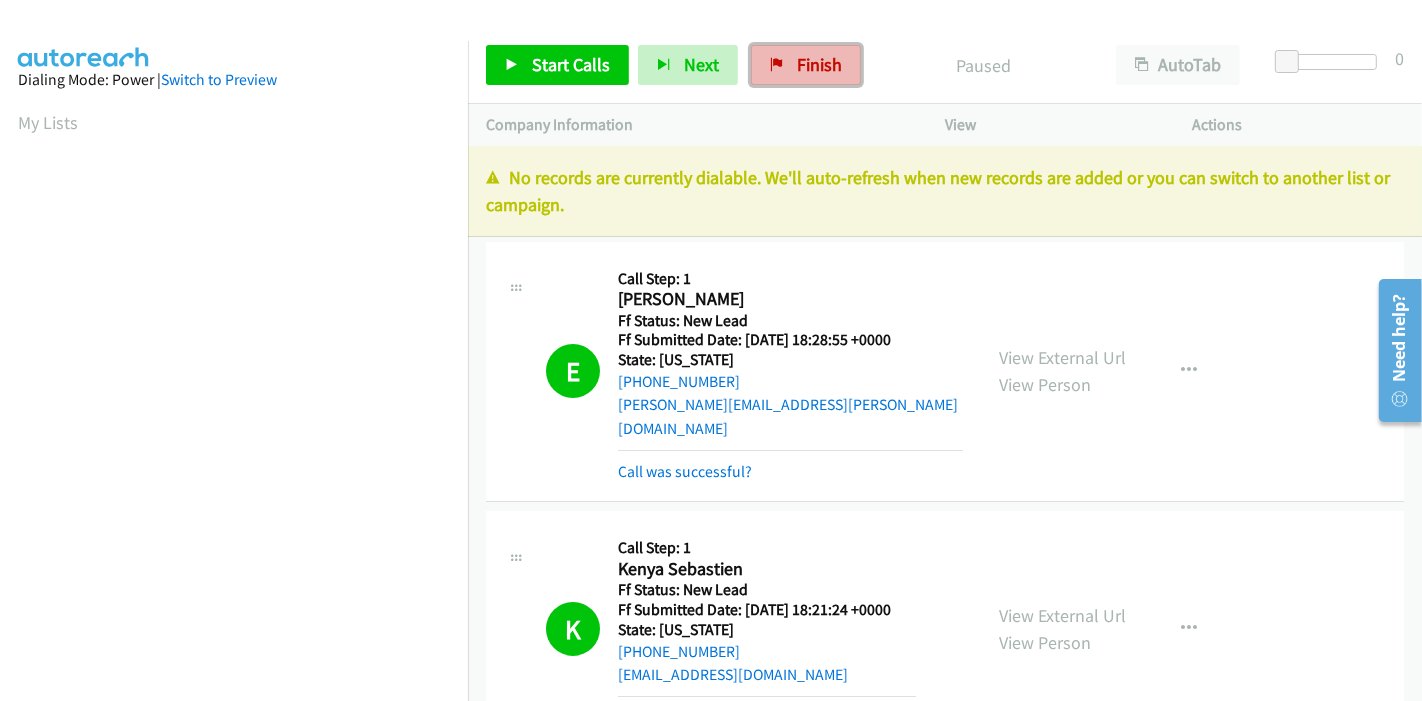 click on "Finish" at bounding box center (819, 64) 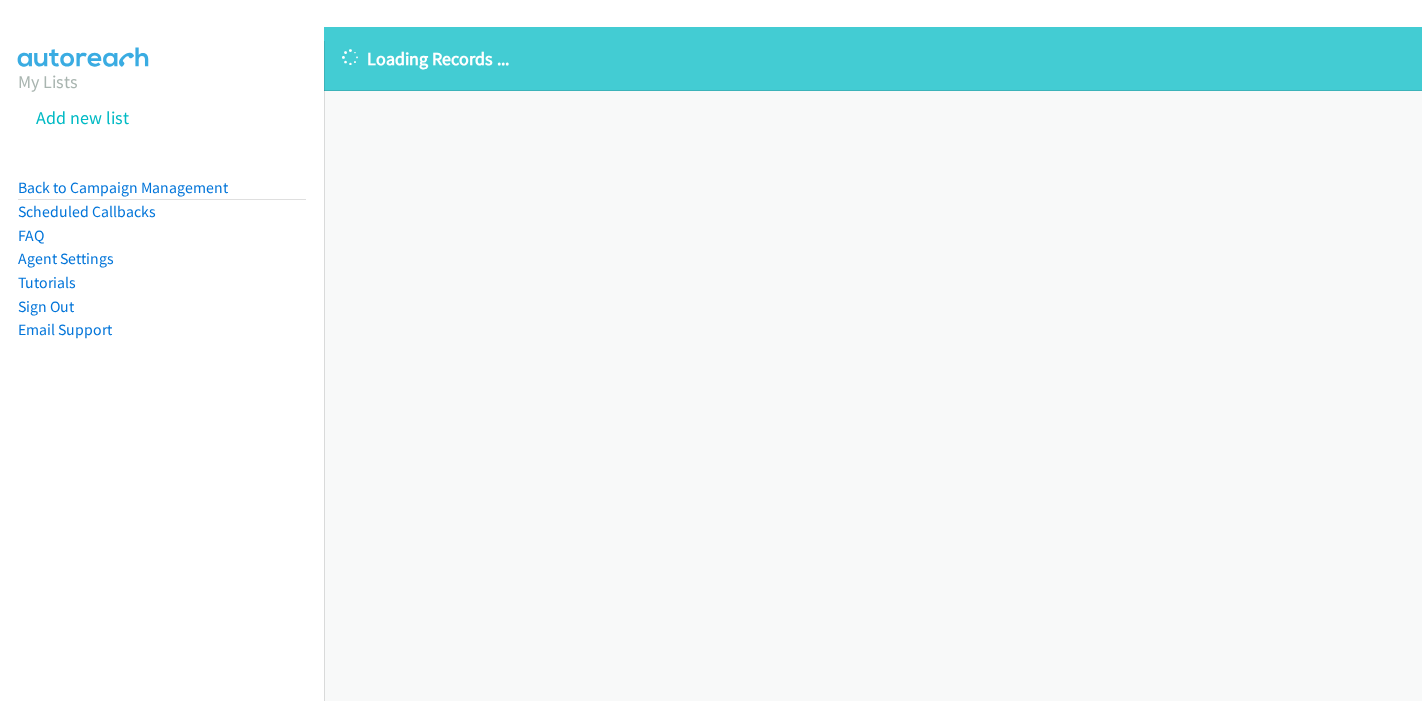 scroll, scrollTop: 0, scrollLeft: 0, axis: both 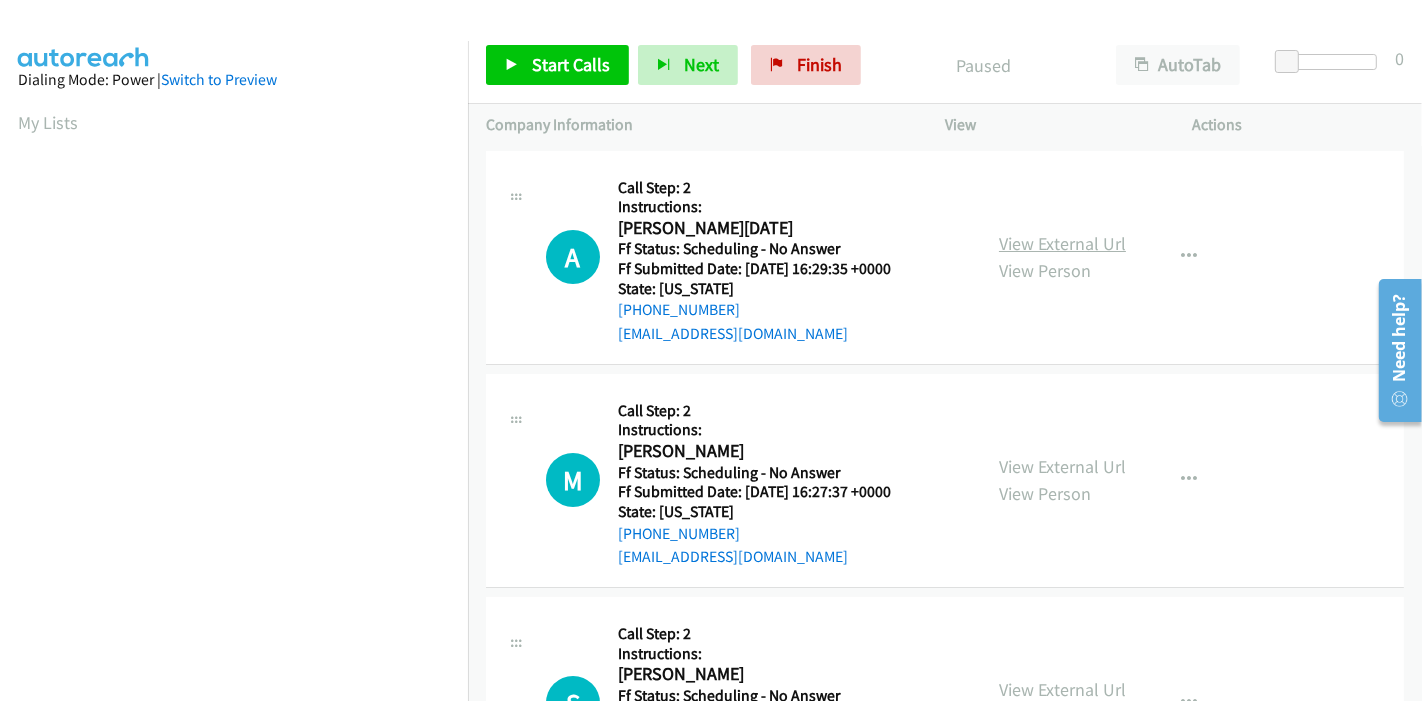 click on "View External Url" at bounding box center [1062, 243] 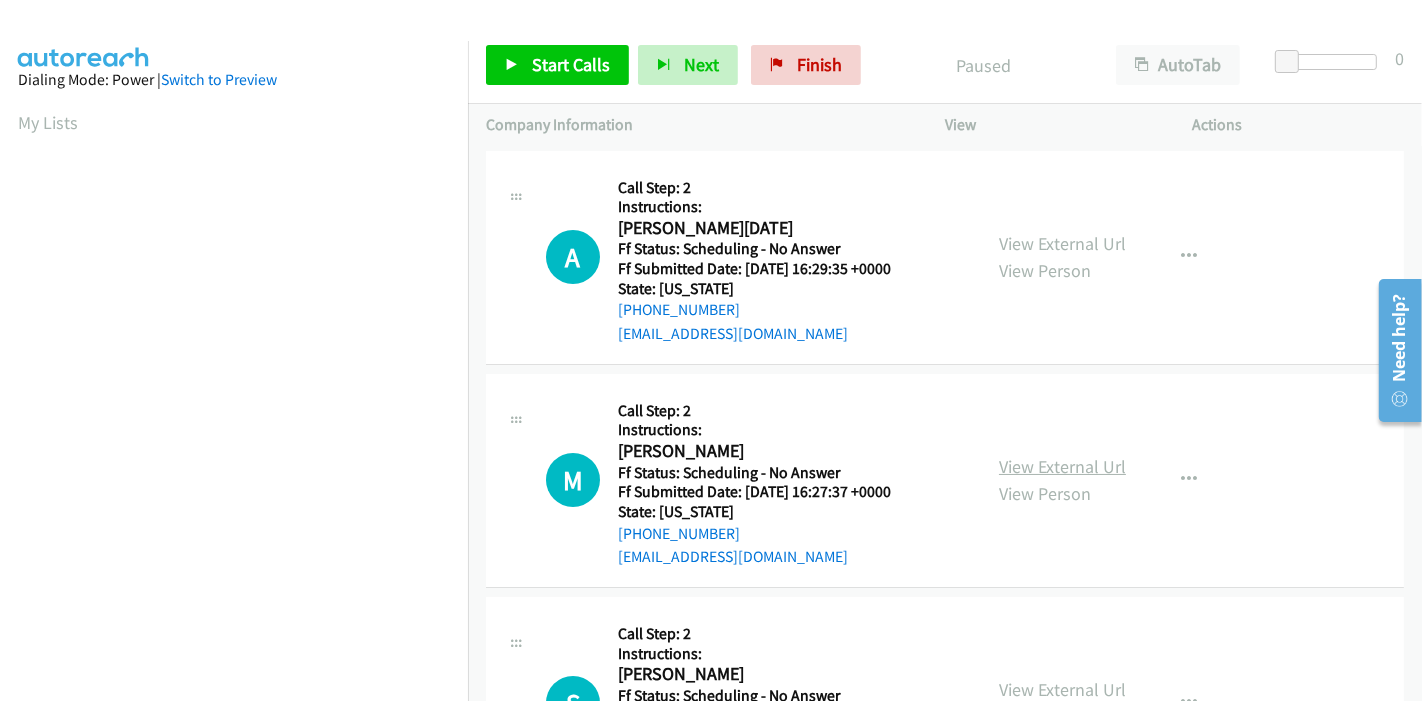 click on "View External Url" at bounding box center (1062, 466) 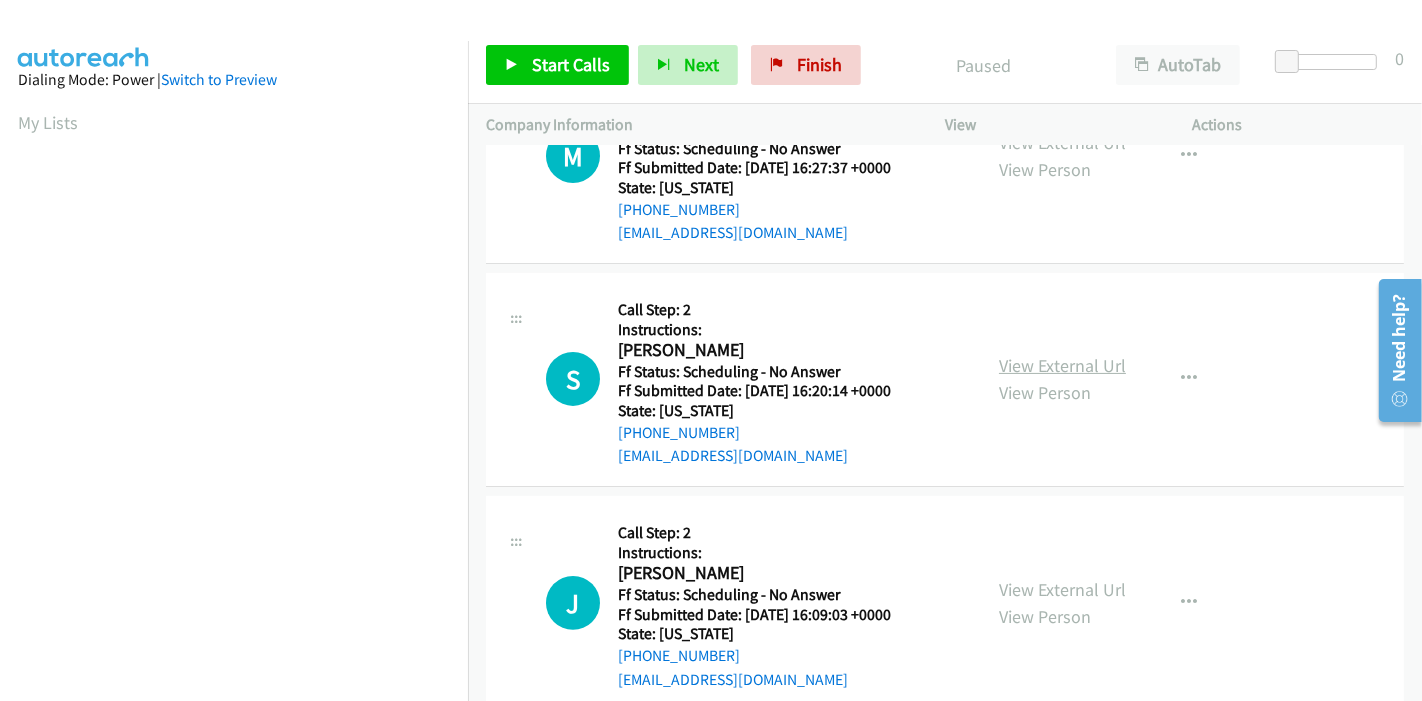 scroll, scrollTop: 333, scrollLeft: 0, axis: vertical 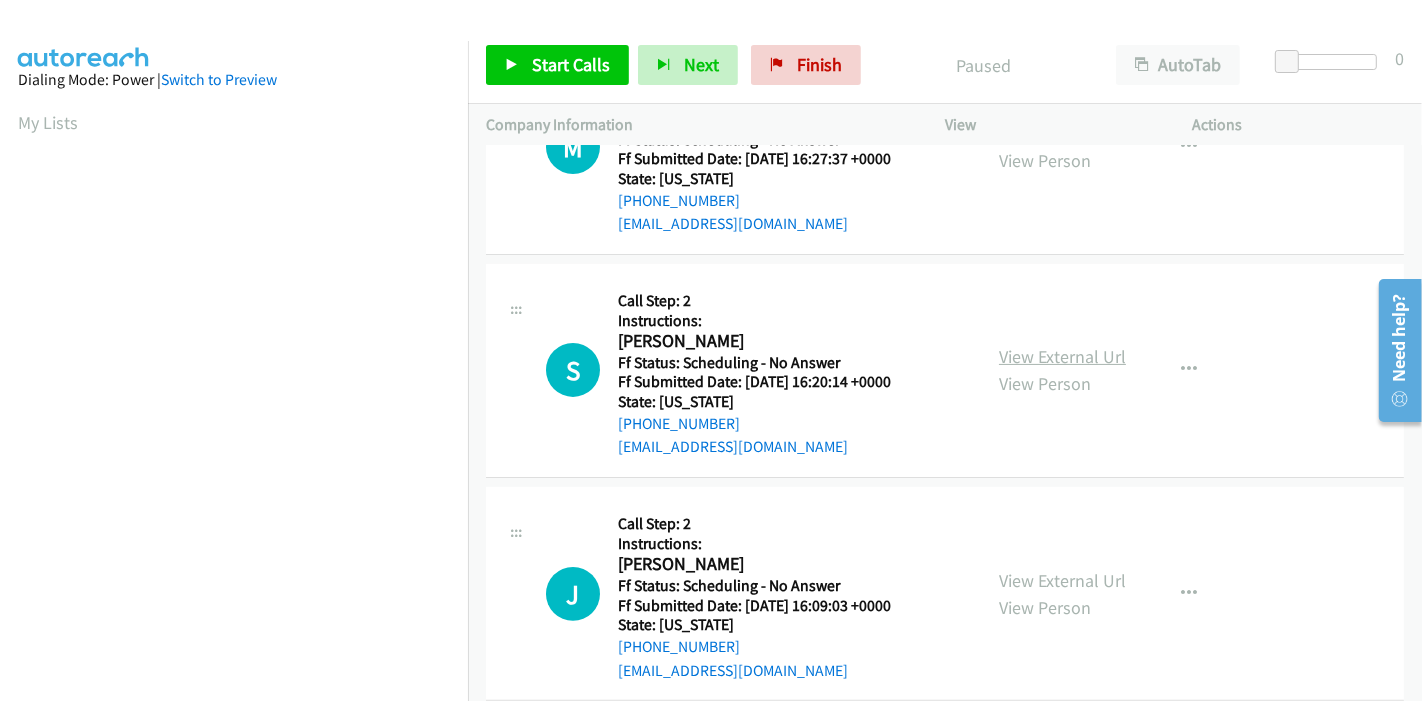 click on "View External Url" at bounding box center (1062, 356) 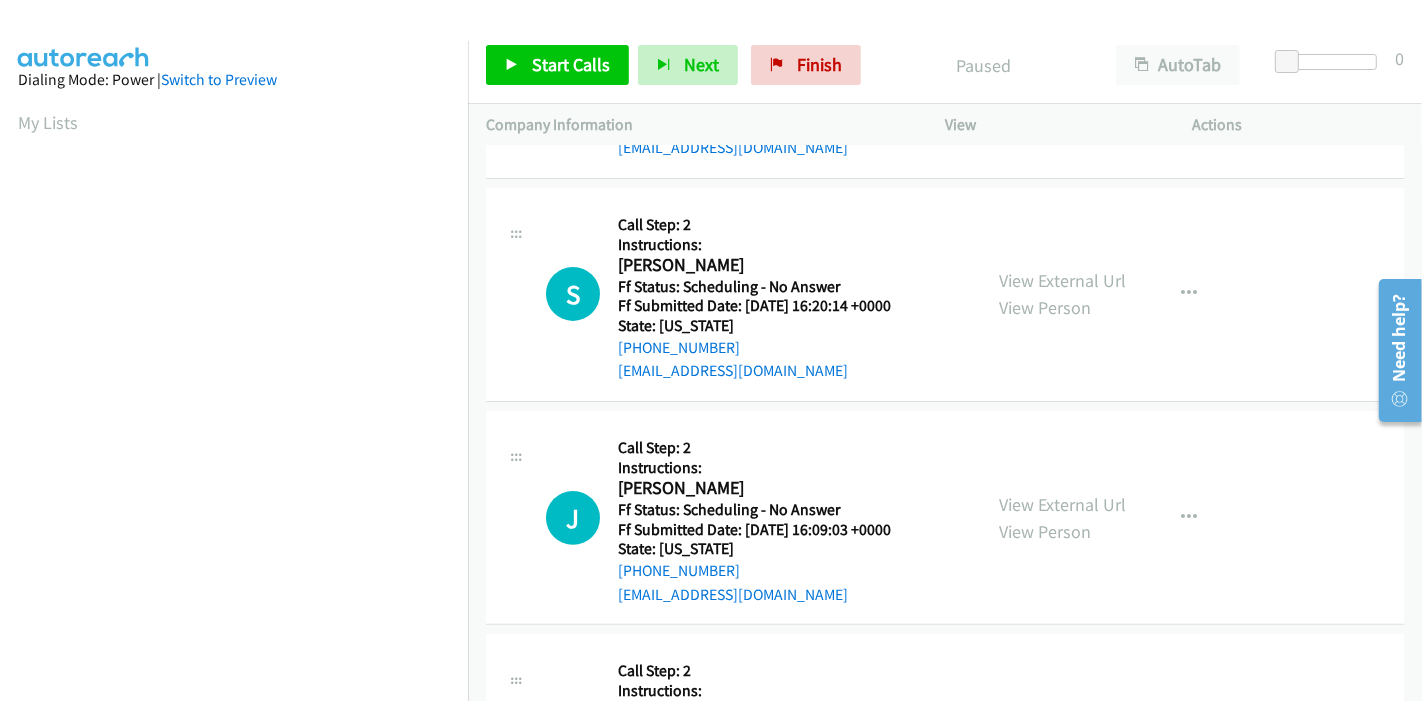 scroll, scrollTop: 444, scrollLeft: 0, axis: vertical 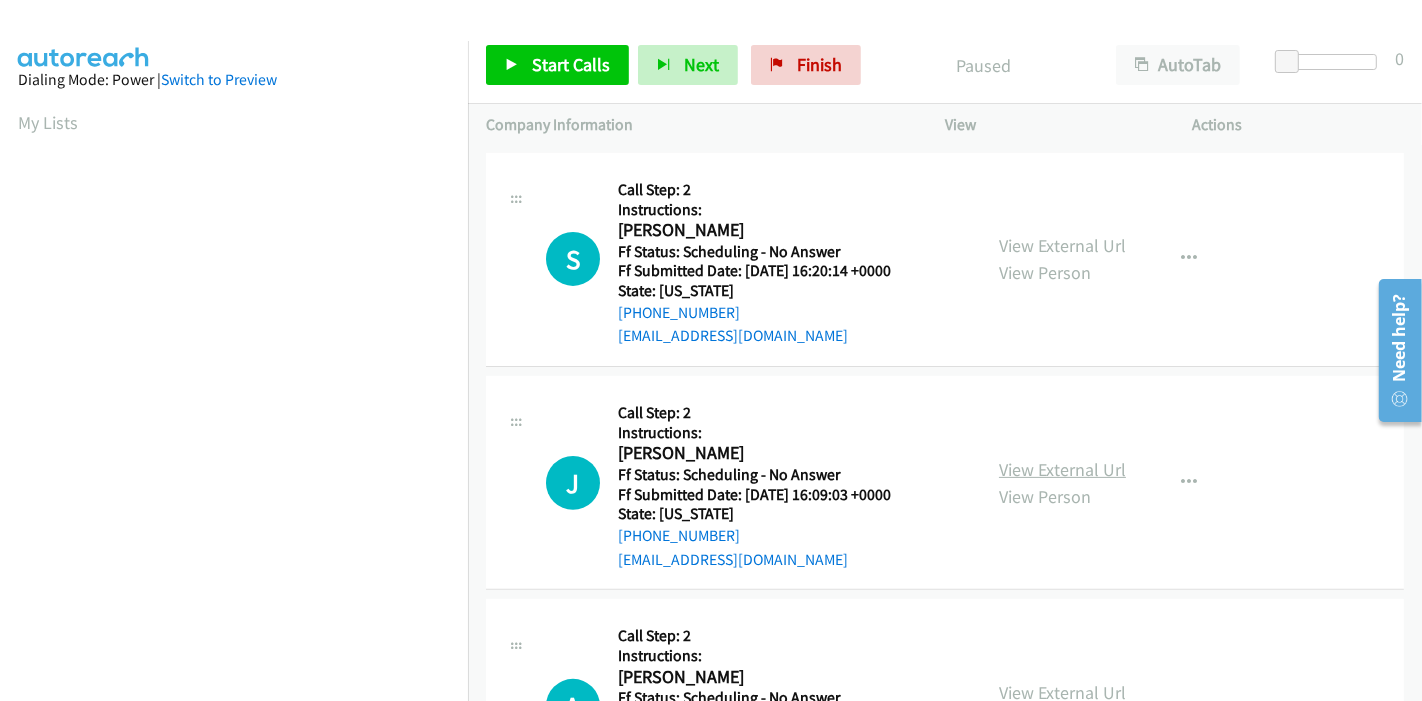 click on "View External Url" at bounding box center [1062, 469] 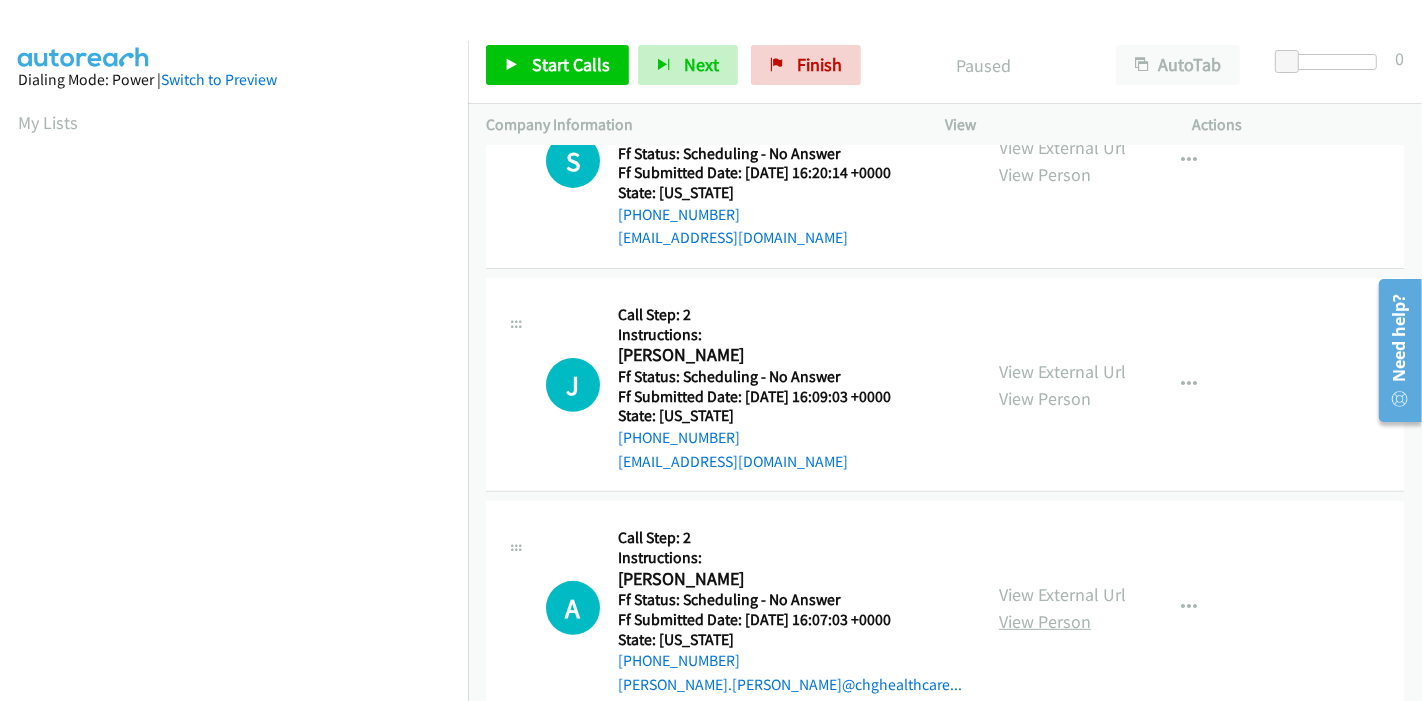 scroll, scrollTop: 666, scrollLeft: 0, axis: vertical 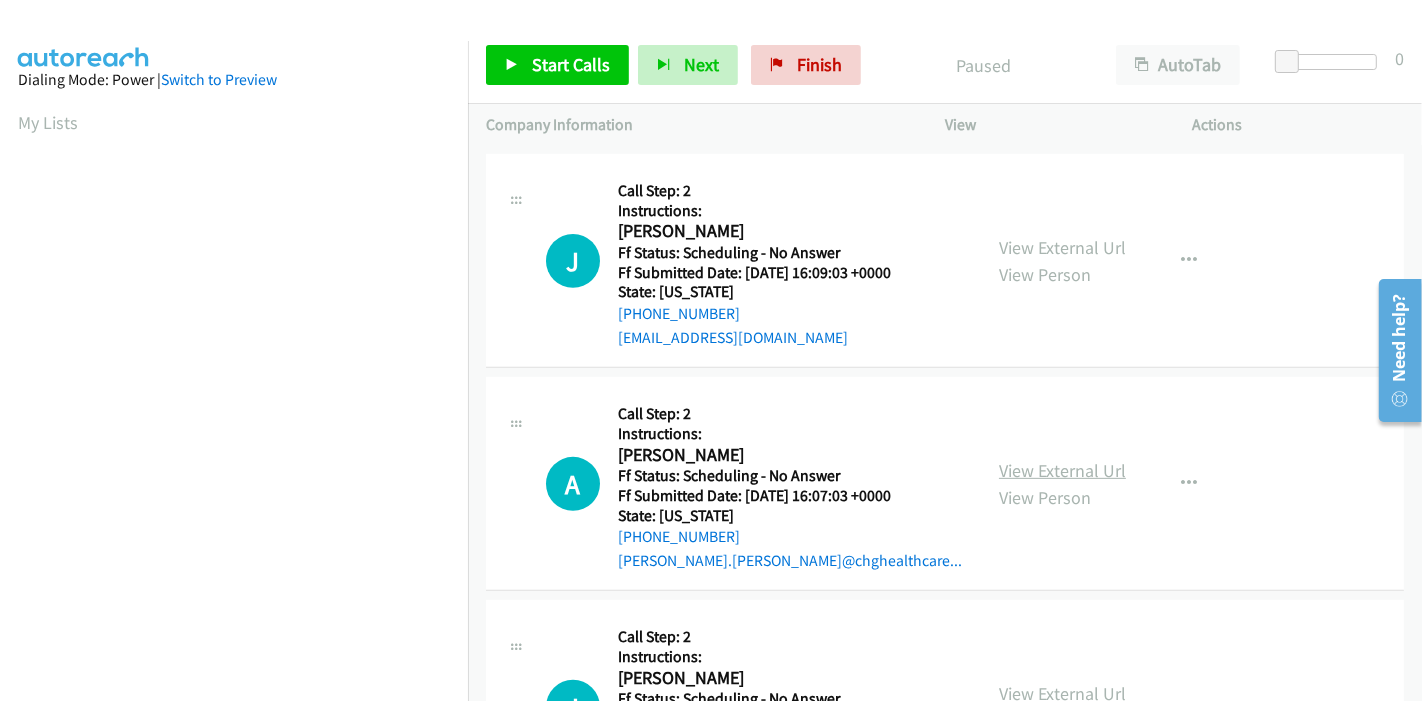 click on "View External Url" at bounding box center [1062, 470] 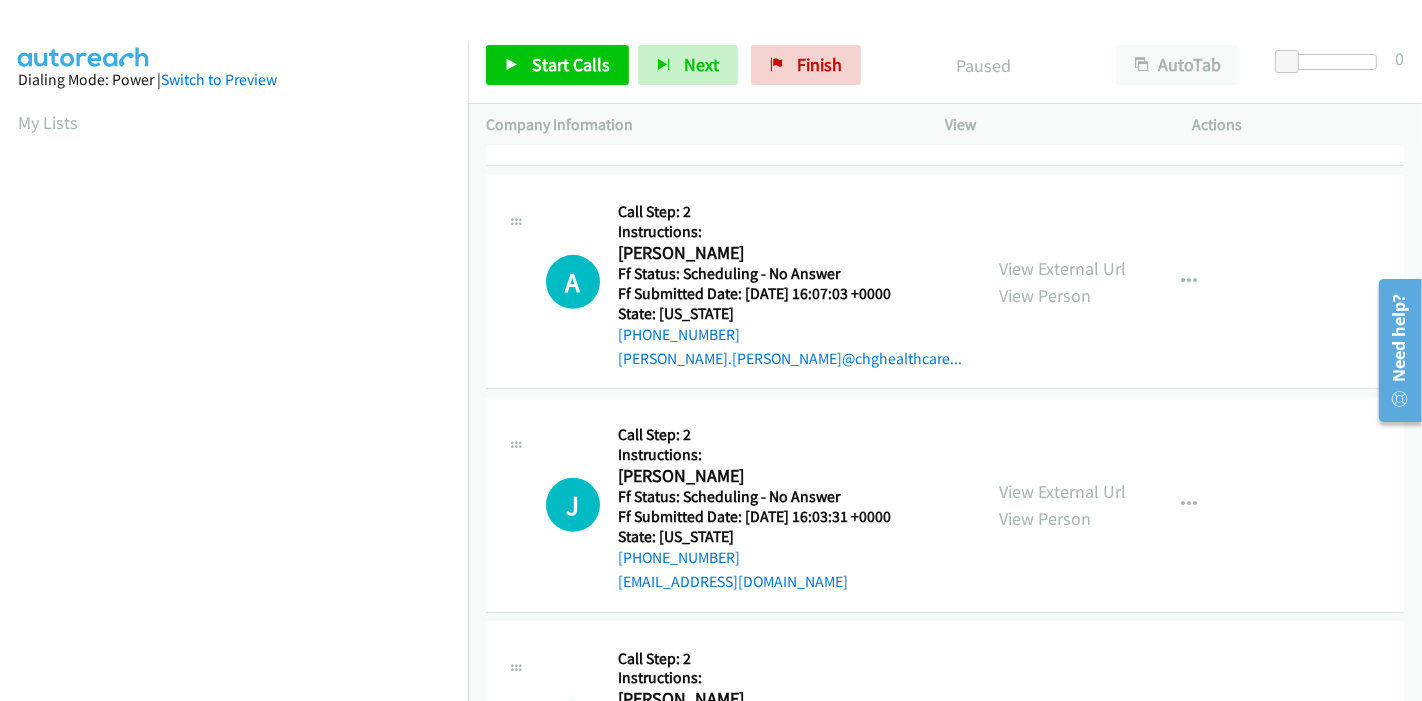 scroll, scrollTop: 888, scrollLeft: 0, axis: vertical 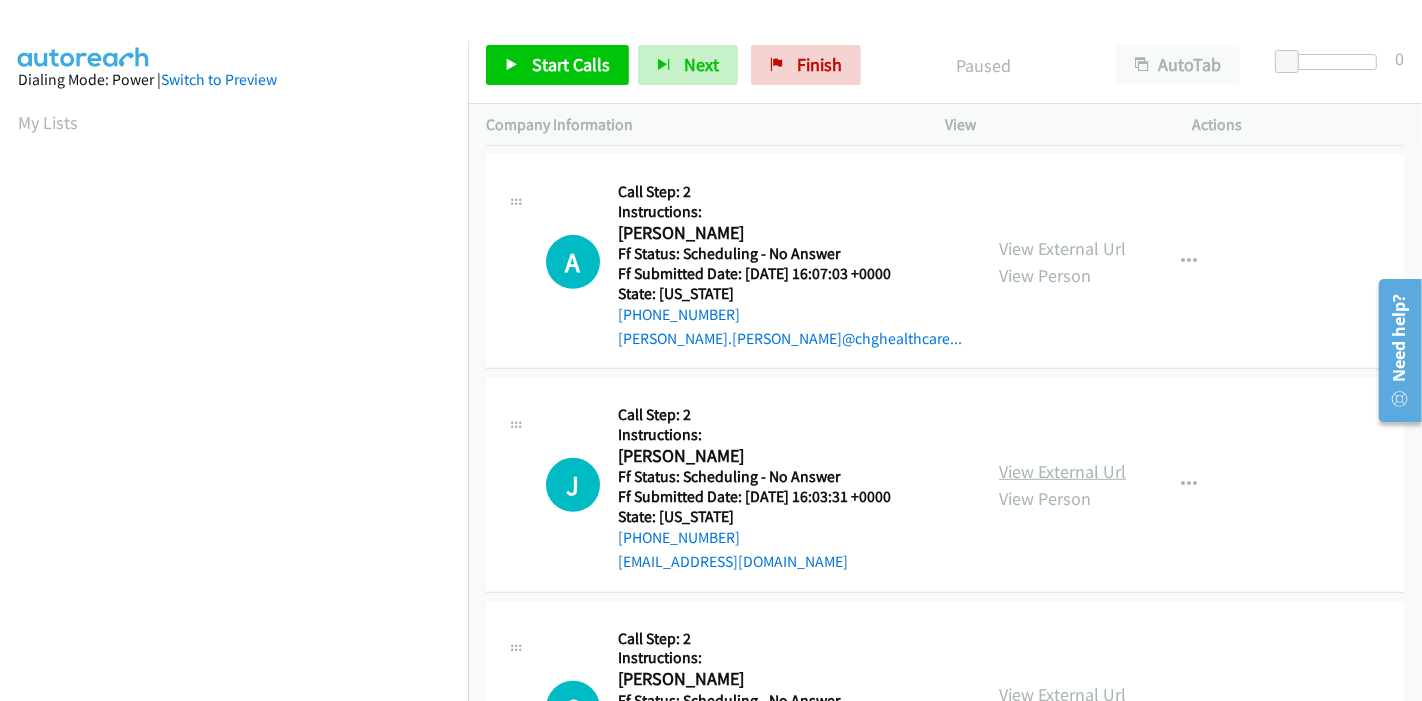 click on "View External Url" at bounding box center (1062, 471) 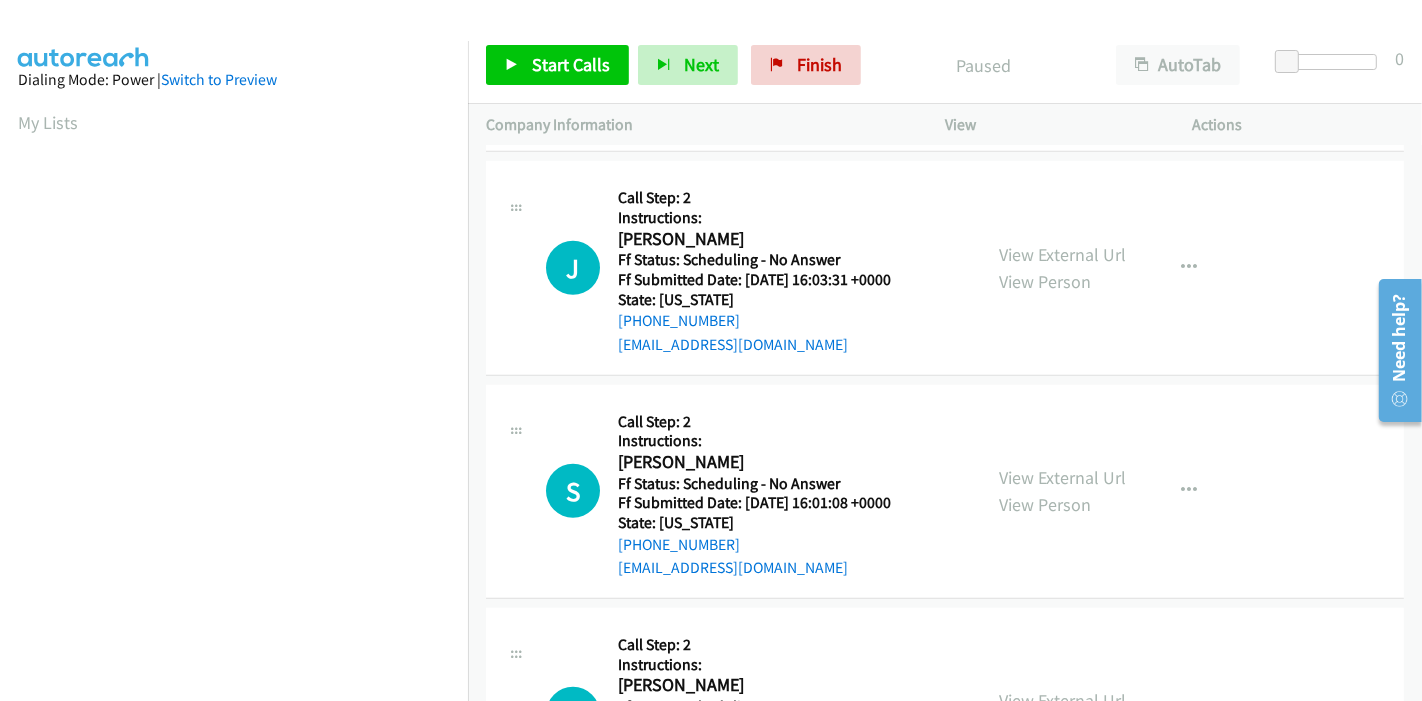 scroll, scrollTop: 1111, scrollLeft: 0, axis: vertical 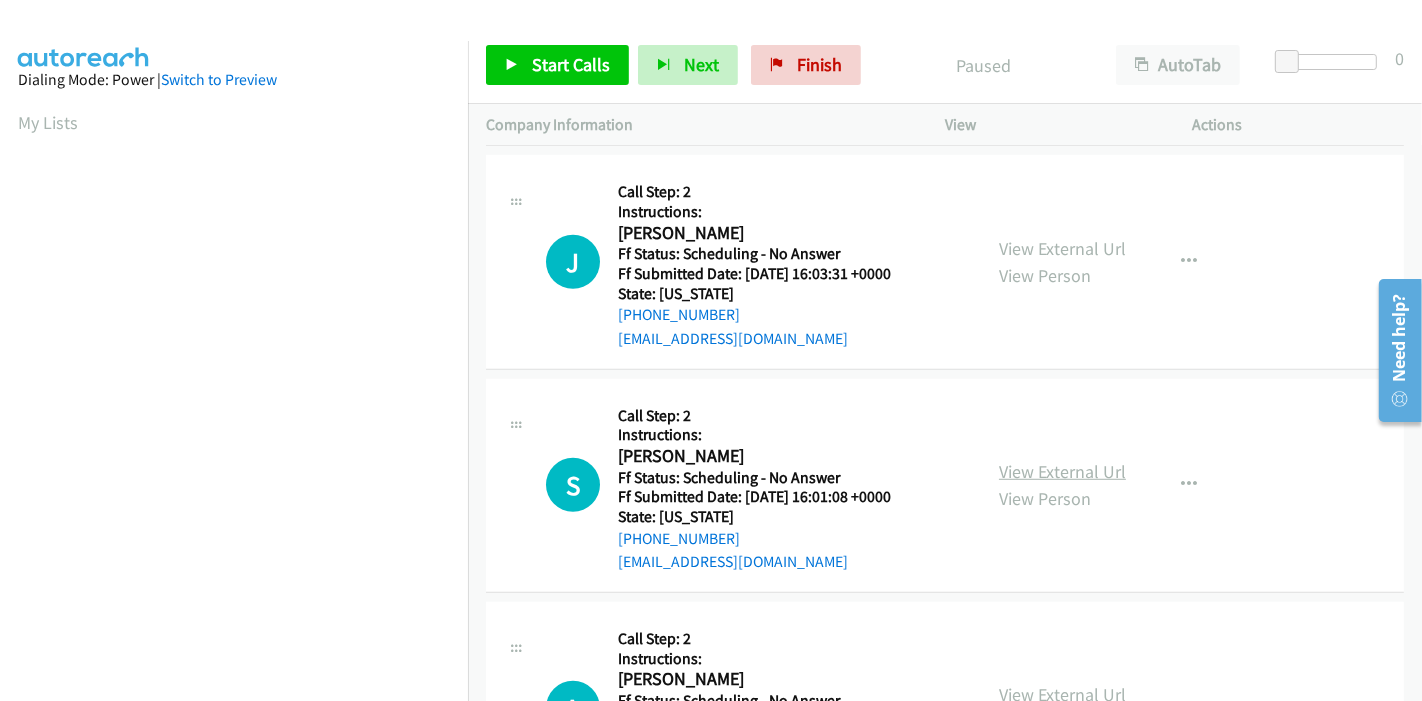 click on "View External Url" at bounding box center [1062, 471] 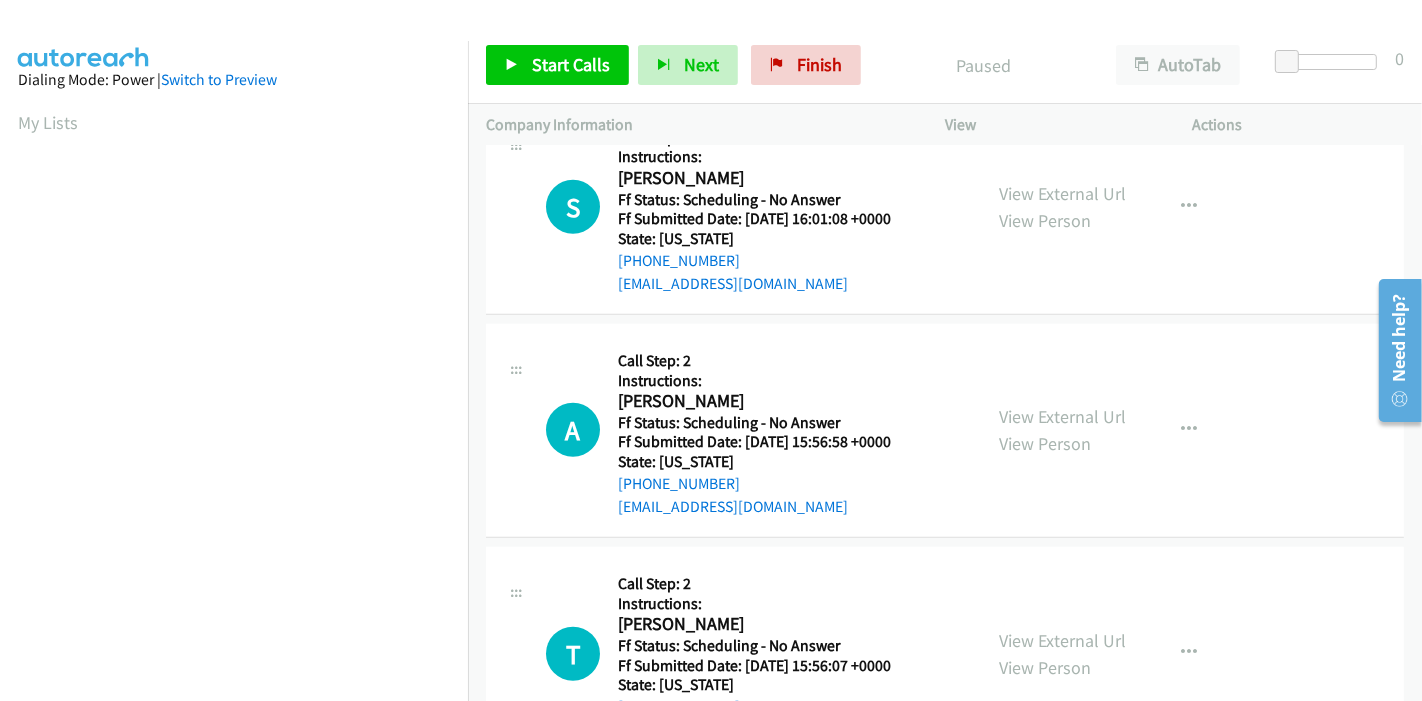 scroll, scrollTop: 1444, scrollLeft: 0, axis: vertical 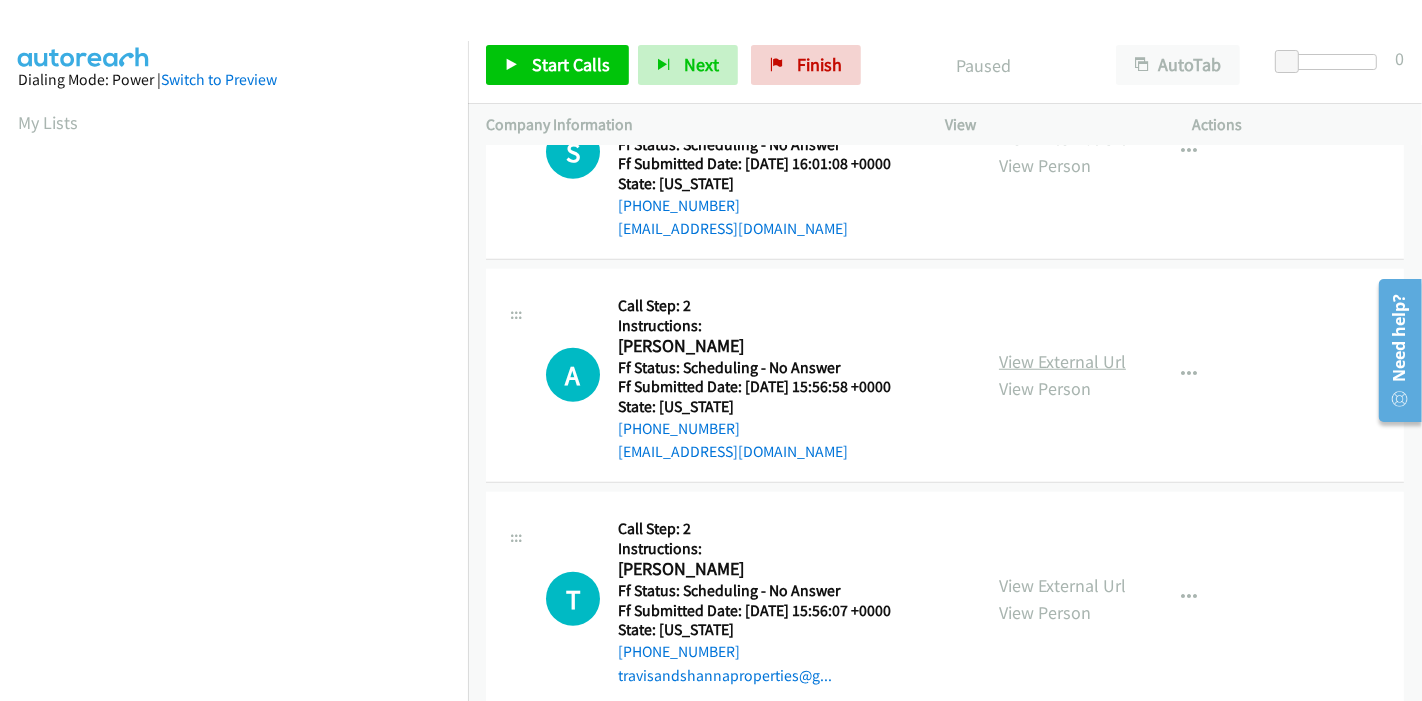 click on "View External Url" at bounding box center (1062, 361) 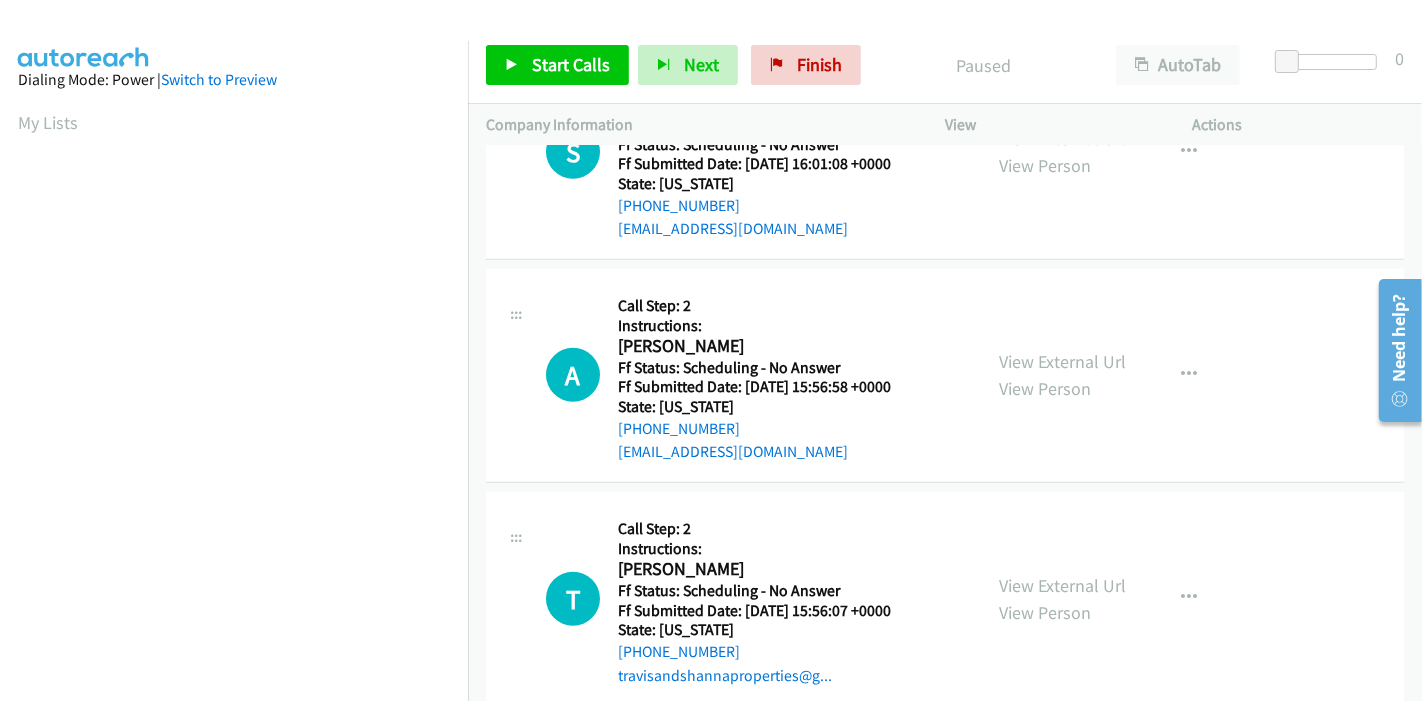 scroll, scrollTop: 1666, scrollLeft: 0, axis: vertical 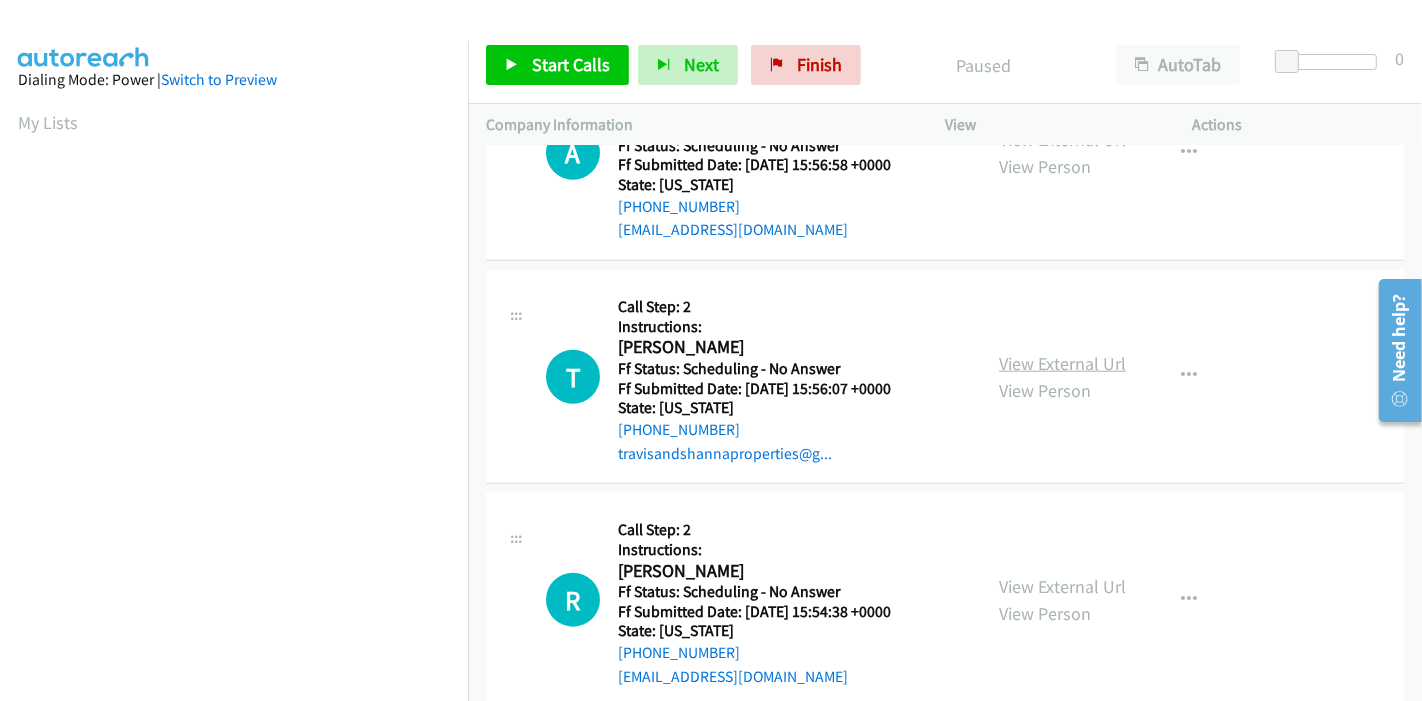 click on "View External Url" at bounding box center (1062, 363) 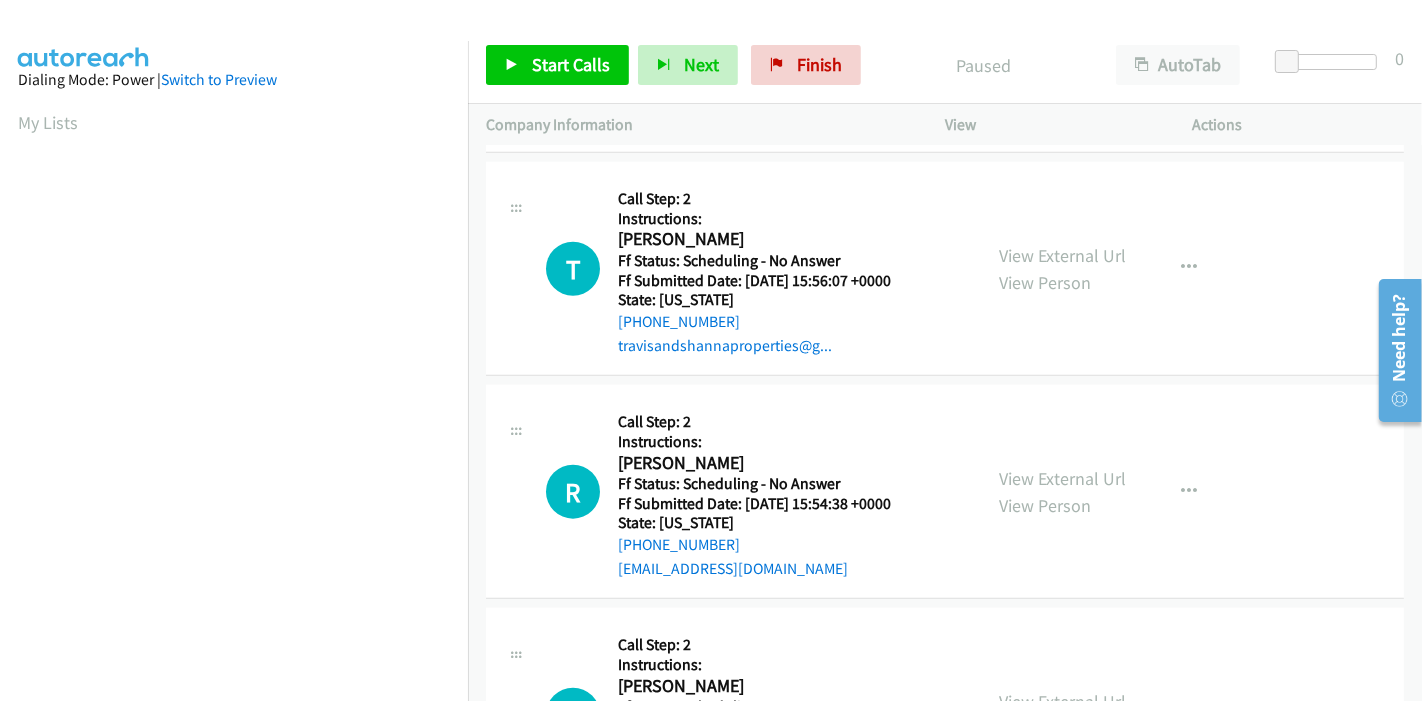 scroll, scrollTop: 1888, scrollLeft: 0, axis: vertical 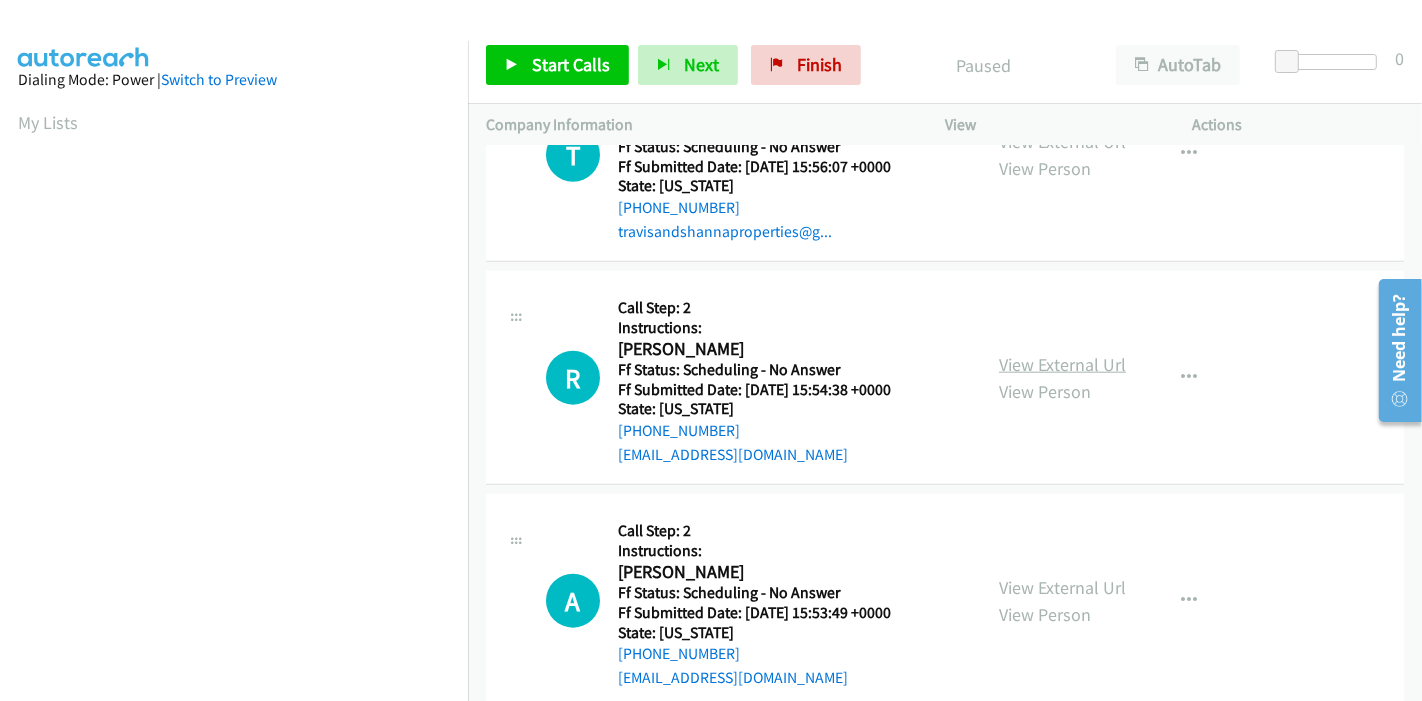 click on "View External Url" at bounding box center [1062, 364] 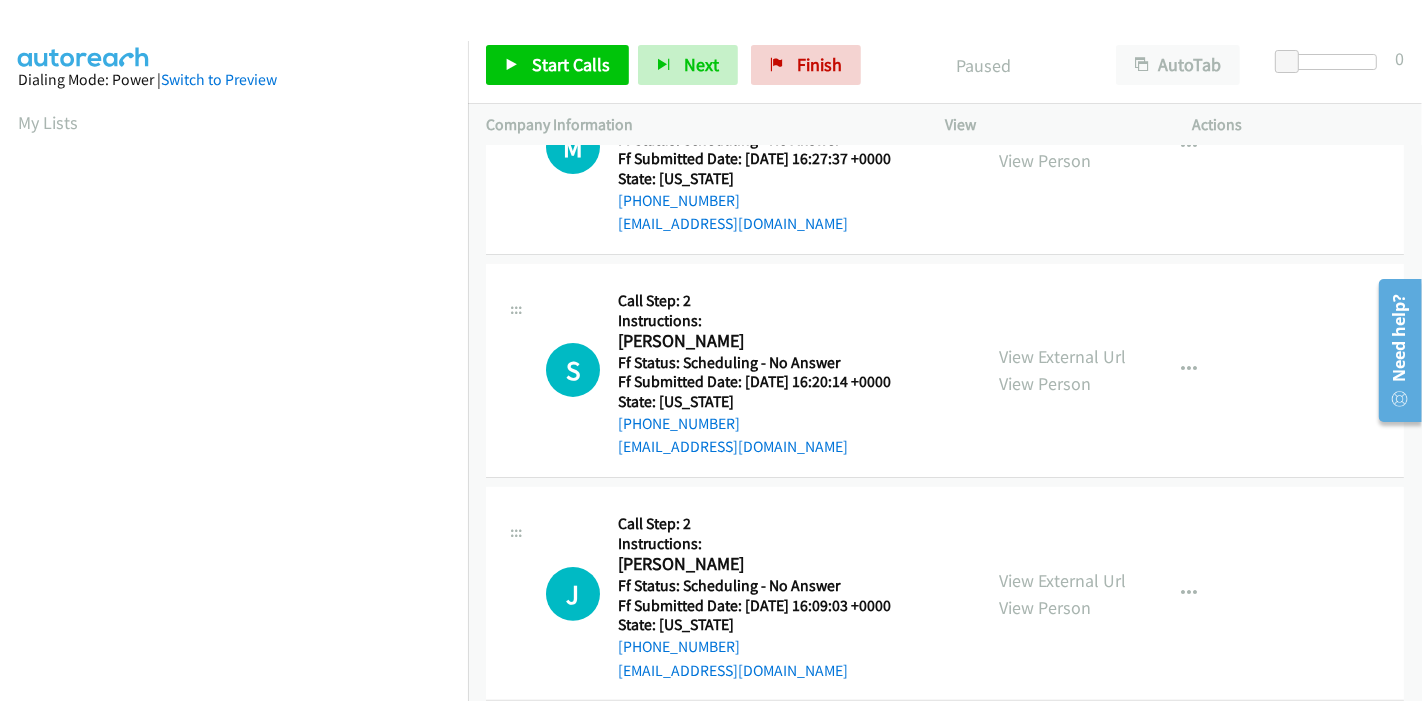 scroll, scrollTop: 0, scrollLeft: 0, axis: both 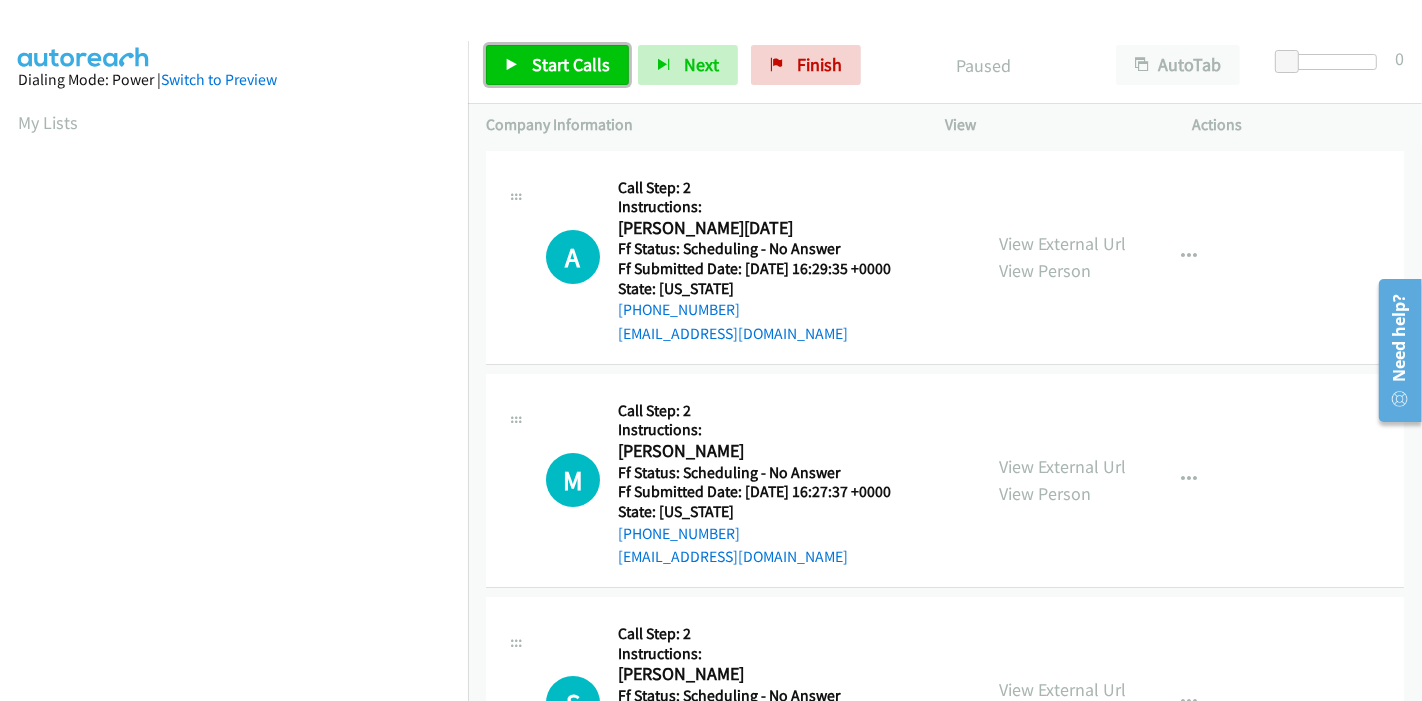 click on "Start Calls" at bounding box center (571, 64) 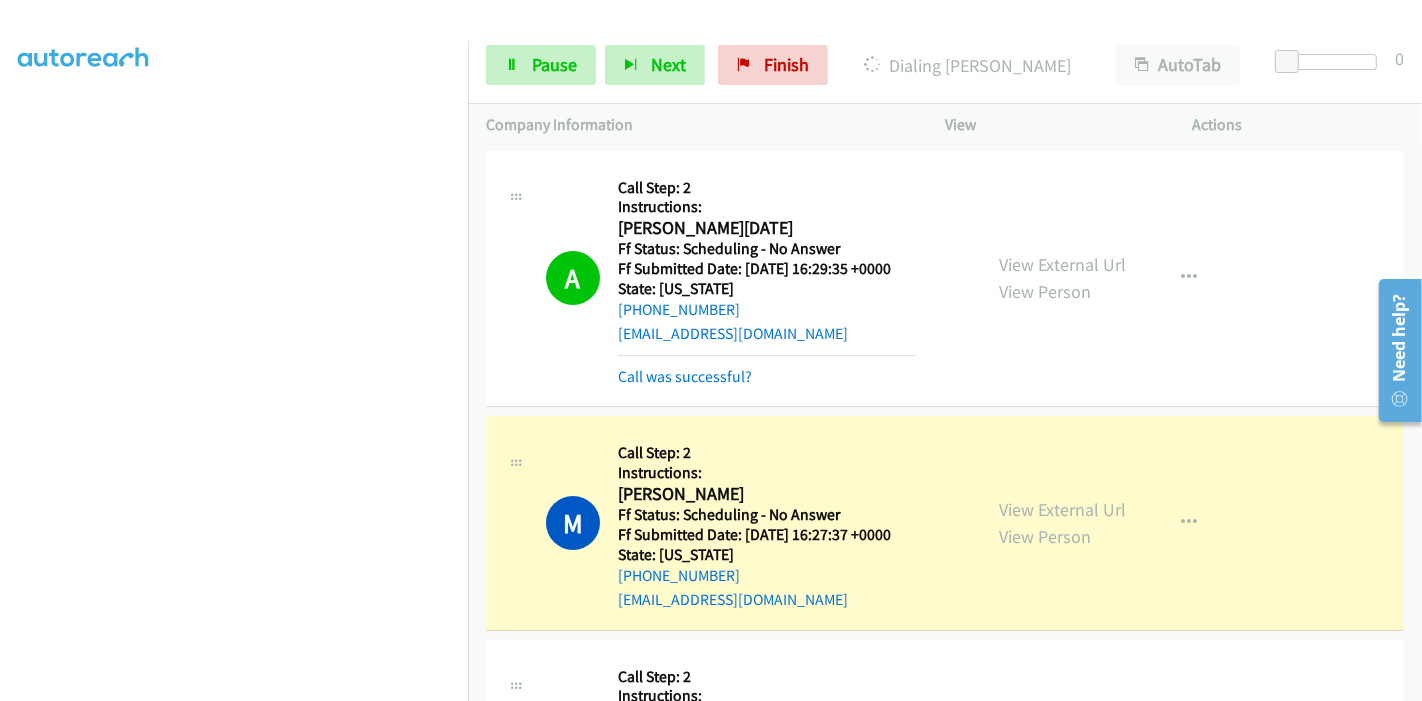 scroll, scrollTop: 0, scrollLeft: 0, axis: both 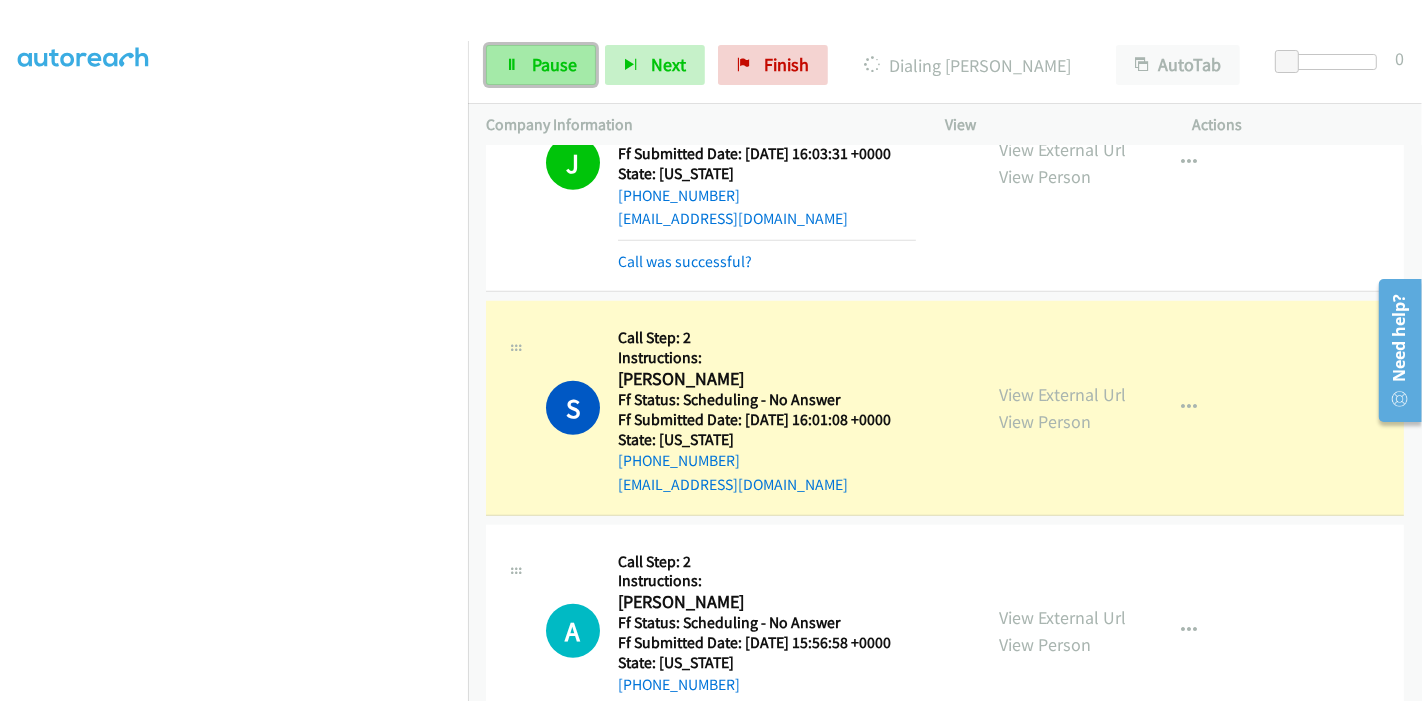click on "Pause" at bounding box center [541, 65] 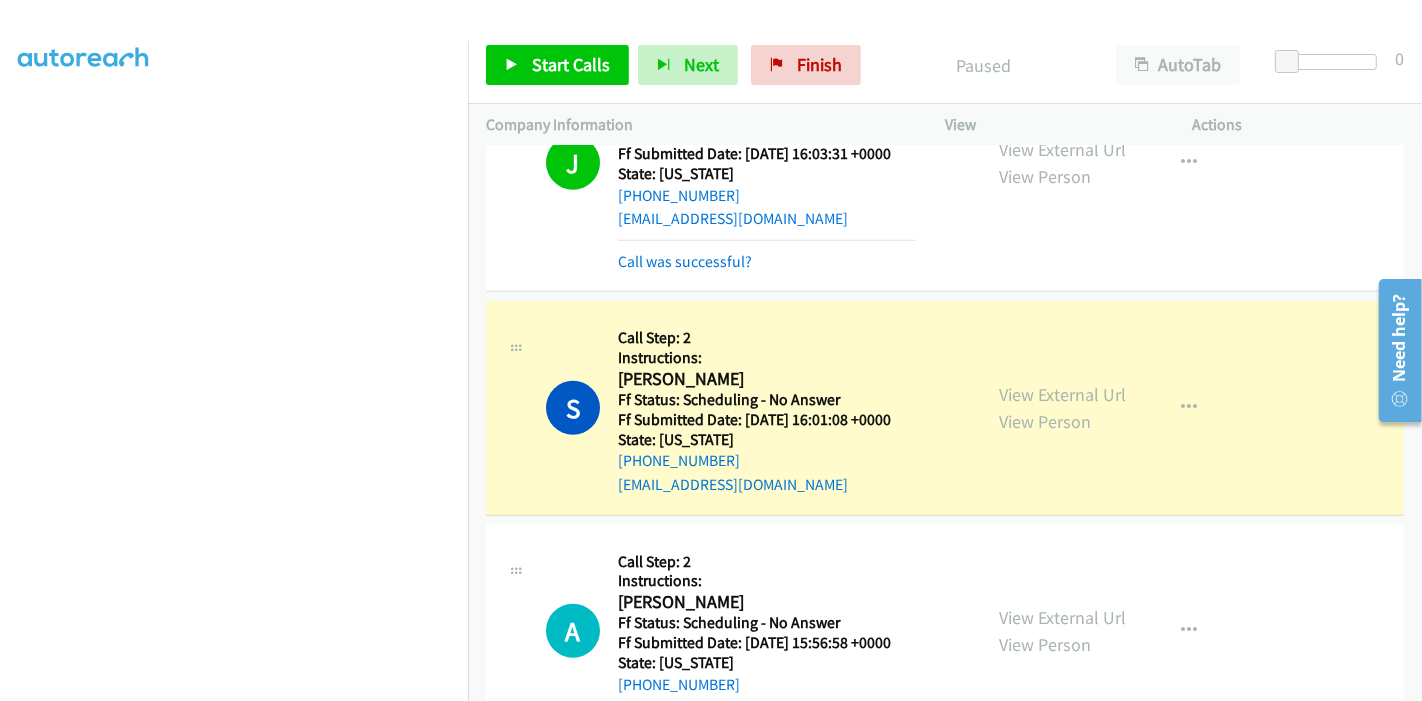 scroll, scrollTop: 422, scrollLeft: 0, axis: vertical 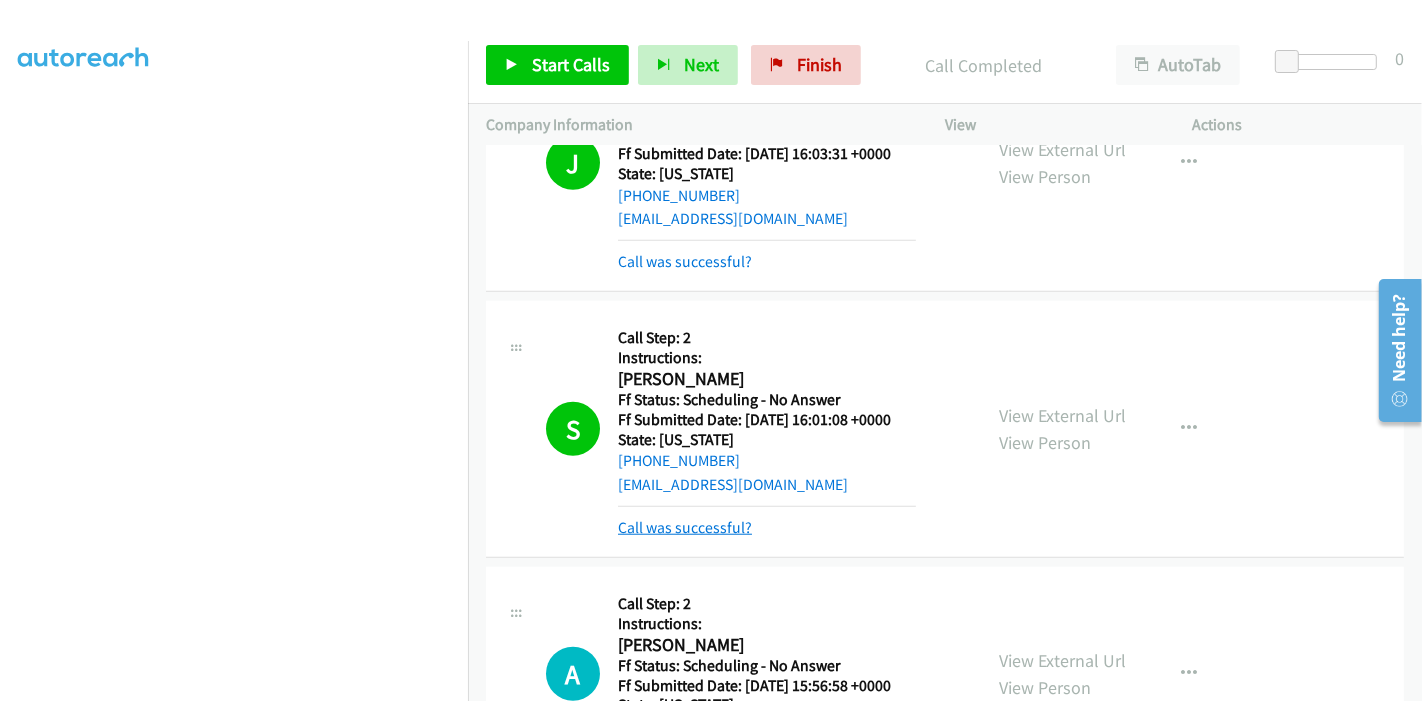 click on "Call was successful?" at bounding box center [685, 527] 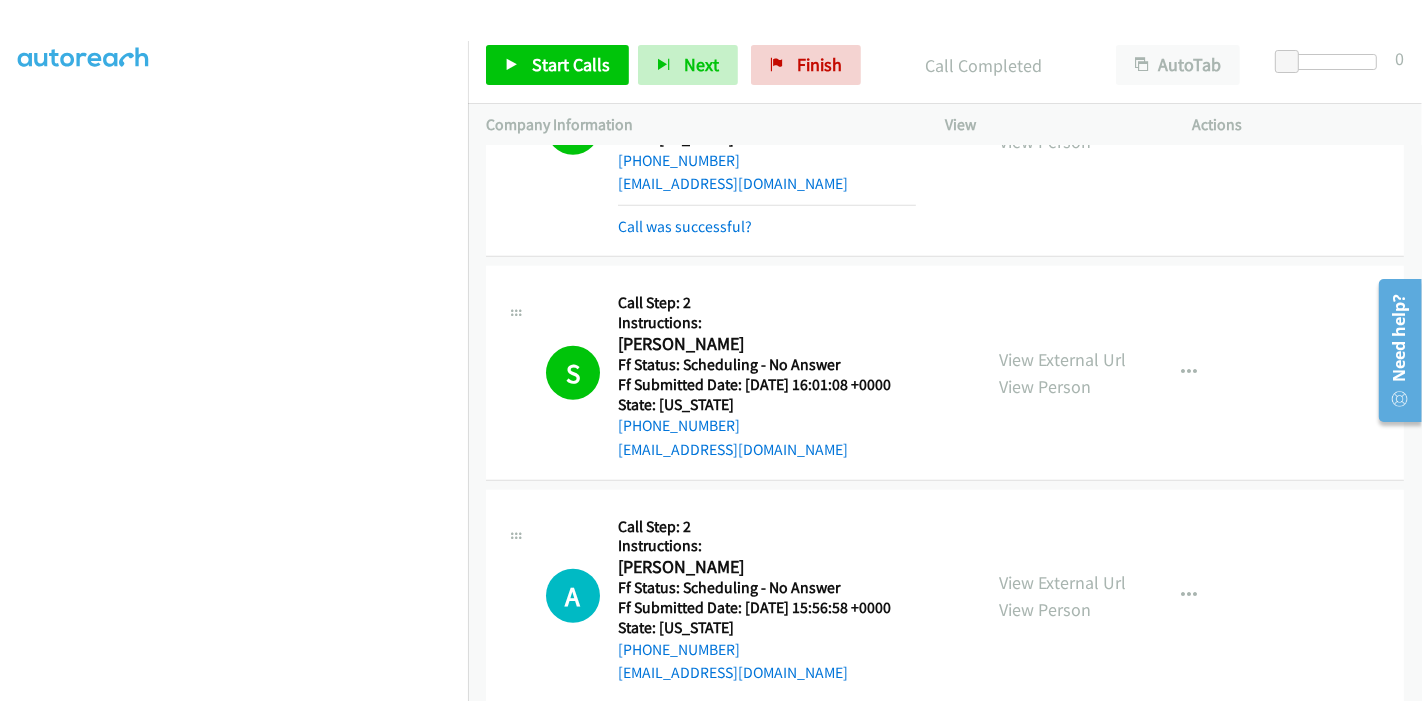 scroll, scrollTop: 1444, scrollLeft: 0, axis: vertical 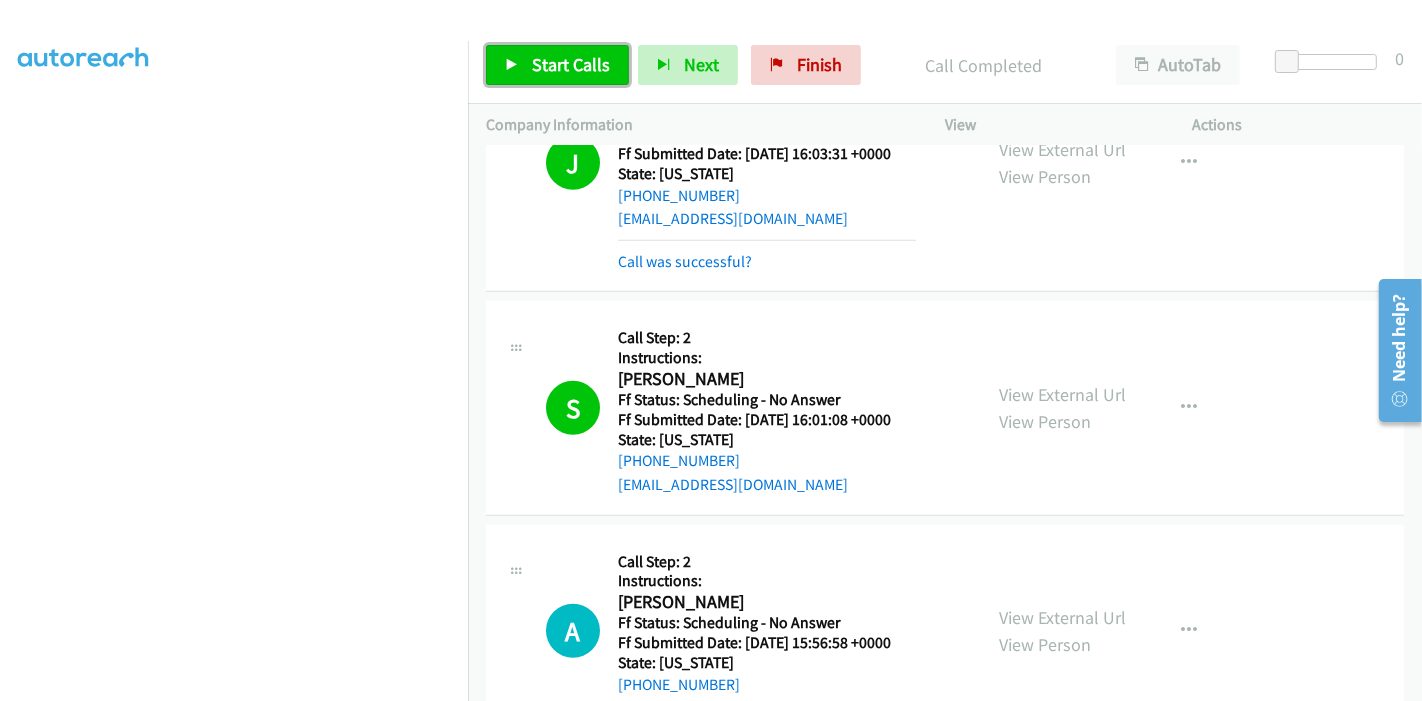 click on "Start Calls" at bounding box center [571, 64] 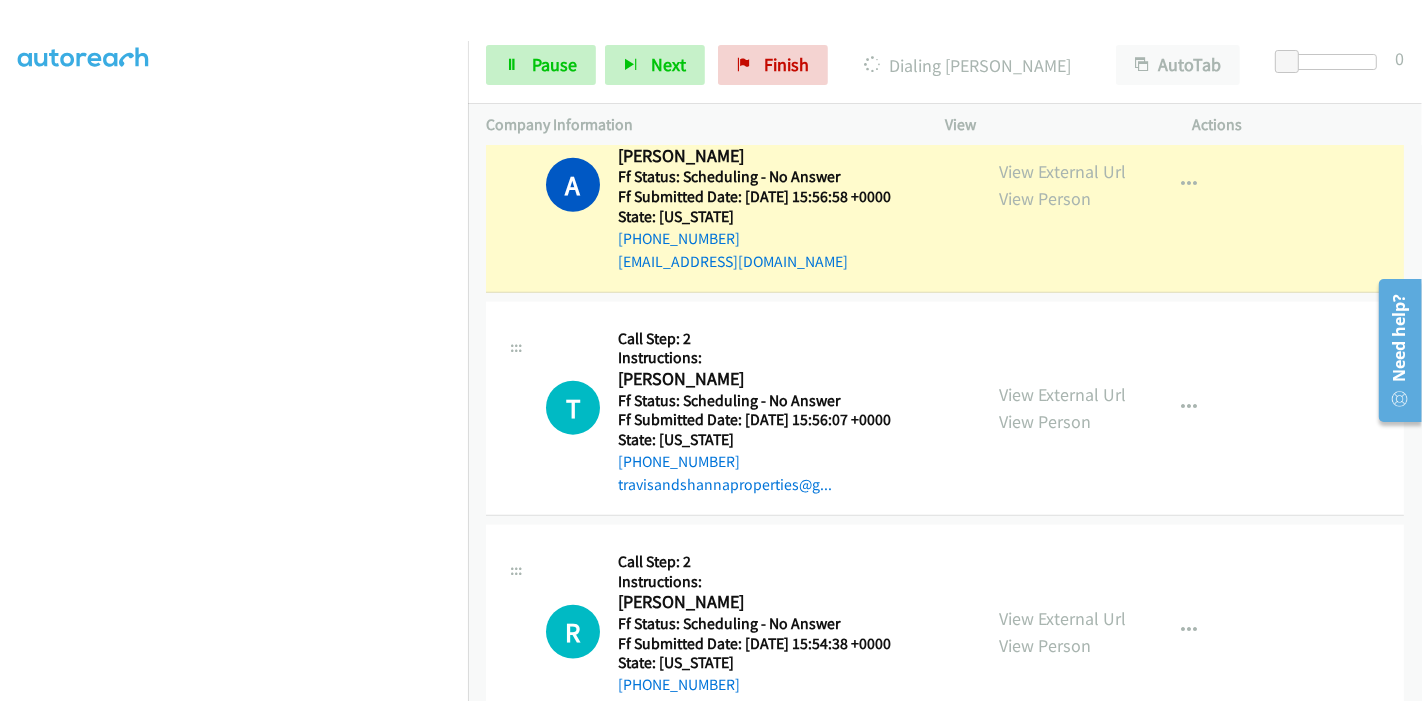 scroll, scrollTop: 1888, scrollLeft: 0, axis: vertical 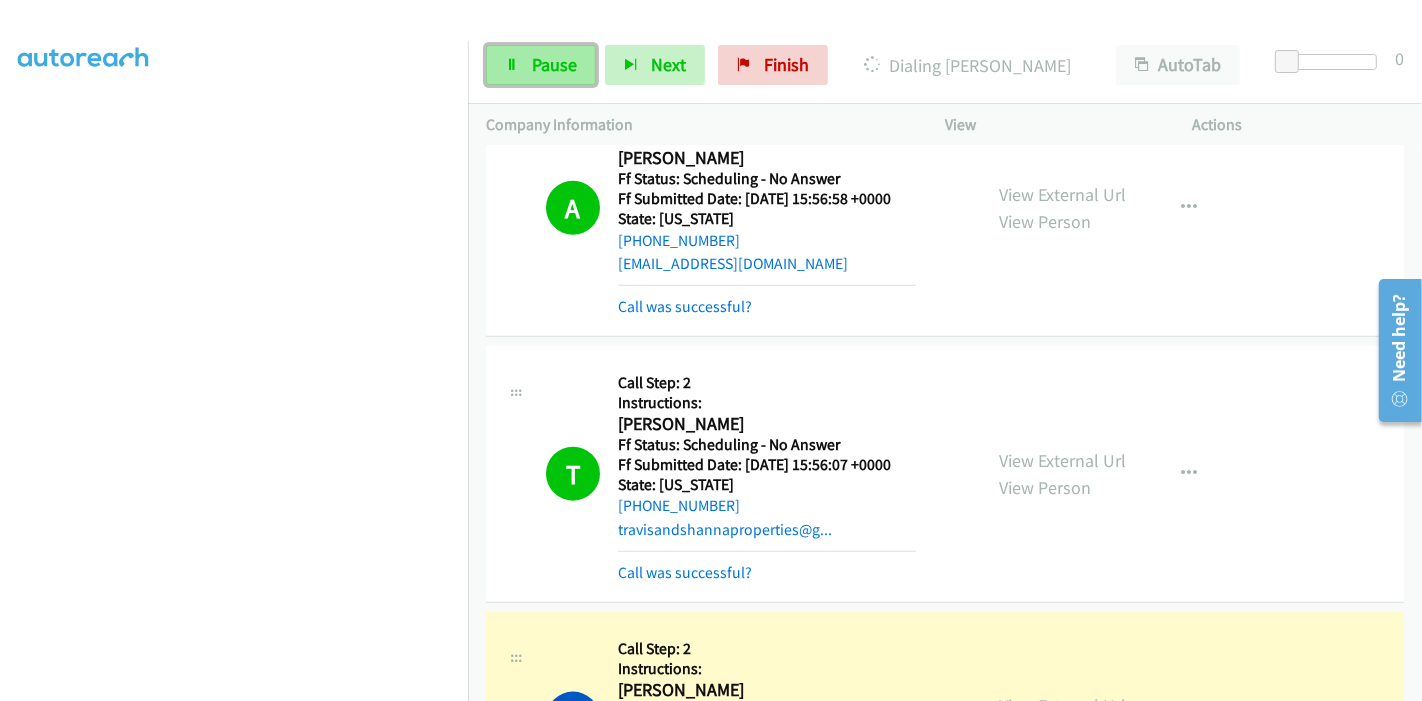 click on "Pause" at bounding box center [541, 65] 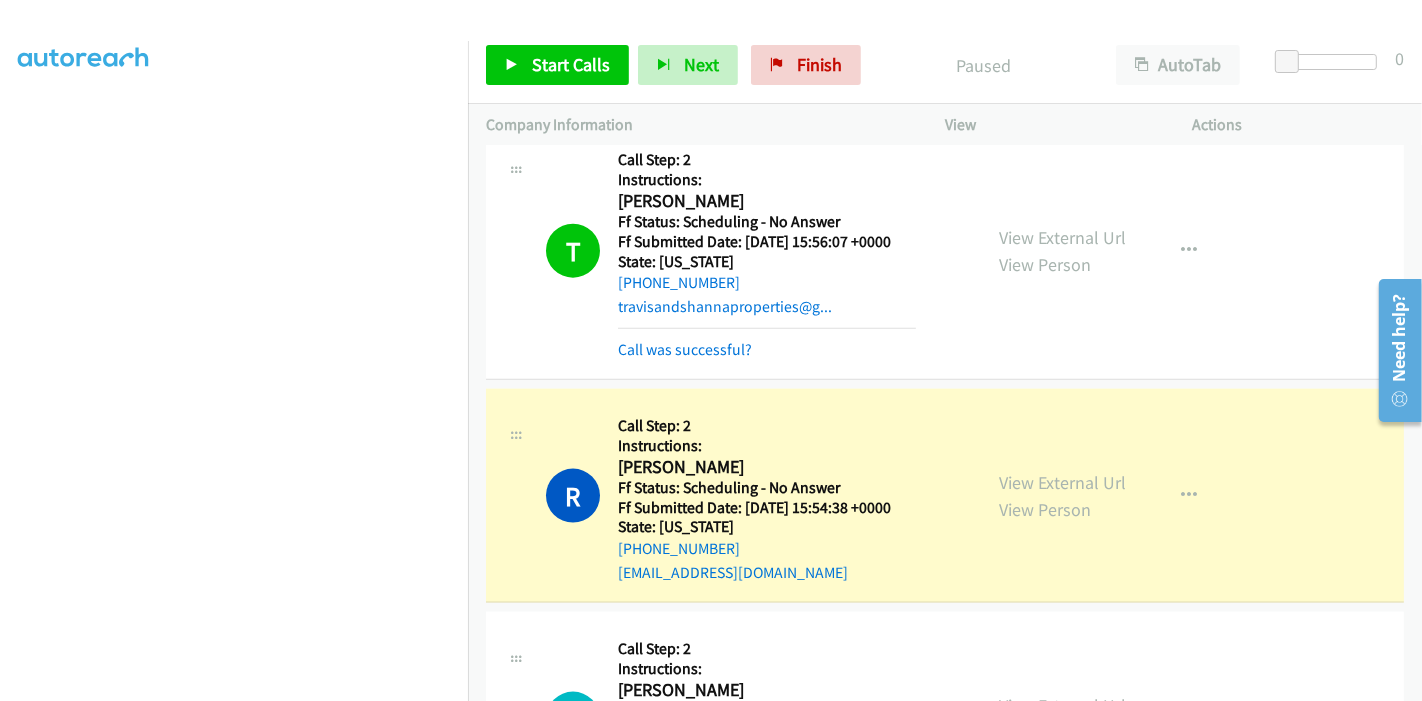 scroll, scrollTop: 2222, scrollLeft: 0, axis: vertical 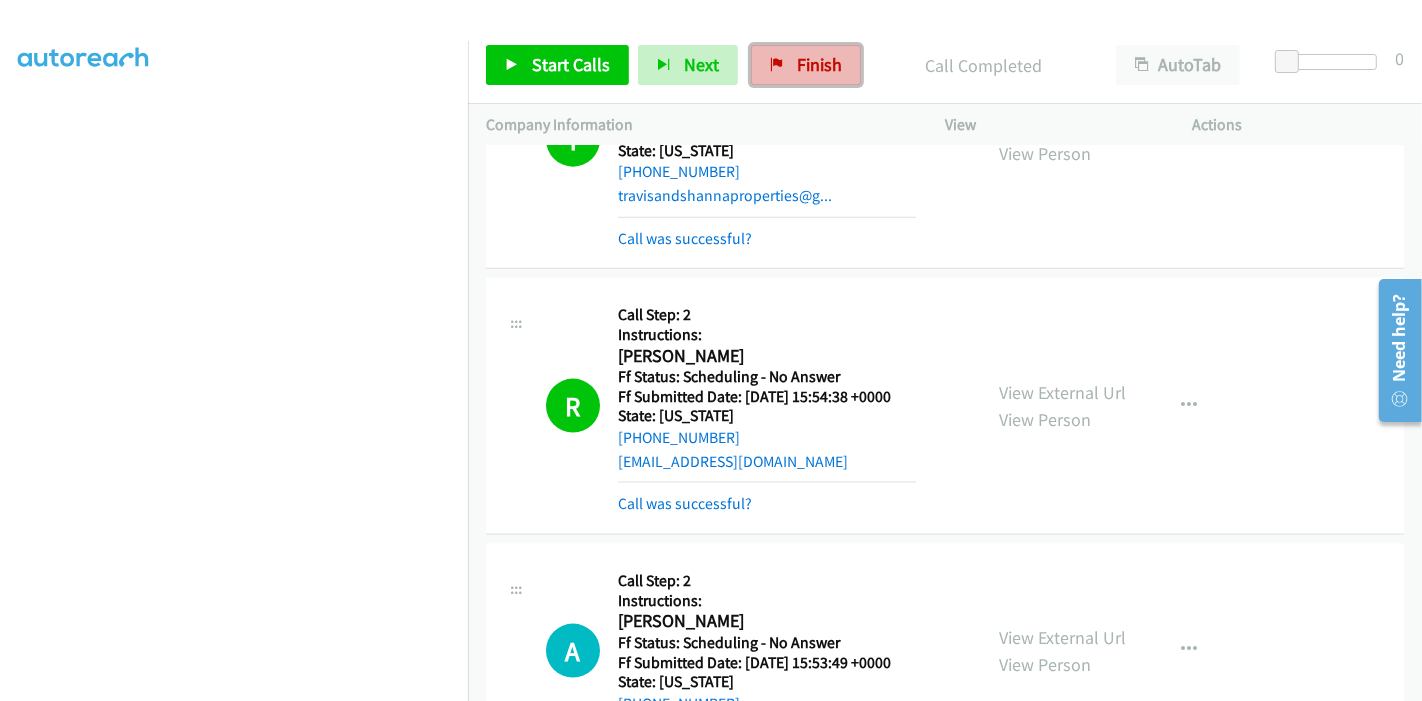 click on "Finish" at bounding box center (806, 65) 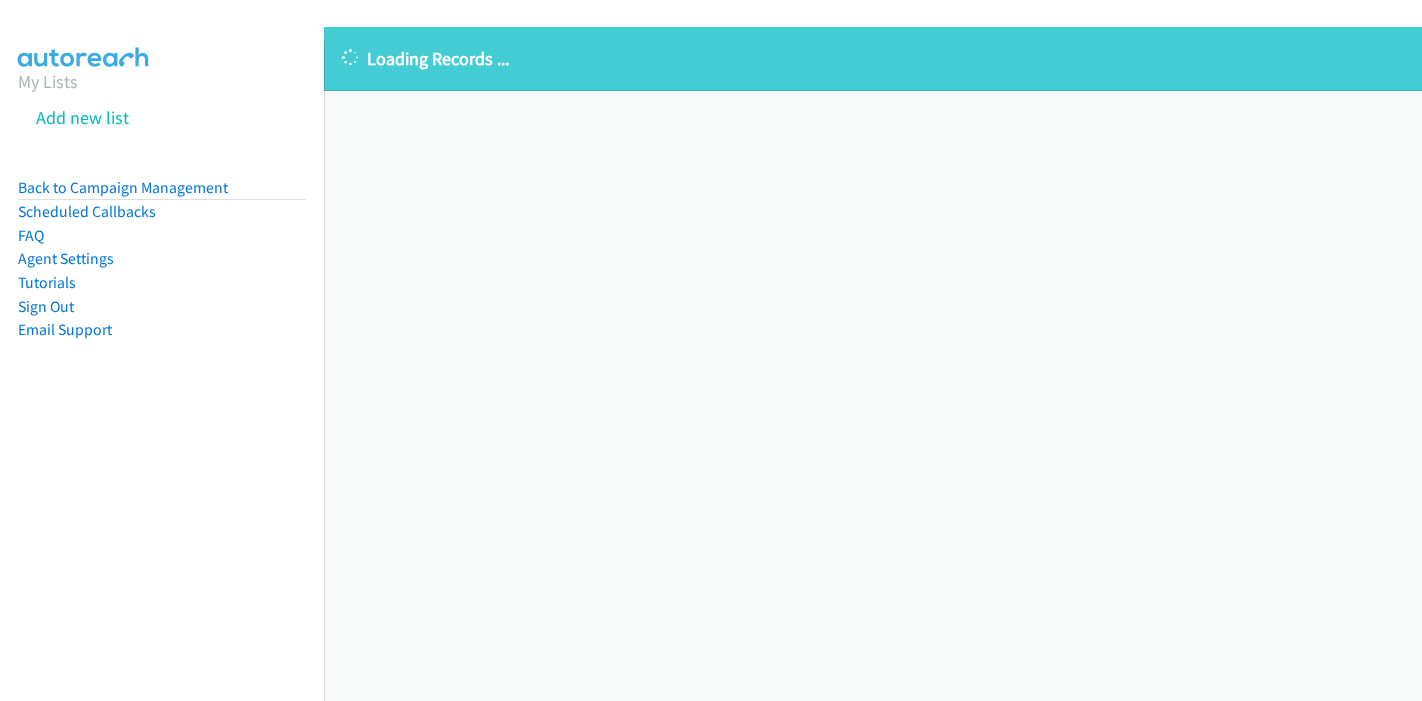 scroll, scrollTop: 0, scrollLeft: 0, axis: both 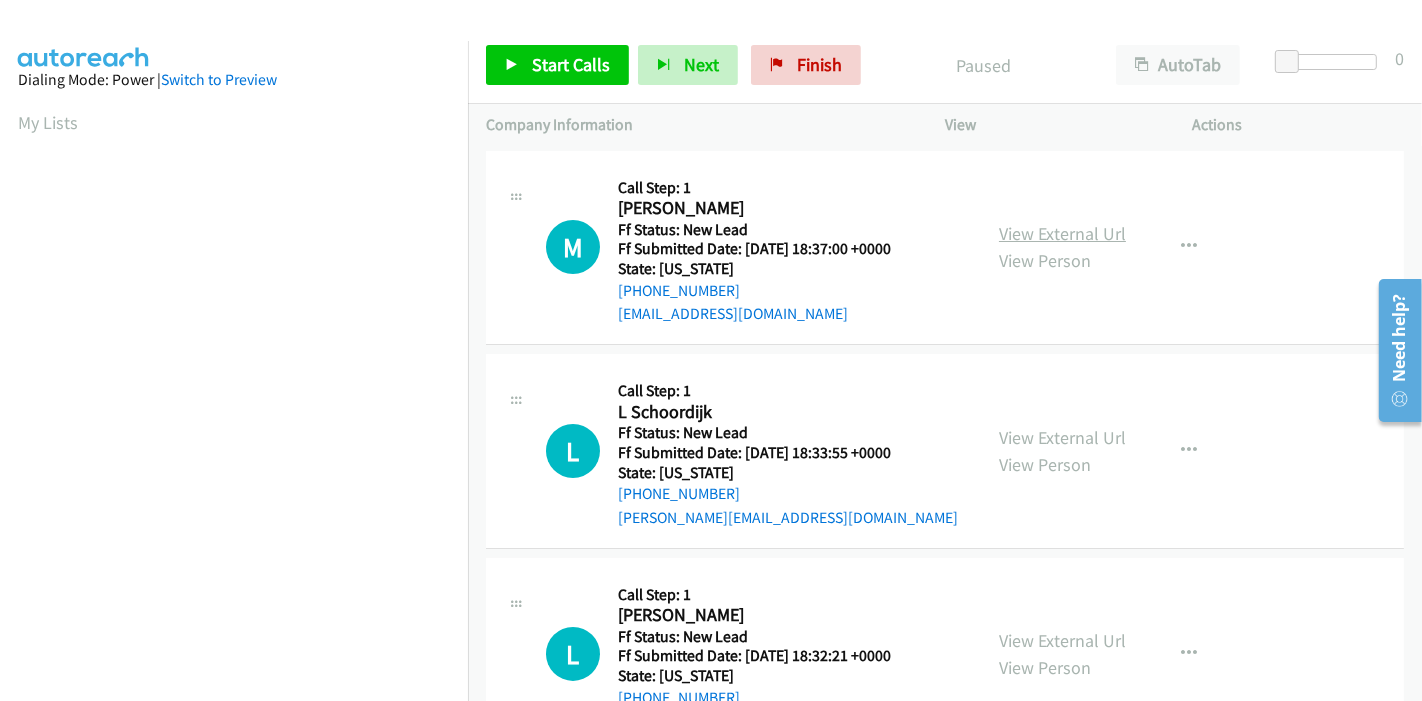 click on "View External Url" at bounding box center (1062, 233) 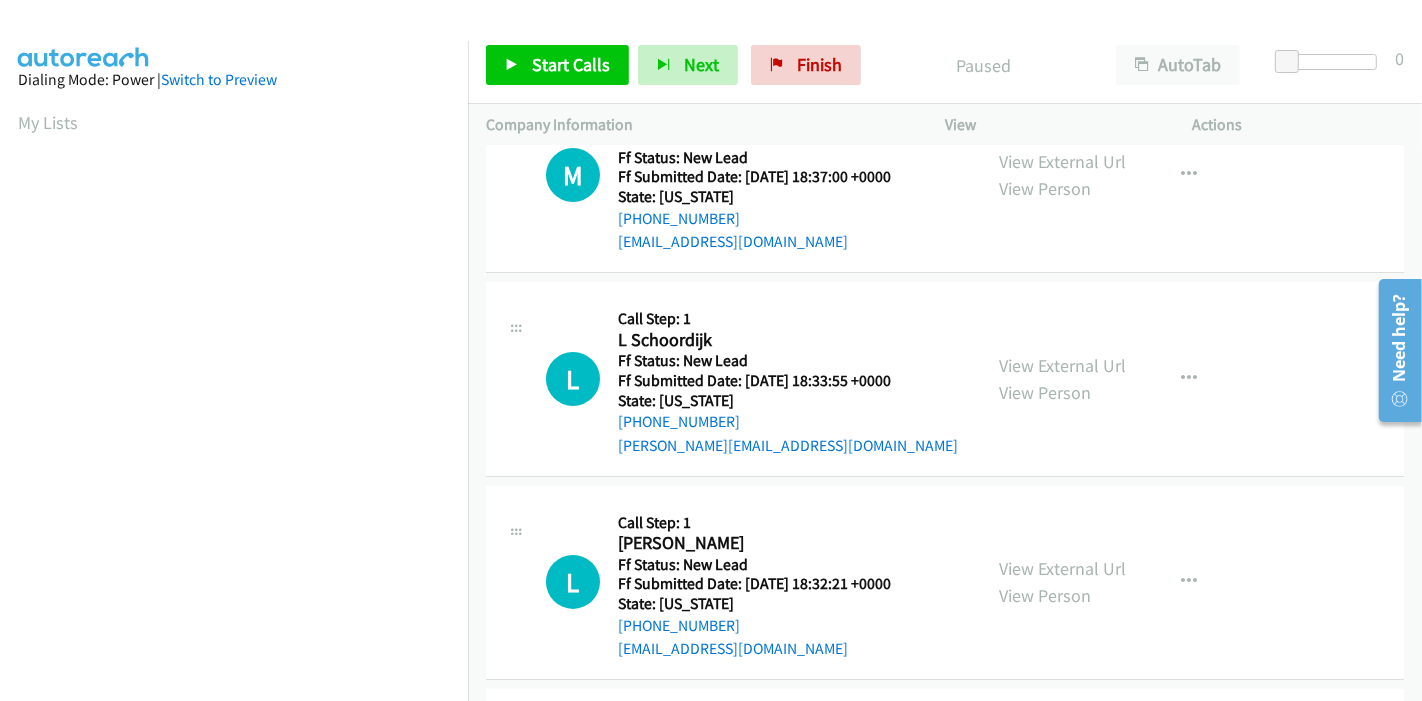 scroll, scrollTop: 222, scrollLeft: 0, axis: vertical 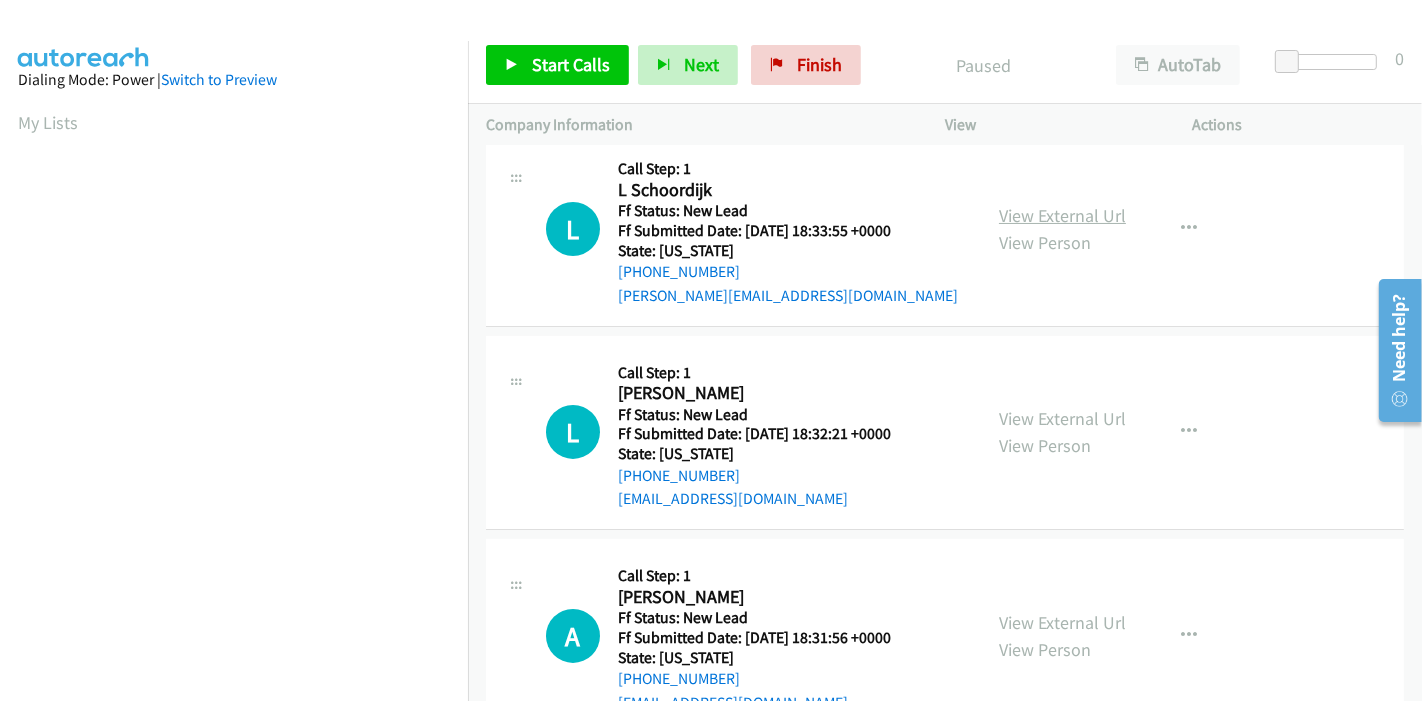 click on "View External Url" at bounding box center (1062, 215) 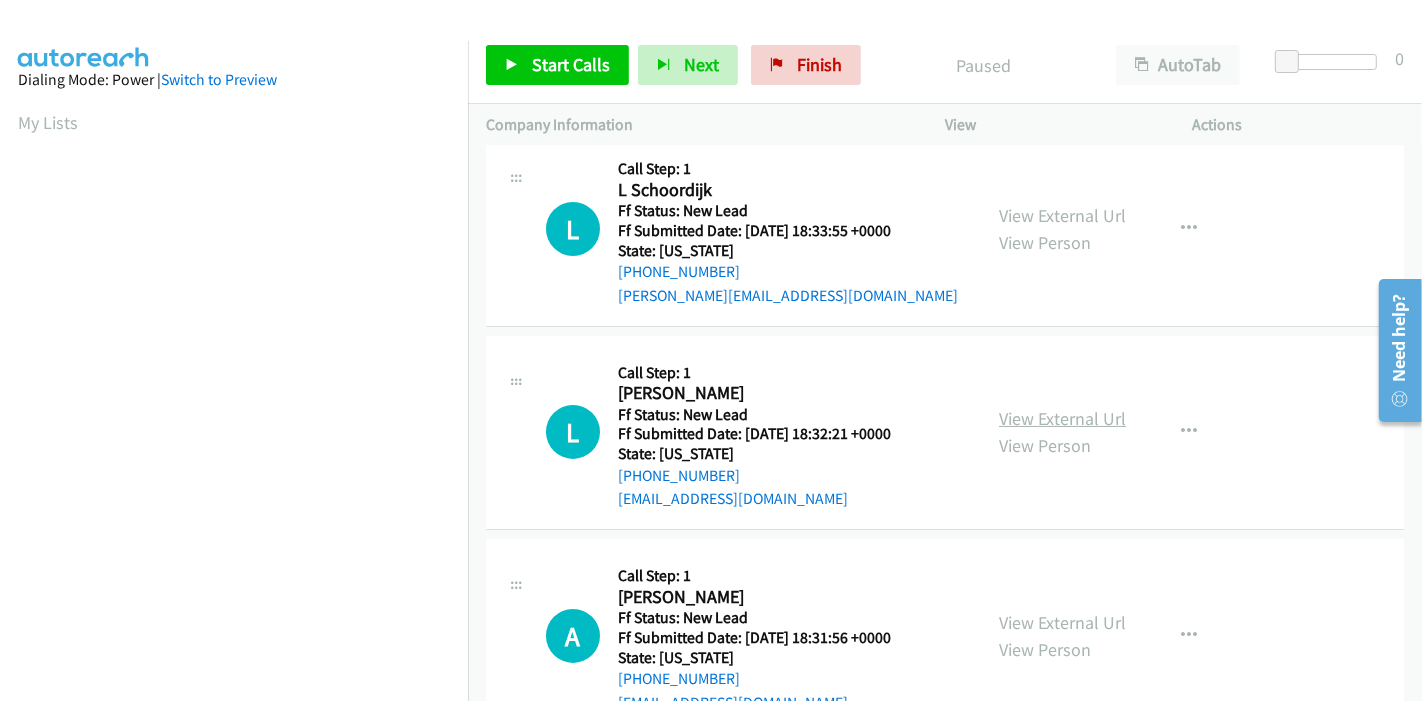 click on "View External Url" at bounding box center [1062, 418] 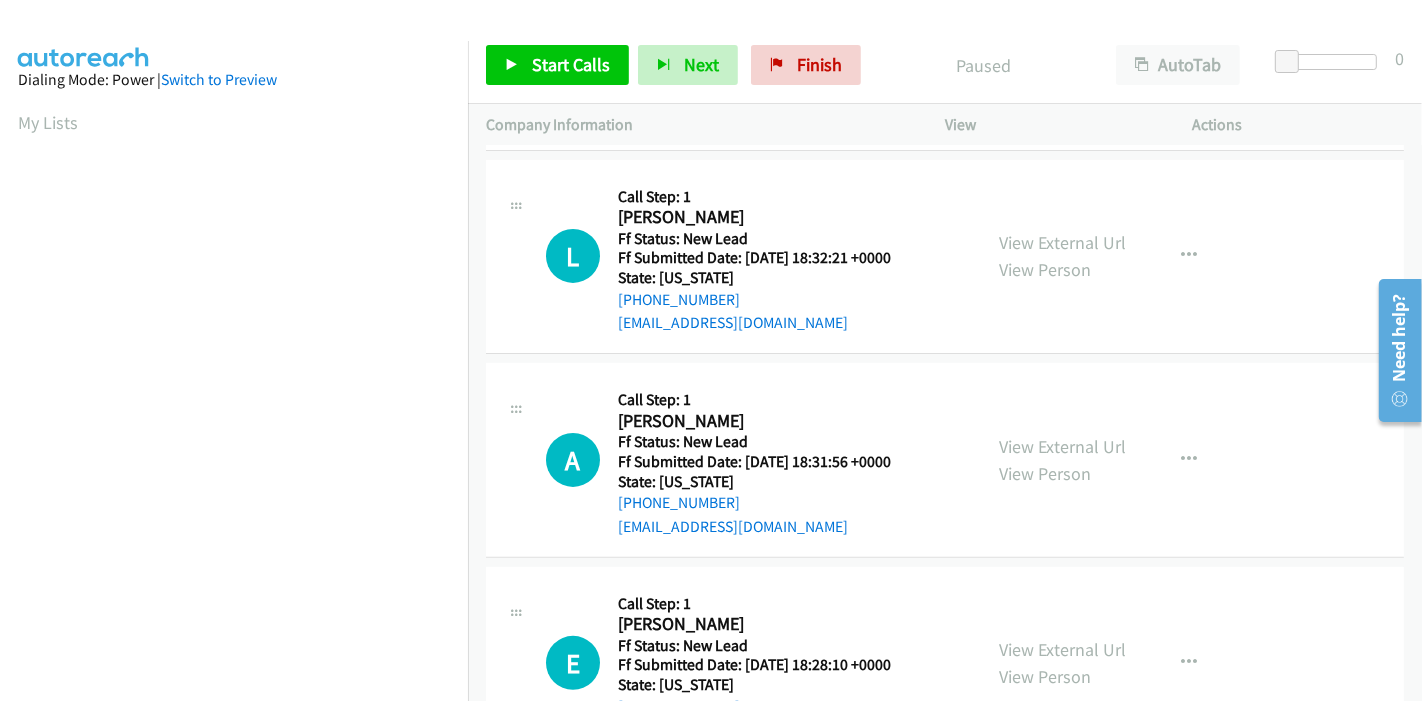 scroll, scrollTop: 444, scrollLeft: 0, axis: vertical 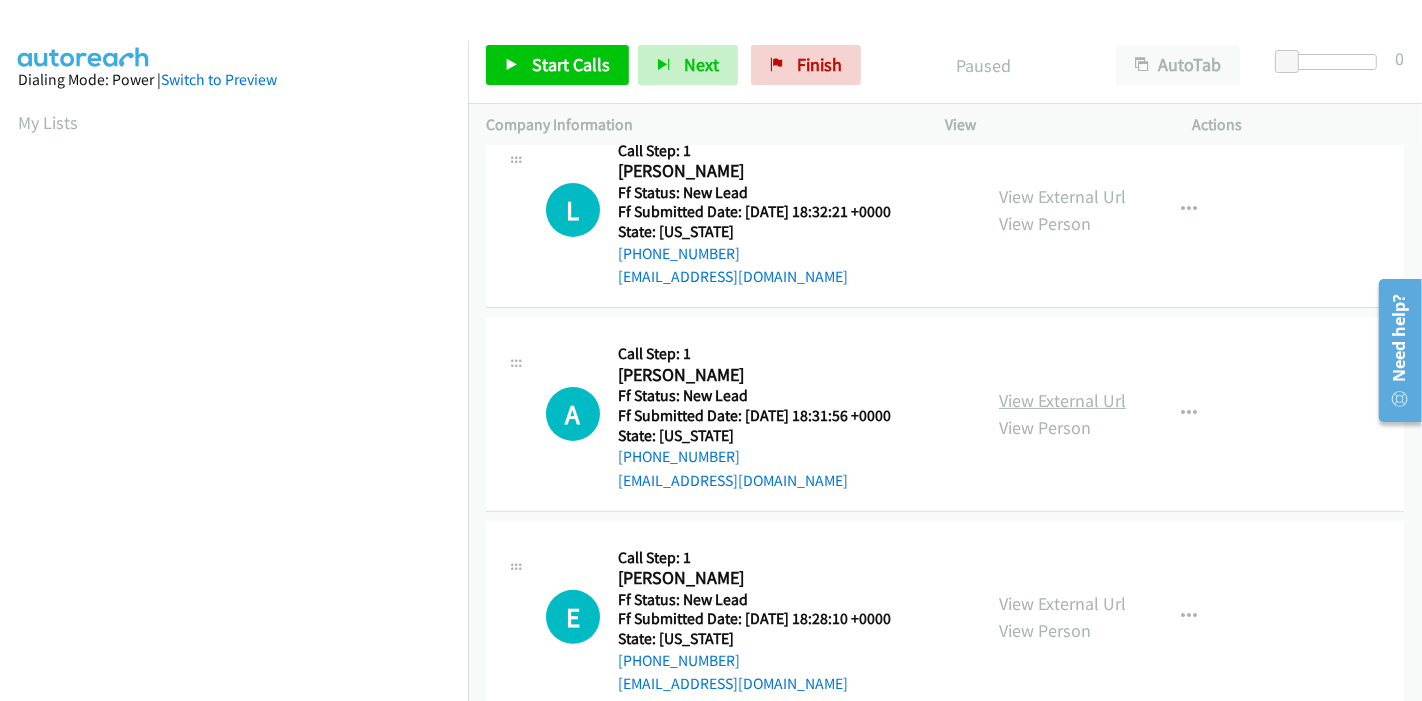 click on "View External Url" at bounding box center [1062, 400] 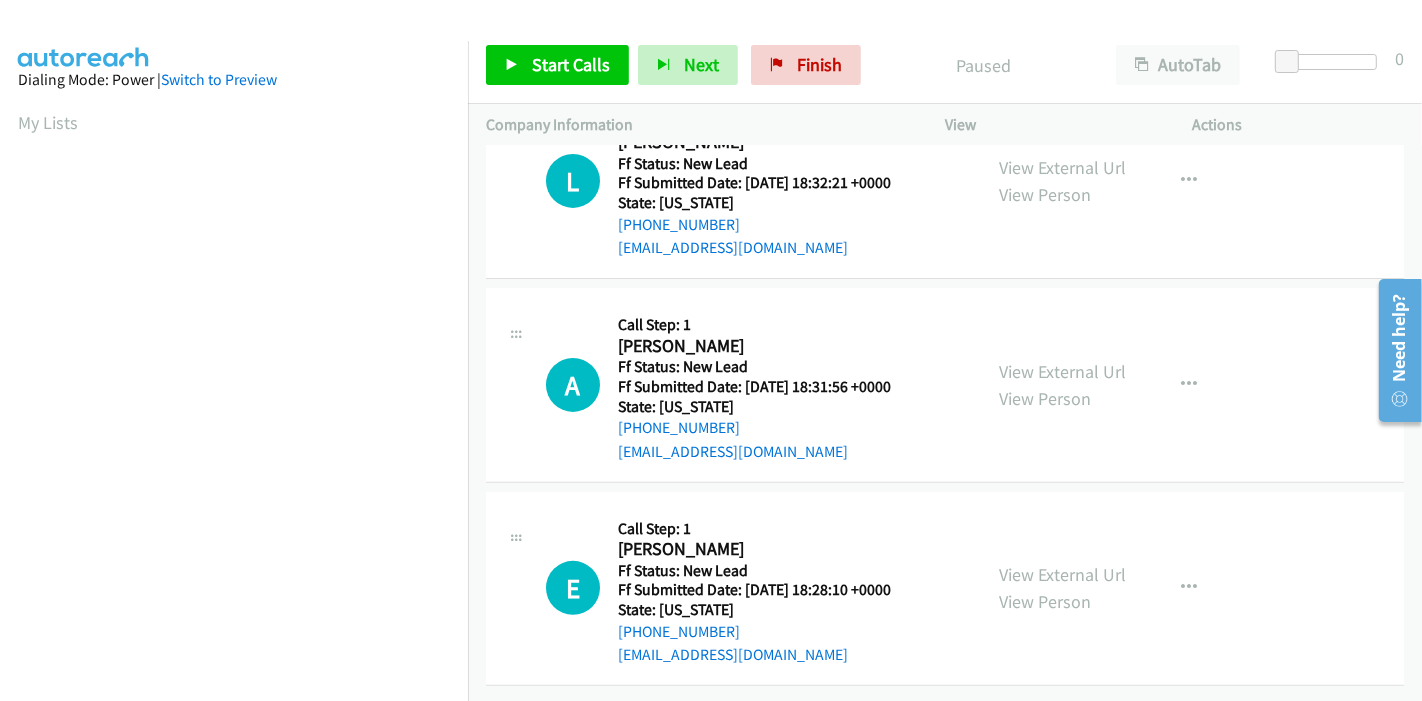 scroll, scrollTop: 487, scrollLeft: 0, axis: vertical 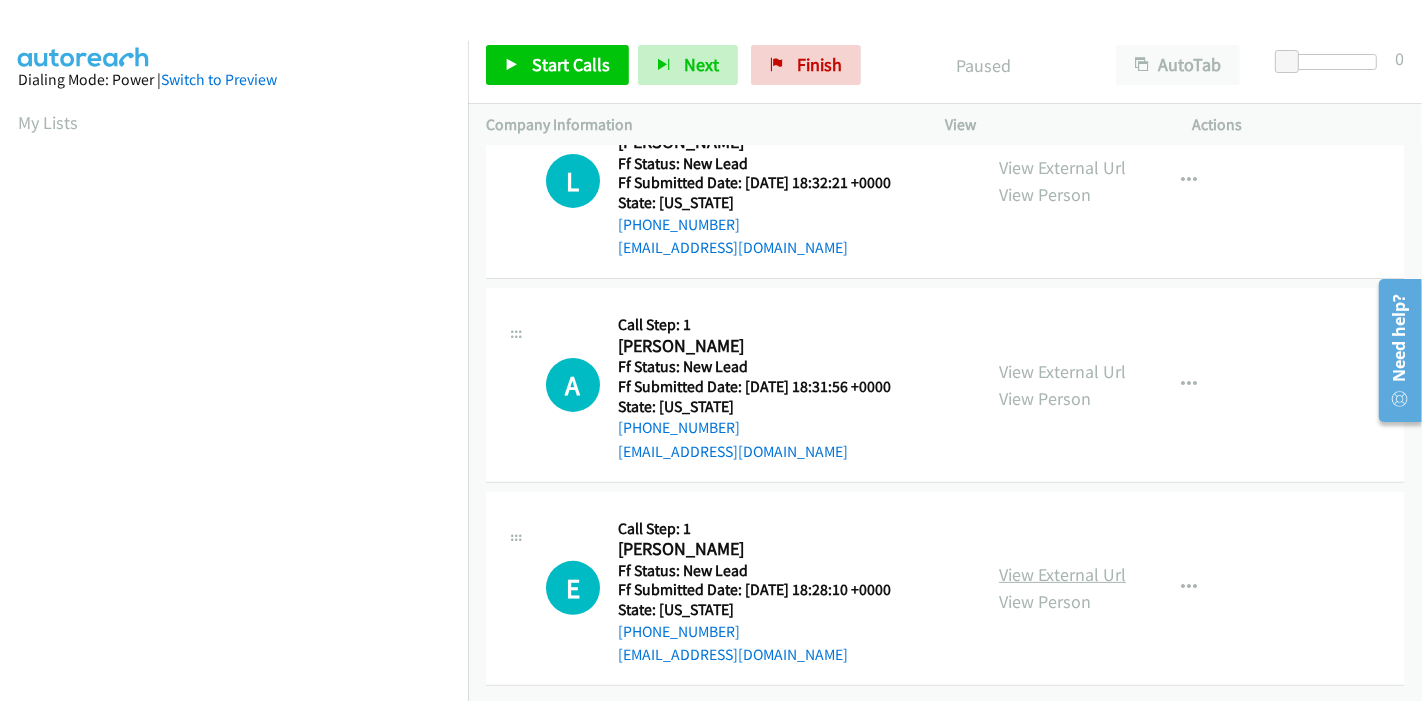 click on "View External Url" at bounding box center (1062, 574) 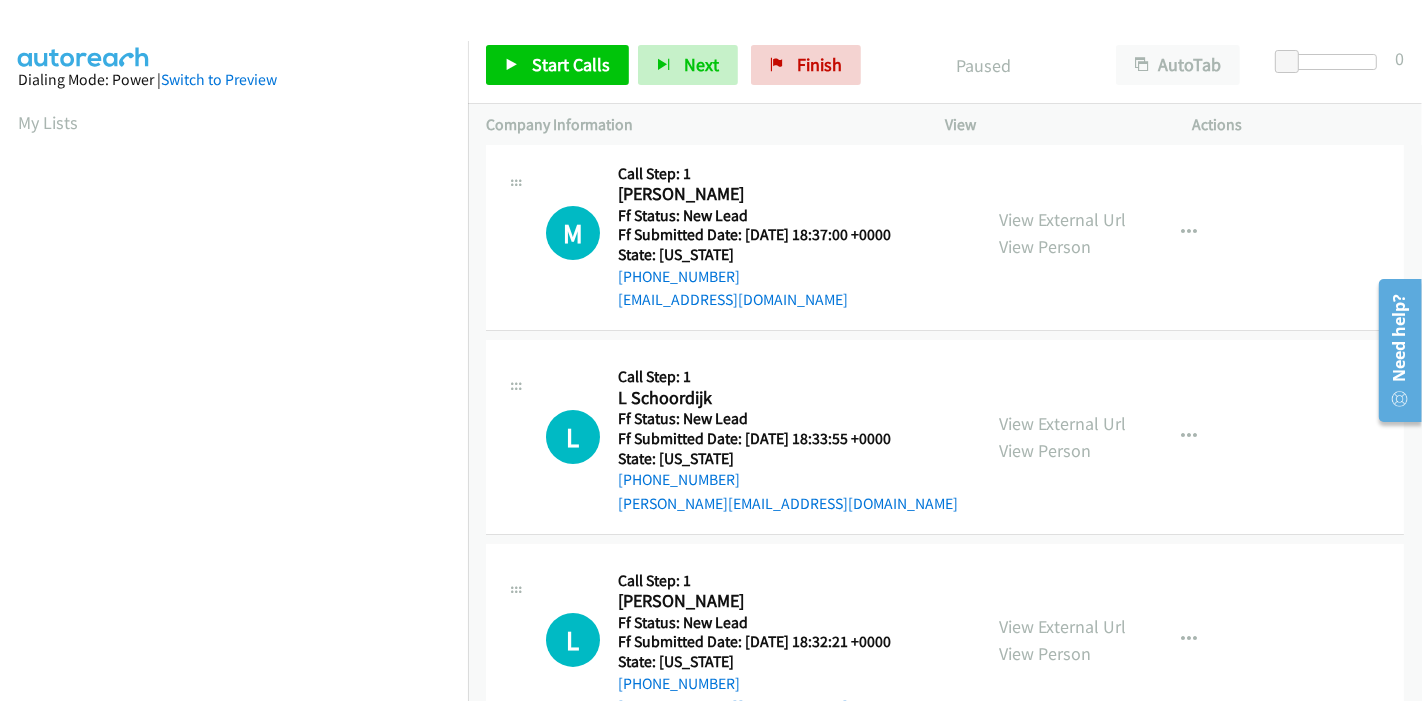 scroll, scrollTop: 0, scrollLeft: 0, axis: both 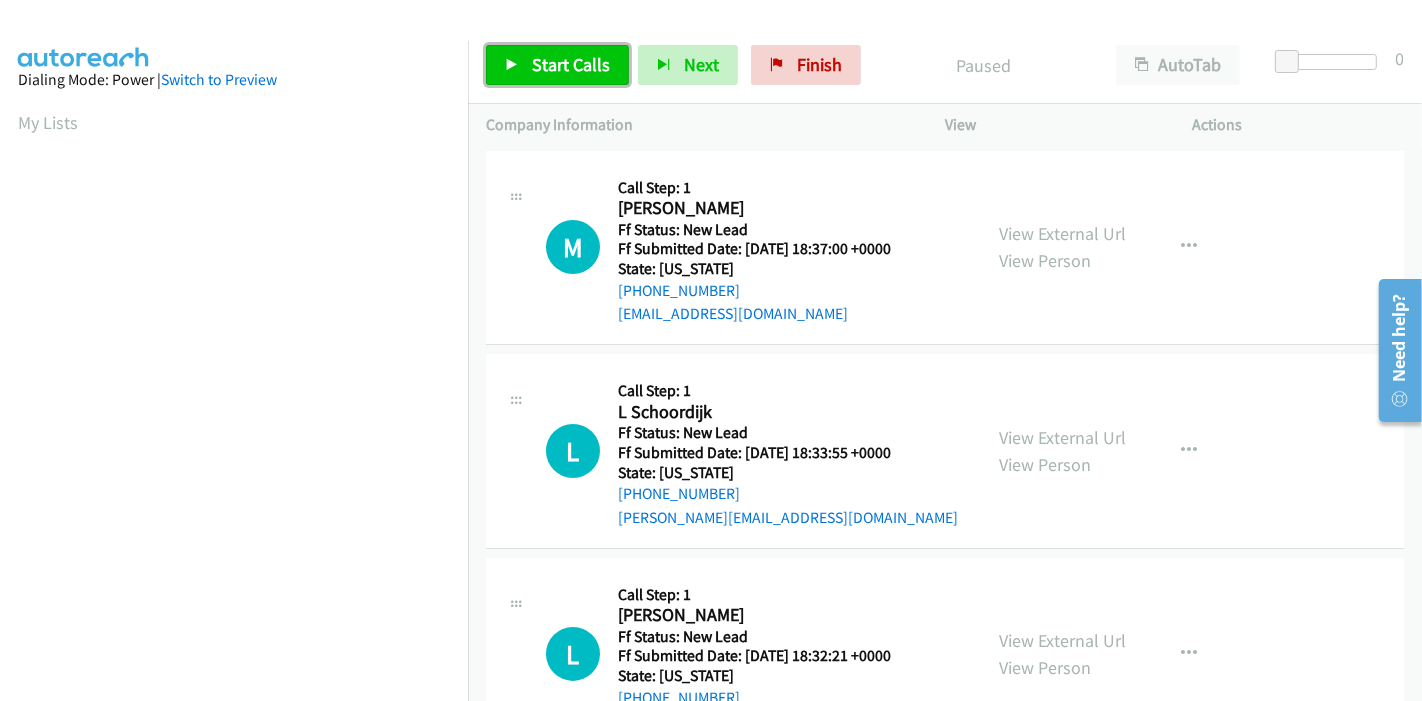 click on "Start Calls" at bounding box center (571, 64) 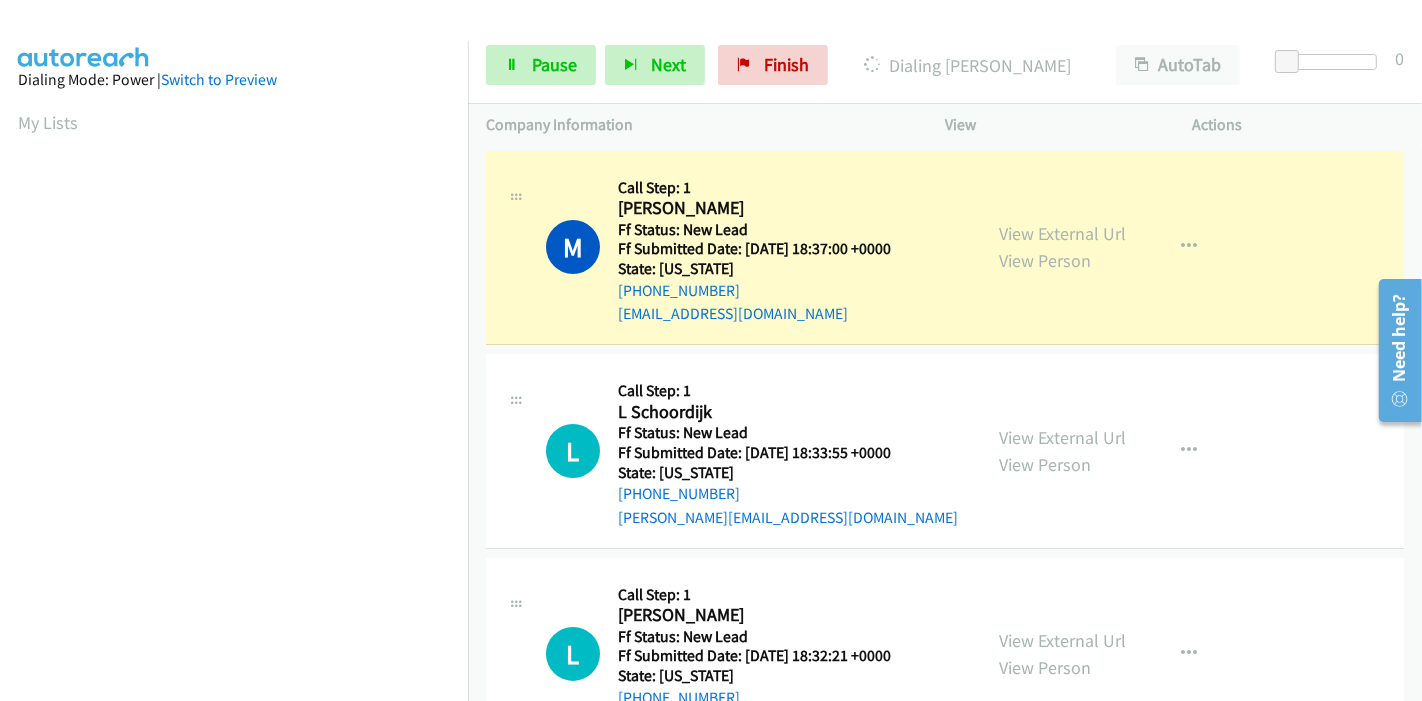 scroll, scrollTop: 422, scrollLeft: 0, axis: vertical 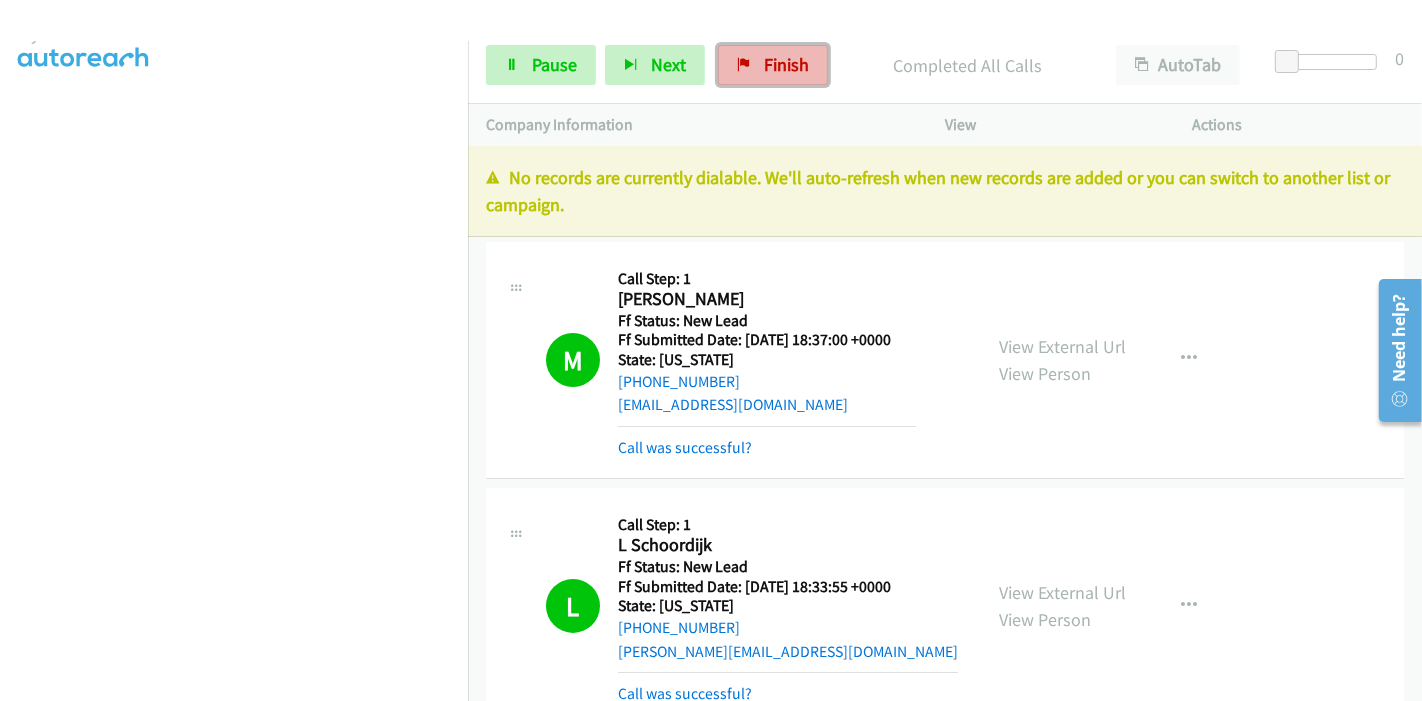 click on "Finish" at bounding box center [773, 65] 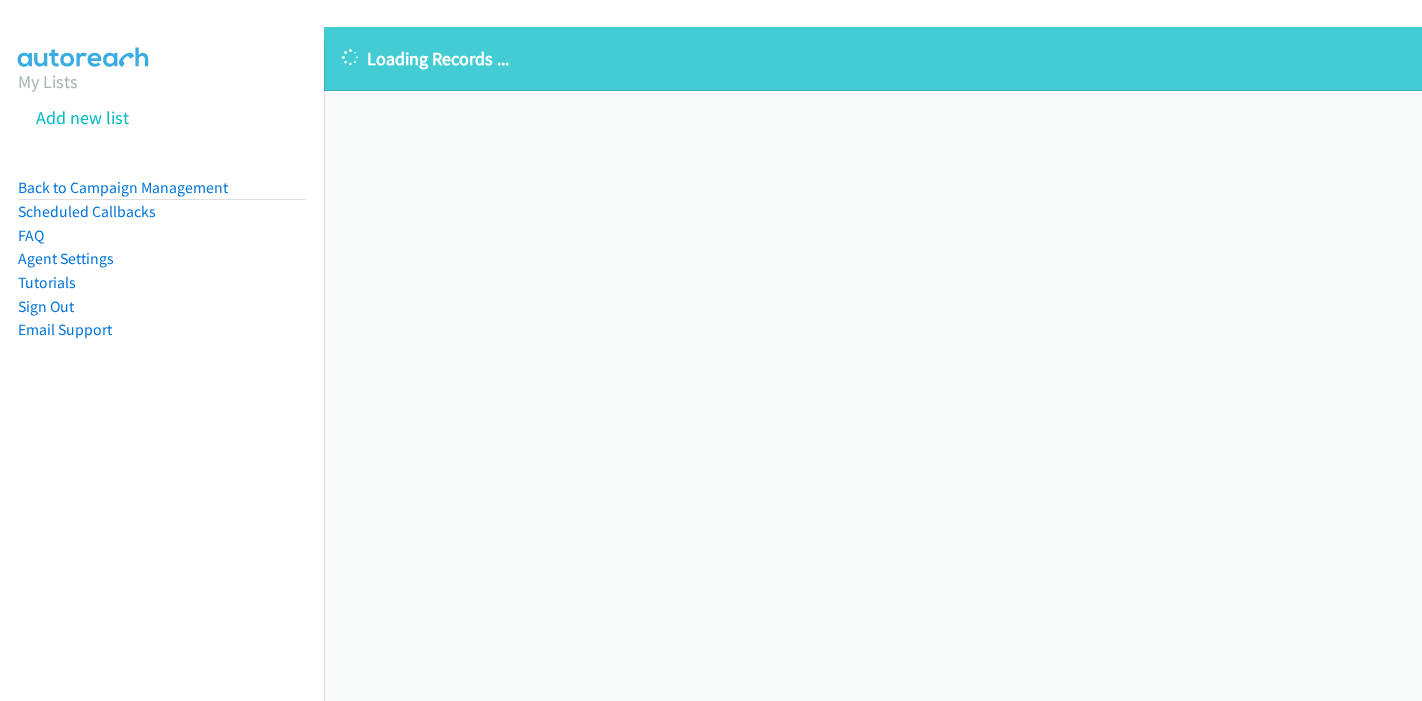 scroll, scrollTop: 0, scrollLeft: 0, axis: both 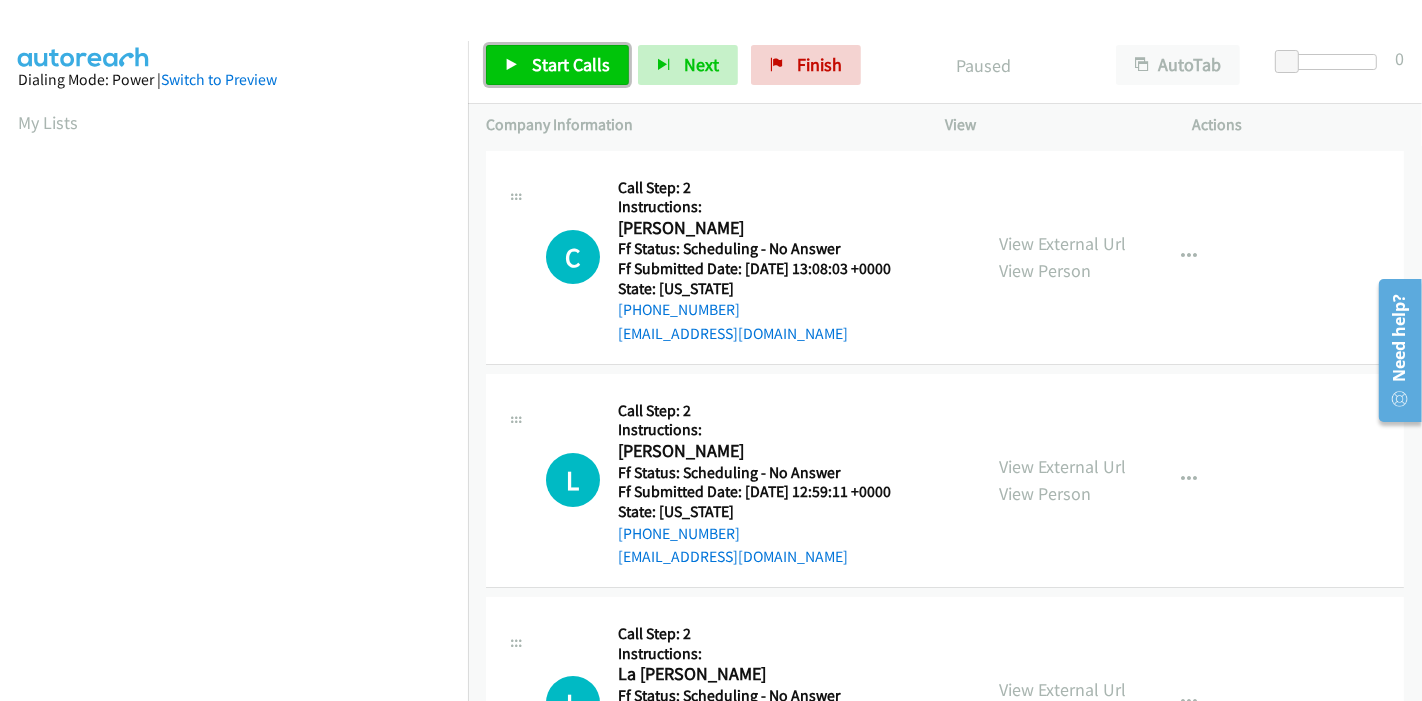 click on "Start Calls" at bounding box center (571, 64) 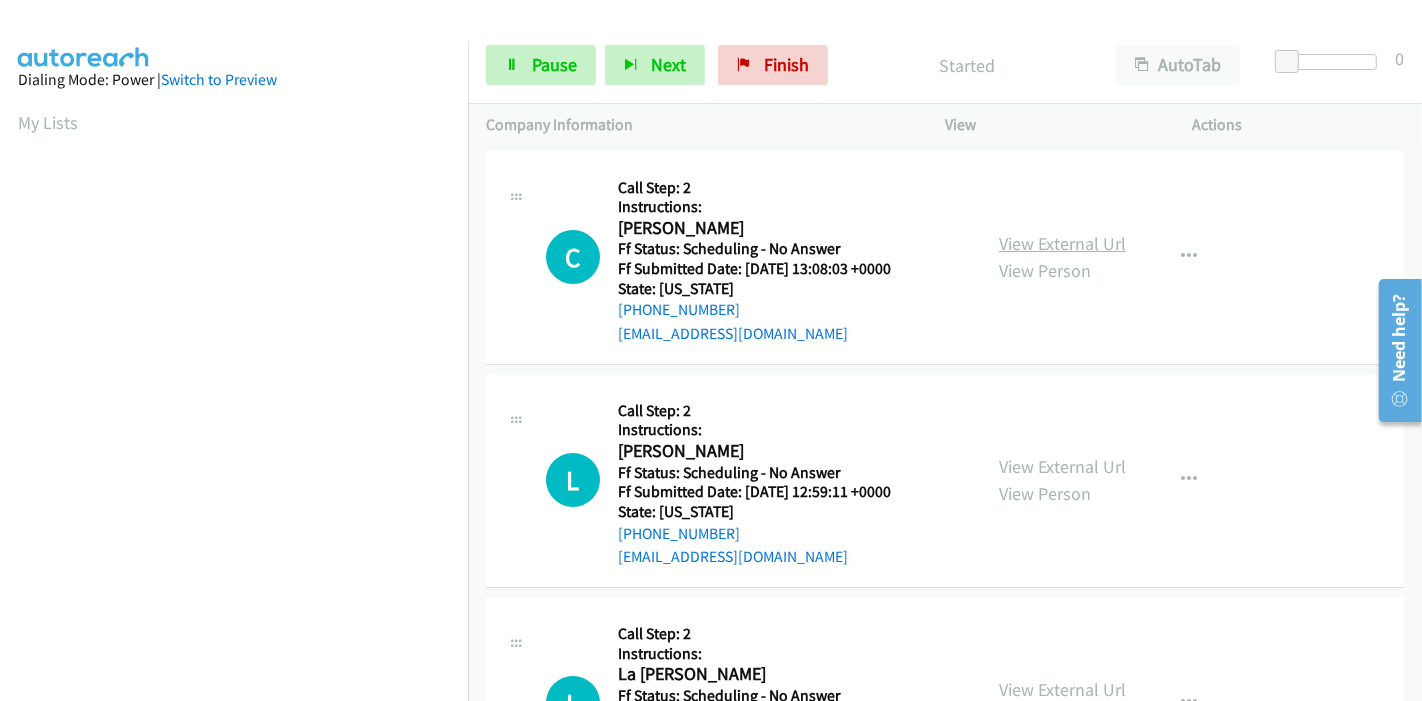 click on "View External Url" at bounding box center [1062, 243] 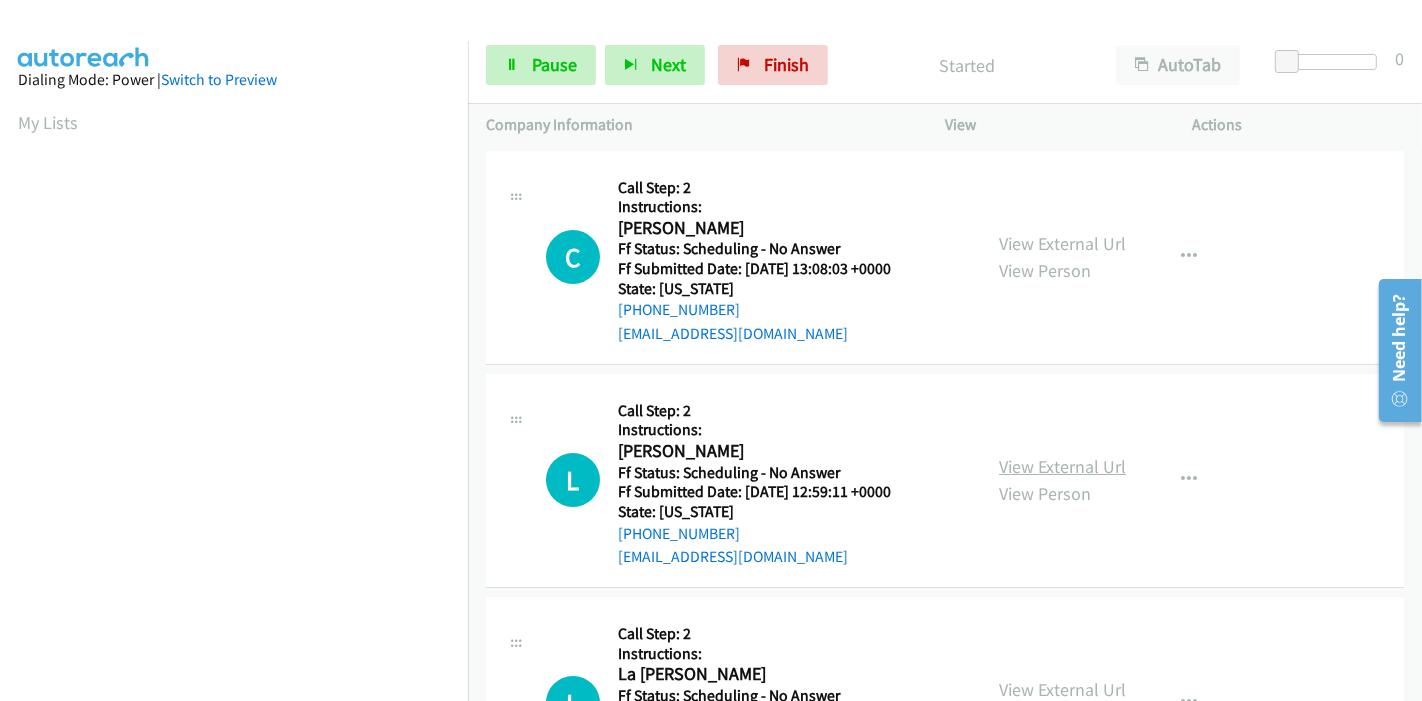 click on "View External Url" at bounding box center [1062, 466] 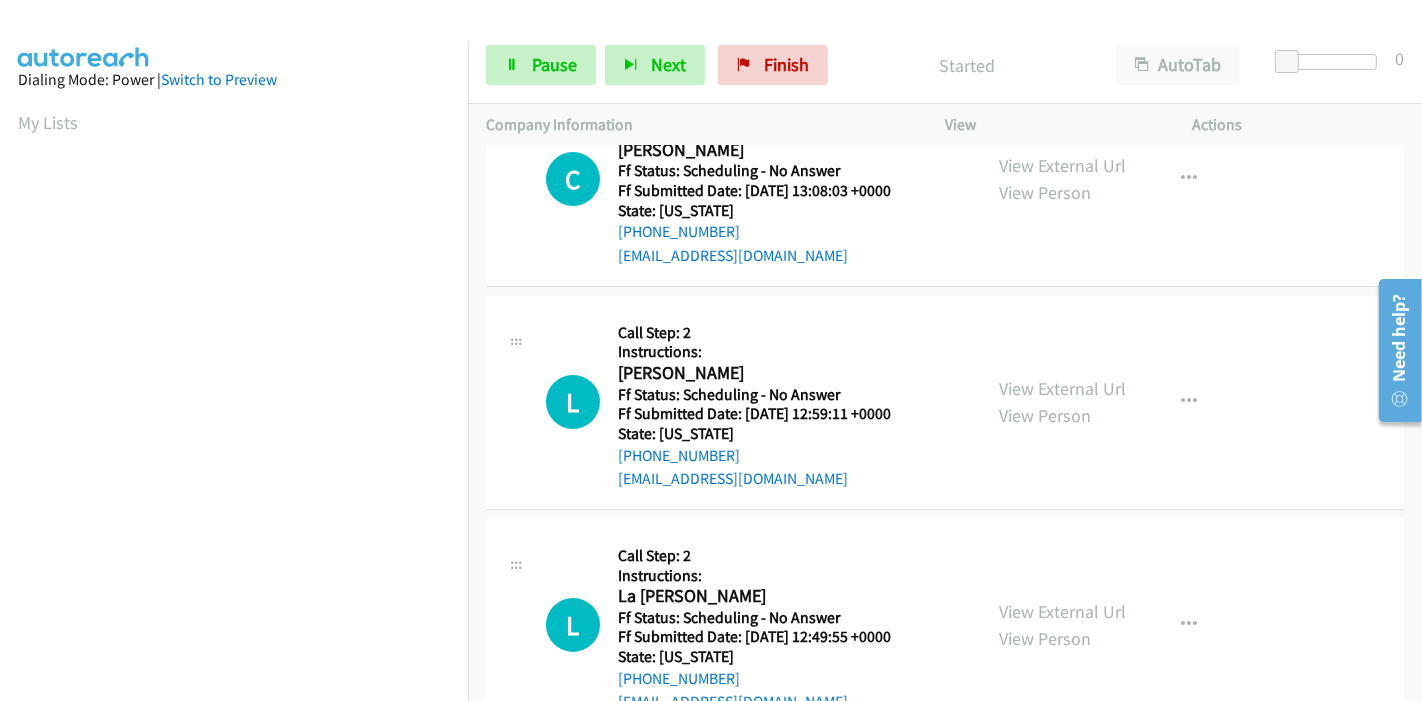 scroll, scrollTop: 111, scrollLeft: 0, axis: vertical 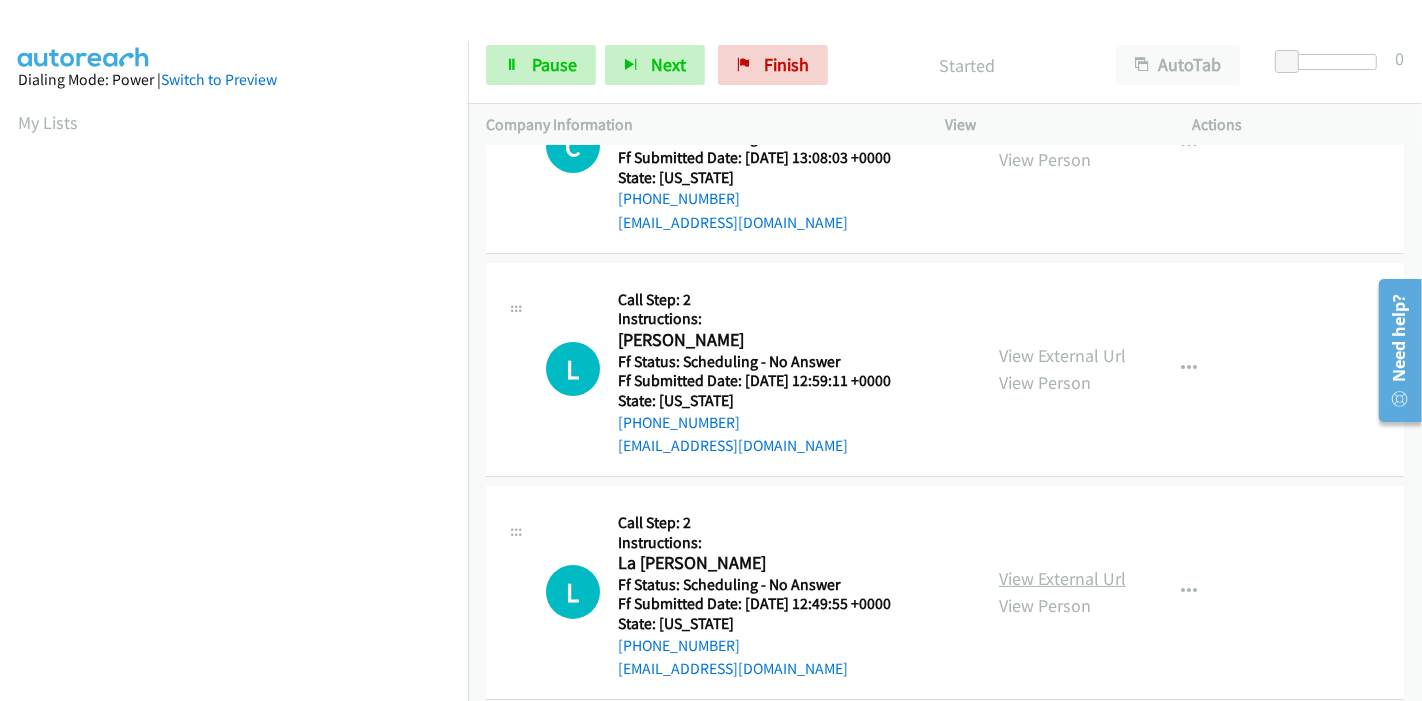 click on "View External Url" at bounding box center (1062, 578) 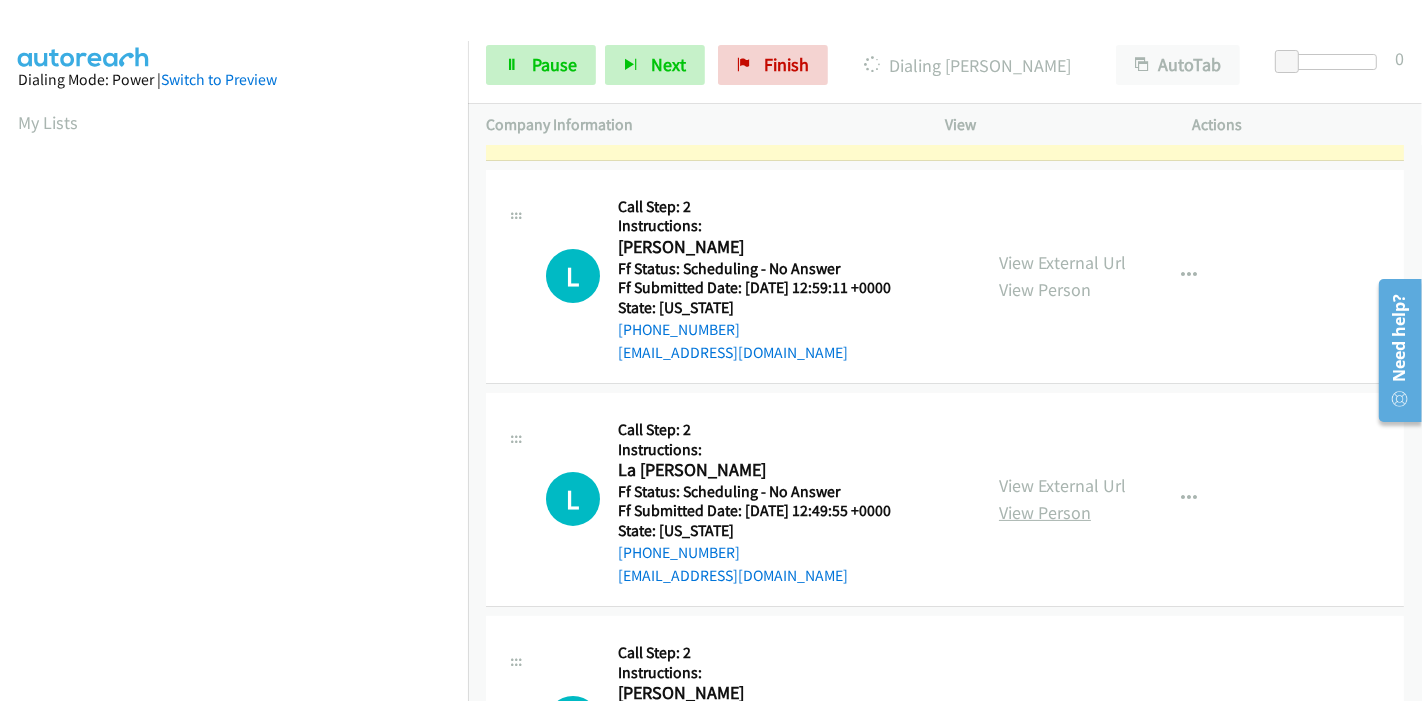 scroll, scrollTop: 333, scrollLeft: 0, axis: vertical 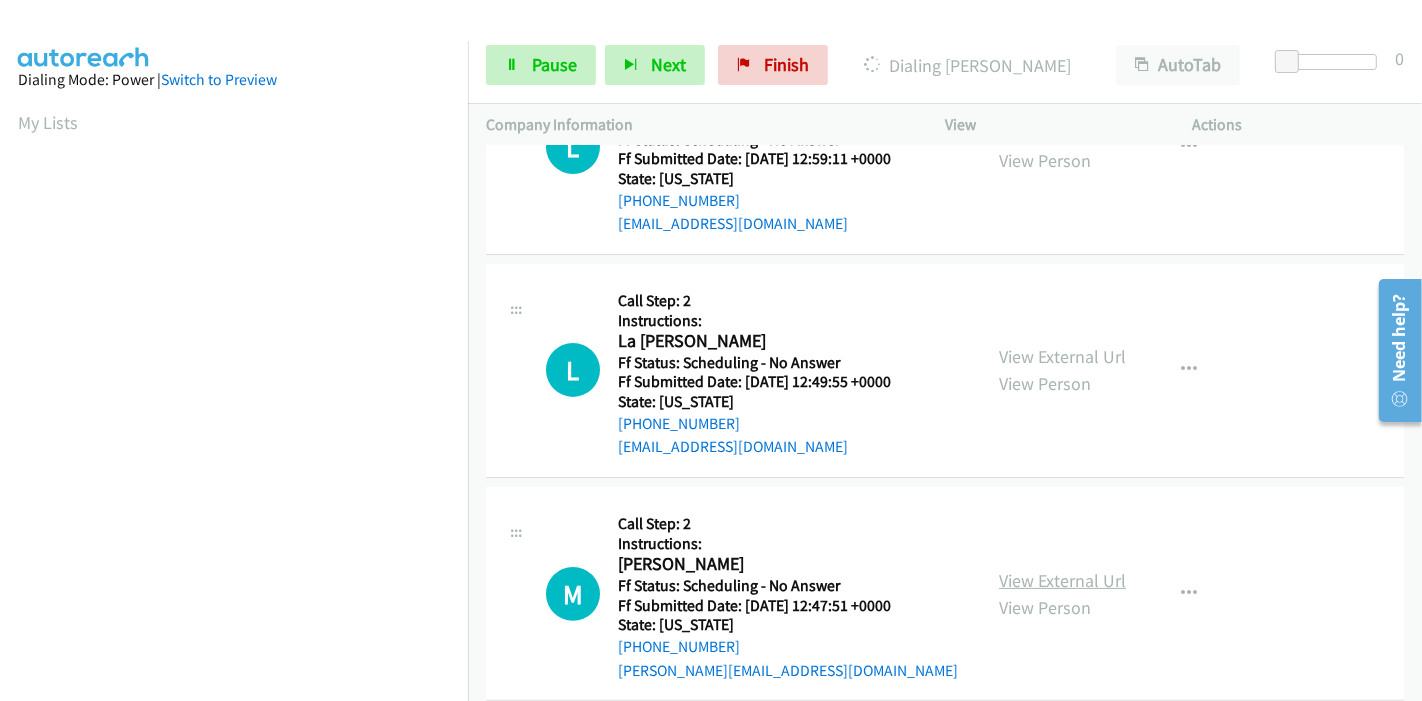 click on "View External Url" at bounding box center [1062, 580] 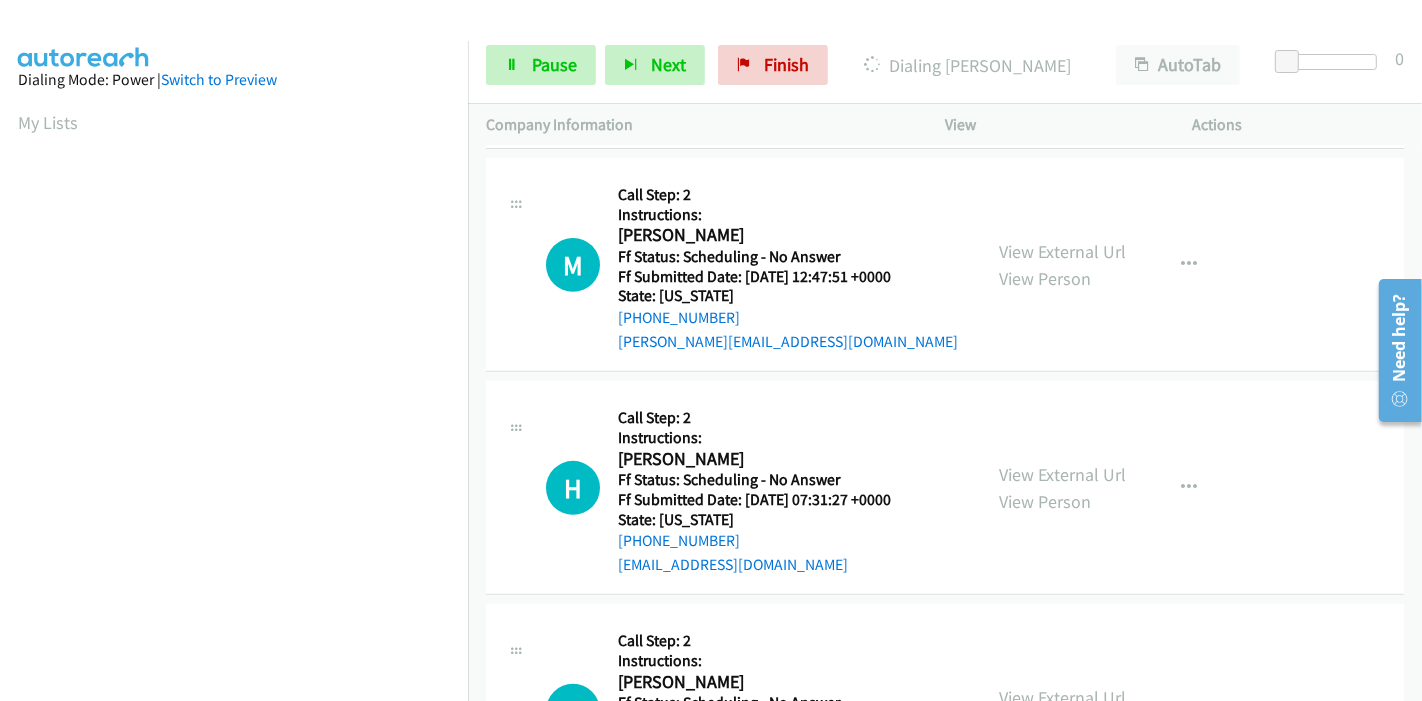 scroll, scrollTop: 666, scrollLeft: 0, axis: vertical 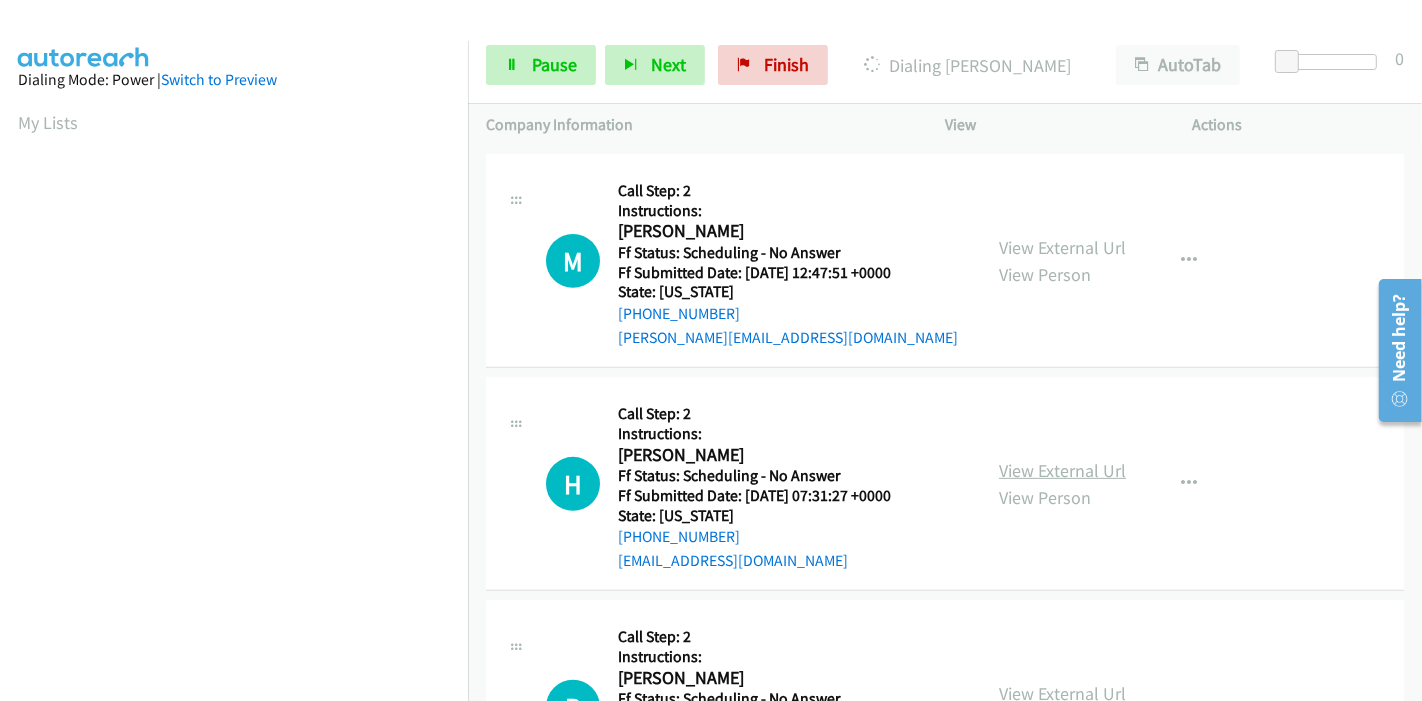 click on "View External Url" at bounding box center [1062, 470] 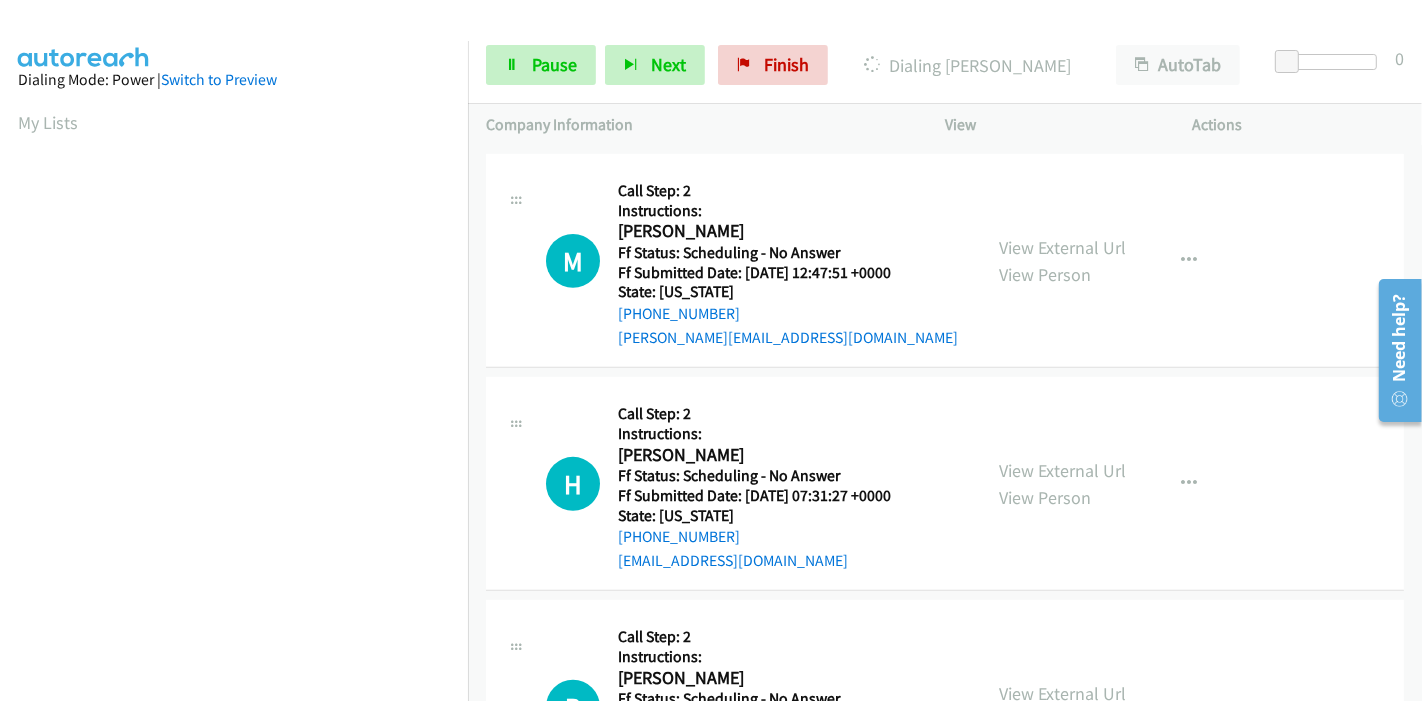 scroll, scrollTop: 422, scrollLeft: 0, axis: vertical 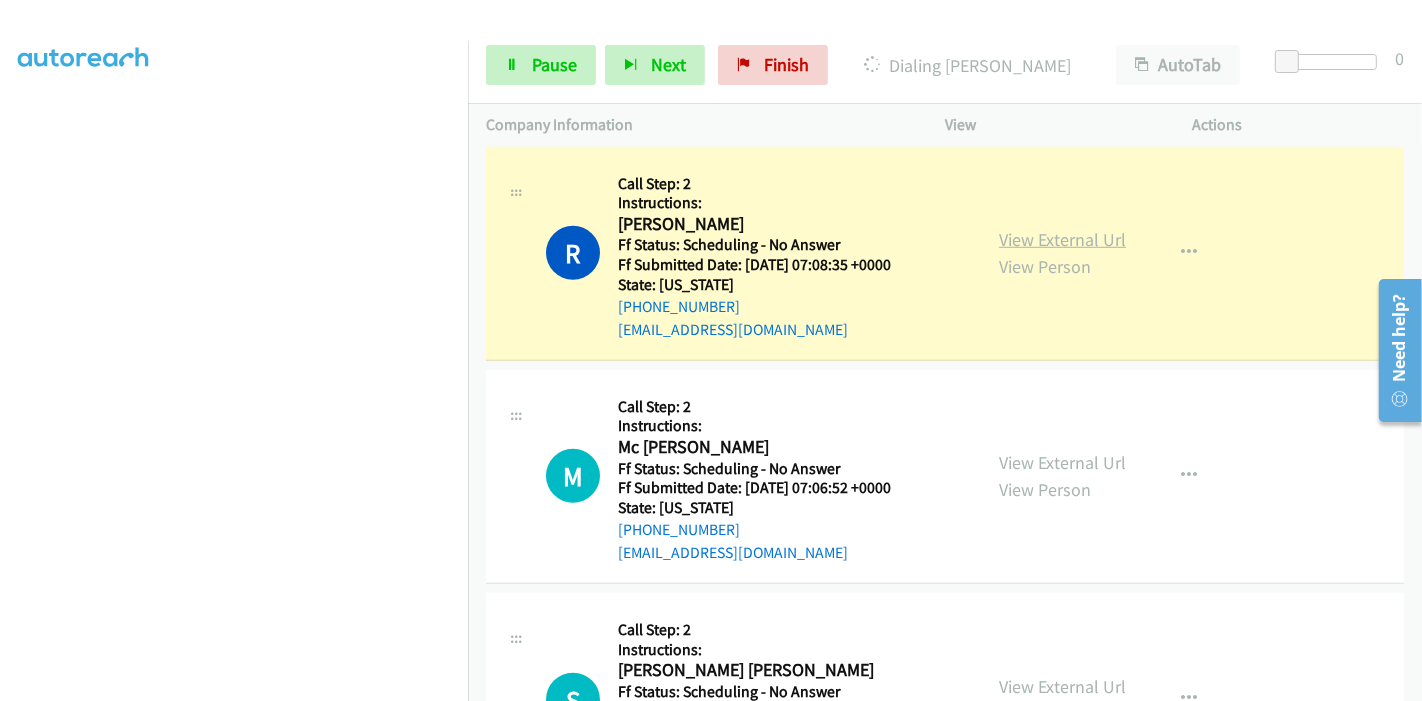 click on "View External Url" at bounding box center (1062, 239) 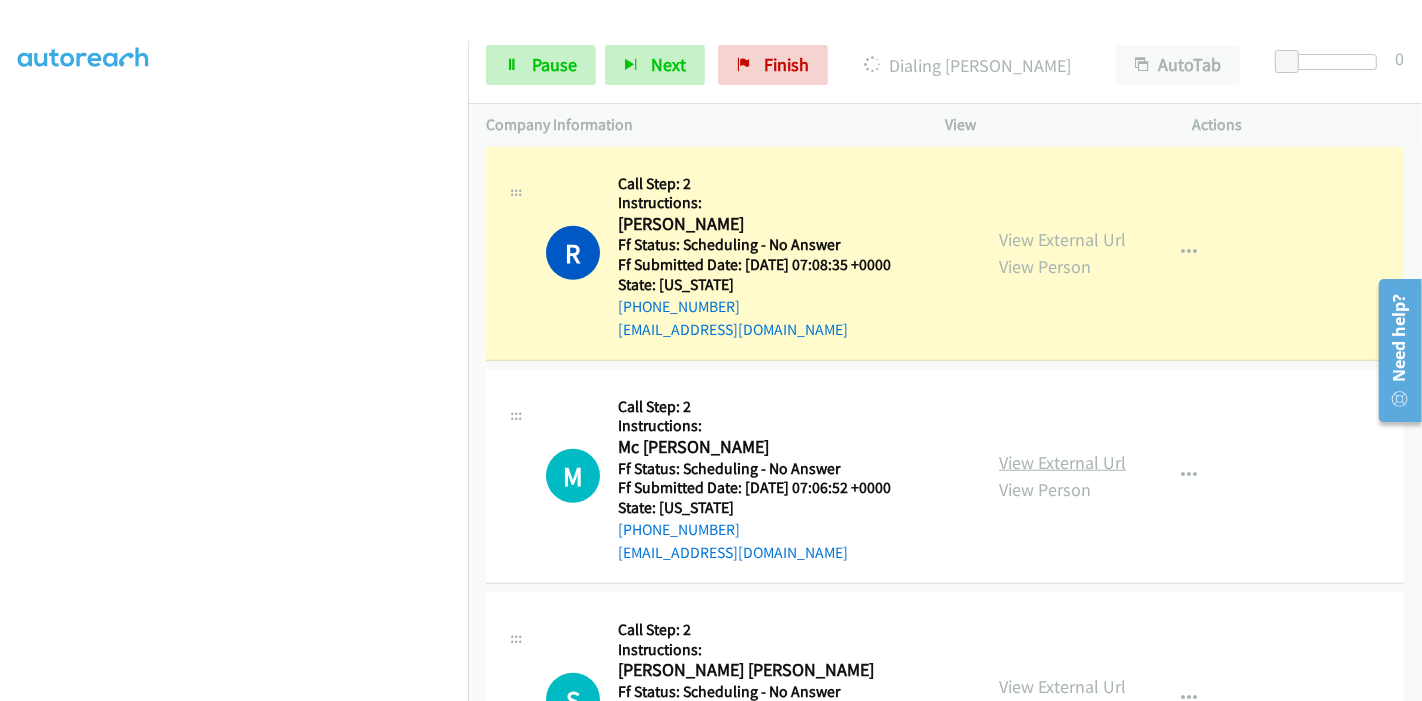 click on "View External Url" at bounding box center [1062, 462] 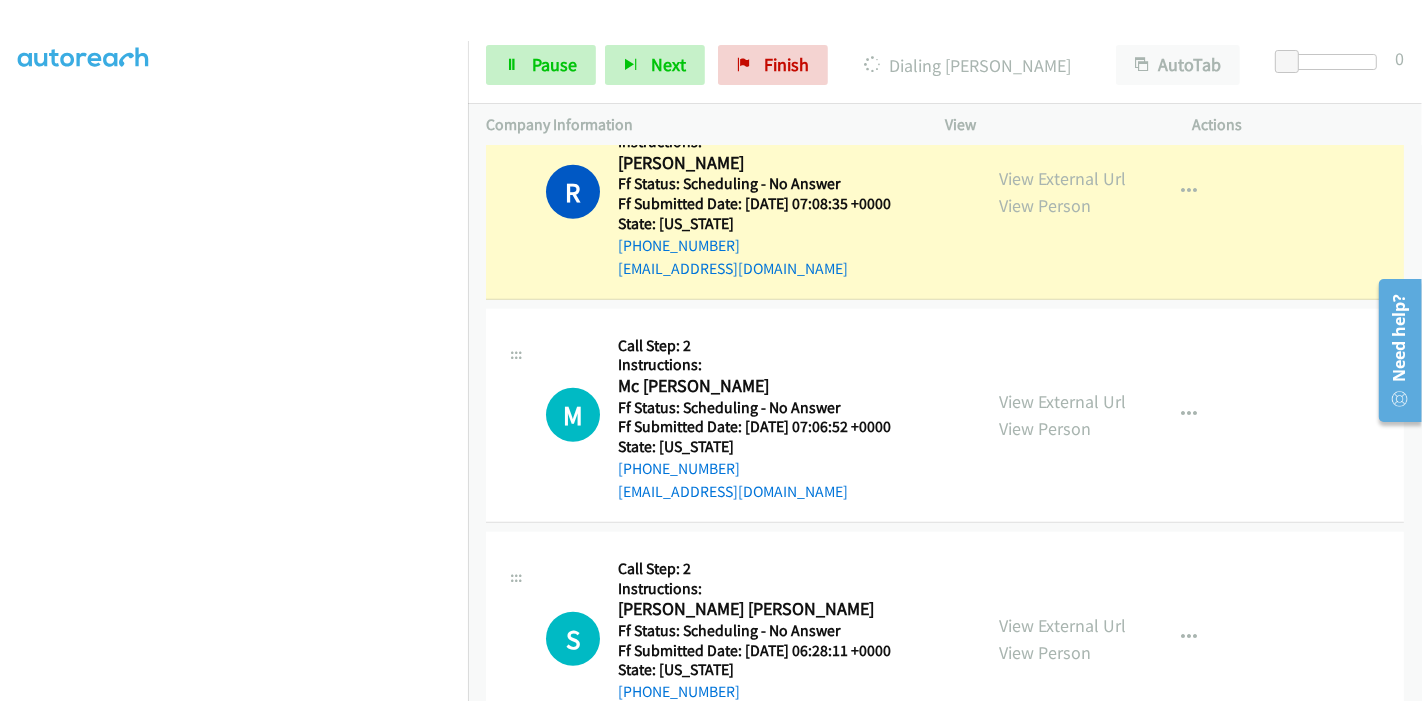 scroll, scrollTop: 1444, scrollLeft: 0, axis: vertical 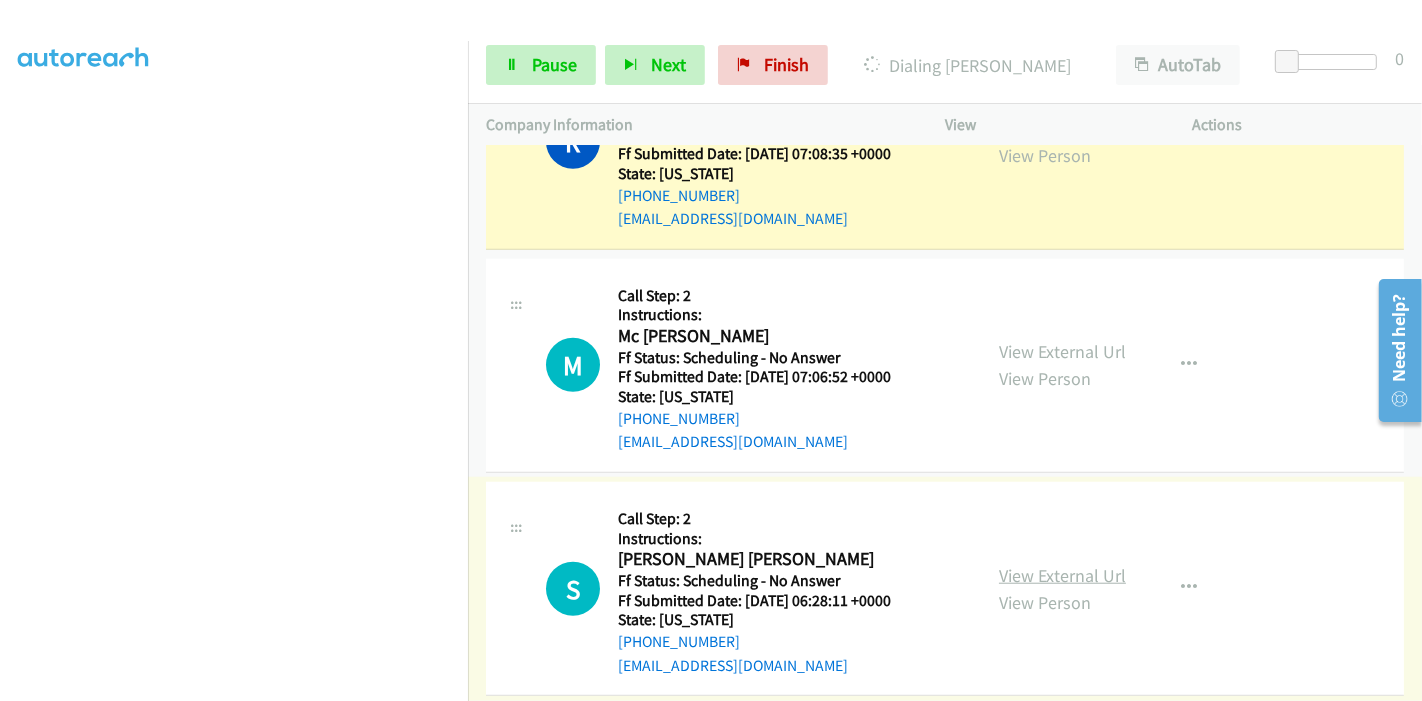 click on "View External Url" at bounding box center [1062, 575] 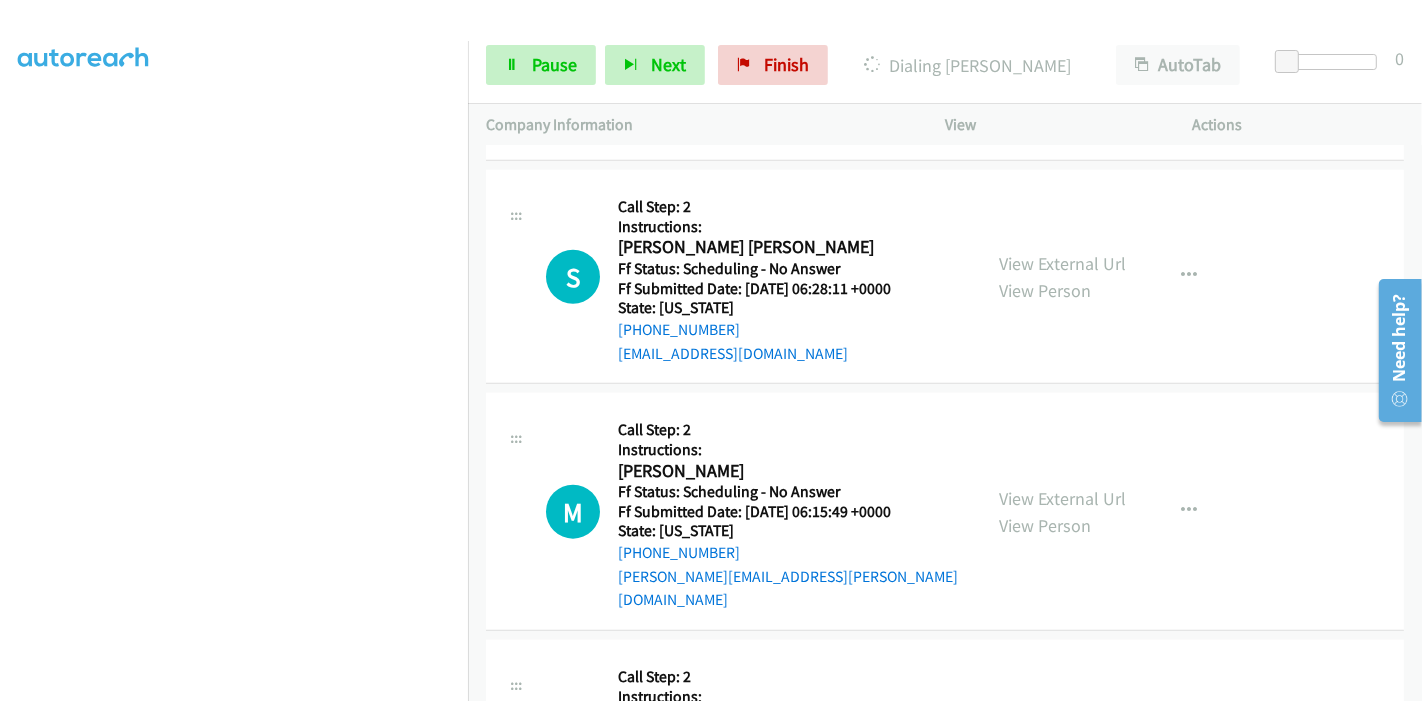 scroll, scrollTop: 1777, scrollLeft: 0, axis: vertical 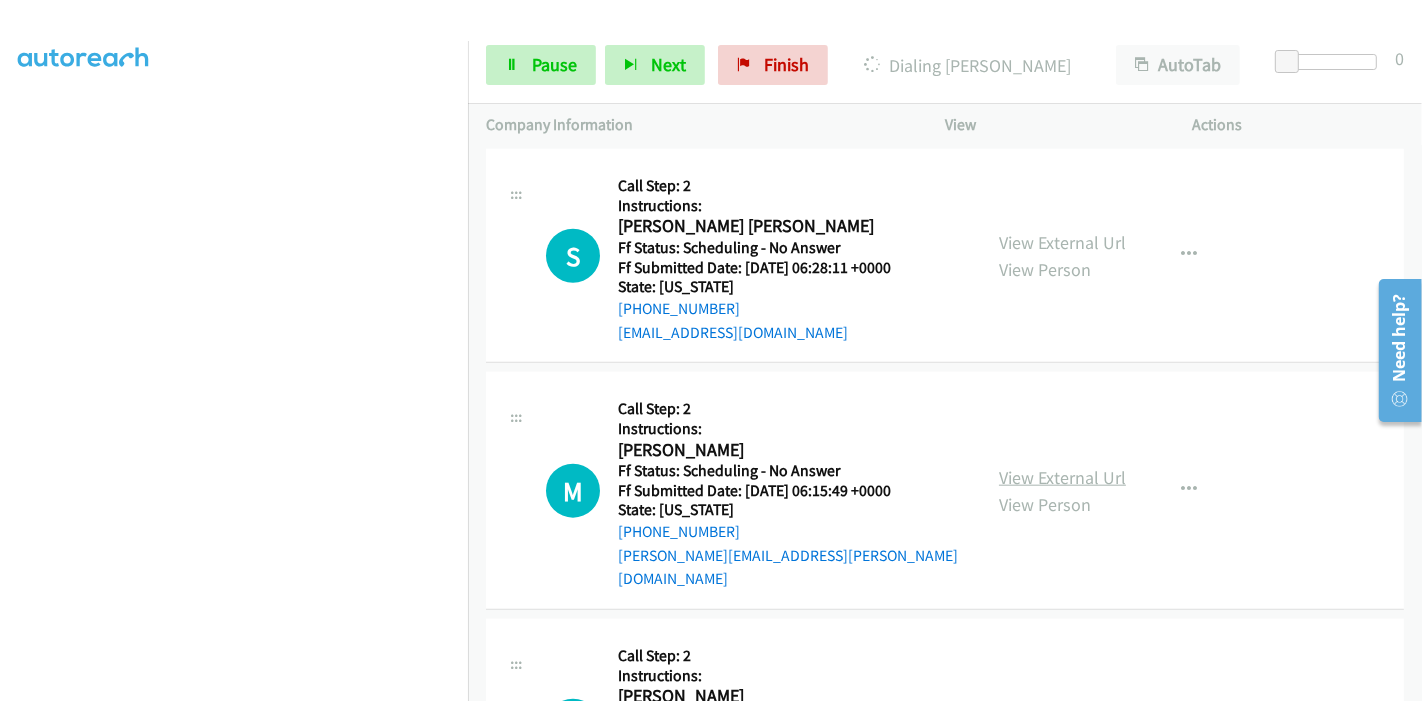 click on "View External Url" at bounding box center (1062, 477) 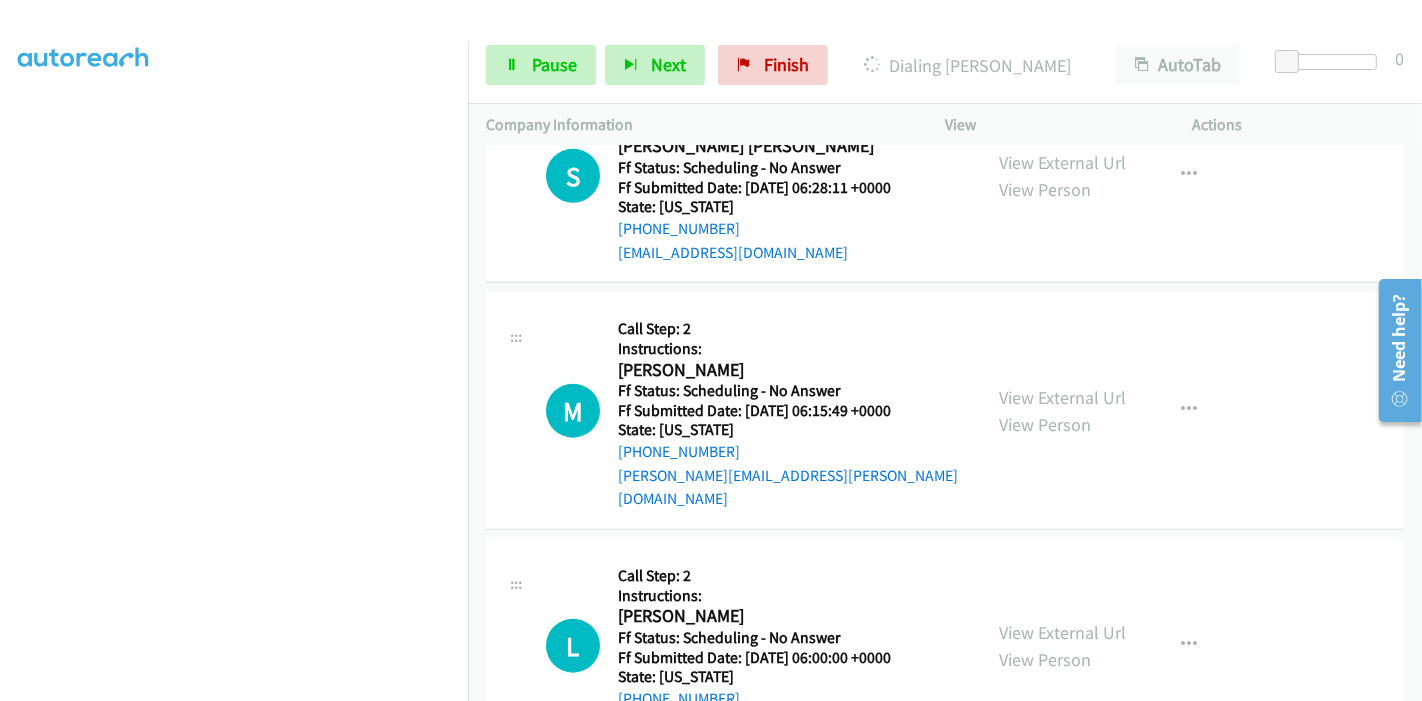 scroll, scrollTop: 2000, scrollLeft: 0, axis: vertical 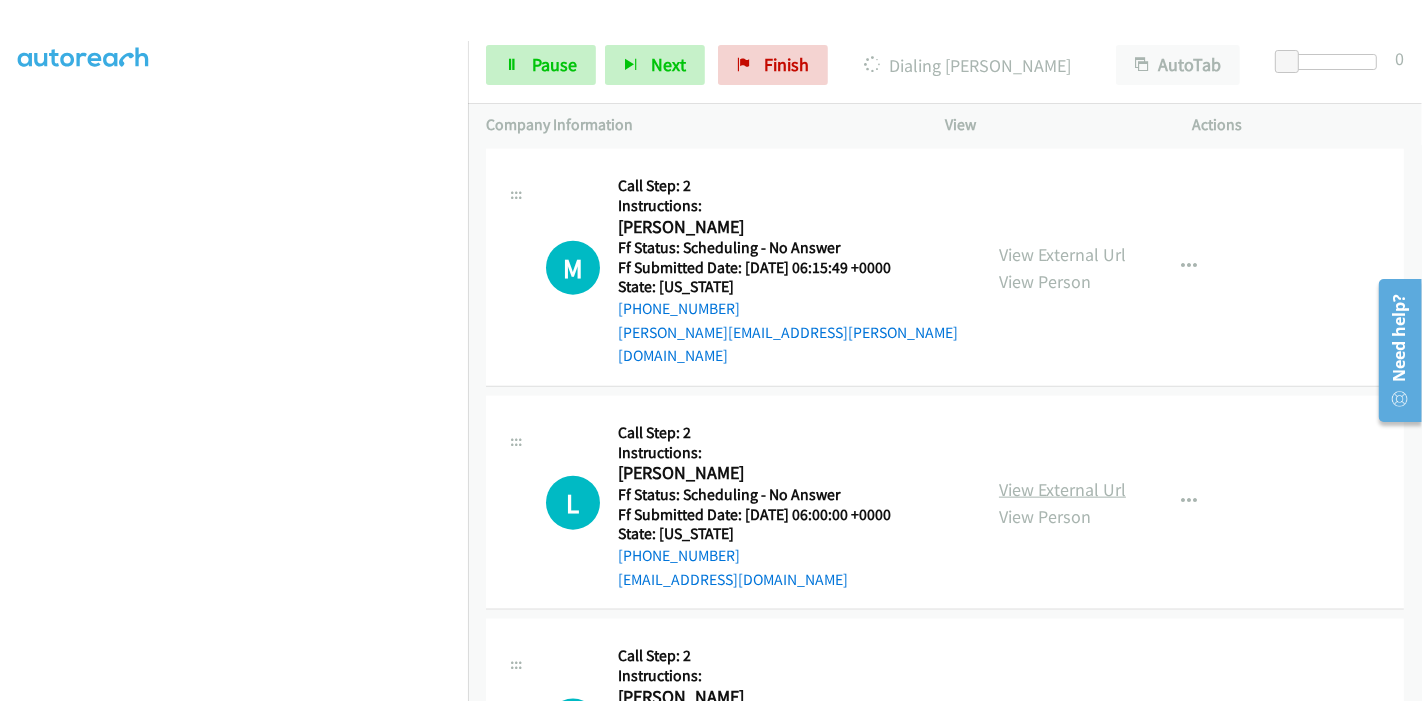 click on "View External Url" at bounding box center (1062, 489) 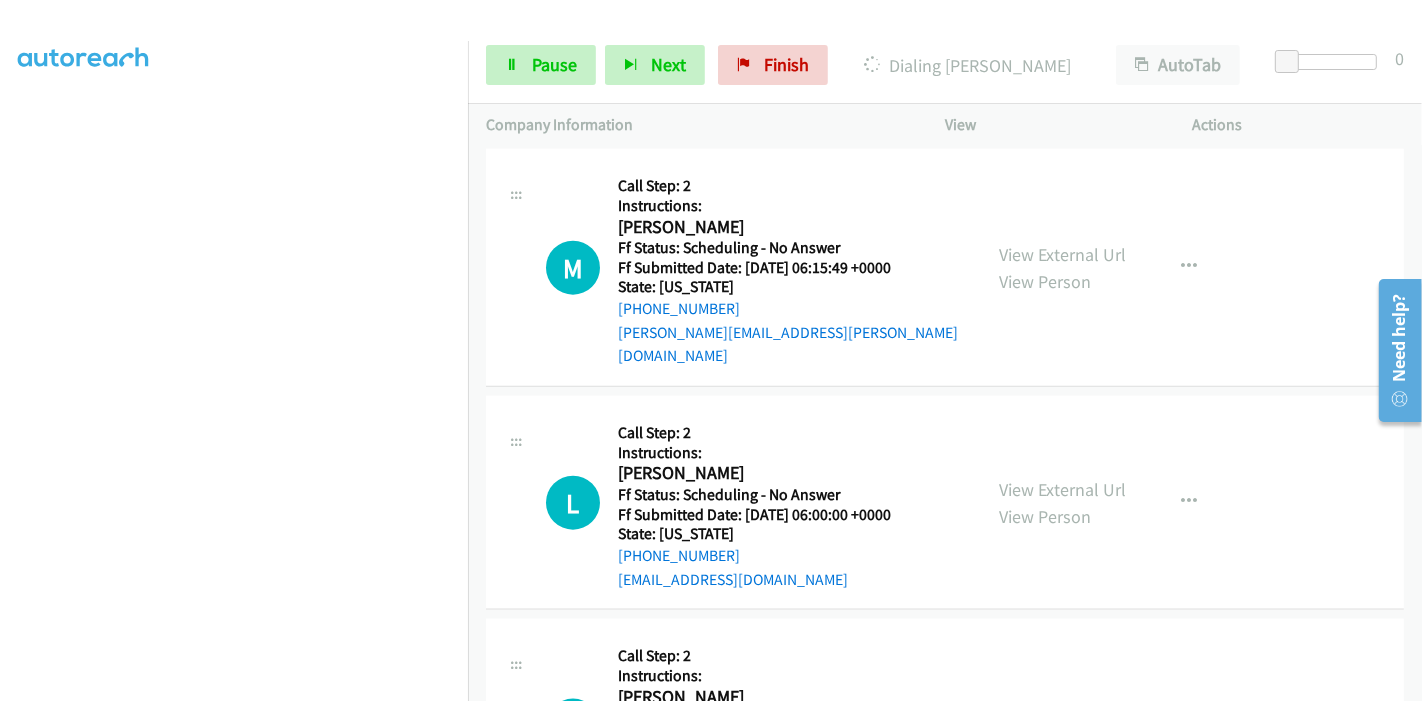scroll, scrollTop: 2222, scrollLeft: 0, axis: vertical 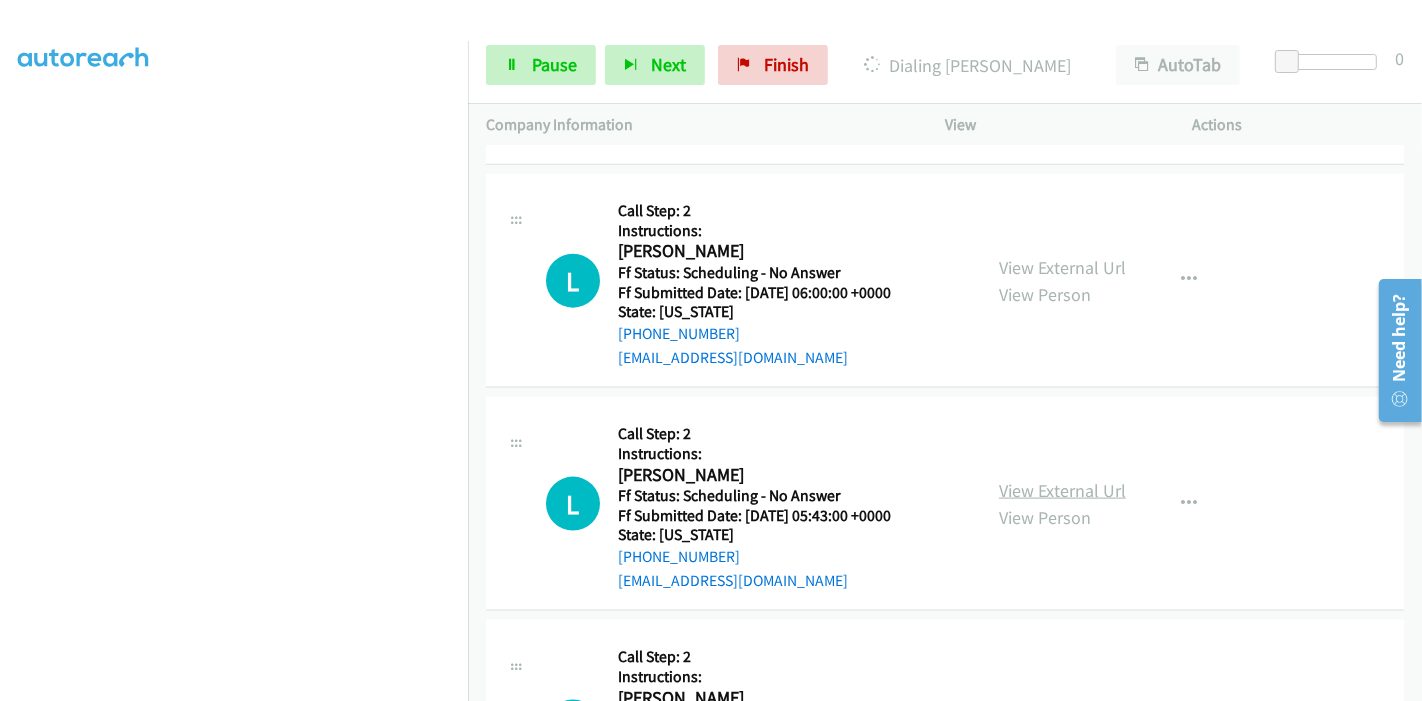 click on "View External Url" at bounding box center (1062, 490) 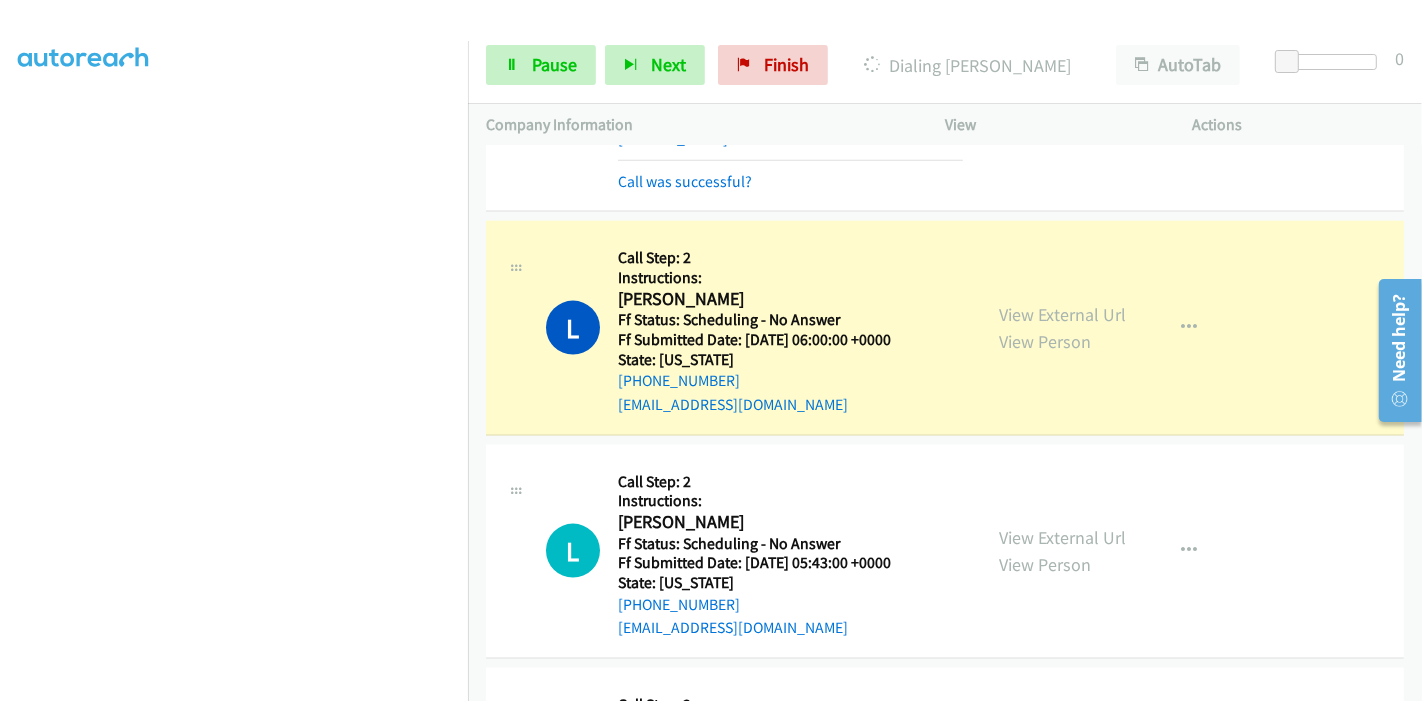 scroll, scrollTop: 2375, scrollLeft: 0, axis: vertical 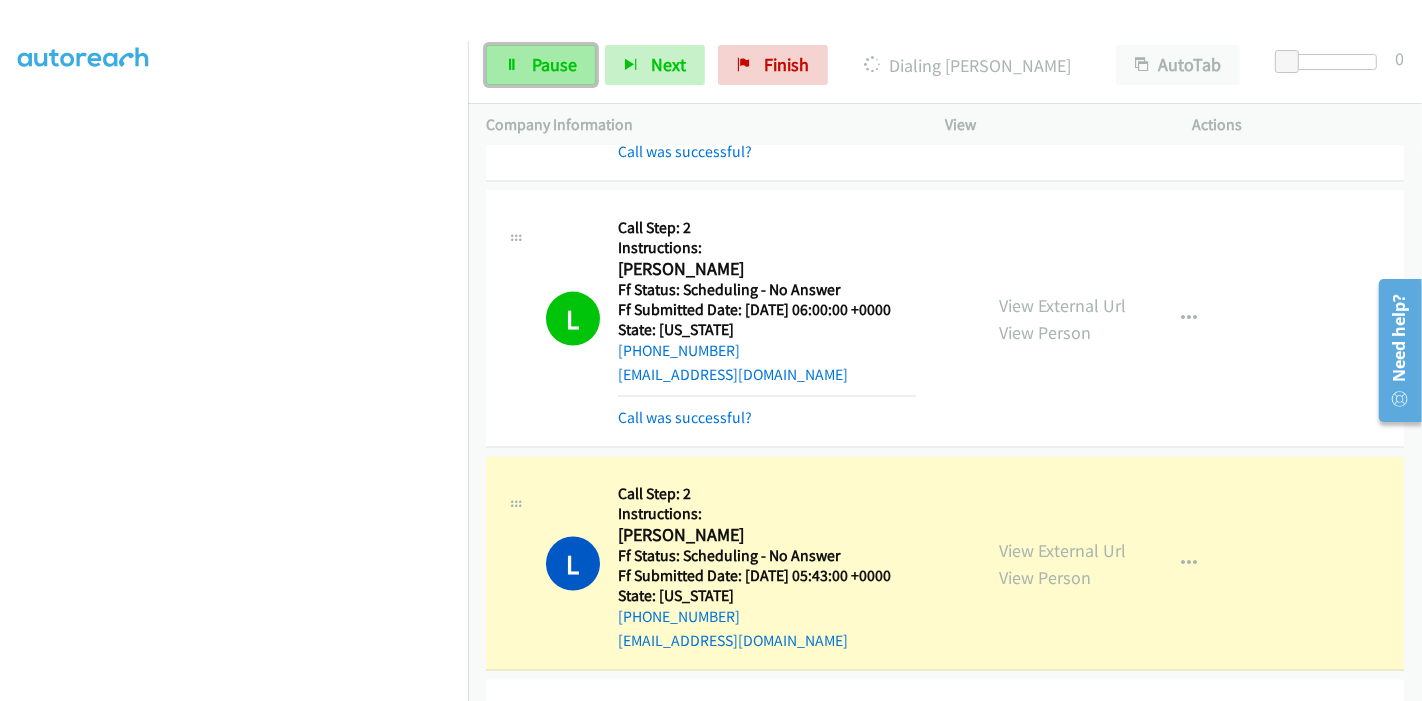 click on "Pause" at bounding box center (541, 65) 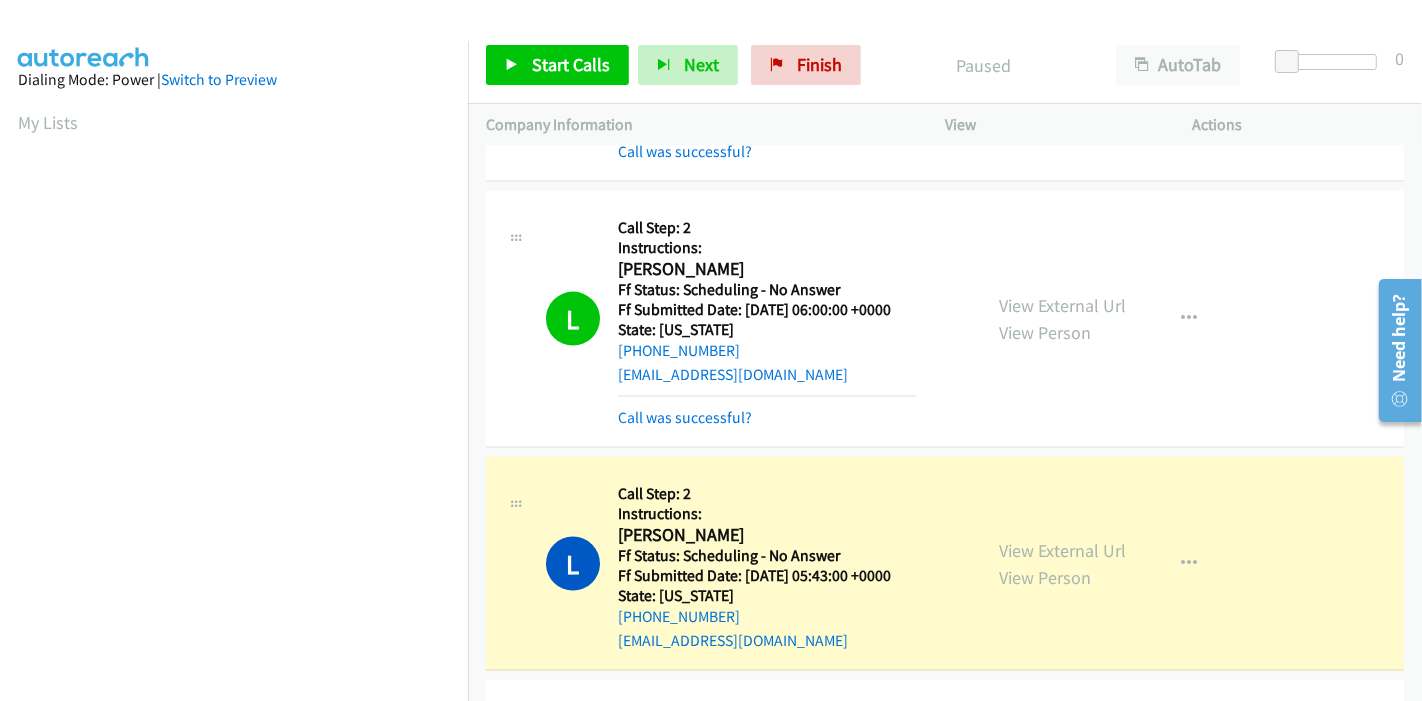 scroll, scrollTop: 422, scrollLeft: 0, axis: vertical 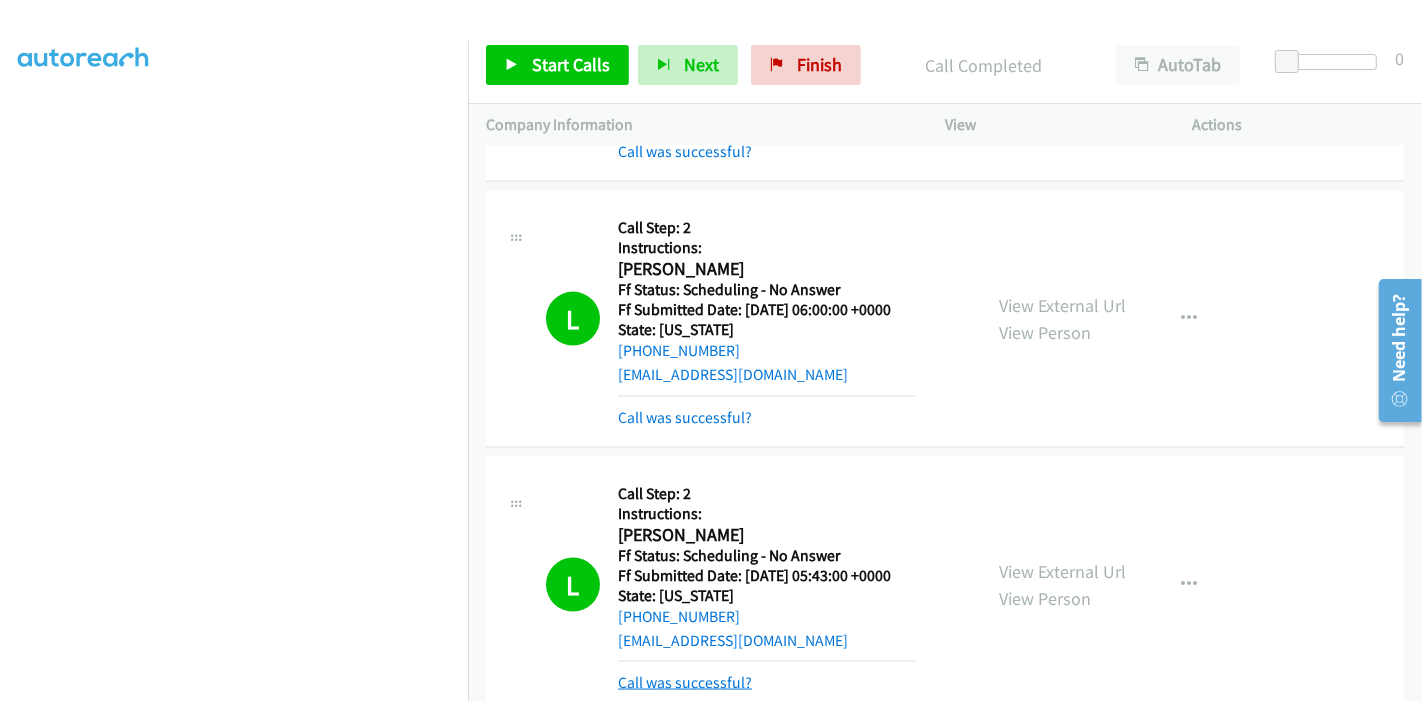 click on "Call was successful?" at bounding box center [685, 682] 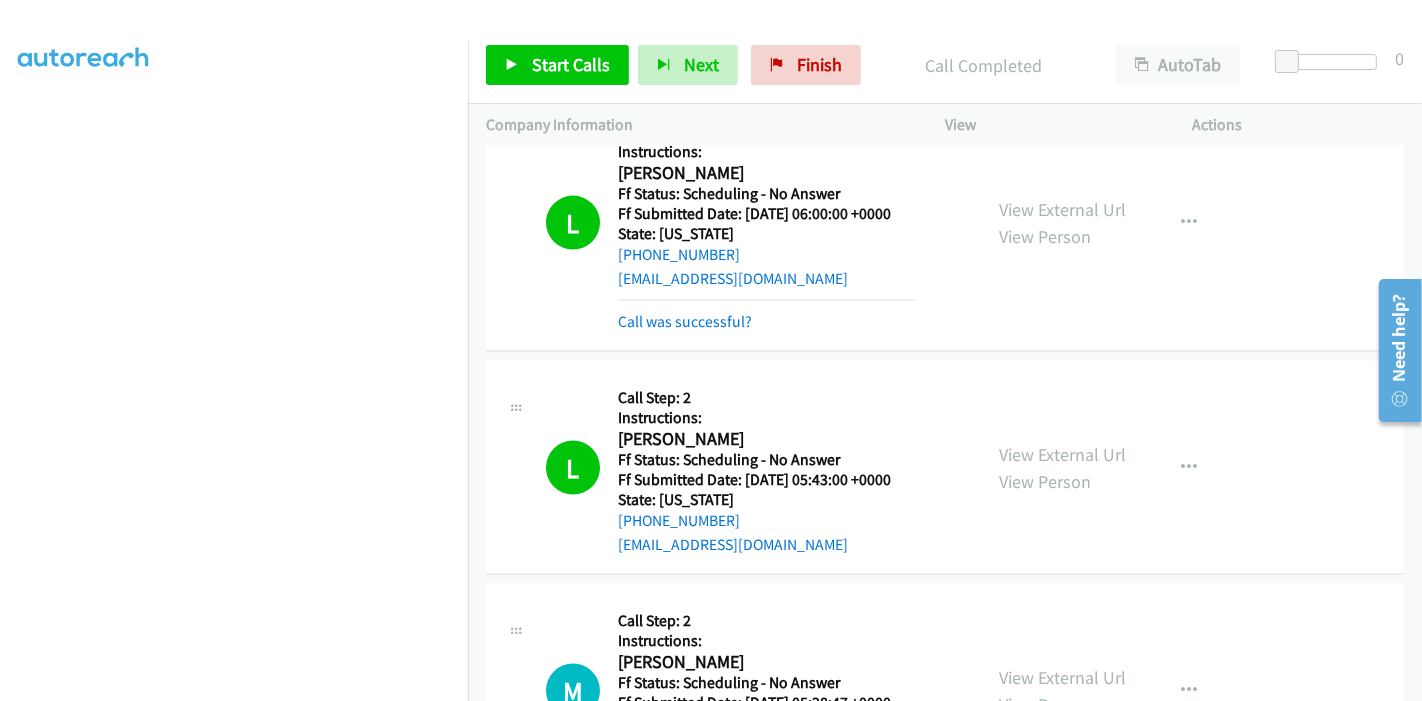 scroll, scrollTop: 2597, scrollLeft: 0, axis: vertical 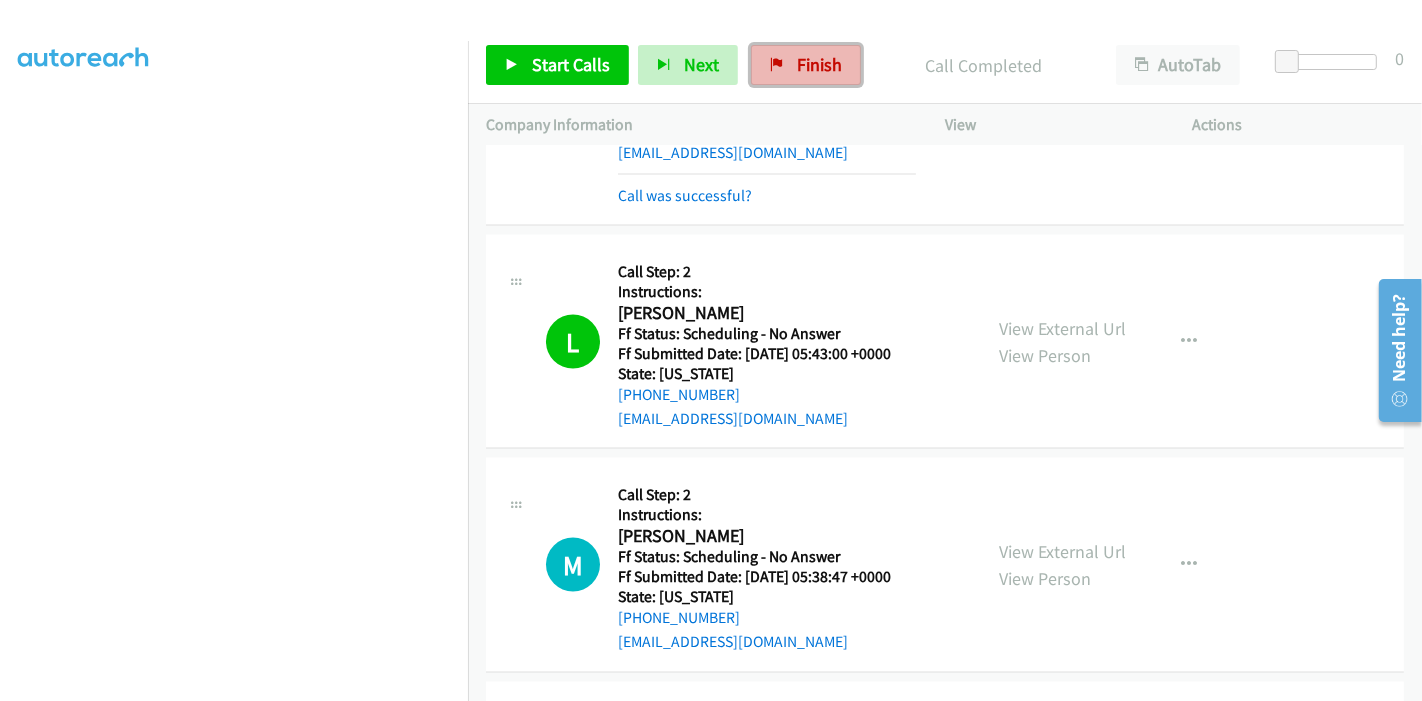 click on "Finish" at bounding box center [819, 64] 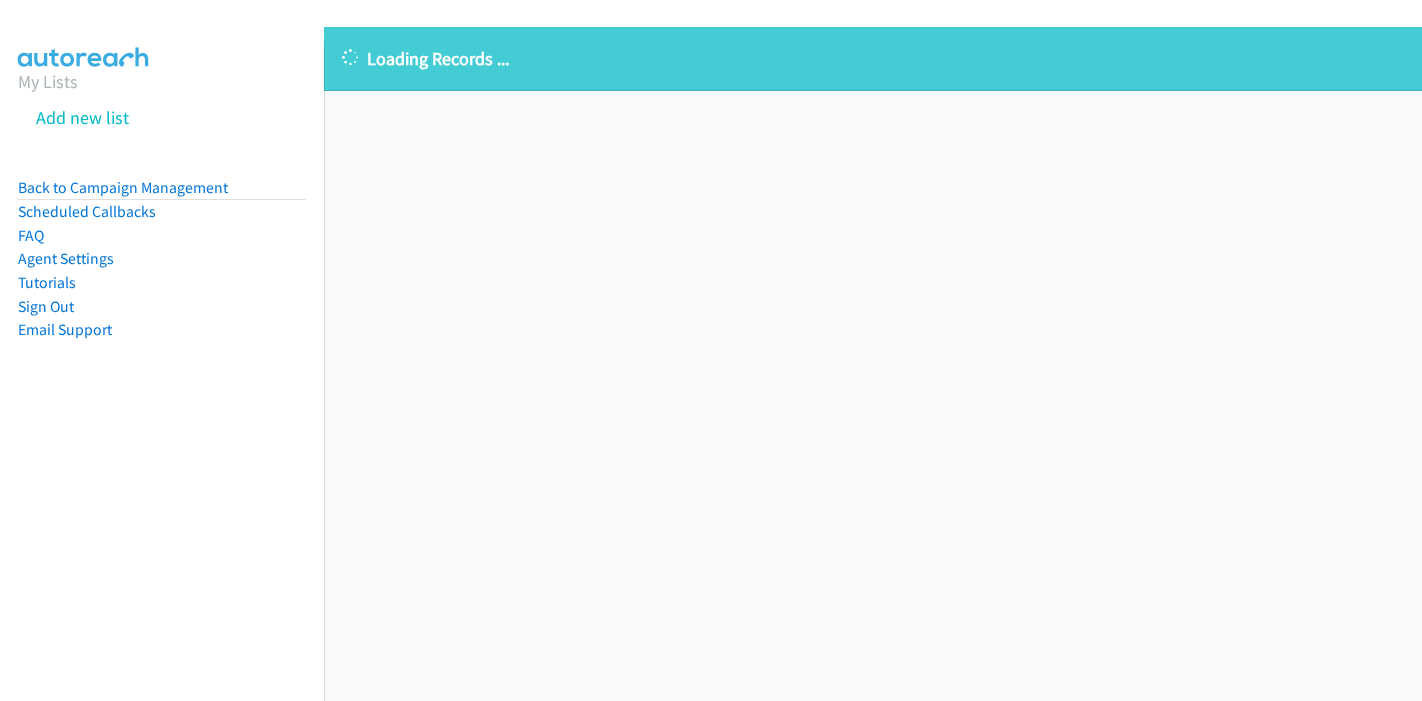 scroll, scrollTop: 0, scrollLeft: 0, axis: both 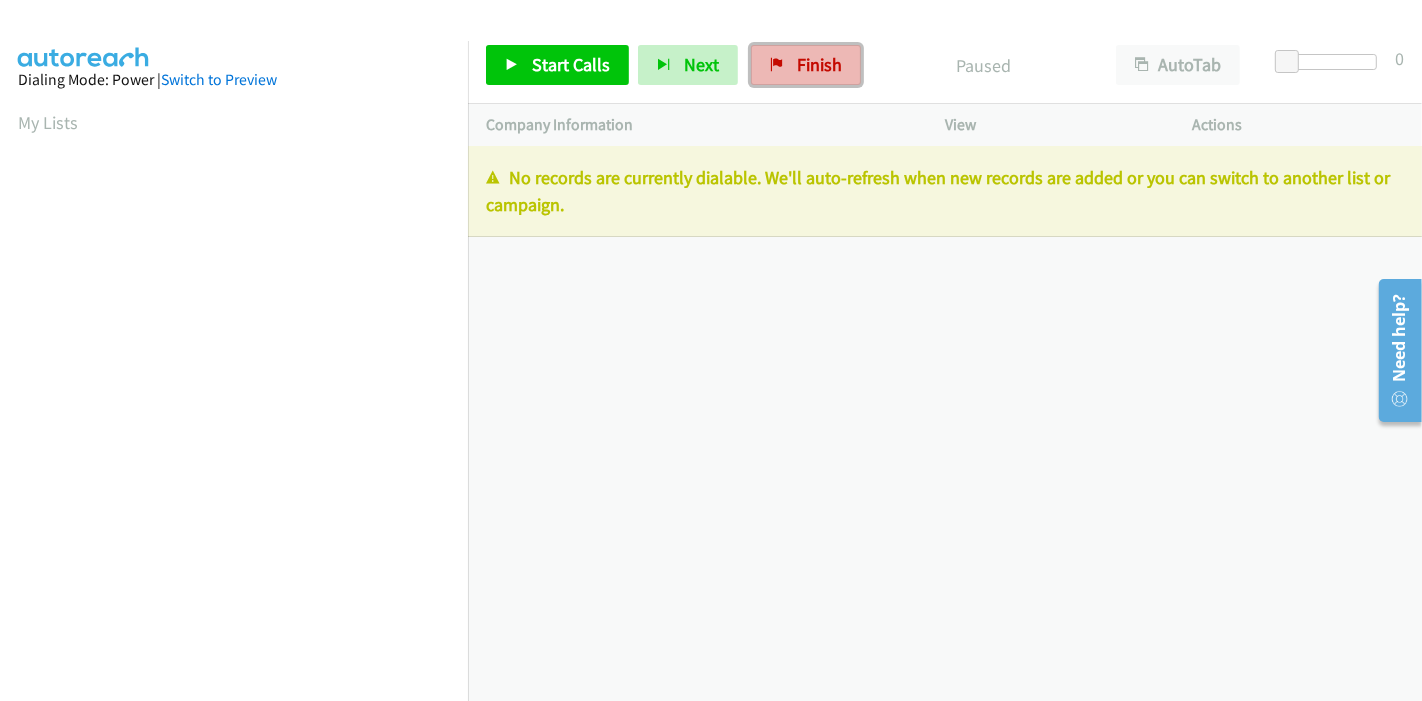 click on "Finish" at bounding box center [819, 64] 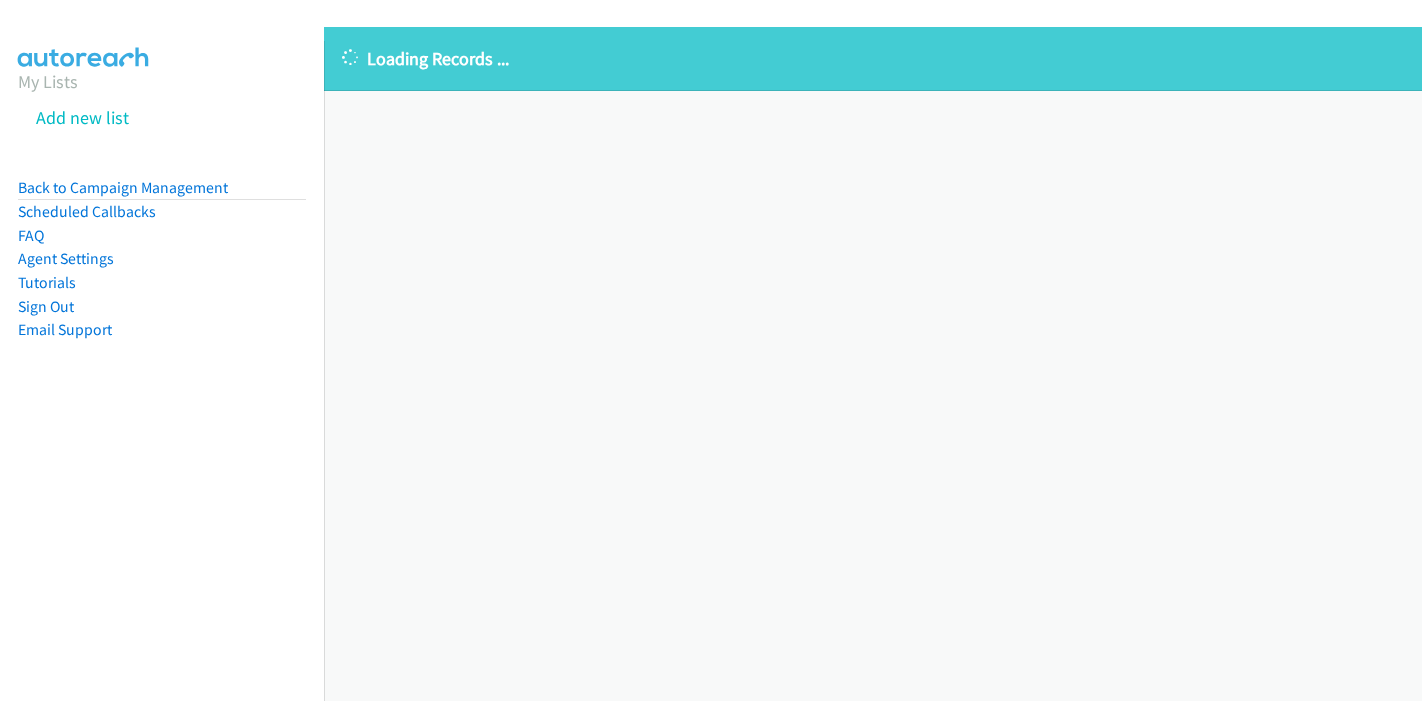 scroll, scrollTop: 0, scrollLeft: 0, axis: both 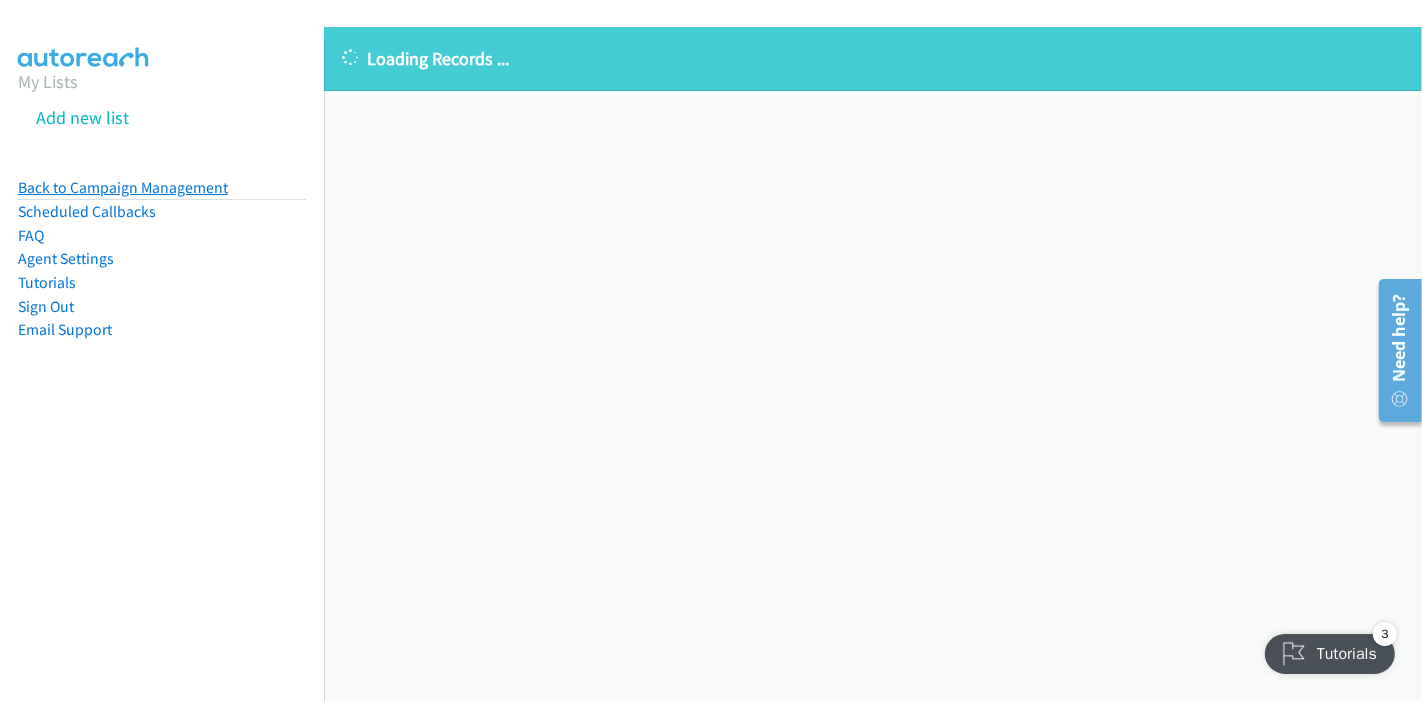 click on "Back to Campaign Management" at bounding box center [123, 187] 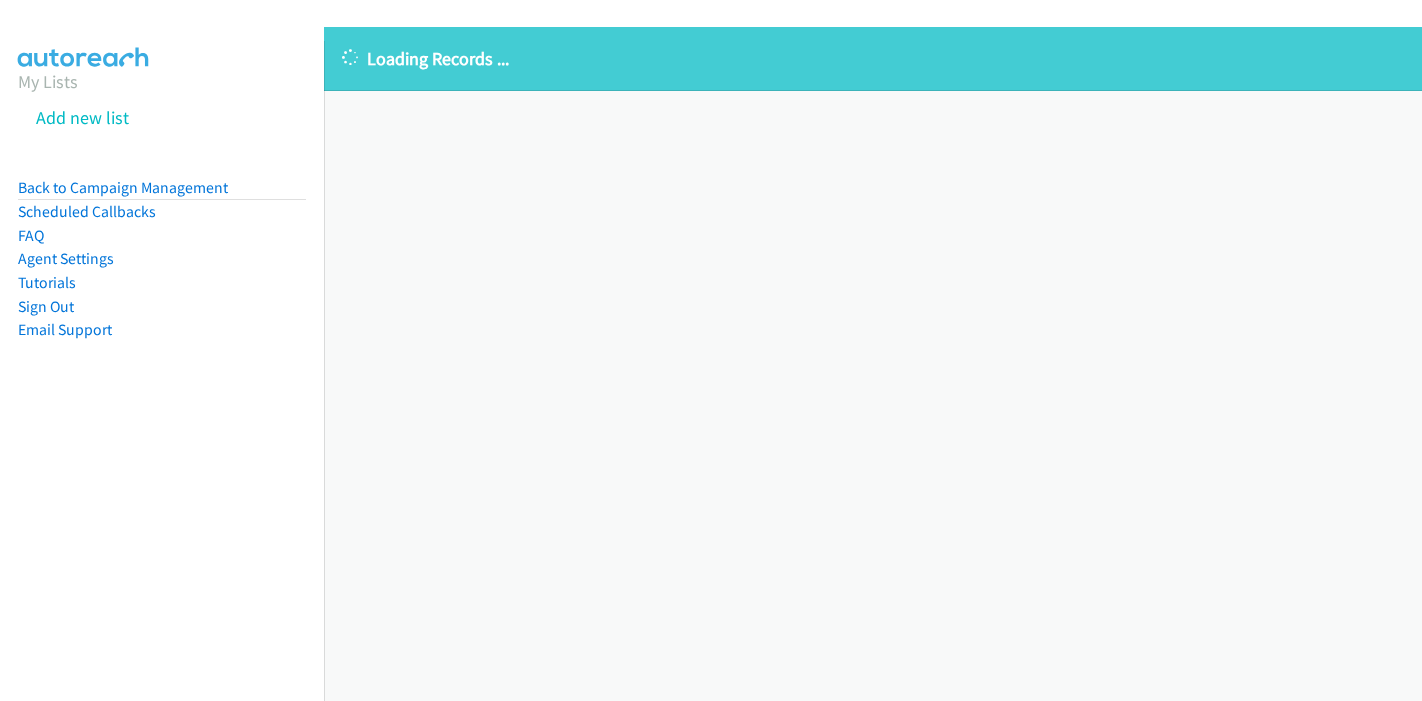 scroll, scrollTop: 0, scrollLeft: 0, axis: both 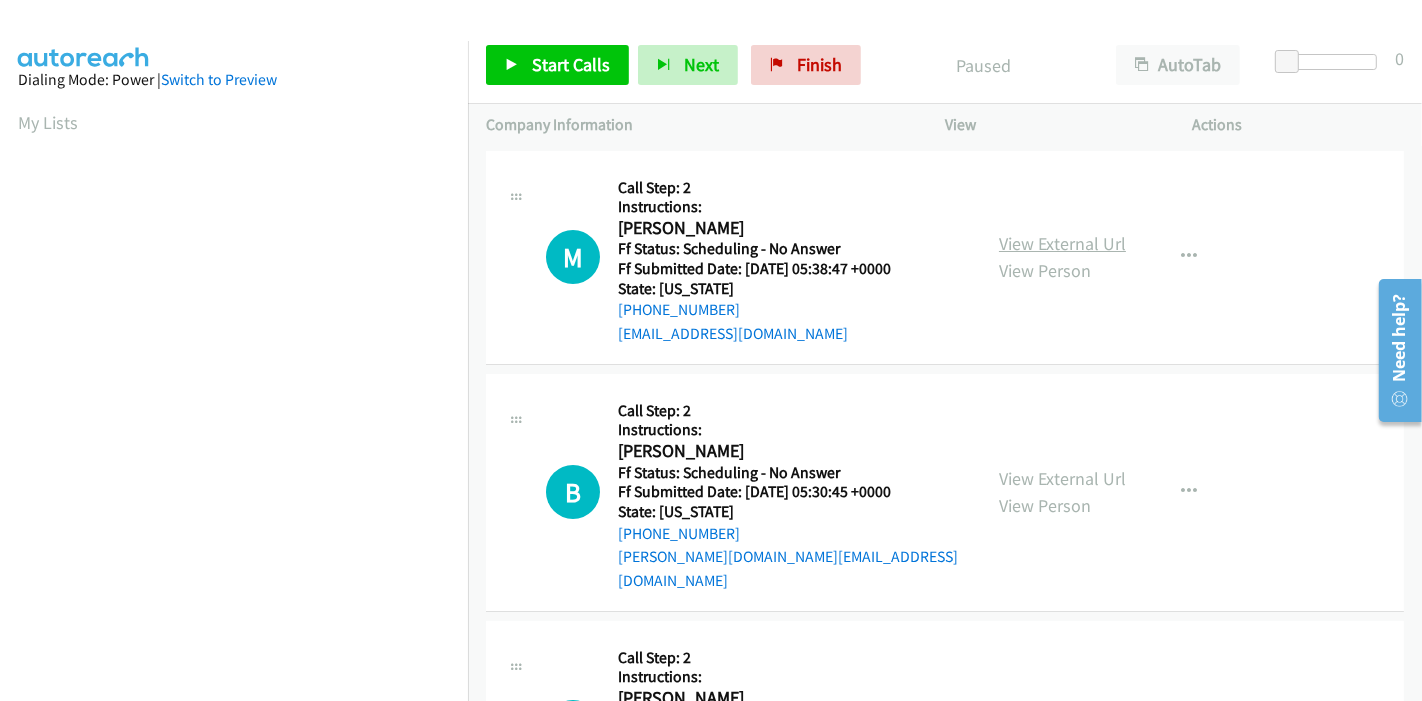 click on "View External Url" at bounding box center [1062, 243] 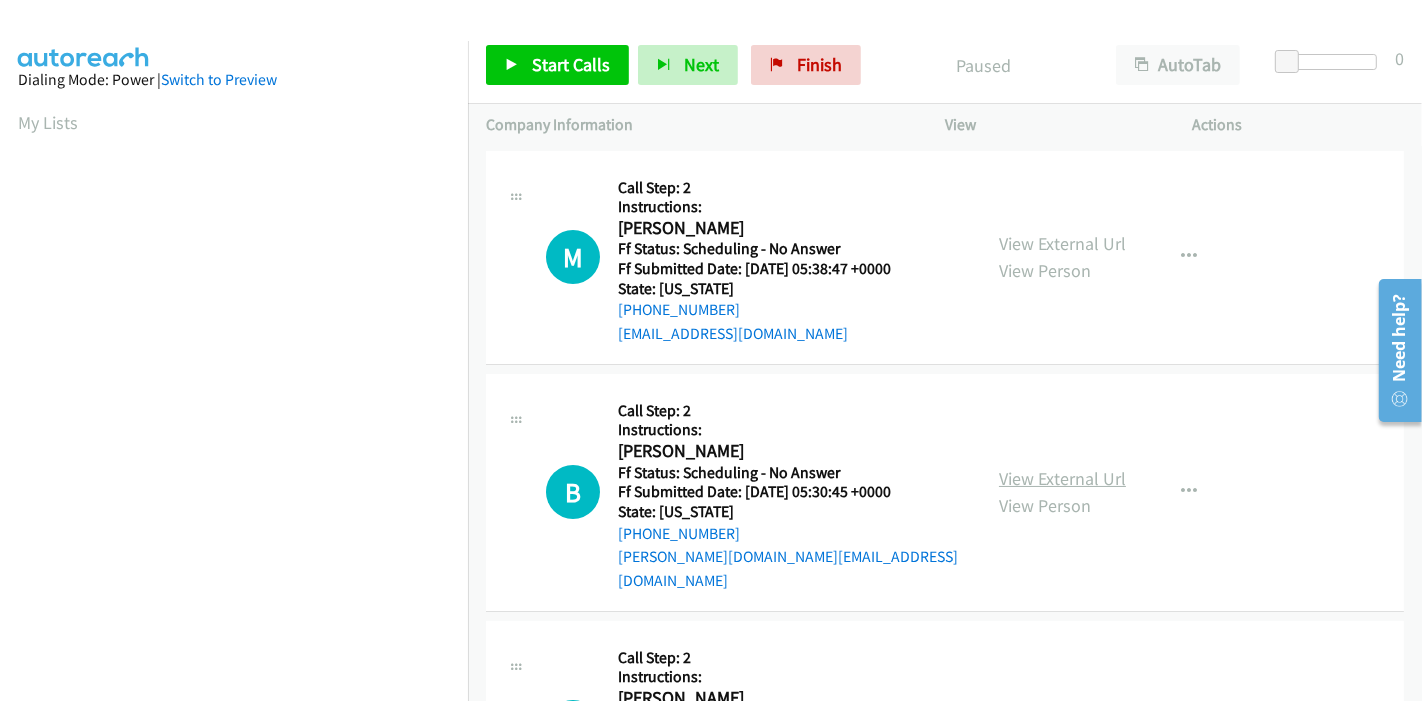 click on "View External Url" at bounding box center (1062, 478) 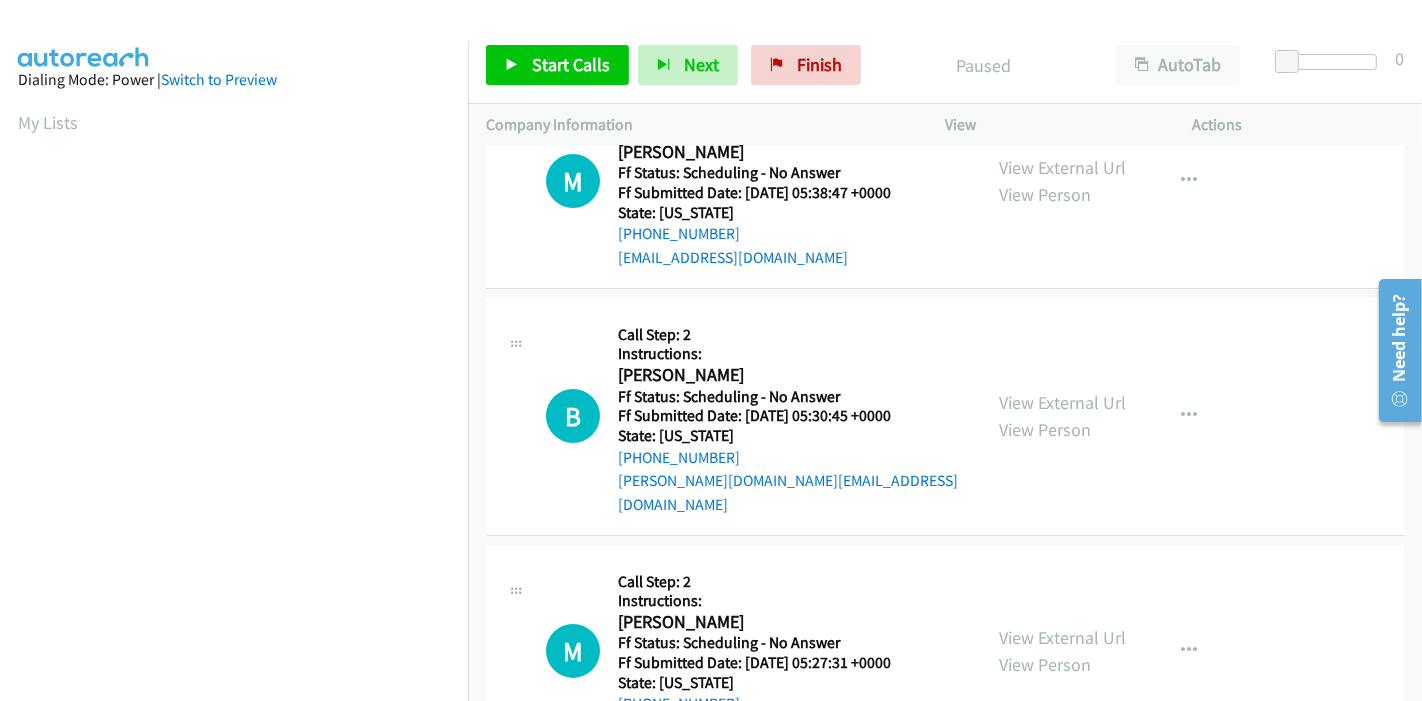 scroll, scrollTop: 111, scrollLeft: 0, axis: vertical 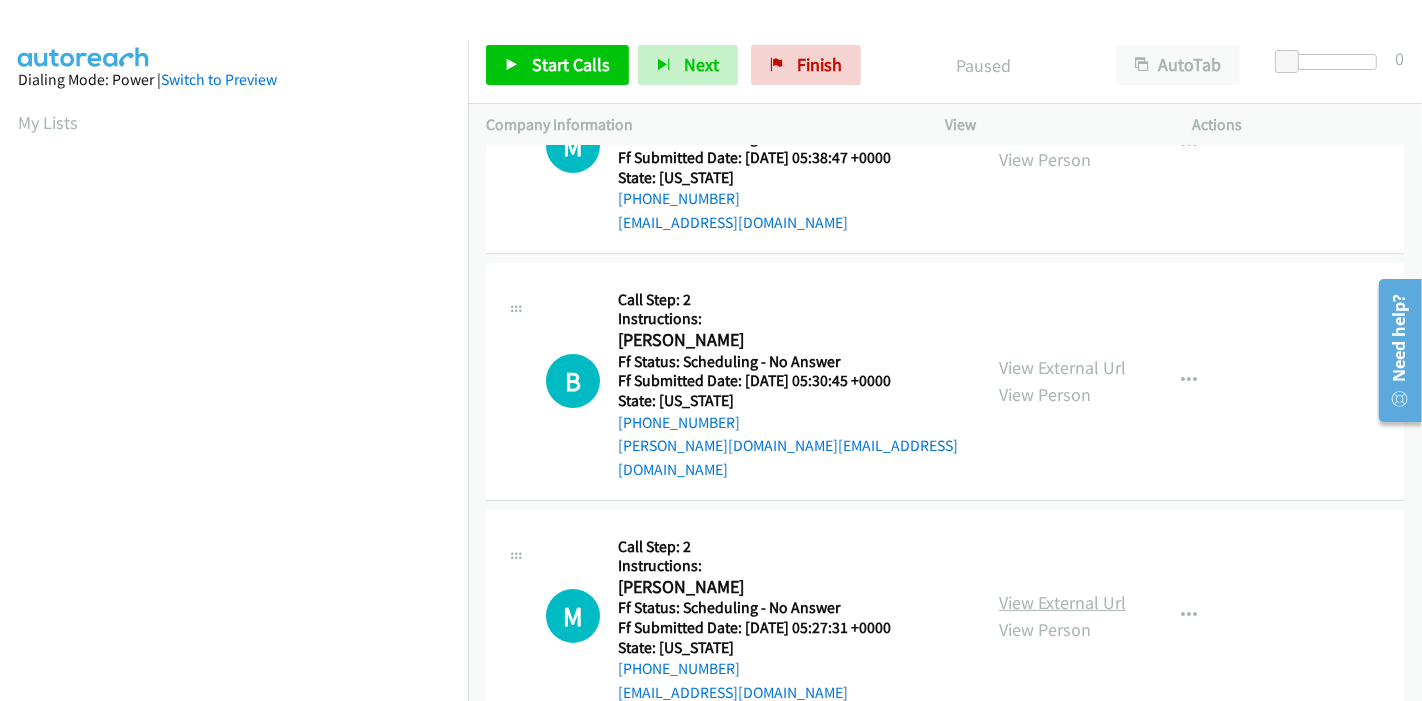 click on "View External Url" at bounding box center [1062, 602] 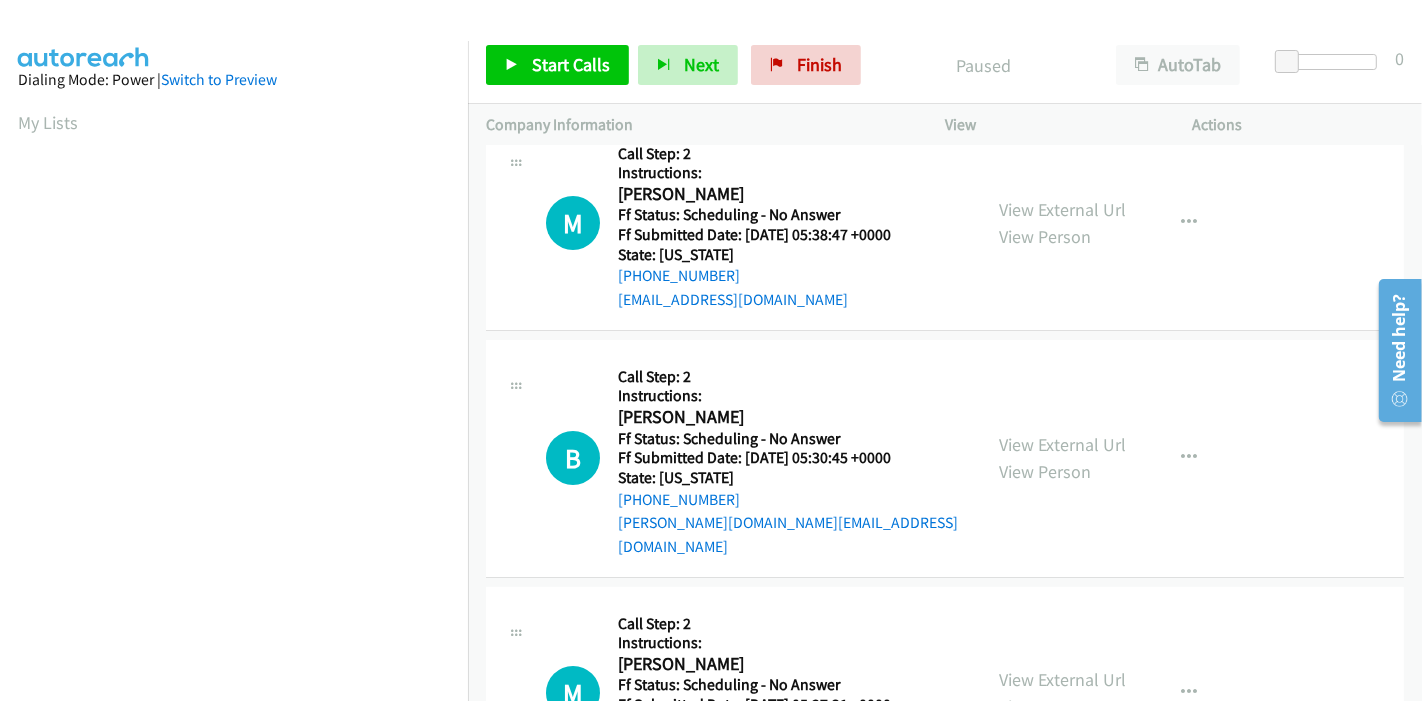 scroll, scrollTop: 0, scrollLeft: 0, axis: both 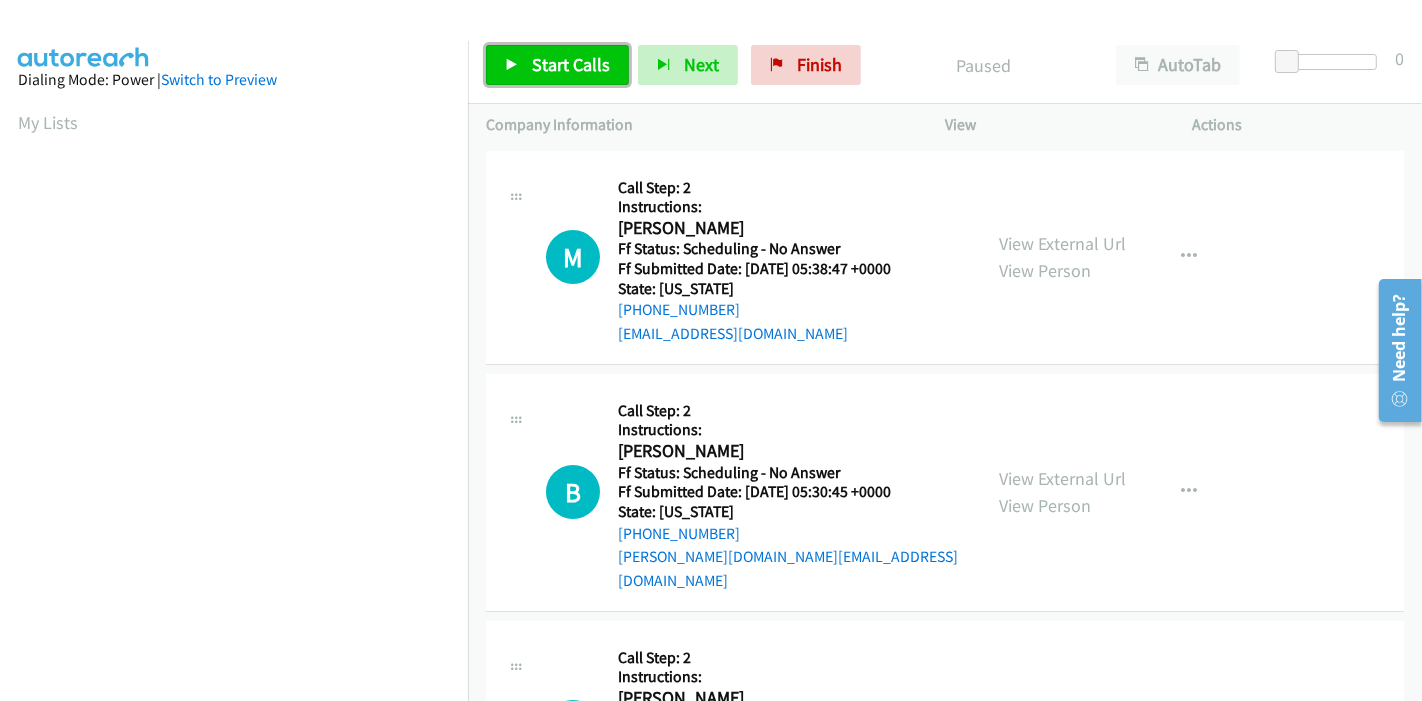 click on "Start Calls" at bounding box center [571, 64] 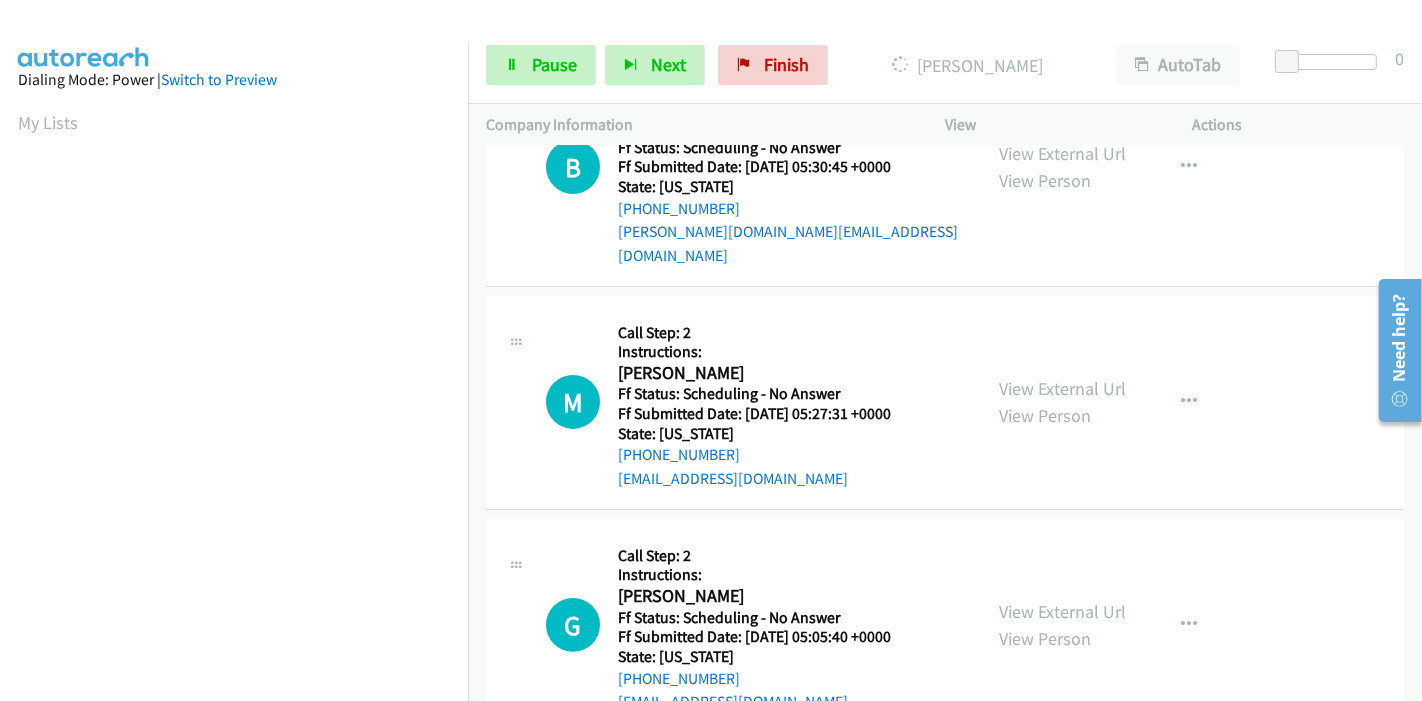 scroll, scrollTop: 333, scrollLeft: 0, axis: vertical 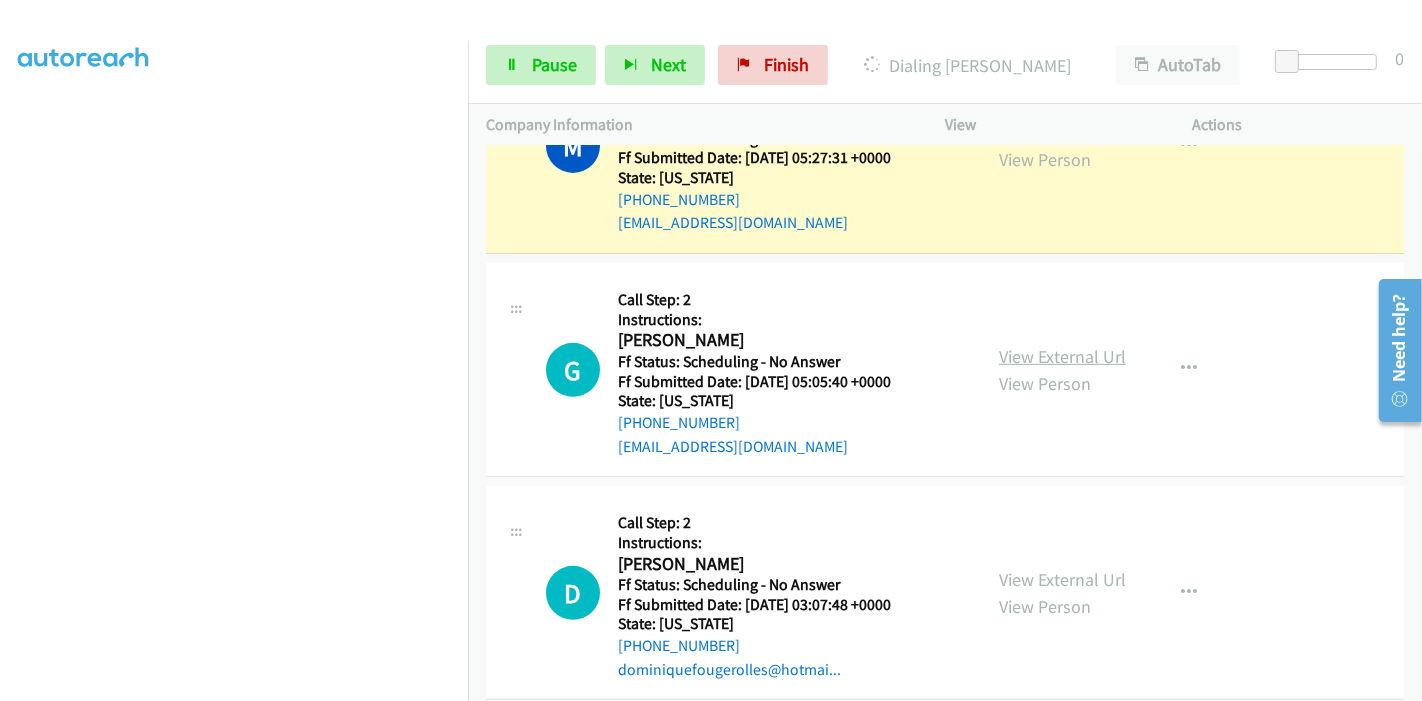 click on "View External Url" at bounding box center [1062, 356] 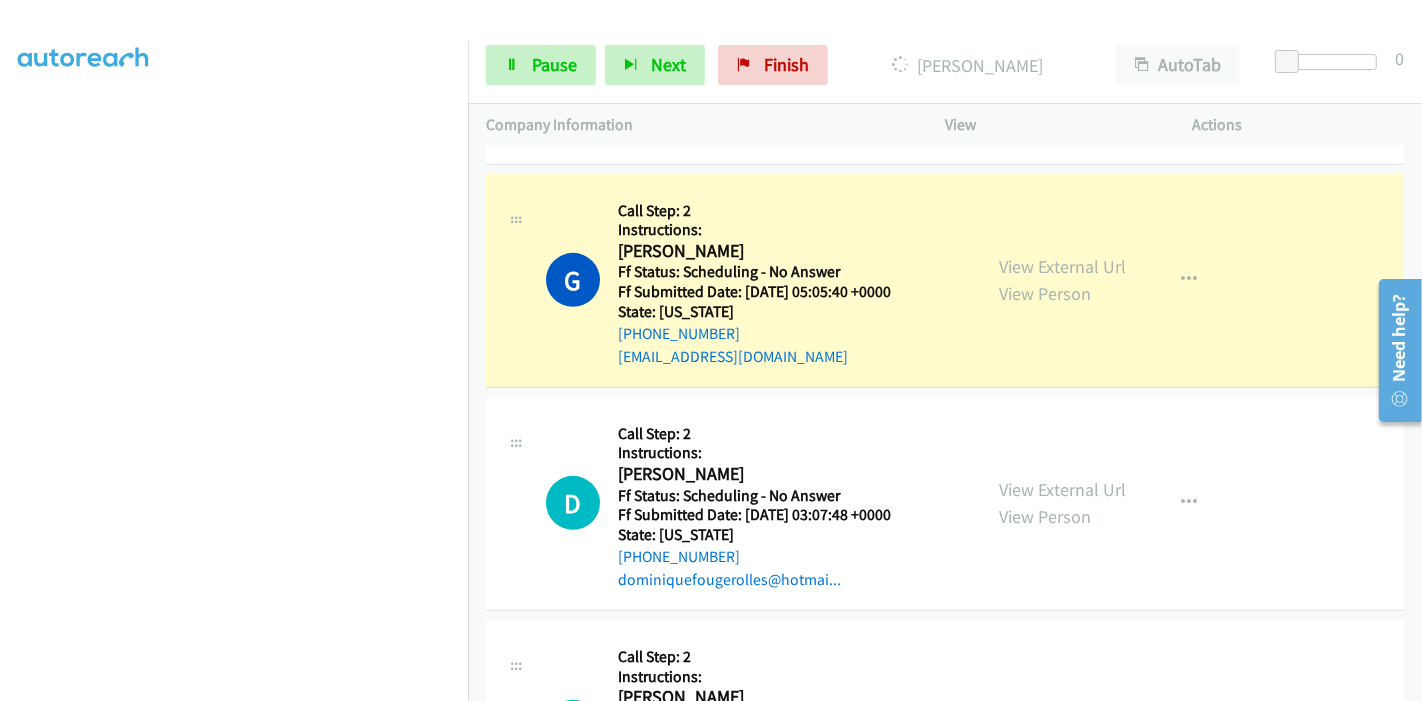 scroll, scrollTop: 909, scrollLeft: 0, axis: vertical 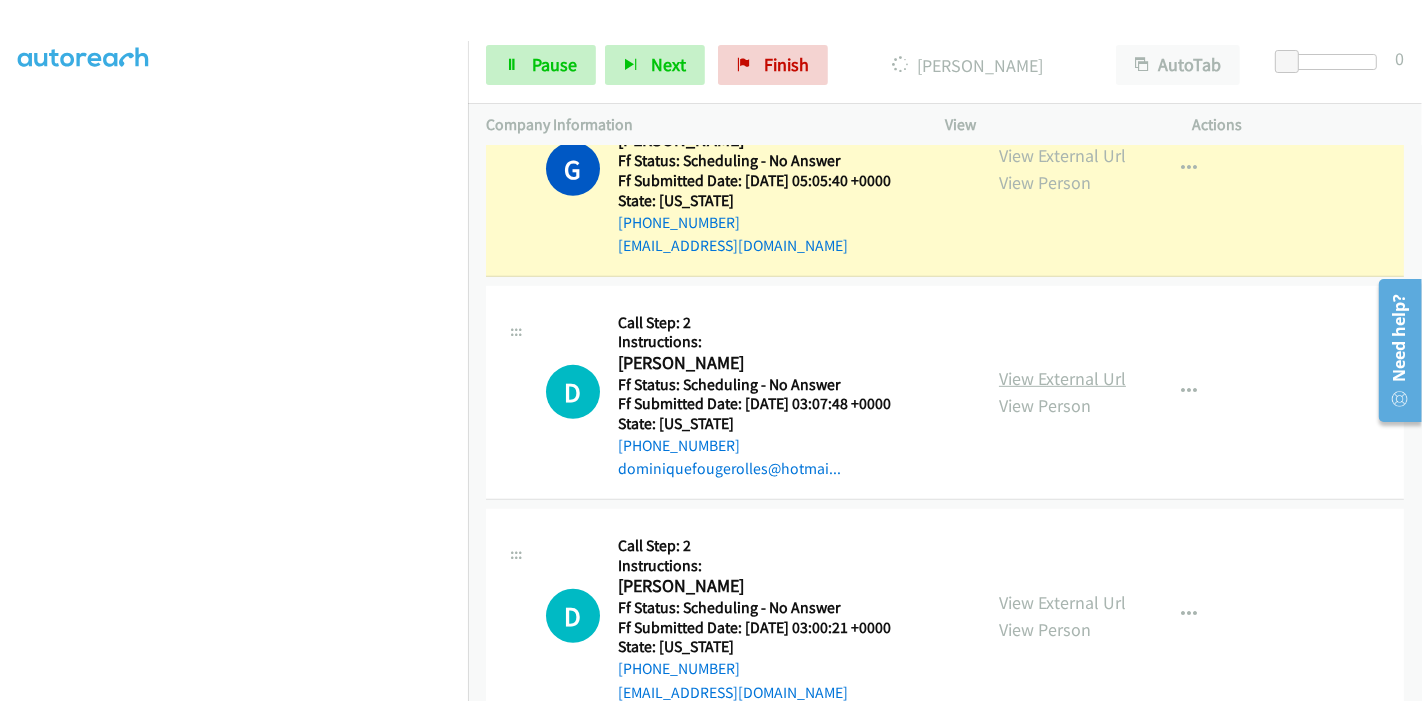 click on "View External Url" at bounding box center [1062, 378] 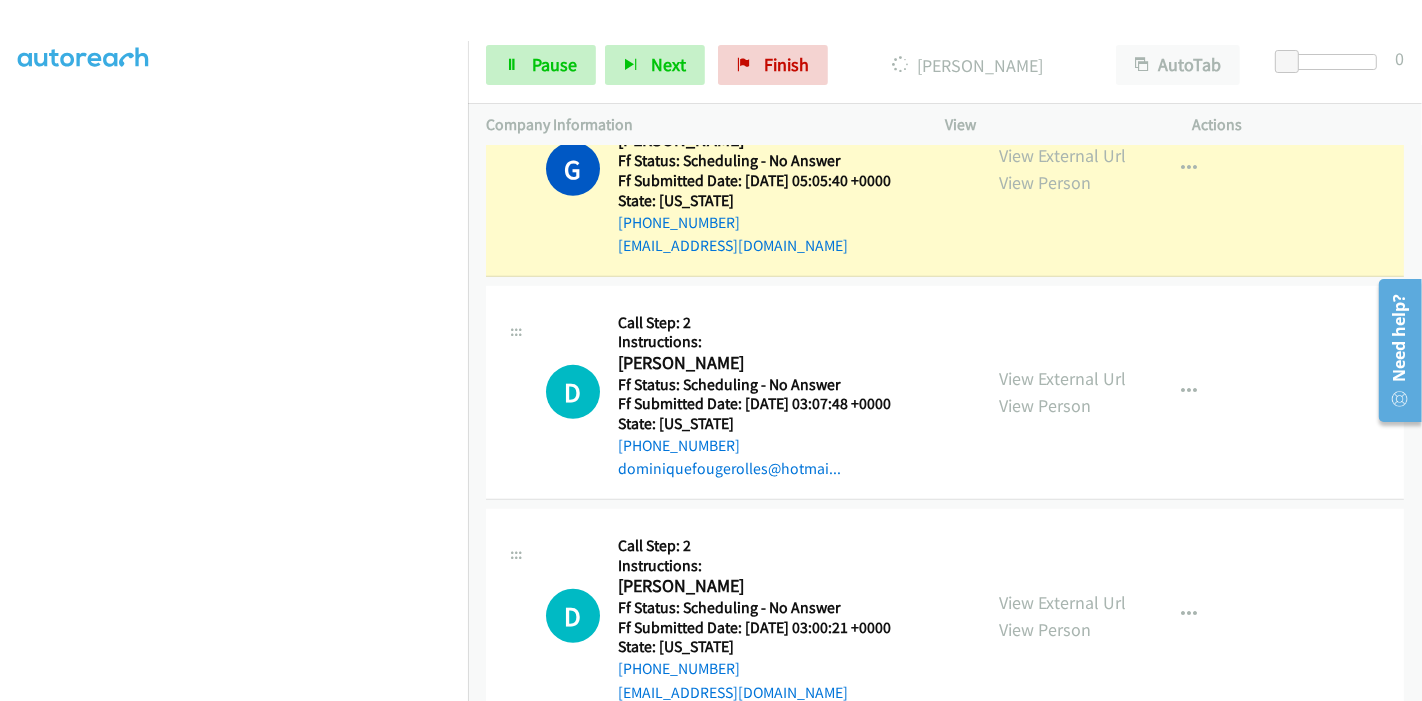 scroll, scrollTop: 1020, scrollLeft: 0, axis: vertical 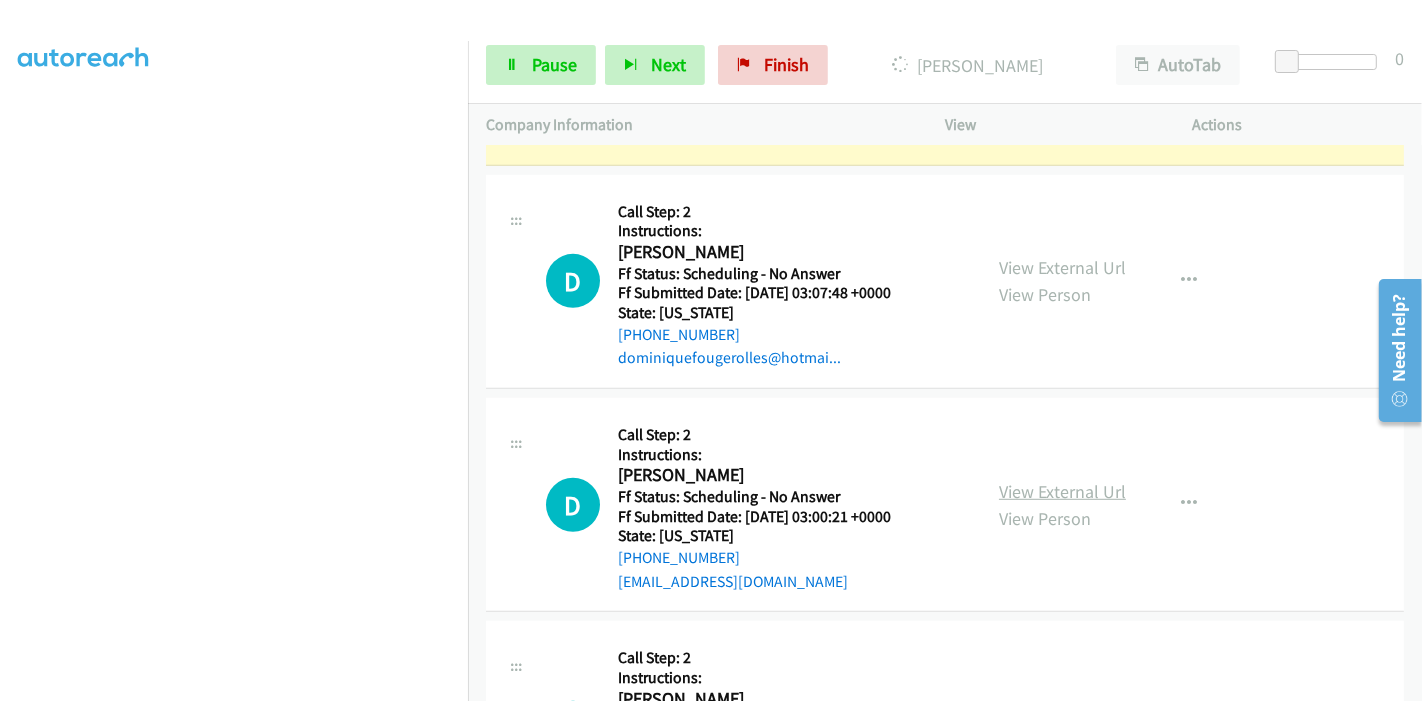click on "View External Url" at bounding box center (1062, 491) 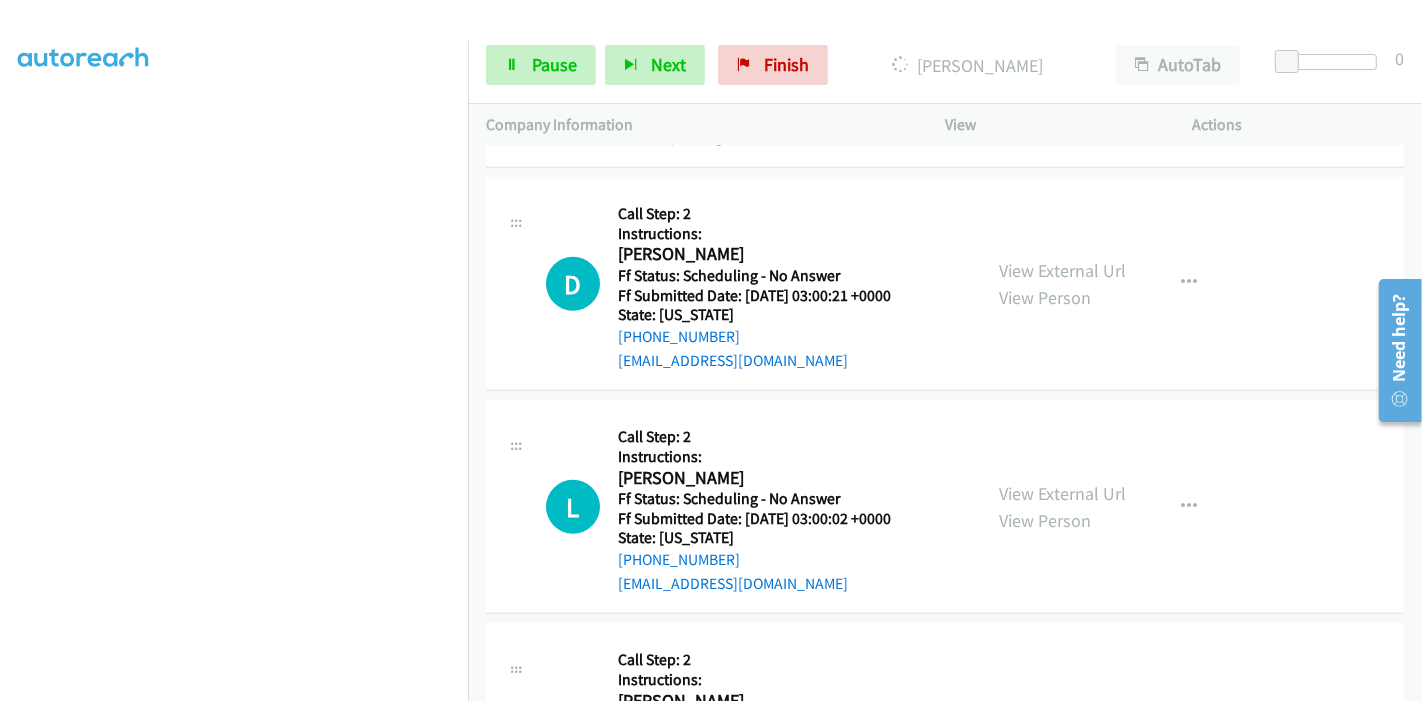 scroll, scrollTop: 1242, scrollLeft: 0, axis: vertical 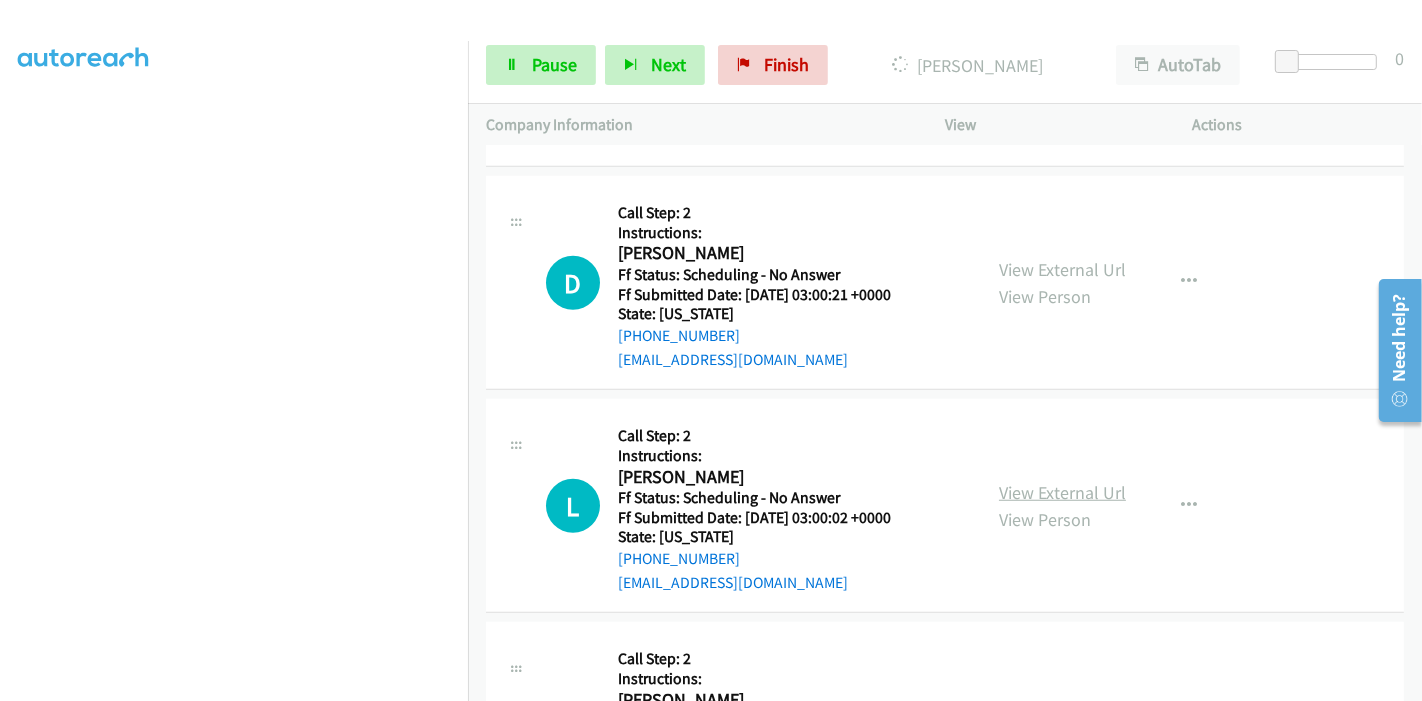click on "View External Url" at bounding box center [1062, 492] 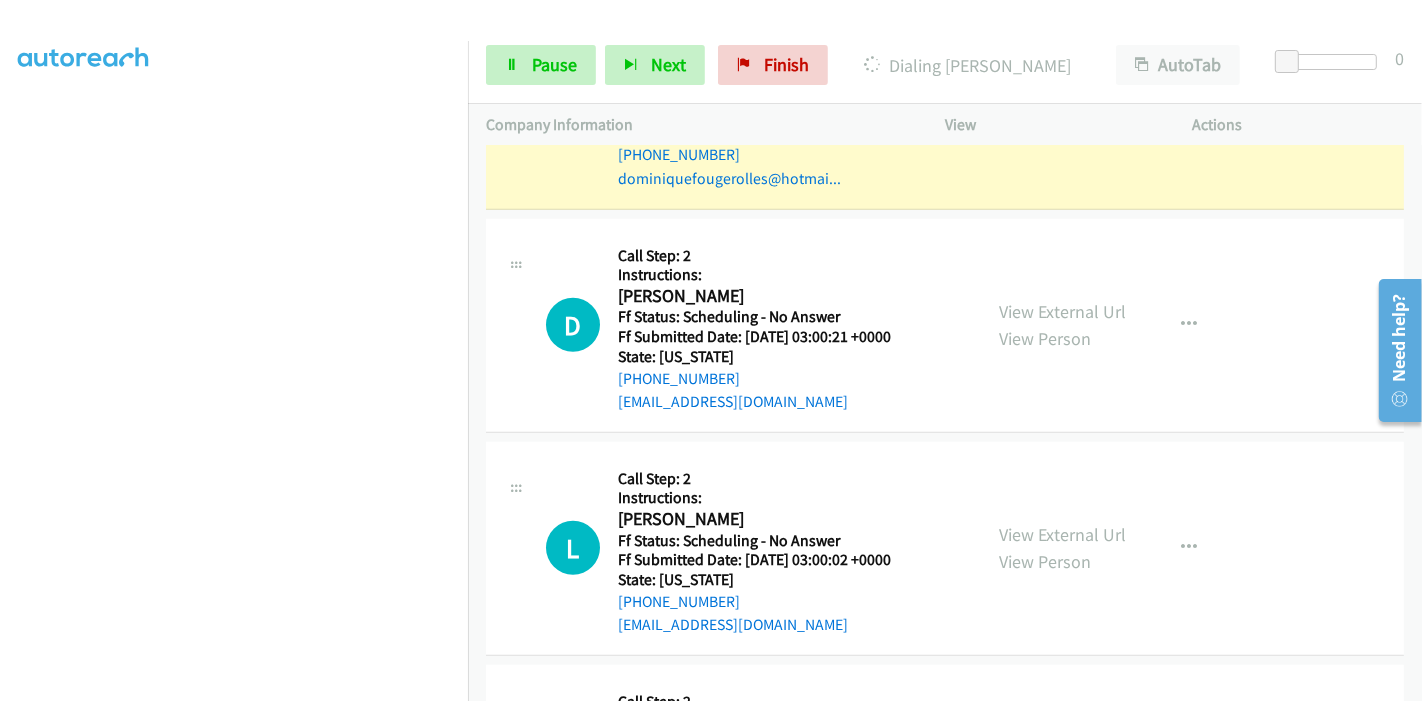 scroll, scrollTop: 1285, scrollLeft: 0, axis: vertical 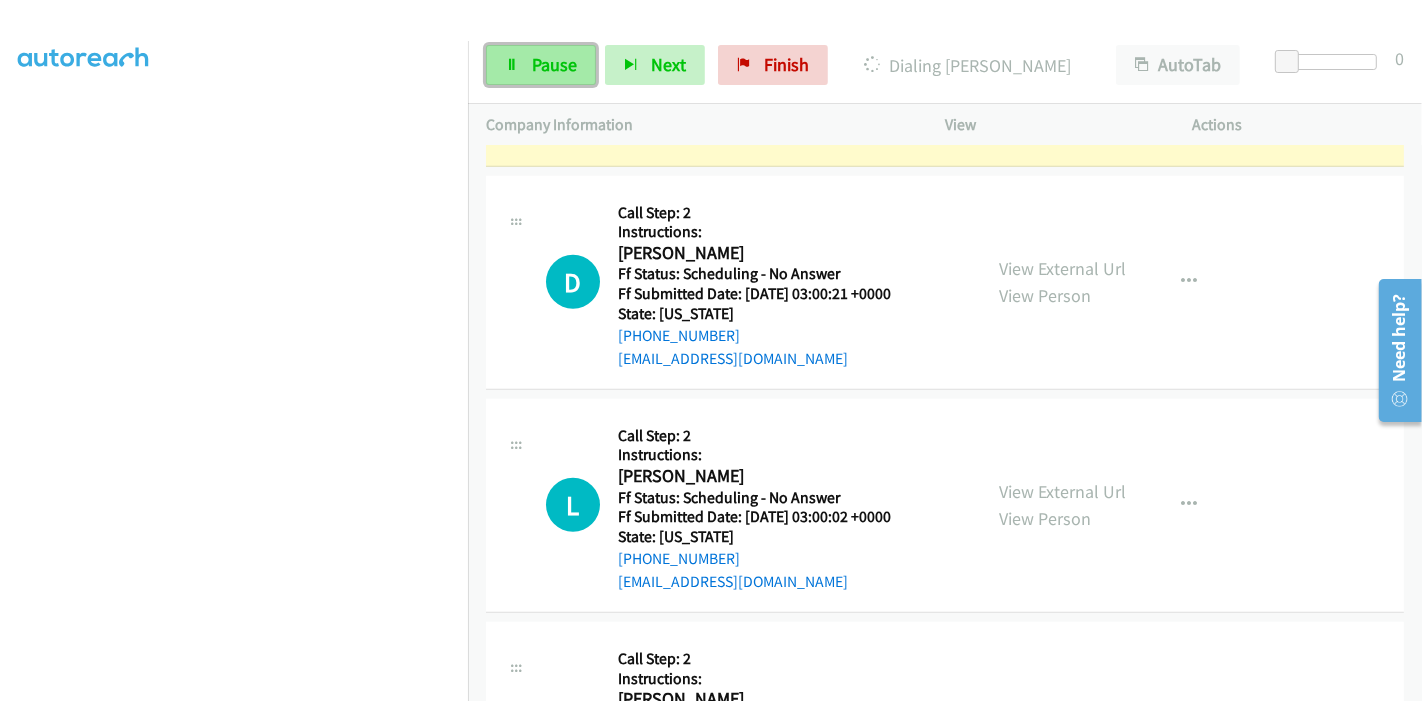 click on "Pause" at bounding box center (554, 64) 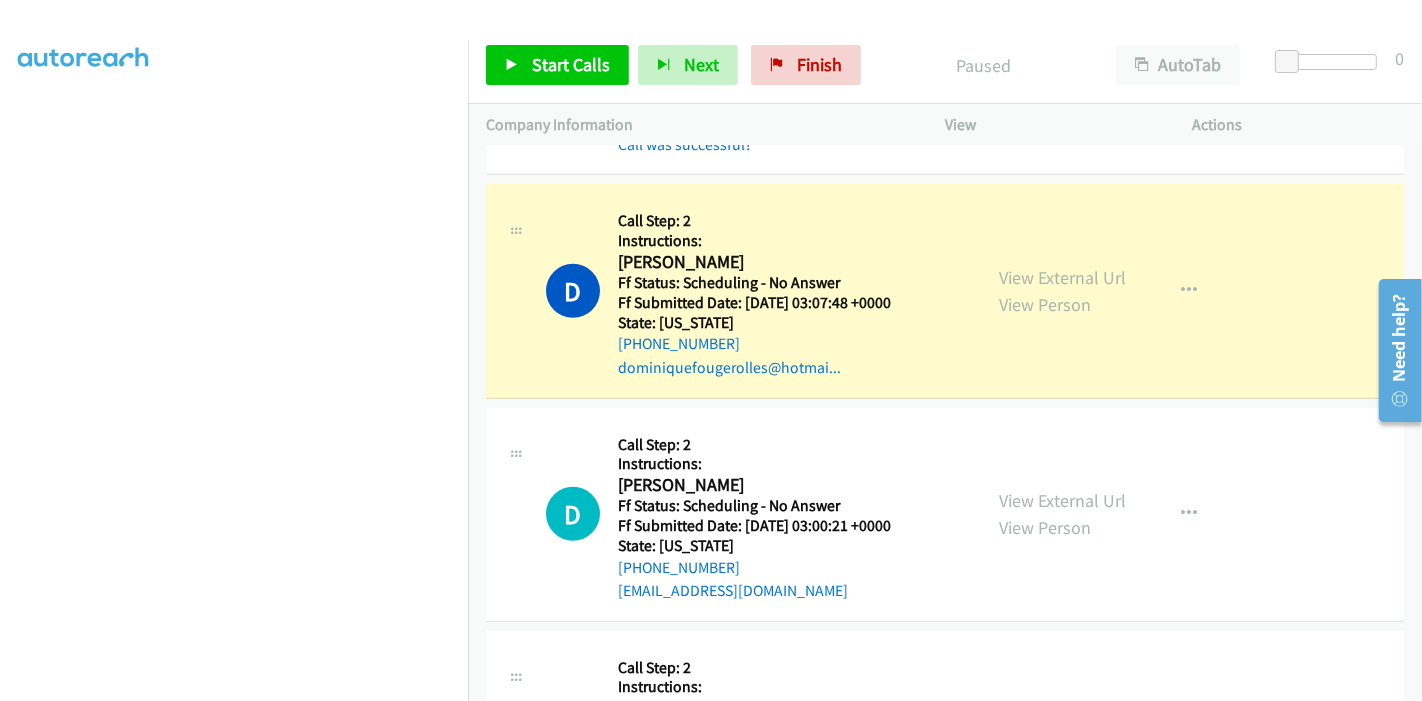 scroll, scrollTop: 951, scrollLeft: 0, axis: vertical 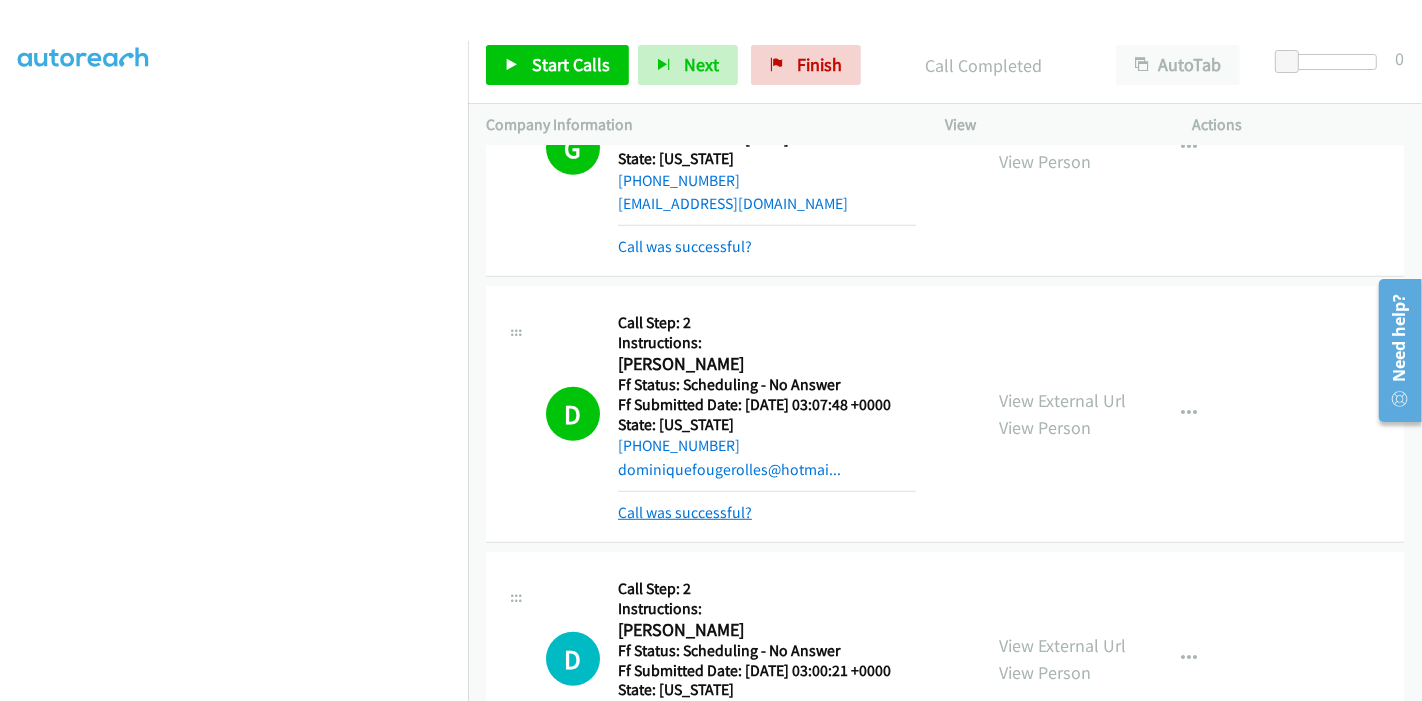 click on "Call was successful?" at bounding box center [685, 512] 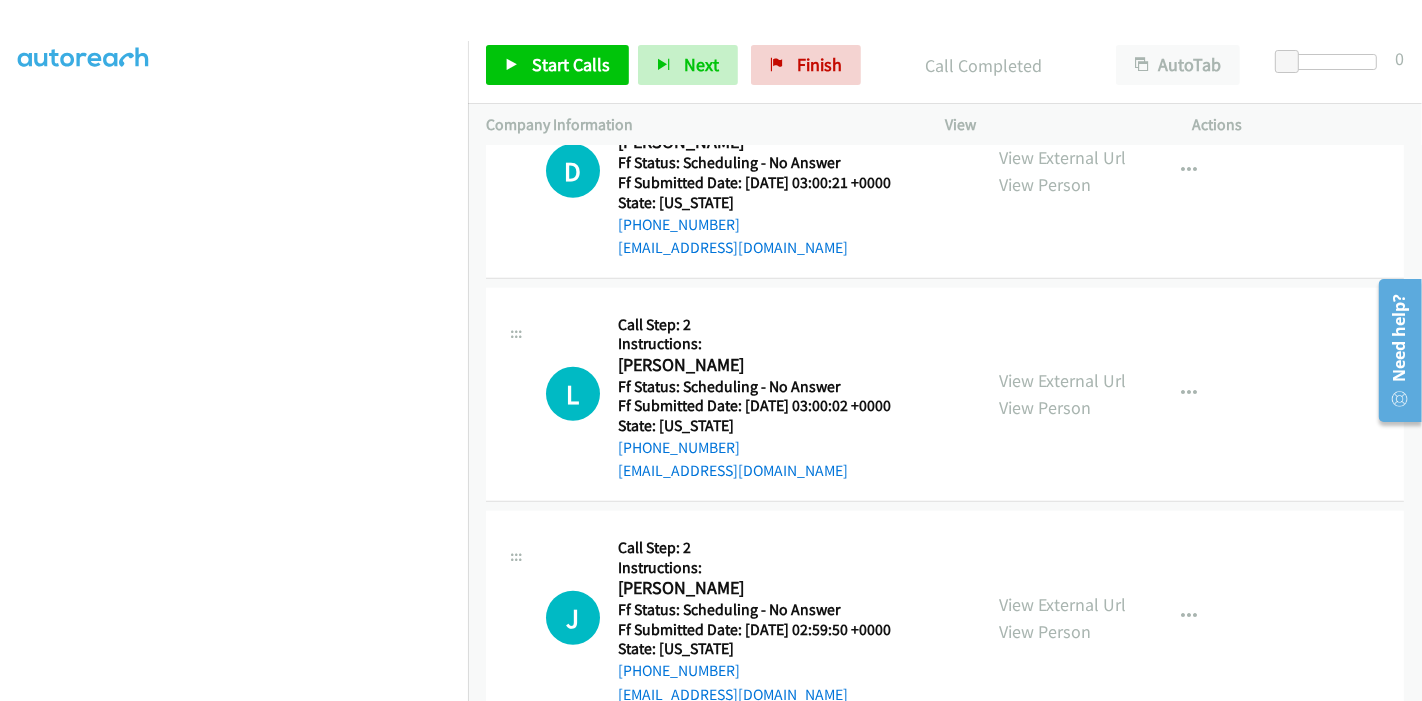 scroll, scrollTop: 1285, scrollLeft: 0, axis: vertical 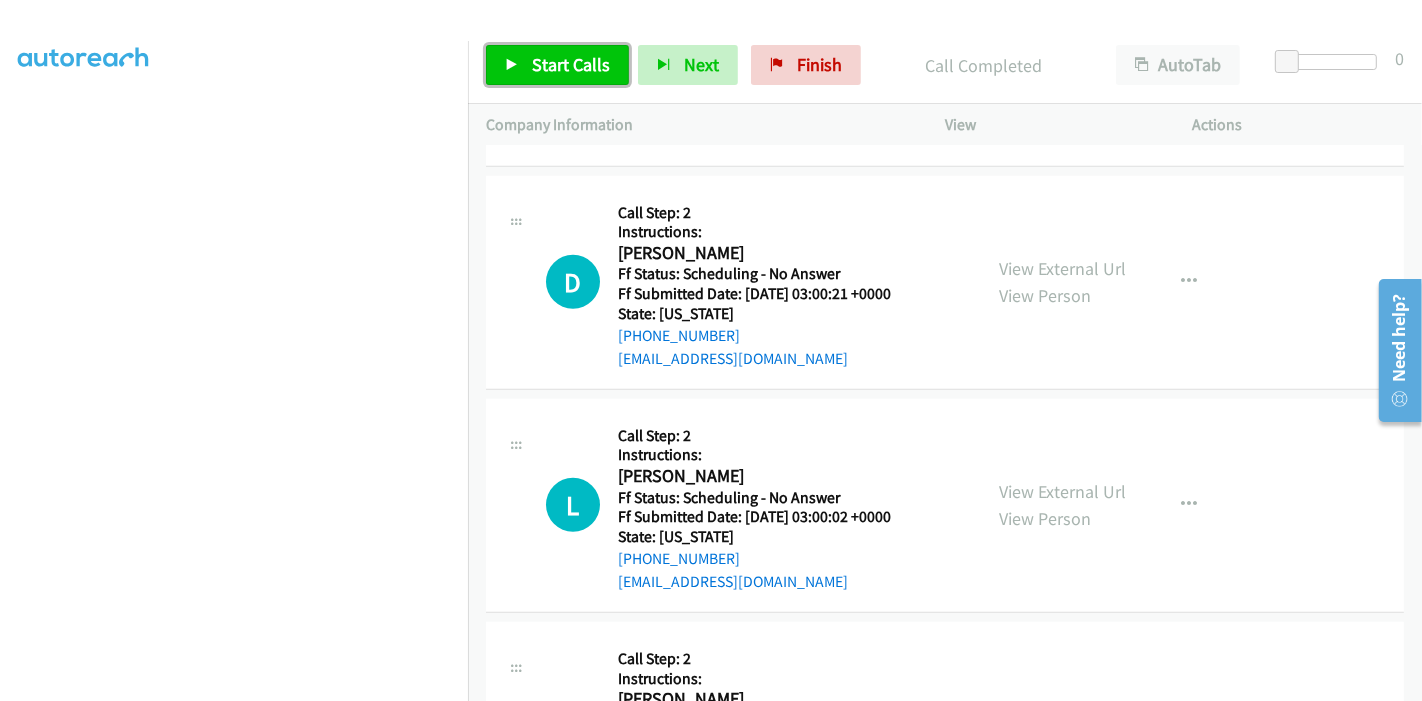 click on "Start Calls" at bounding box center (571, 64) 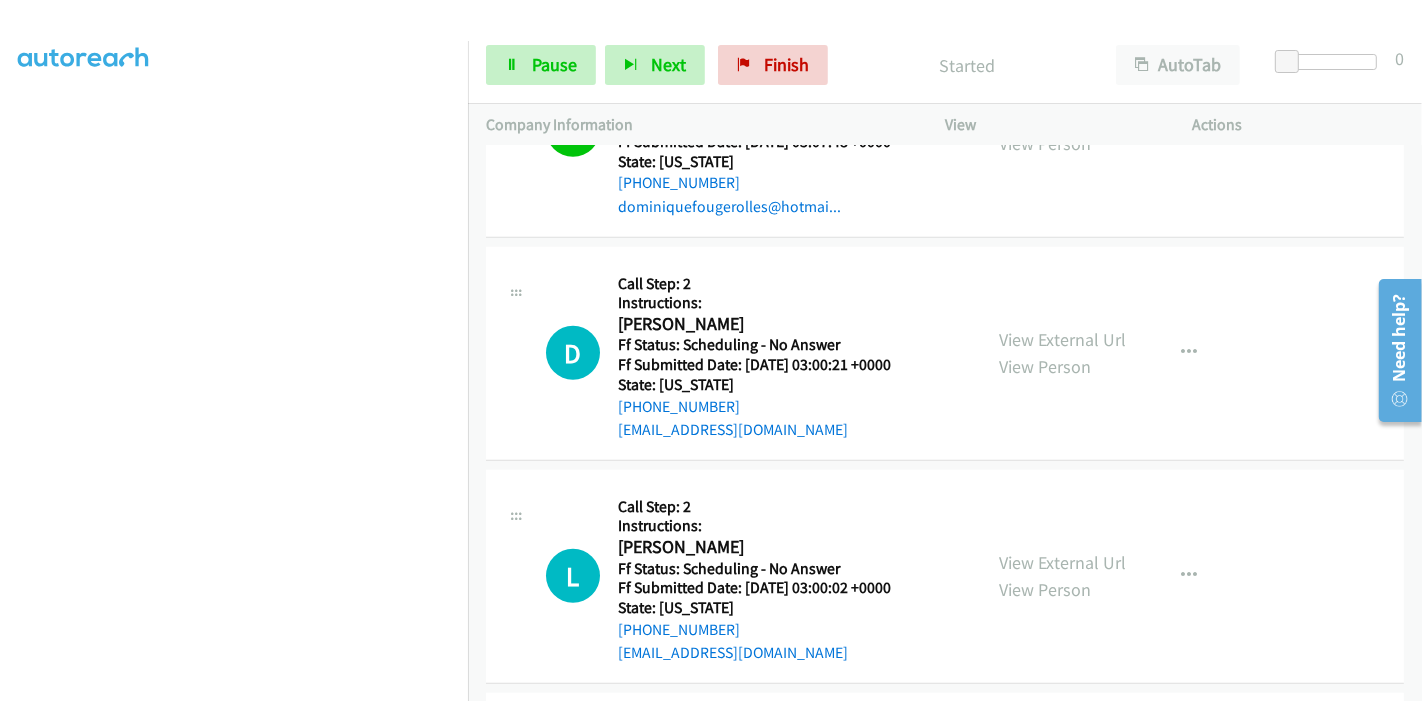 scroll, scrollTop: 1285, scrollLeft: 0, axis: vertical 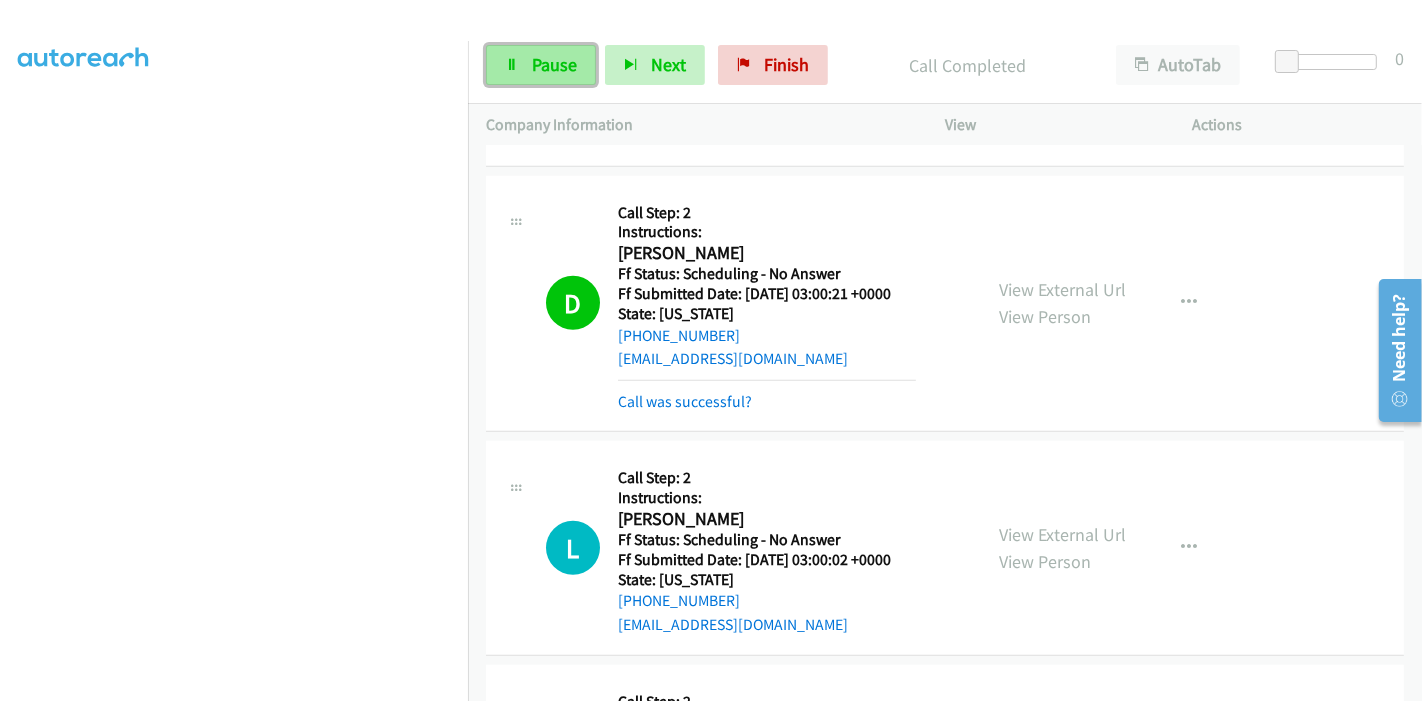 click on "Pause" at bounding box center [554, 64] 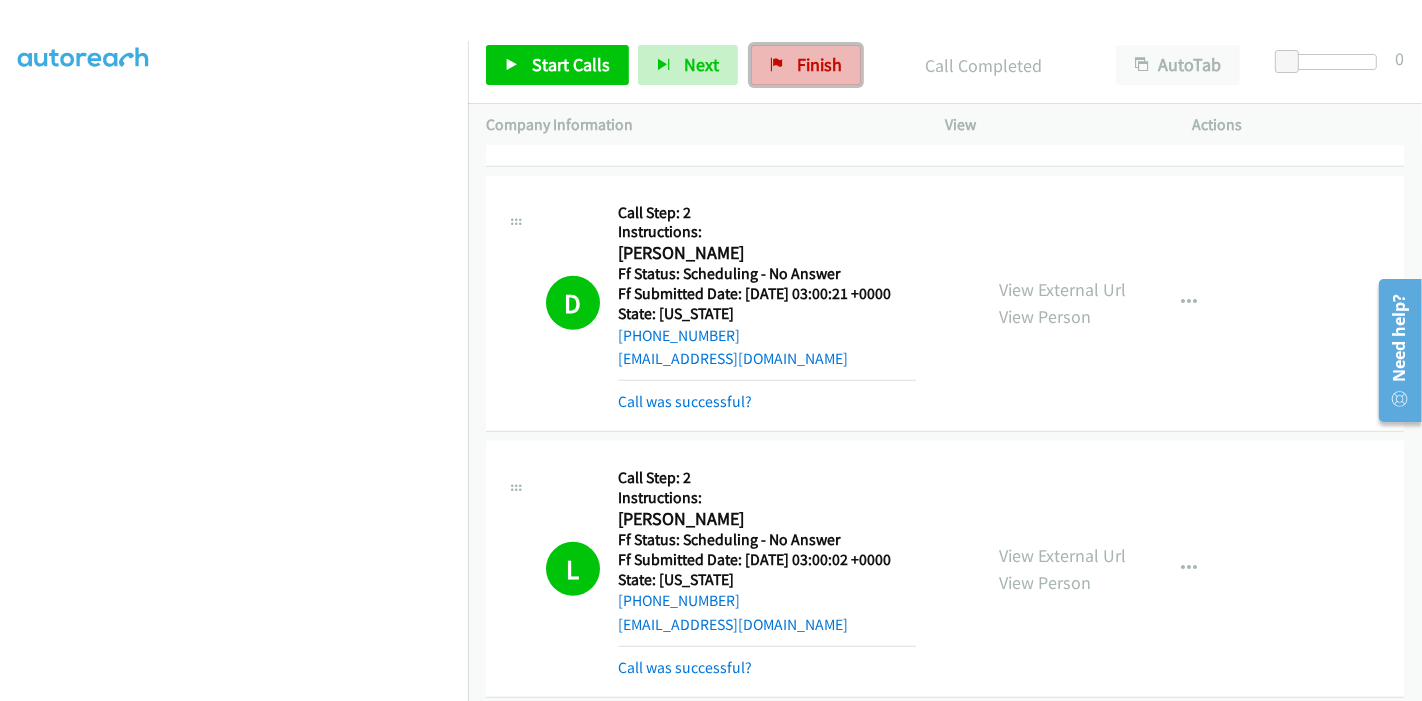 click on "Finish" at bounding box center [806, 65] 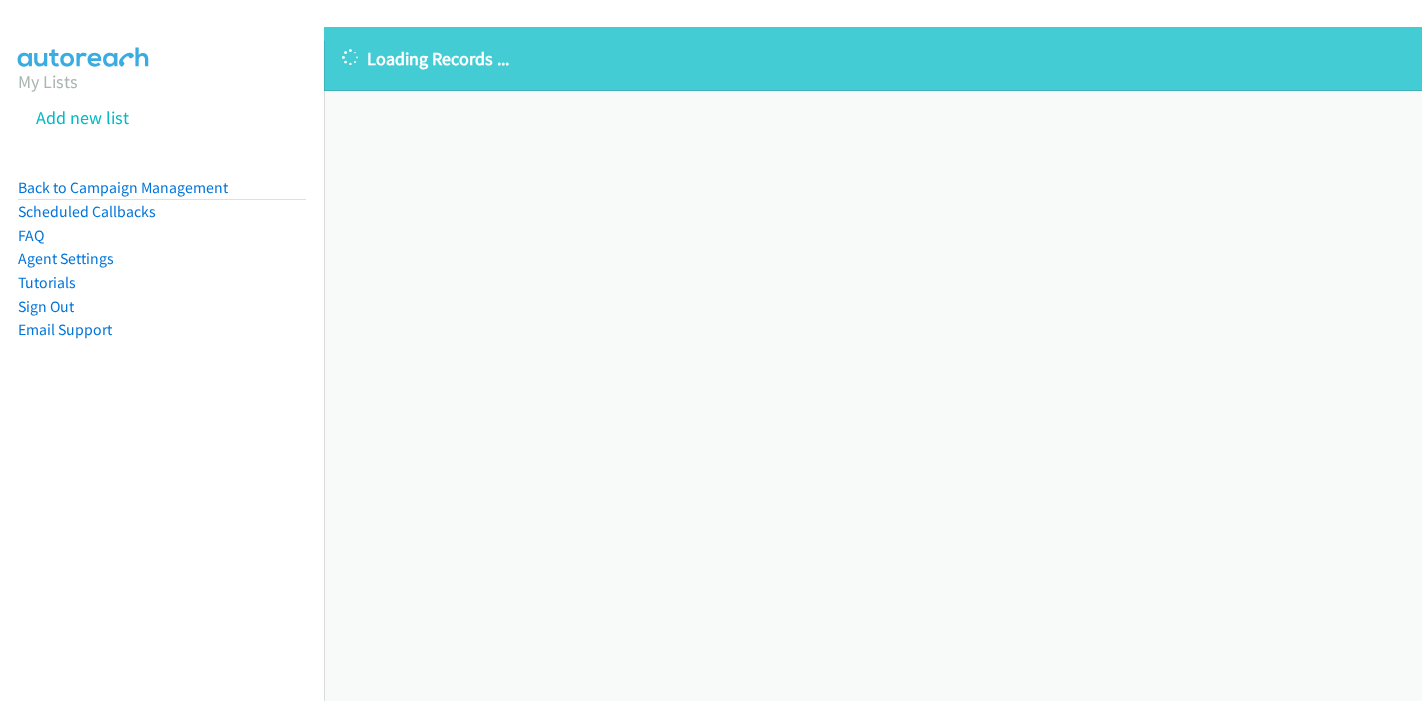 scroll, scrollTop: 0, scrollLeft: 0, axis: both 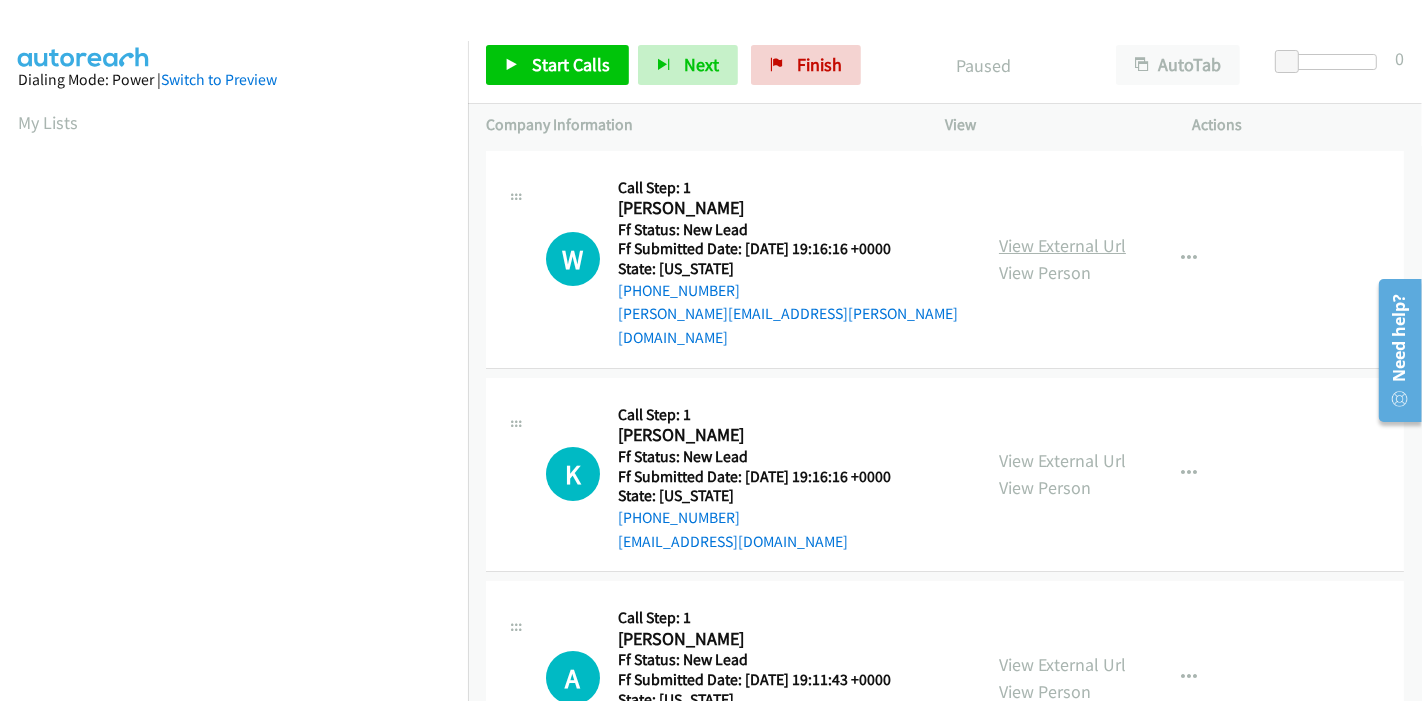 click on "View External Url" at bounding box center (1062, 245) 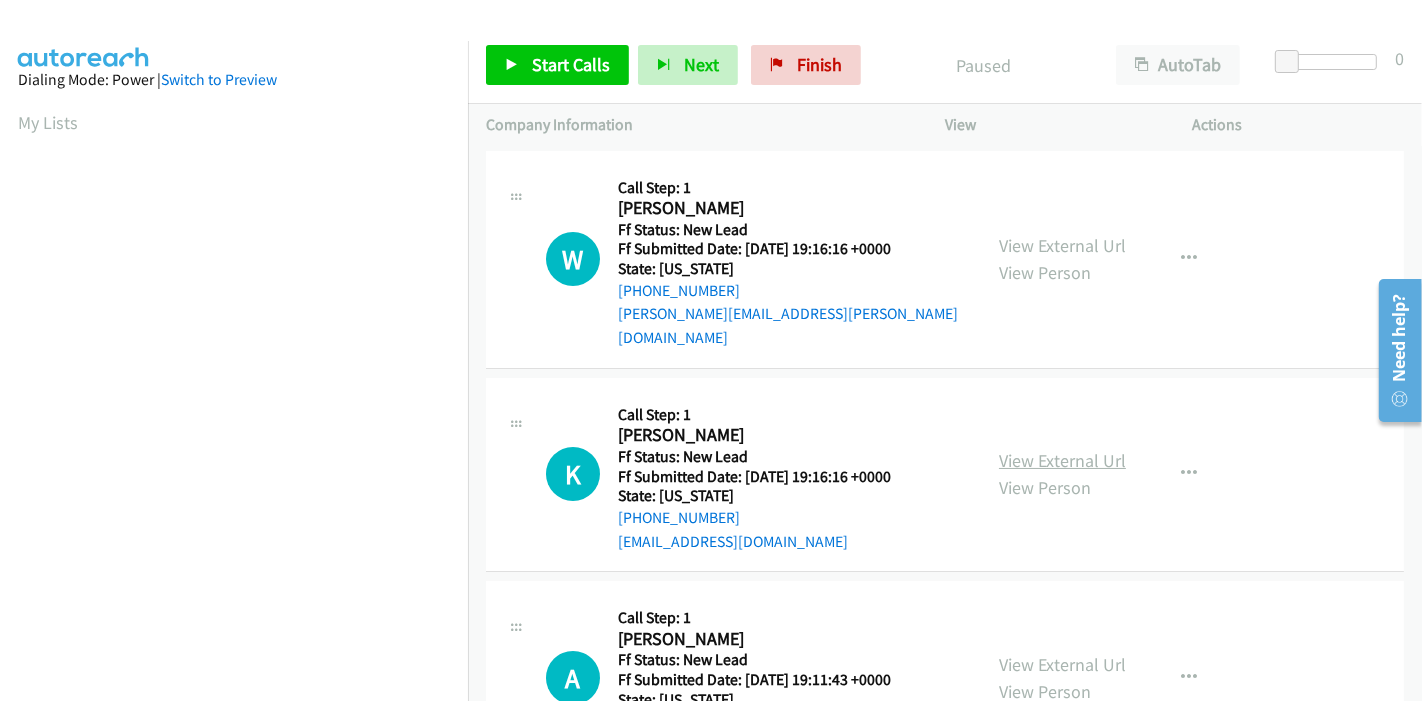 click on "View External Url" at bounding box center [1062, 460] 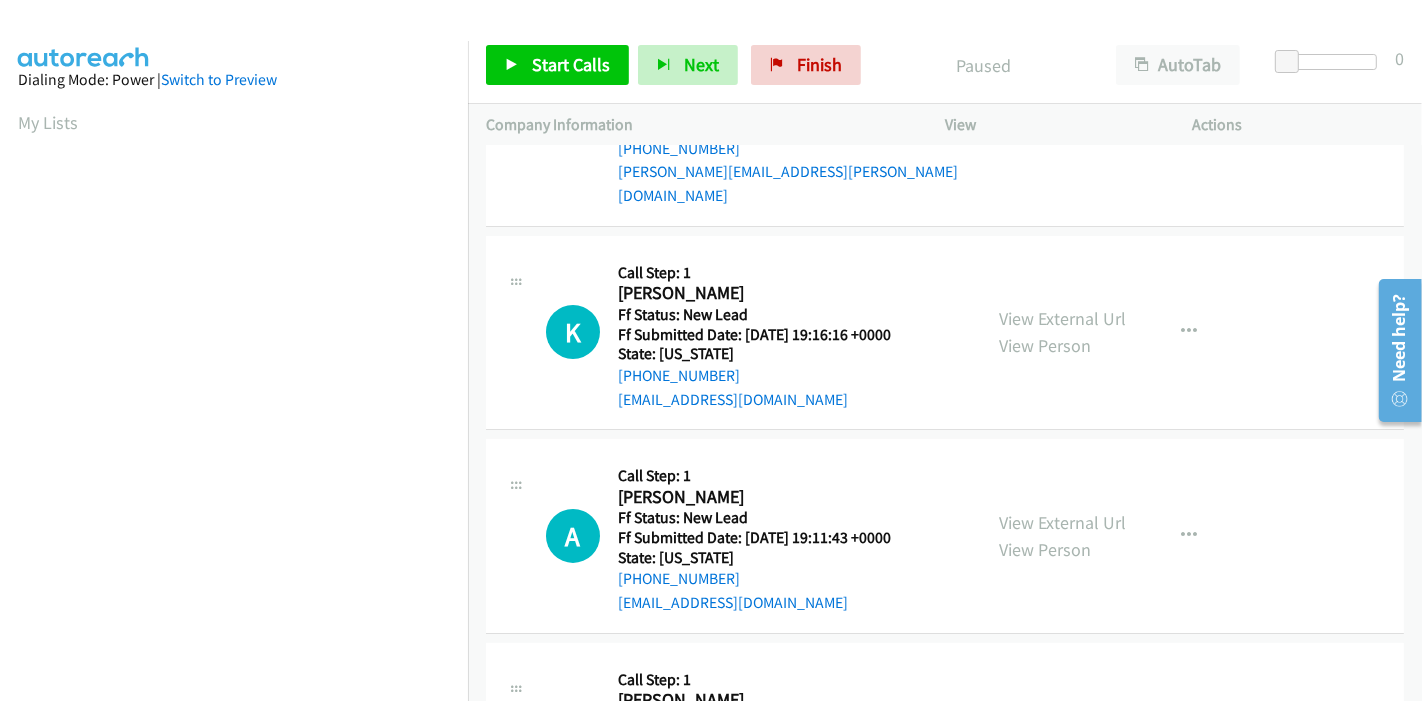 scroll, scrollTop: 222, scrollLeft: 0, axis: vertical 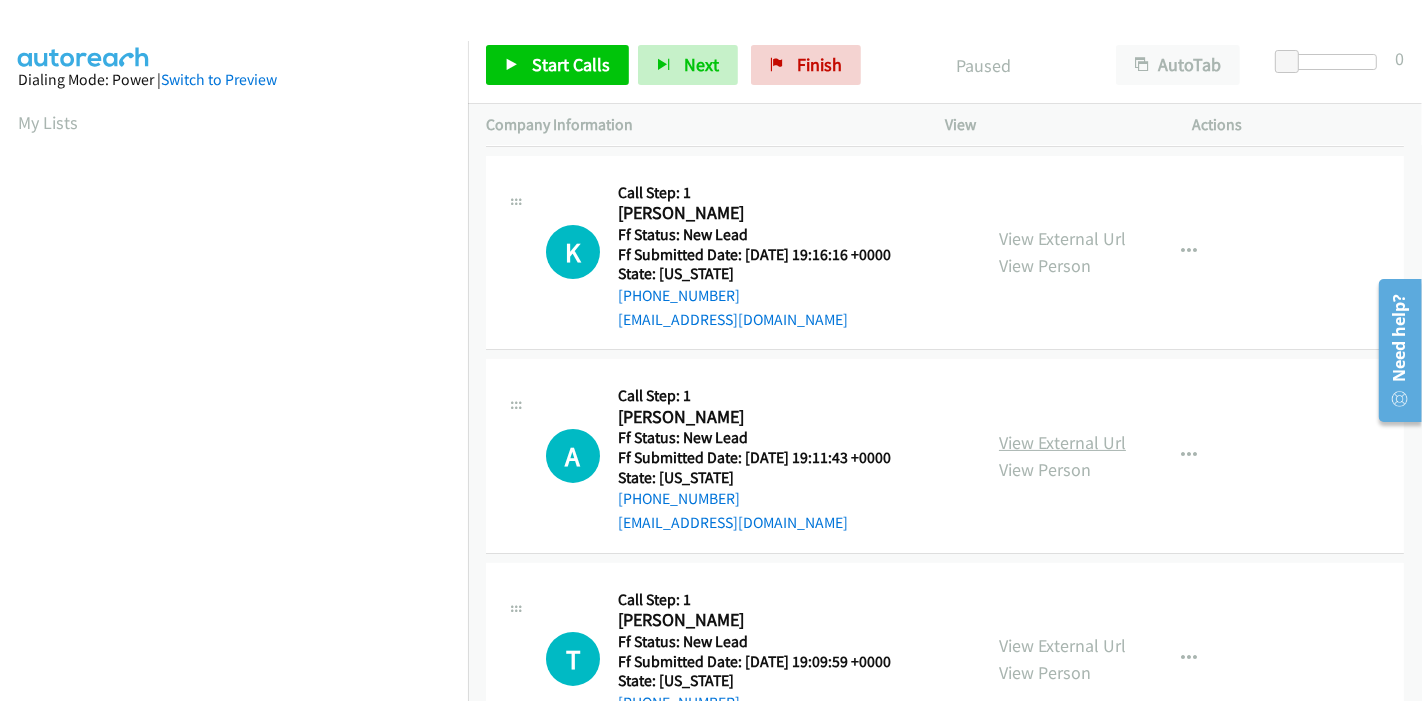 click on "View External Url" at bounding box center [1062, 442] 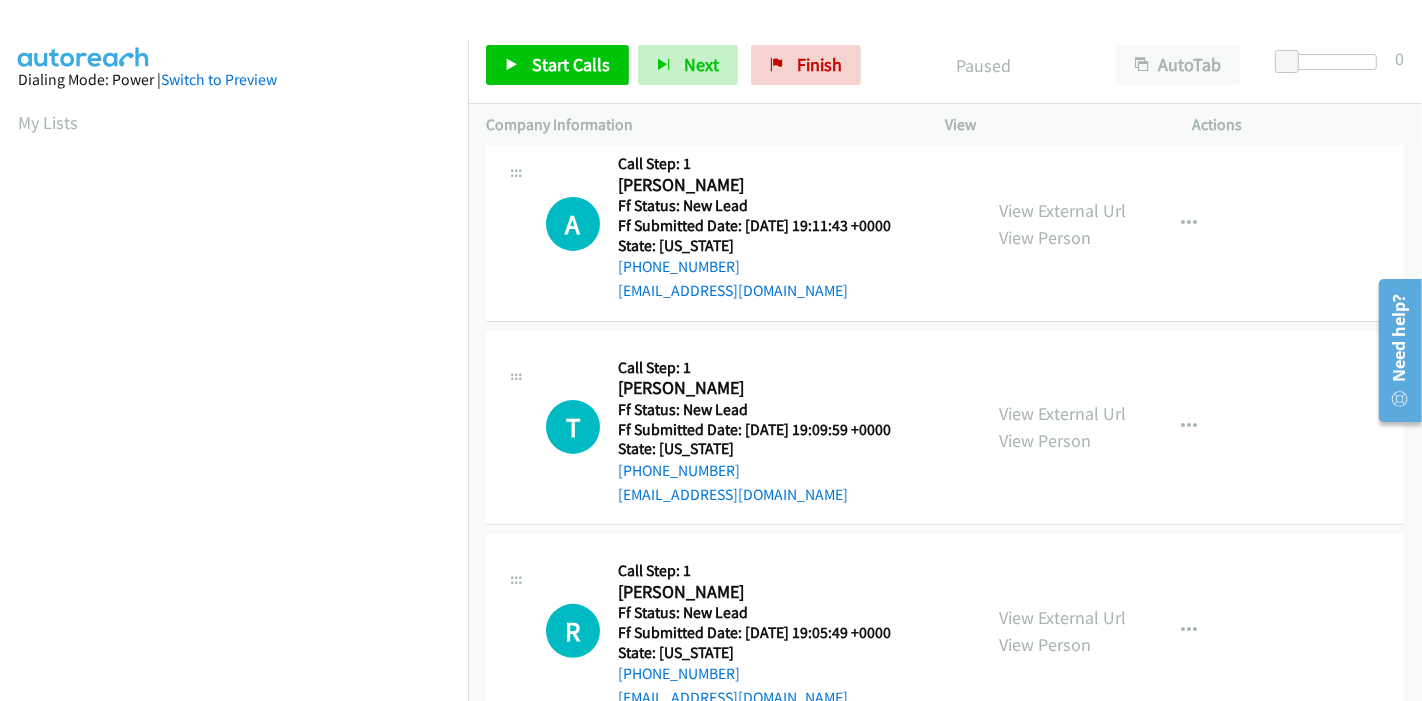 scroll, scrollTop: 487, scrollLeft: 0, axis: vertical 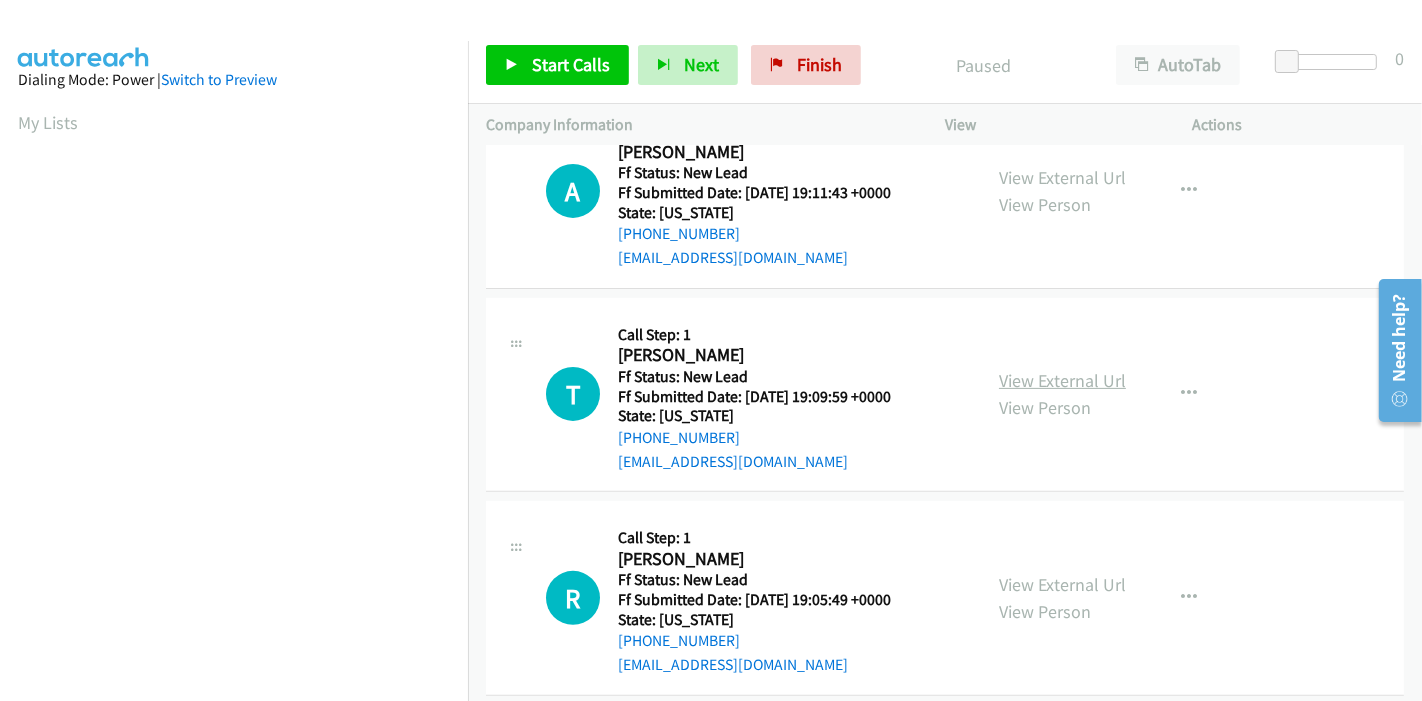 click on "View External Url" at bounding box center [1062, 380] 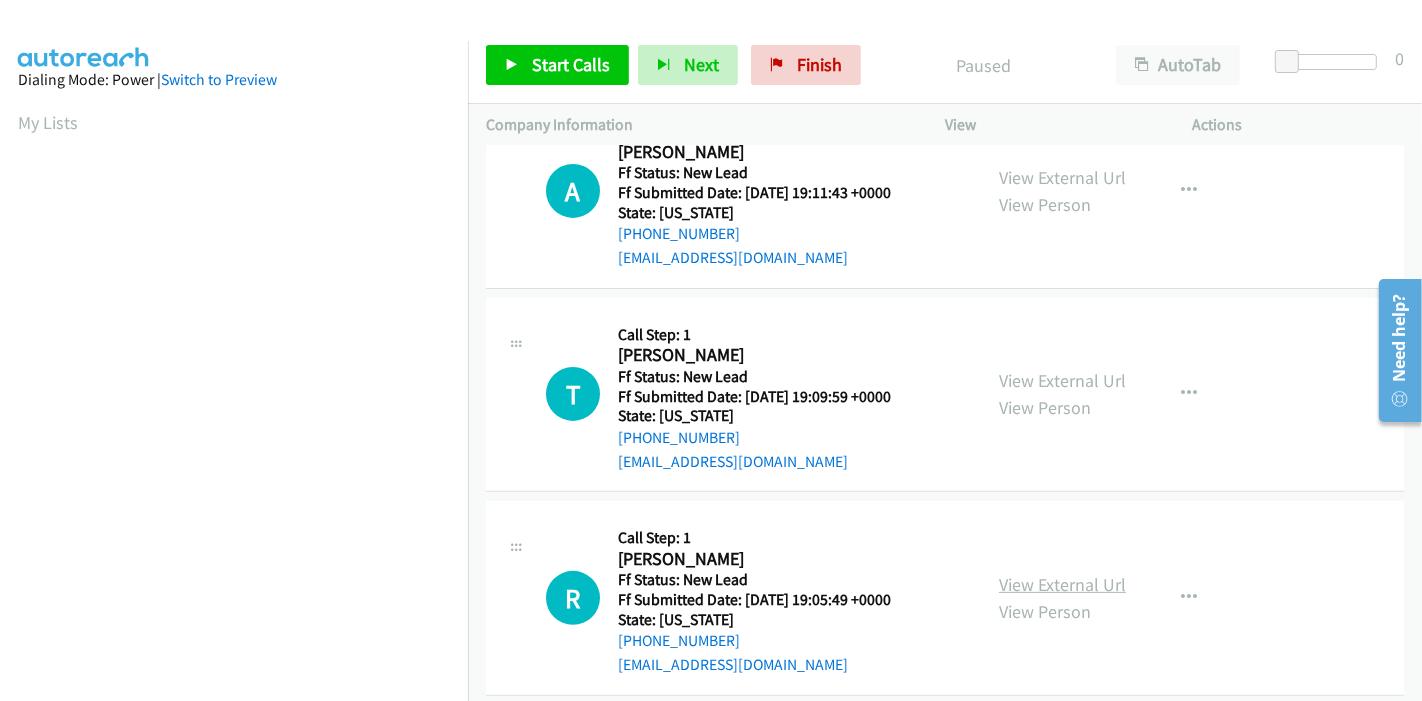 click on "View External Url" at bounding box center [1062, 584] 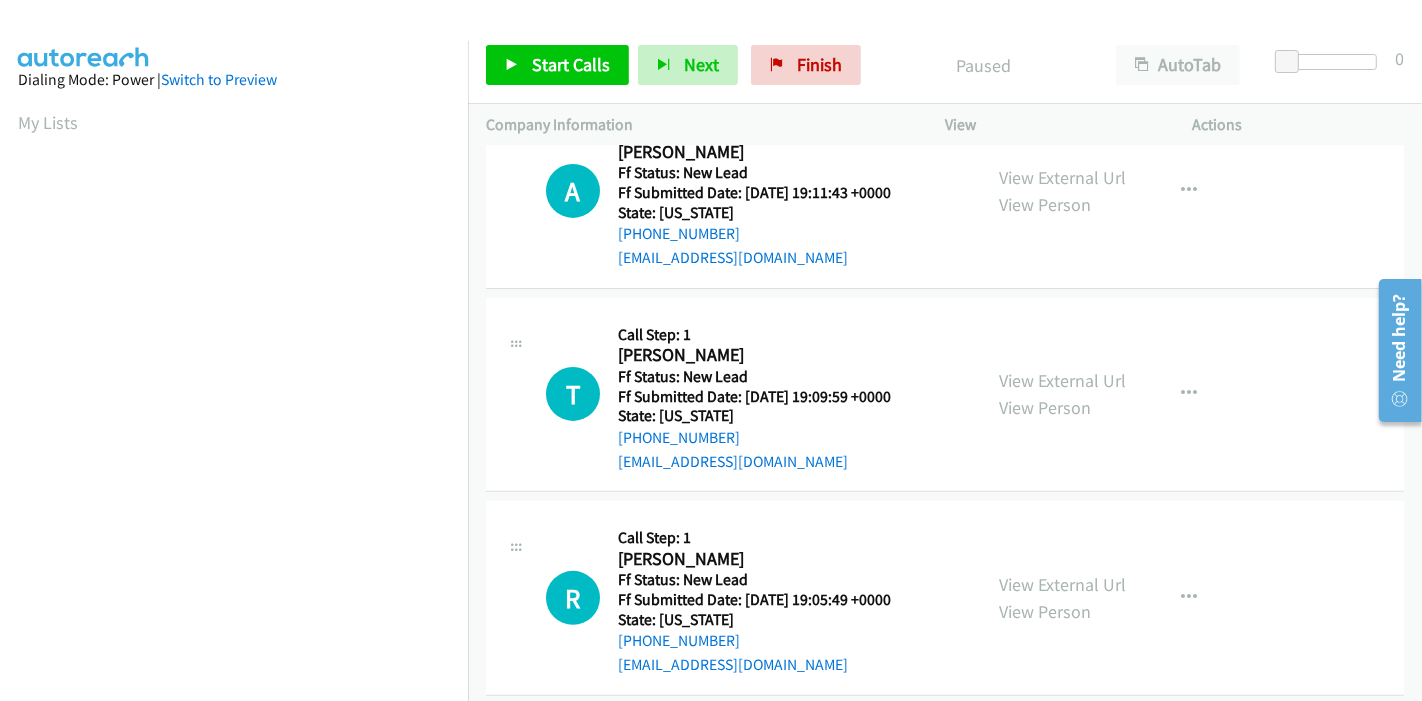 scroll, scrollTop: 0, scrollLeft: 0, axis: both 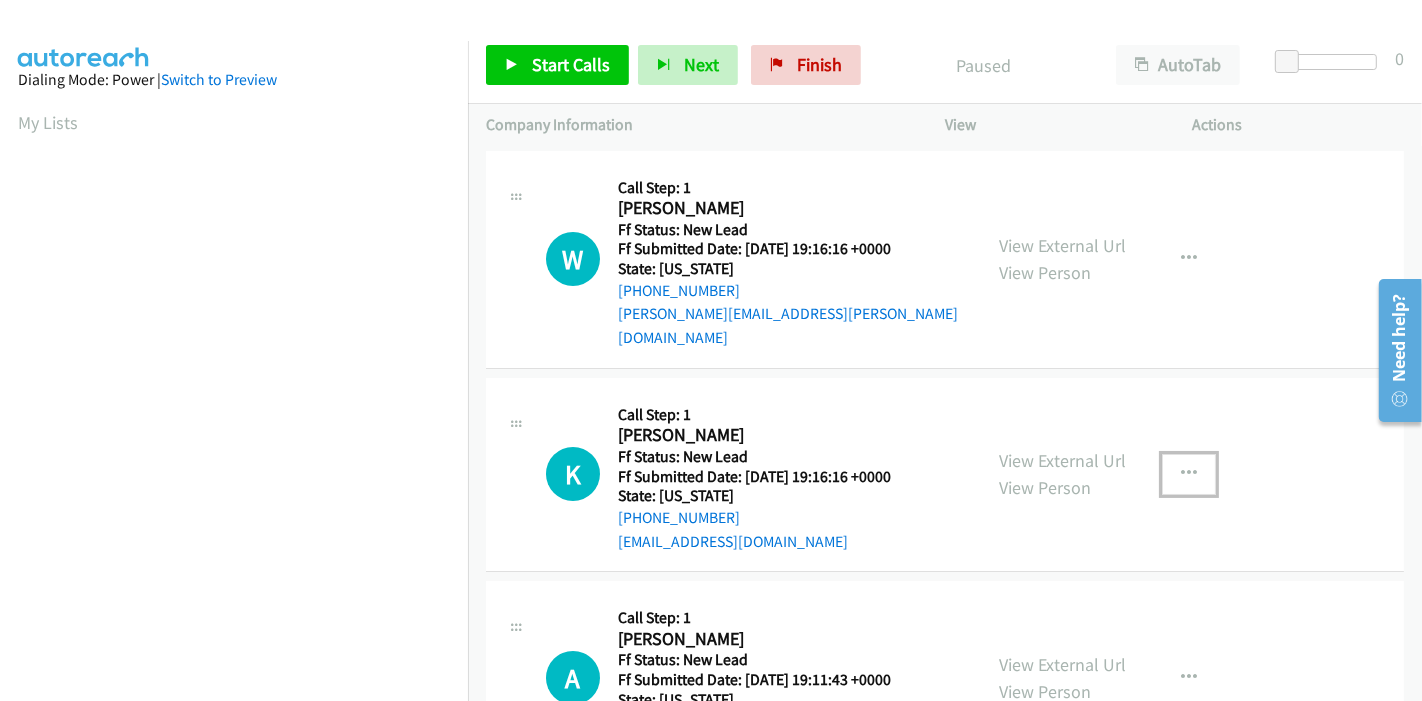 click at bounding box center [1189, 474] 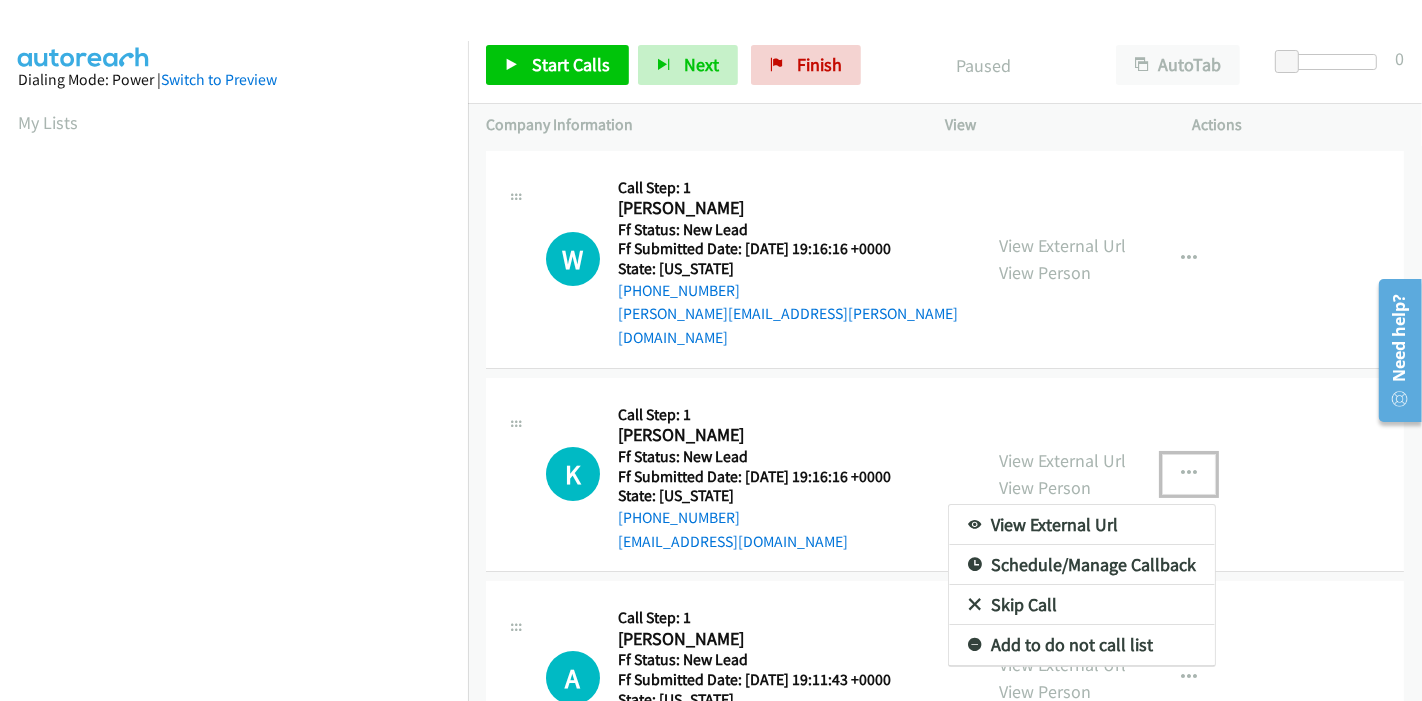 click on "Skip Call" at bounding box center [1082, 605] 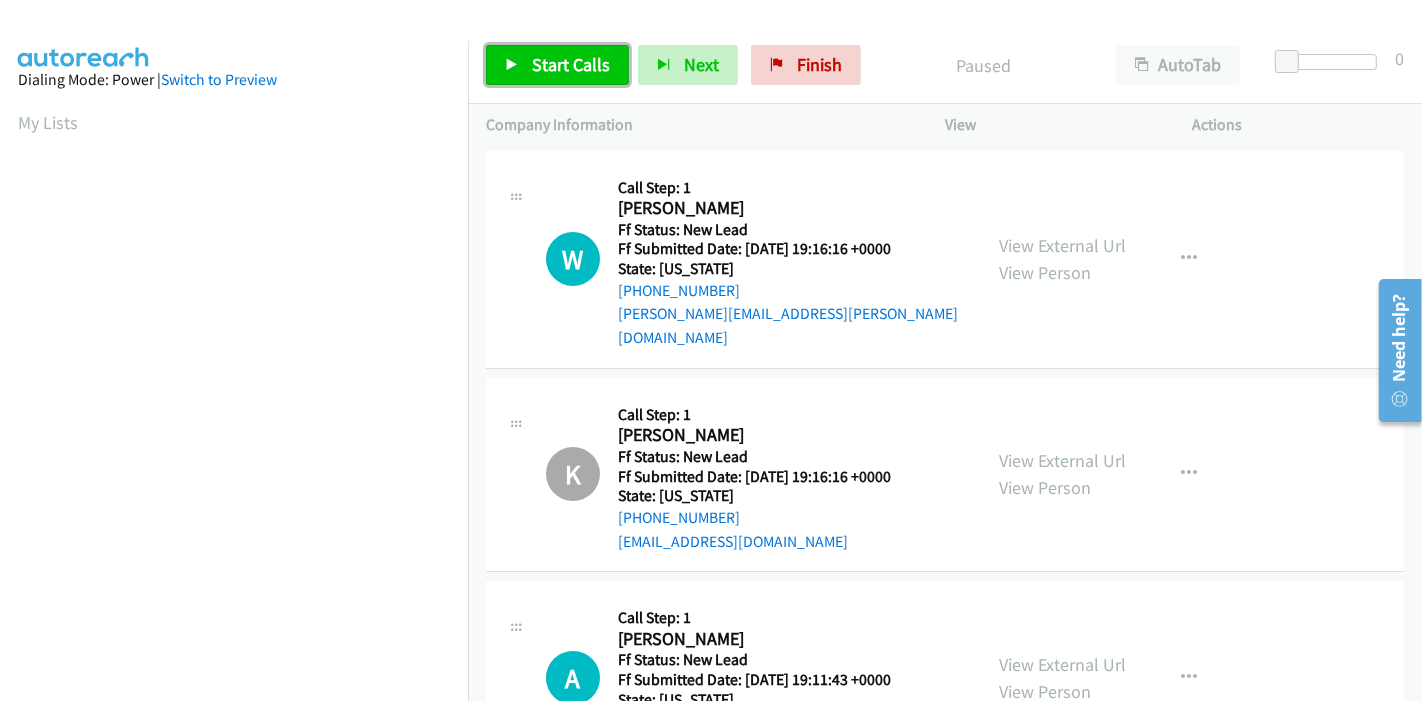click on "Start Calls" at bounding box center (571, 64) 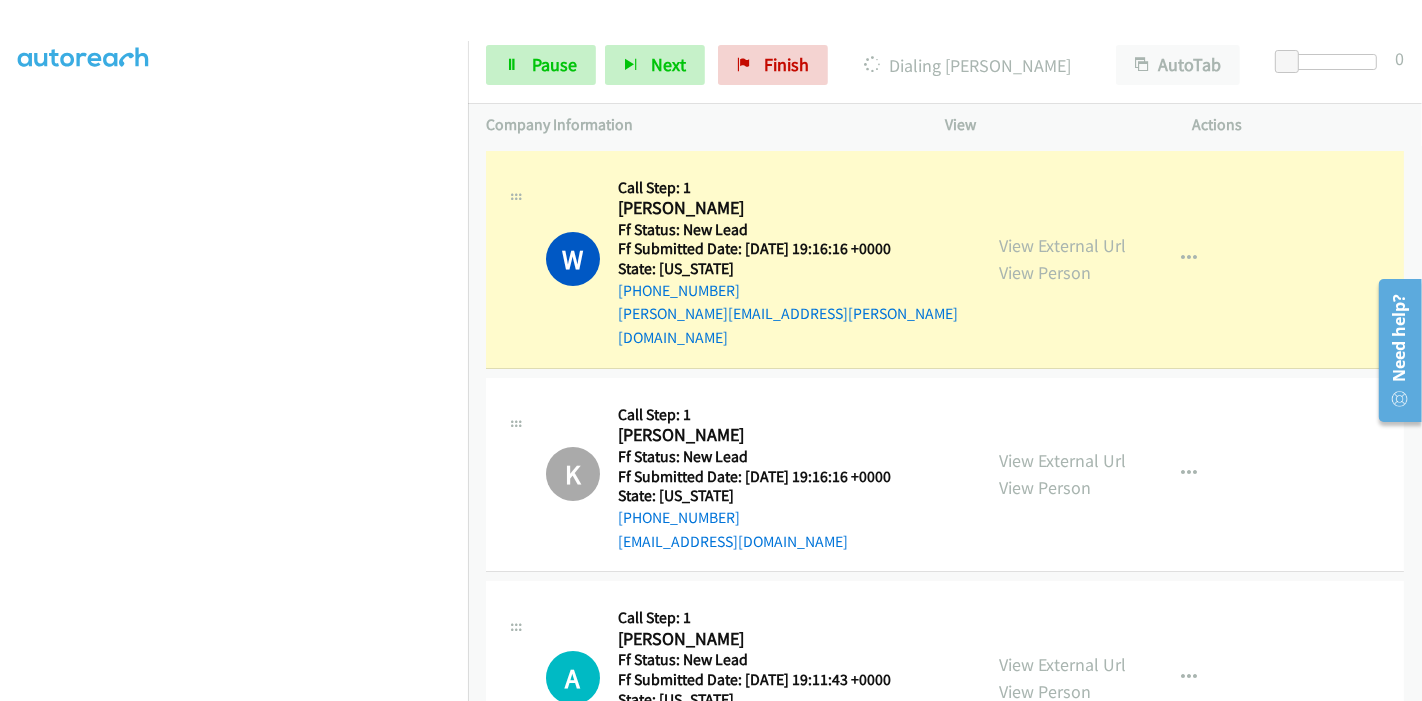 scroll, scrollTop: 0, scrollLeft: 0, axis: both 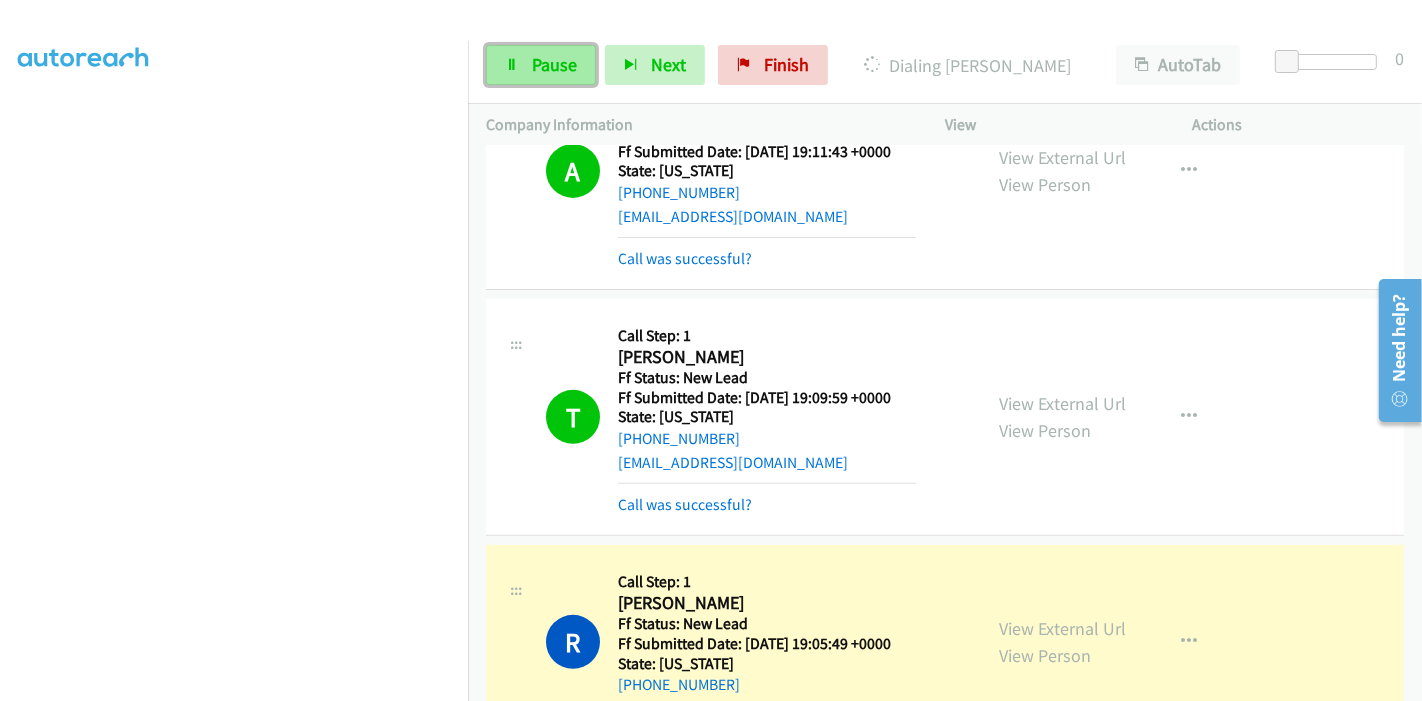 click on "Pause" at bounding box center [541, 65] 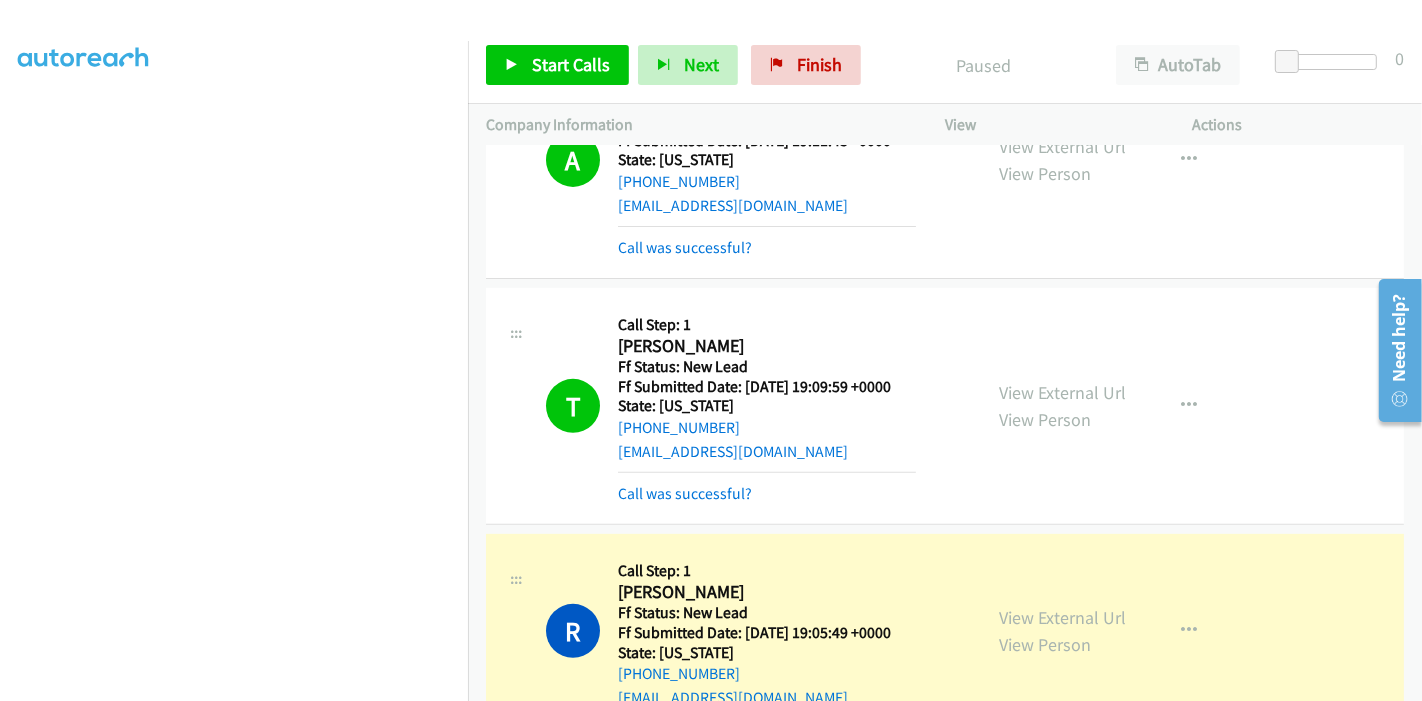 scroll, scrollTop: 614, scrollLeft: 0, axis: vertical 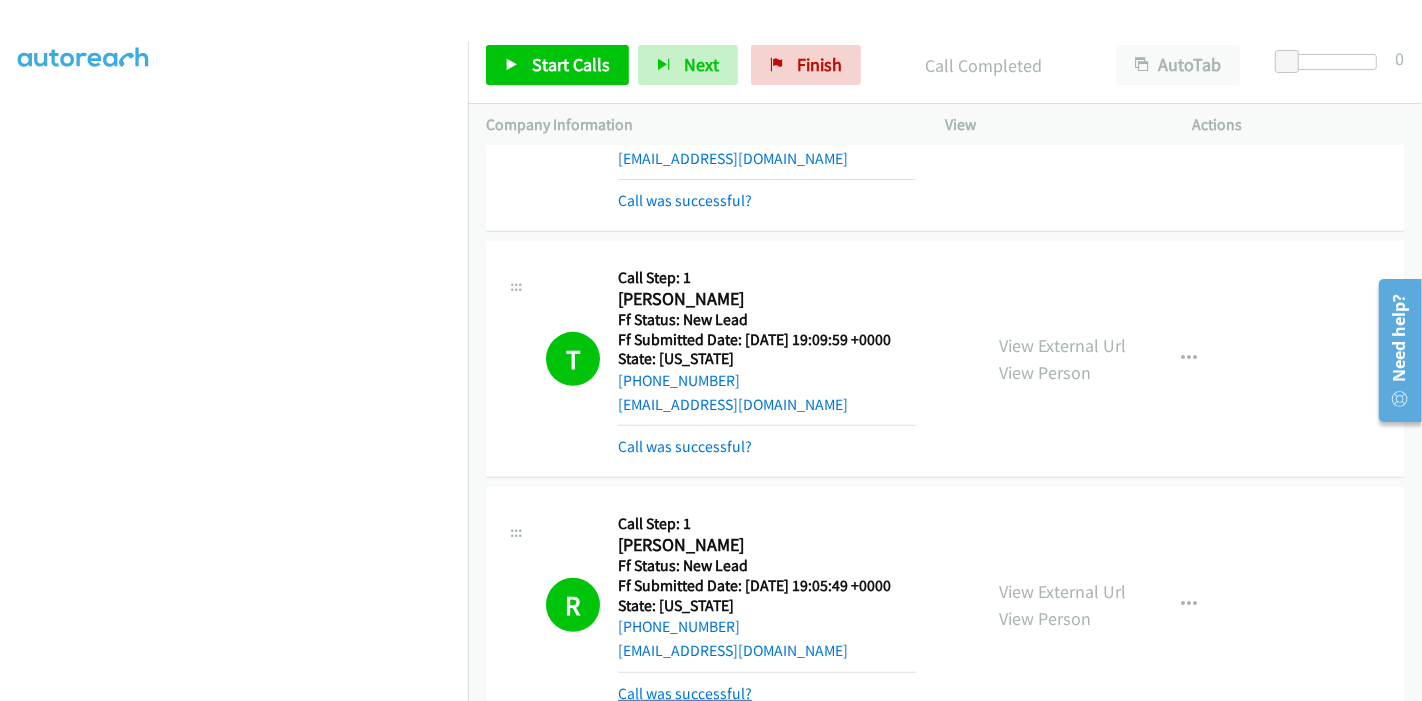 click on "Call was successful?" at bounding box center [685, 693] 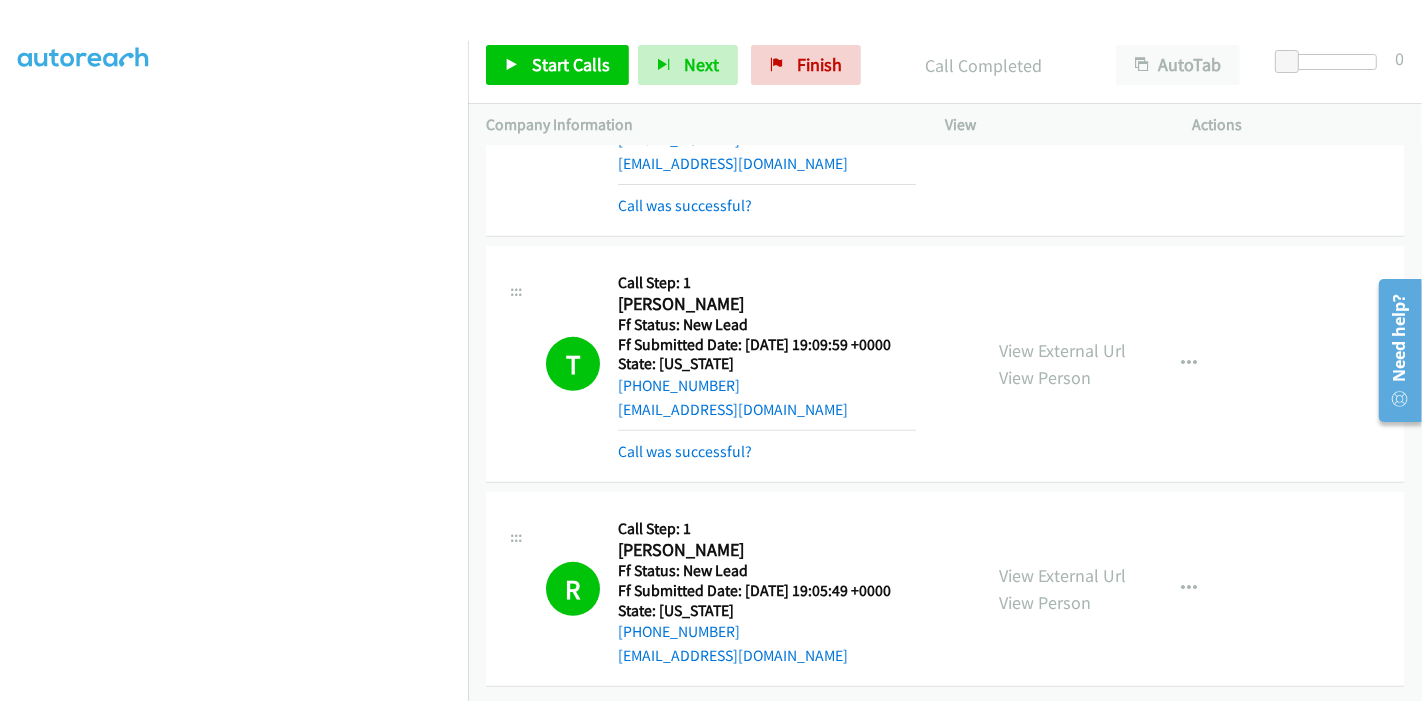scroll, scrollTop: 705, scrollLeft: 0, axis: vertical 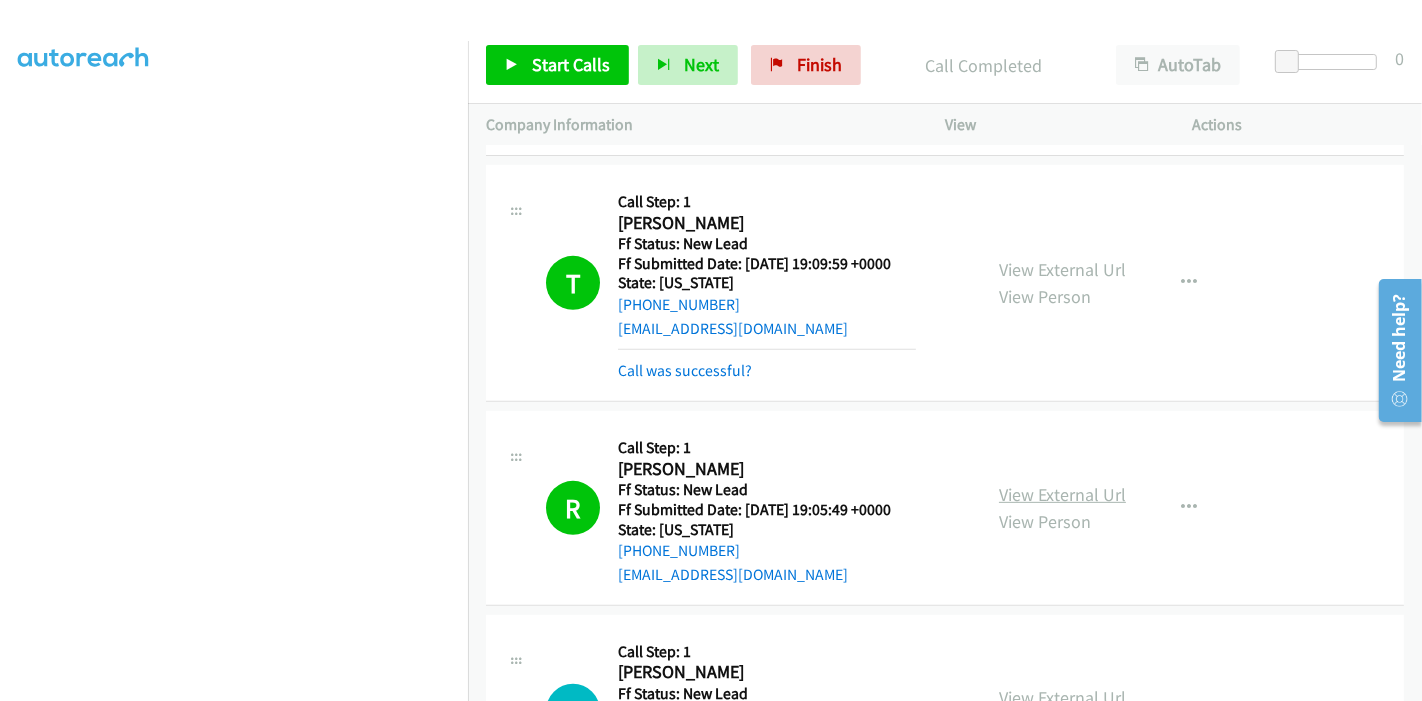 click on "View External Url" at bounding box center (1062, 494) 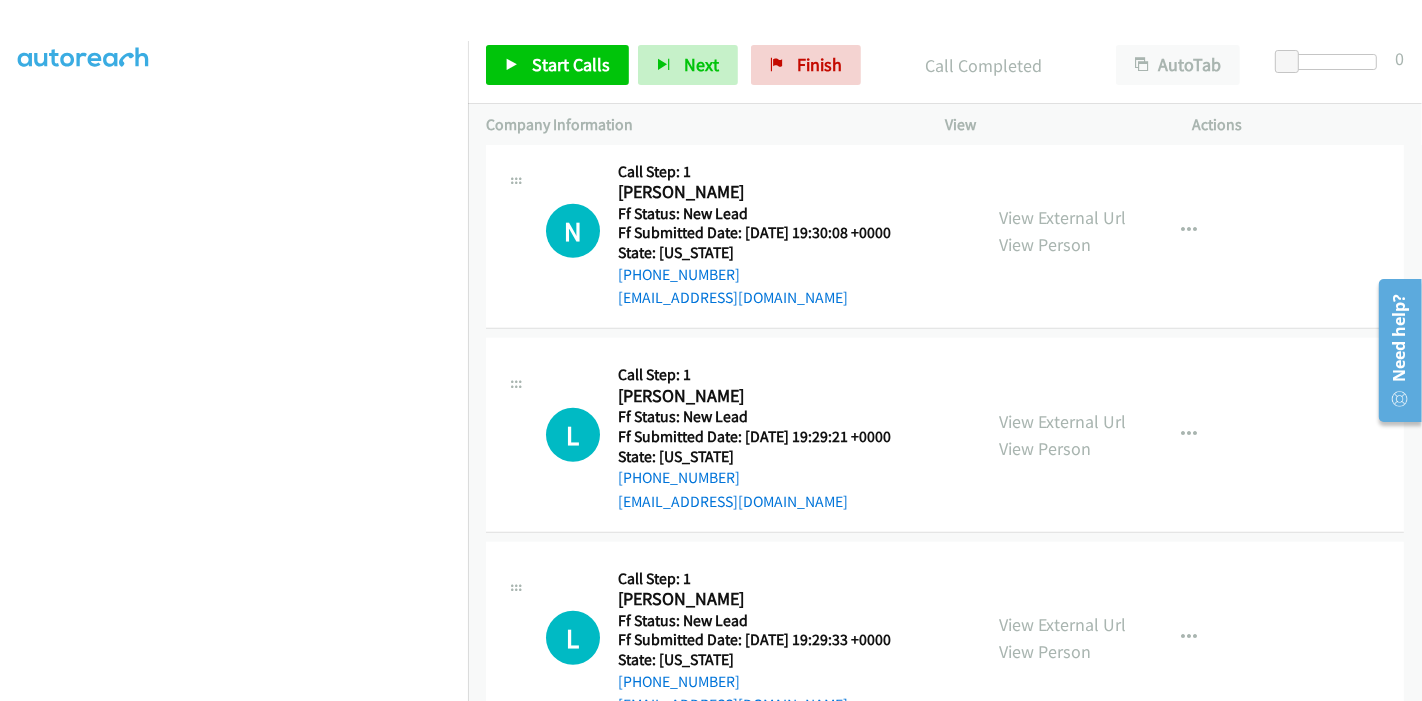 scroll, scrollTop: 852, scrollLeft: 0, axis: vertical 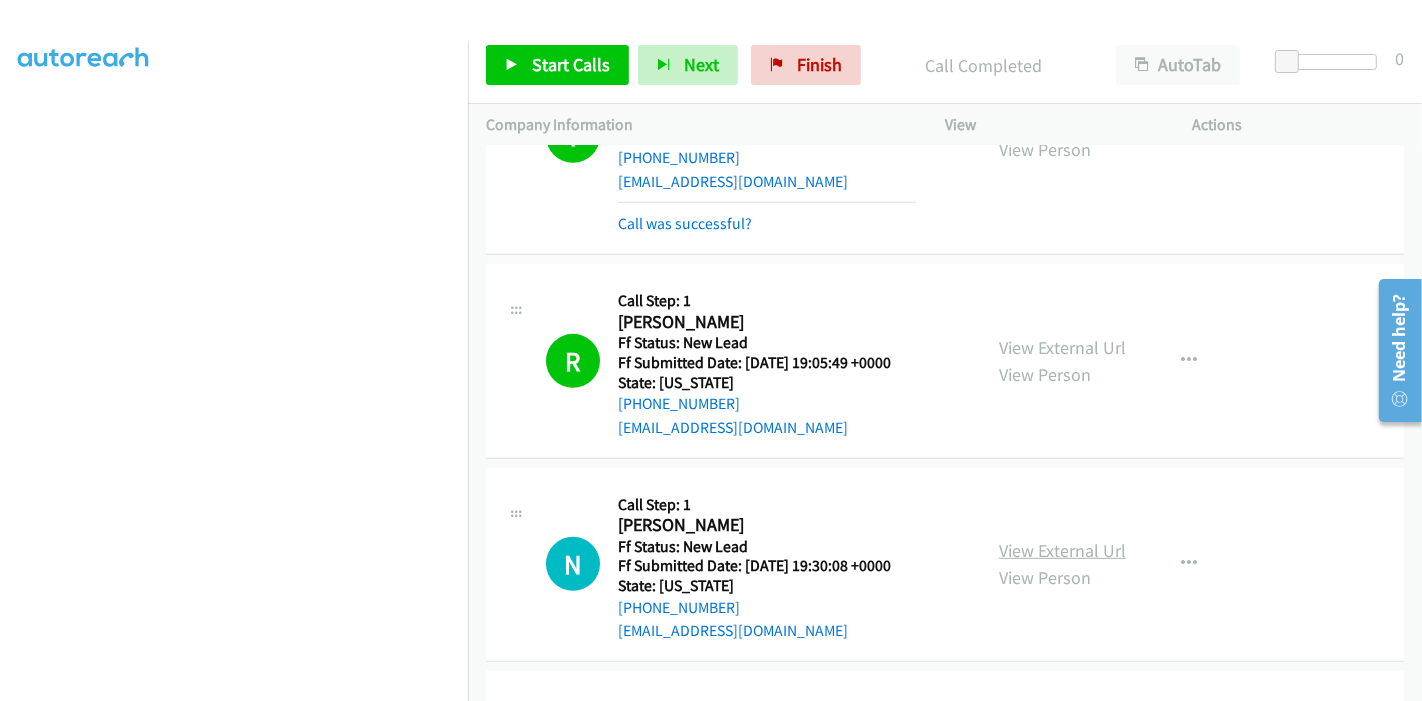 click on "View External Url" at bounding box center (1062, 550) 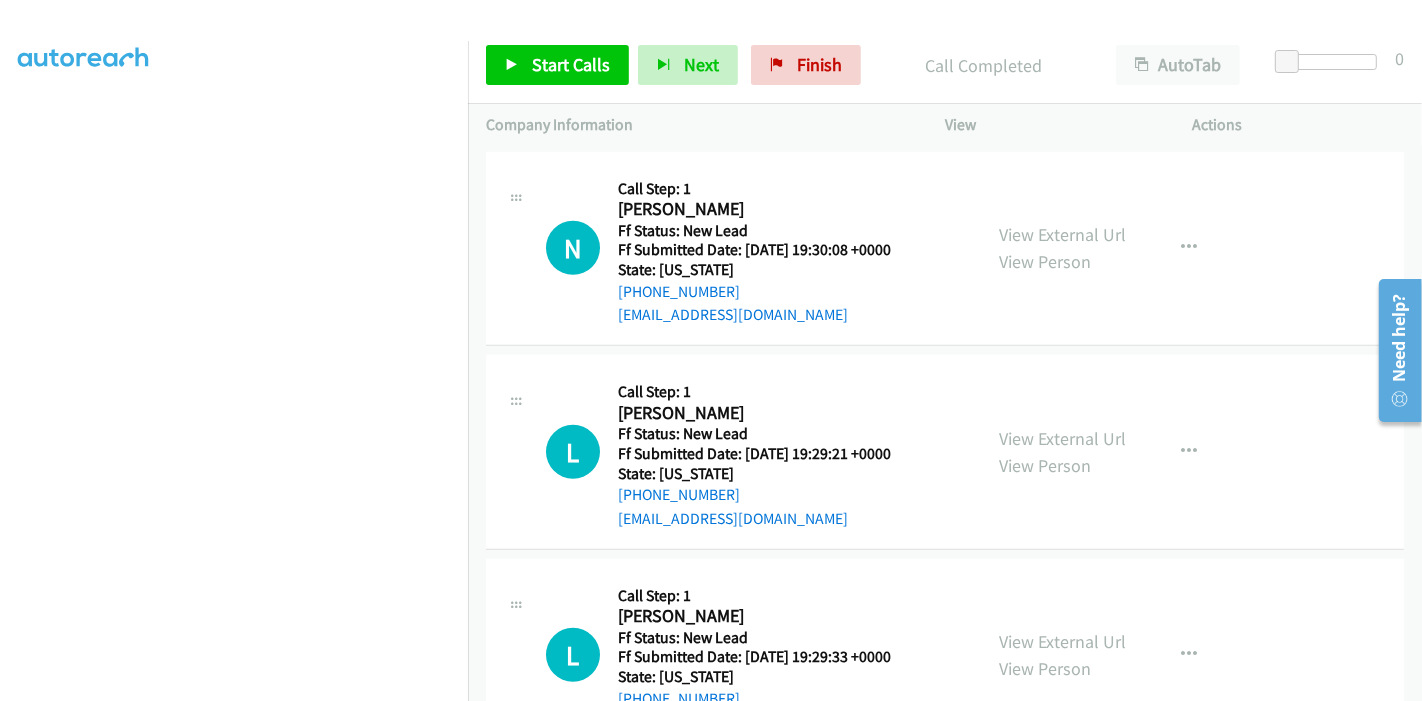 scroll, scrollTop: 1185, scrollLeft: 0, axis: vertical 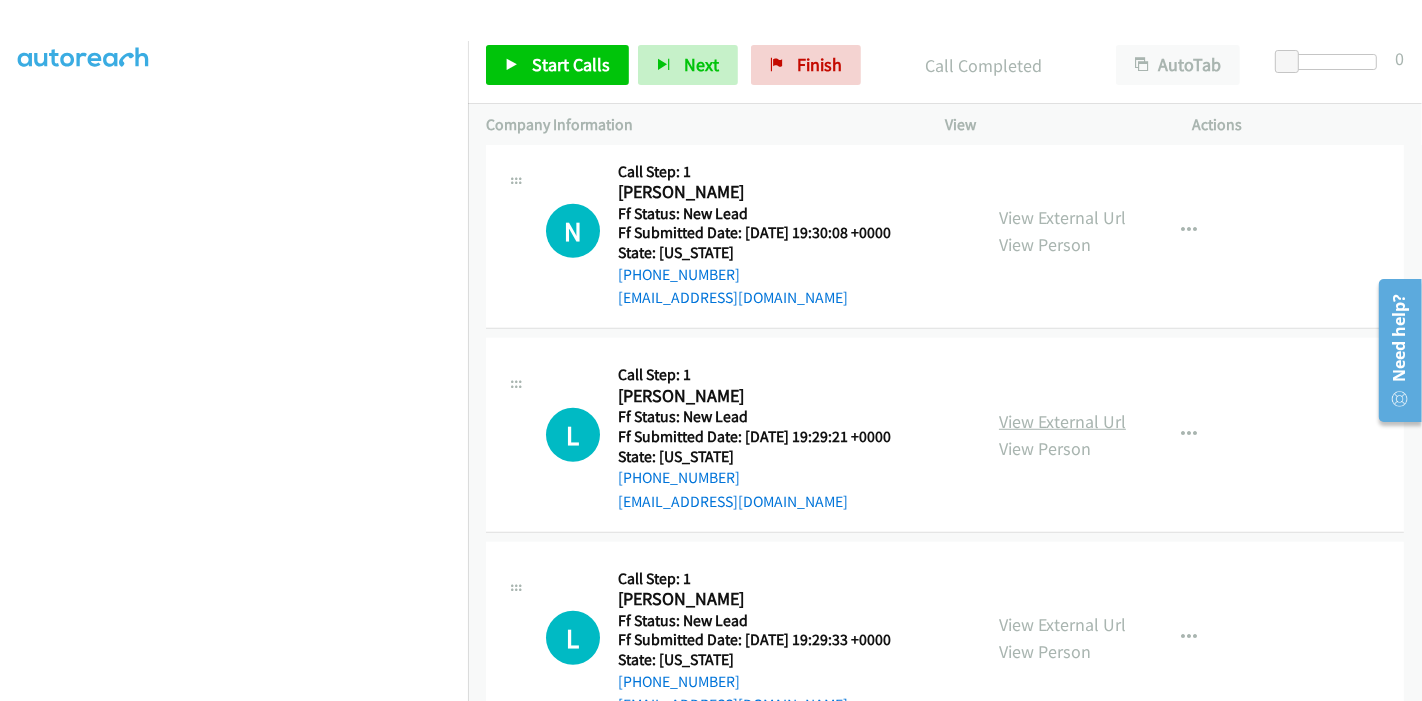 click on "View External Url" at bounding box center [1062, 421] 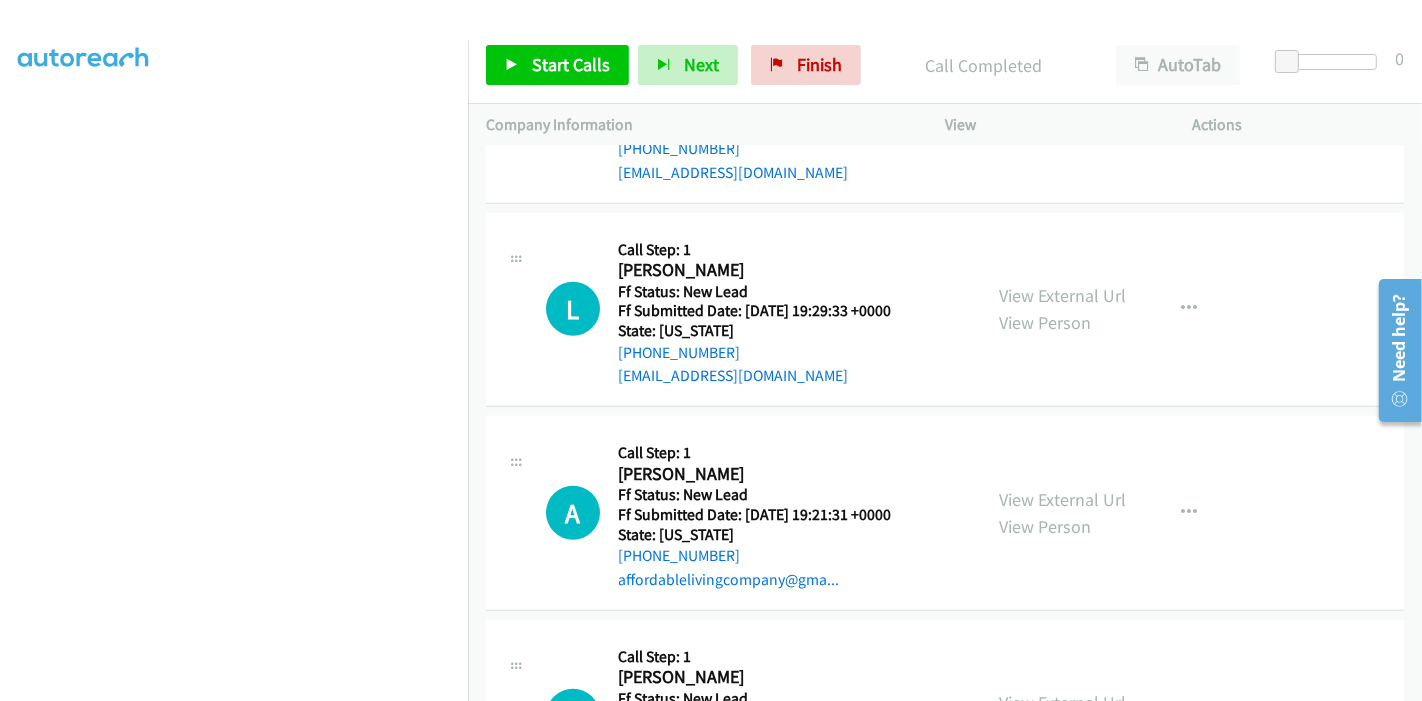 scroll, scrollTop: 1519, scrollLeft: 0, axis: vertical 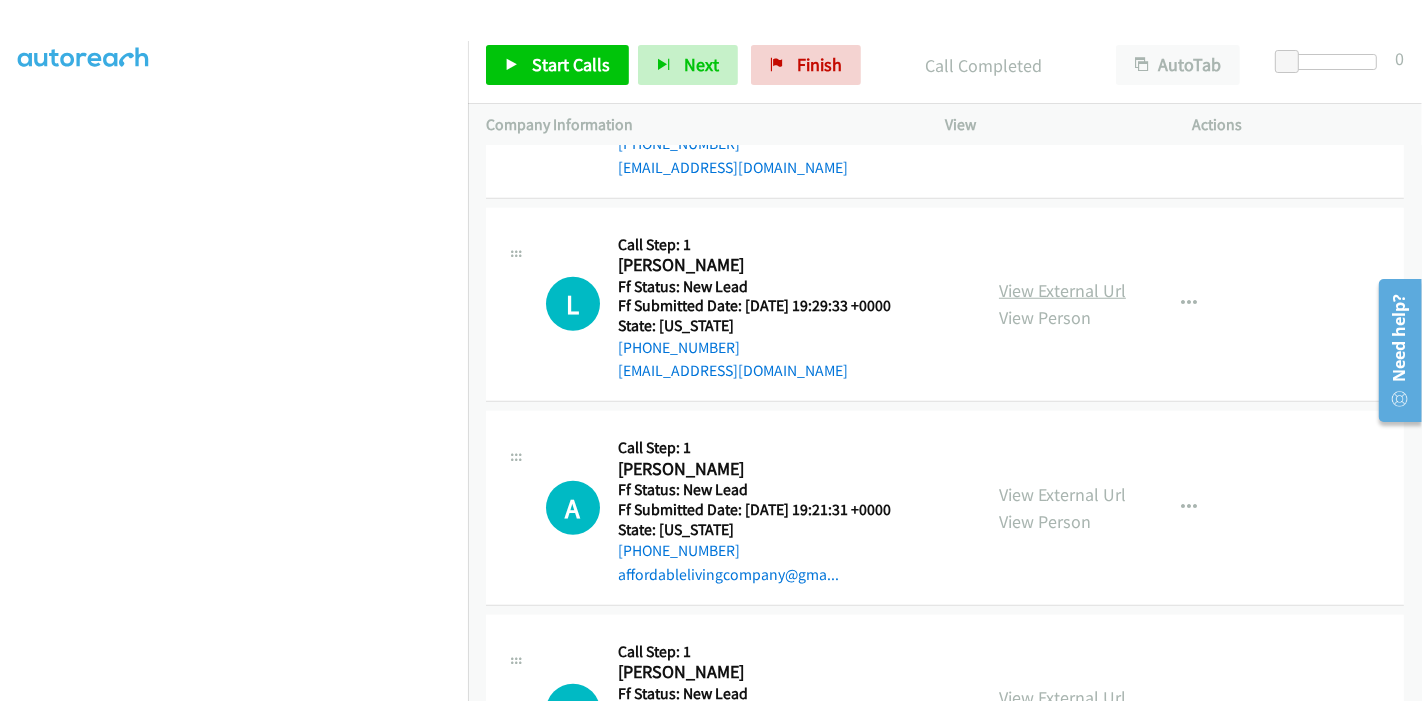 click on "View External Url" at bounding box center (1062, 290) 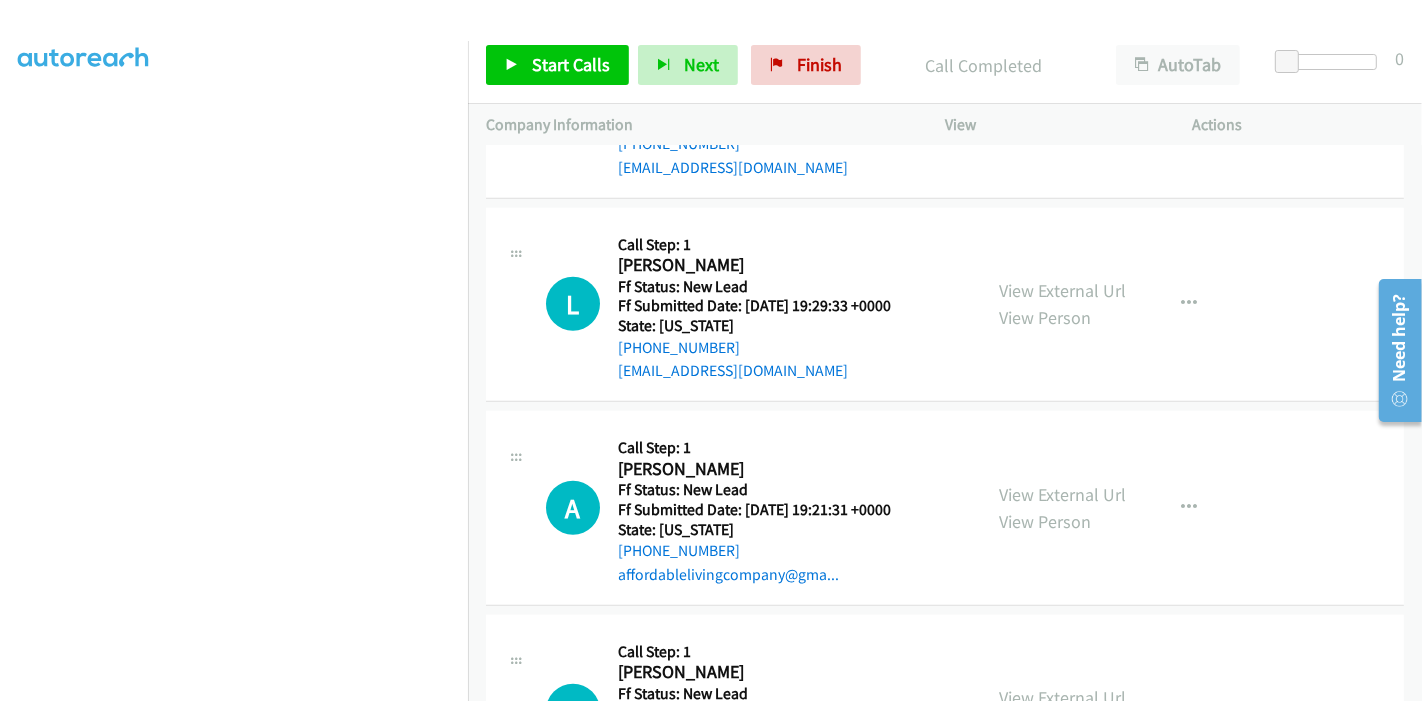 scroll, scrollTop: 1630, scrollLeft: 0, axis: vertical 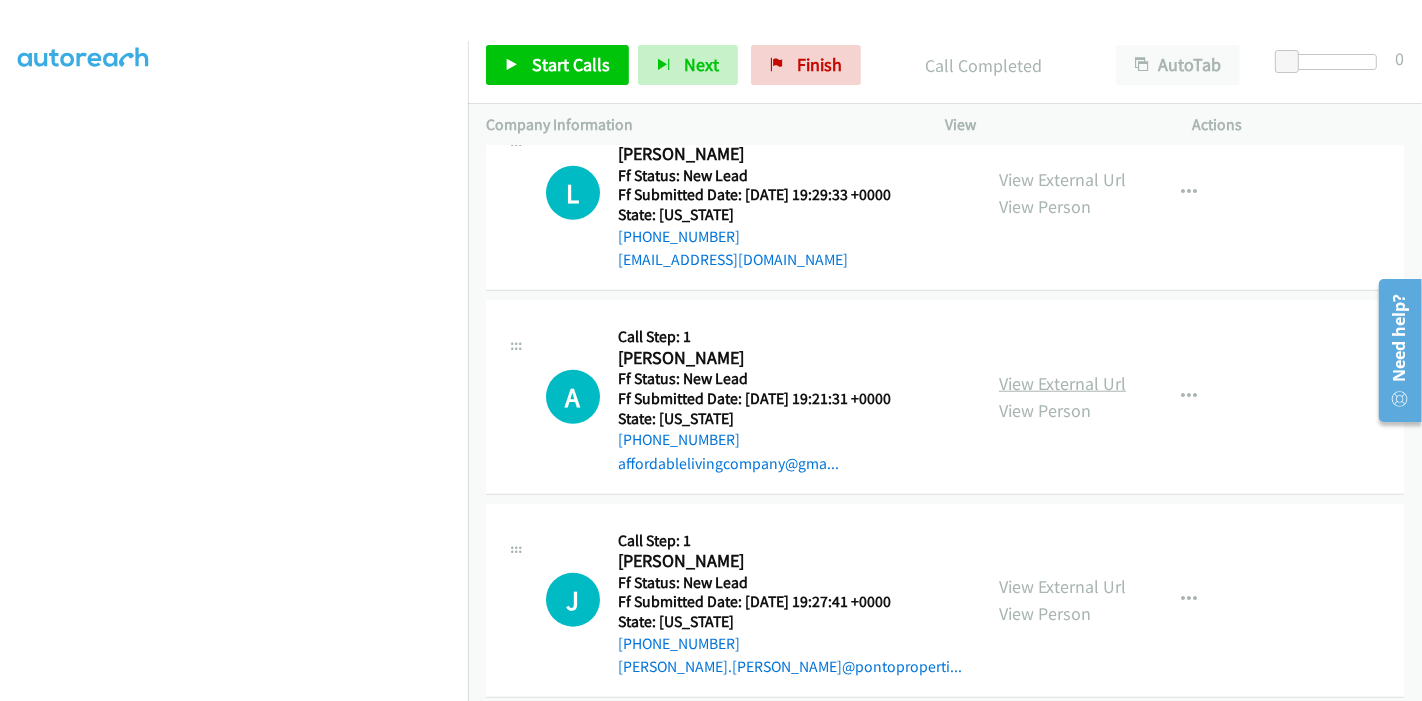 click on "View External Url" at bounding box center [1062, 383] 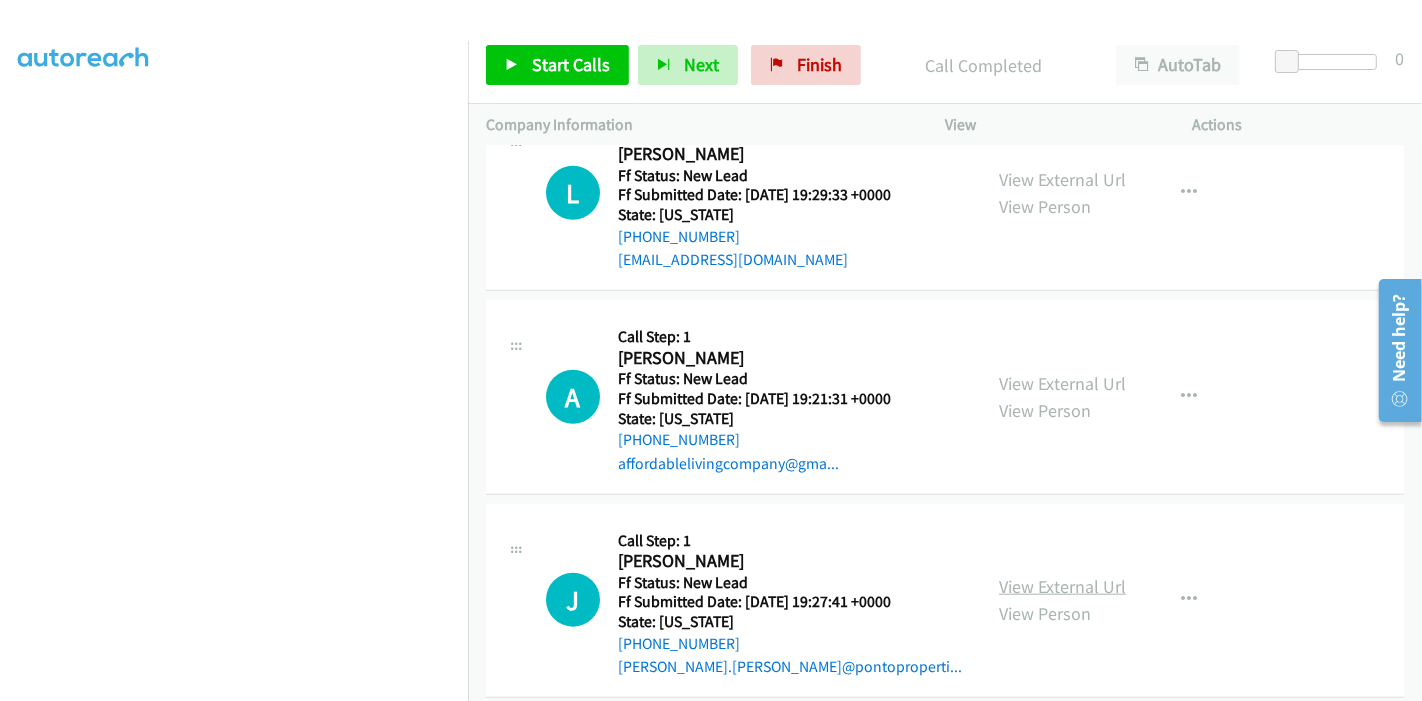 click on "View External Url" at bounding box center [1062, 586] 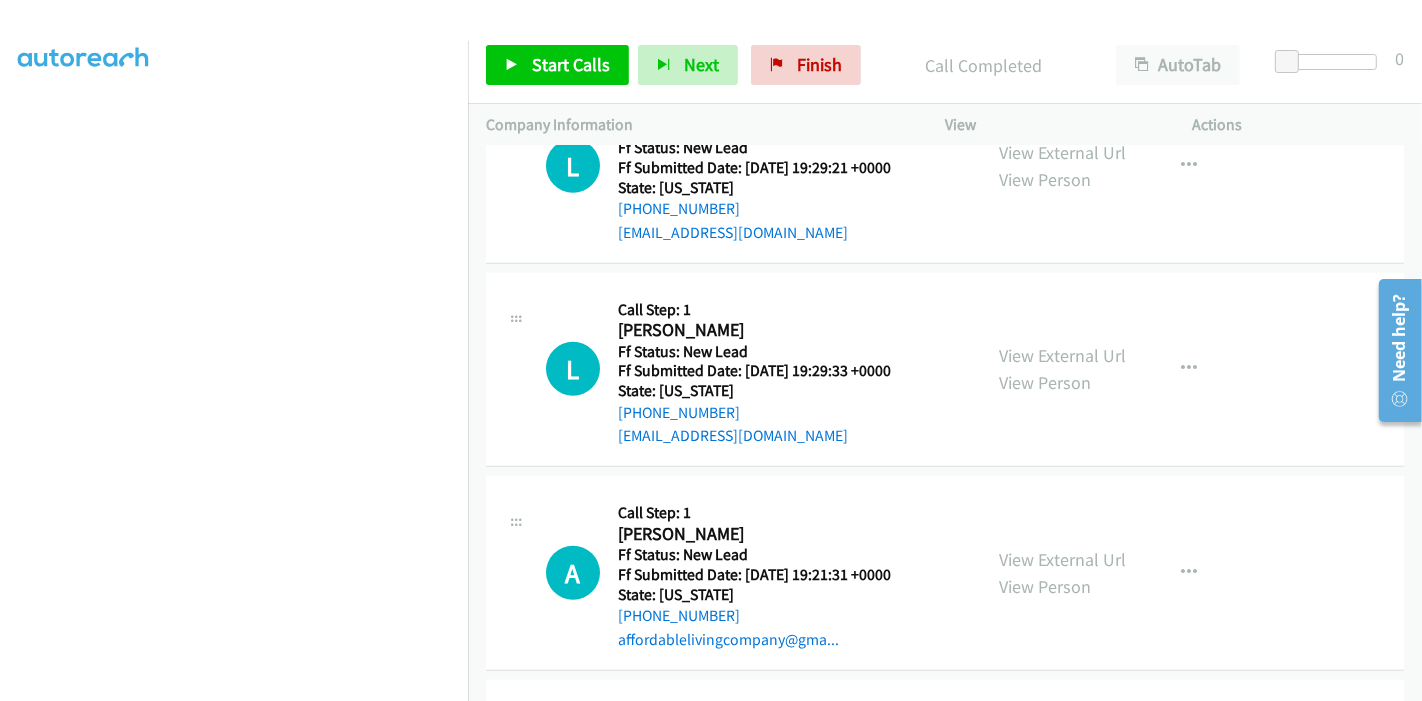 scroll, scrollTop: 1185, scrollLeft: 0, axis: vertical 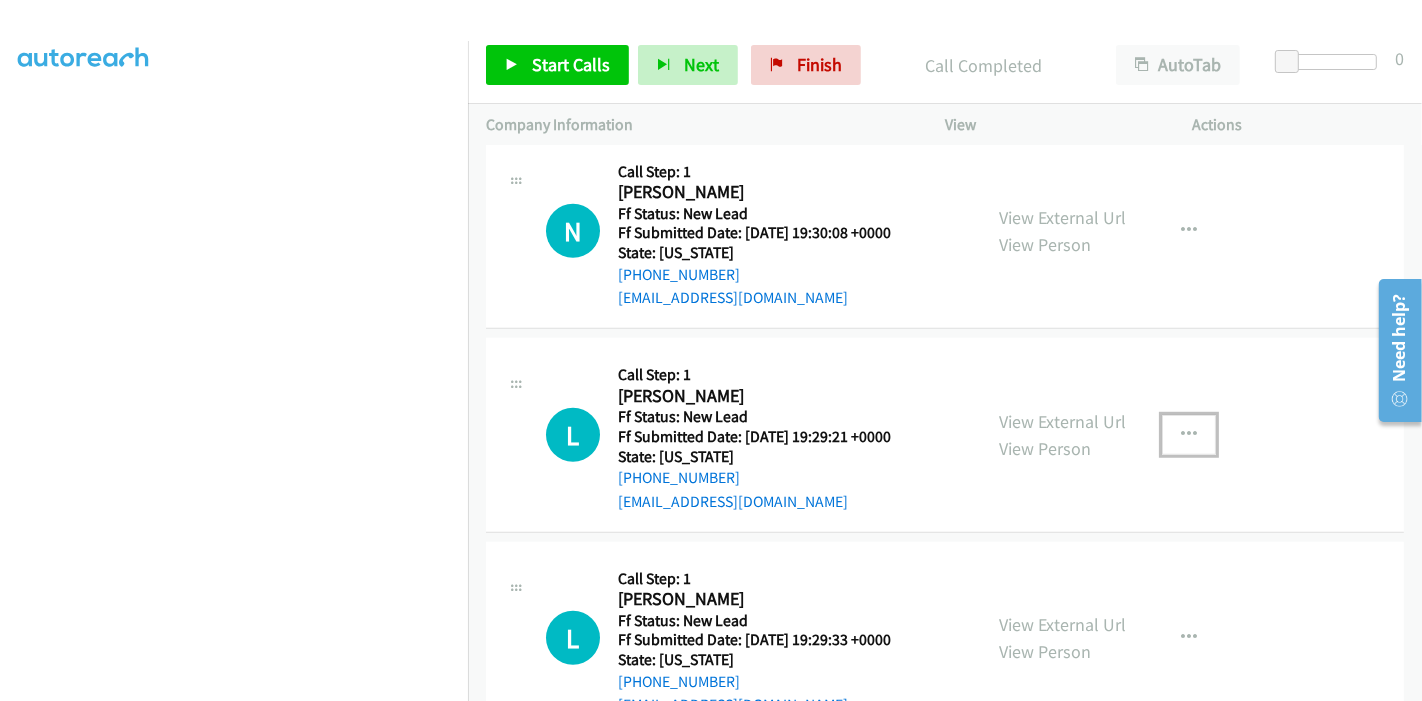 click at bounding box center (1189, 435) 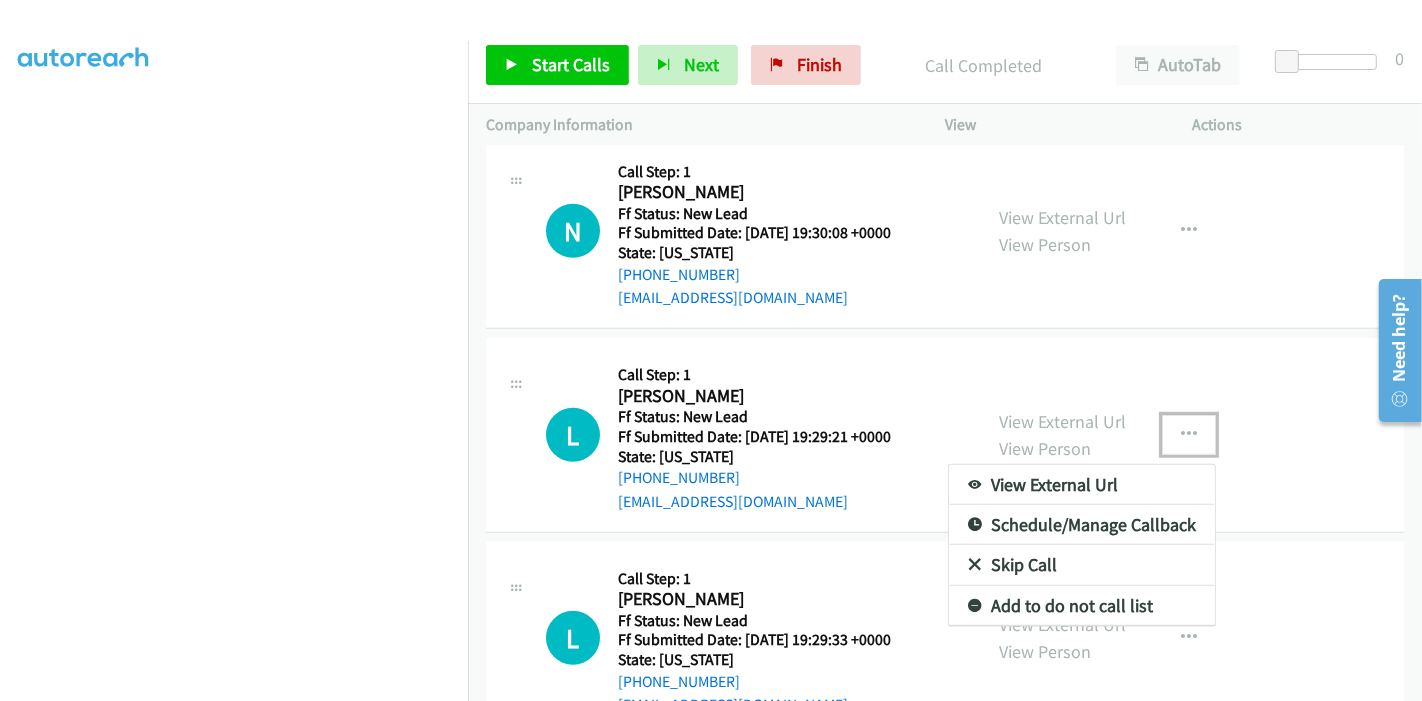 click on "Skip Call" at bounding box center [1082, 565] 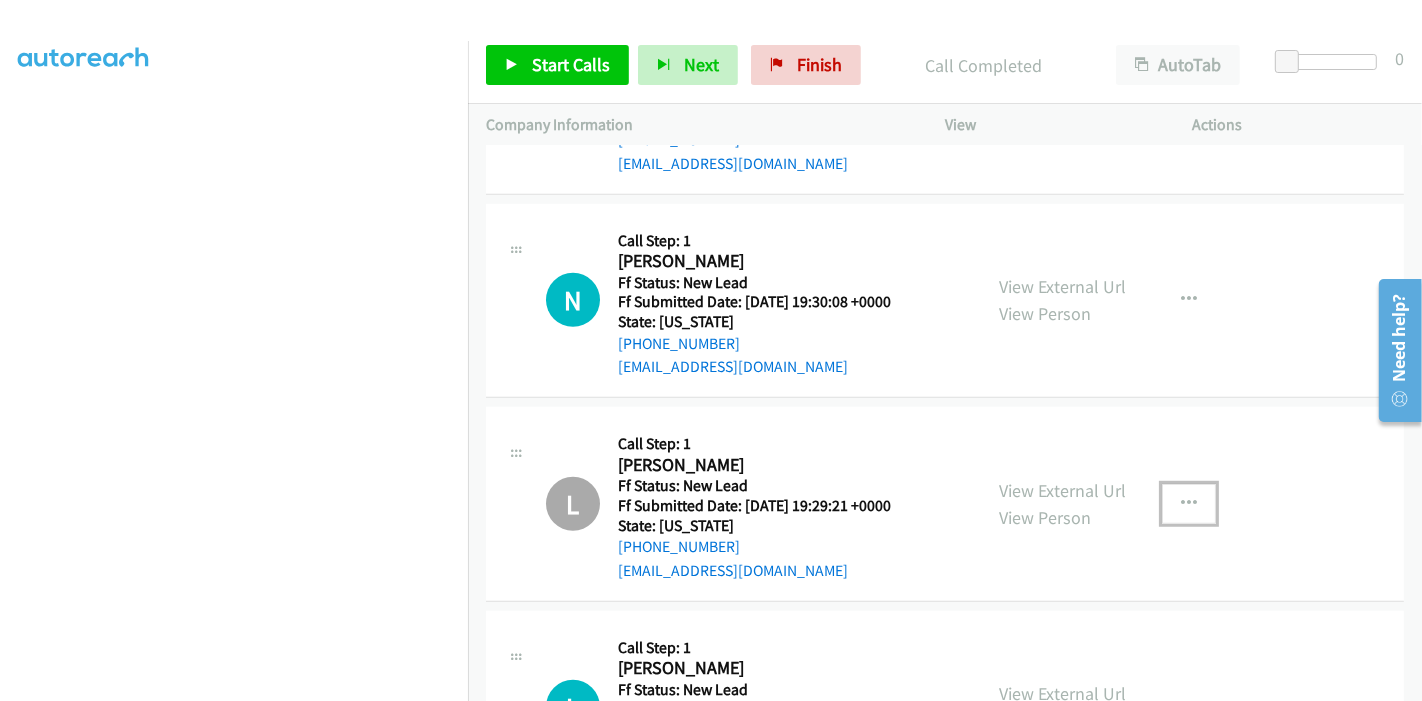 scroll, scrollTop: 963, scrollLeft: 0, axis: vertical 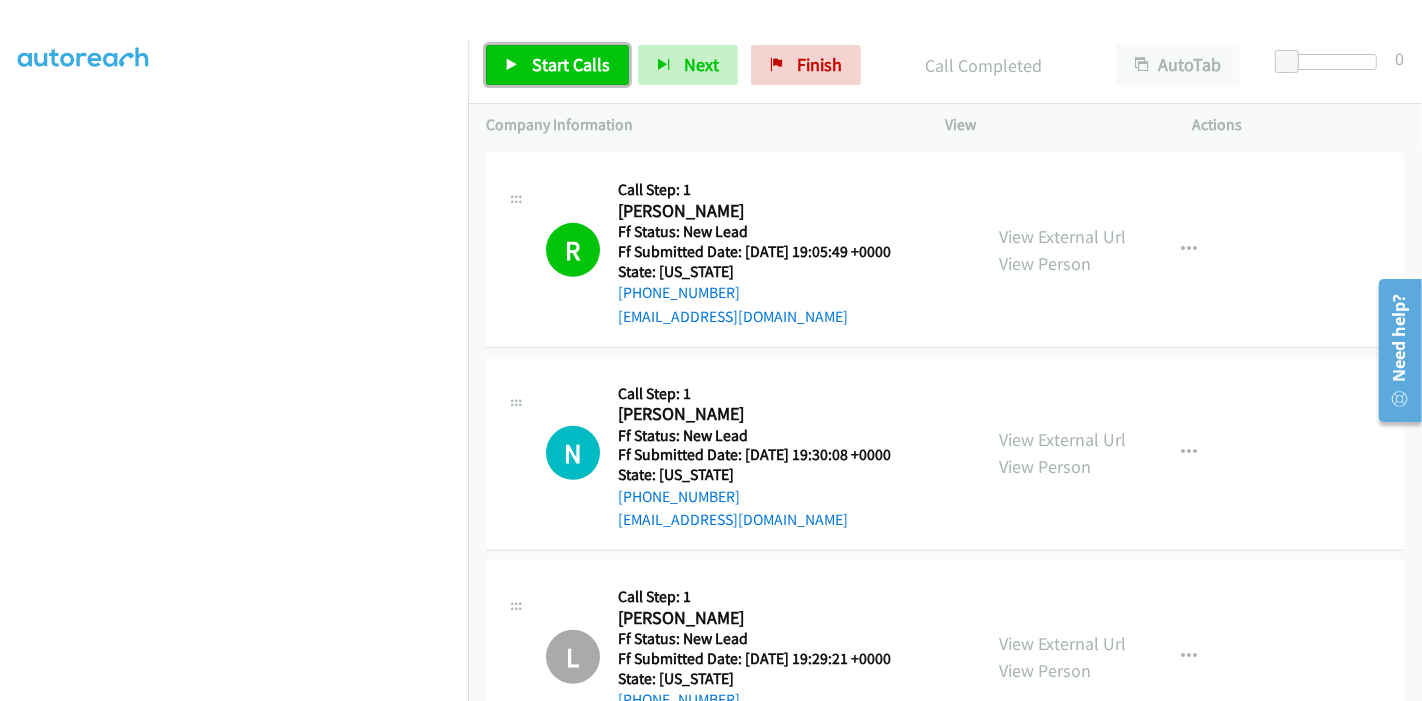 click on "Start Calls" at bounding box center (557, 65) 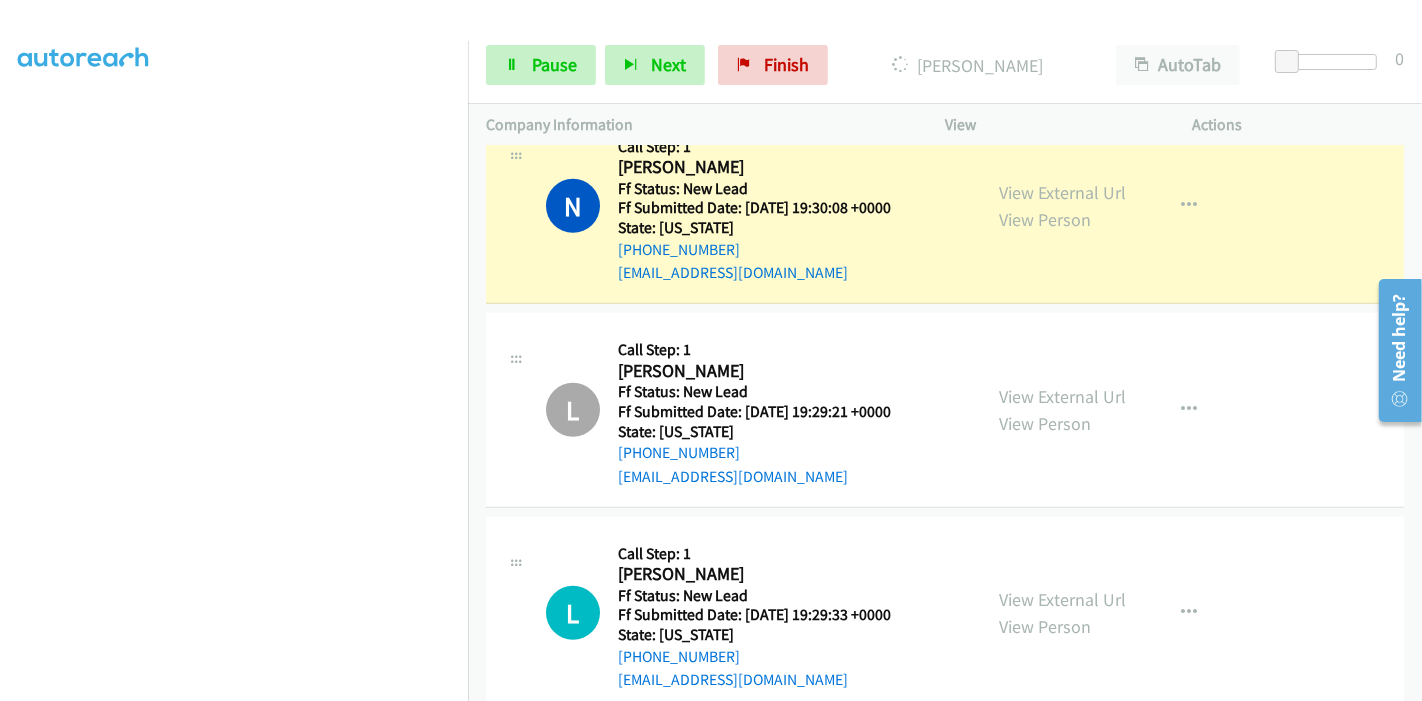 scroll, scrollTop: 1074, scrollLeft: 0, axis: vertical 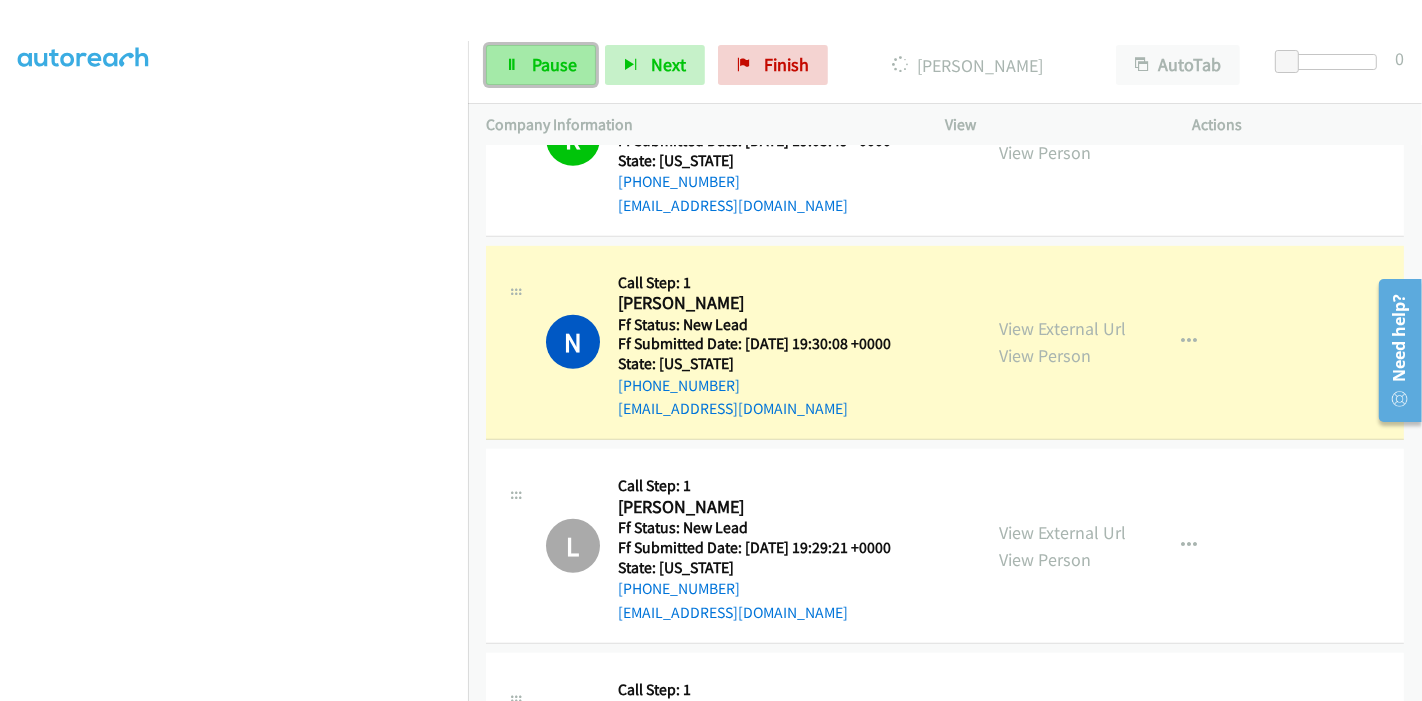 click at bounding box center (512, 66) 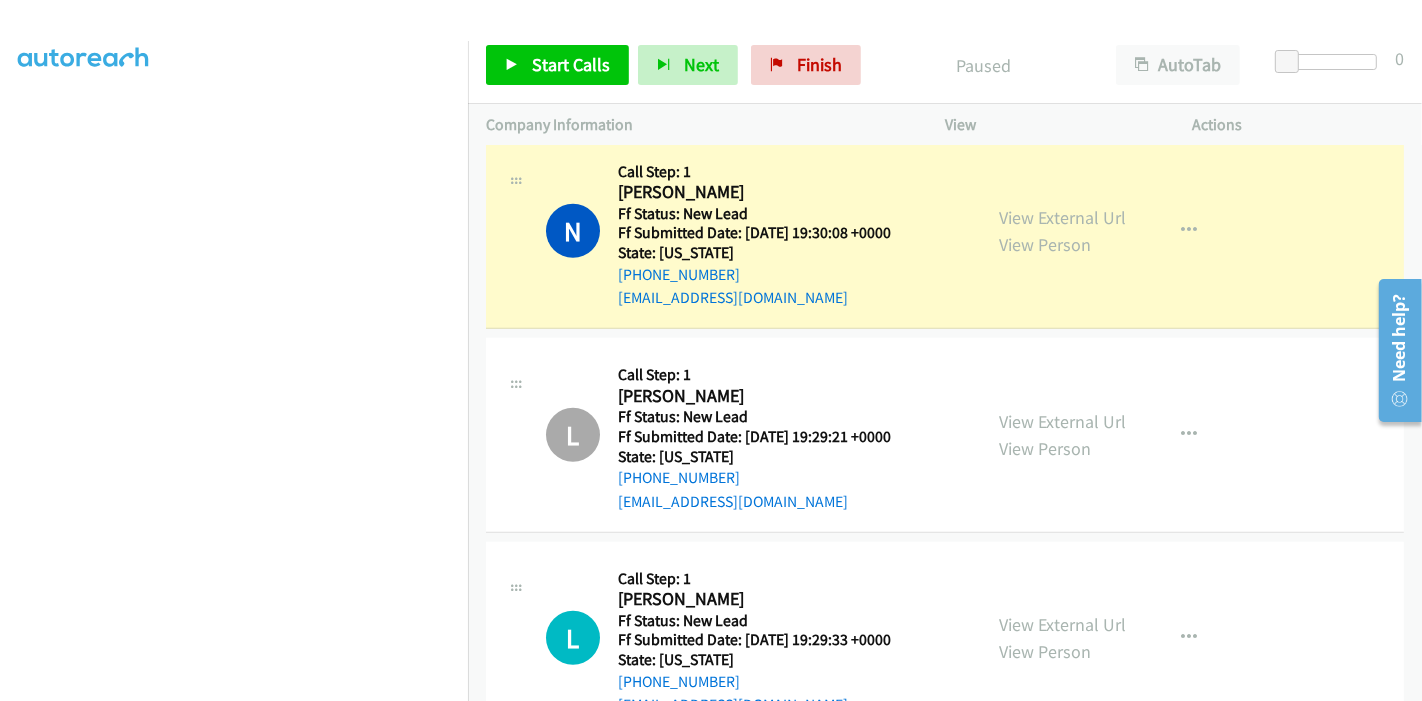 scroll, scrollTop: 1408, scrollLeft: 0, axis: vertical 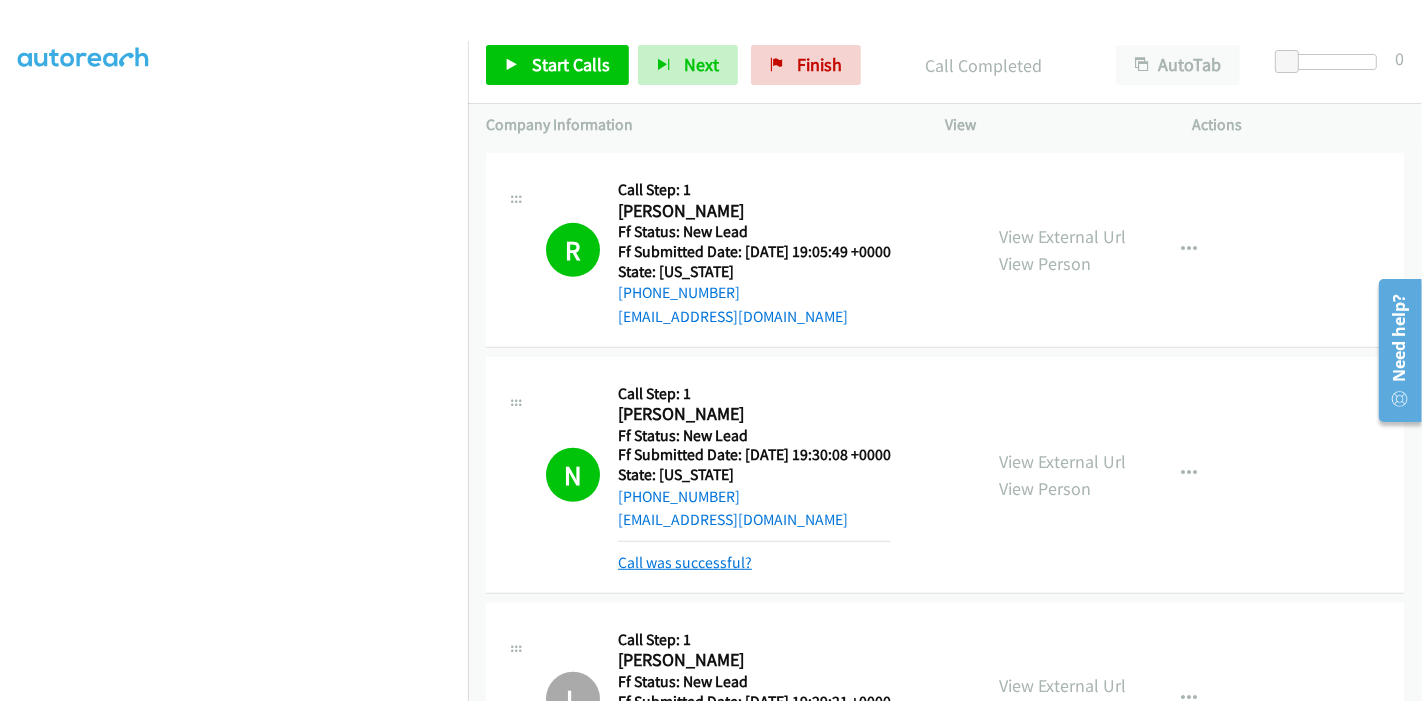 click on "Call was successful?" at bounding box center [685, 562] 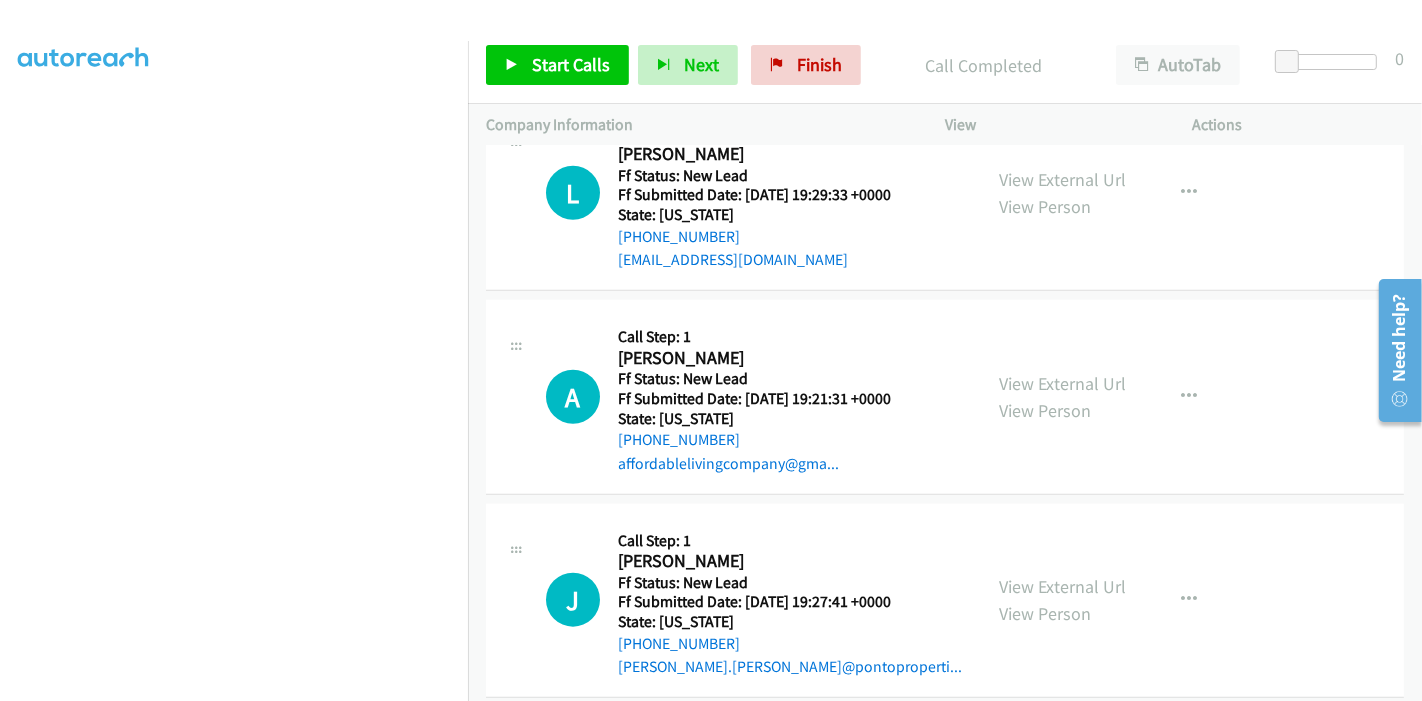 scroll, scrollTop: 1408, scrollLeft: 0, axis: vertical 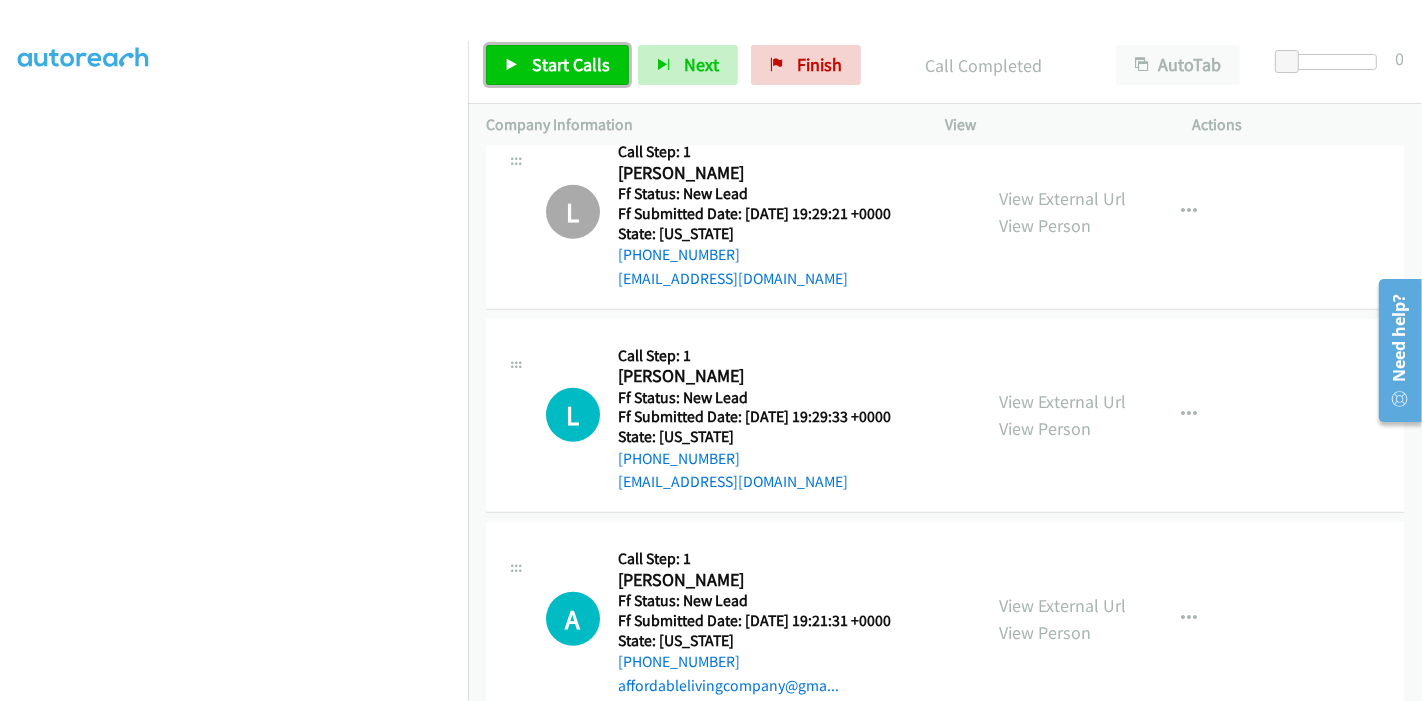 click on "Start Calls" at bounding box center [571, 64] 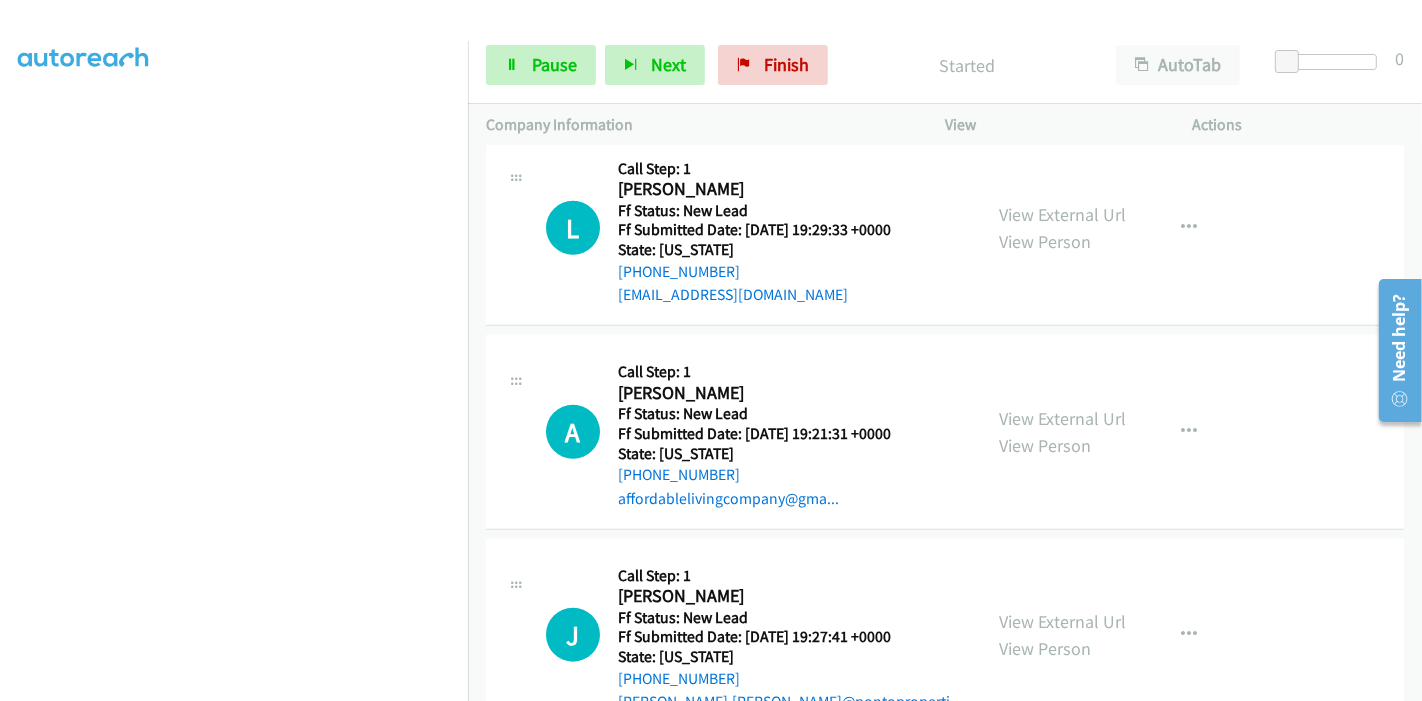 scroll, scrollTop: 1630, scrollLeft: 0, axis: vertical 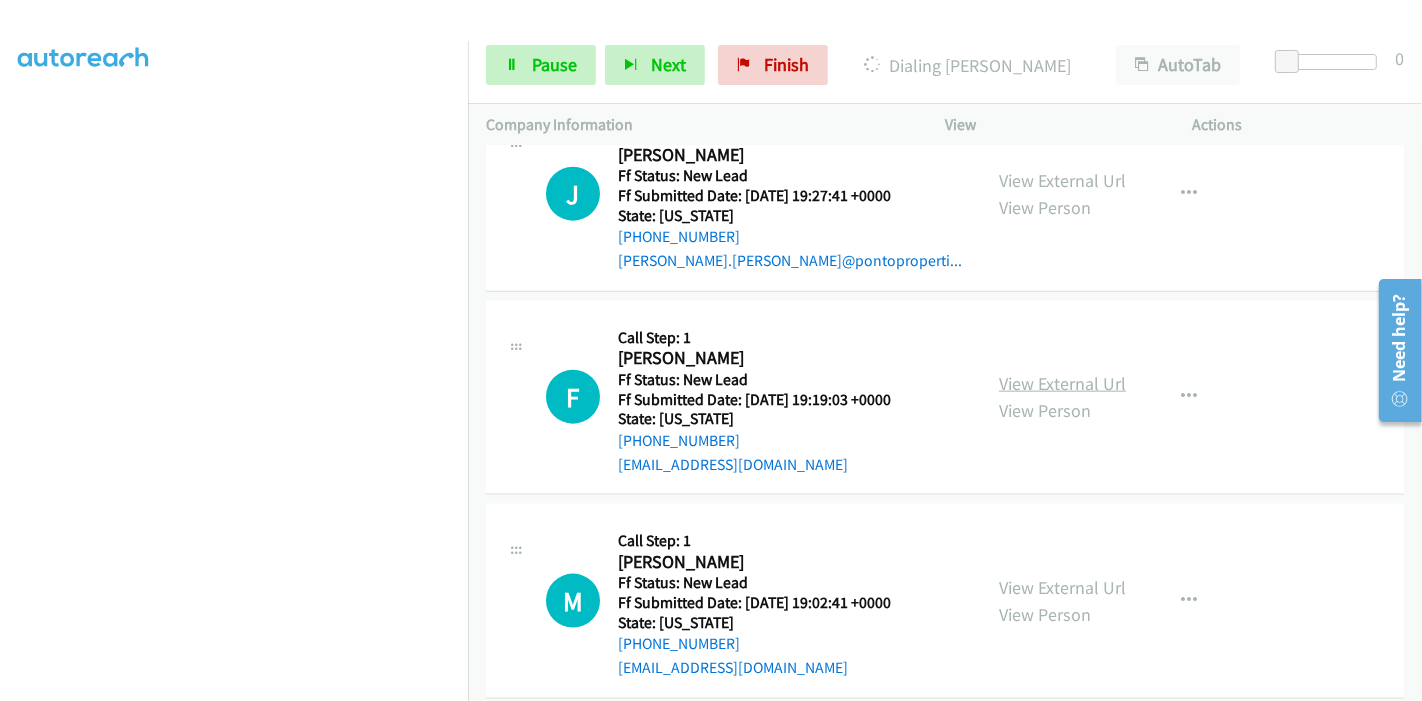 click on "View External Url" at bounding box center (1062, 383) 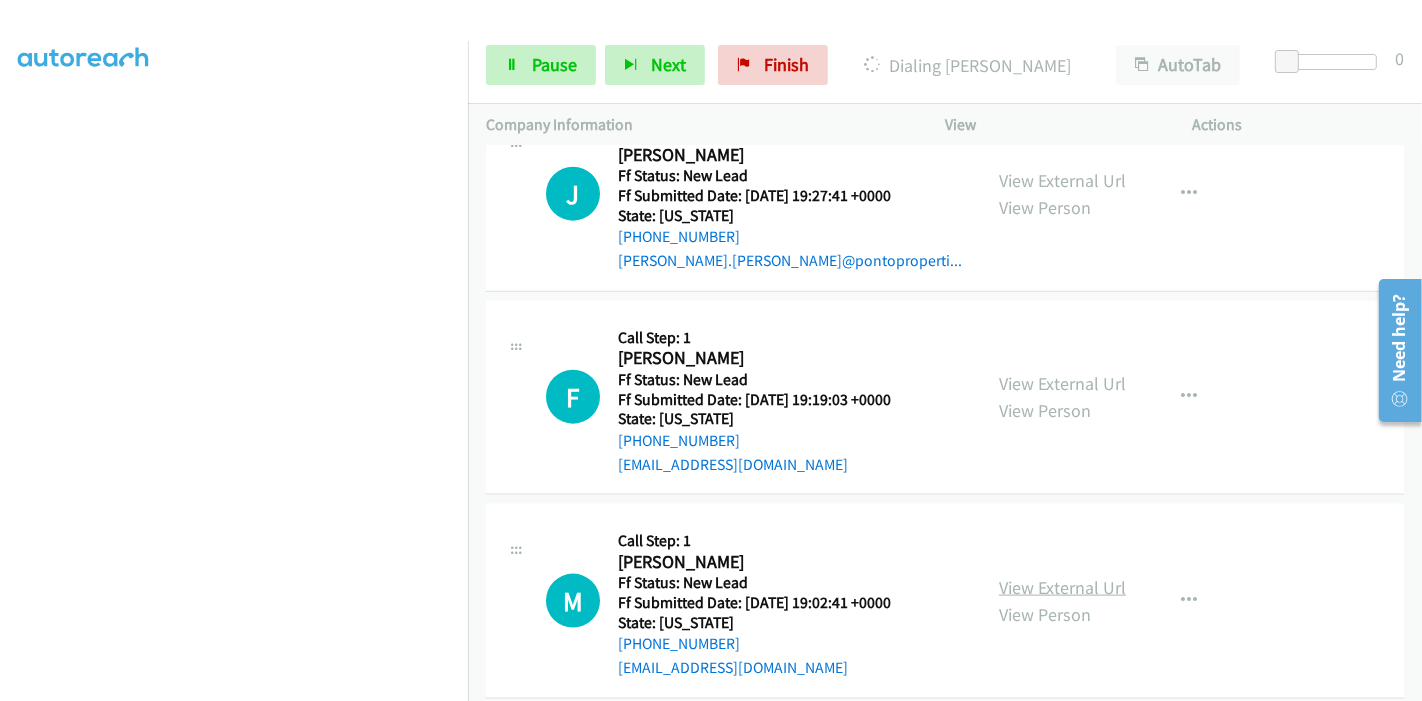 click on "View External Url" at bounding box center (1062, 587) 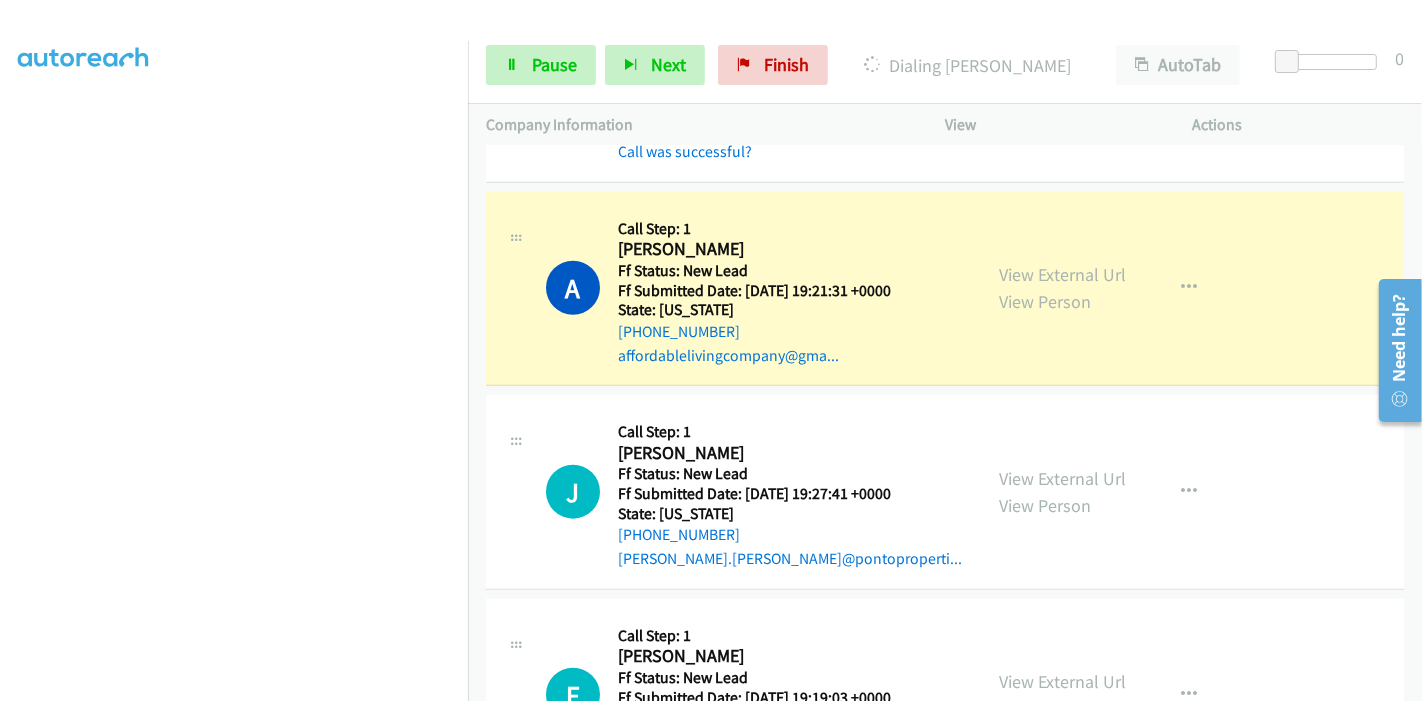 scroll, scrollTop: 1745, scrollLeft: 0, axis: vertical 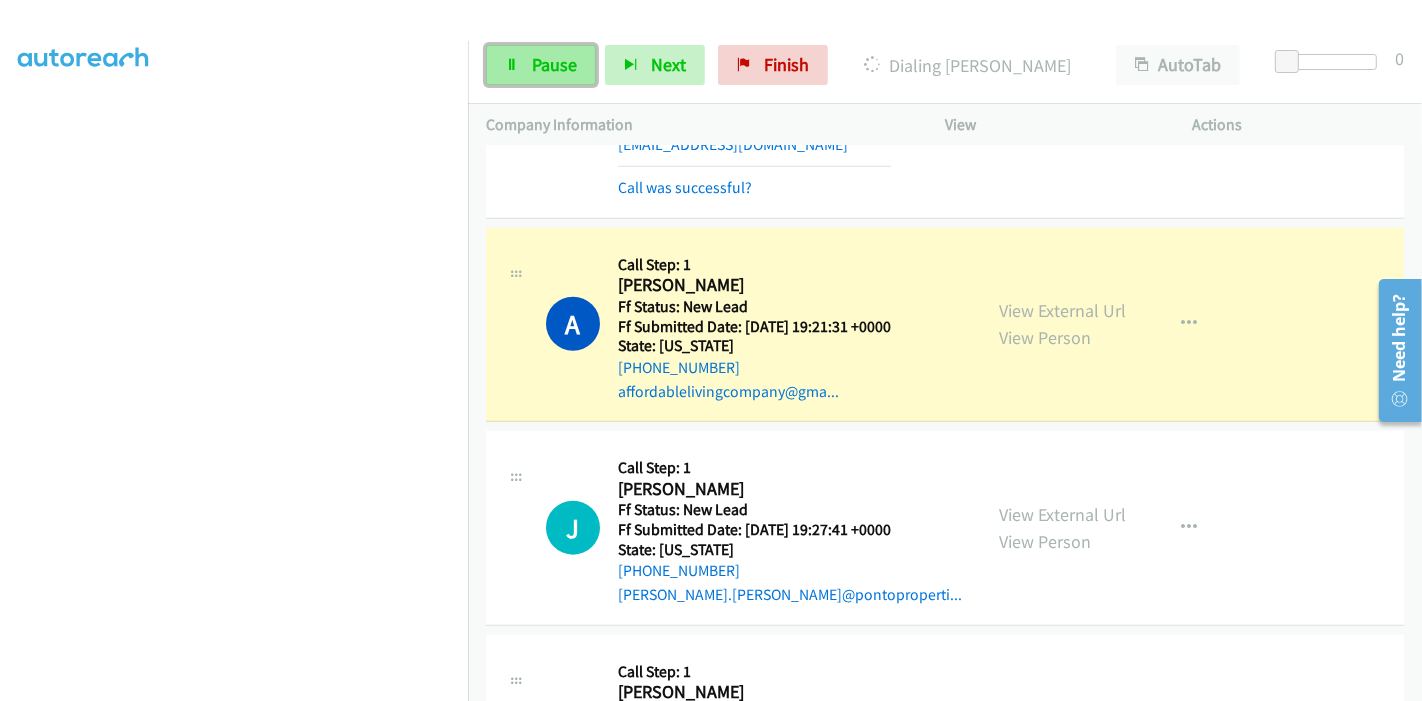 click on "Pause" at bounding box center [541, 65] 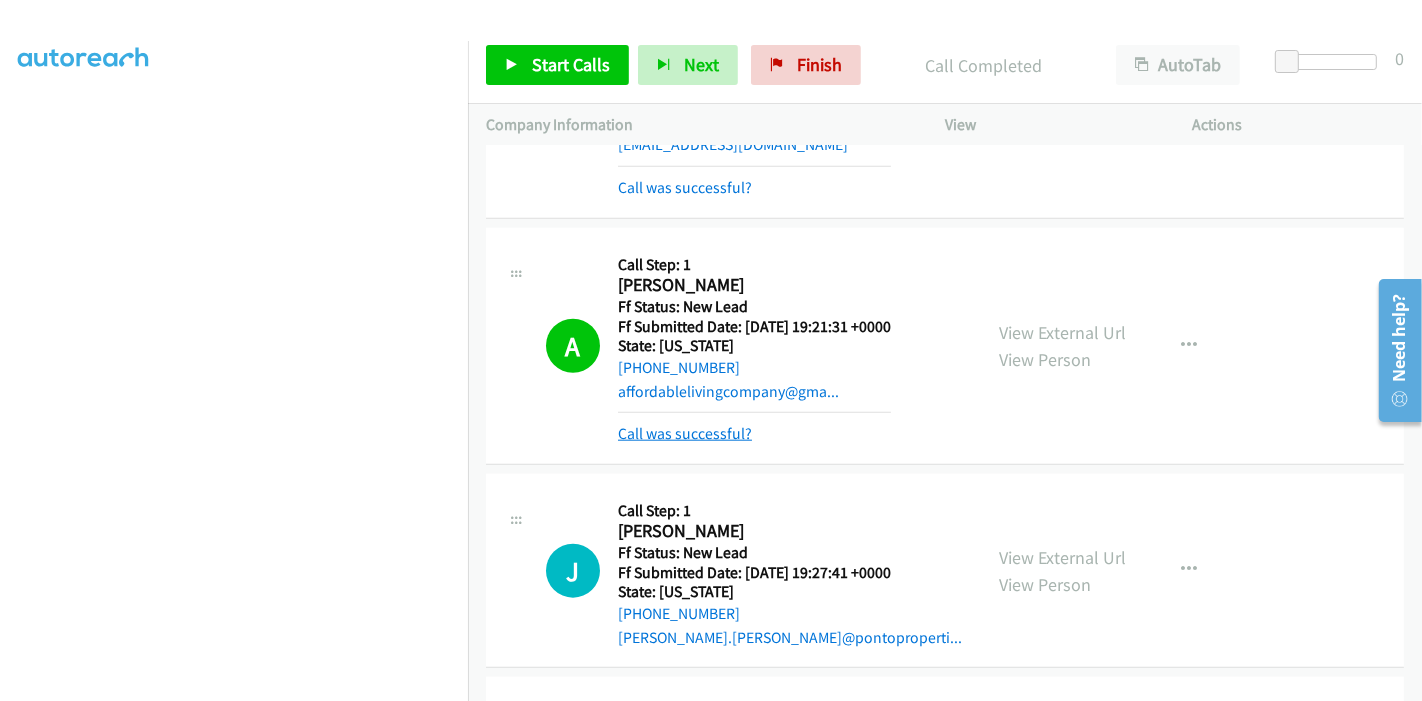 click on "Call was successful?" at bounding box center [685, 433] 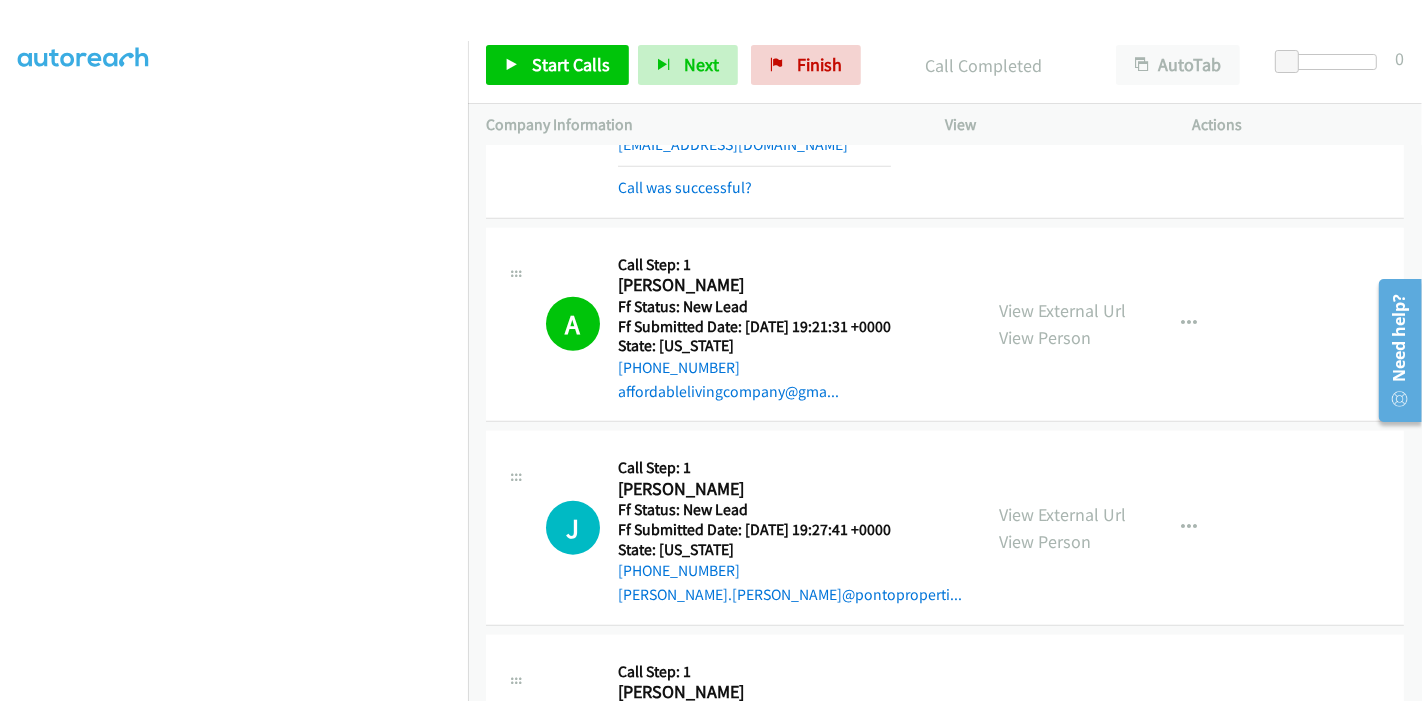scroll, scrollTop: 1968, scrollLeft: 0, axis: vertical 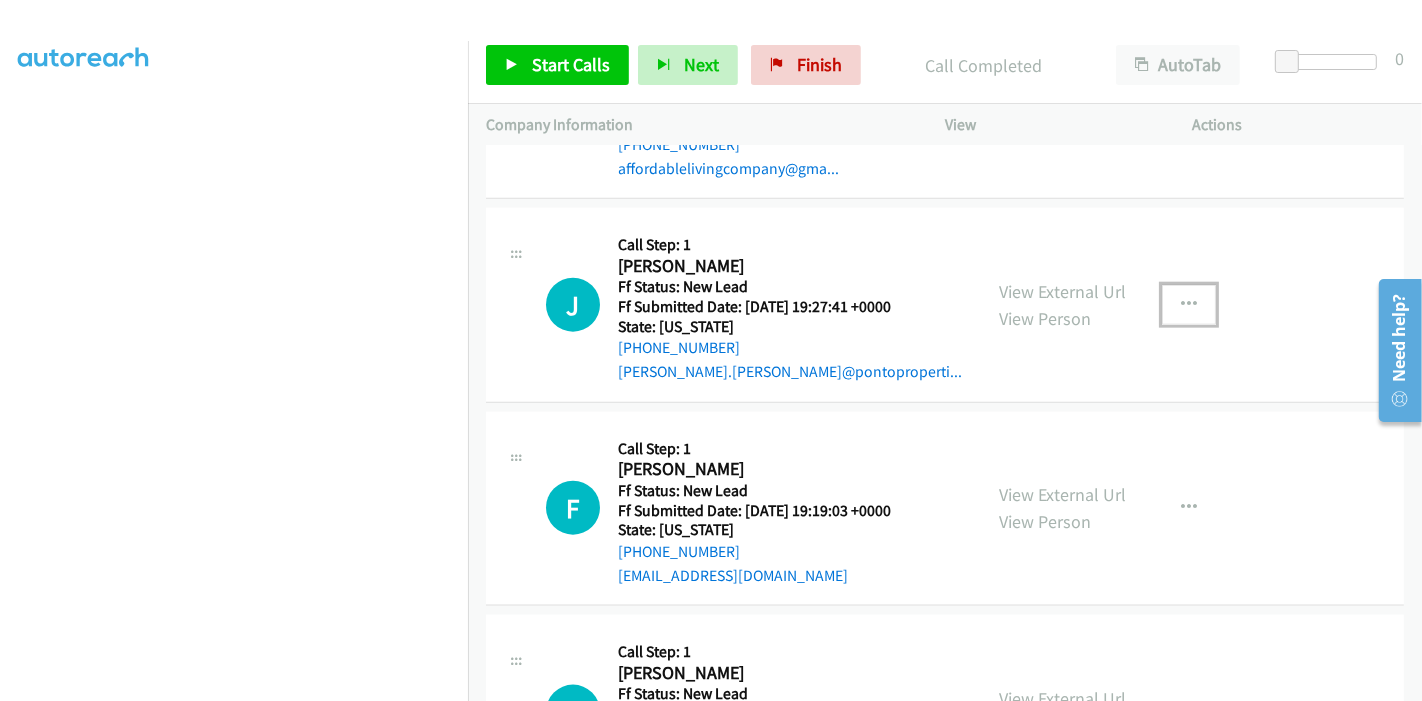 click at bounding box center [1189, 305] 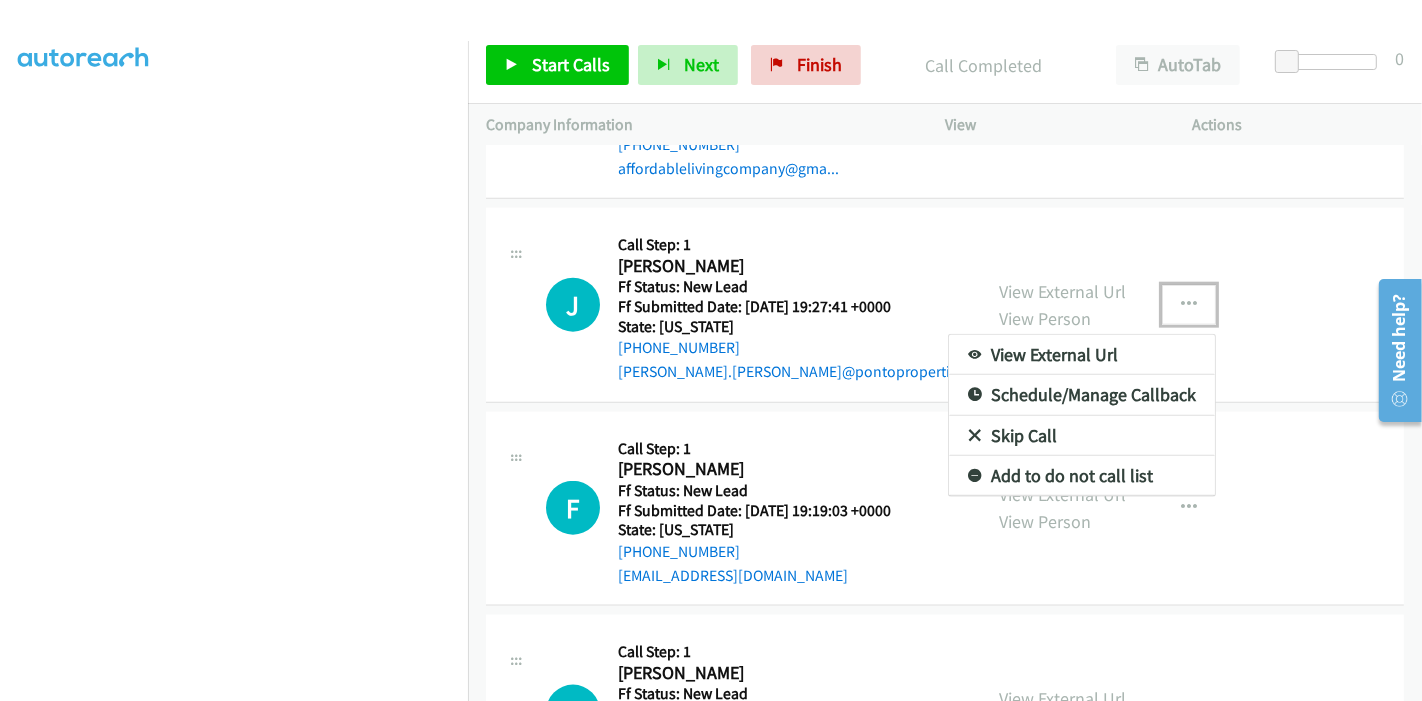 click on "Skip Call" at bounding box center (1082, 436) 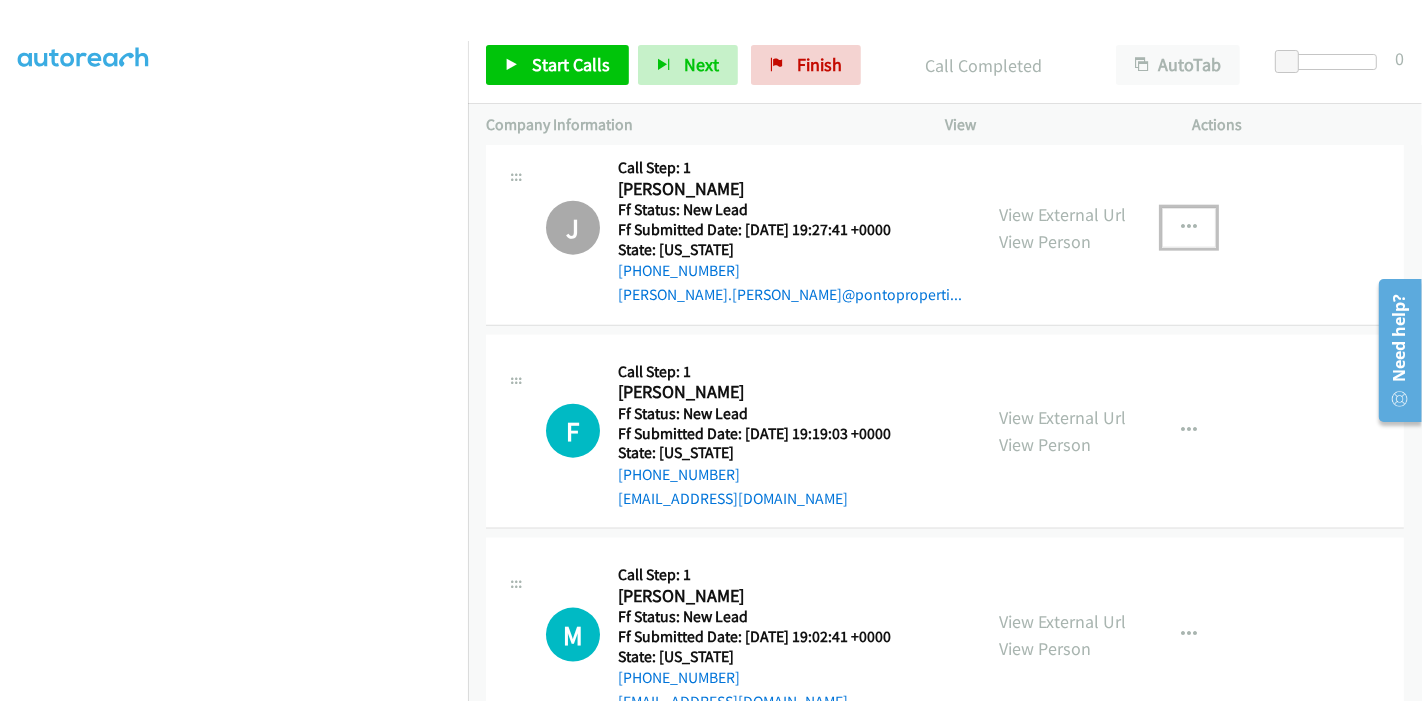scroll, scrollTop: 2079, scrollLeft: 0, axis: vertical 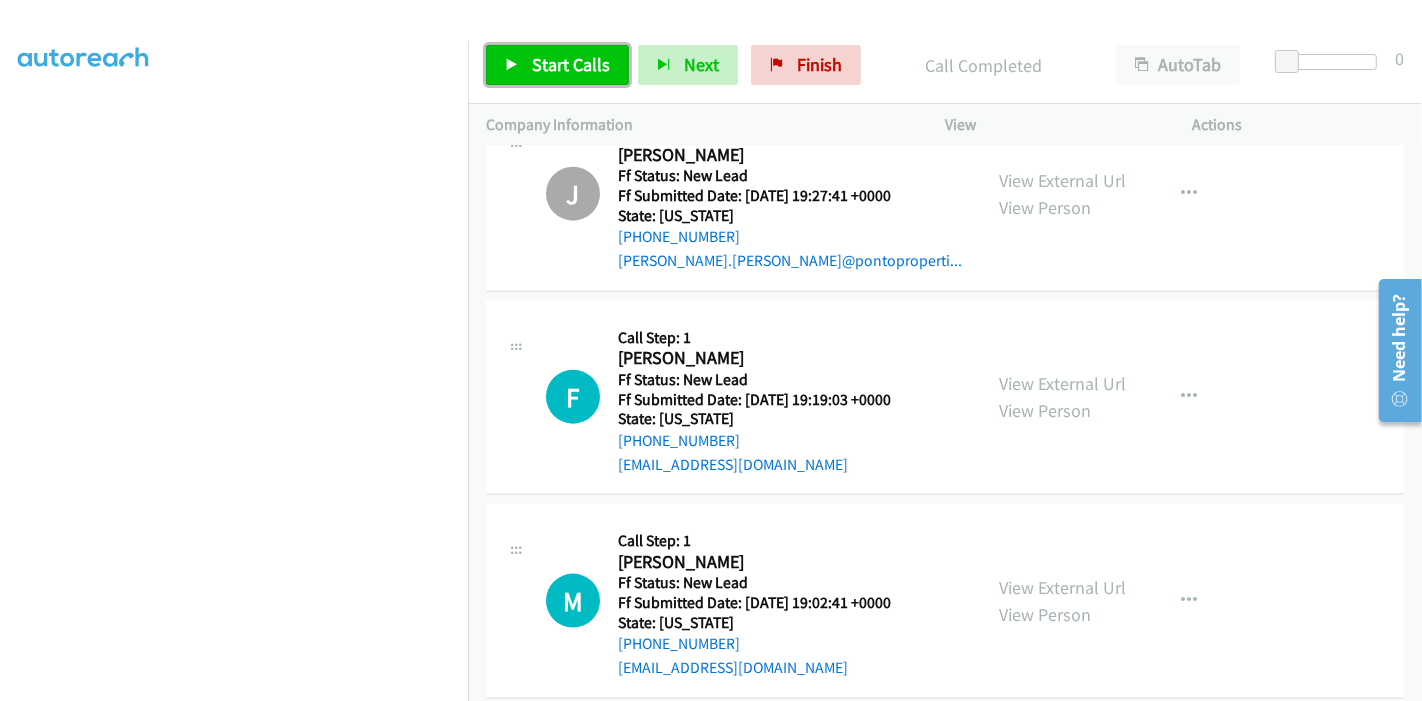 click on "Start Calls" at bounding box center (571, 64) 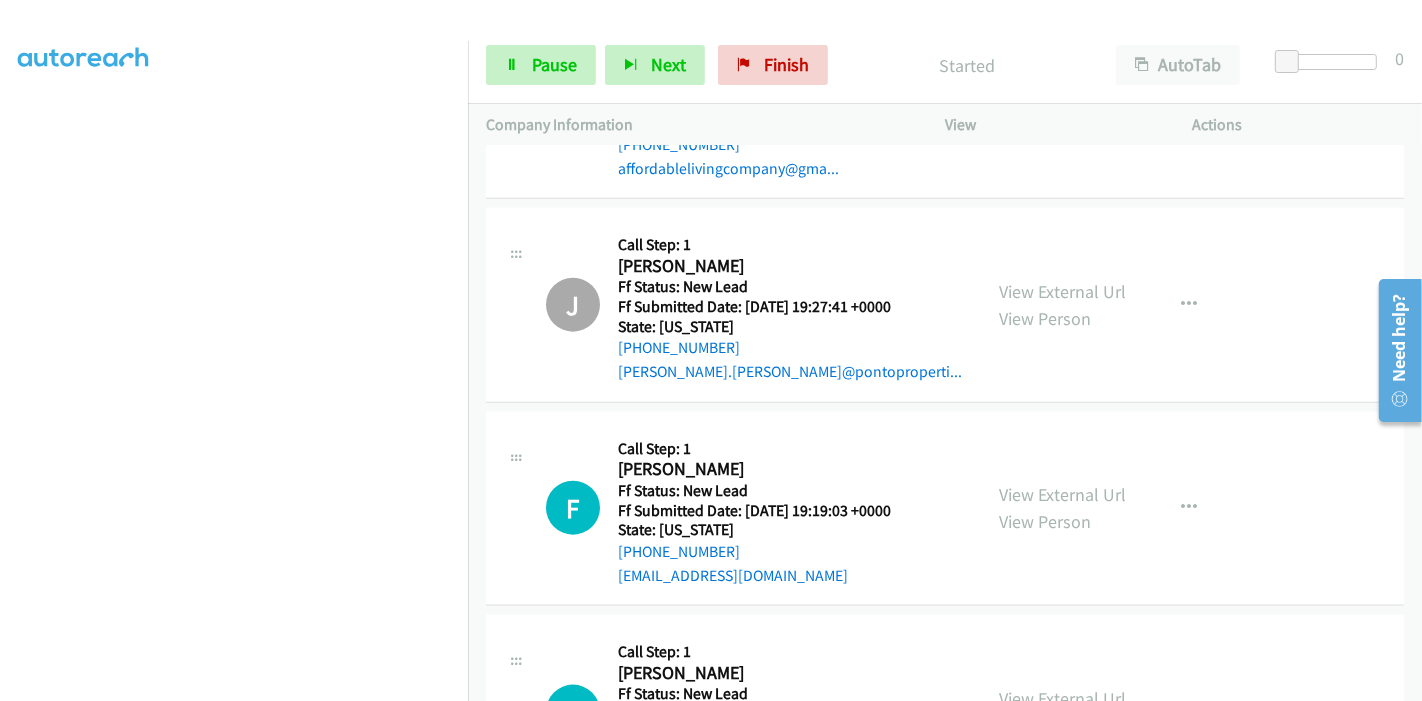 scroll, scrollTop: 2079, scrollLeft: 0, axis: vertical 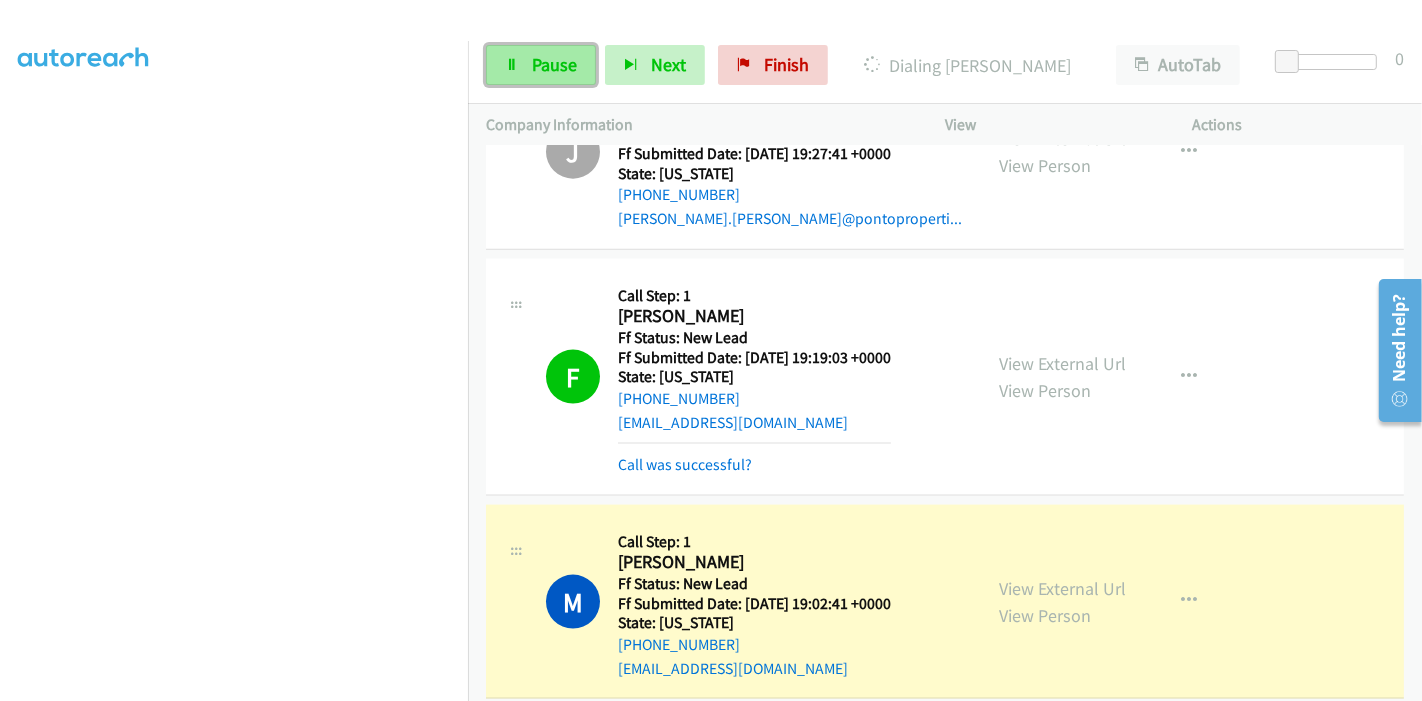 click on "Pause" at bounding box center [554, 64] 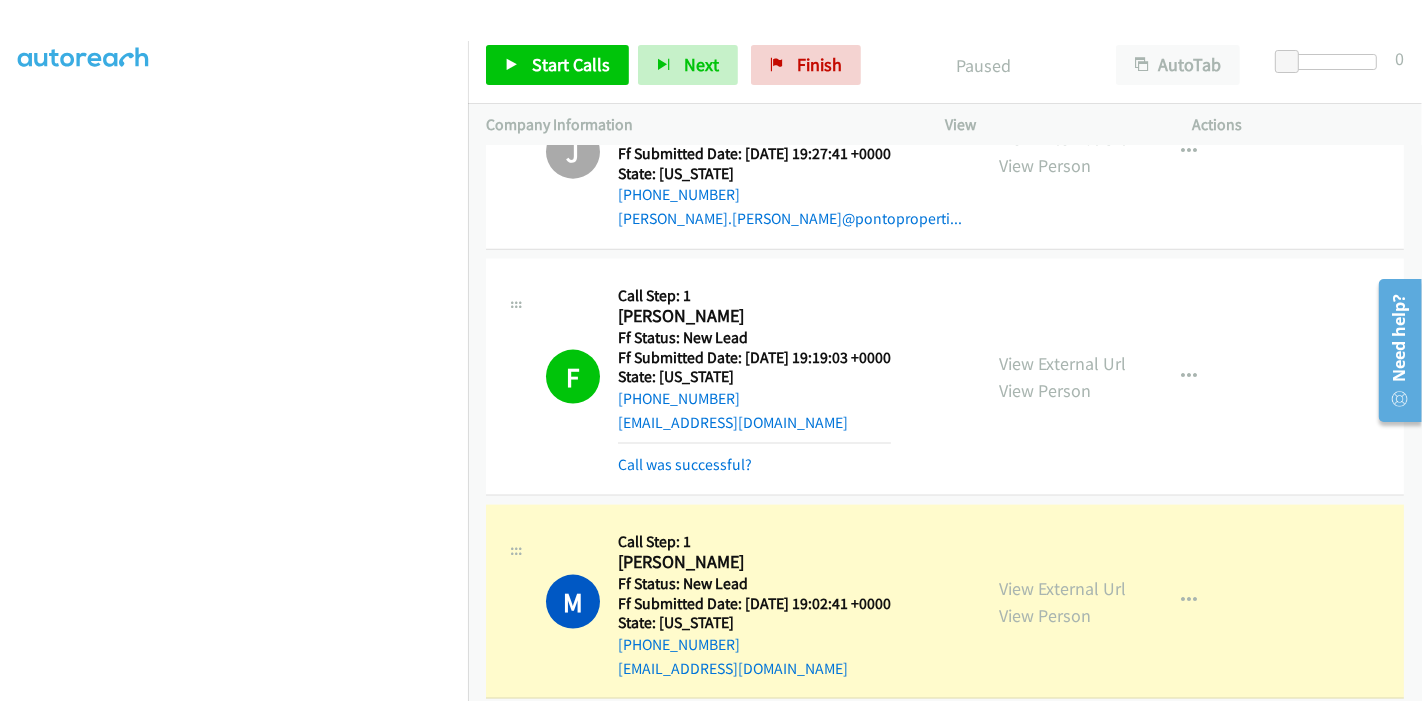 scroll, scrollTop: 422, scrollLeft: 0, axis: vertical 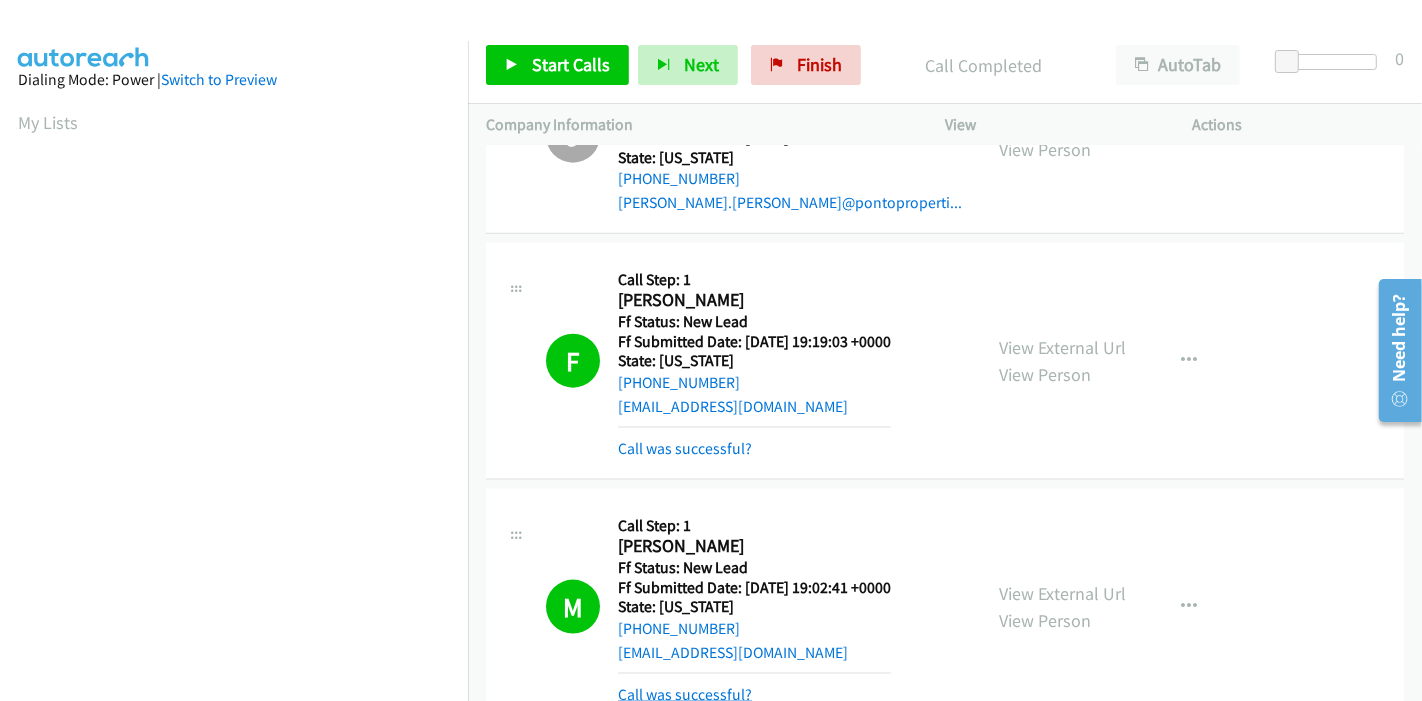 click on "Call was successful?" at bounding box center [685, 694] 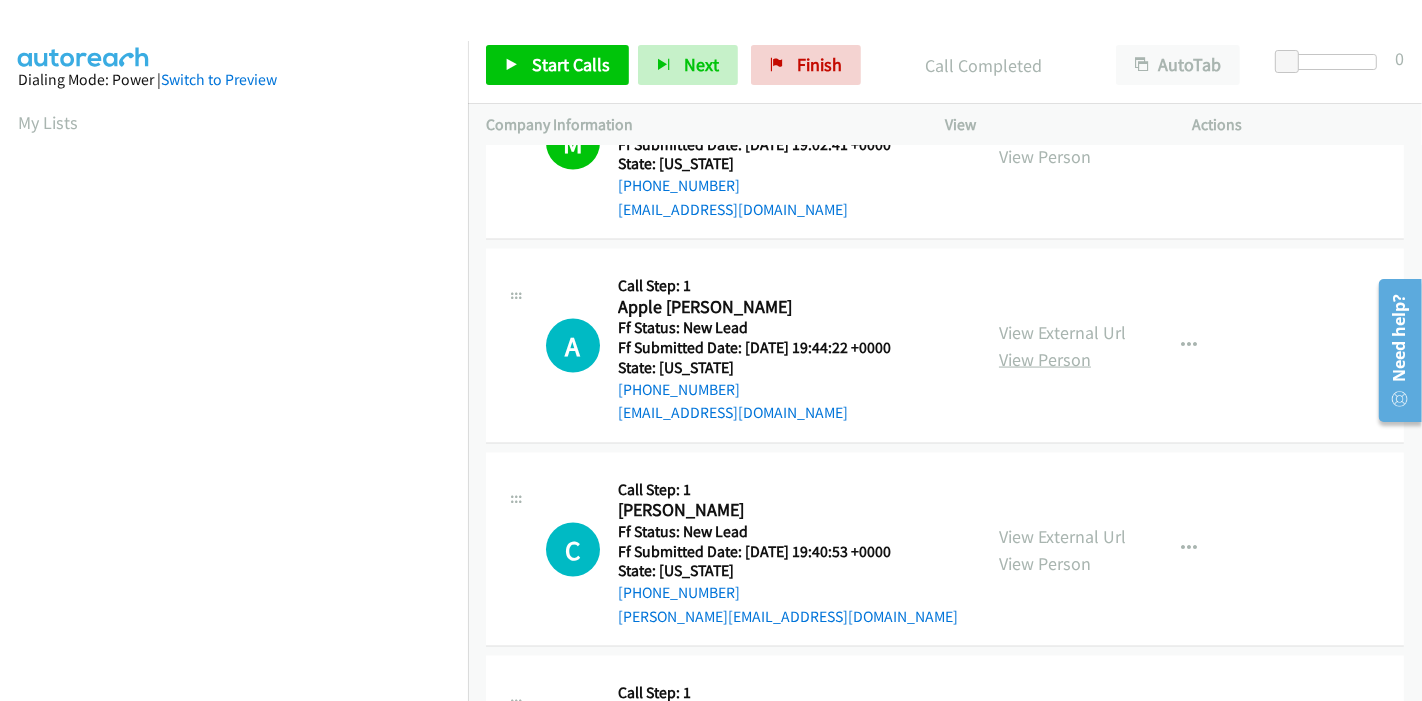 scroll, scrollTop: 2582, scrollLeft: 0, axis: vertical 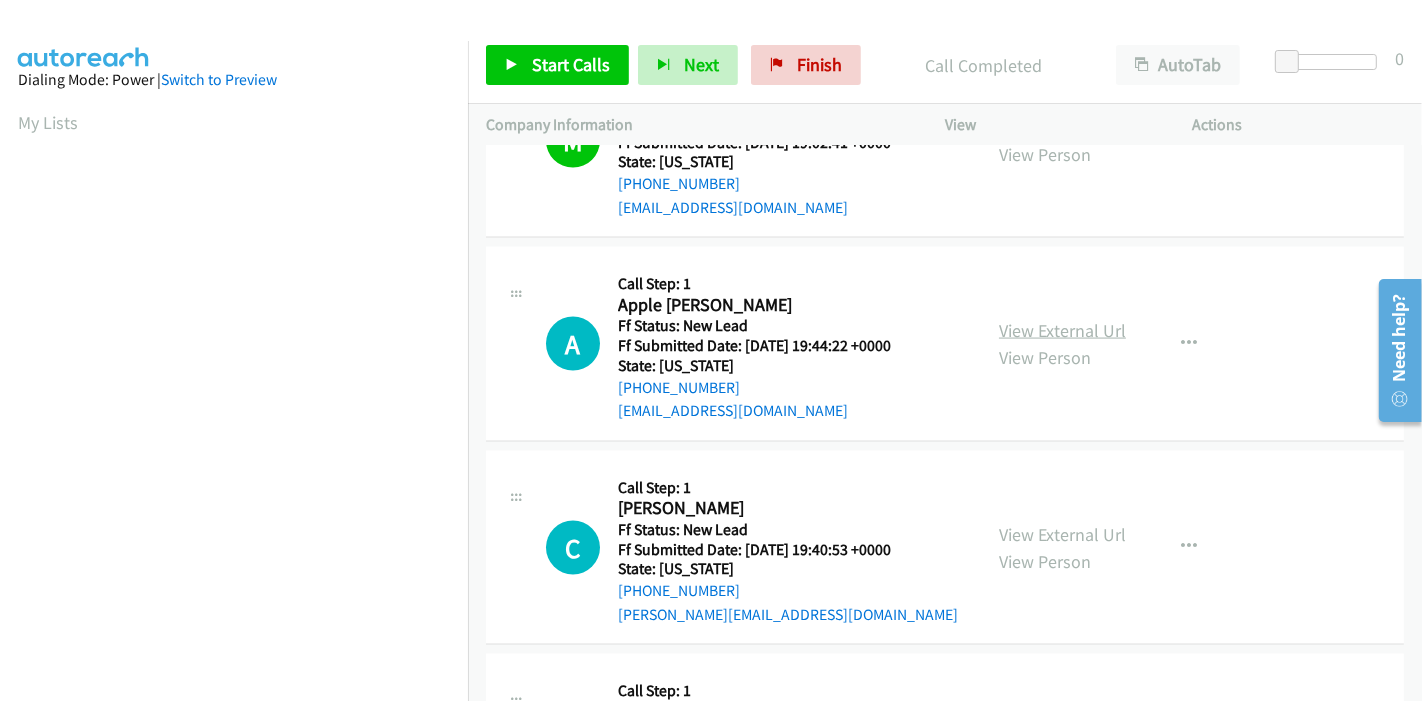 click on "View External Url" at bounding box center (1062, 330) 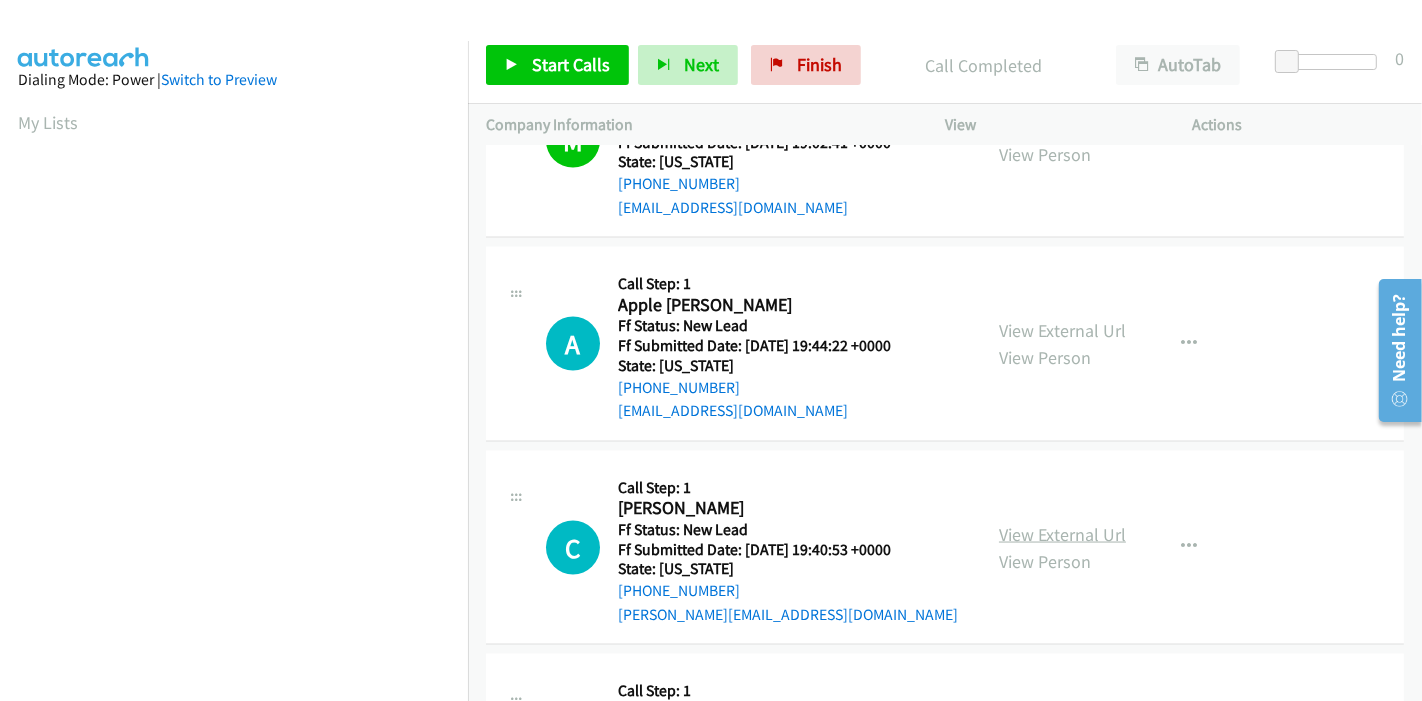 click on "View External Url" at bounding box center [1062, 534] 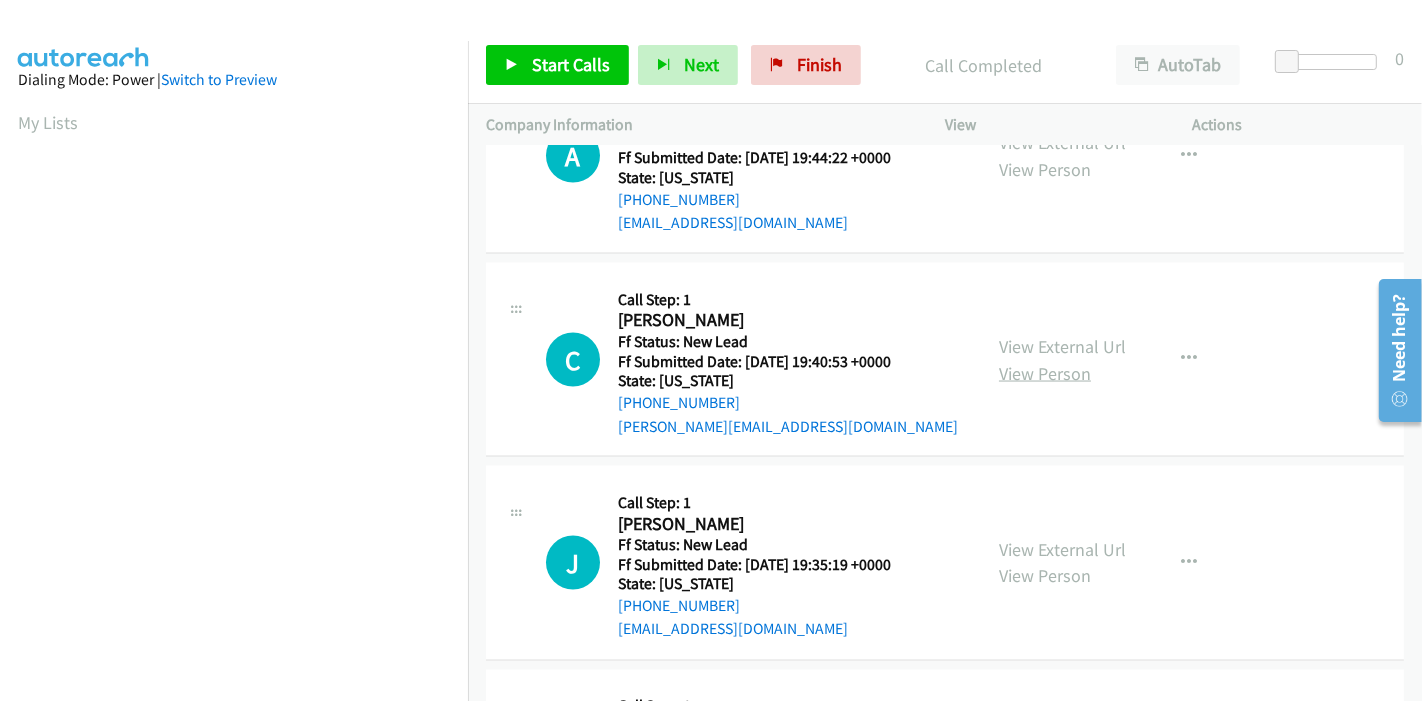 scroll, scrollTop: 2804, scrollLeft: 0, axis: vertical 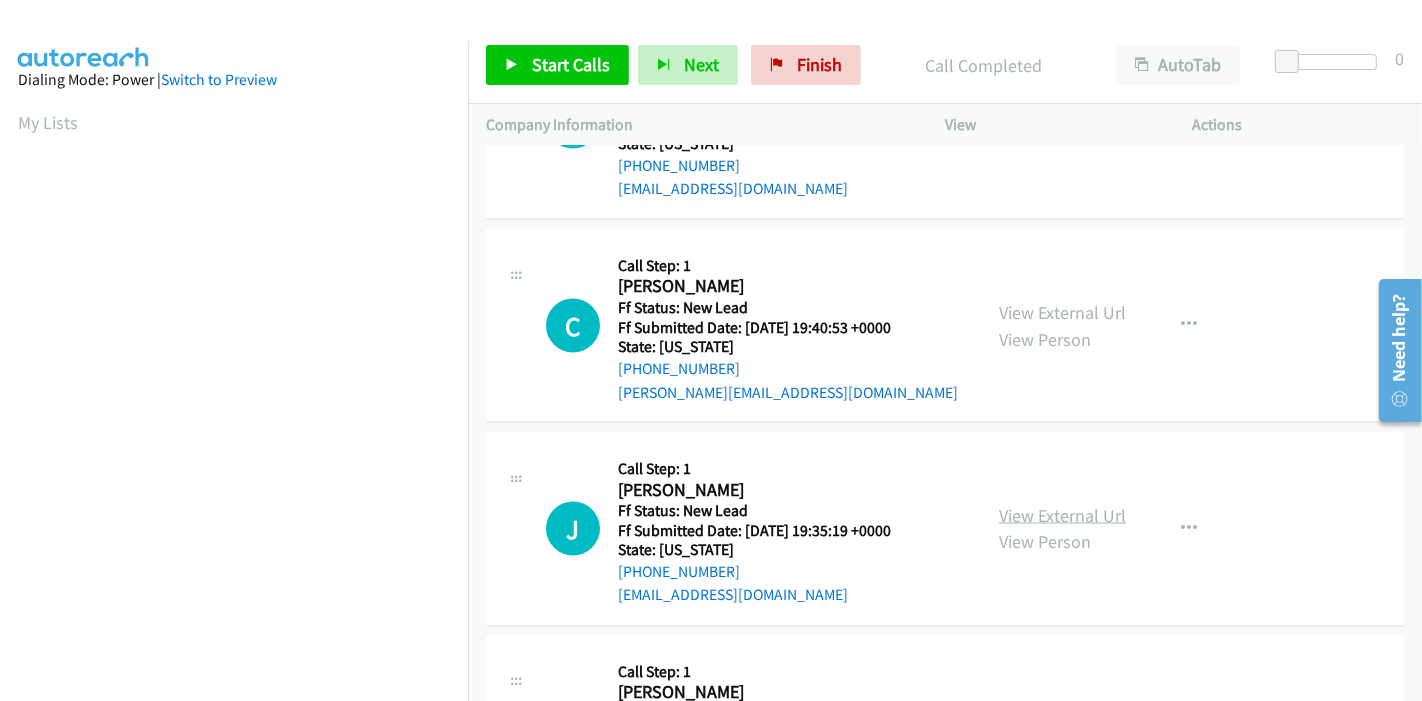 click on "View External Url" at bounding box center (1062, 515) 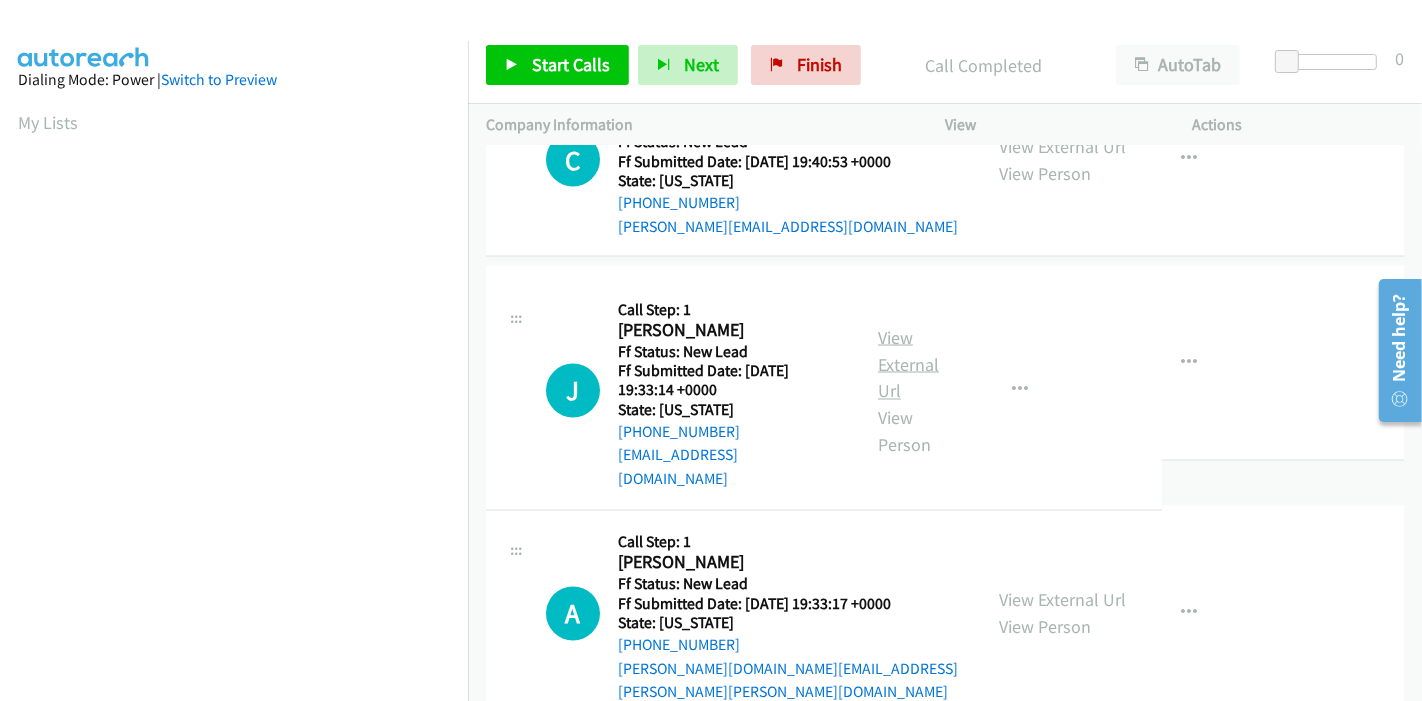 scroll, scrollTop: 3137, scrollLeft: 0, axis: vertical 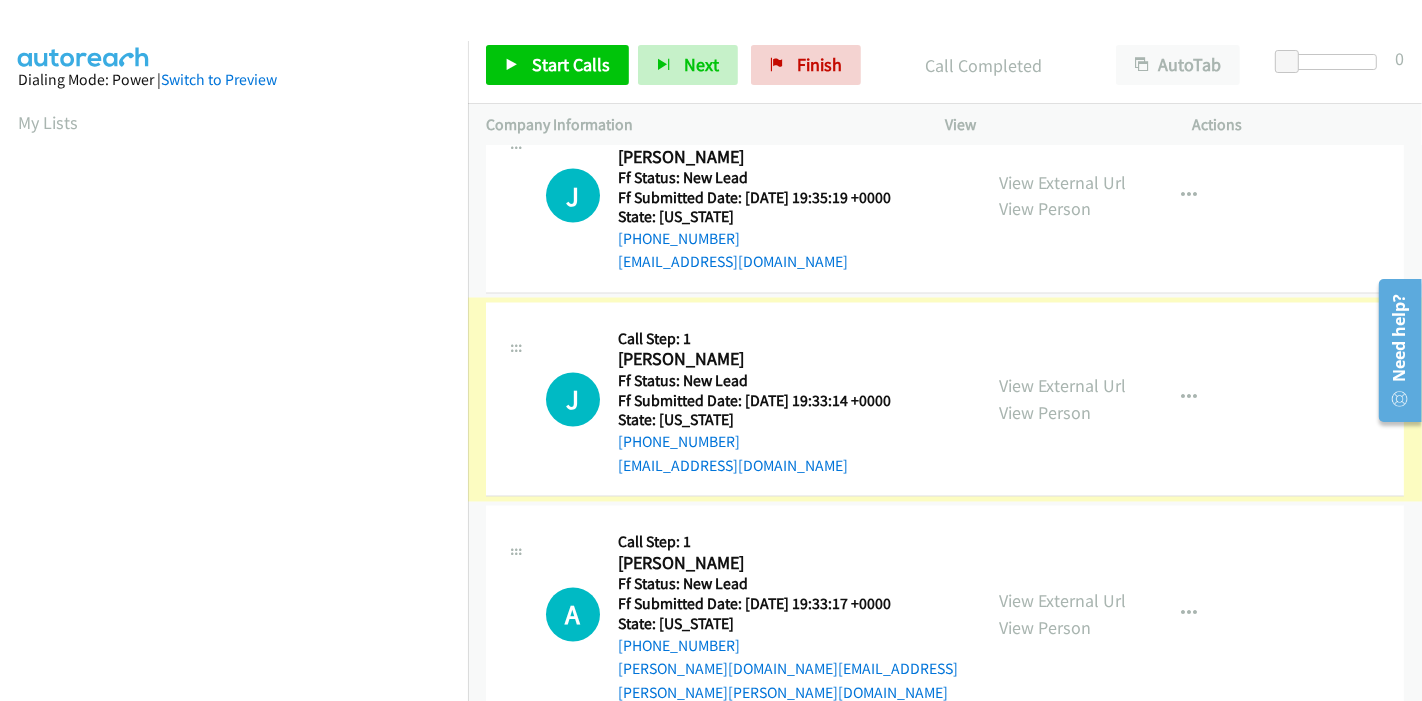 click on "View External Url" at bounding box center (1062, 386) 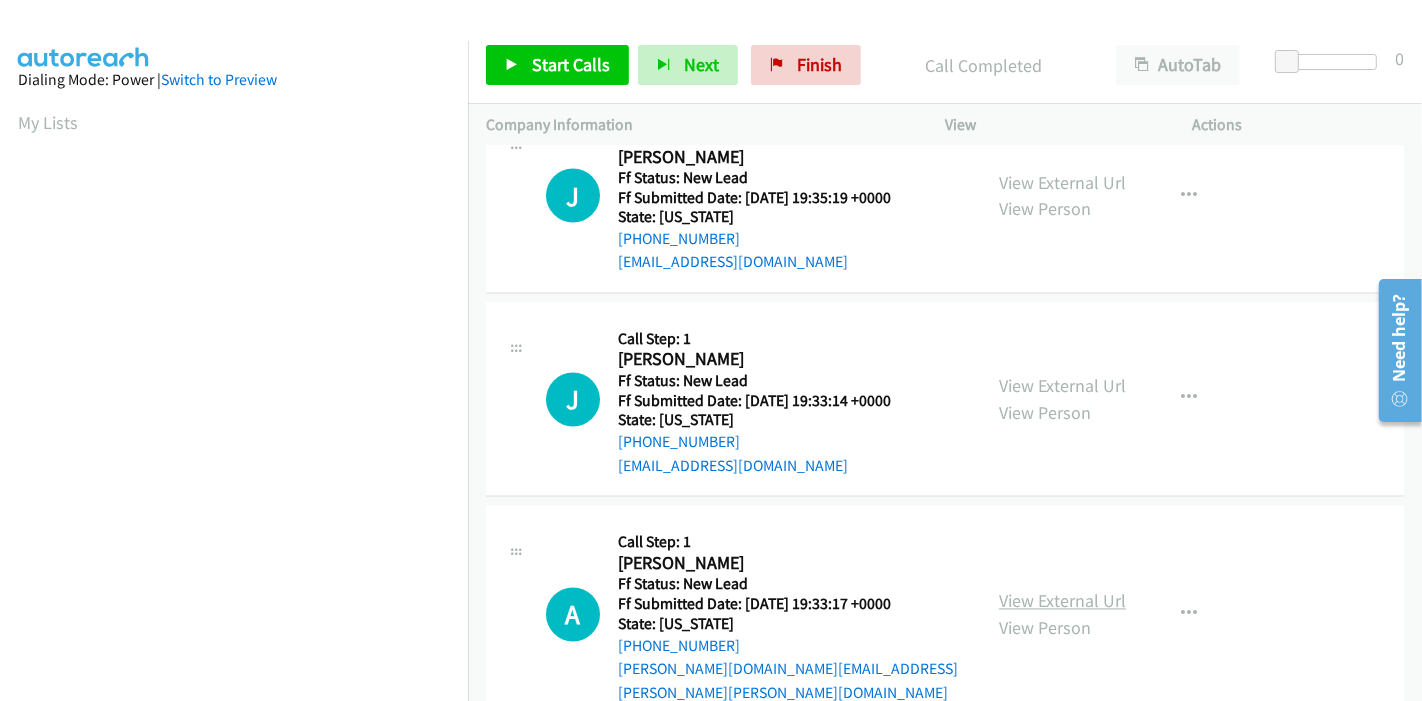 click on "View External Url" at bounding box center [1062, 601] 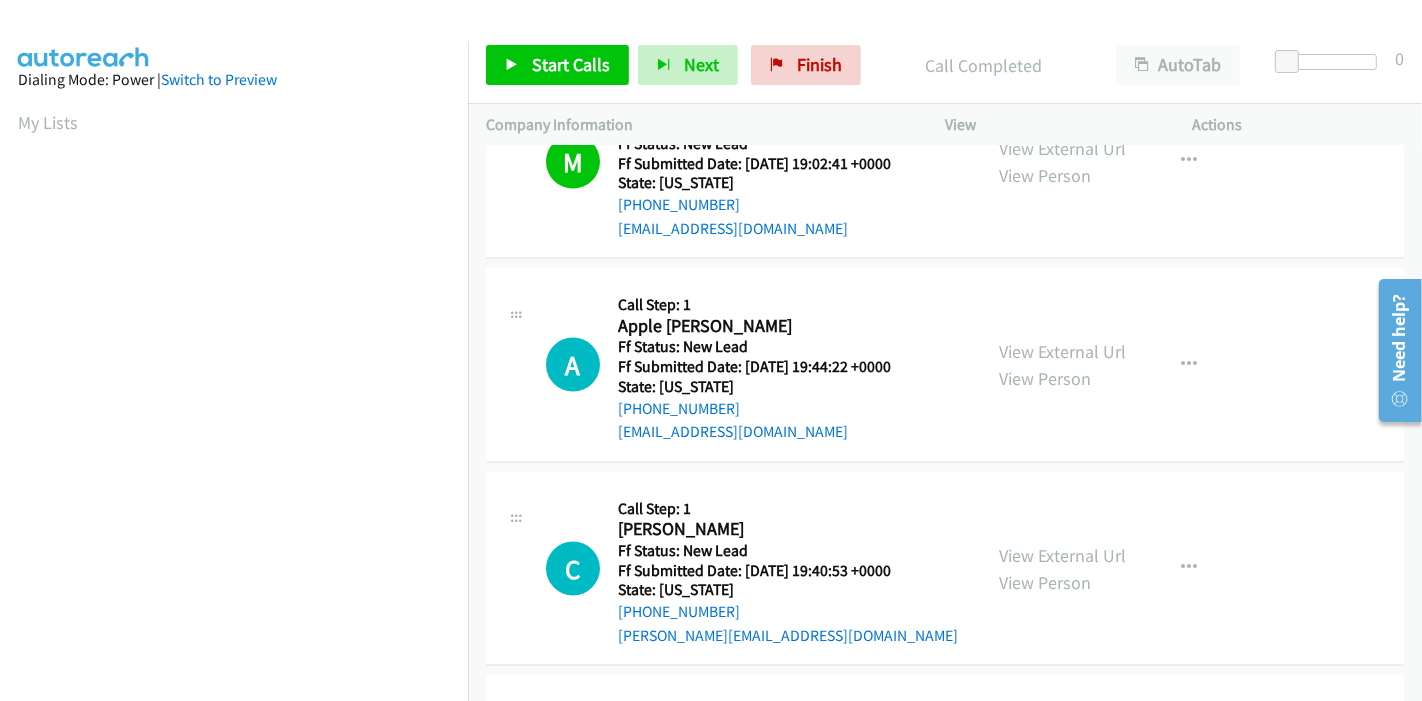 scroll, scrollTop: 2582, scrollLeft: 0, axis: vertical 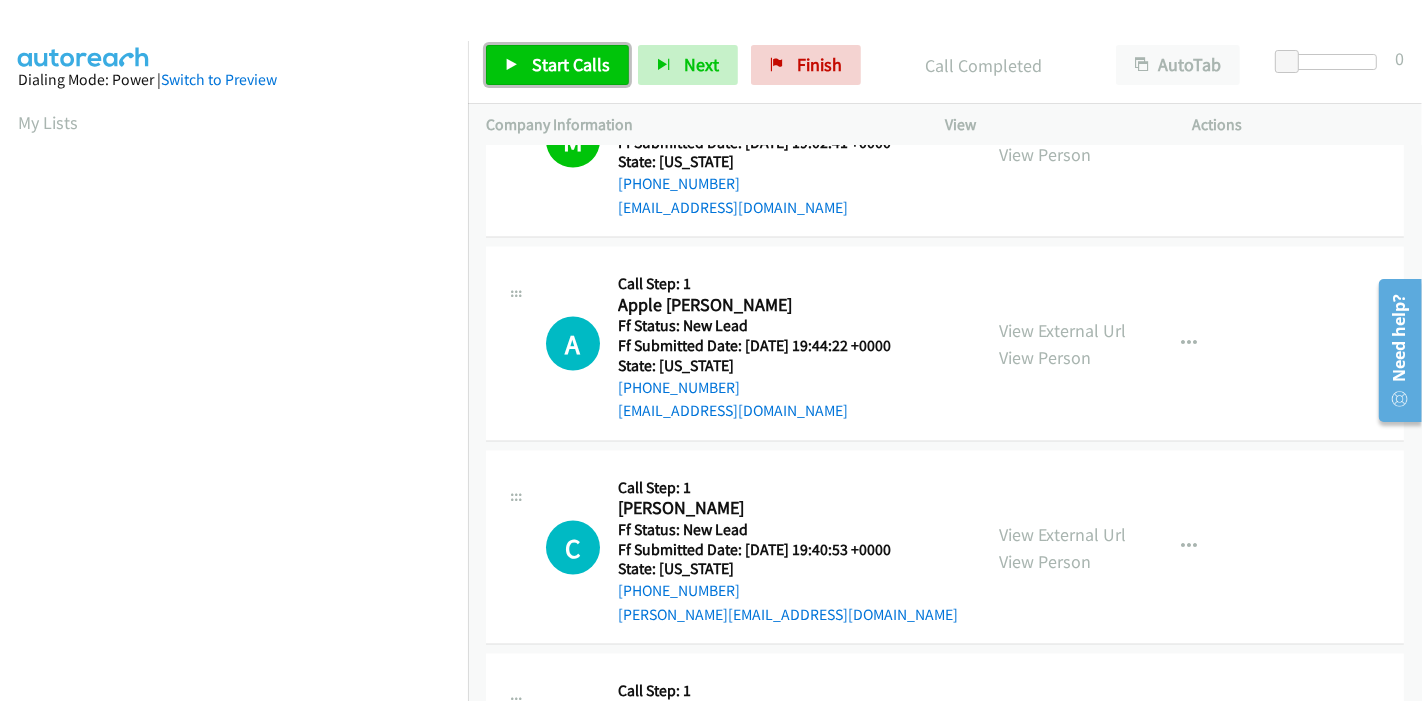click on "Start Calls" at bounding box center (571, 64) 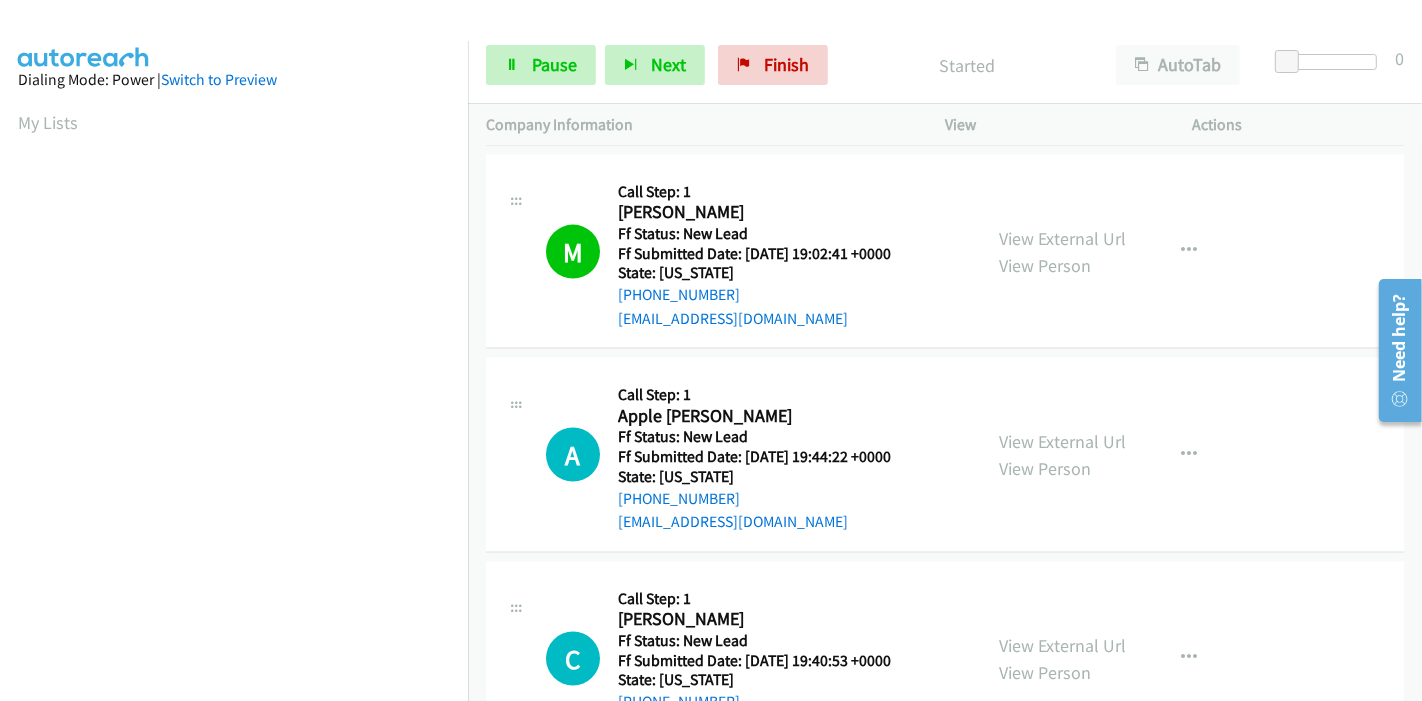 scroll, scrollTop: 2693, scrollLeft: 0, axis: vertical 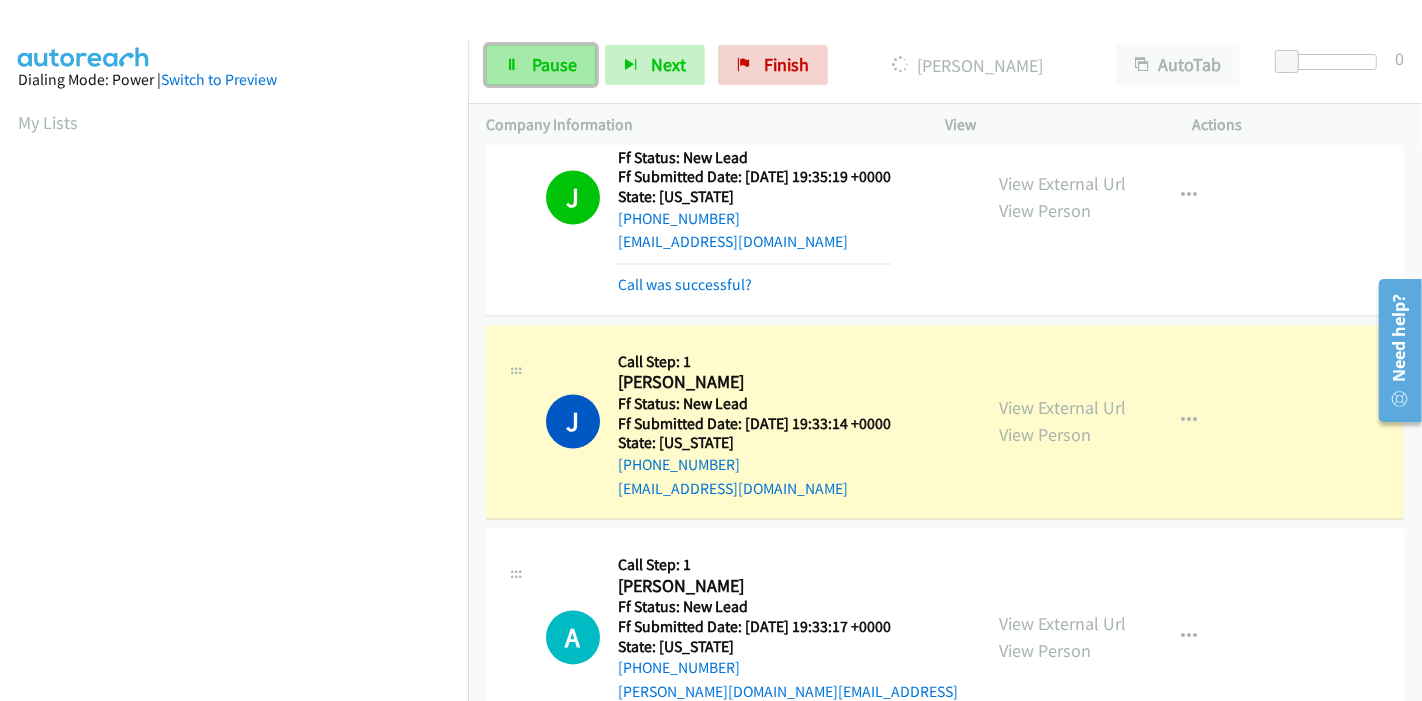 click on "Pause" at bounding box center (541, 65) 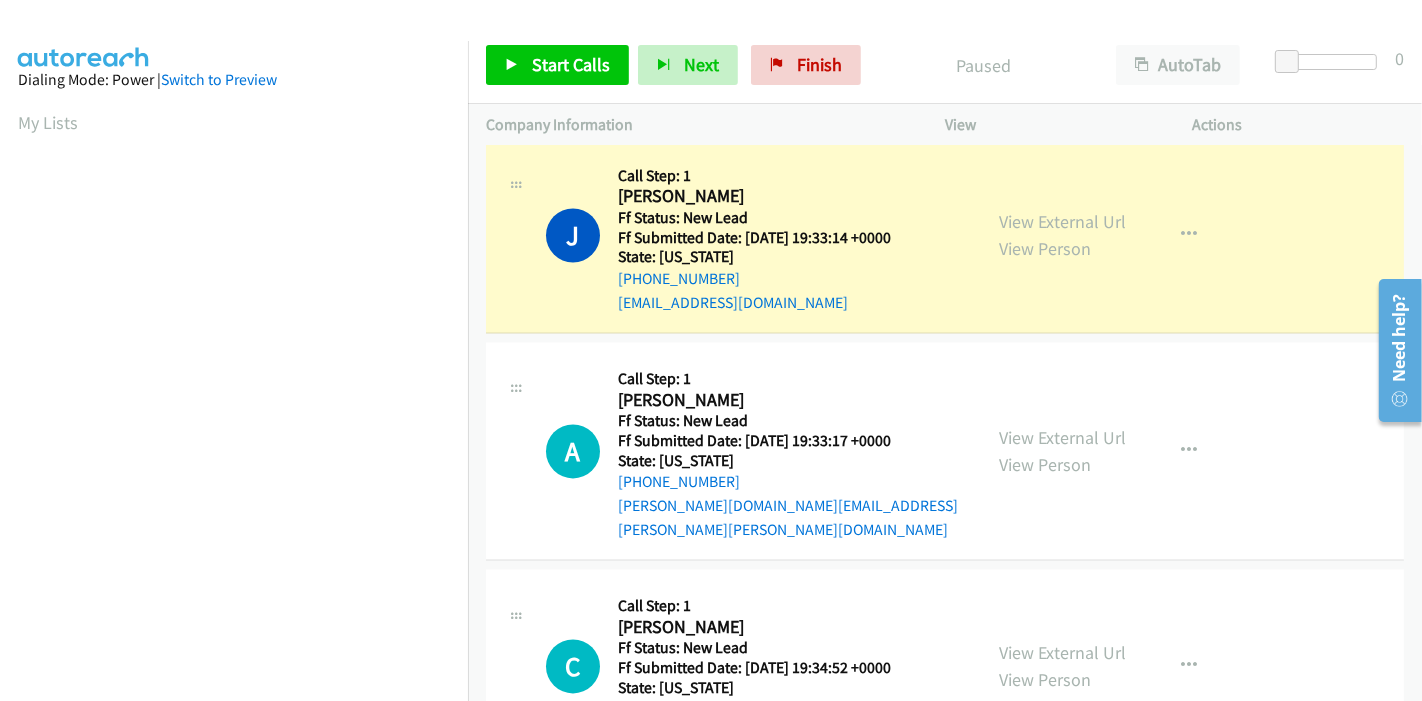 scroll, scrollTop: 3318, scrollLeft: 0, axis: vertical 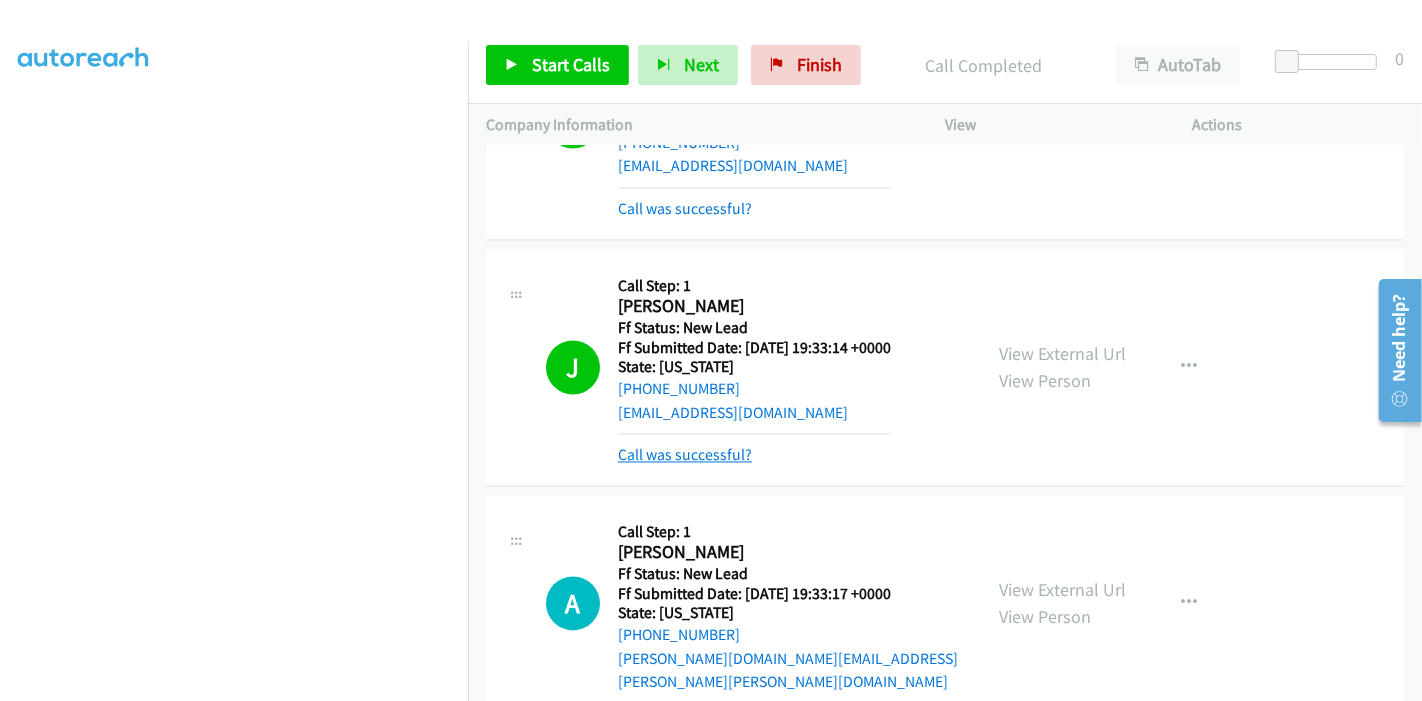 click on "Call was successful?" at bounding box center (685, 455) 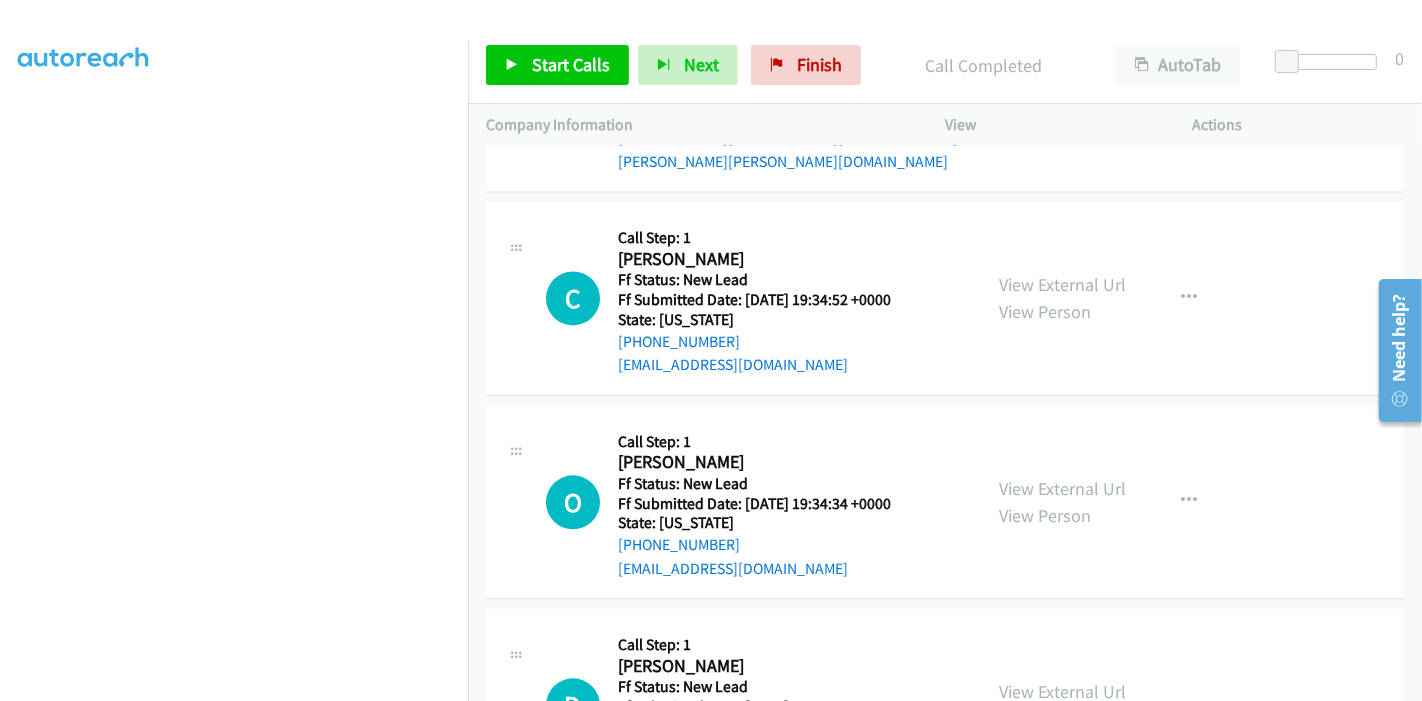 scroll, scrollTop: 3762, scrollLeft: 0, axis: vertical 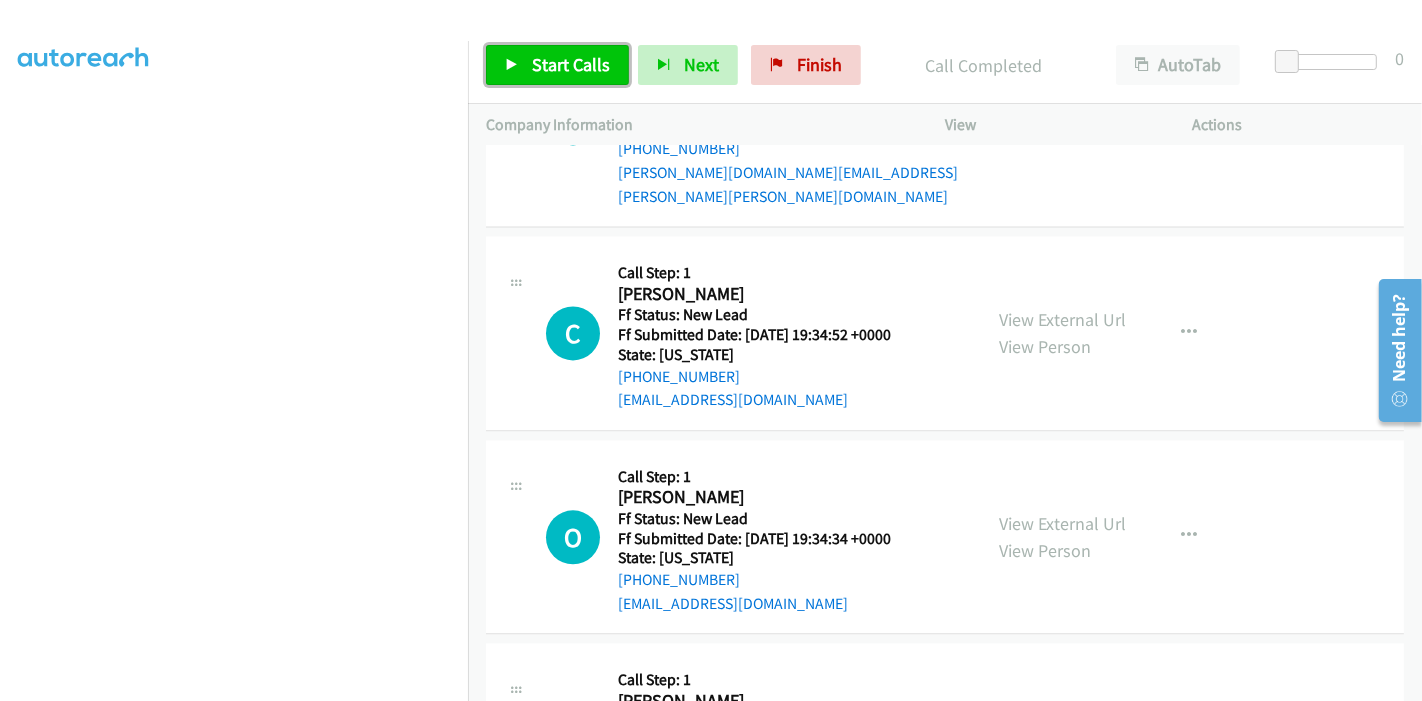 click on "Start Calls" at bounding box center [571, 64] 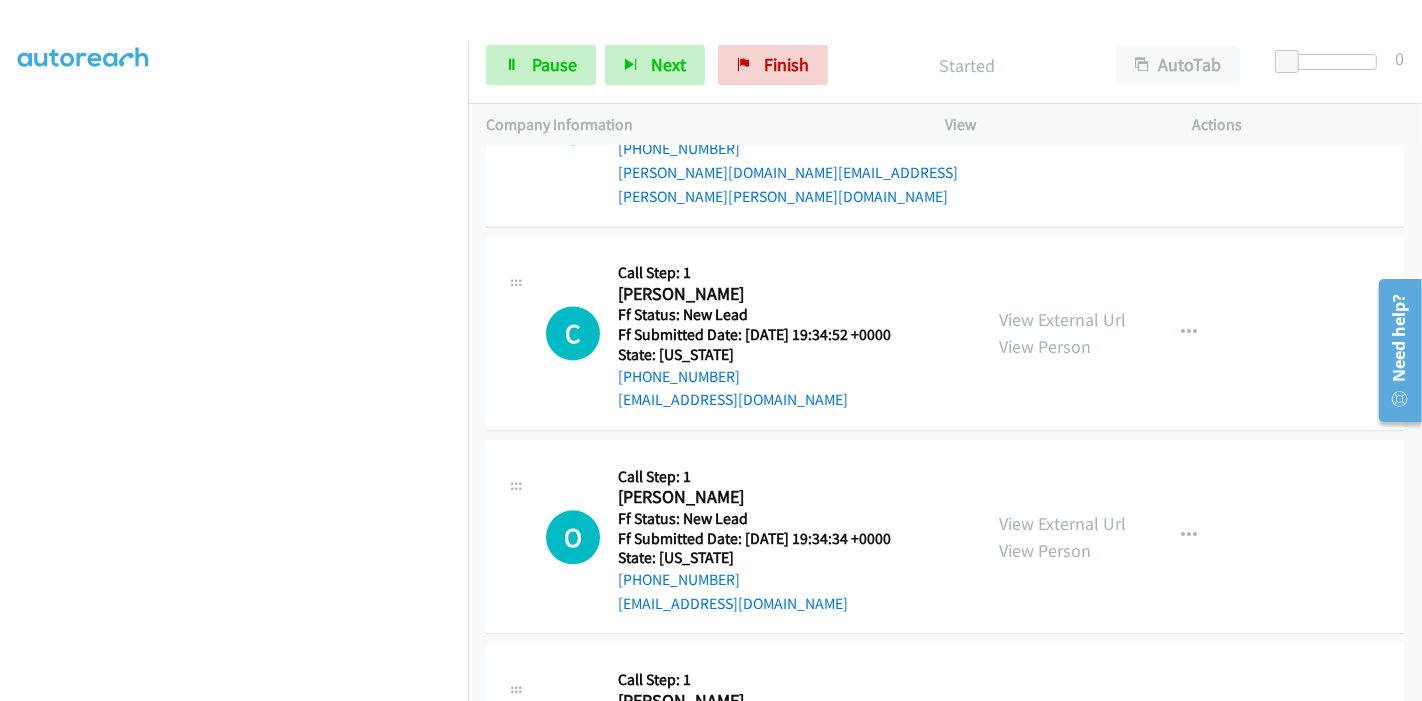 scroll, scrollTop: 3540, scrollLeft: 0, axis: vertical 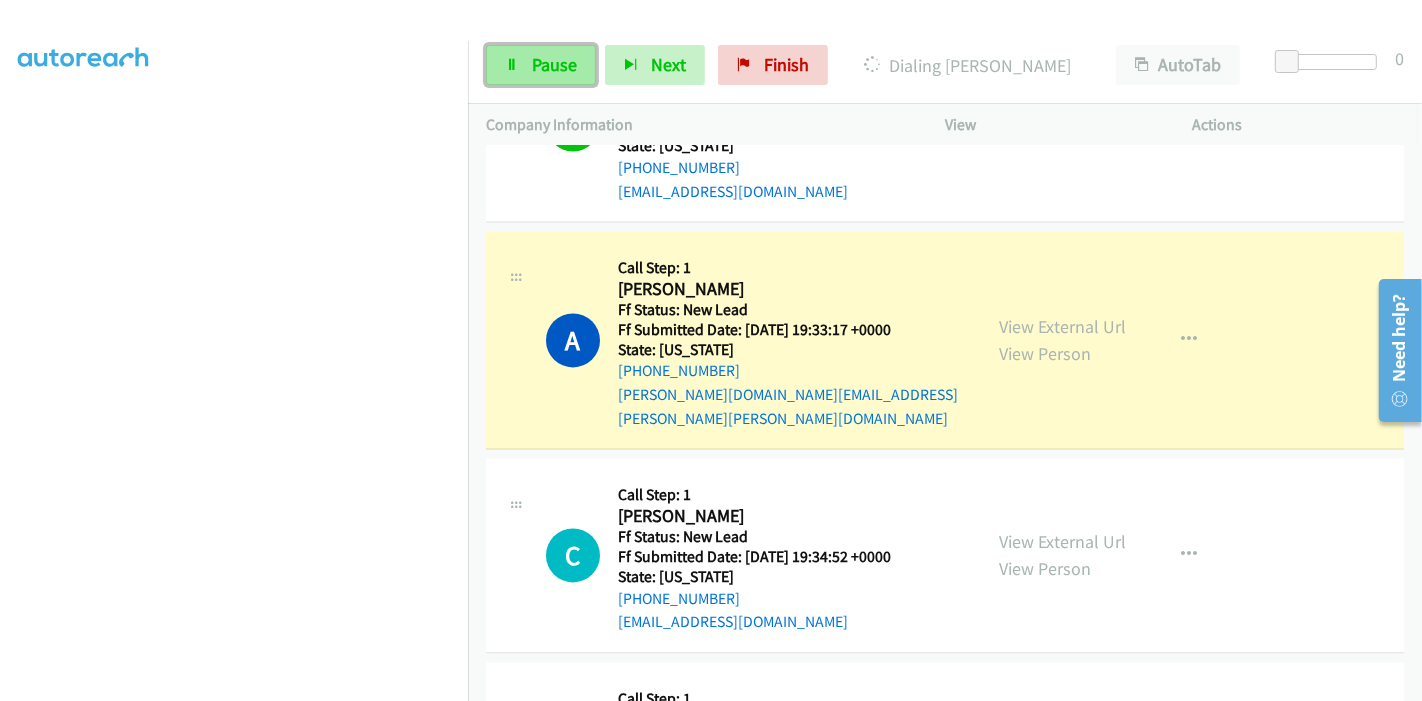 click on "Pause" at bounding box center [554, 64] 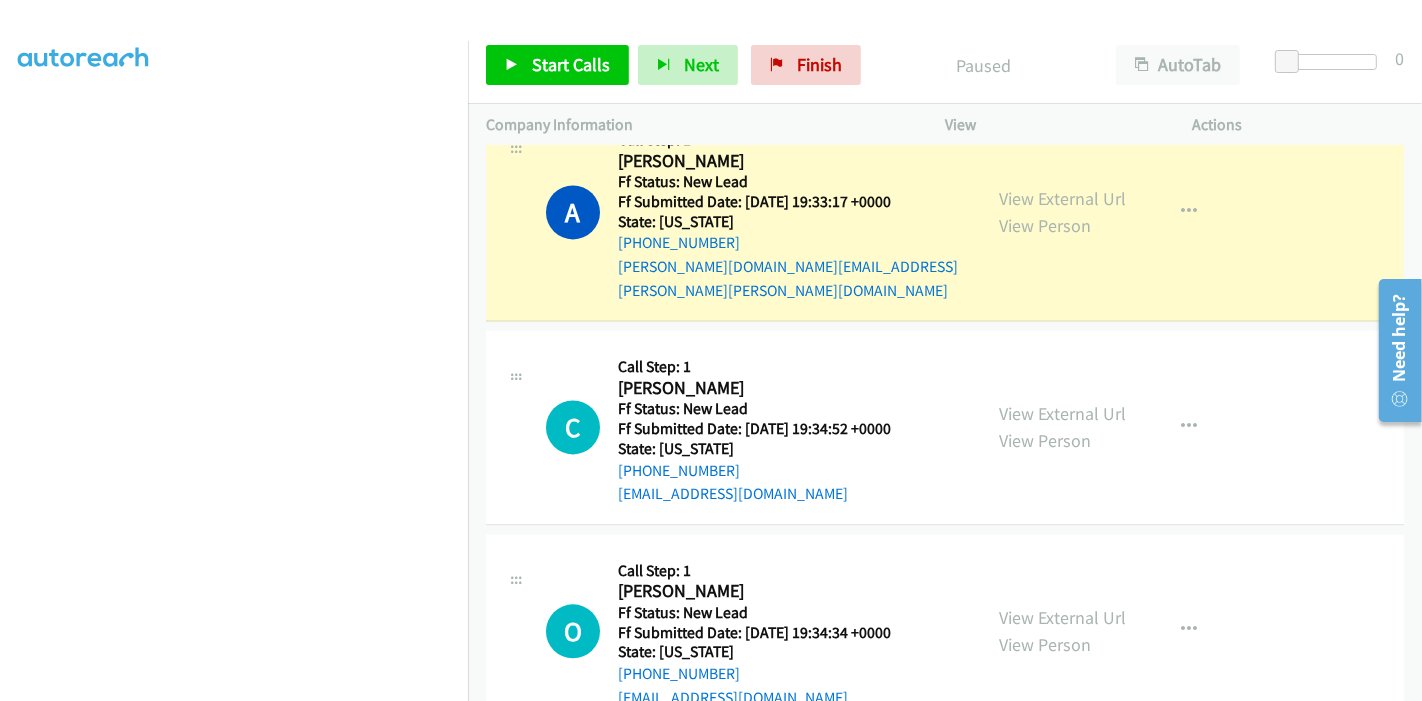 scroll, scrollTop: 3762, scrollLeft: 0, axis: vertical 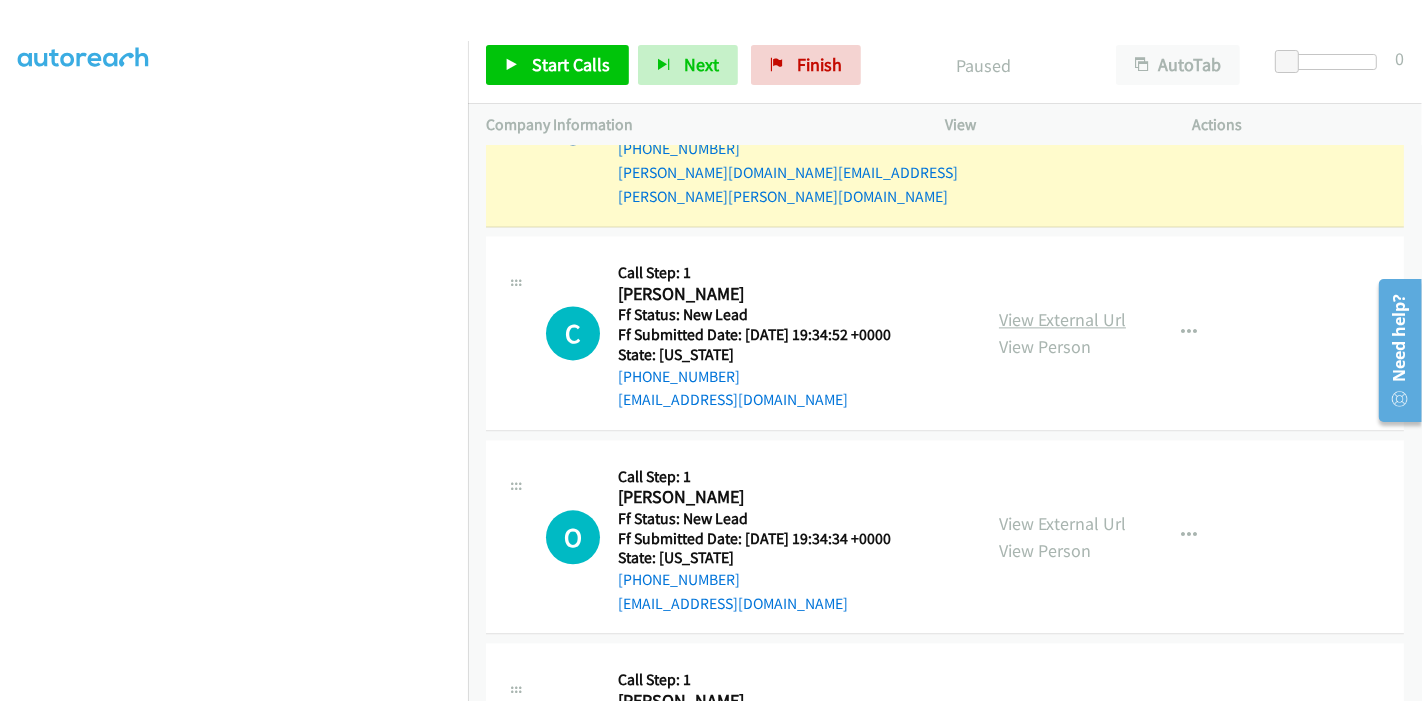 click on "View External Url" at bounding box center [1062, 319] 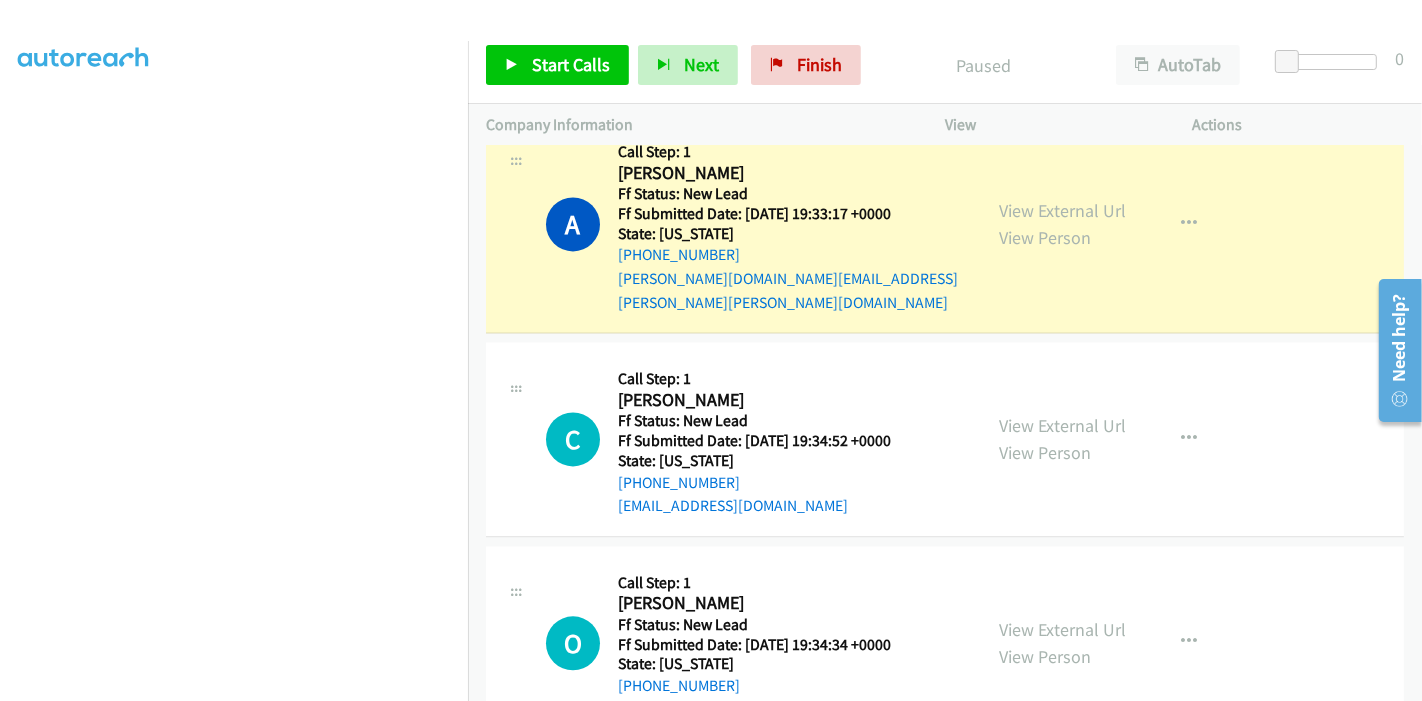 scroll, scrollTop: 3762, scrollLeft: 0, axis: vertical 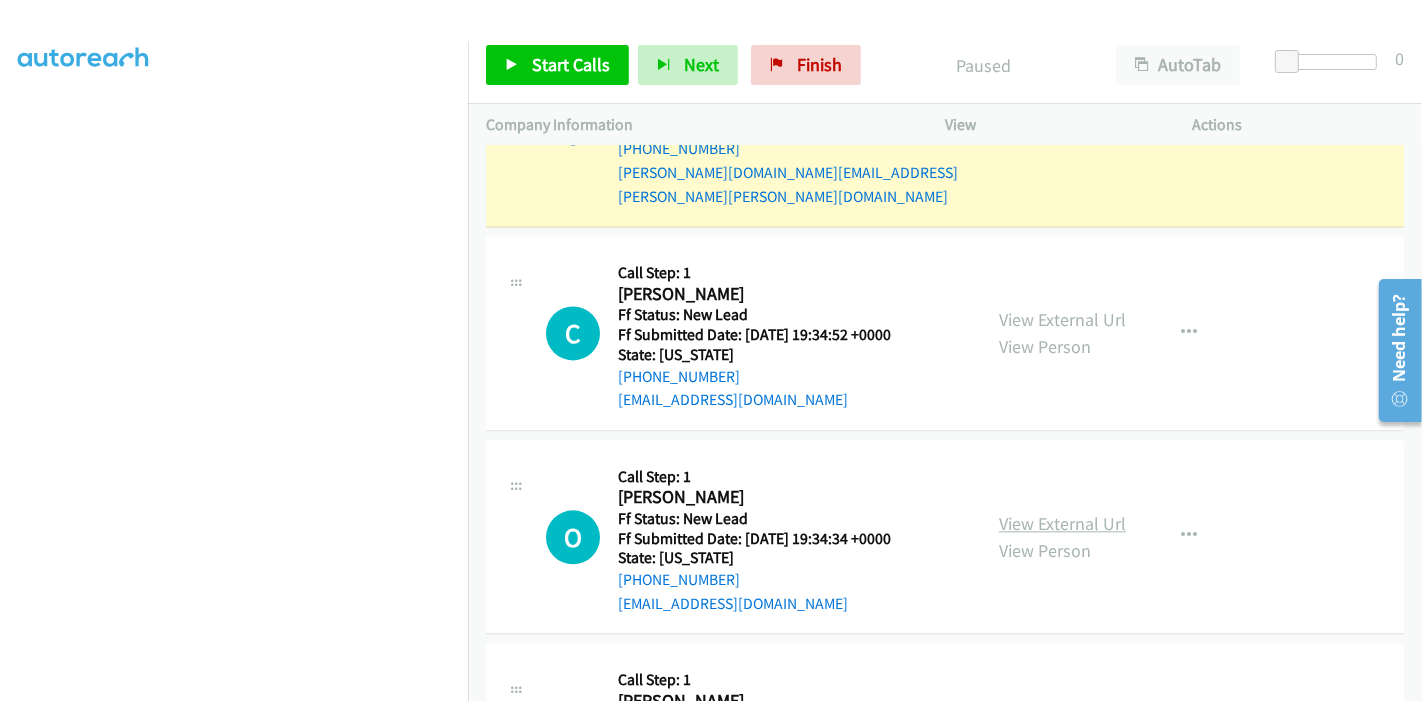 click on "View External Url" at bounding box center (1062, 523) 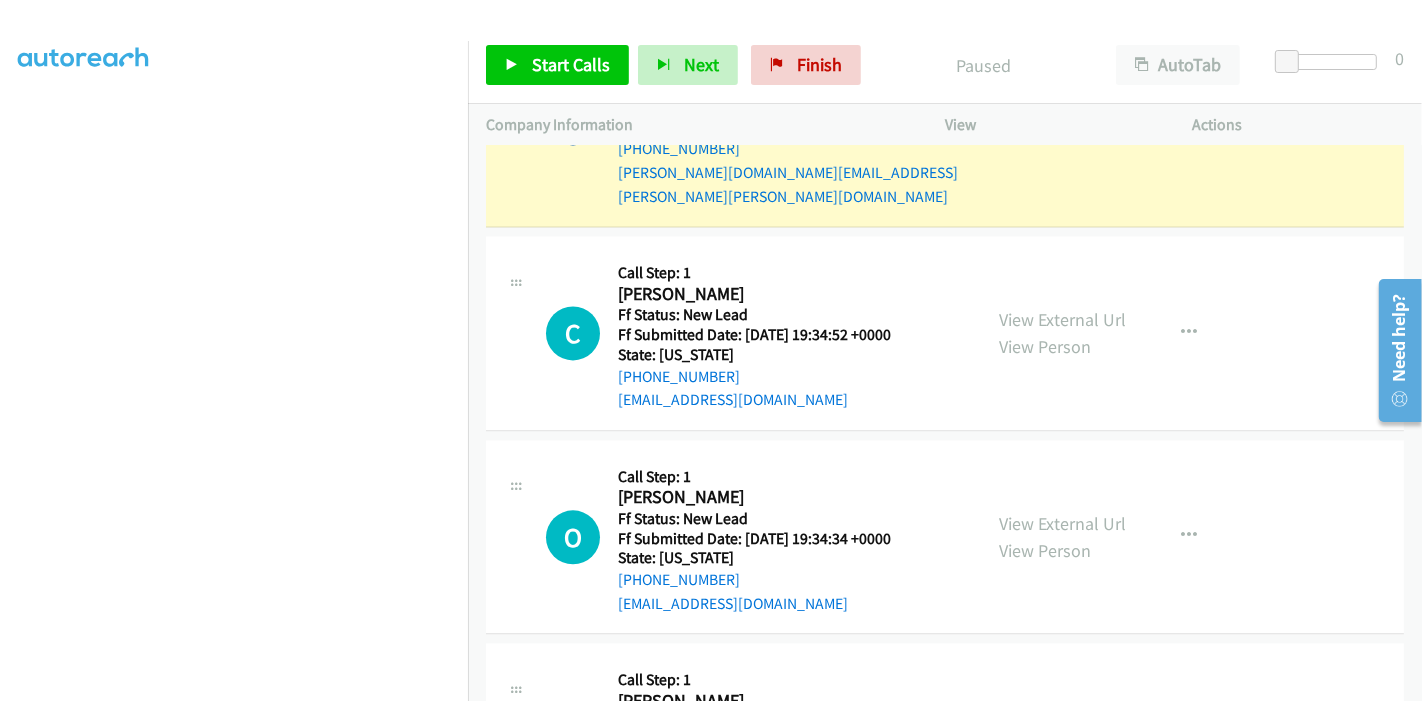 scroll, scrollTop: 3874, scrollLeft: 0, axis: vertical 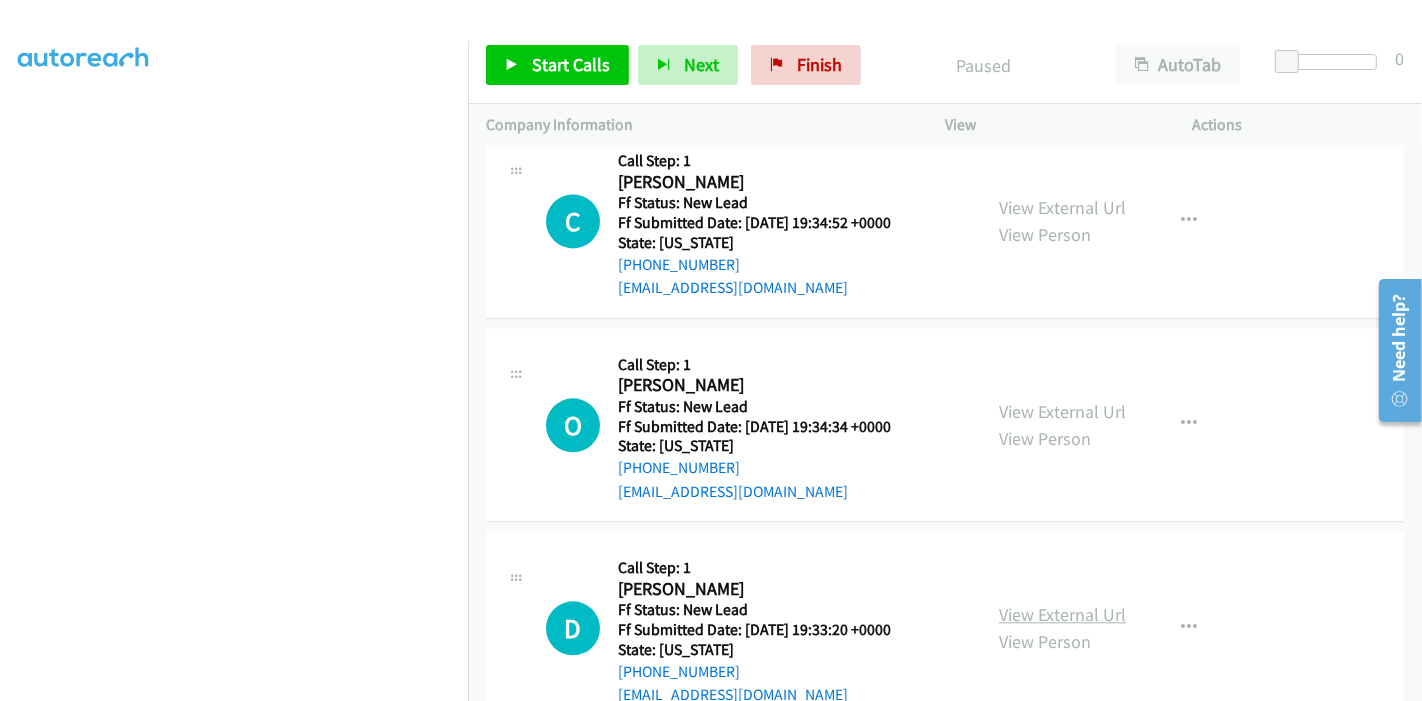 click on "View External Url" at bounding box center [1062, 614] 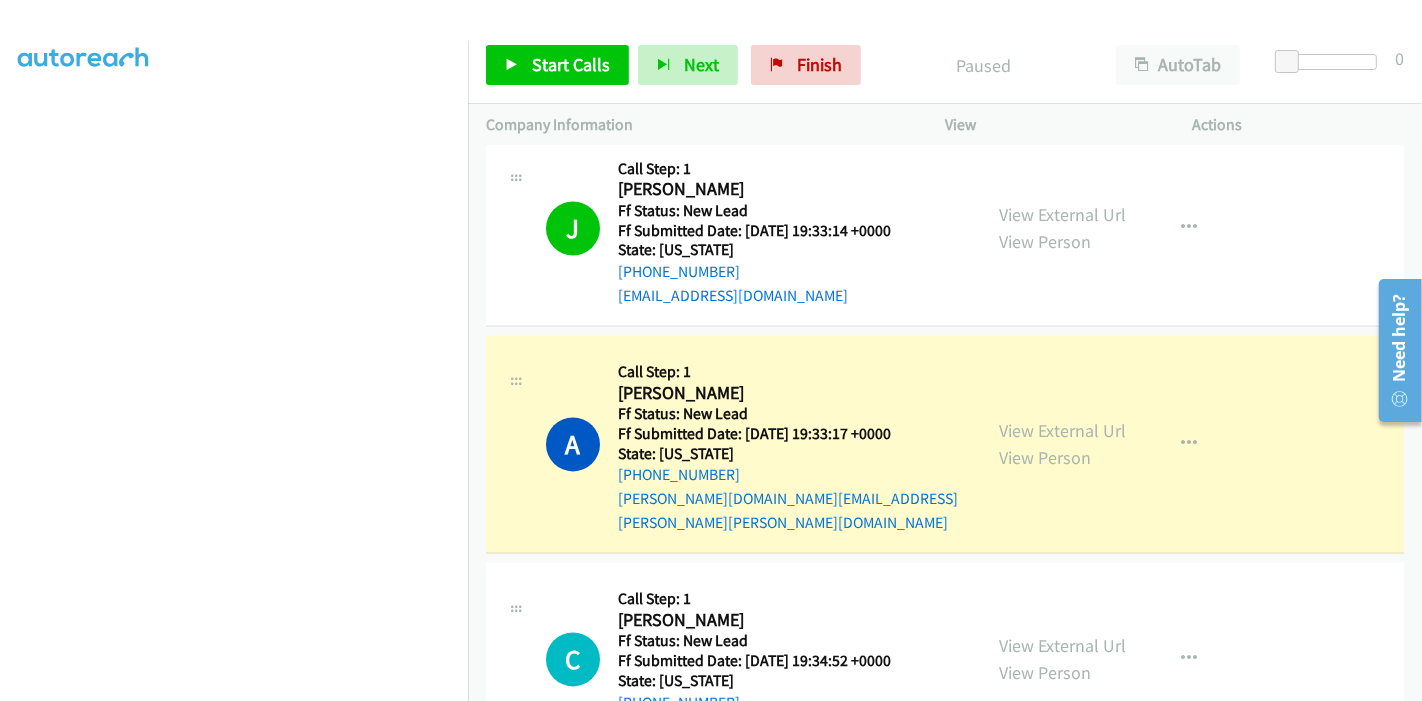 scroll, scrollTop: 3429, scrollLeft: 0, axis: vertical 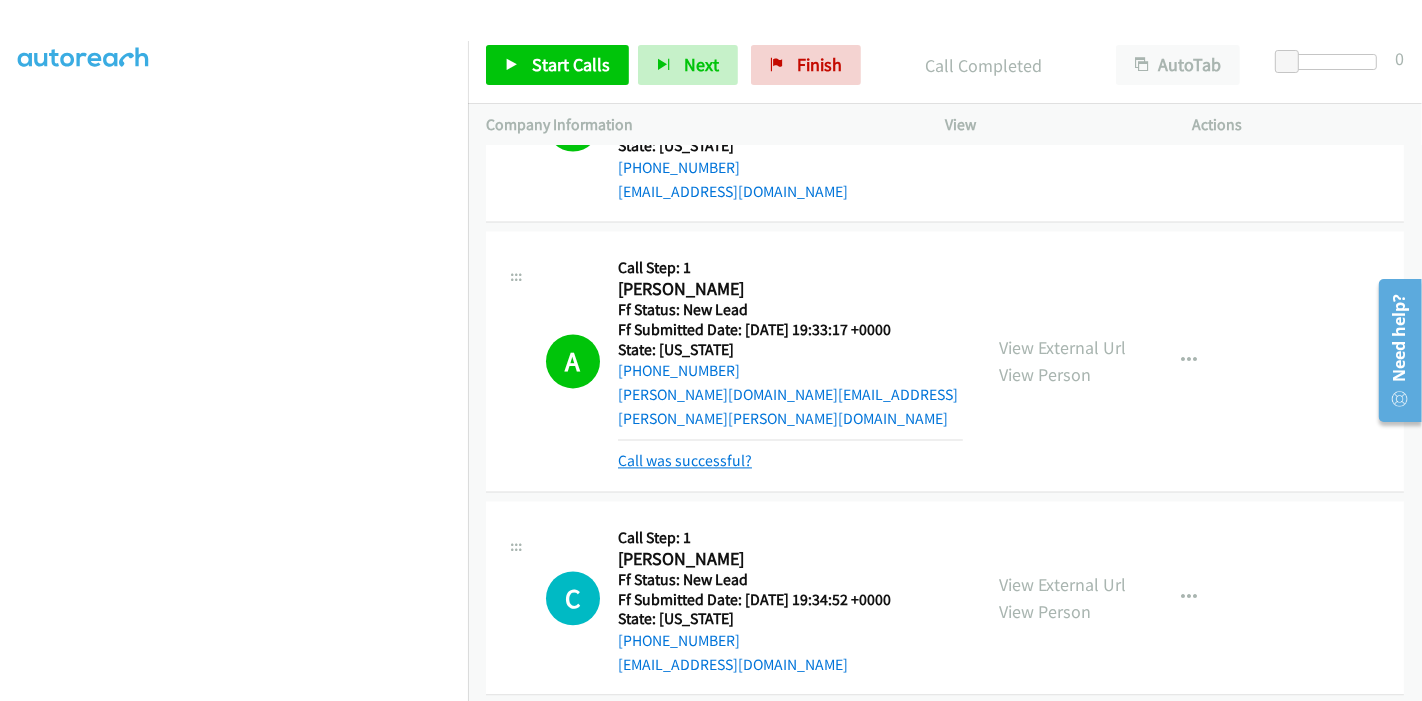 click on "Call was successful?" at bounding box center (685, 460) 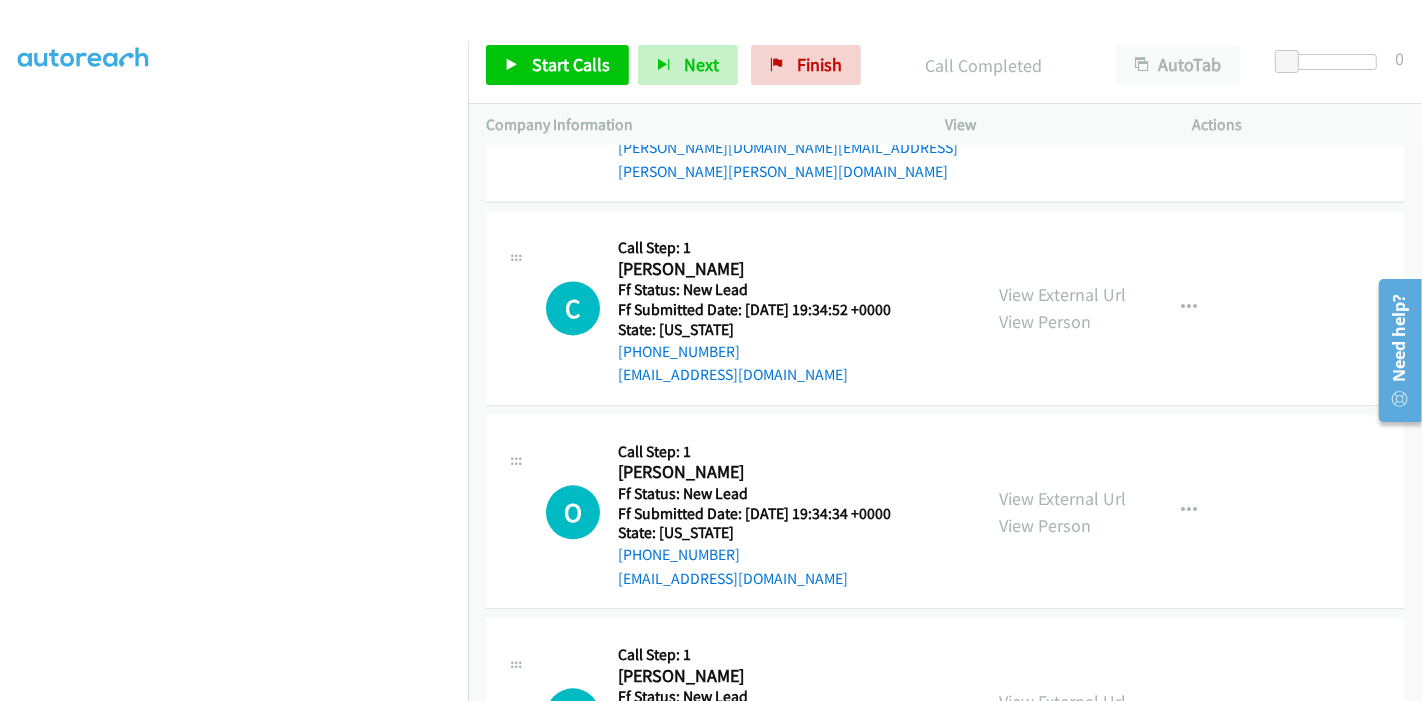 scroll, scrollTop: 3651, scrollLeft: 0, axis: vertical 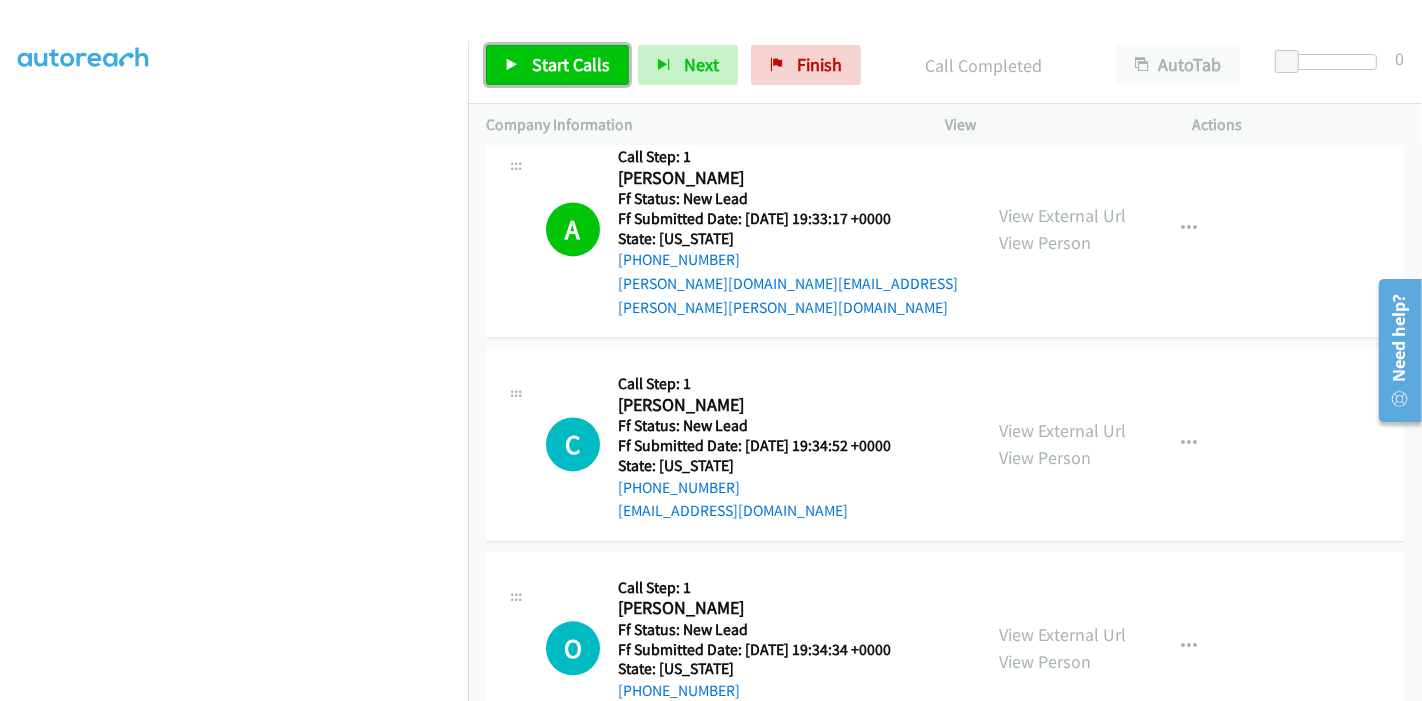 click on "Start Calls" at bounding box center (557, 65) 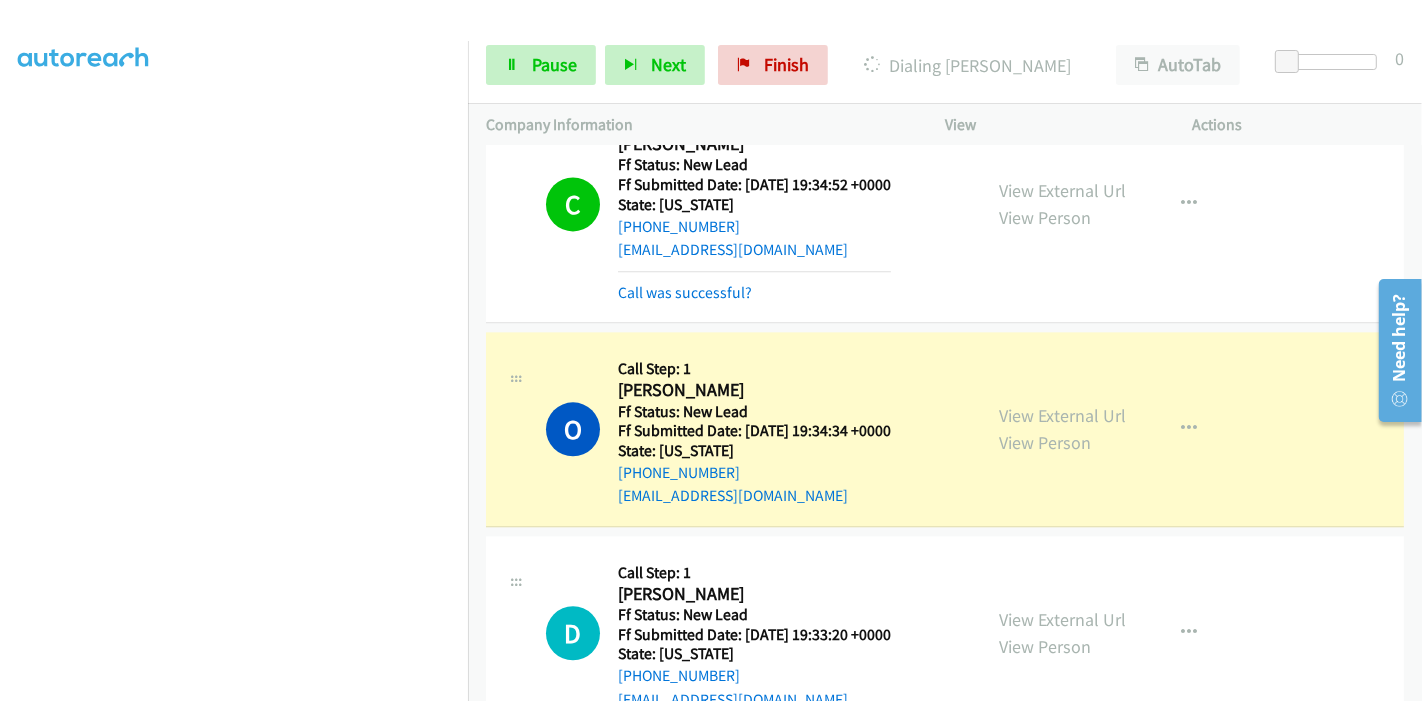 scroll, scrollTop: 3916, scrollLeft: 0, axis: vertical 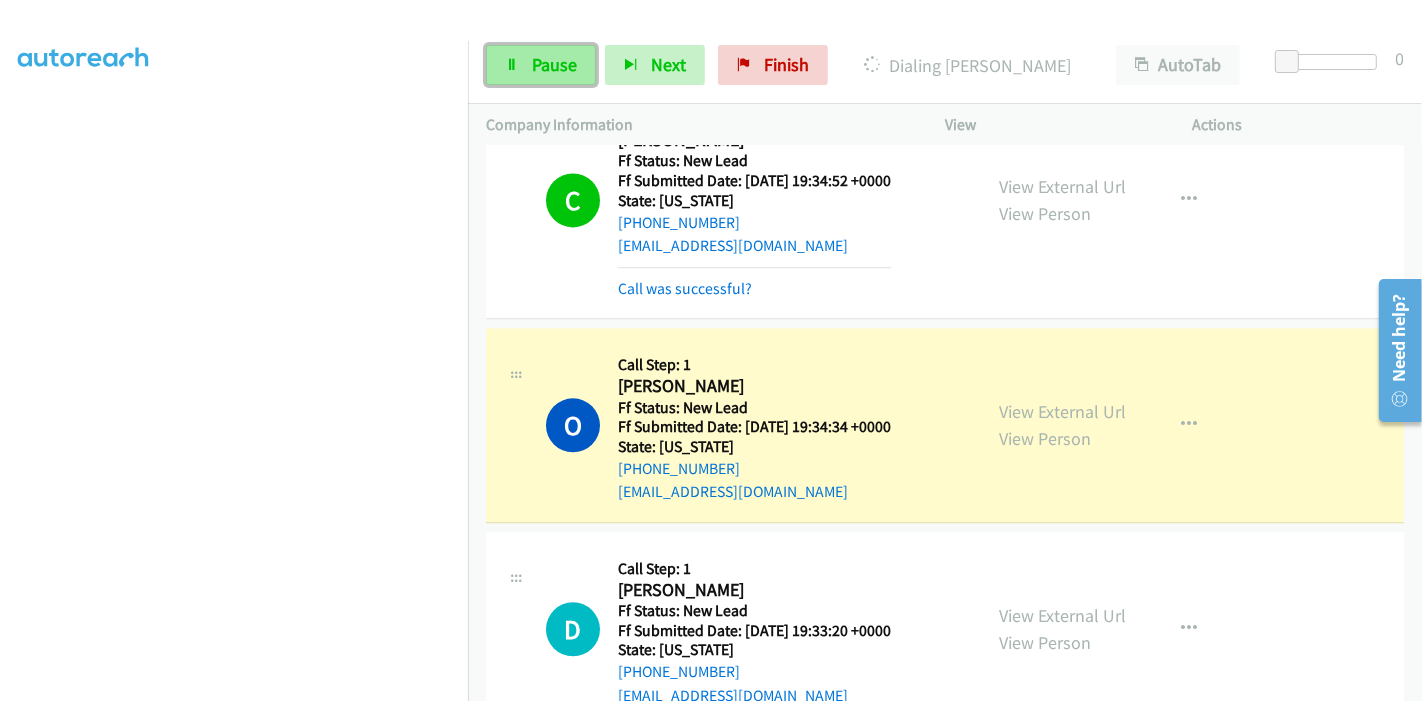 click on "Pause" at bounding box center (541, 65) 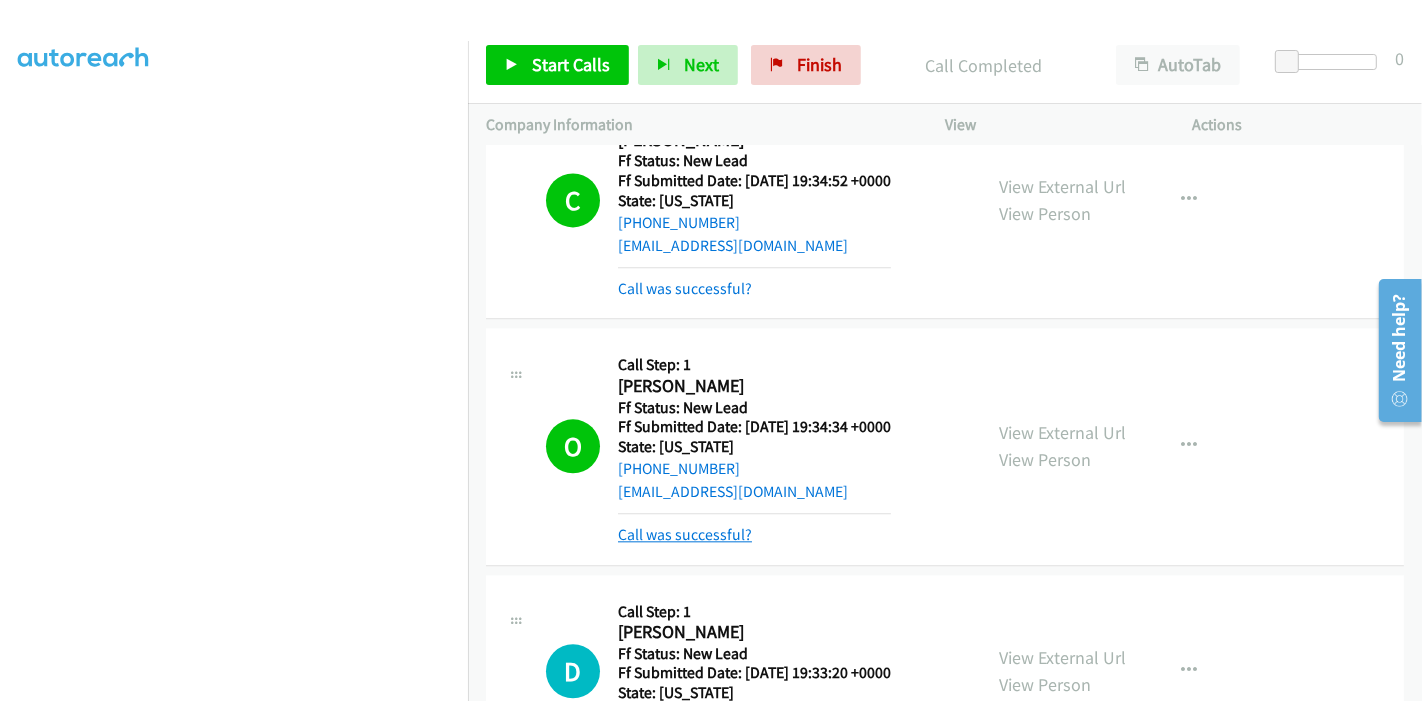 click on "Call was successful?" at bounding box center [685, 534] 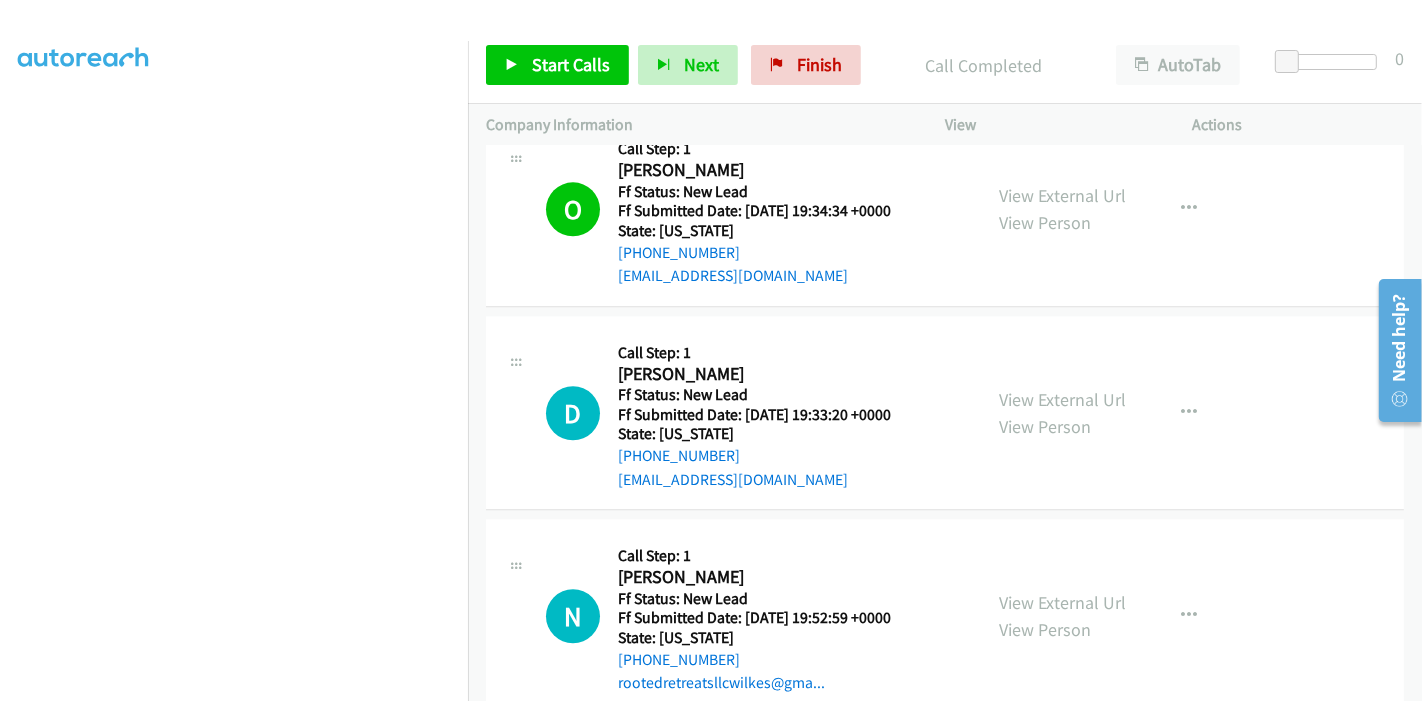 scroll, scrollTop: 4138, scrollLeft: 0, axis: vertical 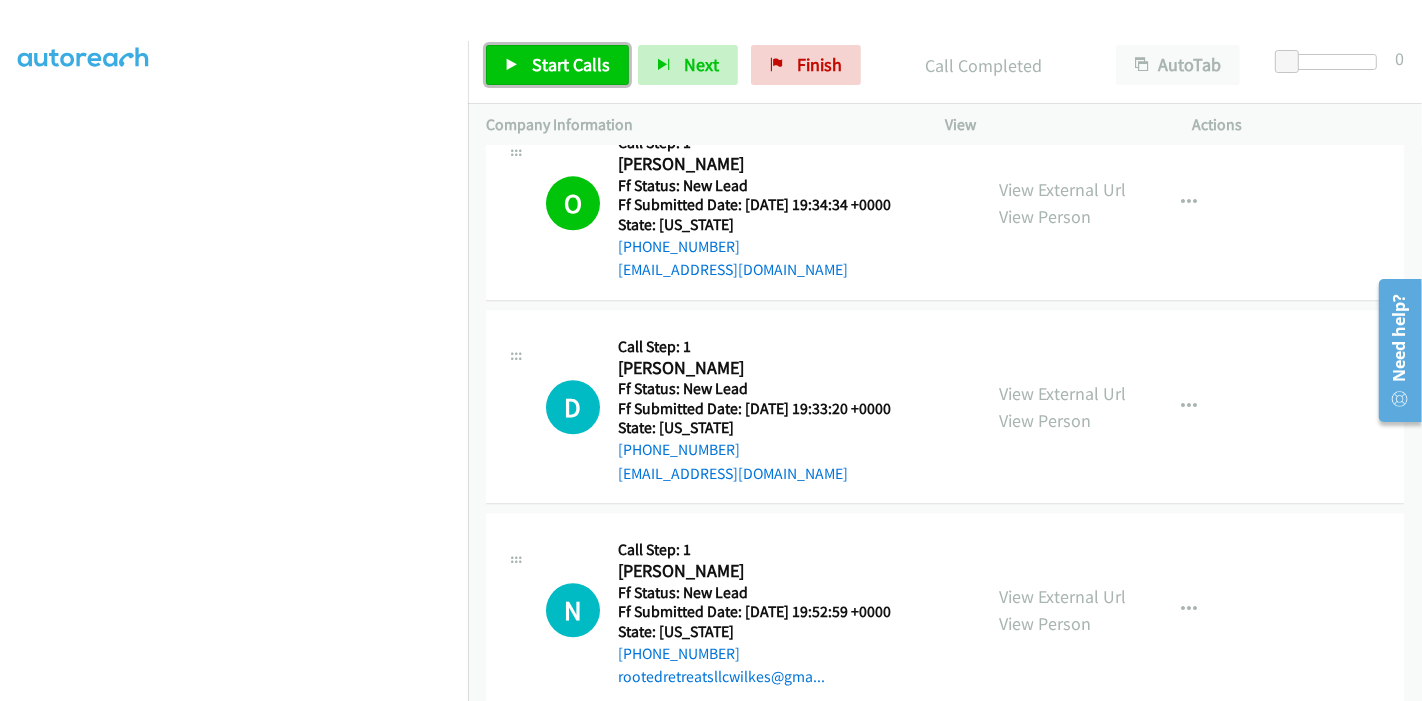 click on "Start Calls" at bounding box center [571, 64] 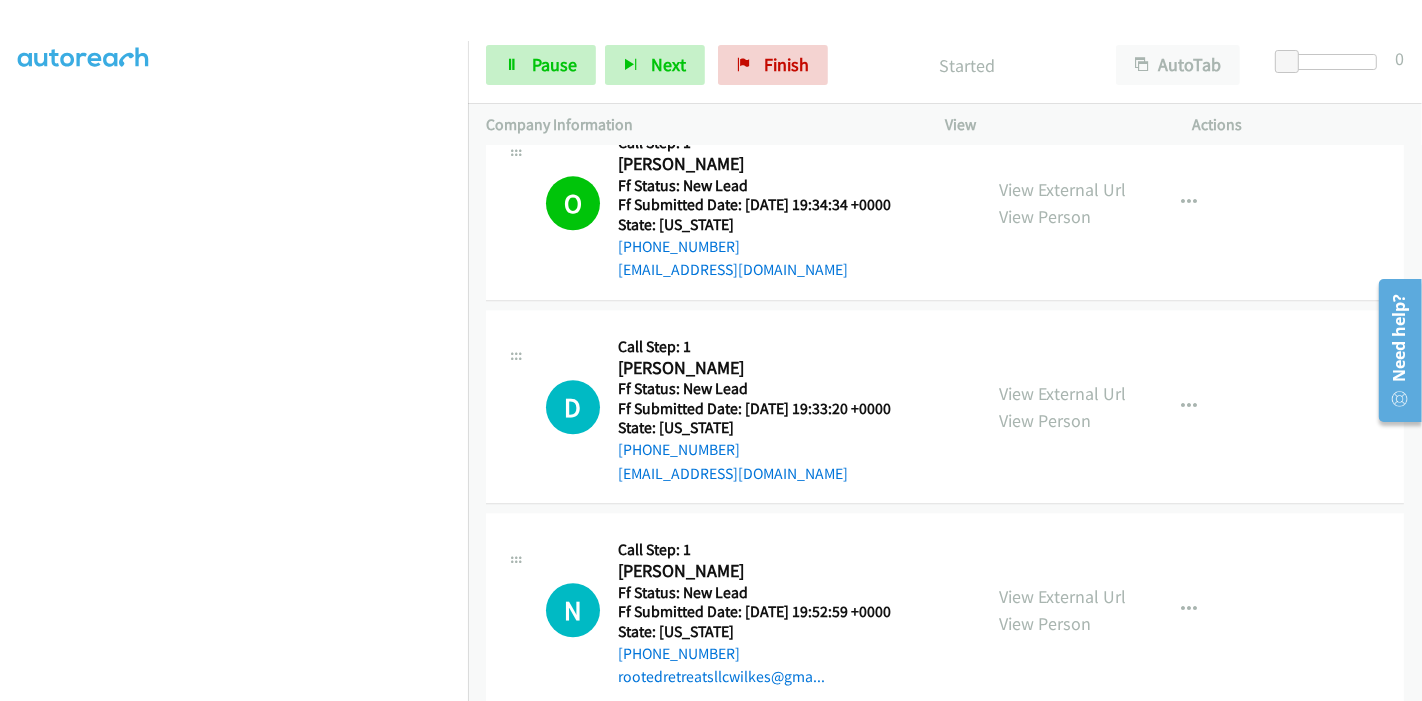 scroll, scrollTop: 4027, scrollLeft: 0, axis: vertical 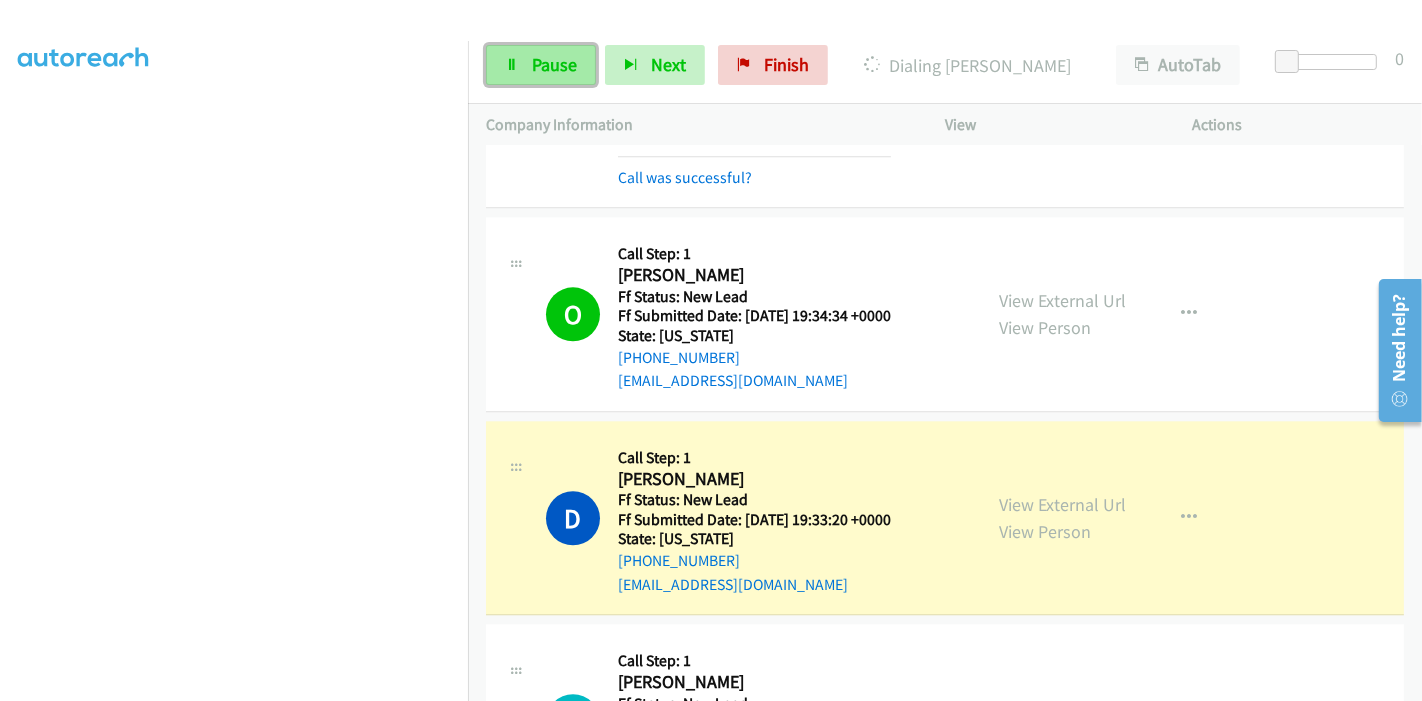 click on "Pause" at bounding box center [554, 64] 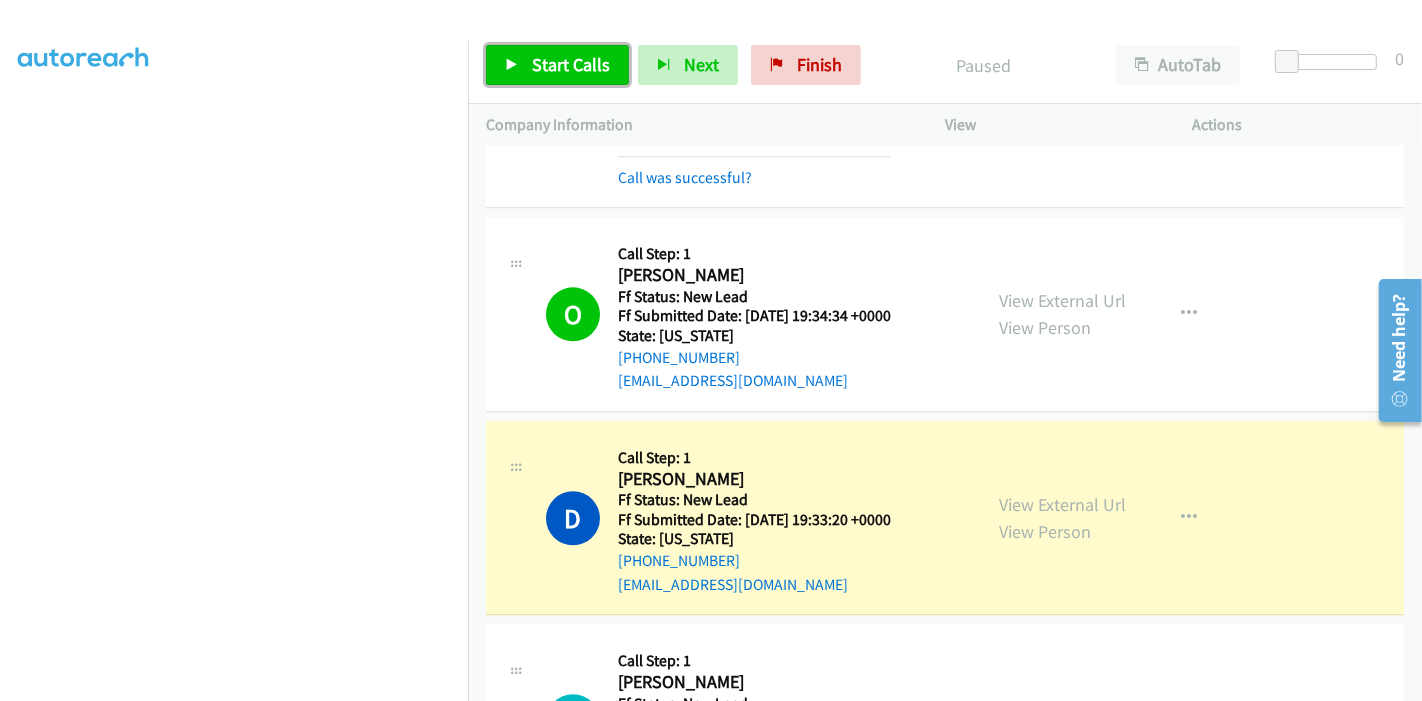click on "Start Calls" at bounding box center [571, 64] 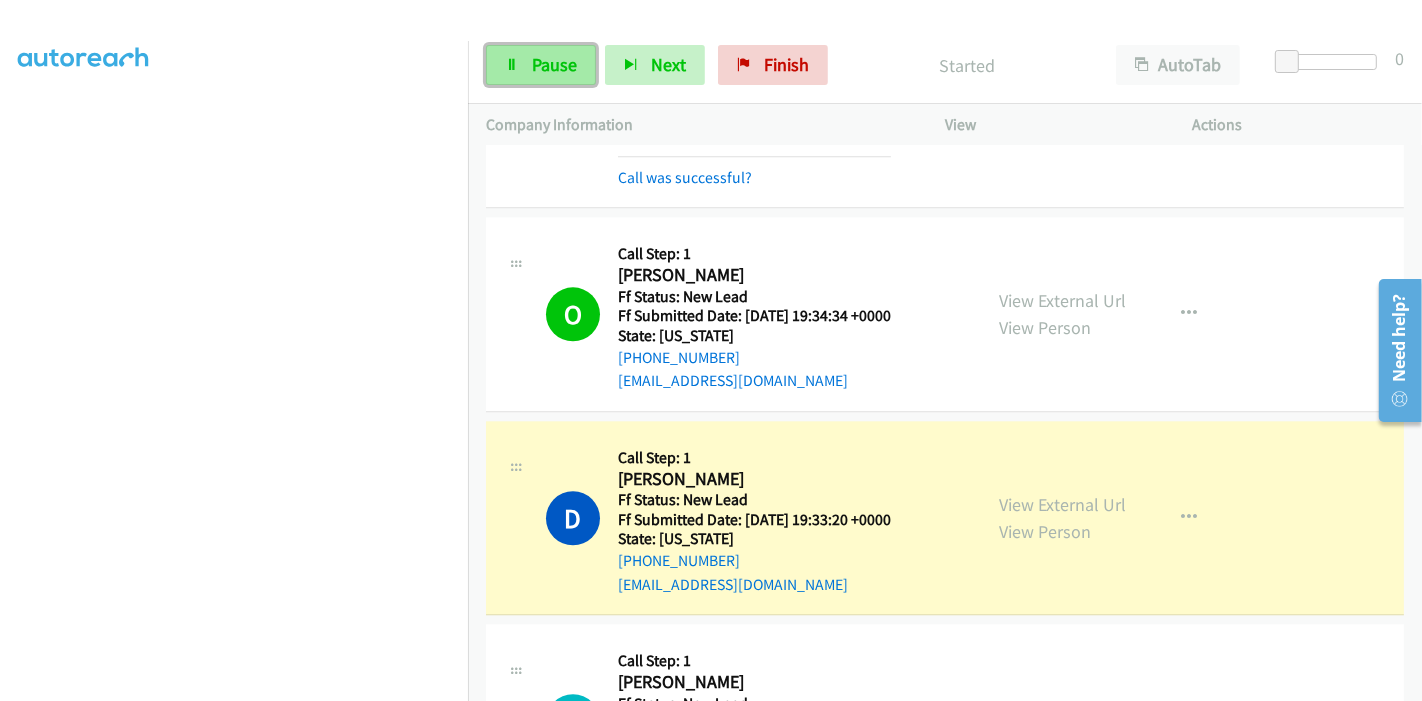 click on "Pause" at bounding box center [554, 64] 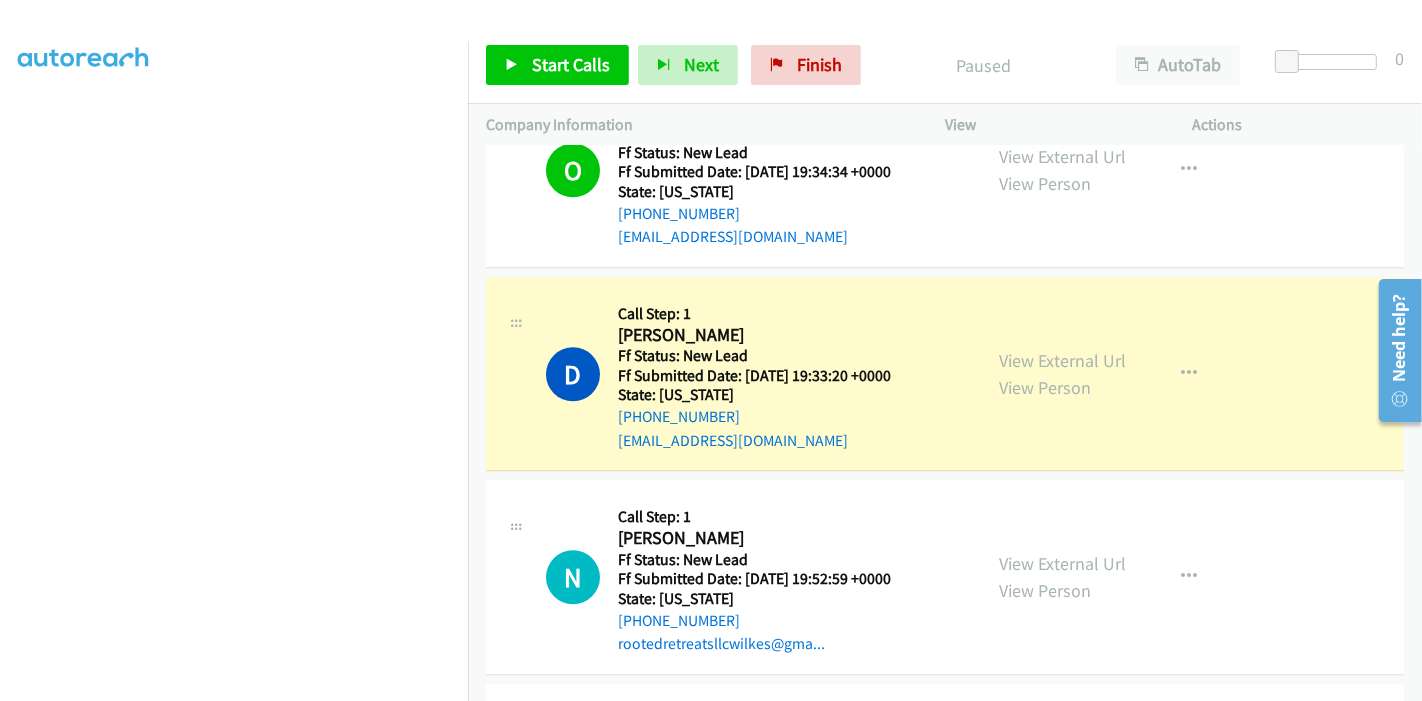 scroll, scrollTop: 3932, scrollLeft: 0, axis: vertical 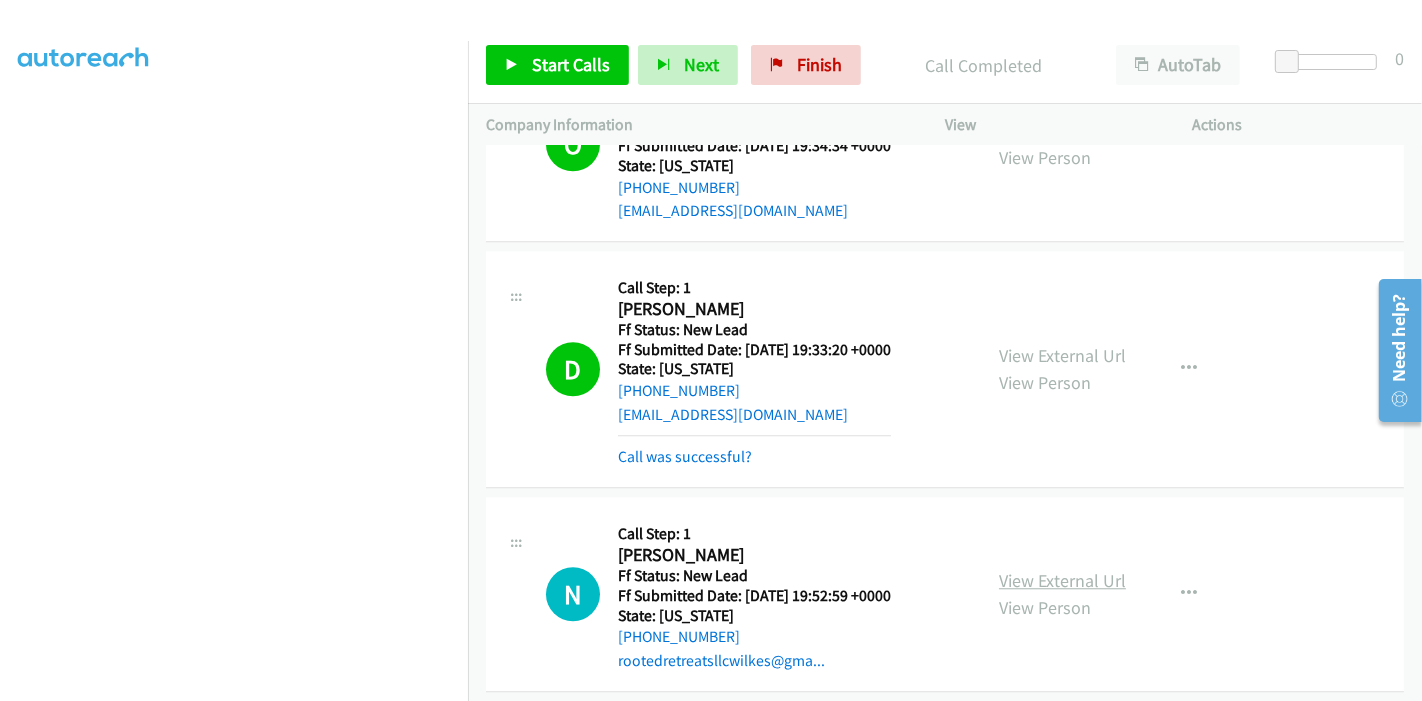 click on "View External Url" at bounding box center (1062, 580) 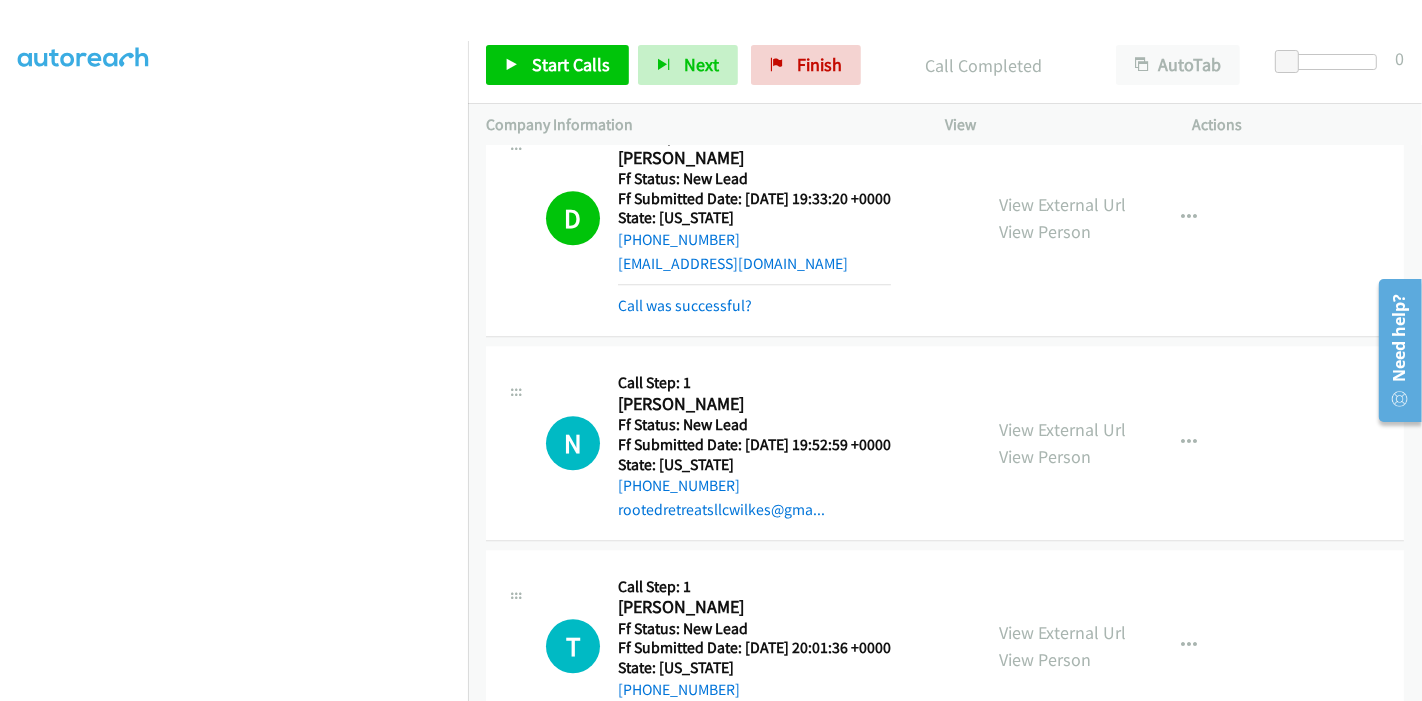 scroll, scrollTop: 4419, scrollLeft: 0, axis: vertical 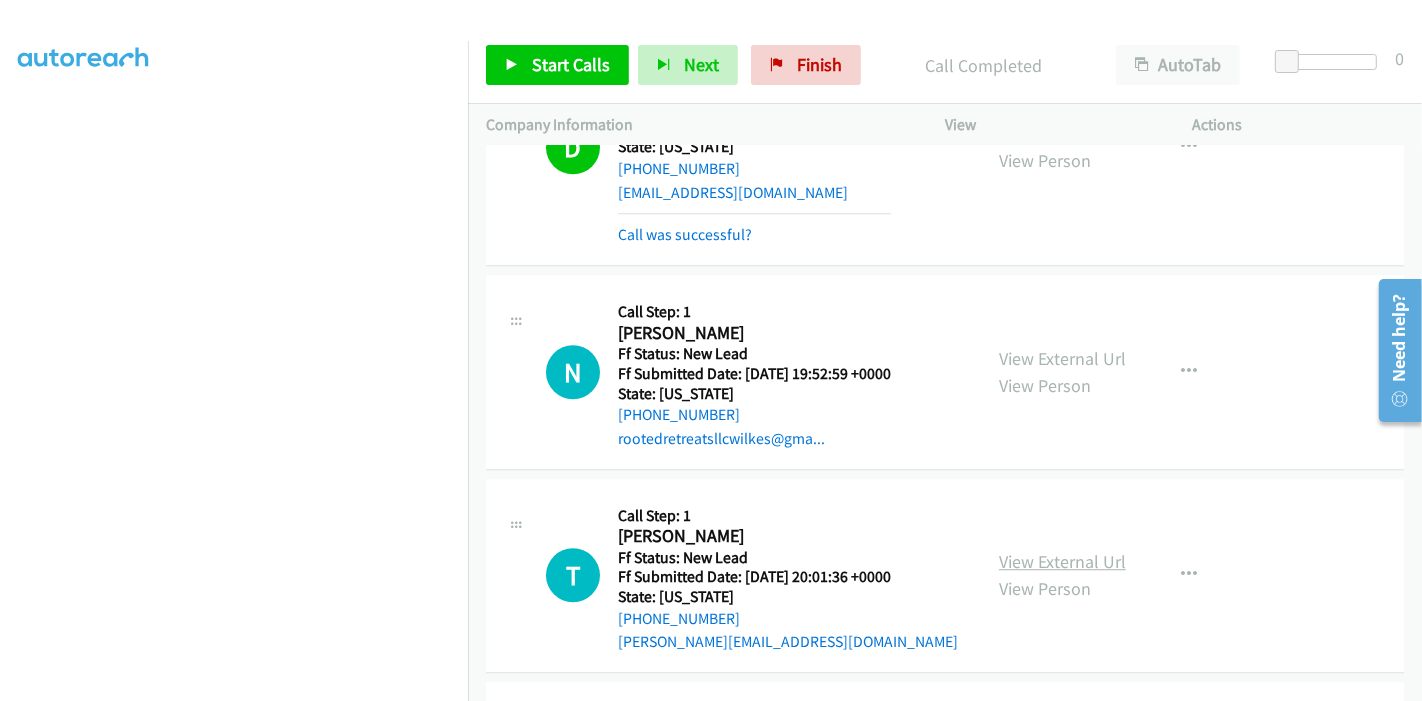 click on "View External Url" at bounding box center [1062, 561] 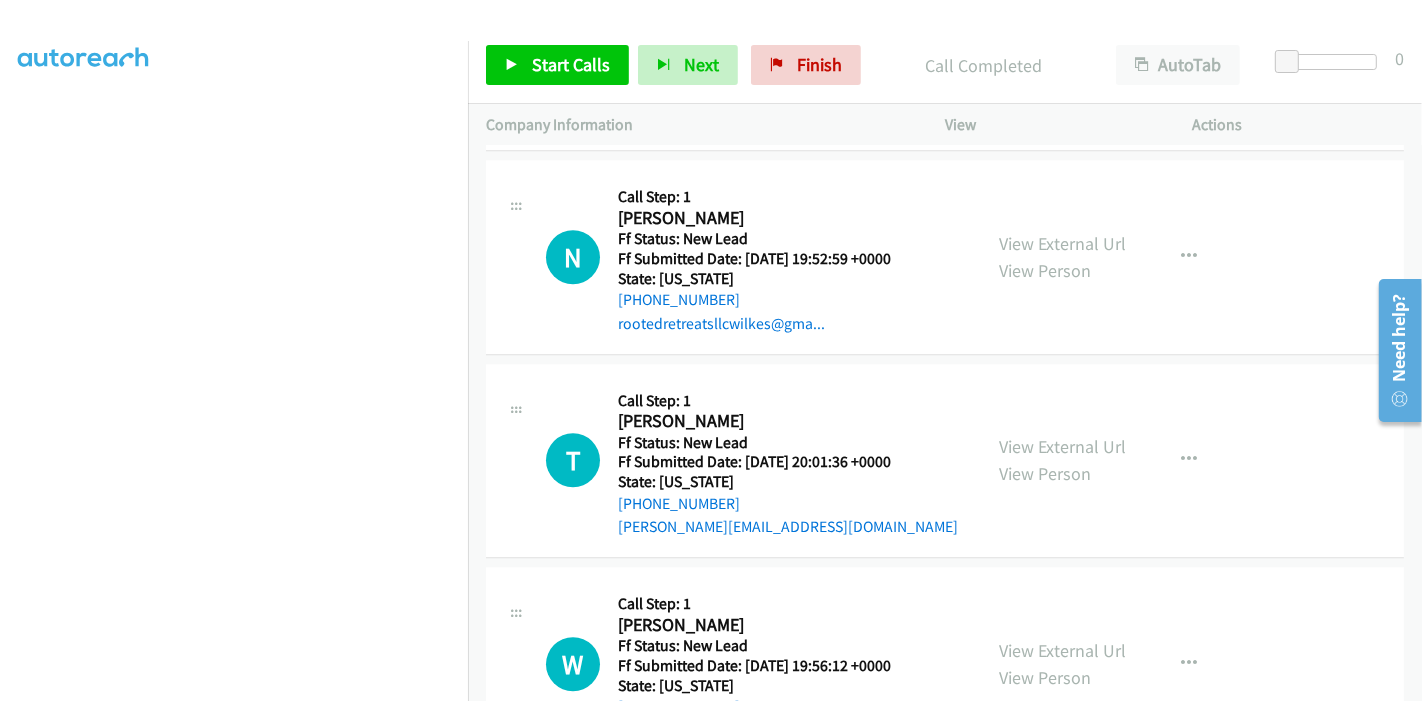 scroll, scrollTop: 4641, scrollLeft: 0, axis: vertical 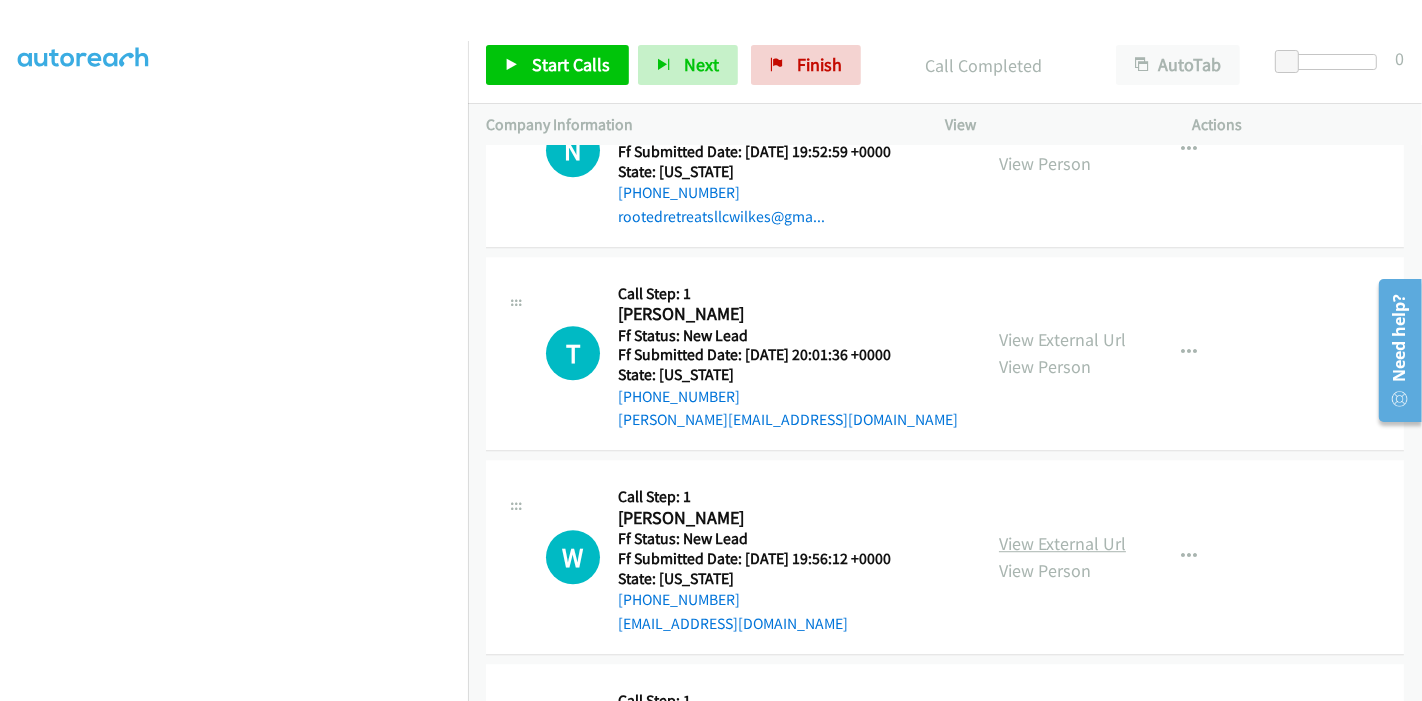 click on "View External Url" at bounding box center [1062, 543] 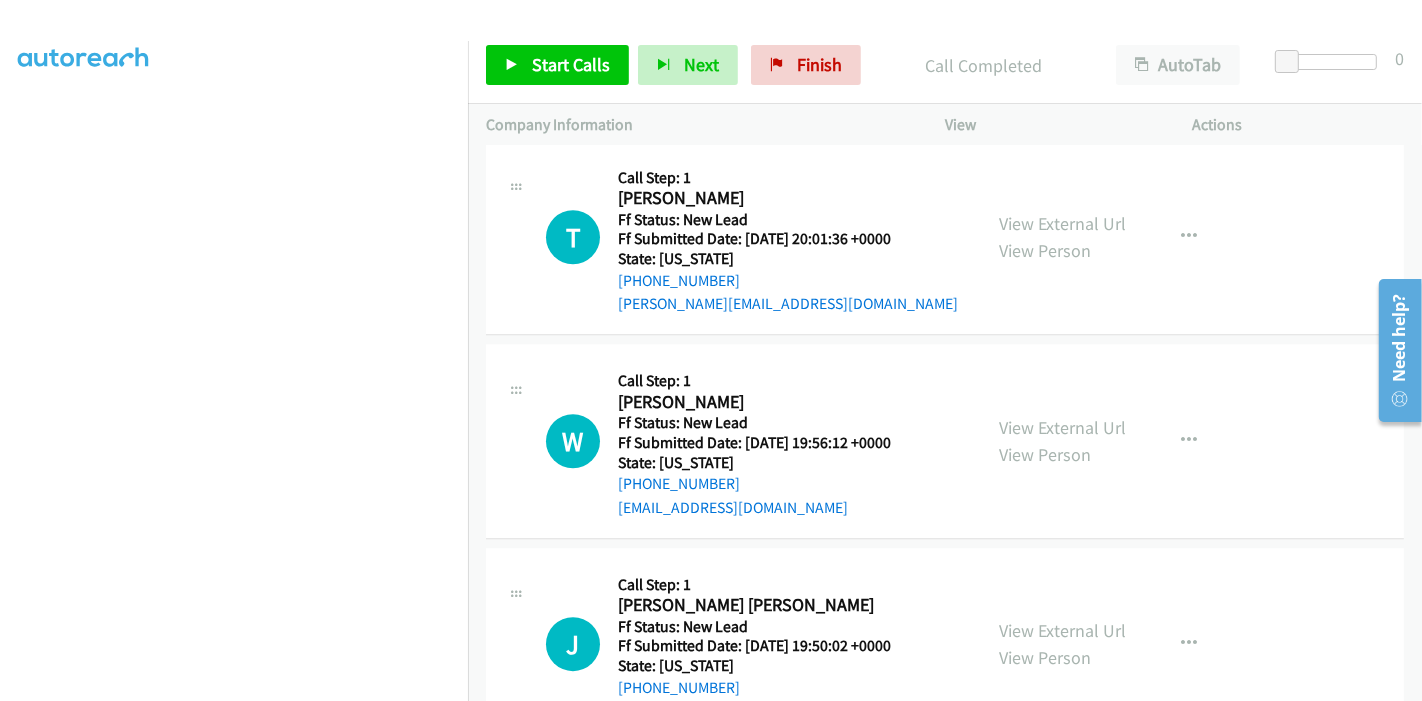 scroll, scrollTop: 4974, scrollLeft: 0, axis: vertical 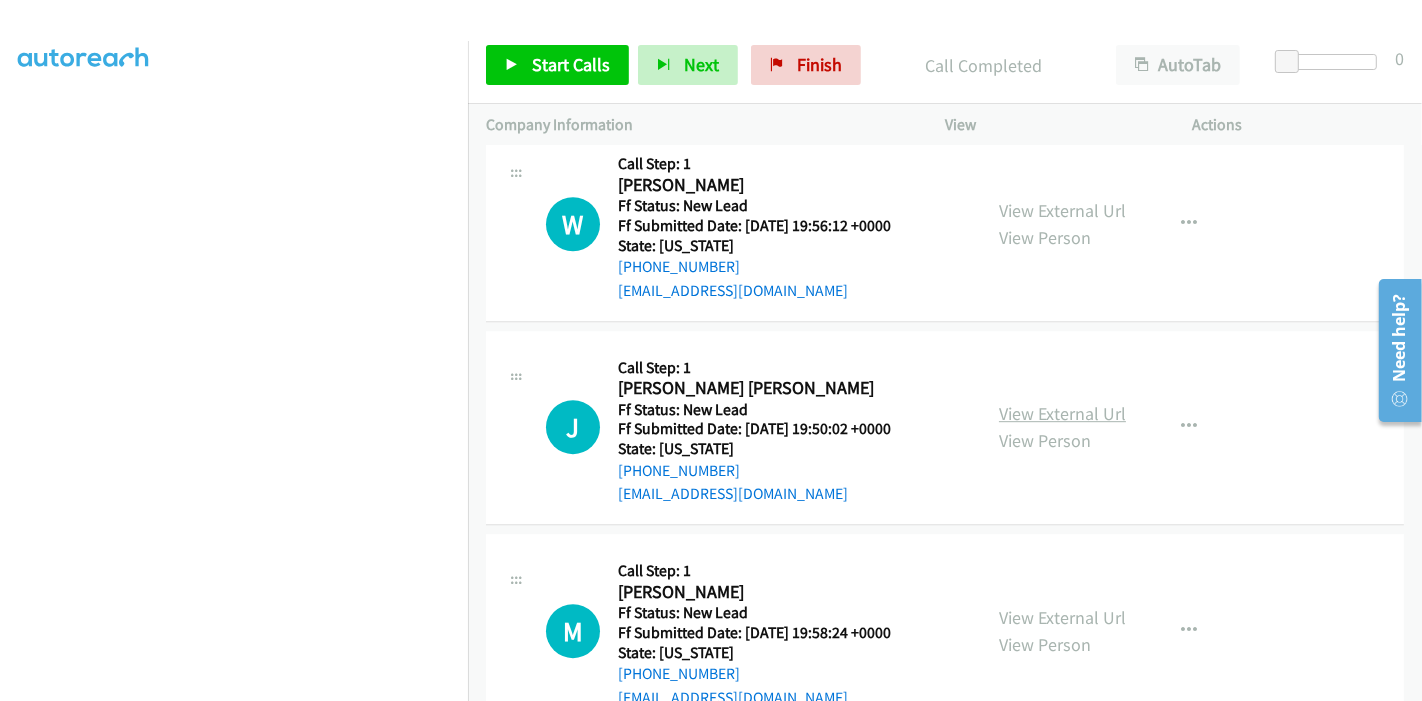 click on "View External Url" at bounding box center [1062, 413] 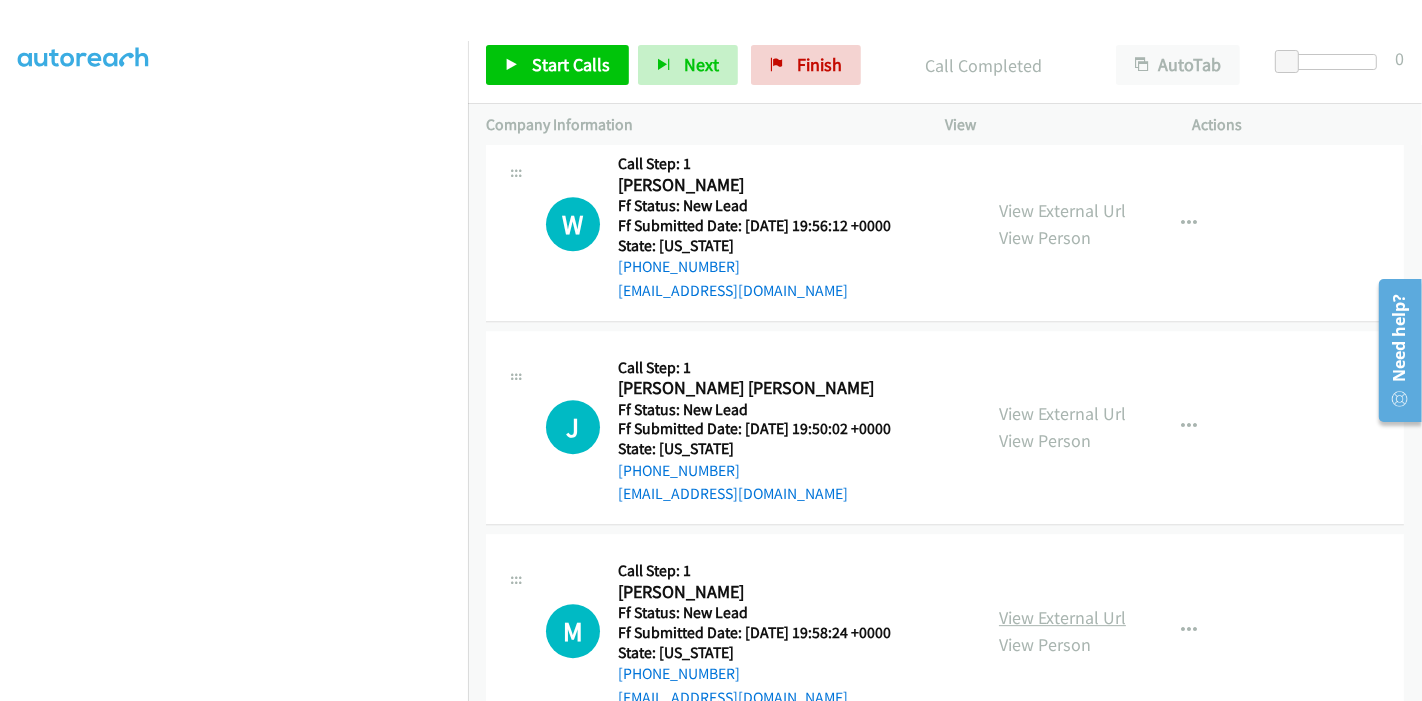 click on "View External Url" at bounding box center (1062, 617) 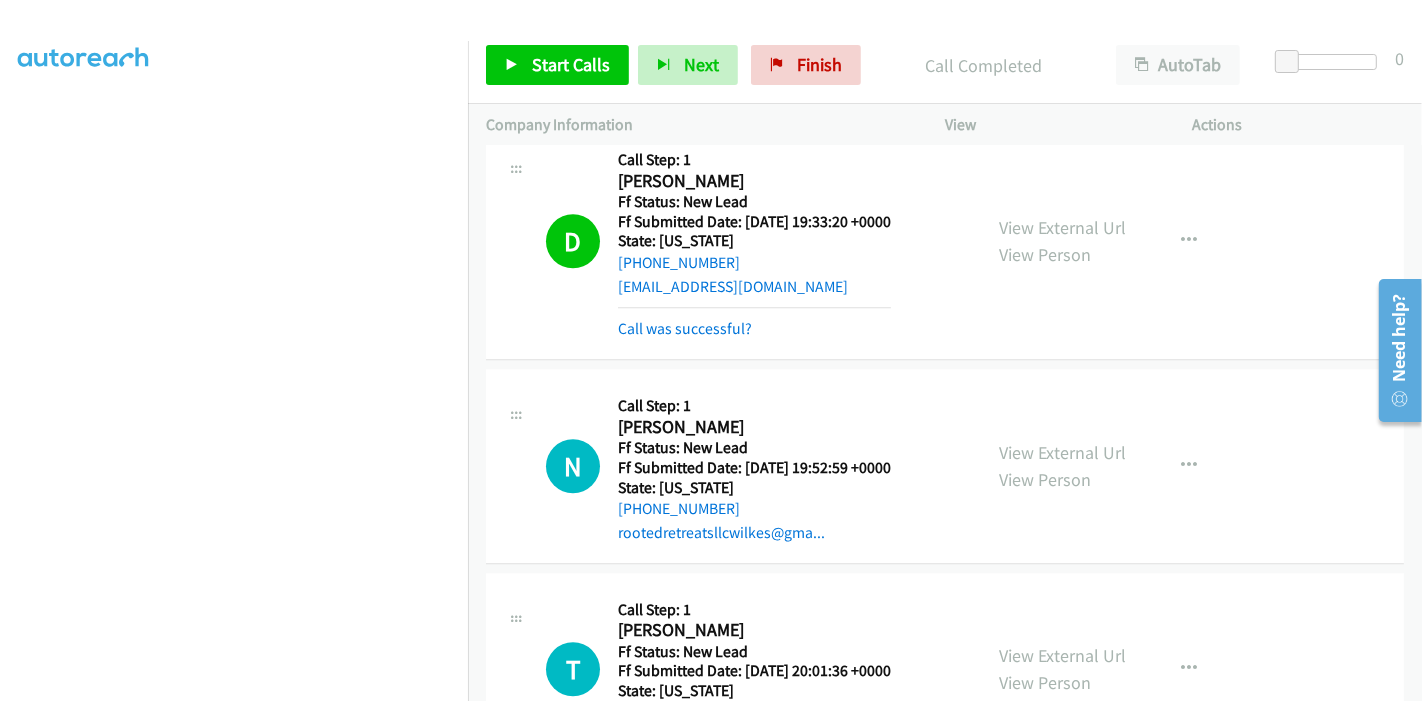 scroll, scrollTop: 4197, scrollLeft: 0, axis: vertical 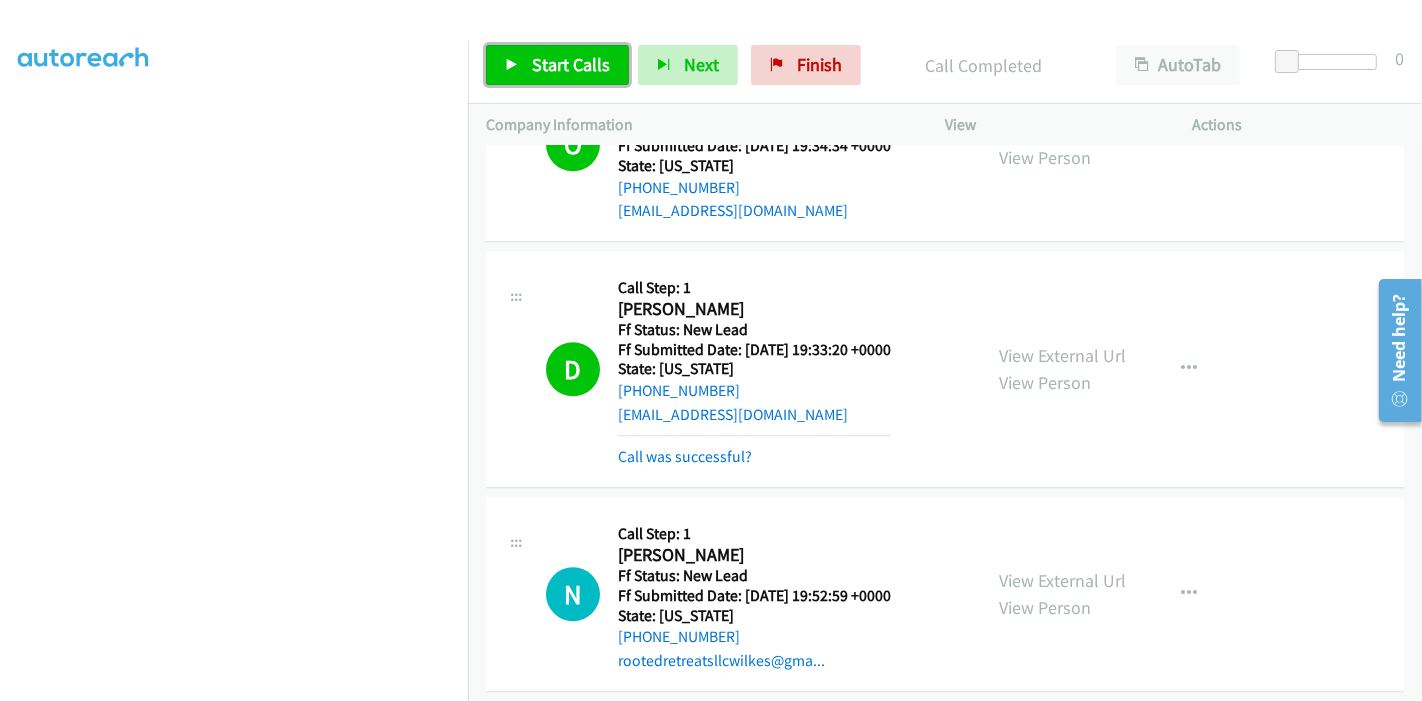click on "Start Calls" at bounding box center (571, 64) 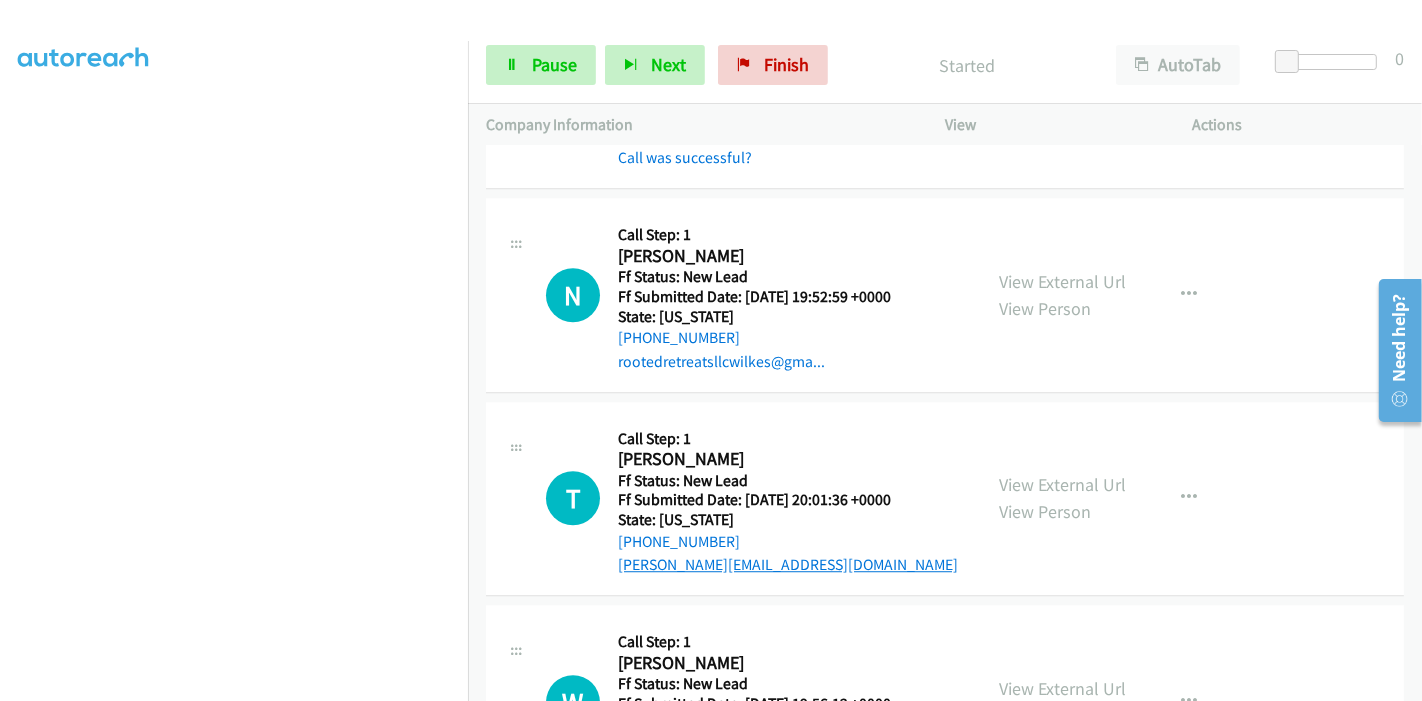 scroll, scrollTop: 4530, scrollLeft: 0, axis: vertical 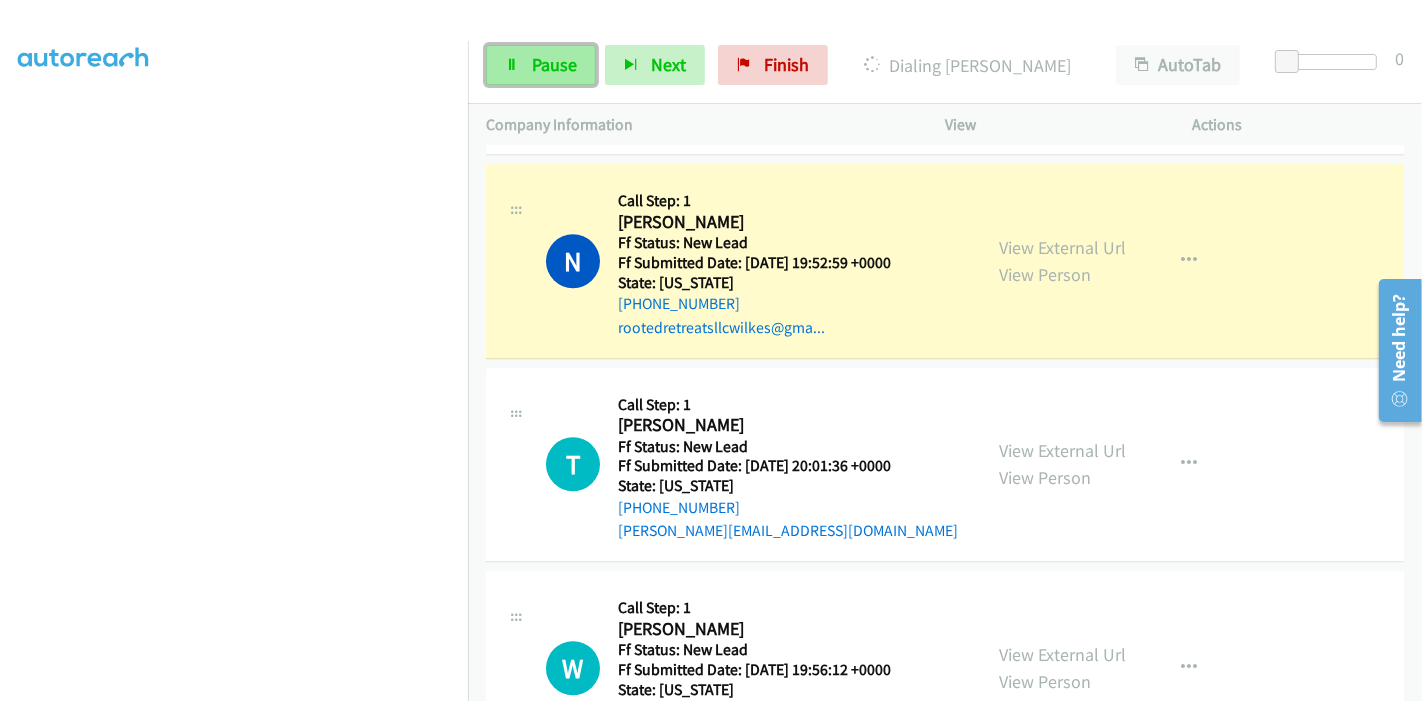 click at bounding box center (512, 66) 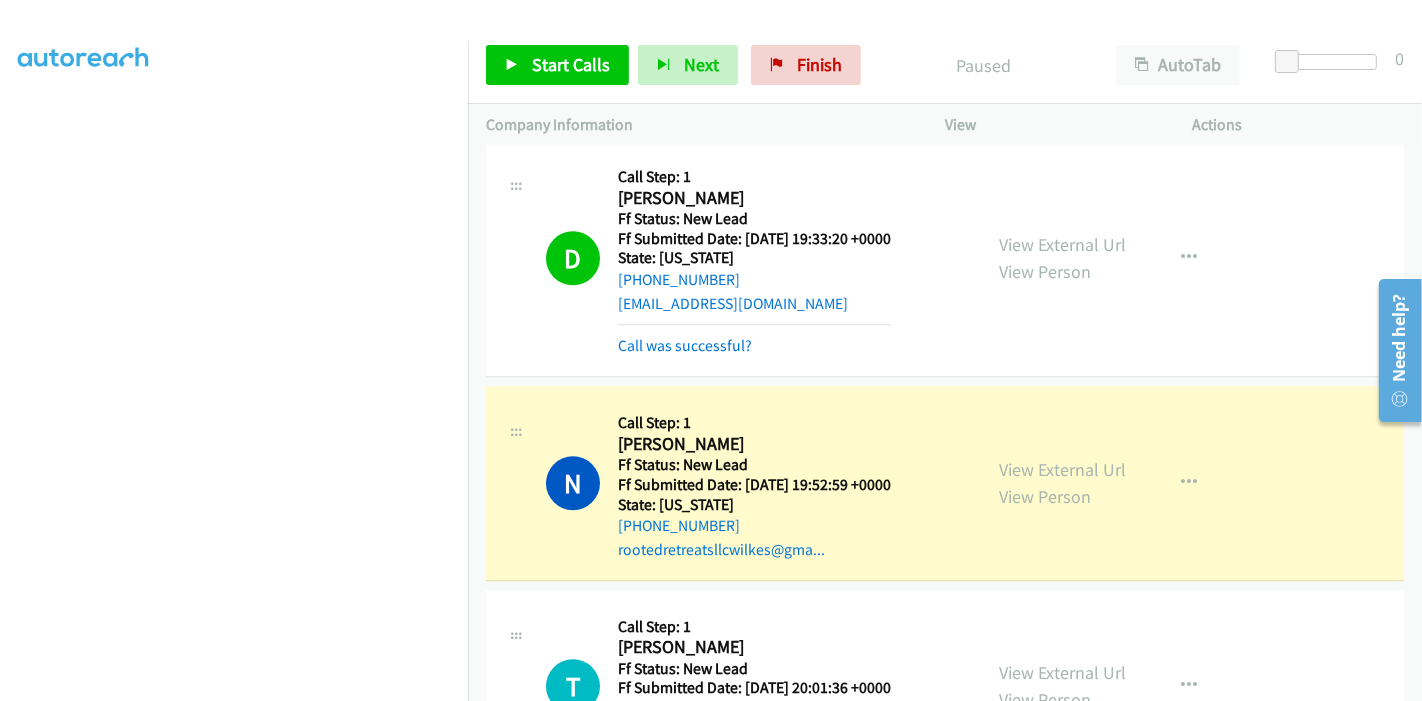 scroll, scrollTop: 4419, scrollLeft: 0, axis: vertical 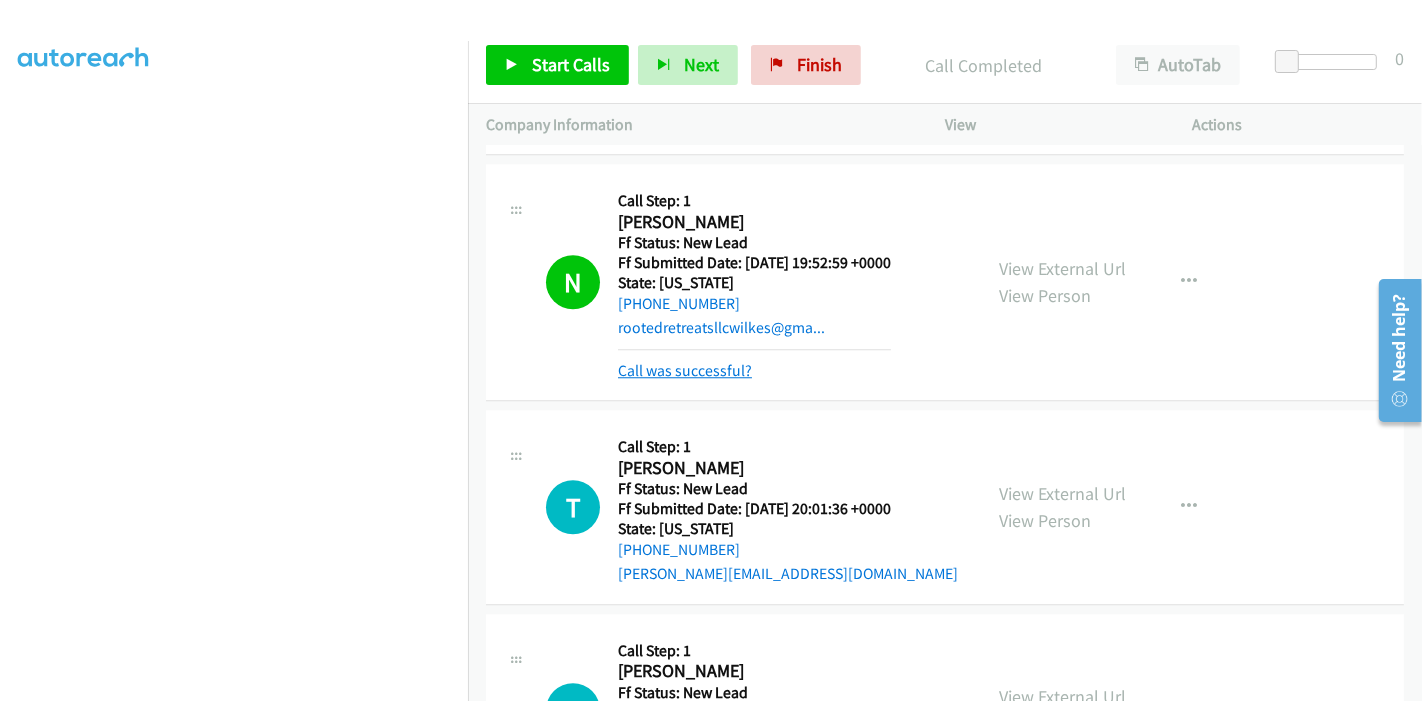 click on "Call was successful?" at bounding box center (685, 370) 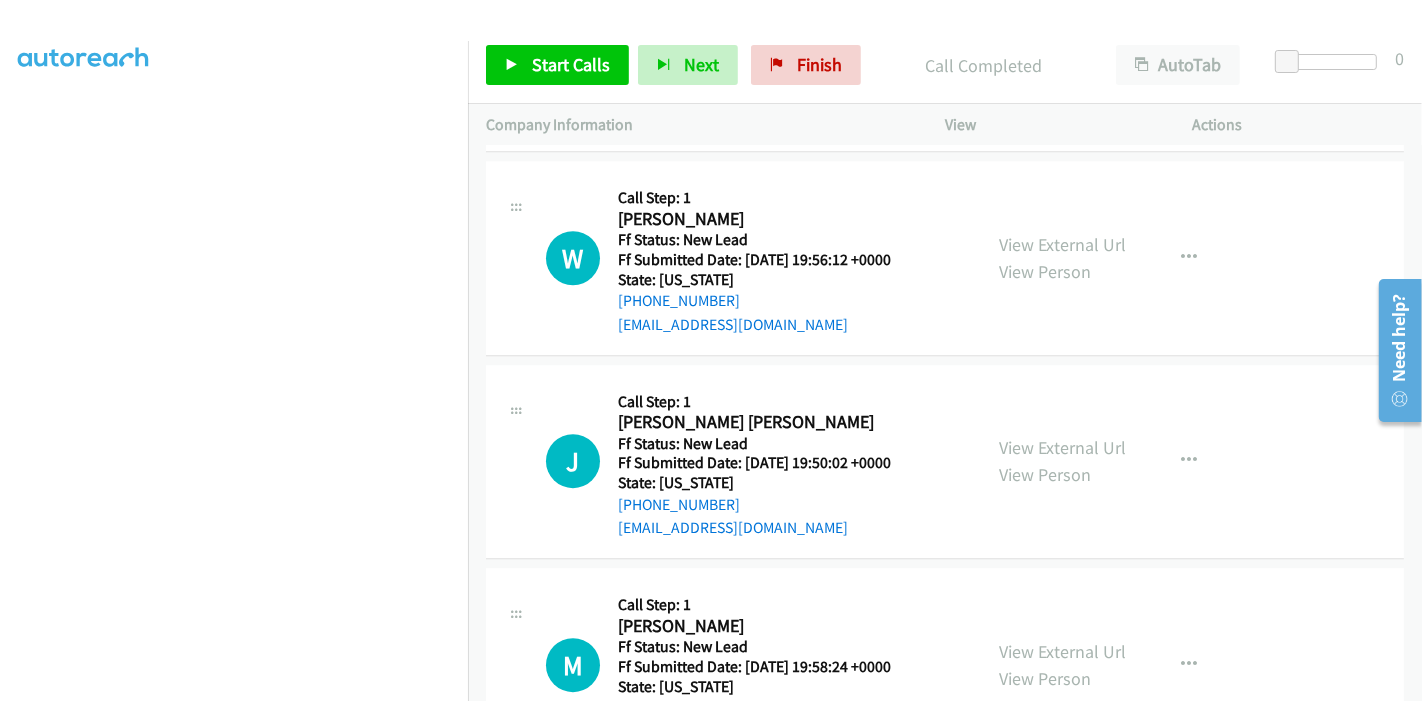 scroll, scrollTop: 4974, scrollLeft: 0, axis: vertical 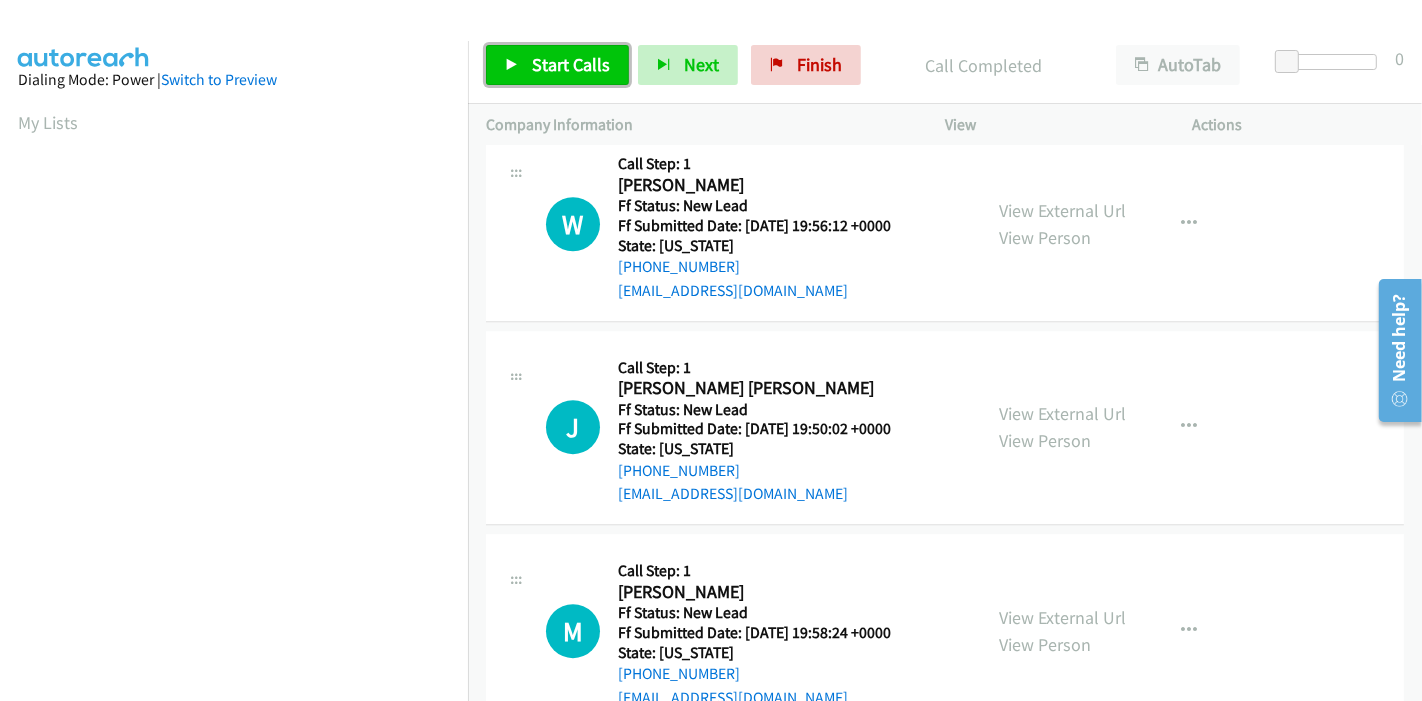 click on "Start Calls" at bounding box center [571, 64] 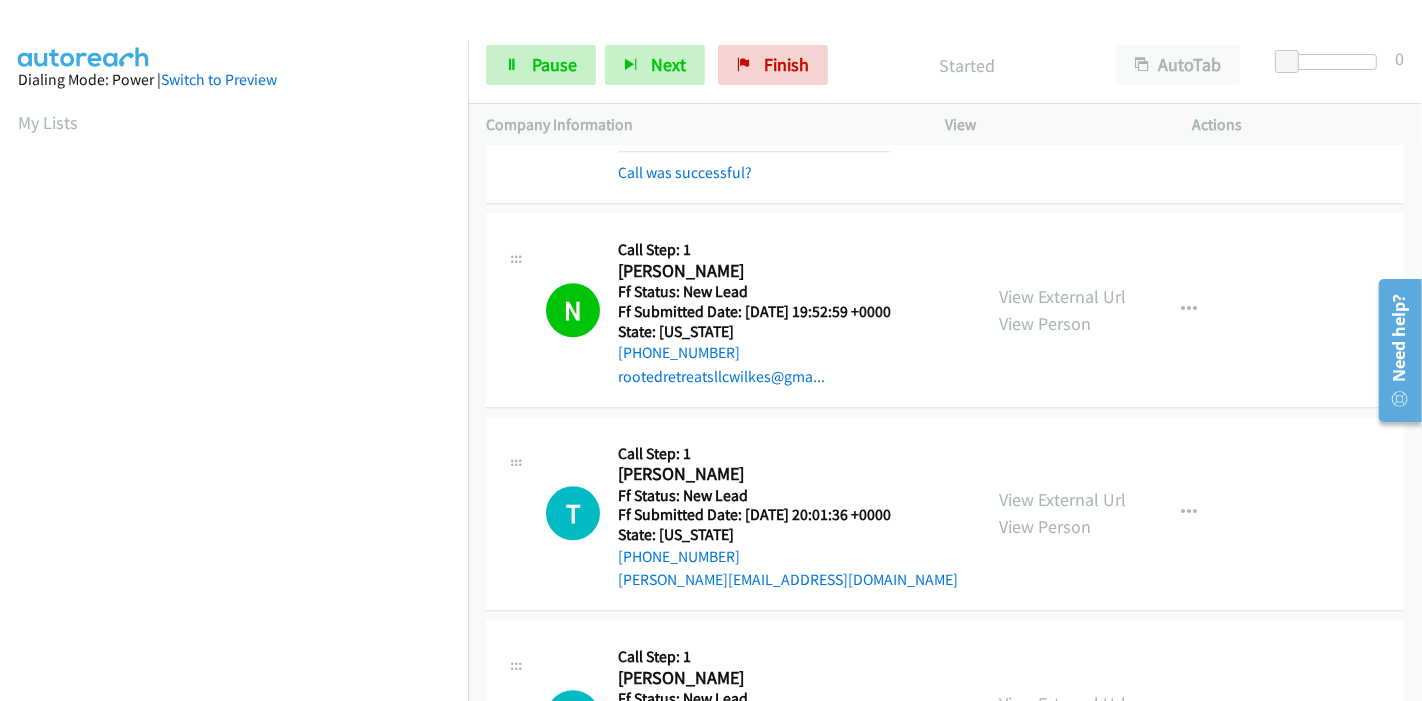 scroll, scrollTop: 4530, scrollLeft: 0, axis: vertical 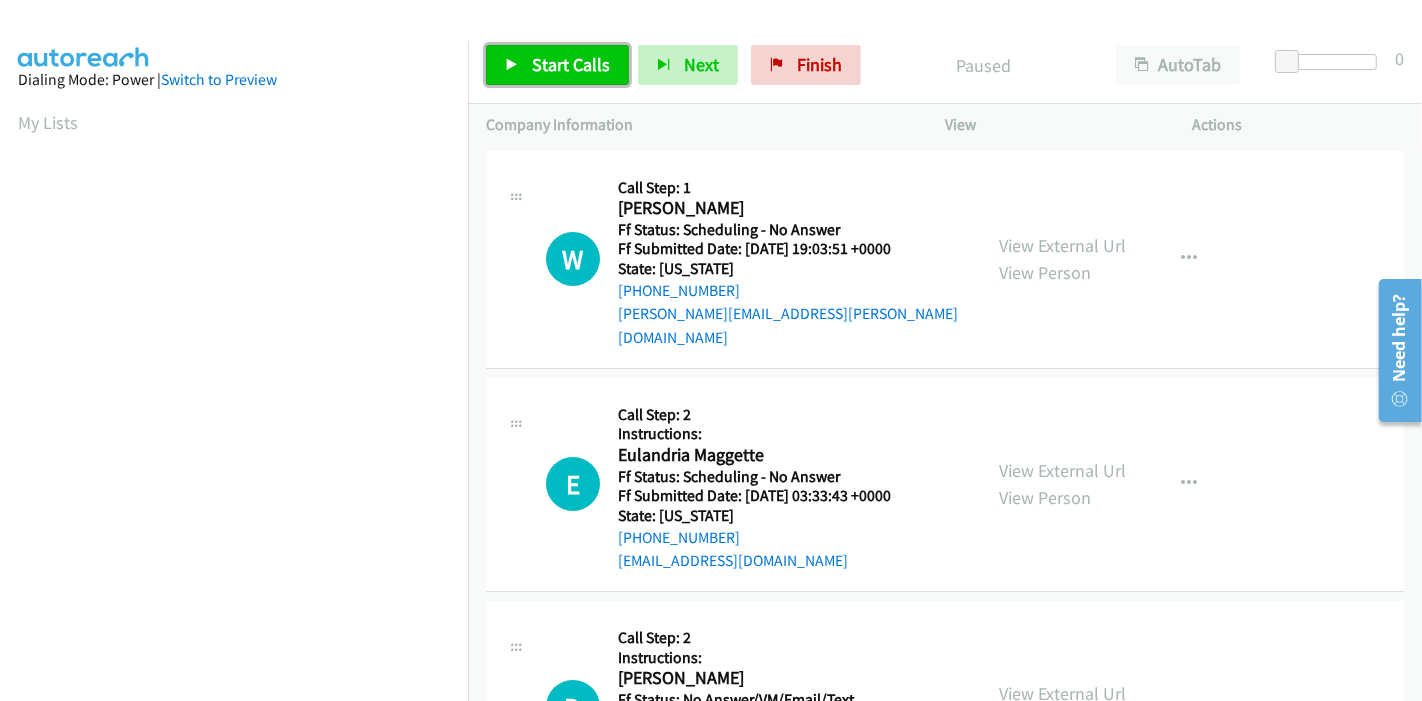 click on "Start Calls" at bounding box center [571, 64] 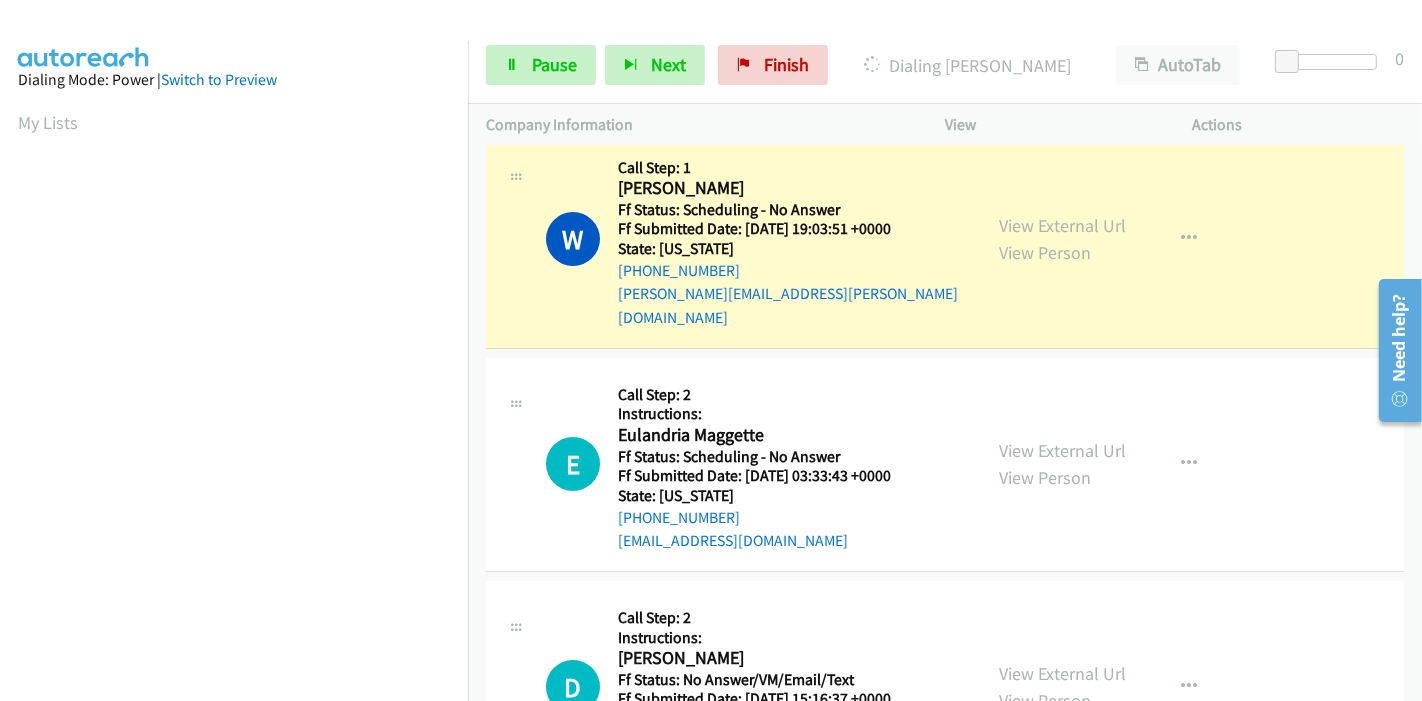 scroll, scrollTop: 0, scrollLeft: 0, axis: both 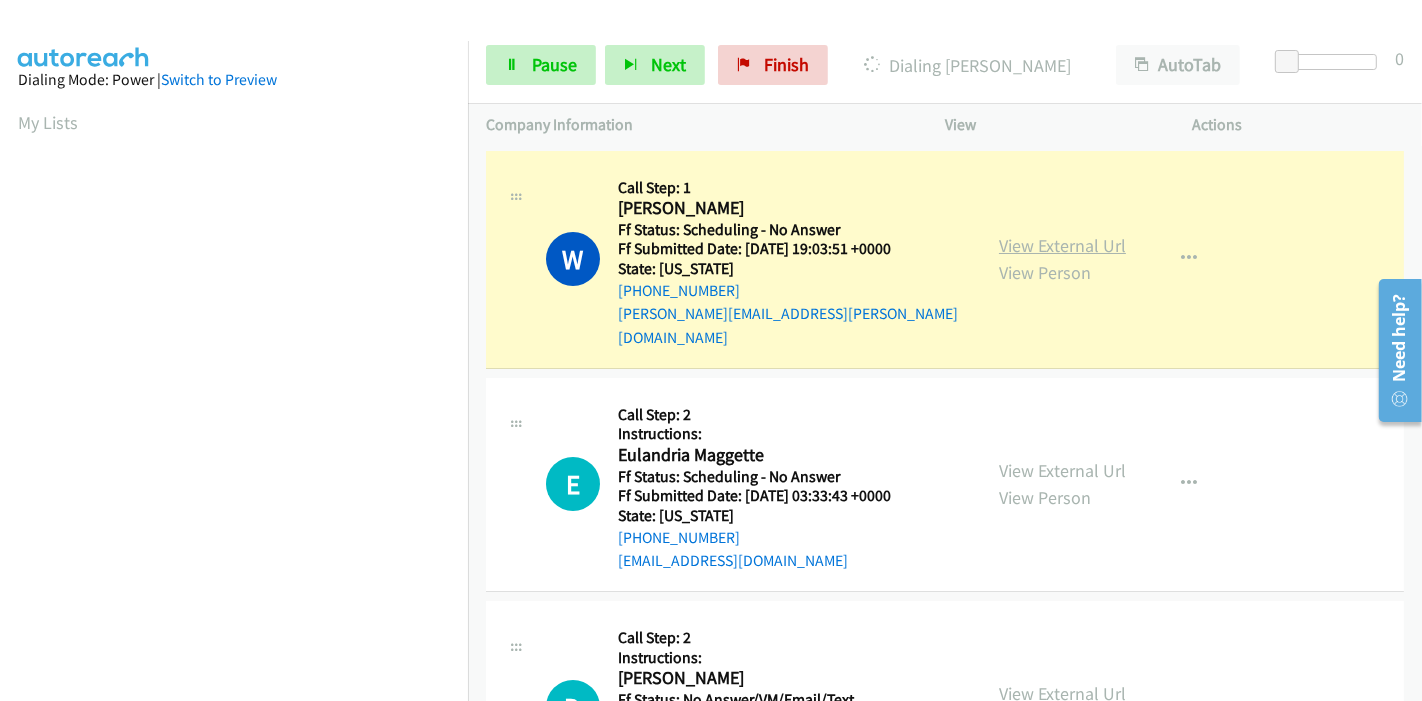 click on "View External Url" at bounding box center [1062, 245] 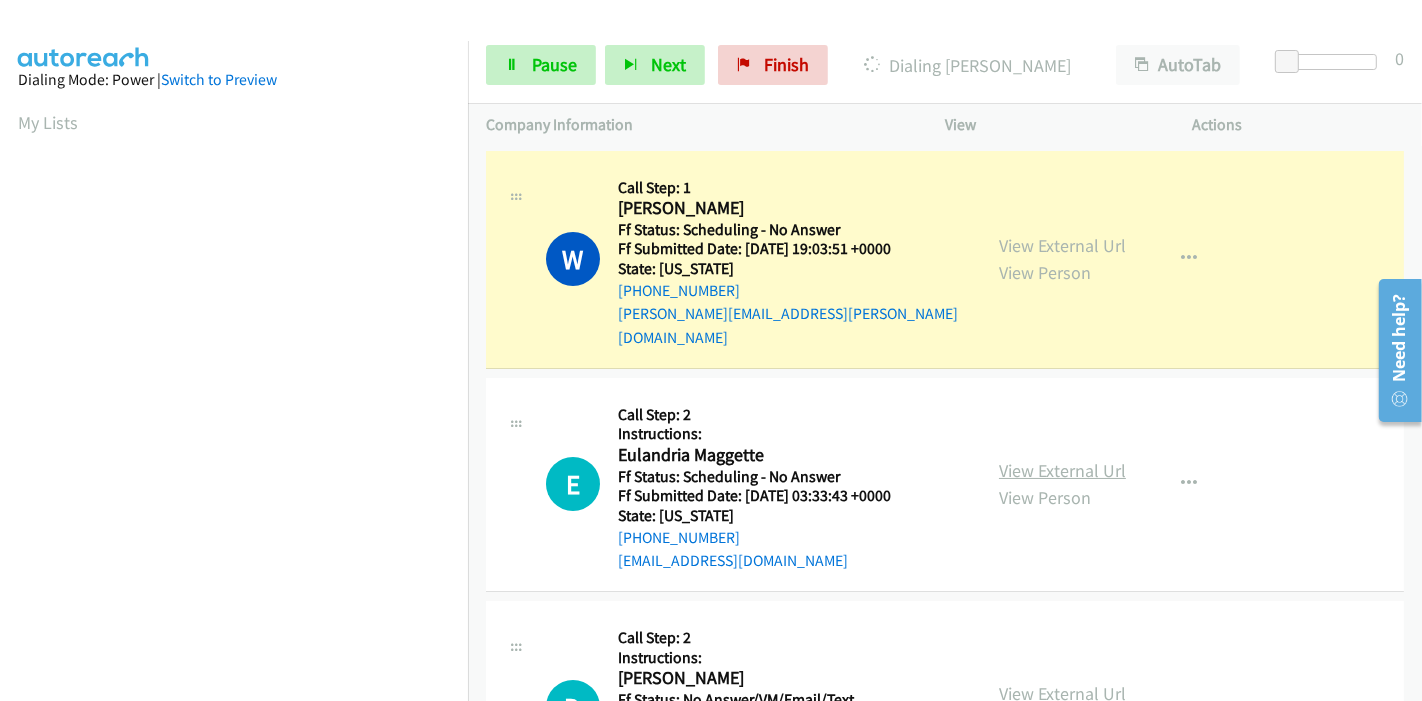click on "View External Url" at bounding box center (1062, 470) 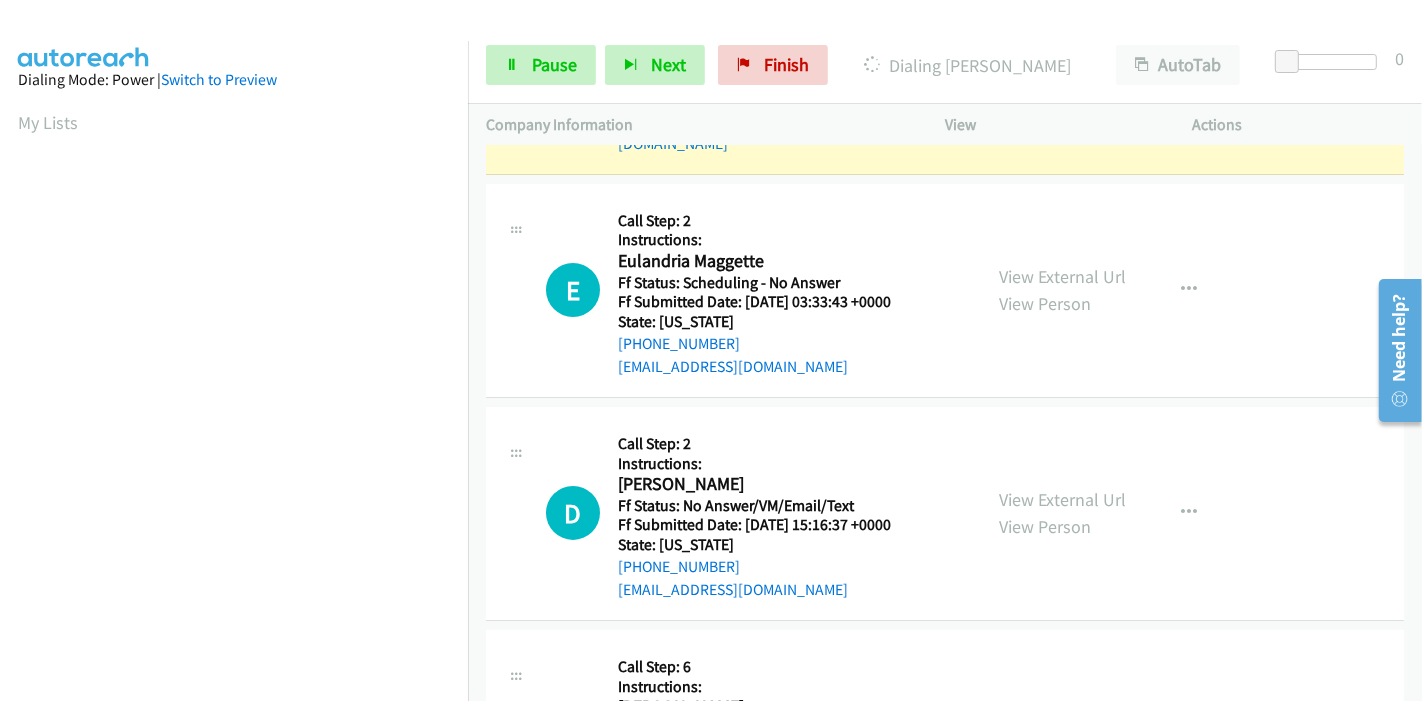 scroll, scrollTop: 222, scrollLeft: 0, axis: vertical 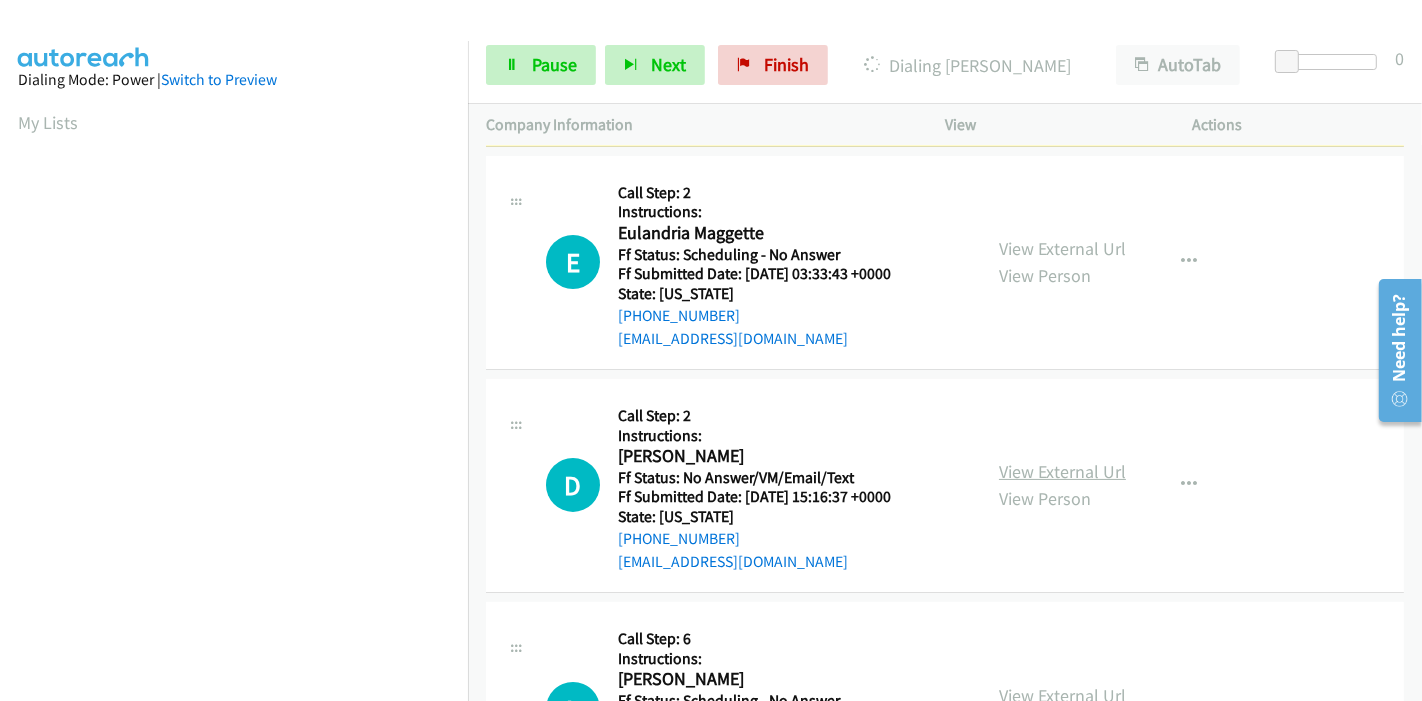 click on "View External Url" at bounding box center (1062, 471) 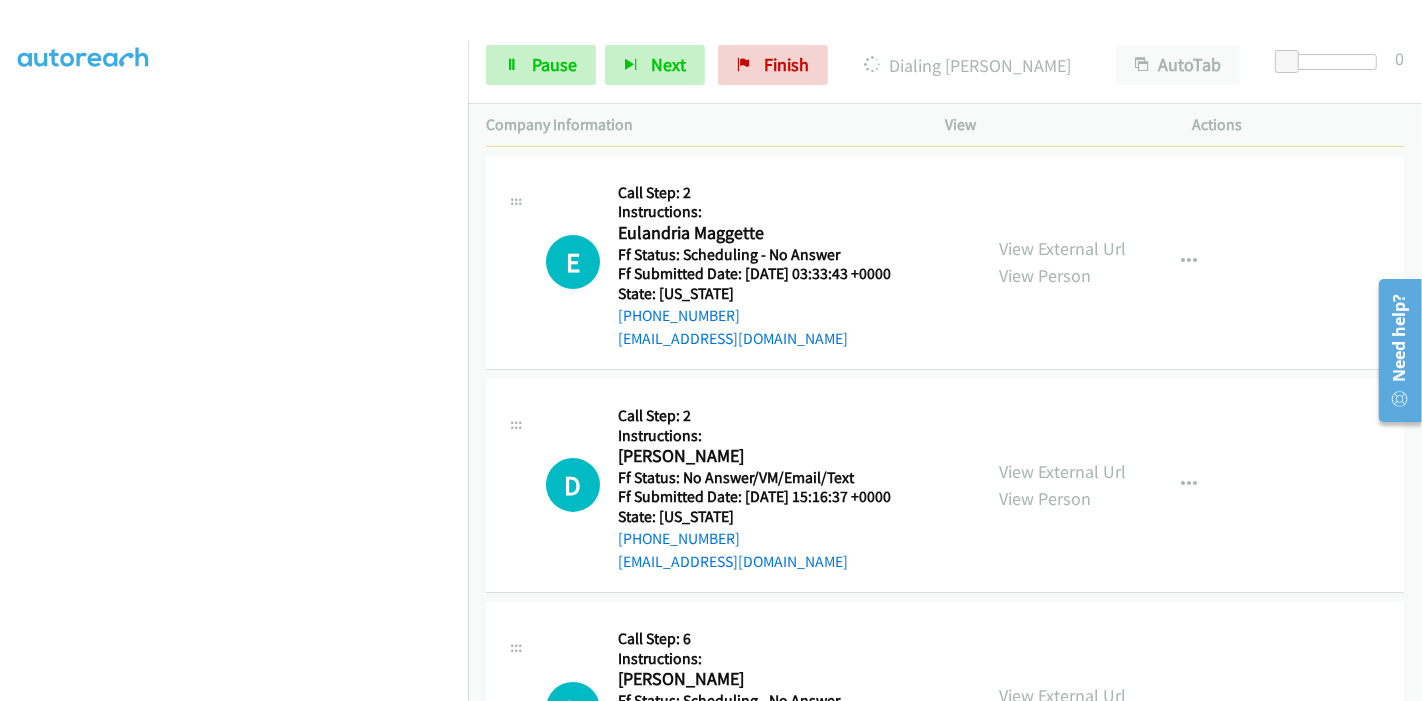 scroll, scrollTop: 422, scrollLeft: 0, axis: vertical 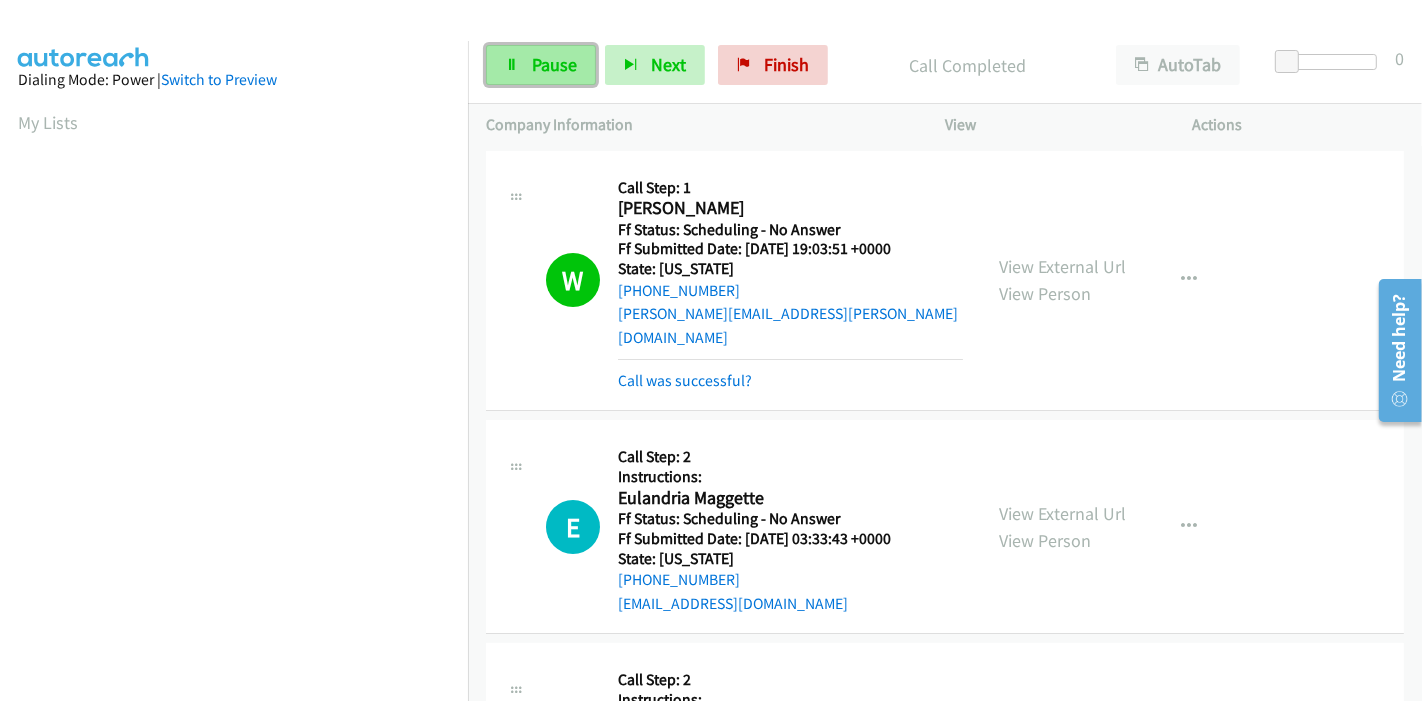 click at bounding box center [512, 66] 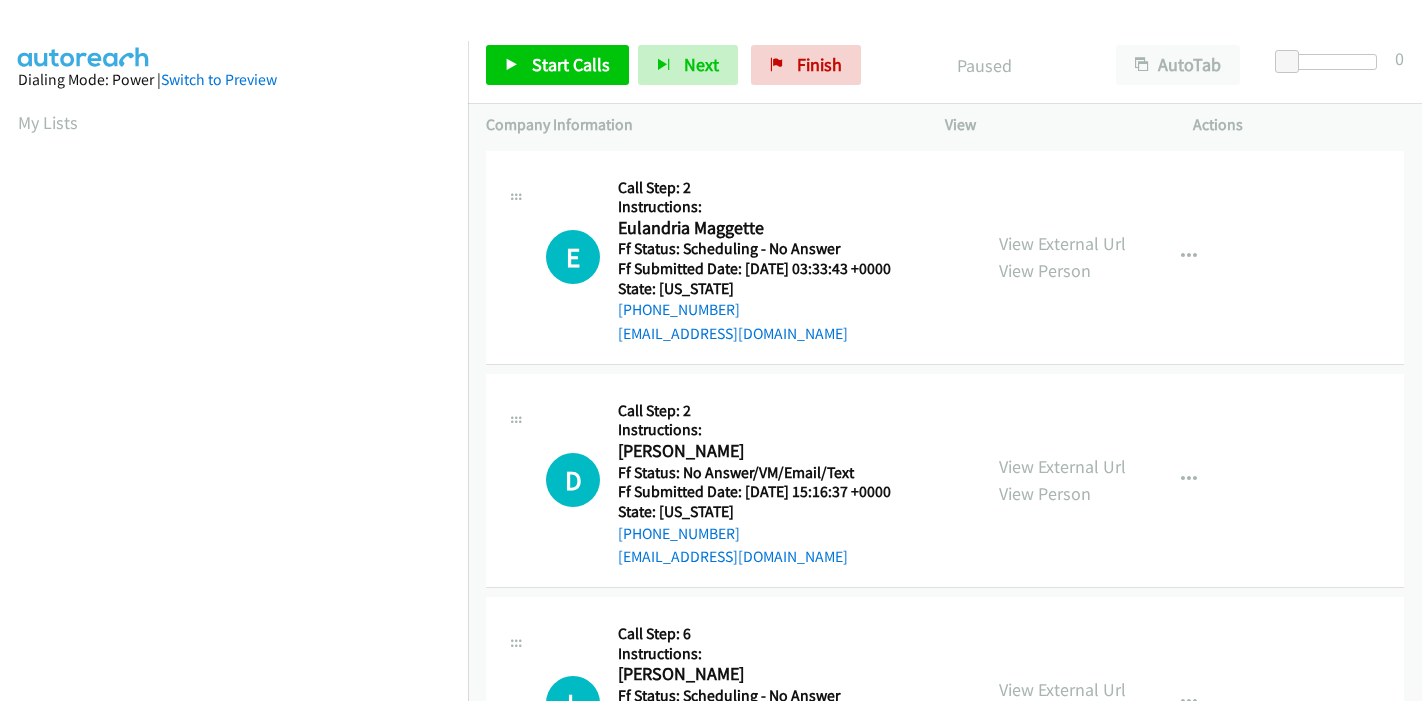 scroll, scrollTop: 0, scrollLeft: 0, axis: both 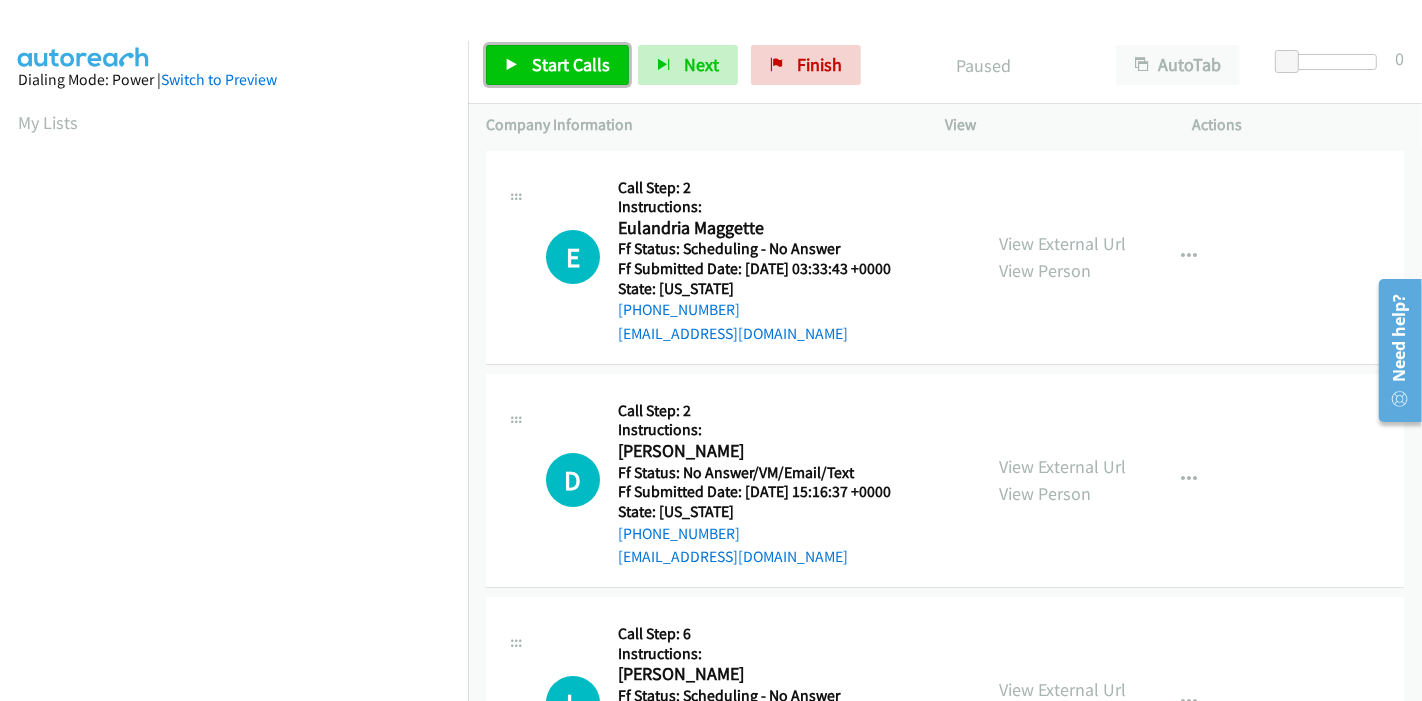click on "Start Calls" at bounding box center [557, 65] 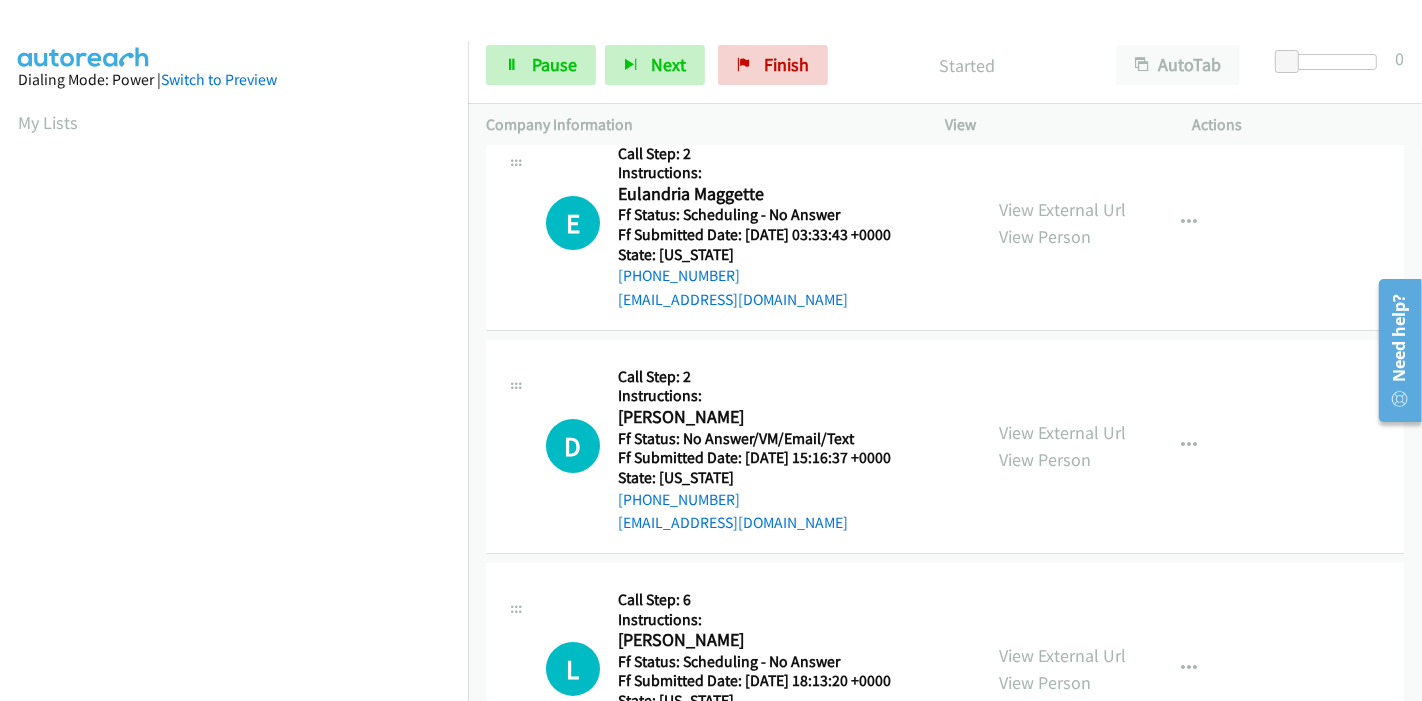 scroll, scrollTop: 0, scrollLeft: 0, axis: both 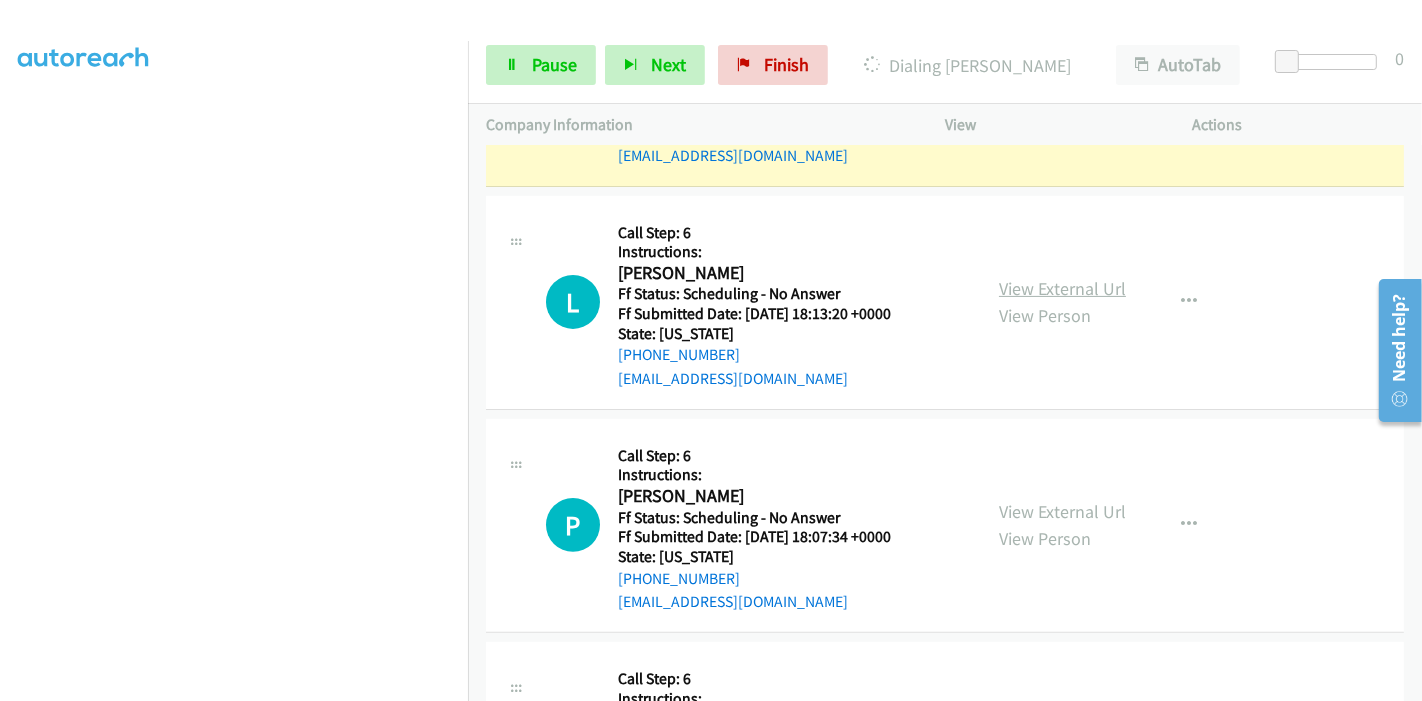 click on "View External Url" at bounding box center (1062, 288) 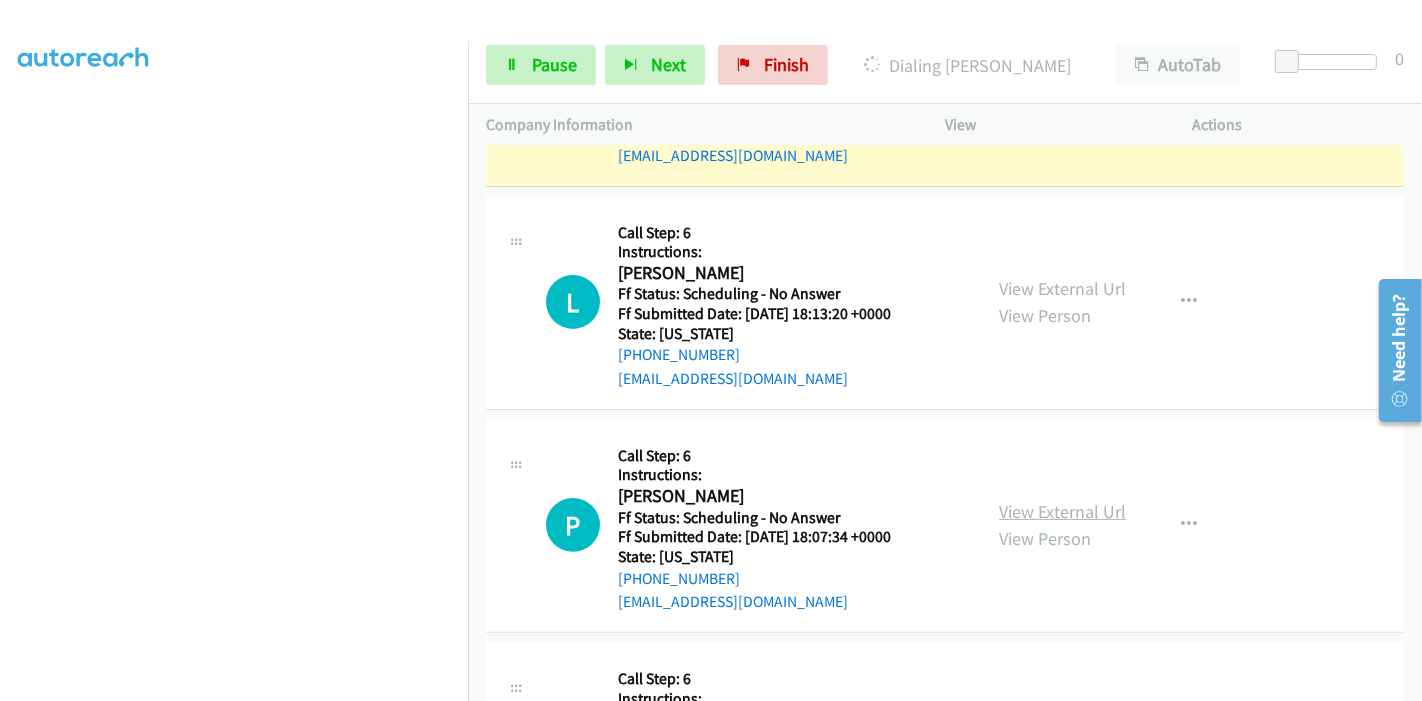 click on "View External Url" at bounding box center (1062, 511) 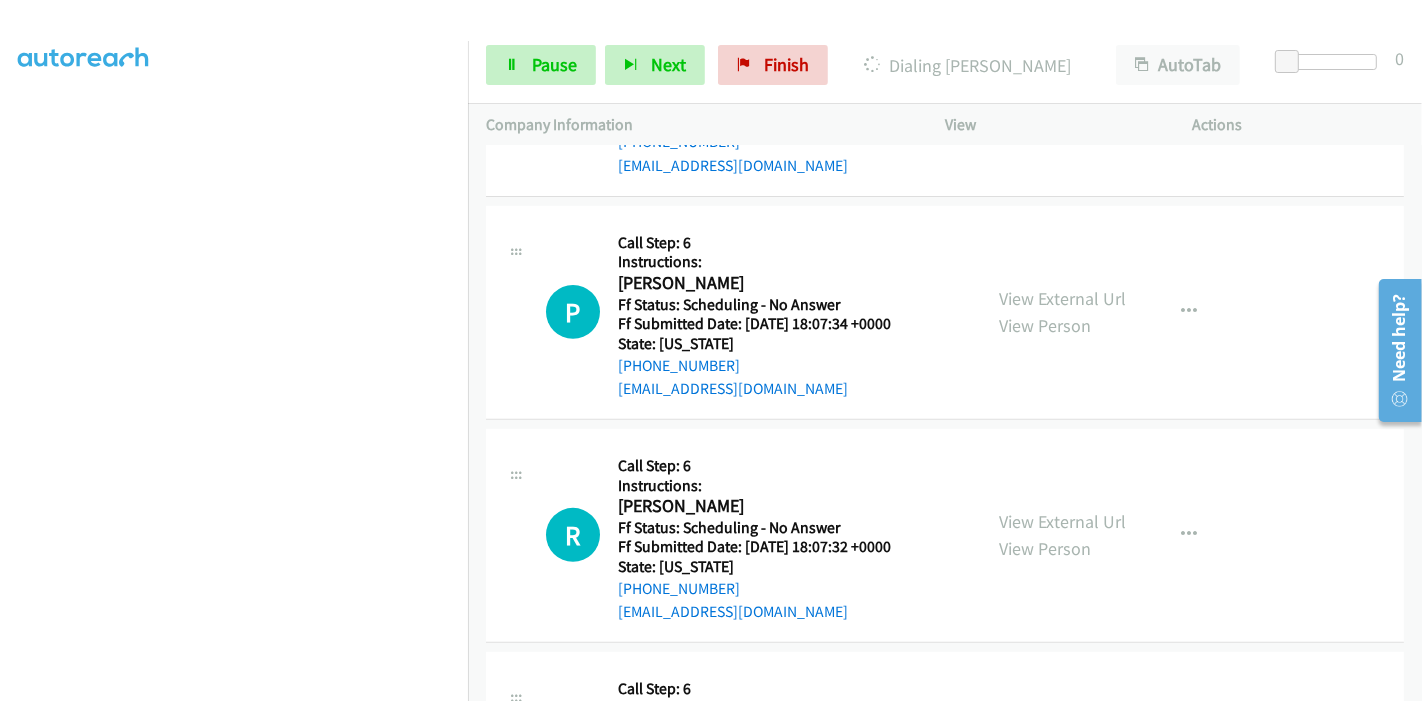 scroll, scrollTop: 666, scrollLeft: 0, axis: vertical 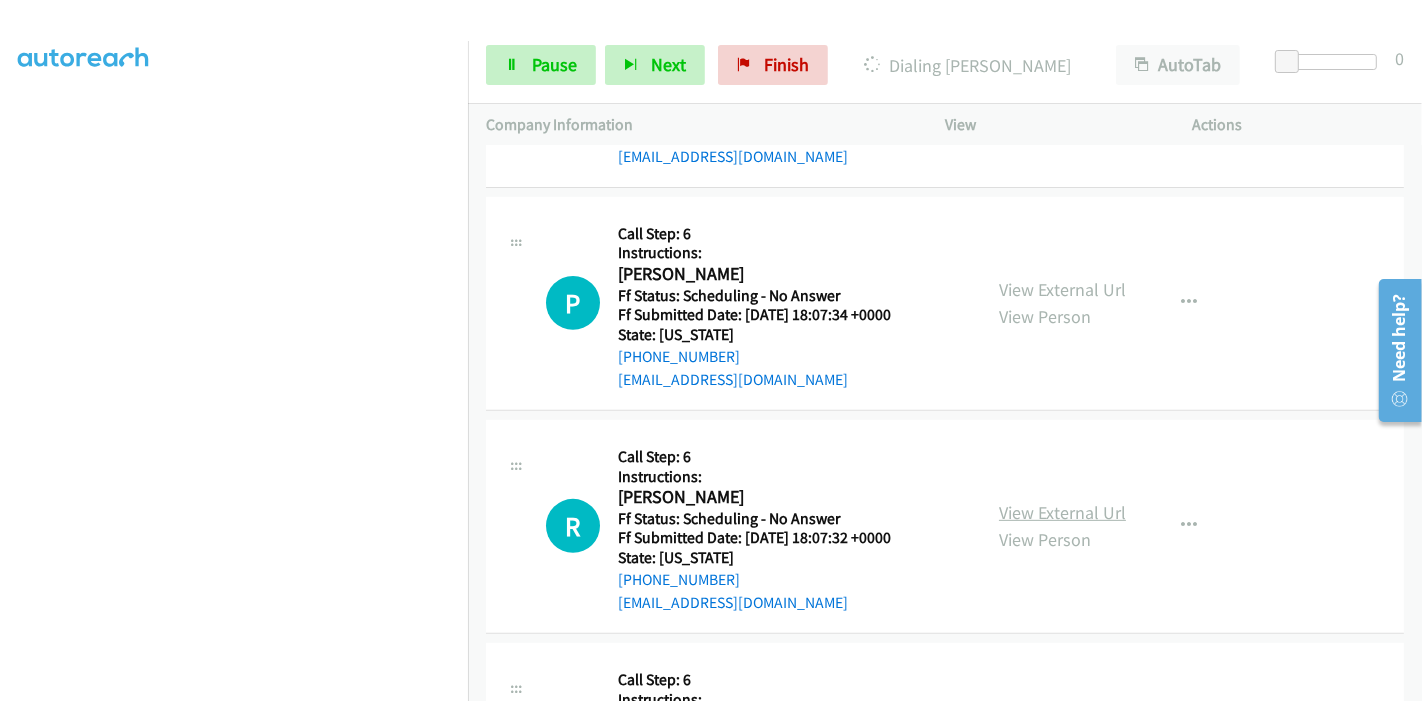 click on "View External Url" at bounding box center [1062, 512] 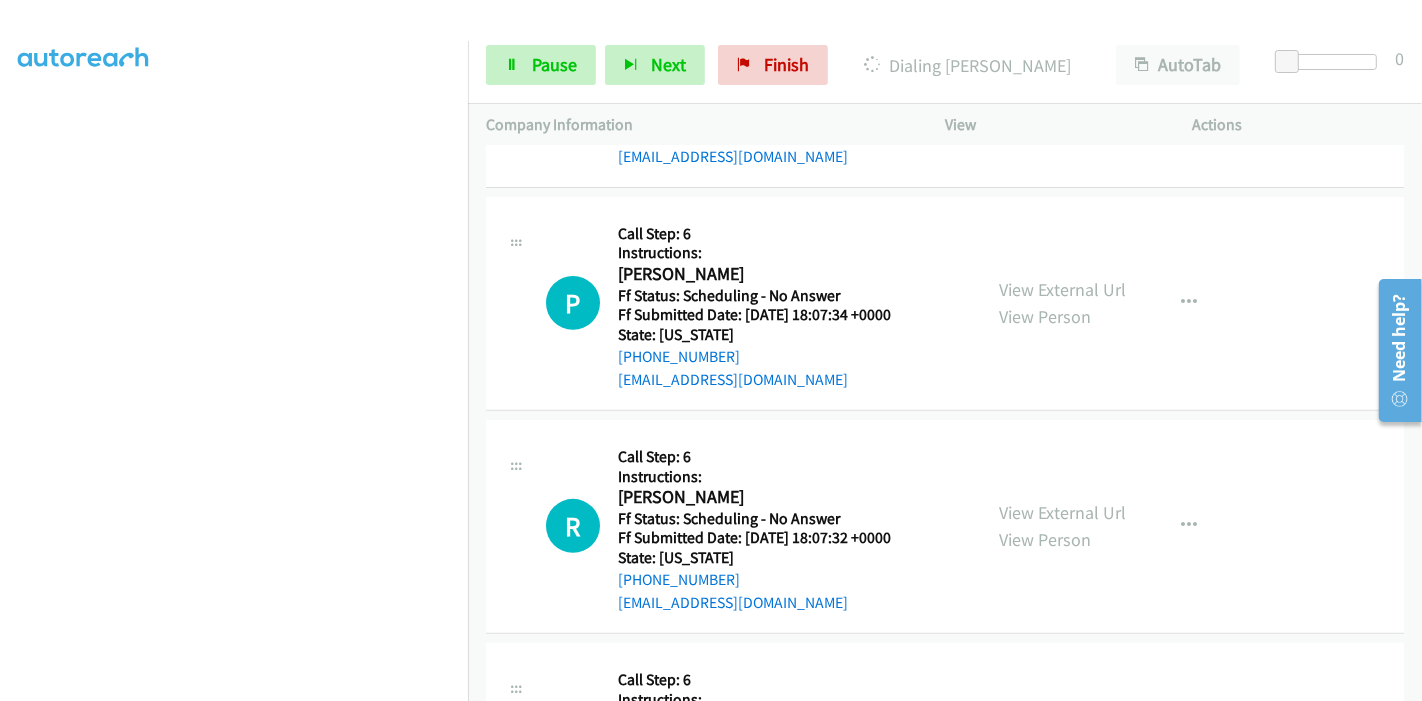 scroll, scrollTop: 708, scrollLeft: 0, axis: vertical 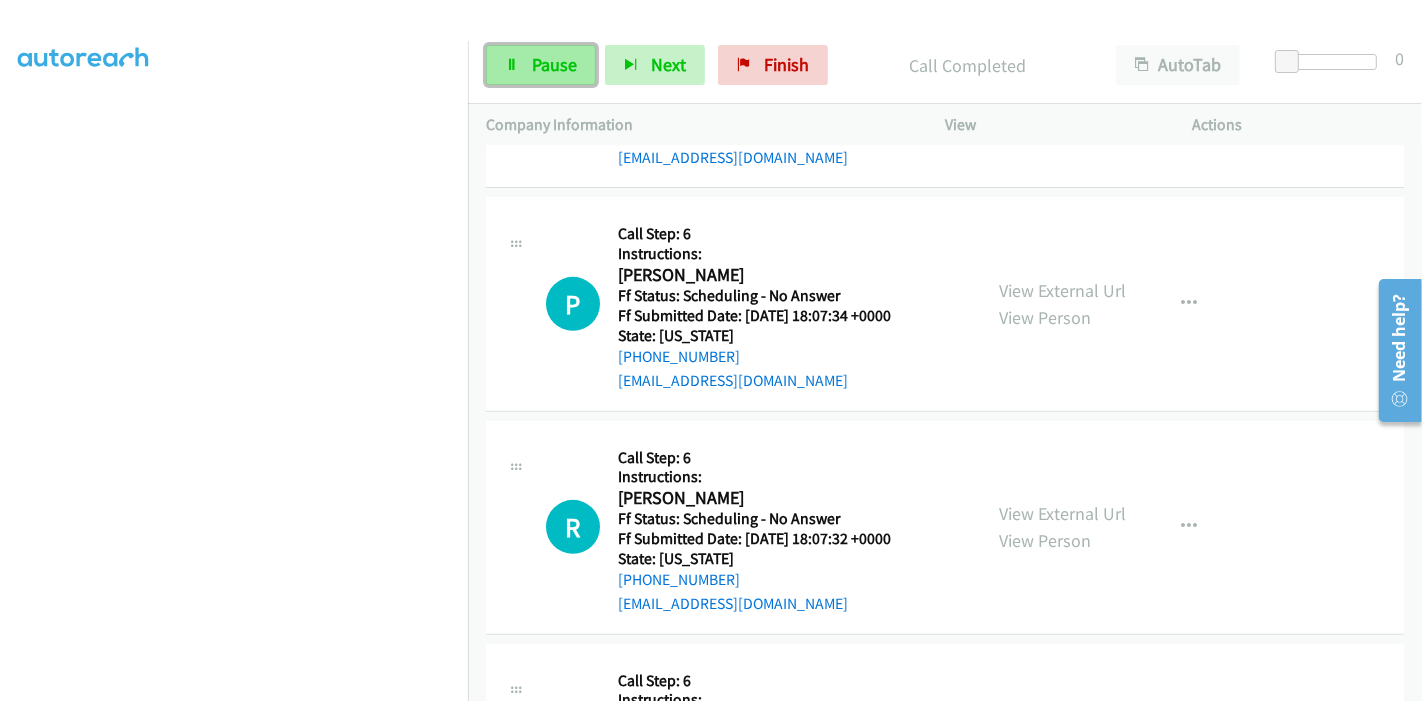 click on "Pause" at bounding box center (541, 65) 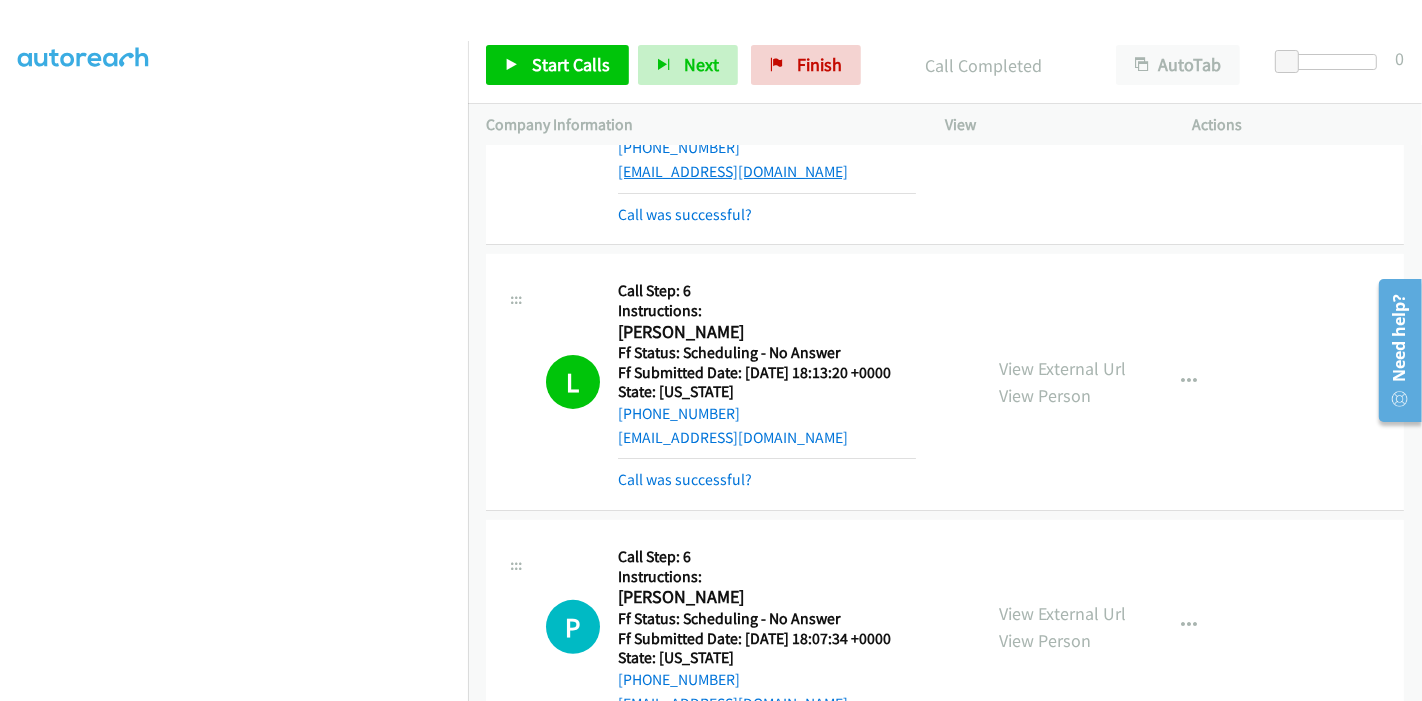 scroll, scrollTop: 486, scrollLeft: 0, axis: vertical 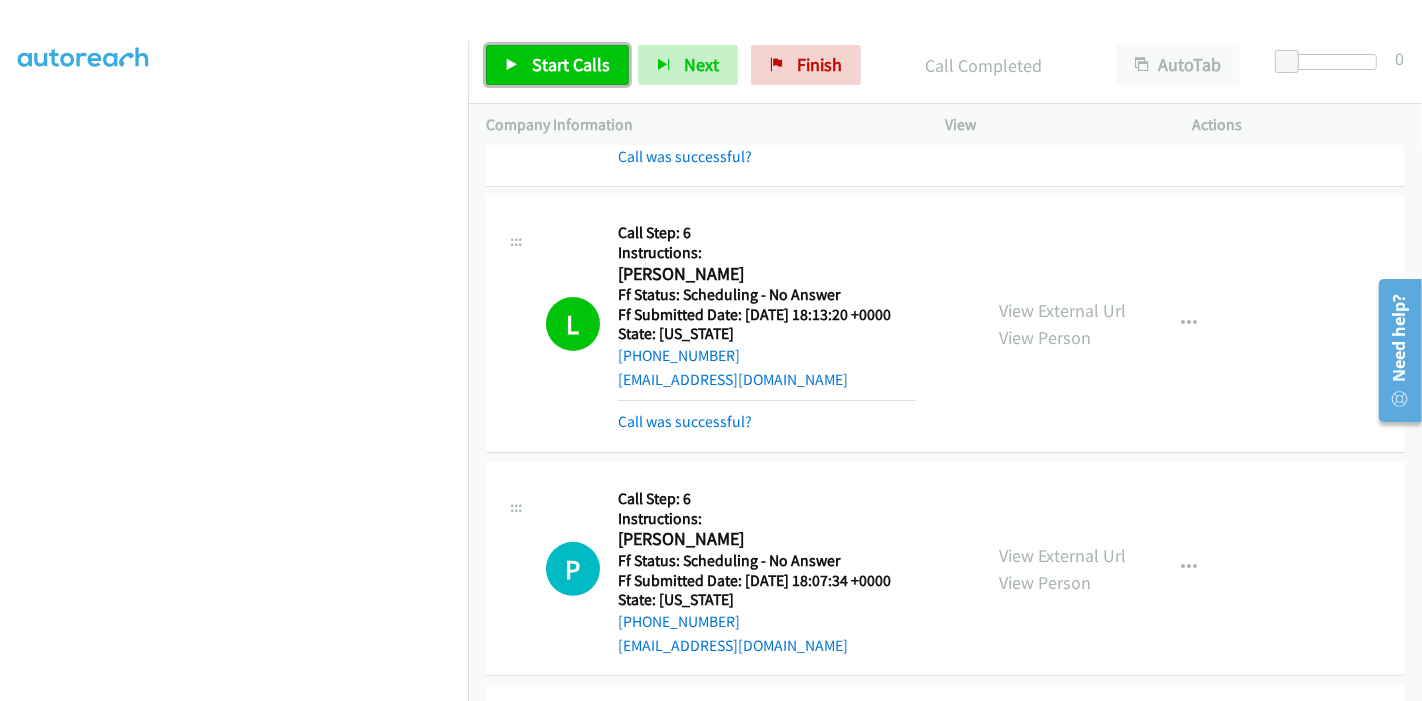click on "Start Calls" at bounding box center (571, 64) 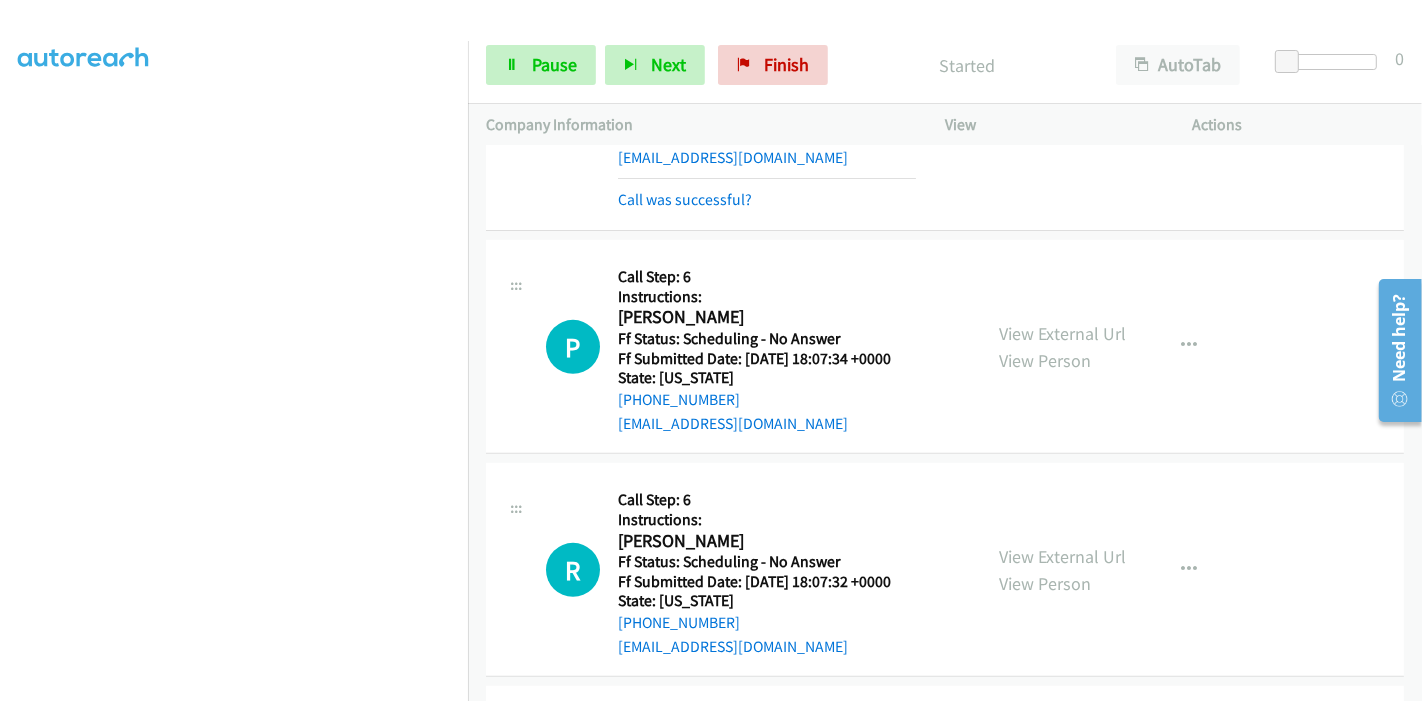 scroll, scrollTop: 820, scrollLeft: 0, axis: vertical 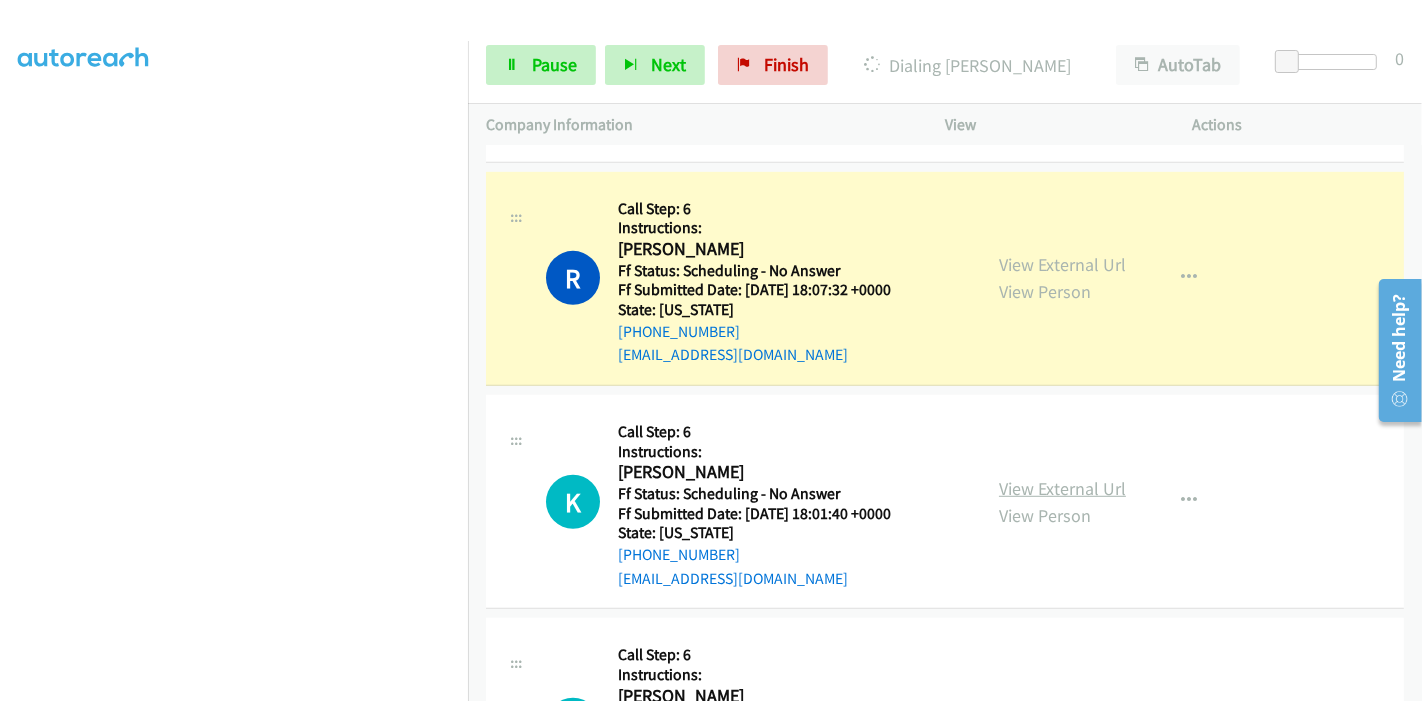 click on "View External Url" at bounding box center [1062, 488] 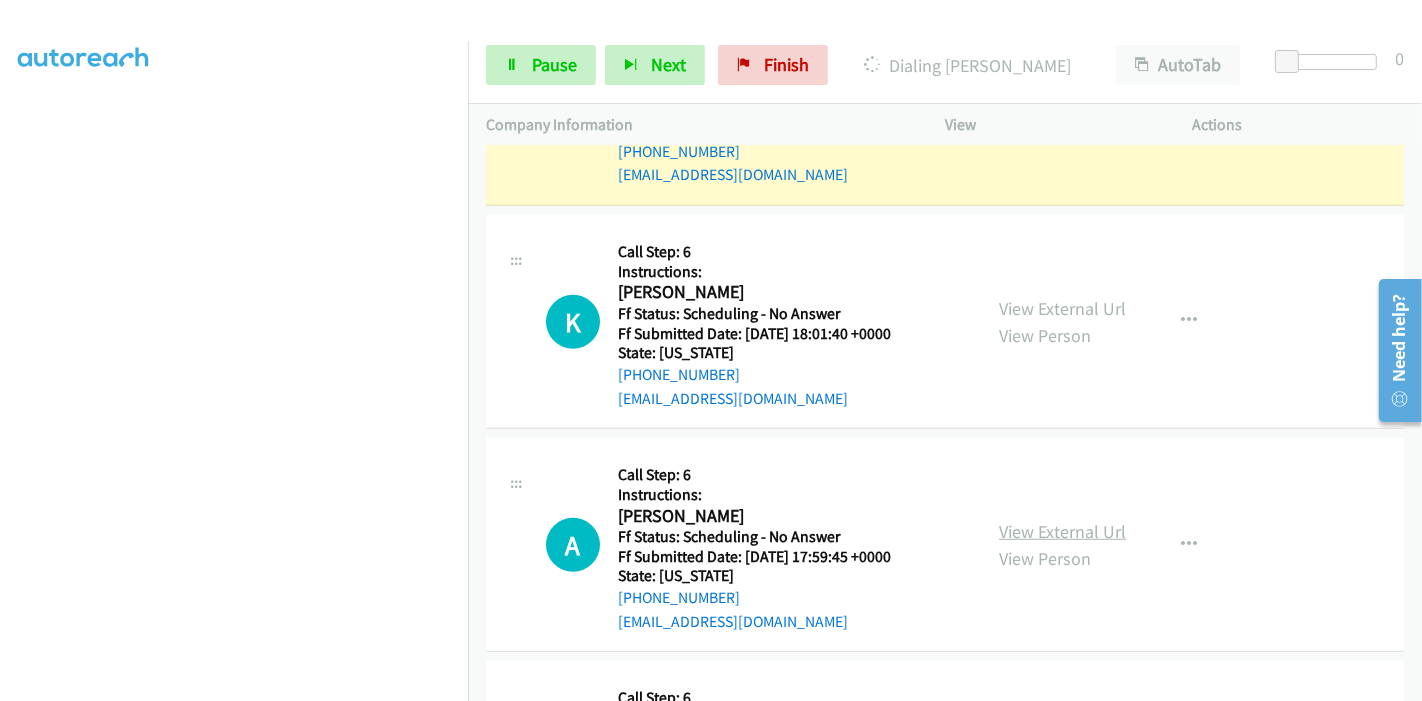 scroll, scrollTop: 1375, scrollLeft: 0, axis: vertical 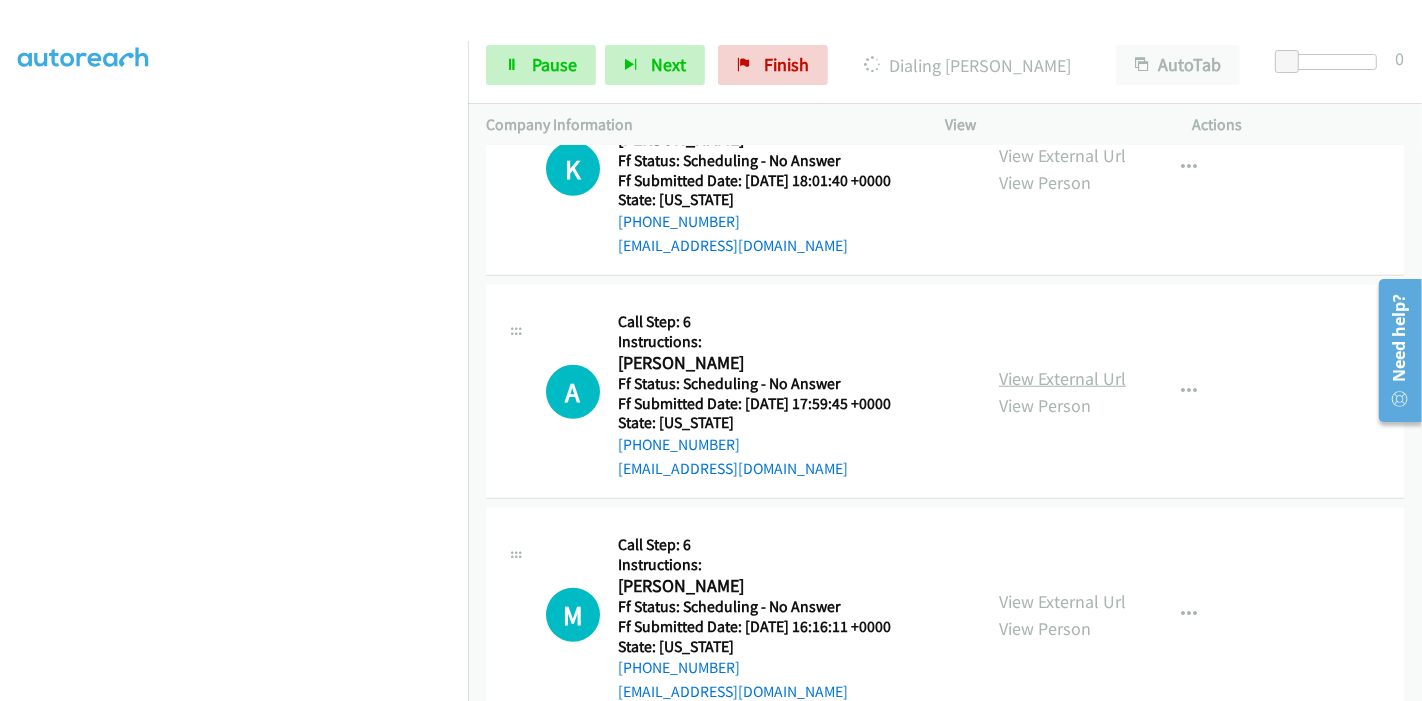 click on "View External Url" at bounding box center [1062, 378] 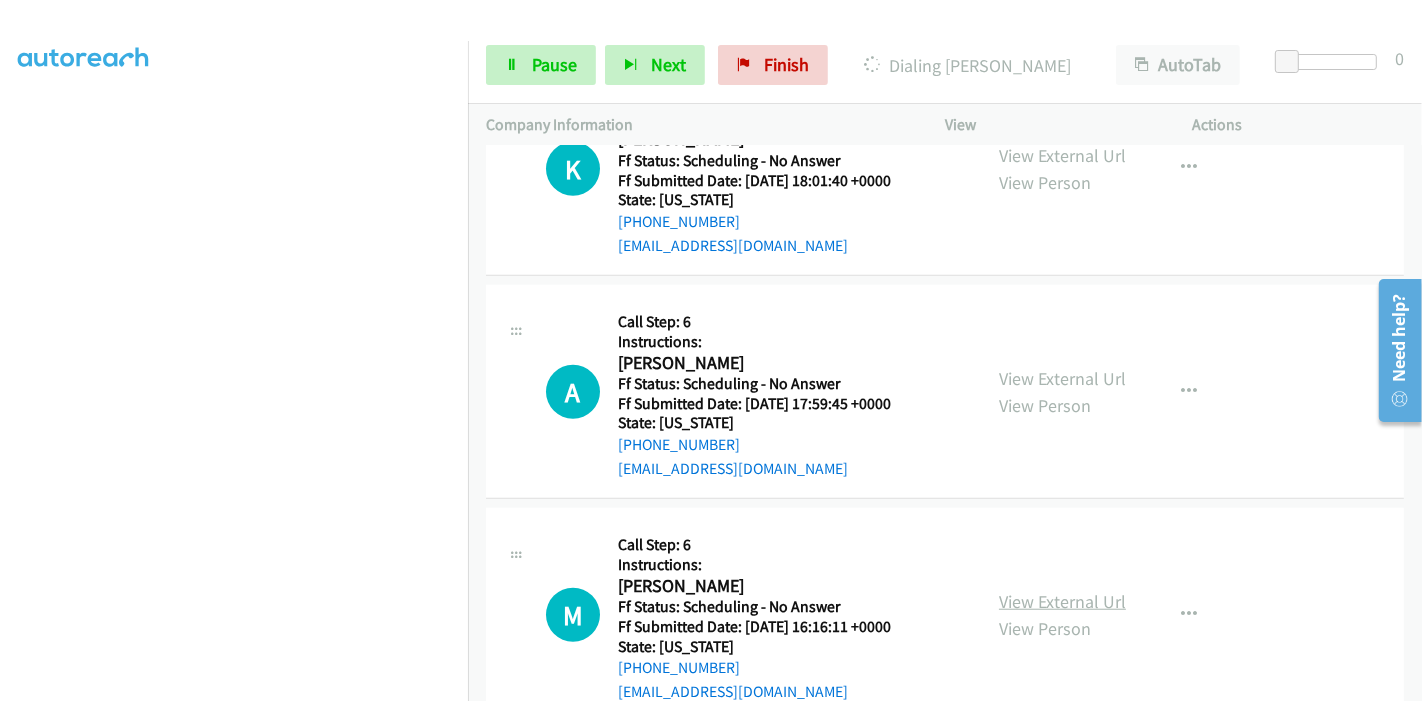 click on "View External Url" at bounding box center (1062, 601) 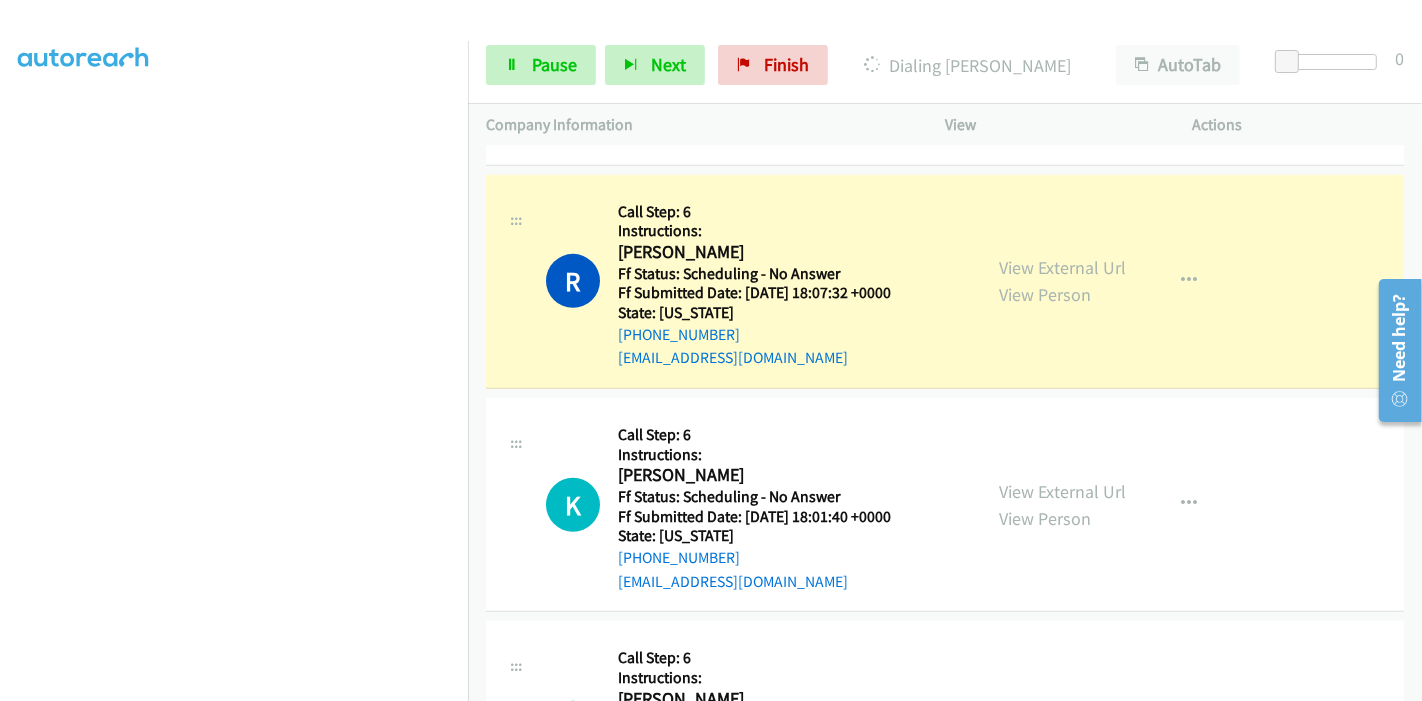 scroll, scrollTop: 1042, scrollLeft: 0, axis: vertical 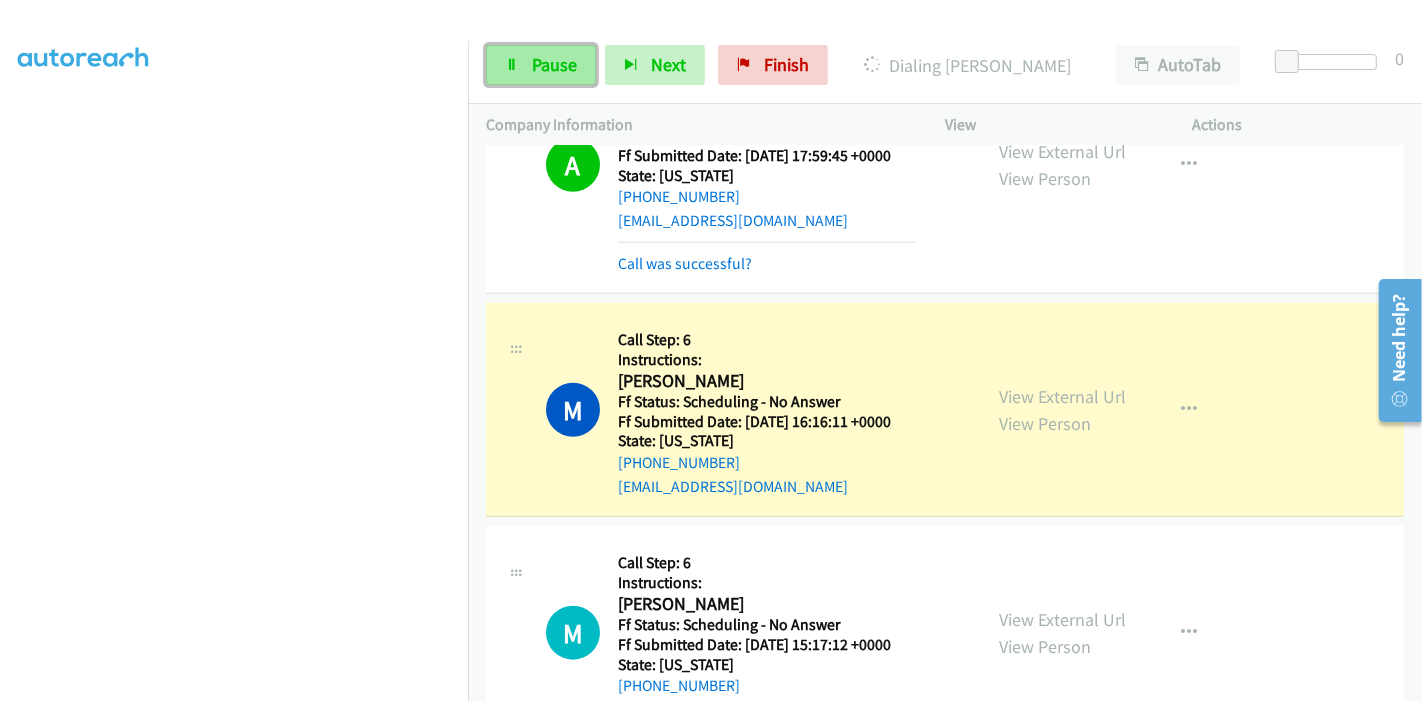 click on "Pause" at bounding box center [554, 64] 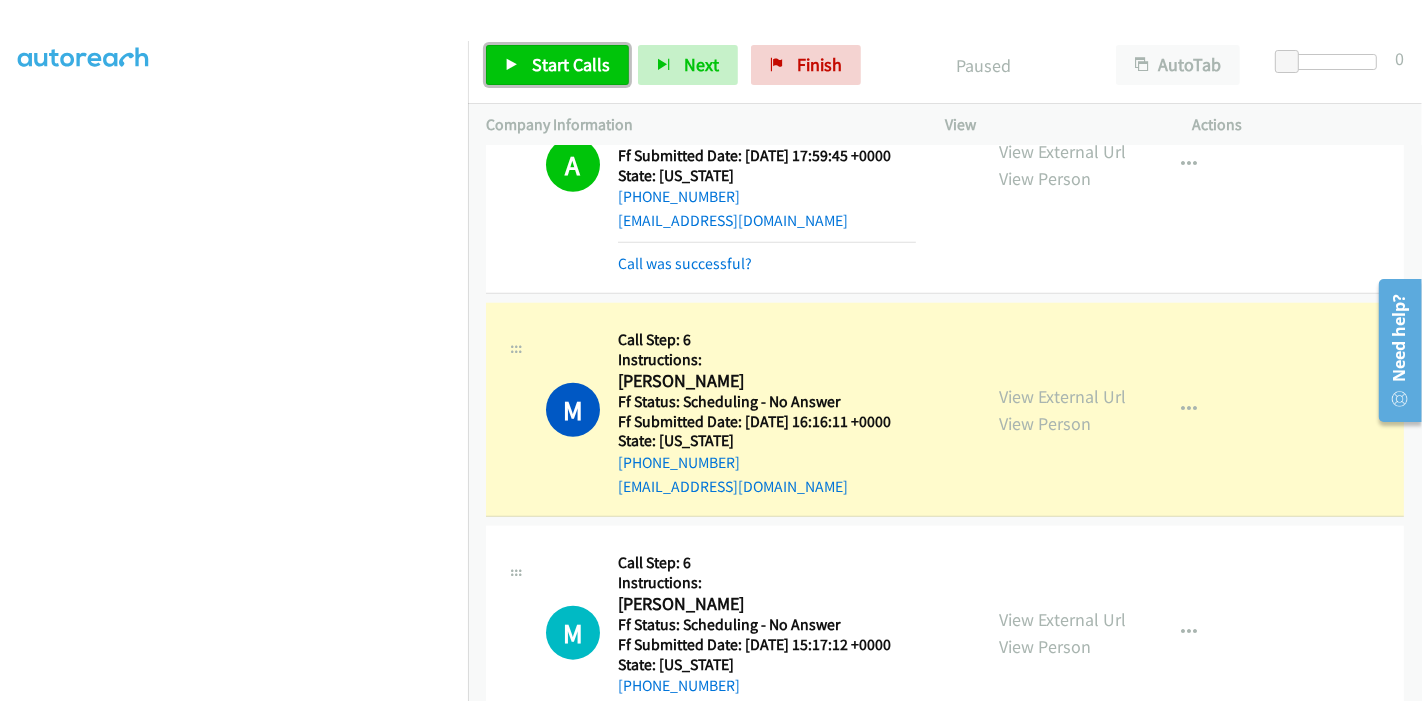 click on "Start Calls" at bounding box center [557, 65] 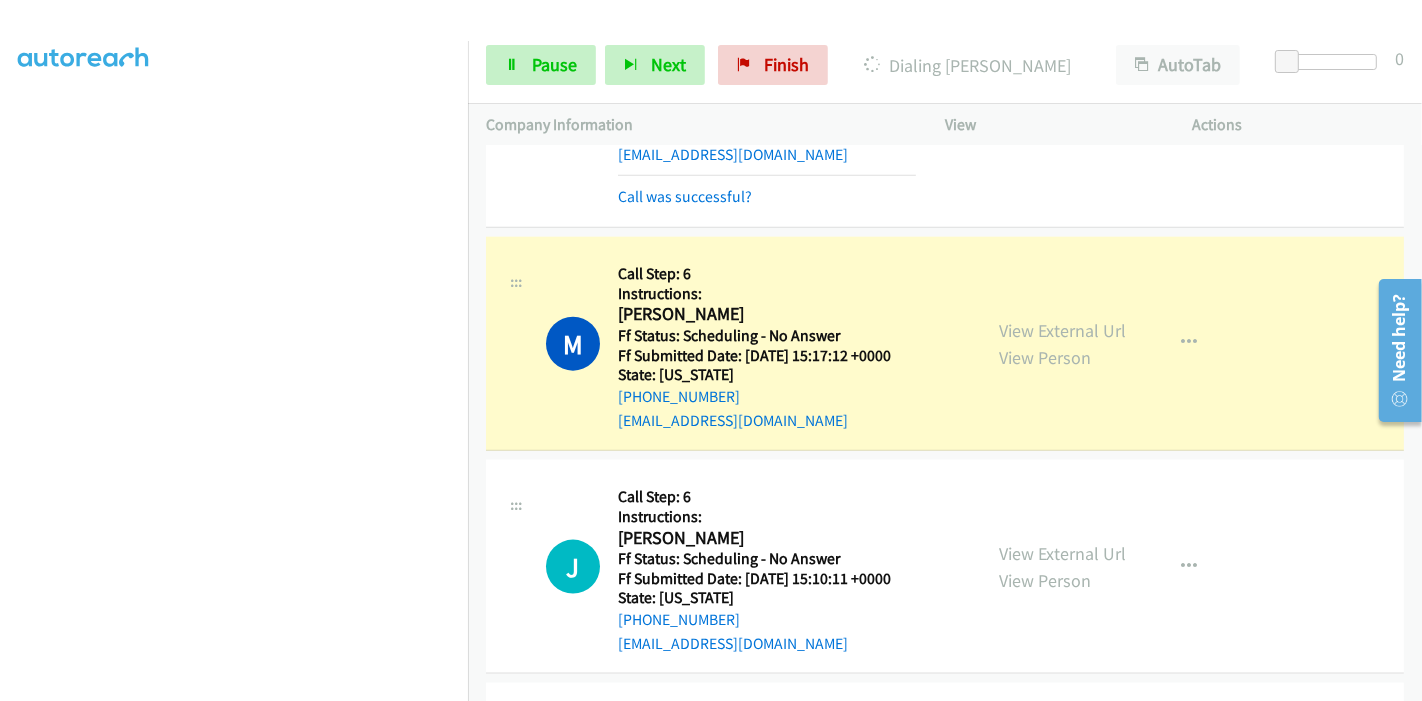 scroll, scrollTop: 2042, scrollLeft: 0, axis: vertical 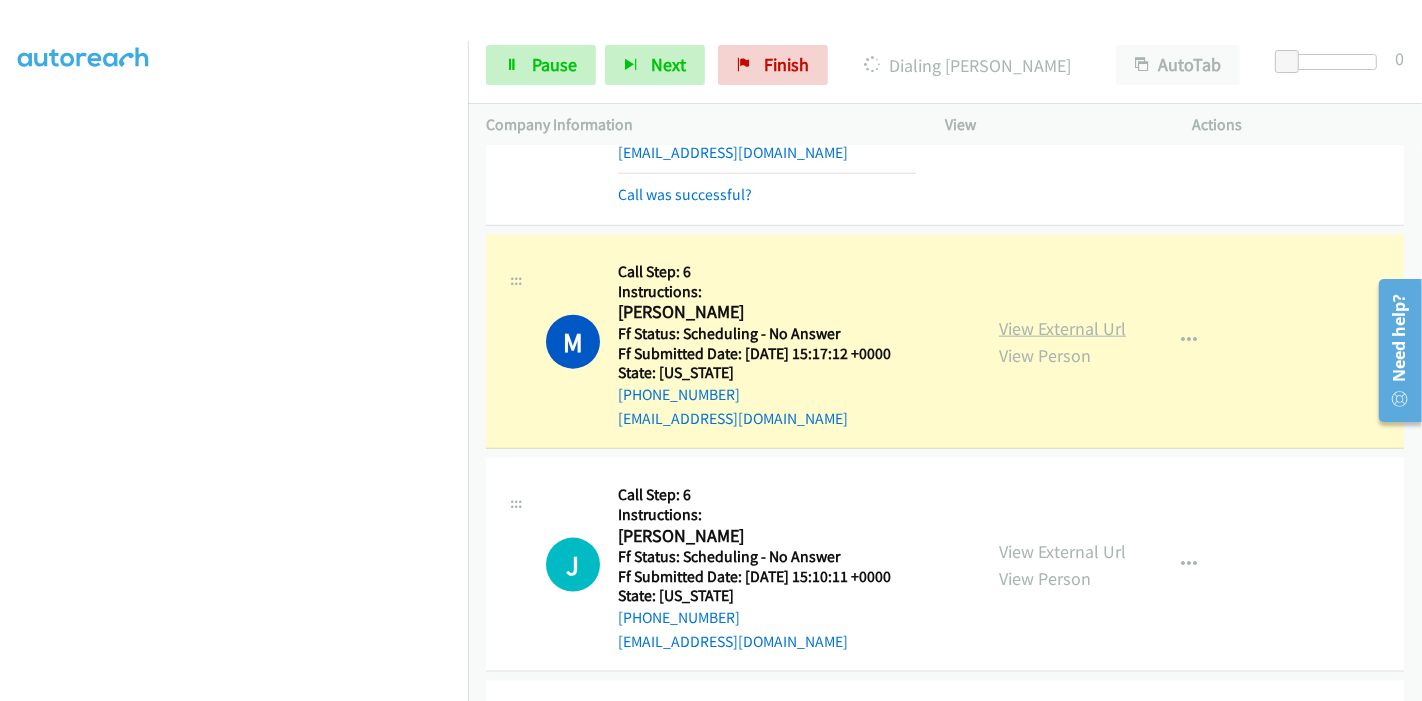 click on "View External Url" at bounding box center [1062, 328] 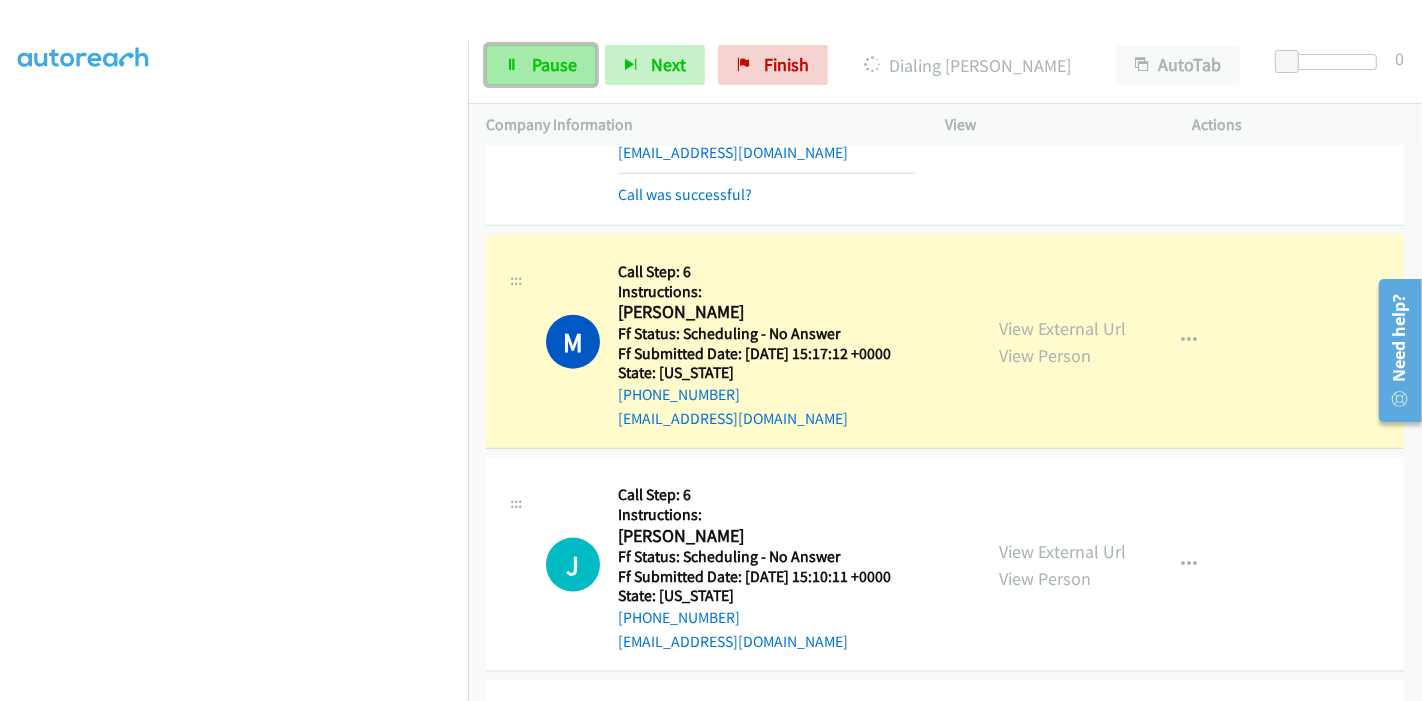 click on "Pause" at bounding box center (541, 65) 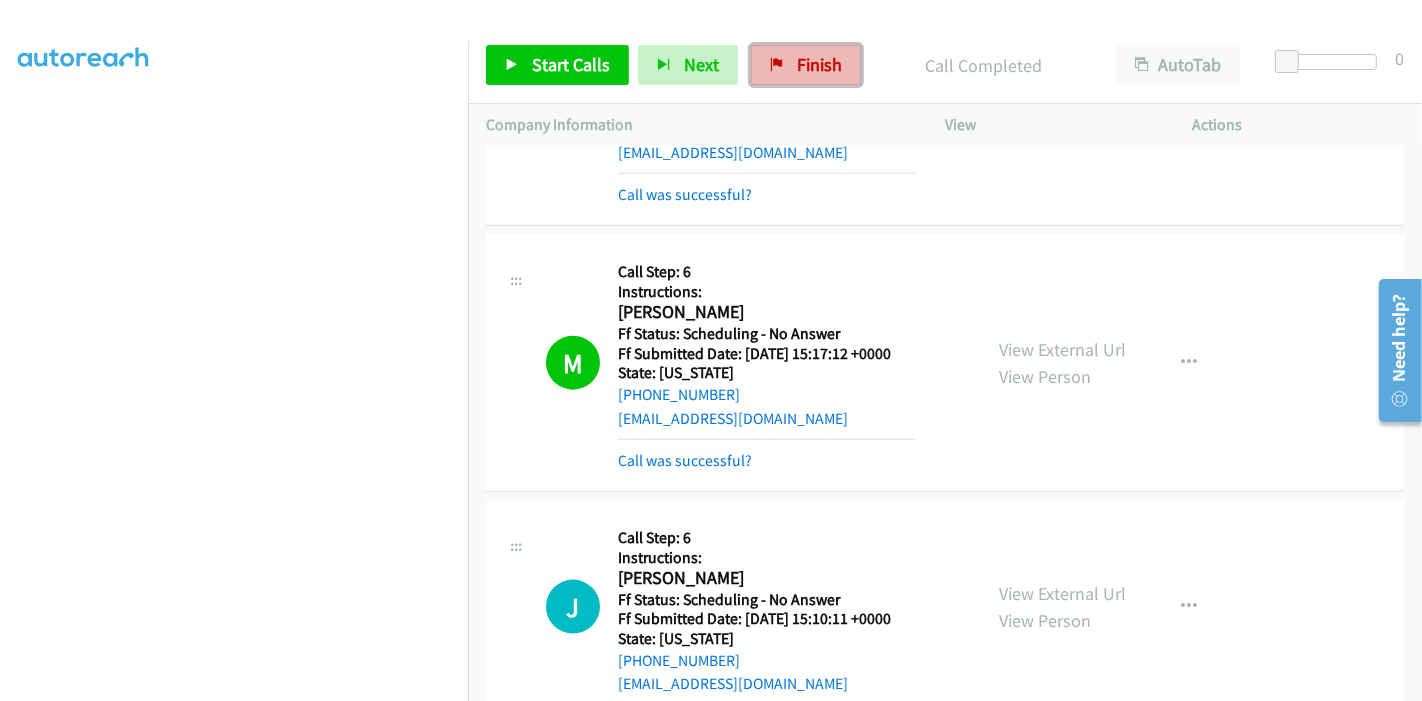 click on "Finish" at bounding box center [819, 64] 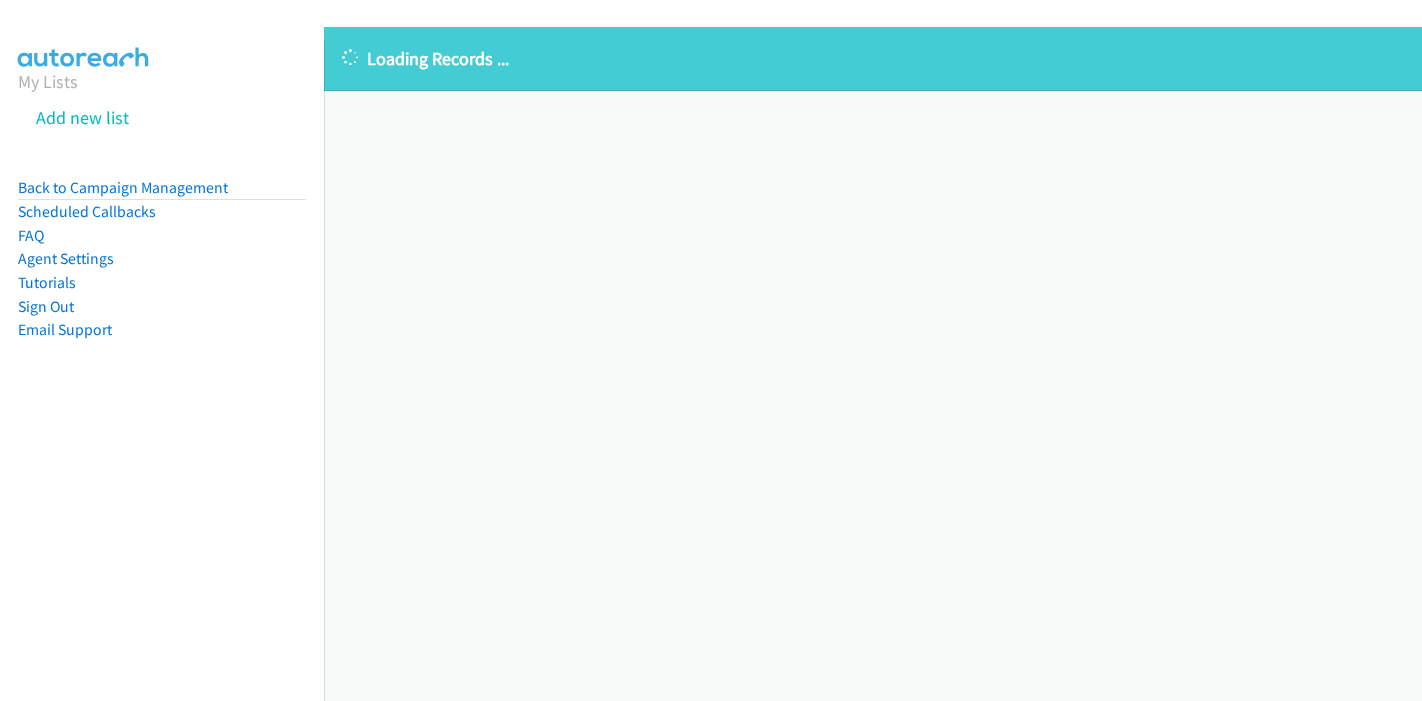 scroll, scrollTop: 0, scrollLeft: 0, axis: both 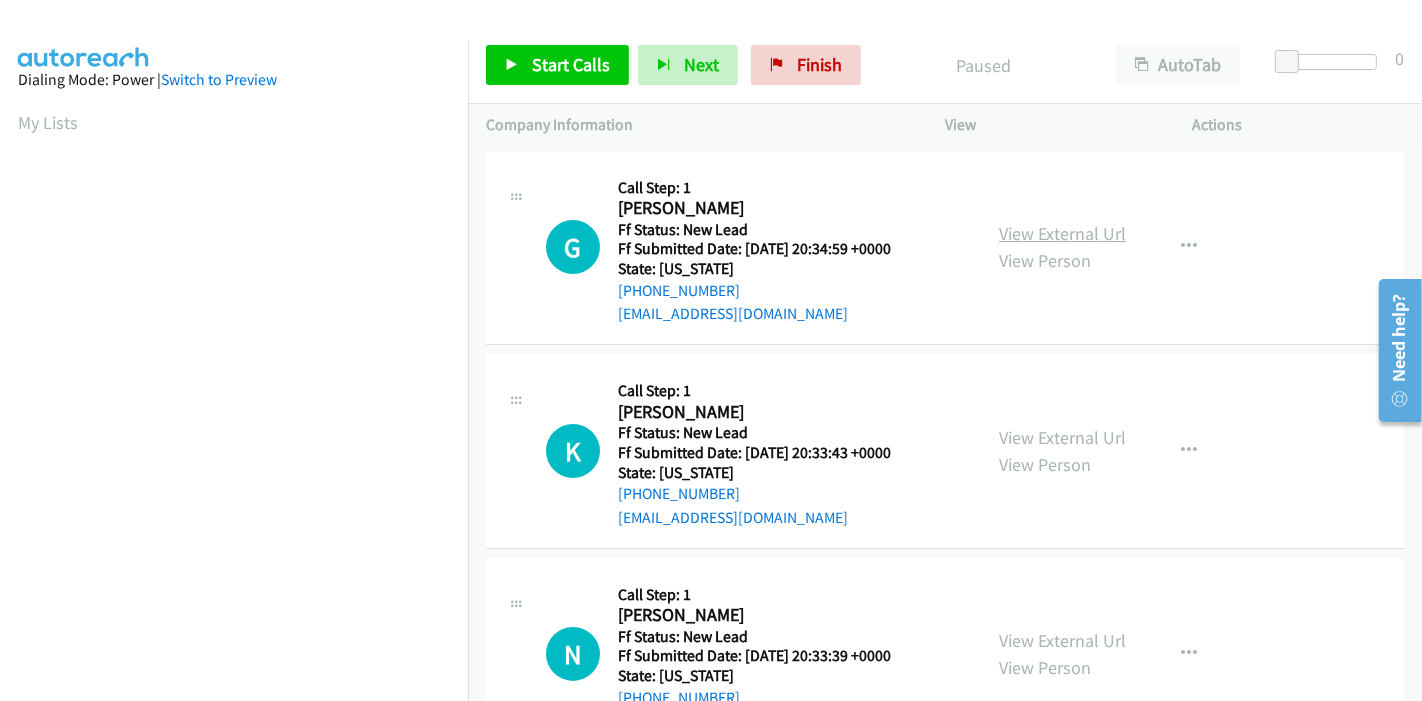 click on "View External Url" at bounding box center [1062, 233] 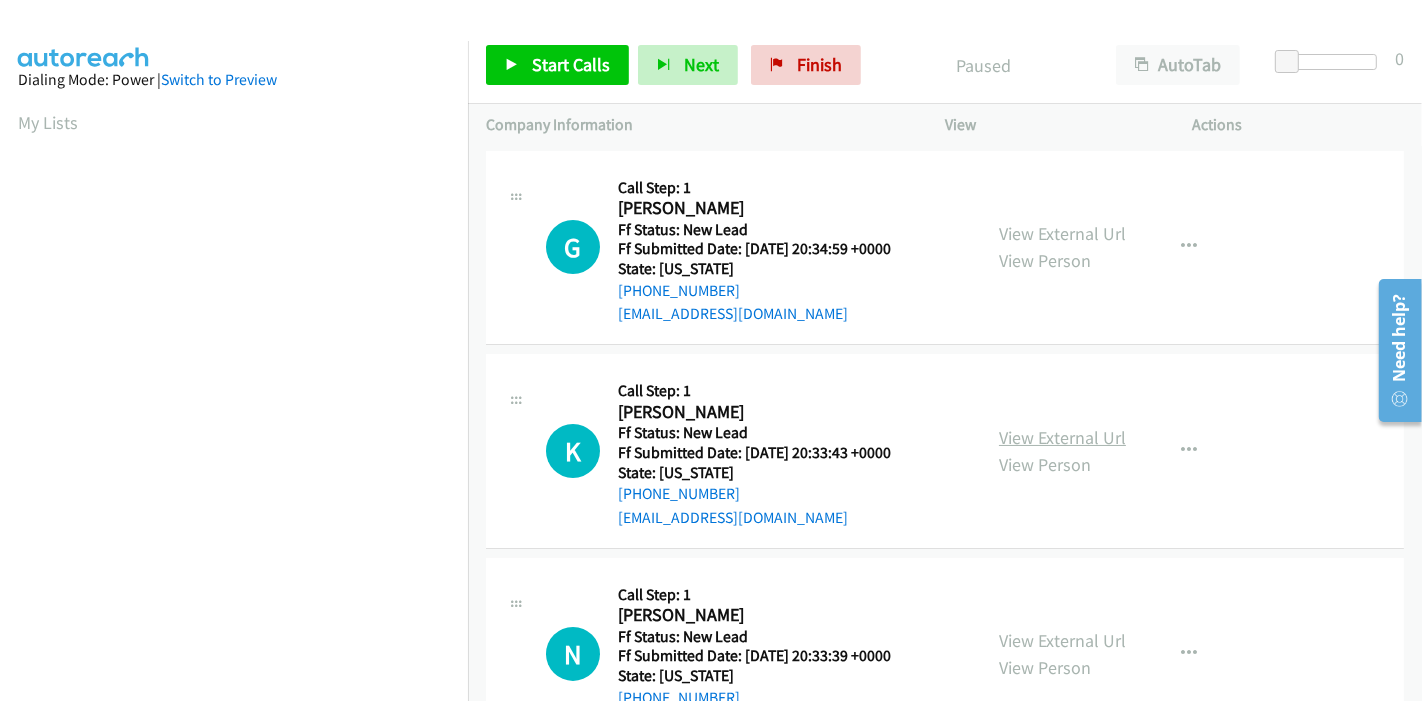click on "View External Url" at bounding box center (1062, 437) 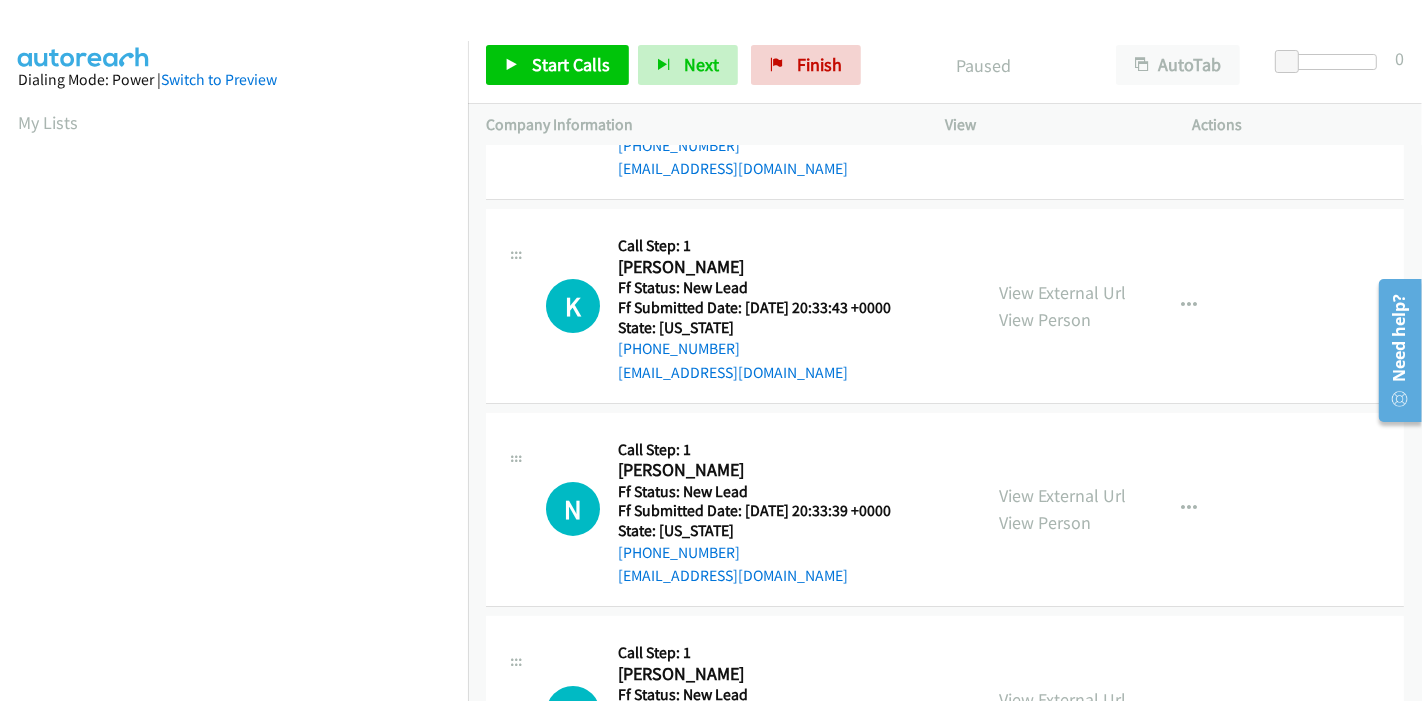 scroll, scrollTop: 222, scrollLeft: 0, axis: vertical 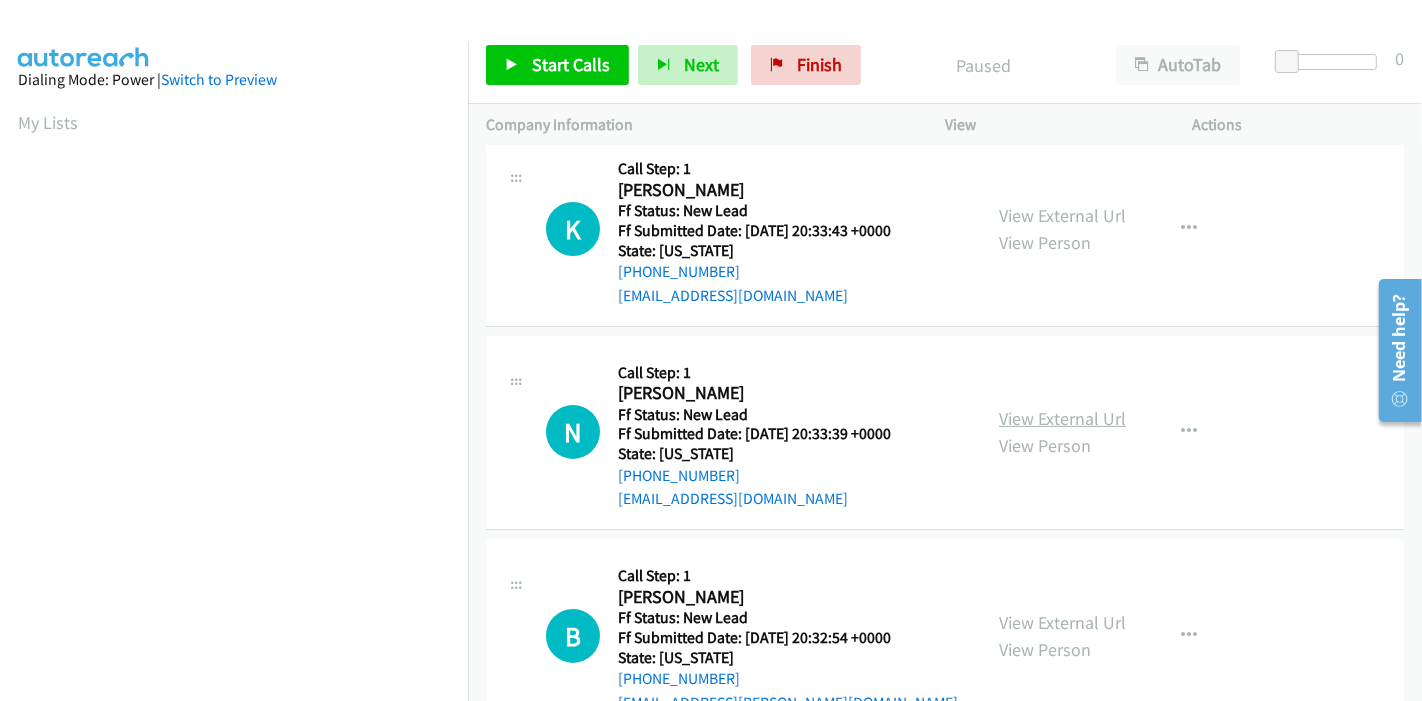 click on "View External Url" at bounding box center [1062, 418] 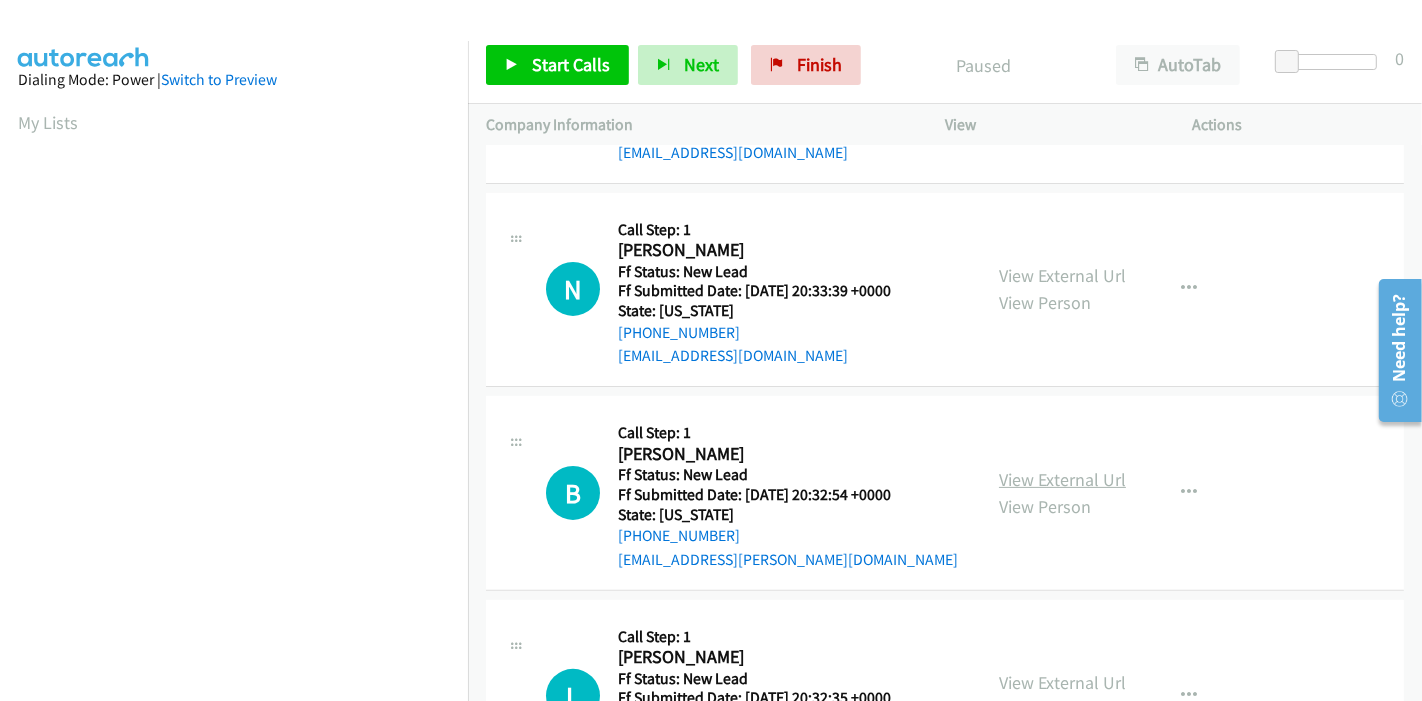 scroll, scrollTop: 444, scrollLeft: 0, axis: vertical 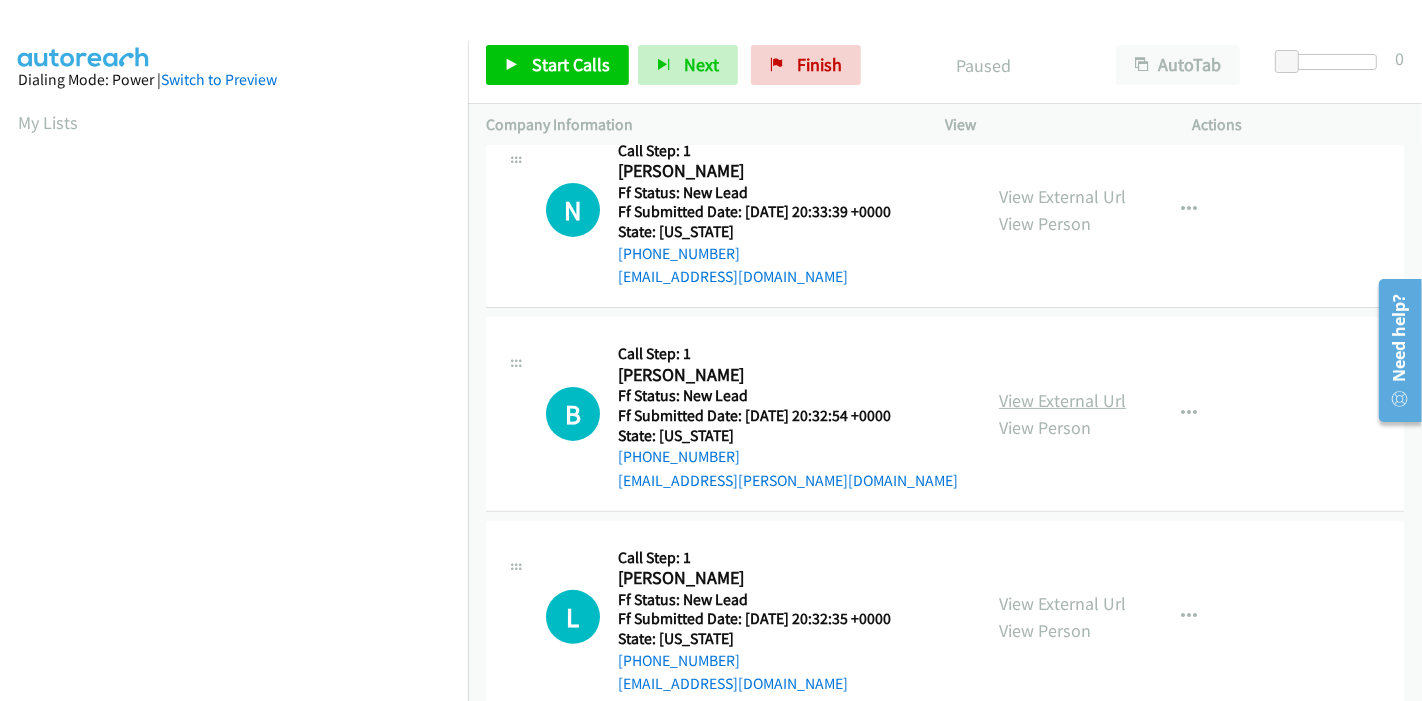 click on "View External Url" at bounding box center (1062, 400) 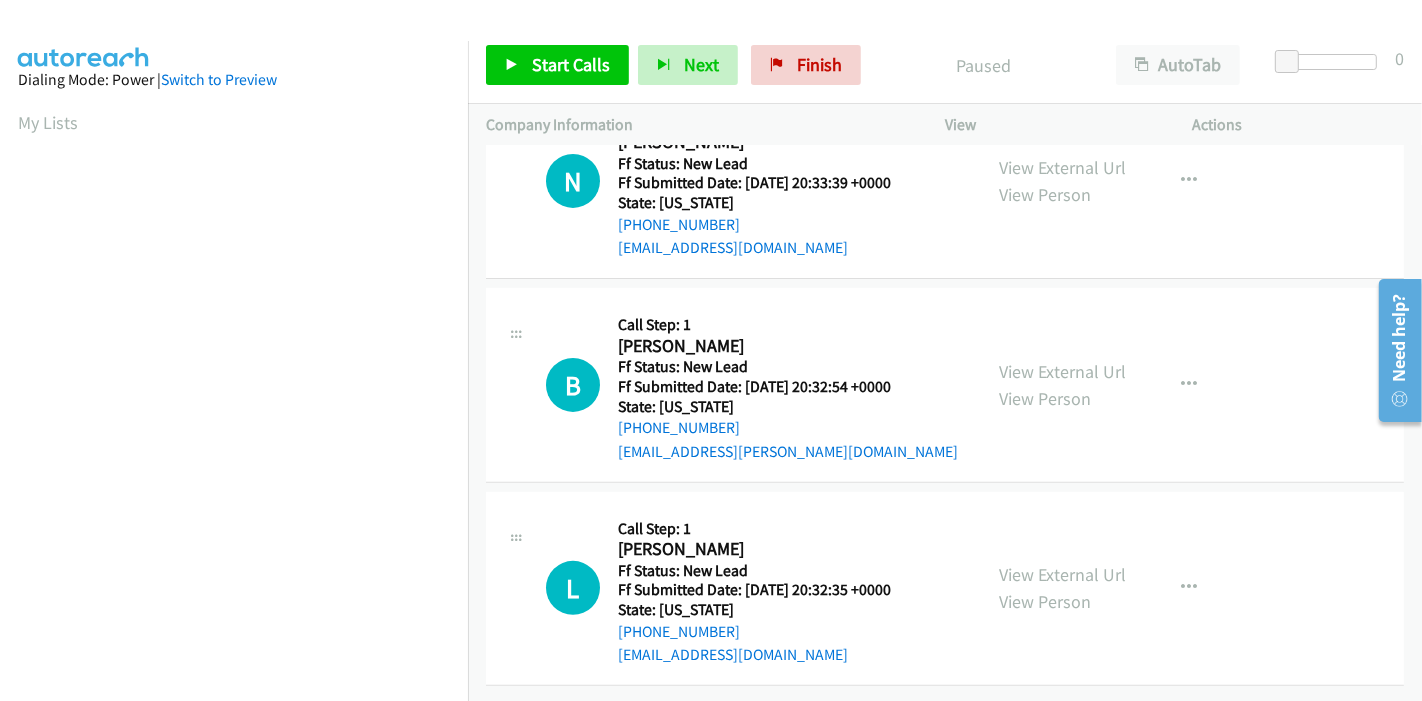 scroll, scrollTop: 487, scrollLeft: 0, axis: vertical 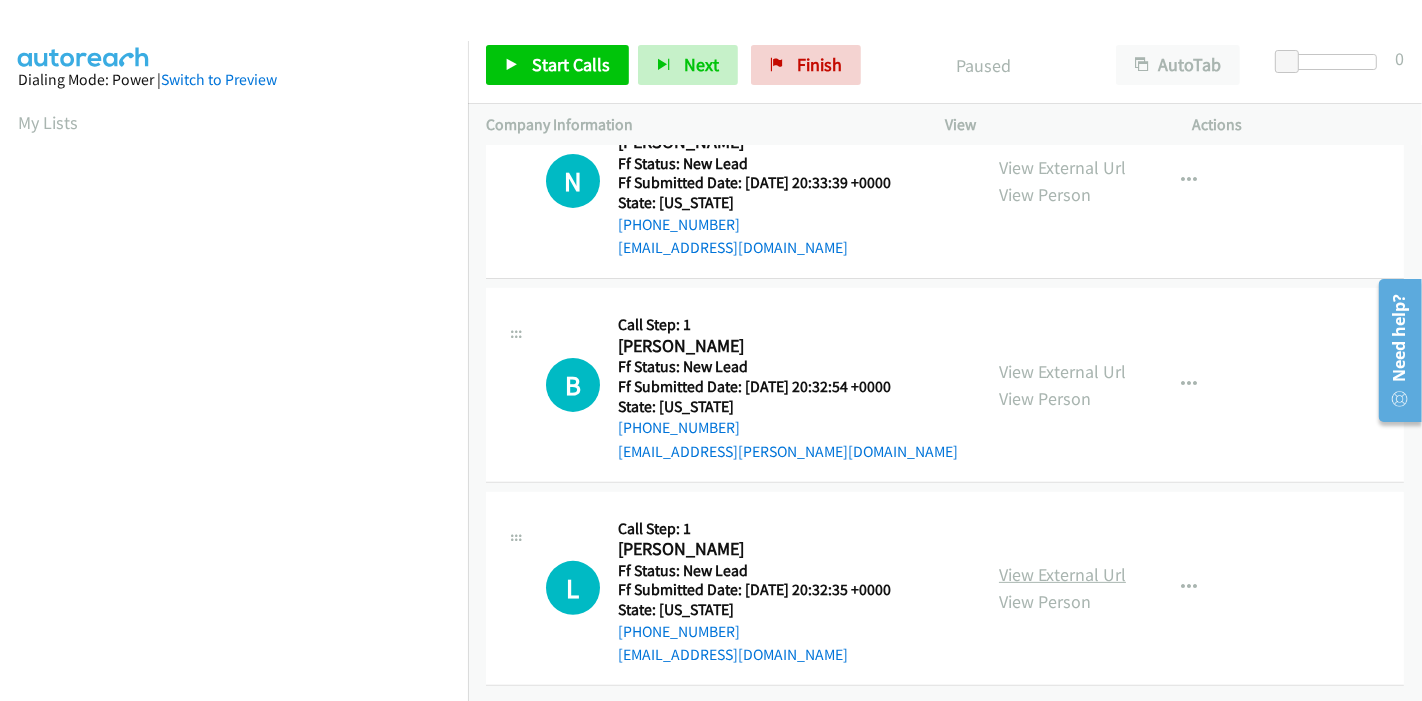 click on "View External Url" at bounding box center [1062, 574] 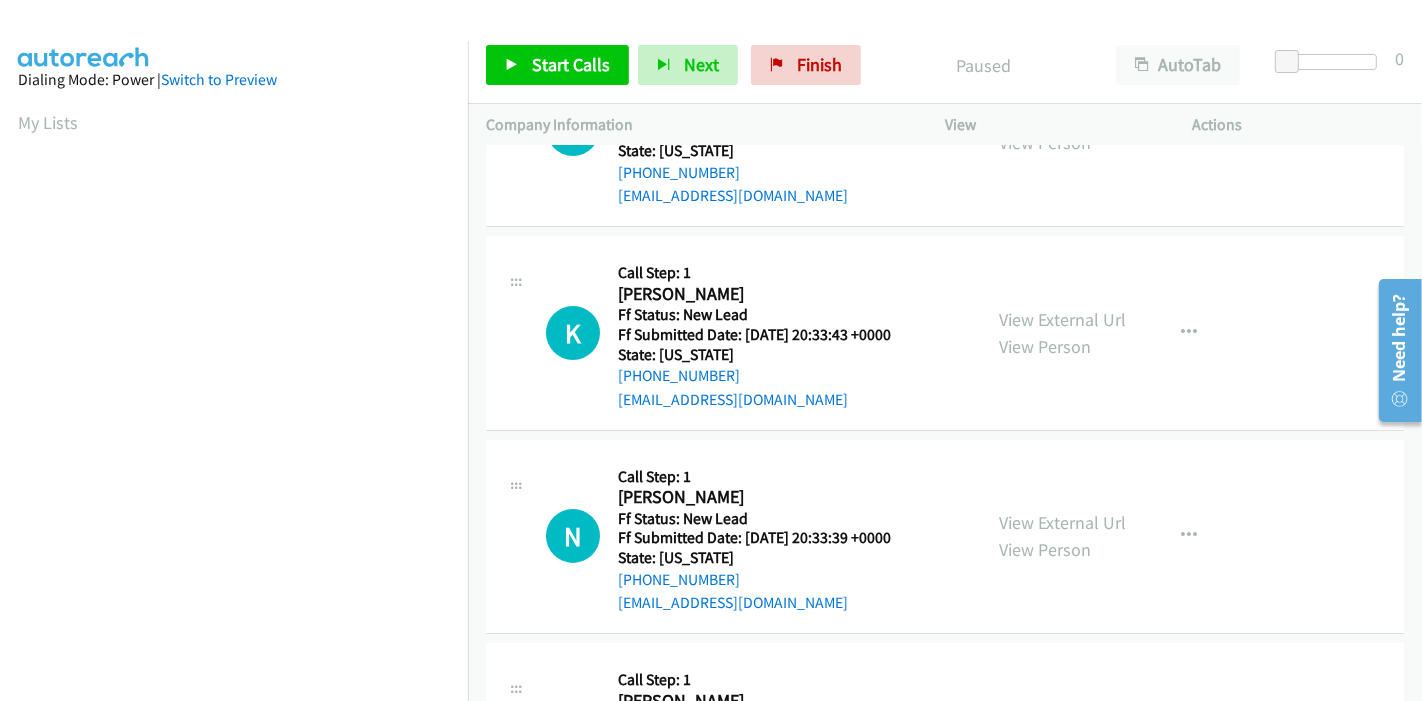 scroll, scrollTop: 0, scrollLeft: 0, axis: both 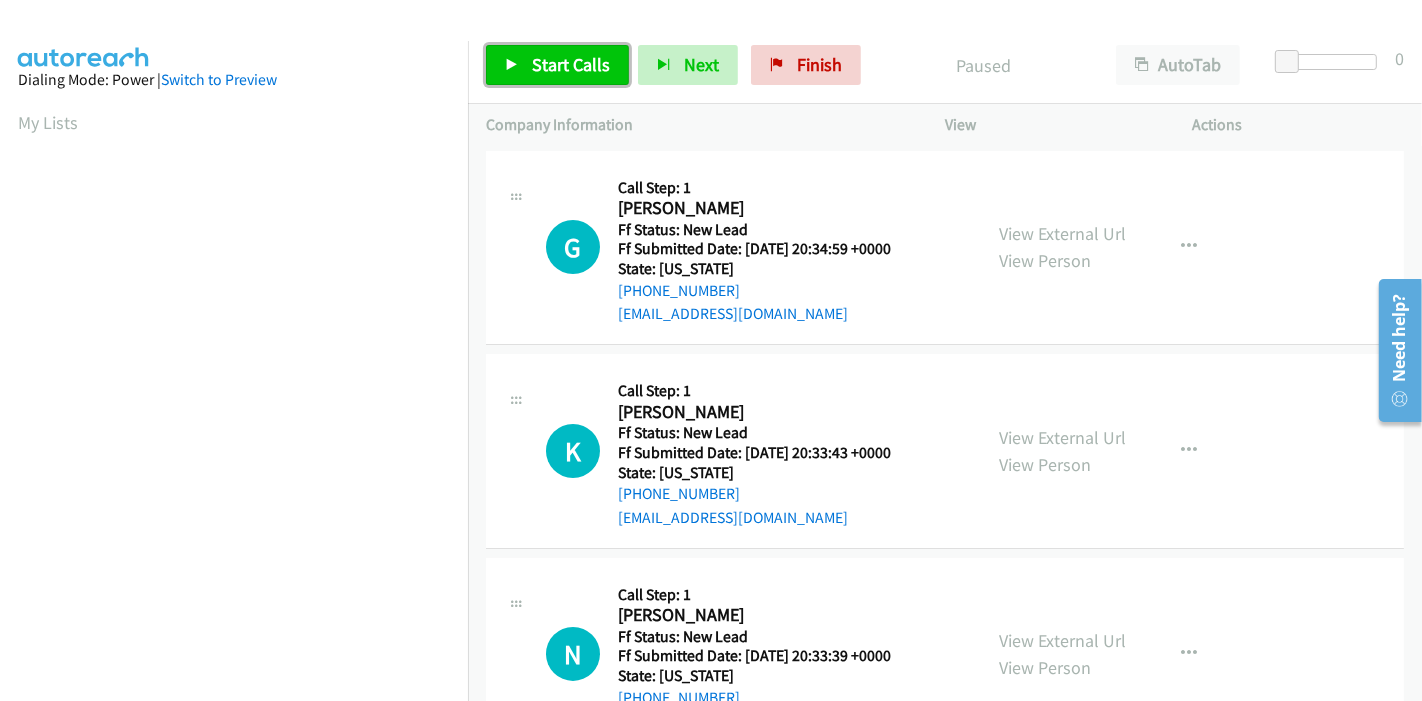 click on "Start Calls" at bounding box center (557, 65) 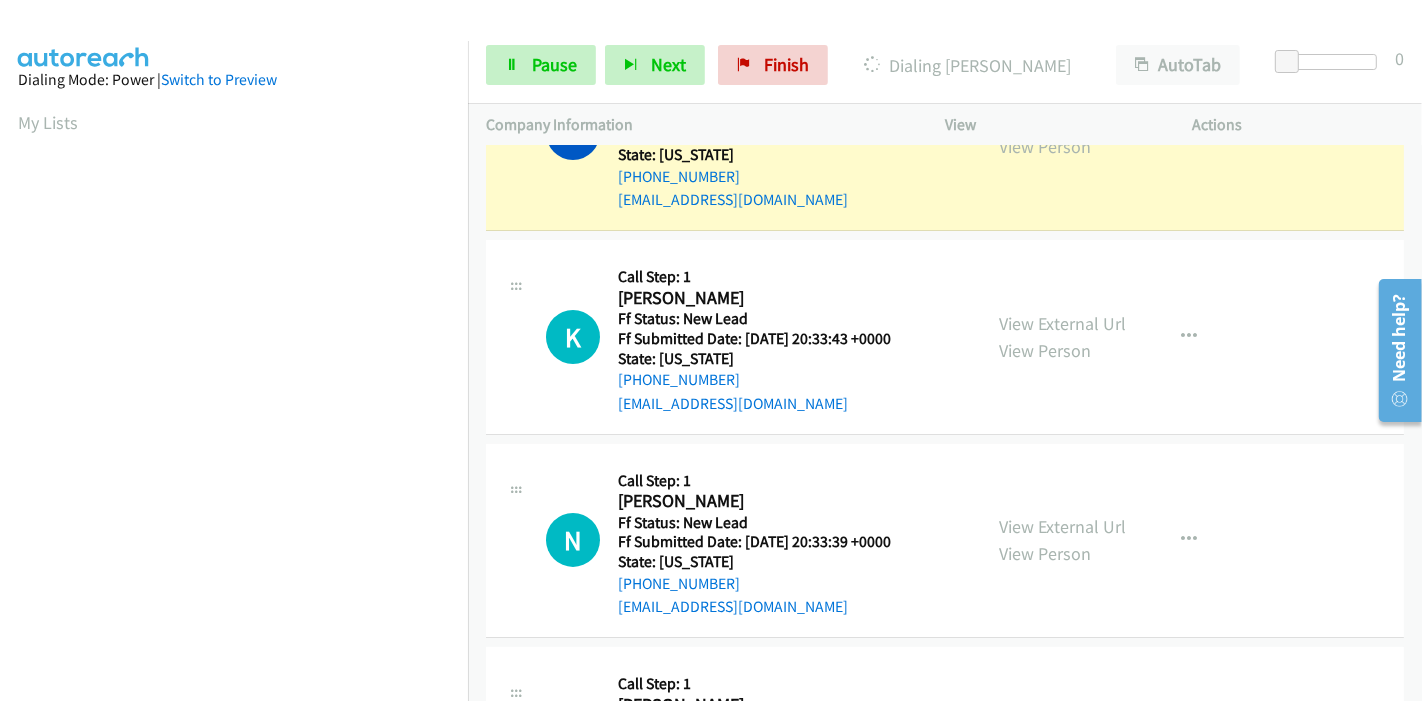 scroll, scrollTop: 111, scrollLeft: 0, axis: vertical 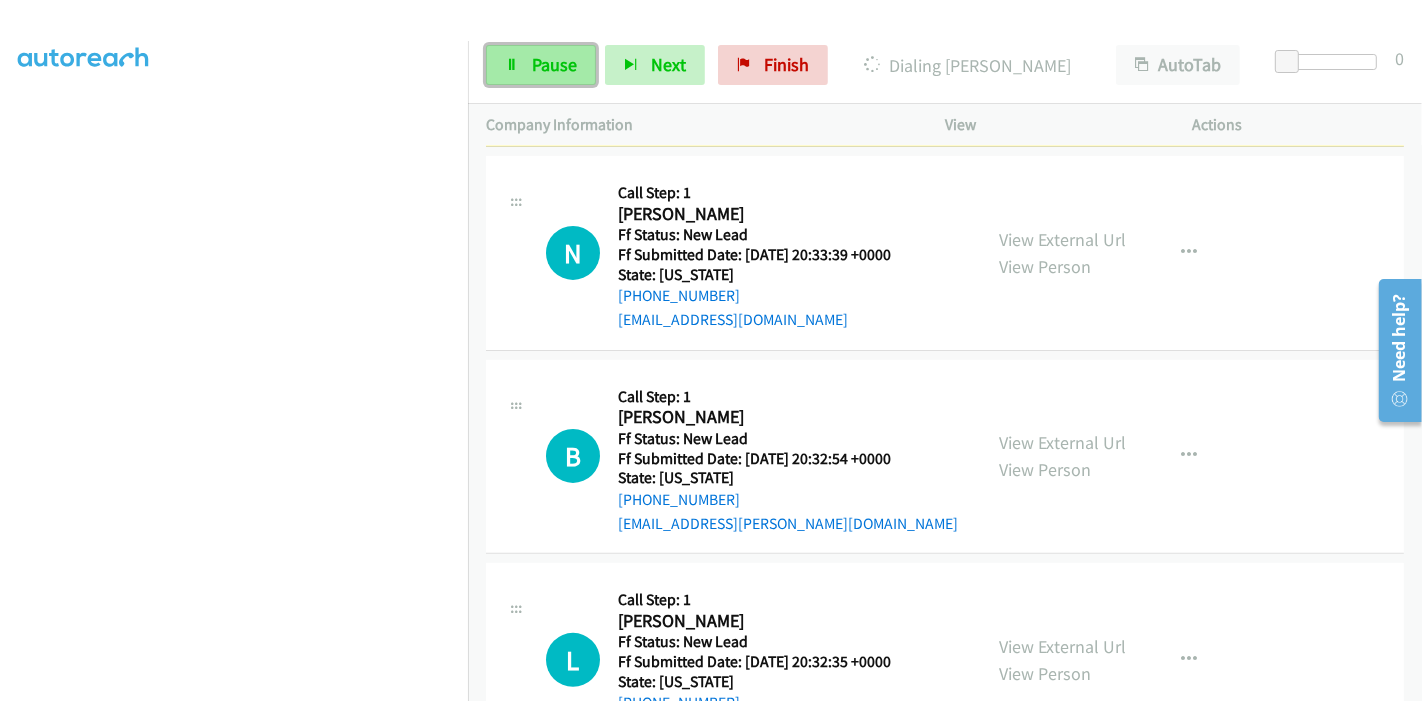 click on "Pause" at bounding box center [554, 64] 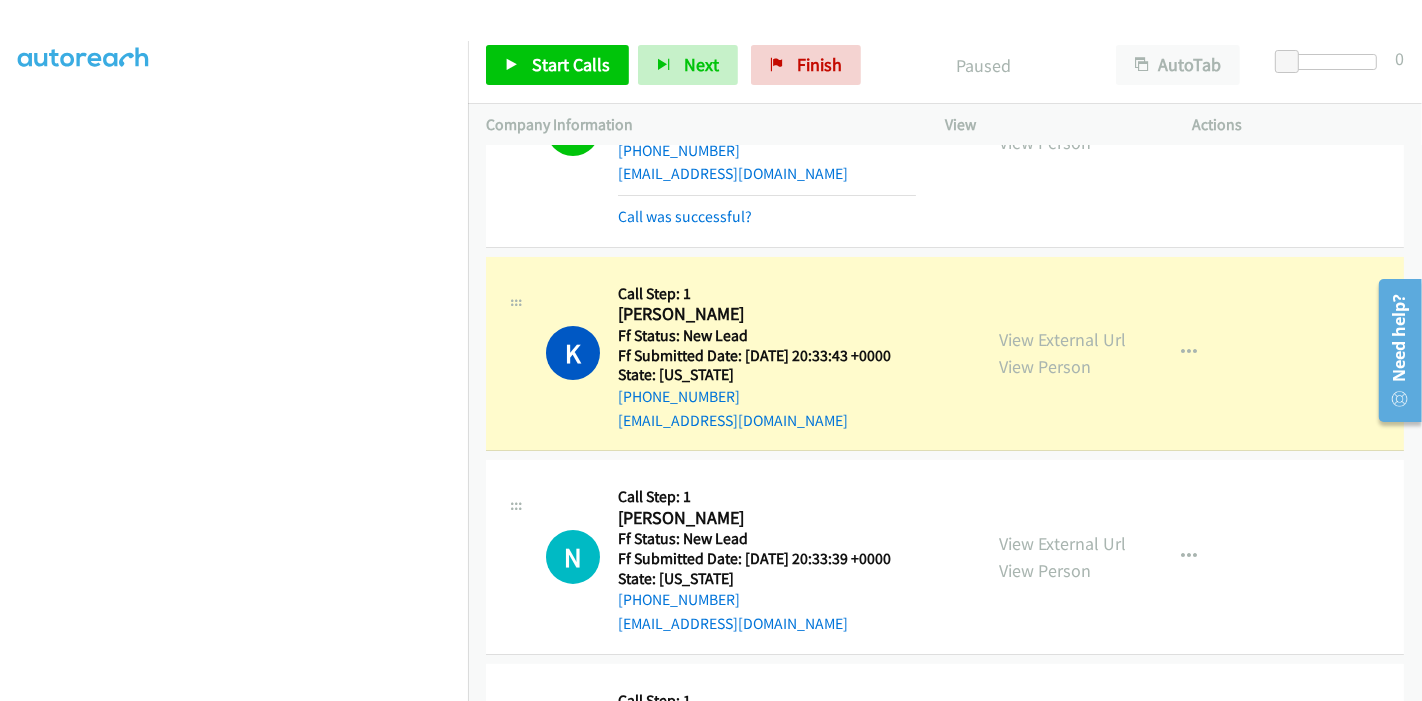 scroll, scrollTop: 111, scrollLeft: 0, axis: vertical 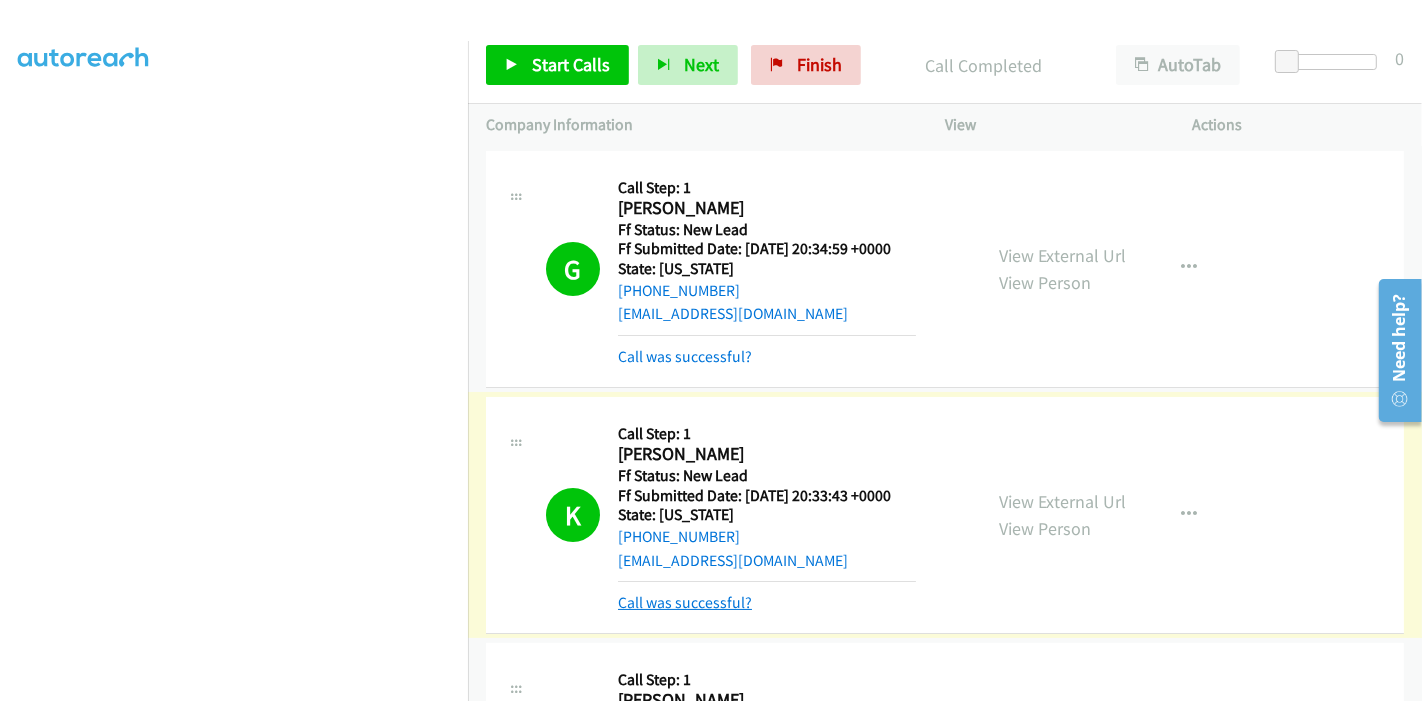 click on "Call was successful?" at bounding box center (685, 602) 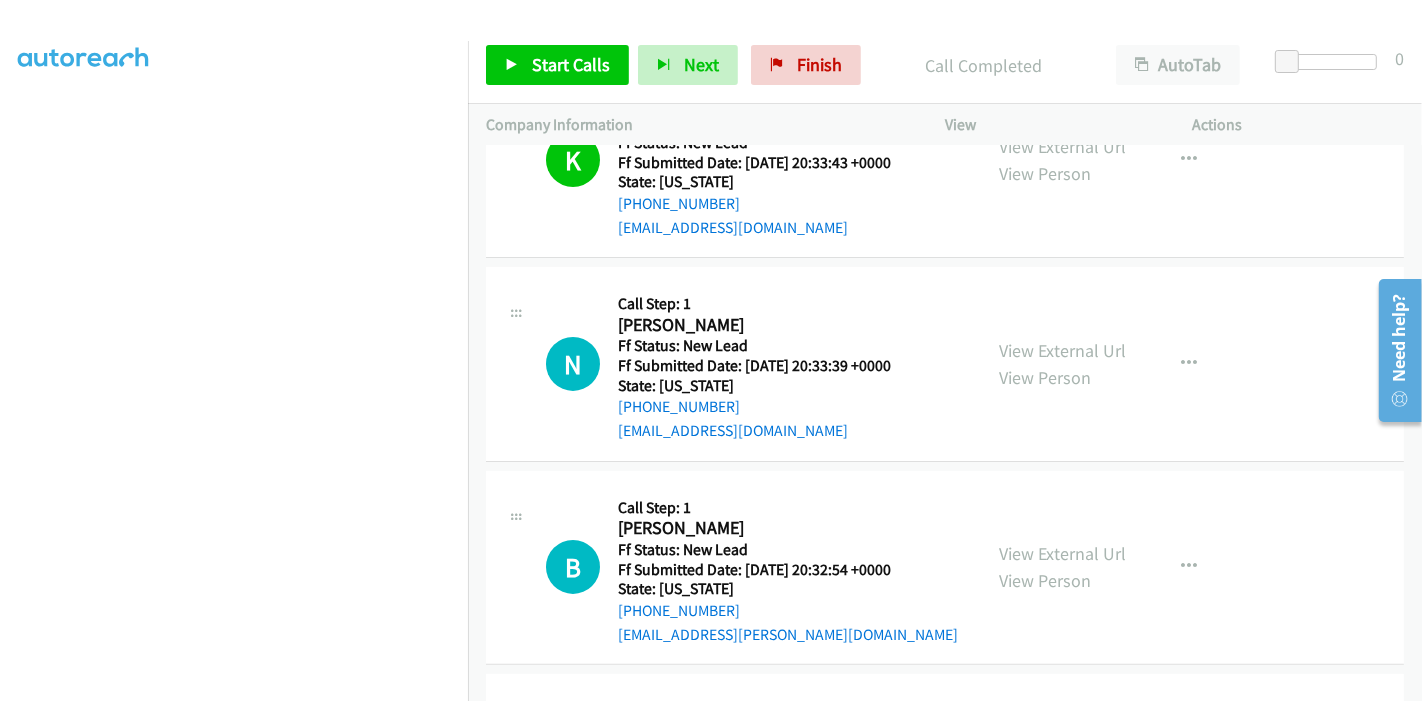 scroll, scrollTop: 529, scrollLeft: 0, axis: vertical 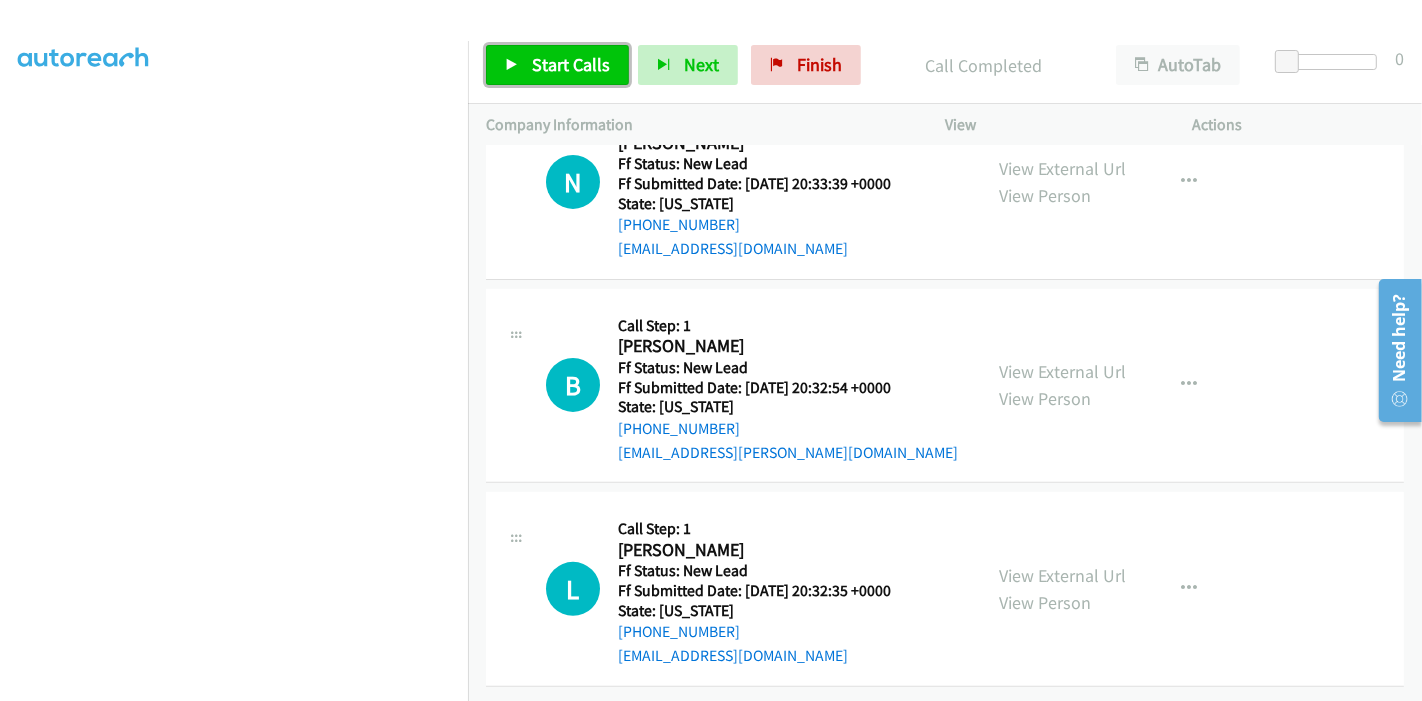 click on "Start Calls" at bounding box center [571, 64] 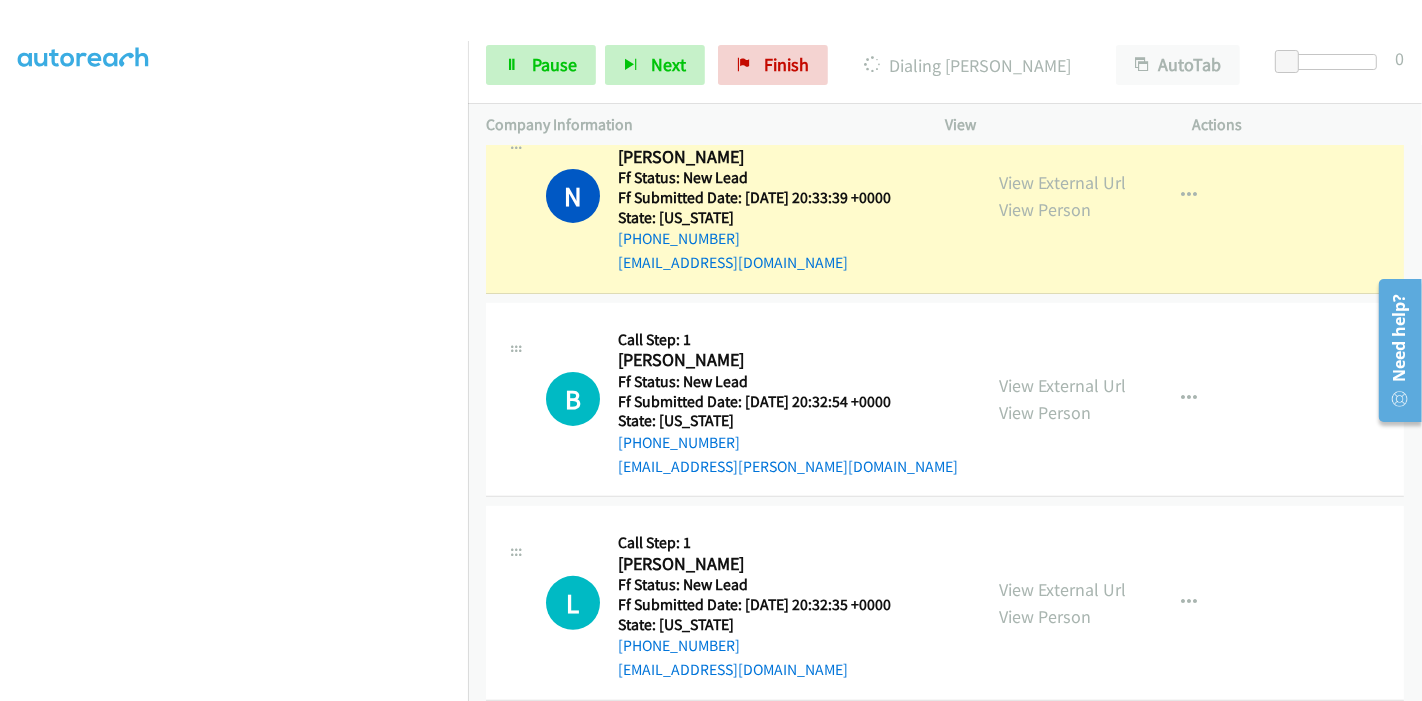 scroll, scrollTop: 529, scrollLeft: 0, axis: vertical 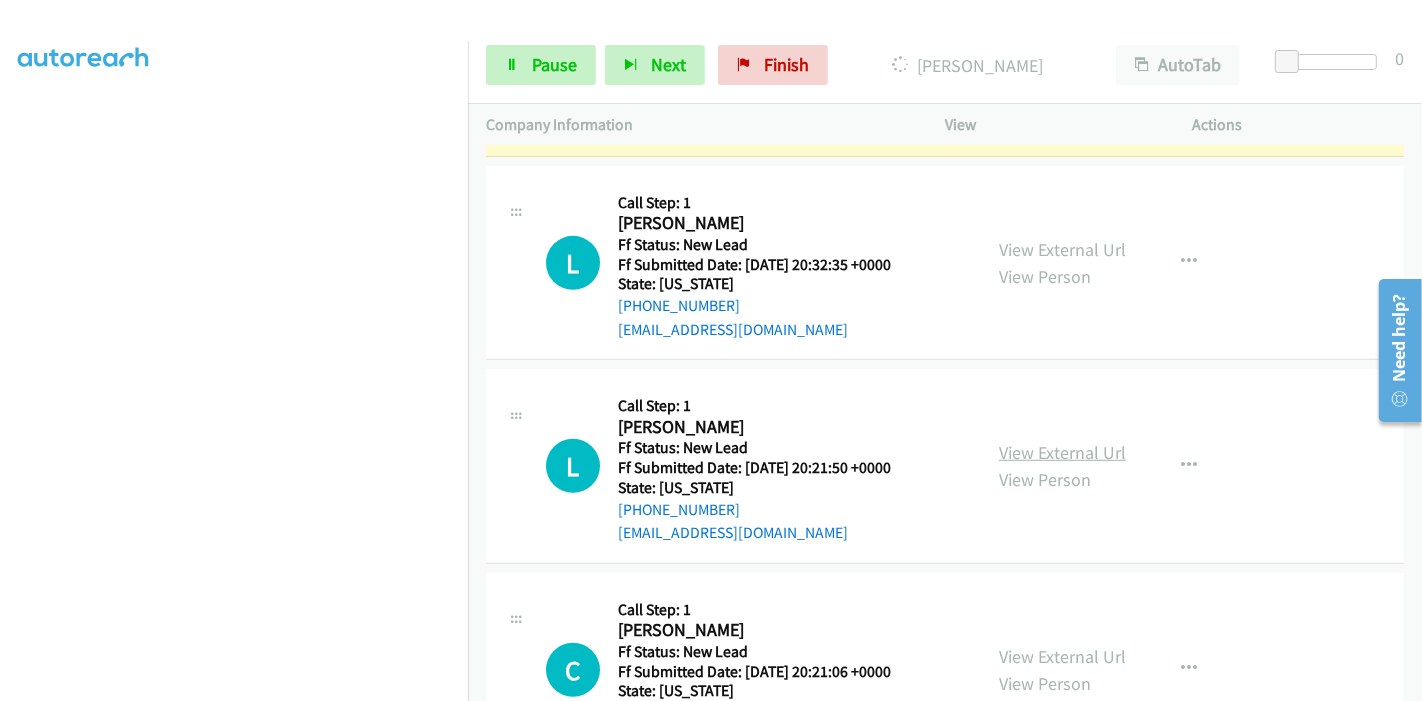 click on "View External Url" at bounding box center [1062, 452] 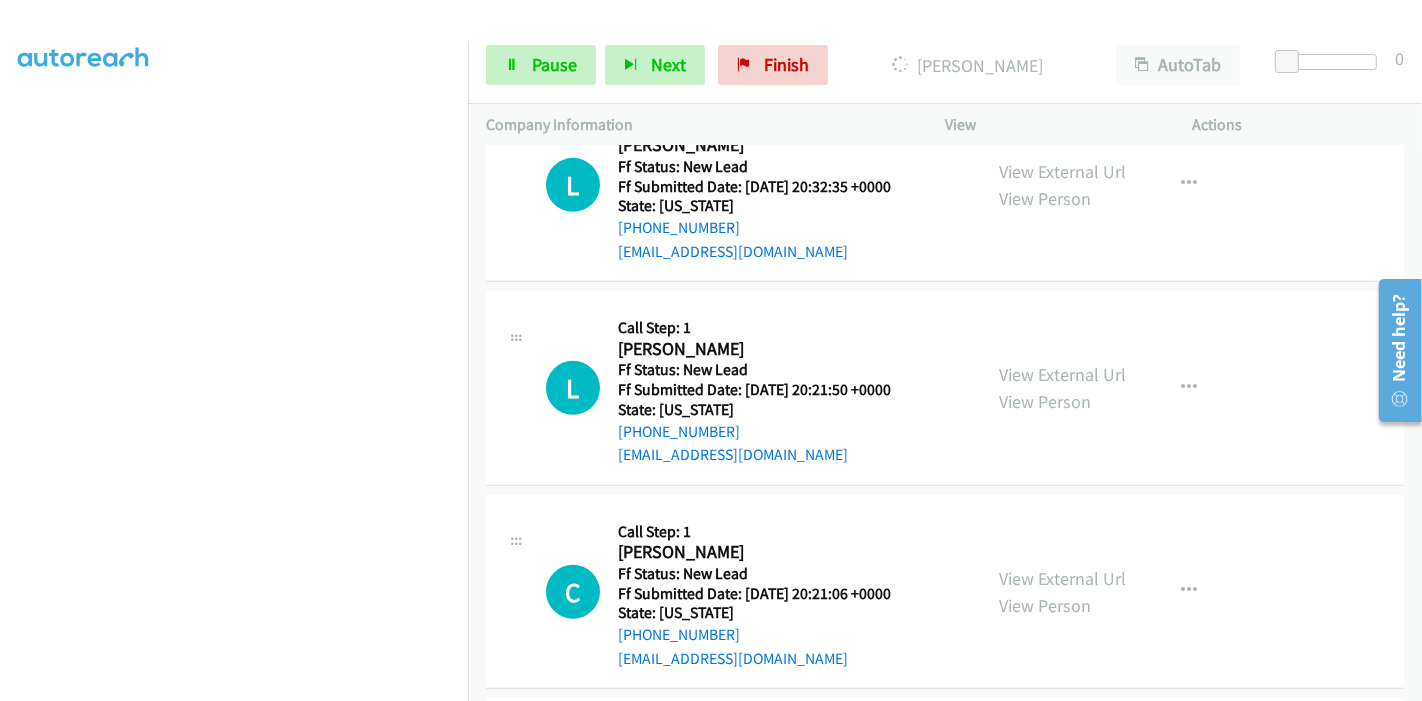 scroll, scrollTop: 1106, scrollLeft: 0, axis: vertical 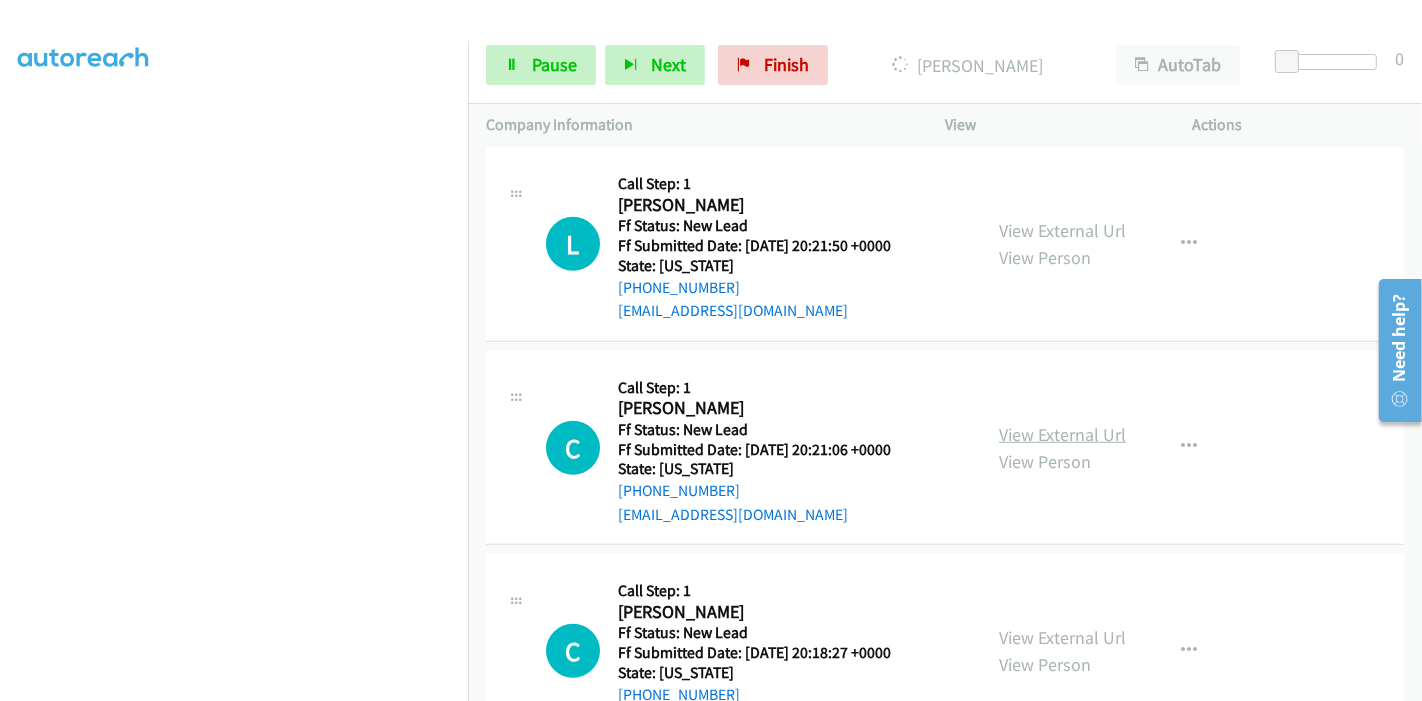 click on "View External Url" at bounding box center (1062, 434) 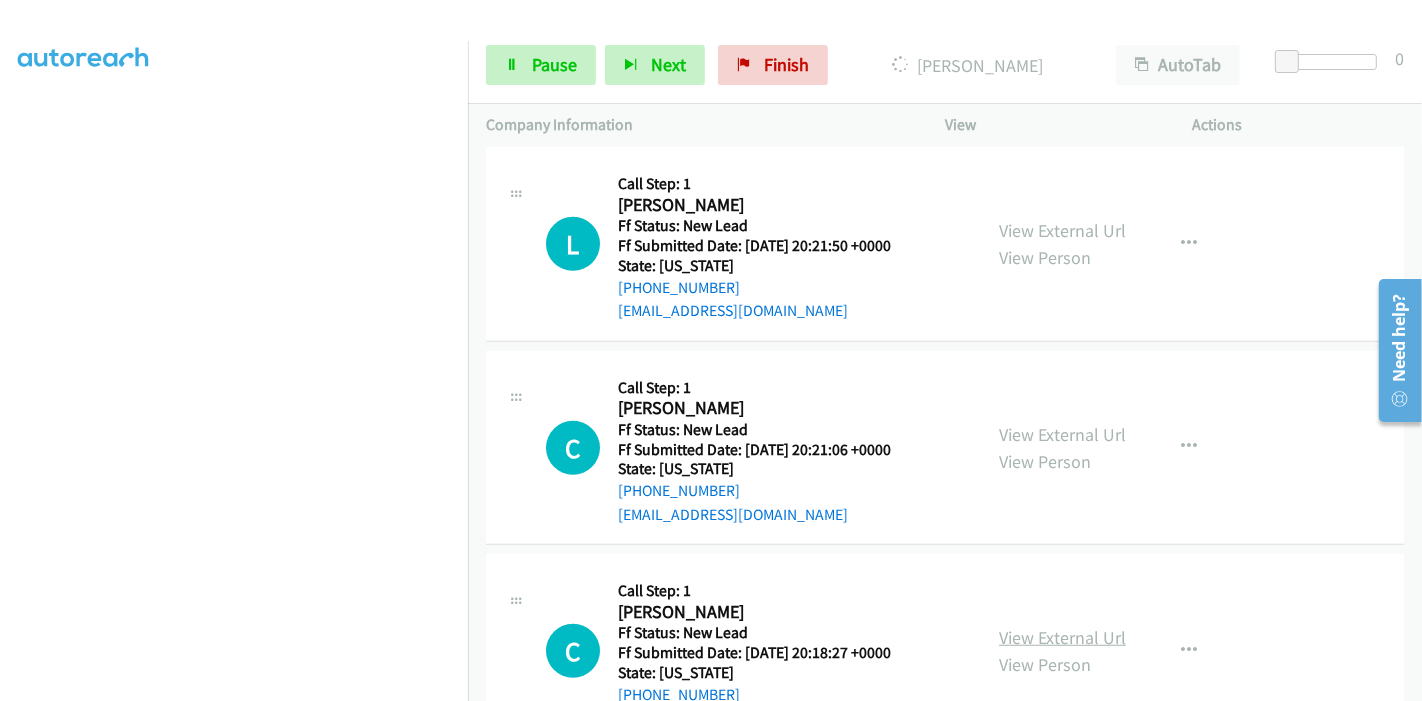 click on "View External Url" at bounding box center [1062, 637] 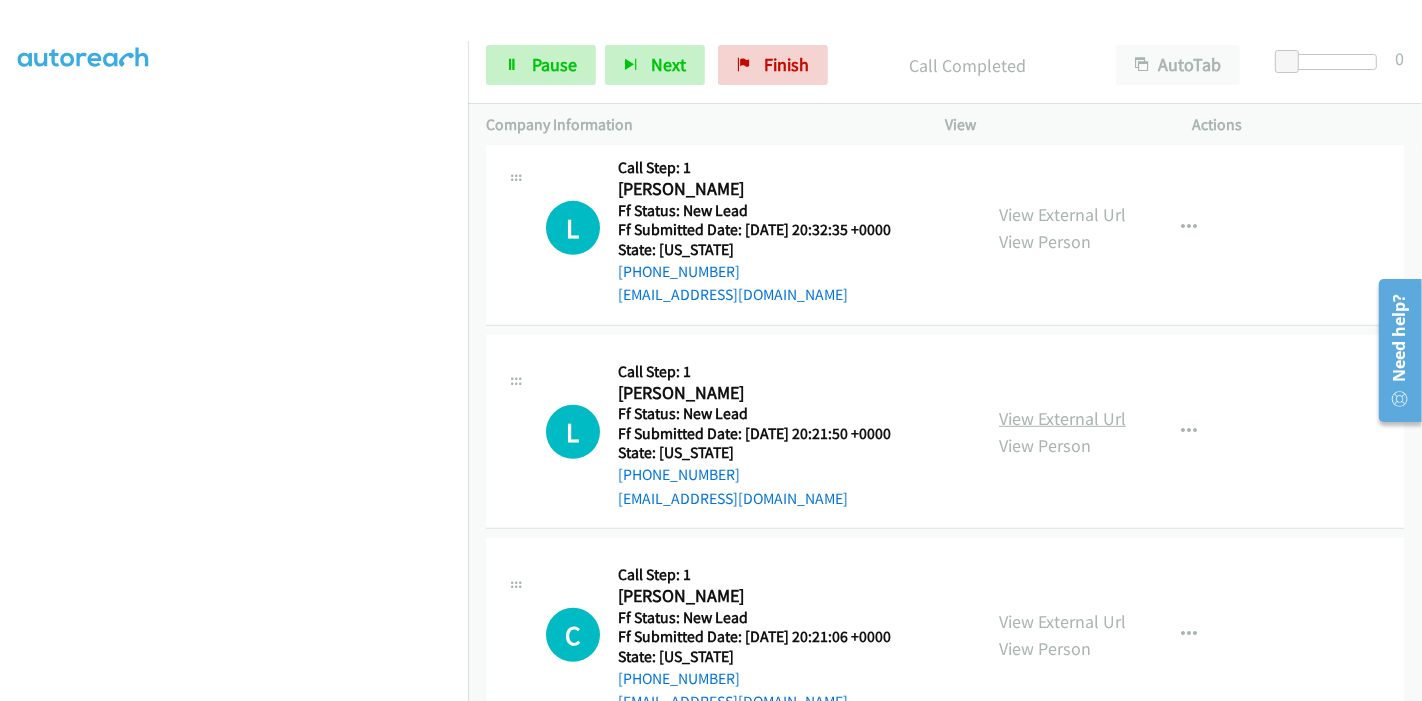 scroll, scrollTop: 926, scrollLeft: 0, axis: vertical 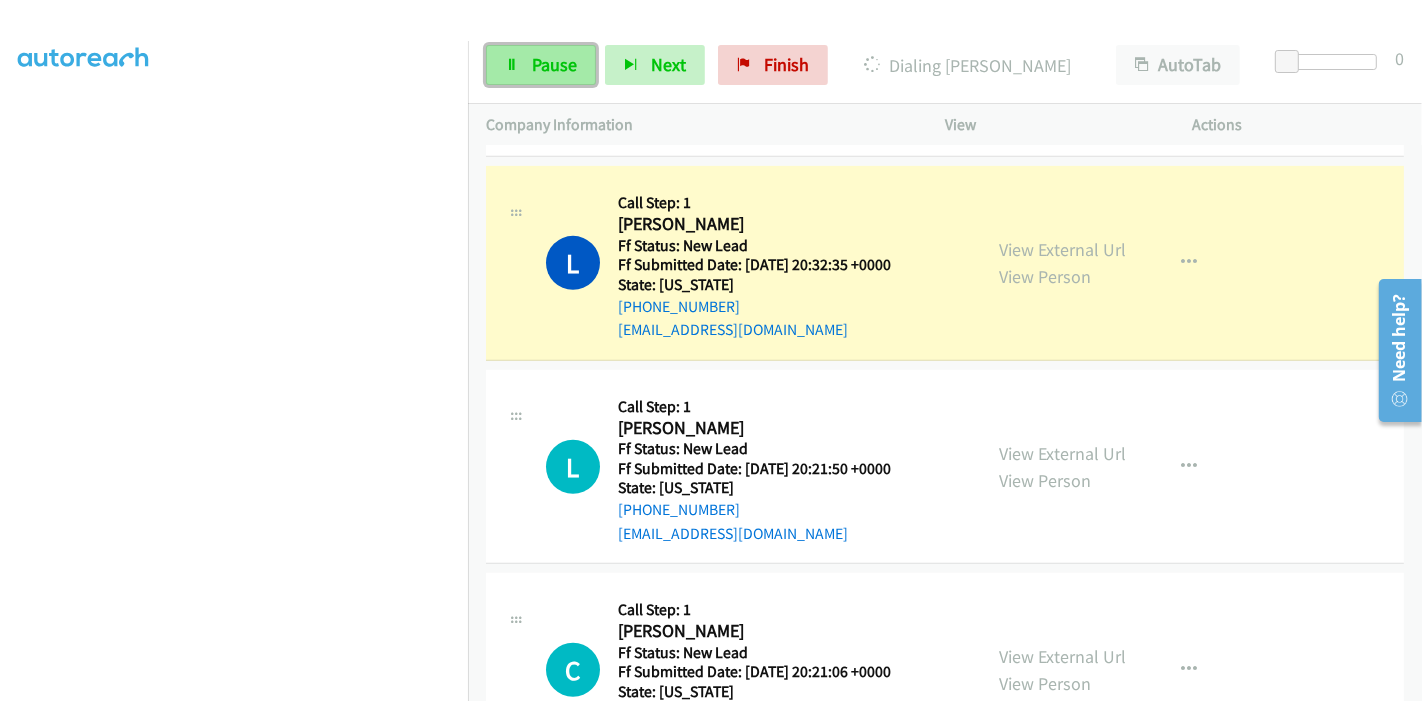 click at bounding box center [512, 66] 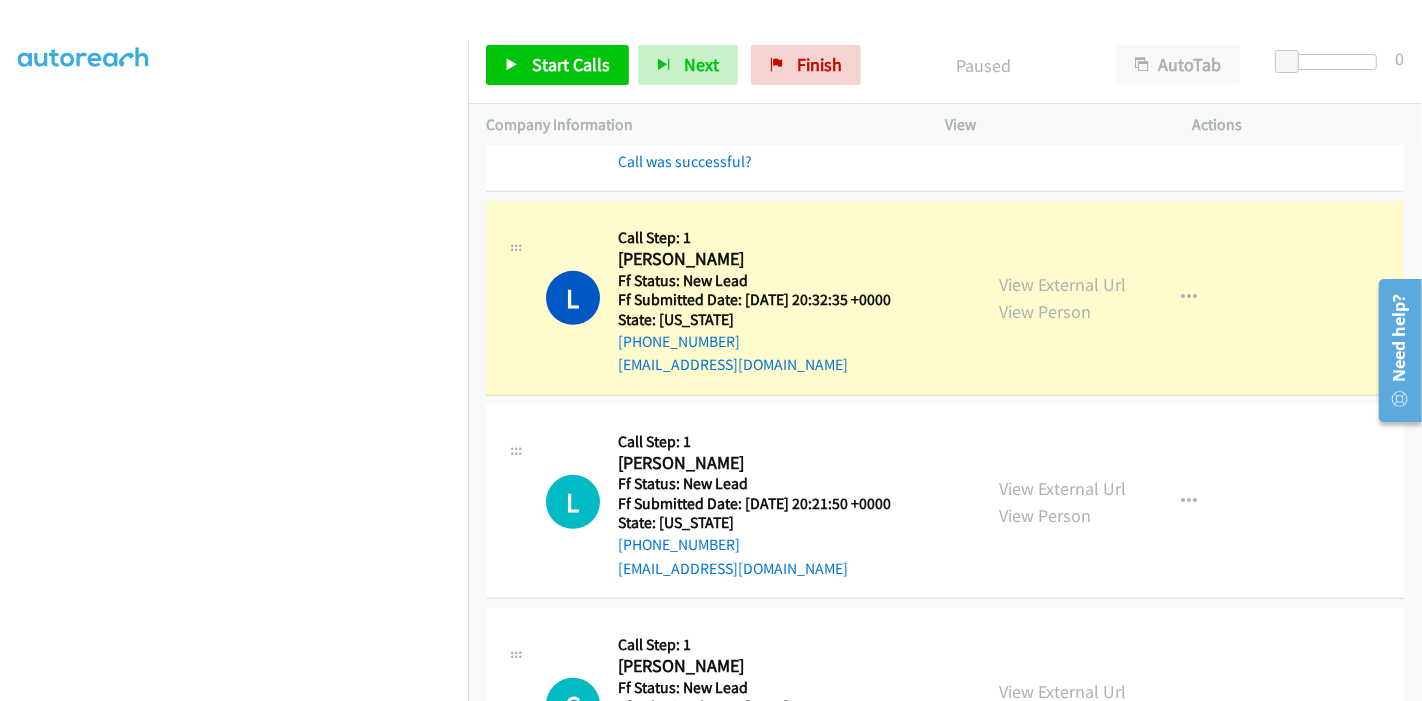 scroll, scrollTop: 926, scrollLeft: 0, axis: vertical 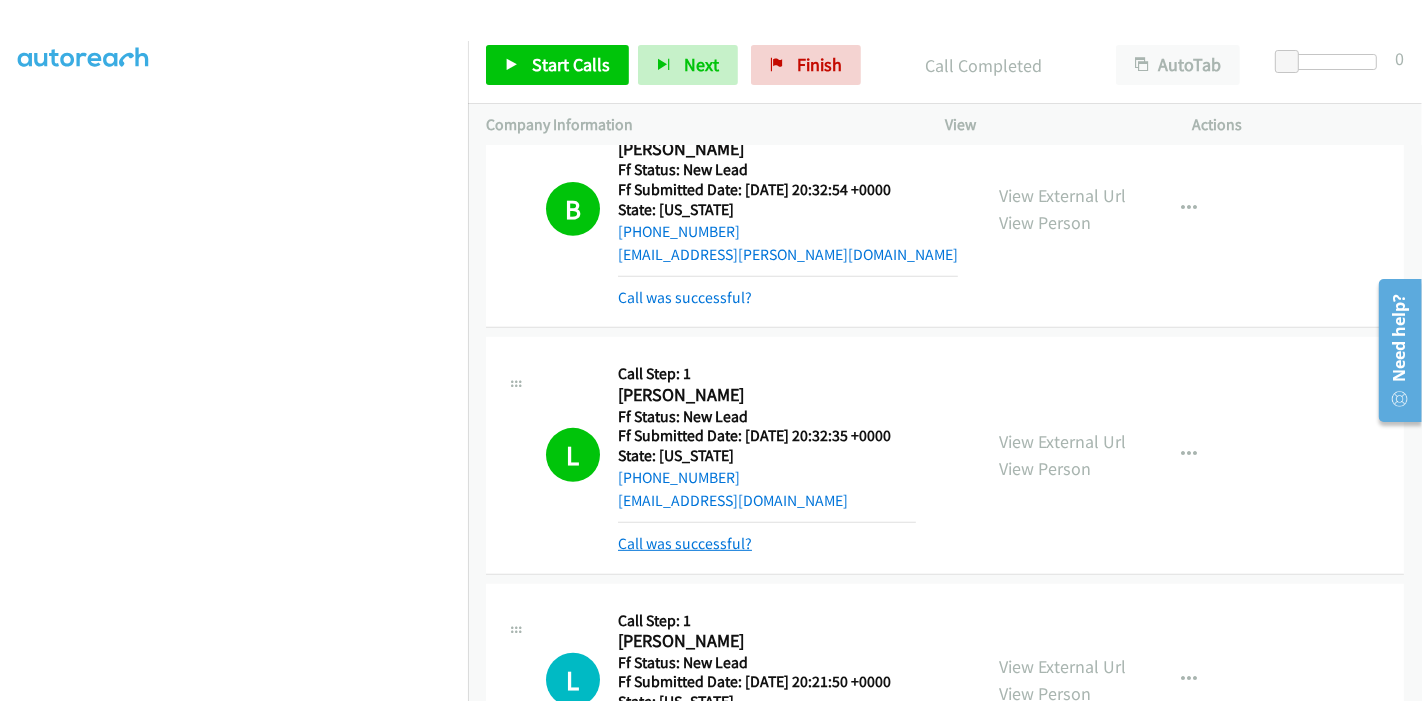 click on "Call was successful?" at bounding box center (685, 543) 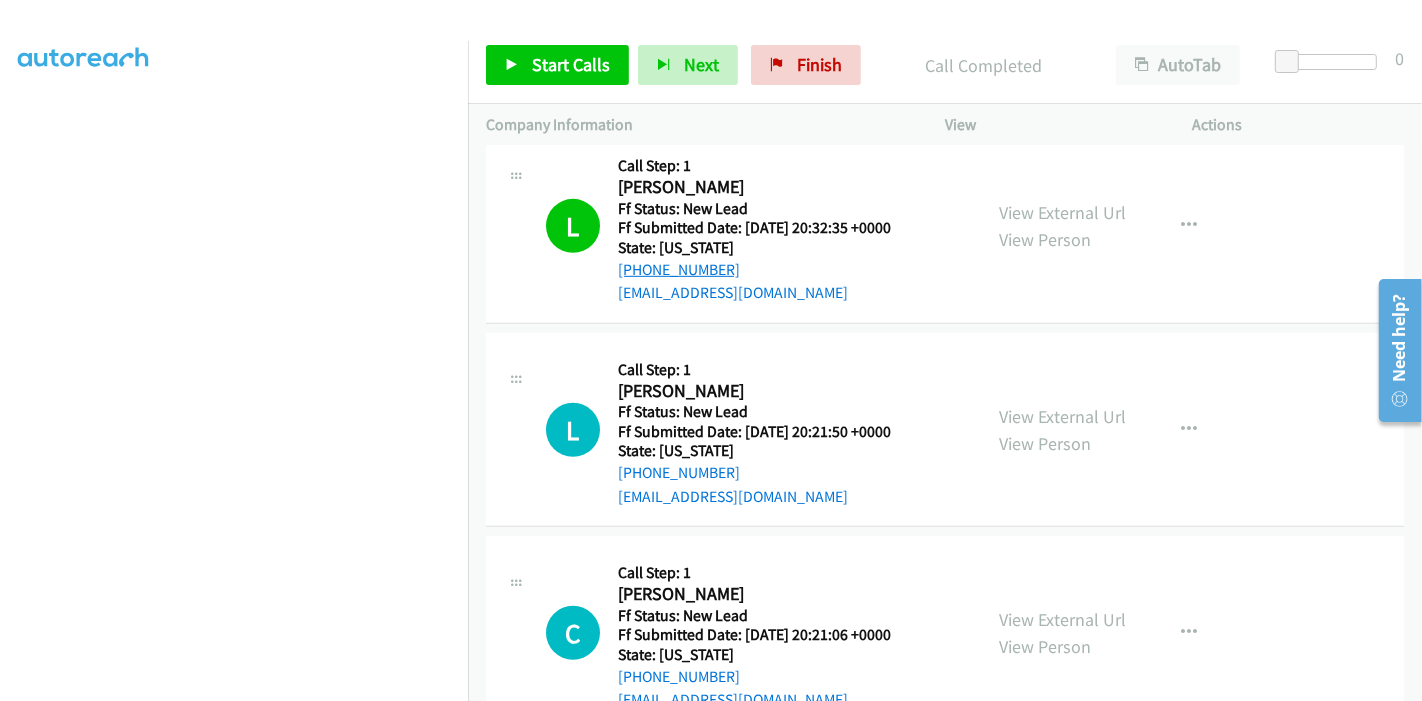scroll, scrollTop: 1074, scrollLeft: 0, axis: vertical 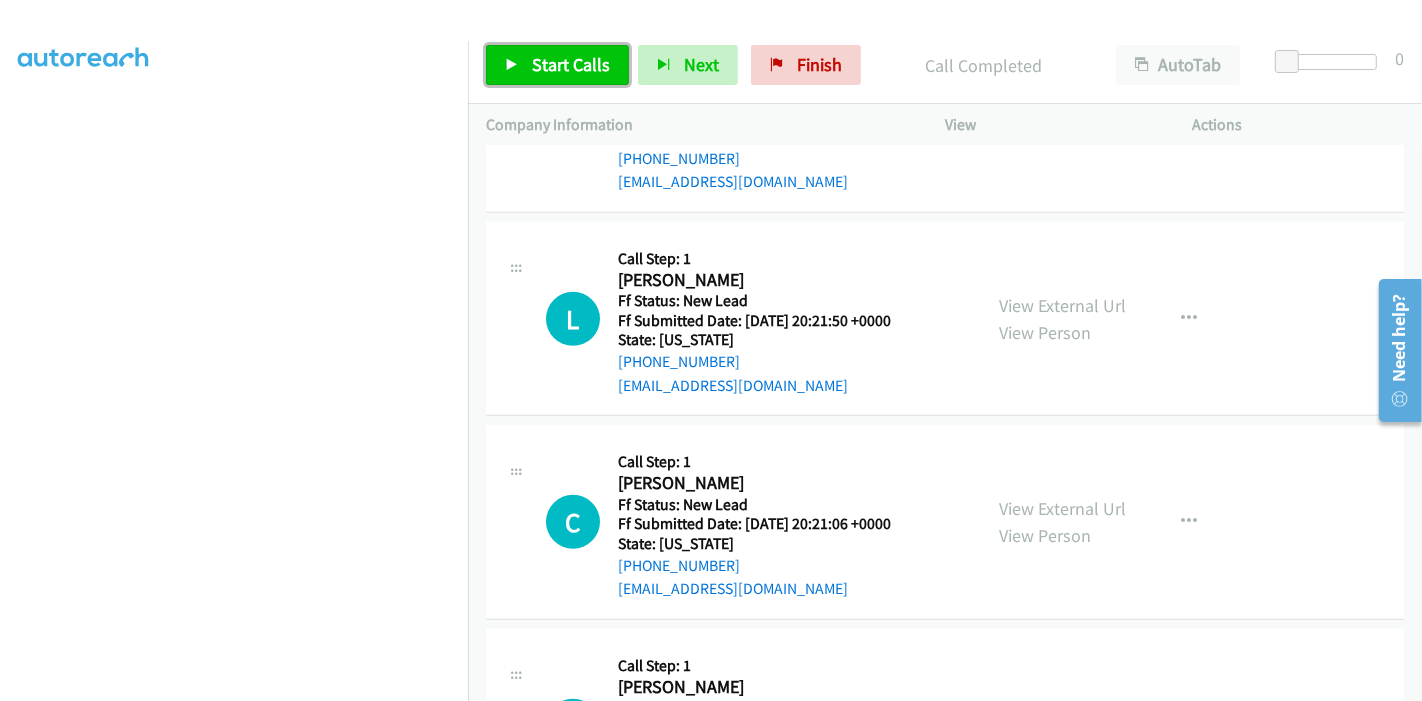 click on "Start Calls" at bounding box center (571, 64) 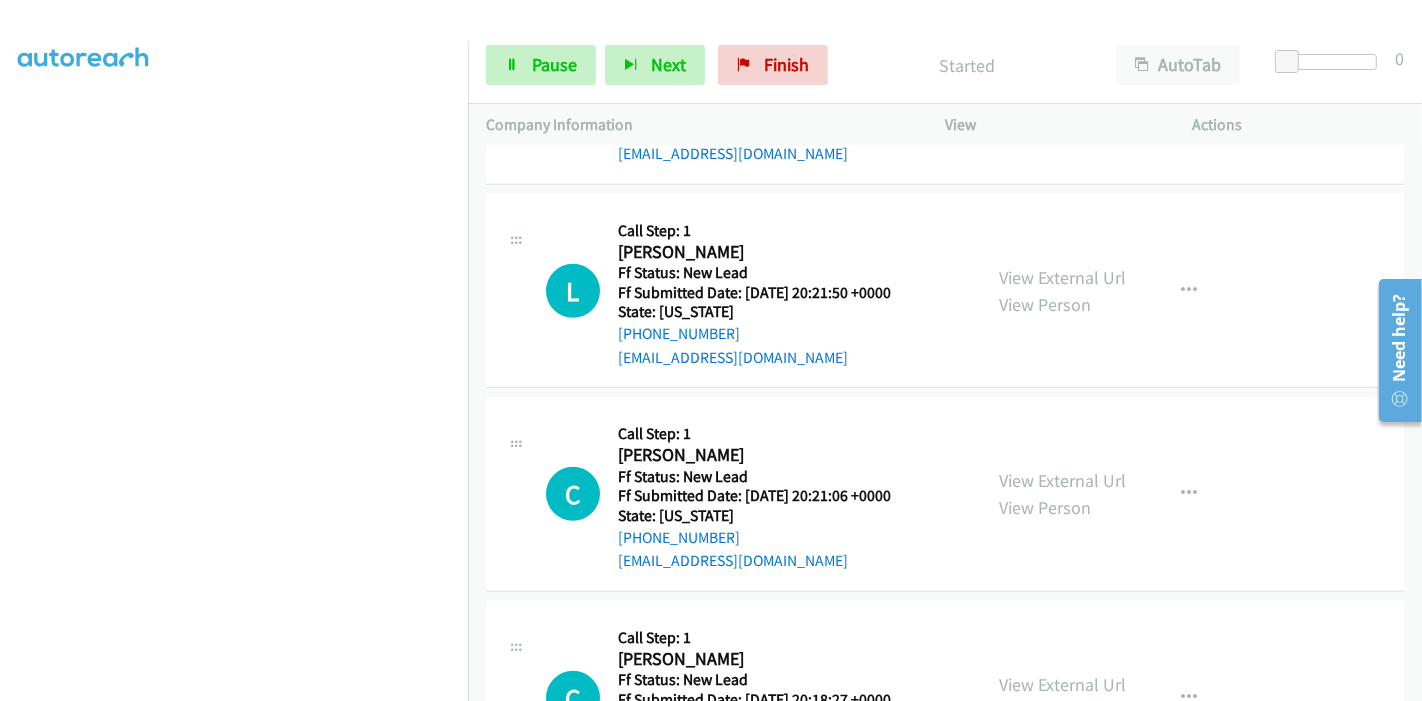 scroll, scrollTop: 1185, scrollLeft: 0, axis: vertical 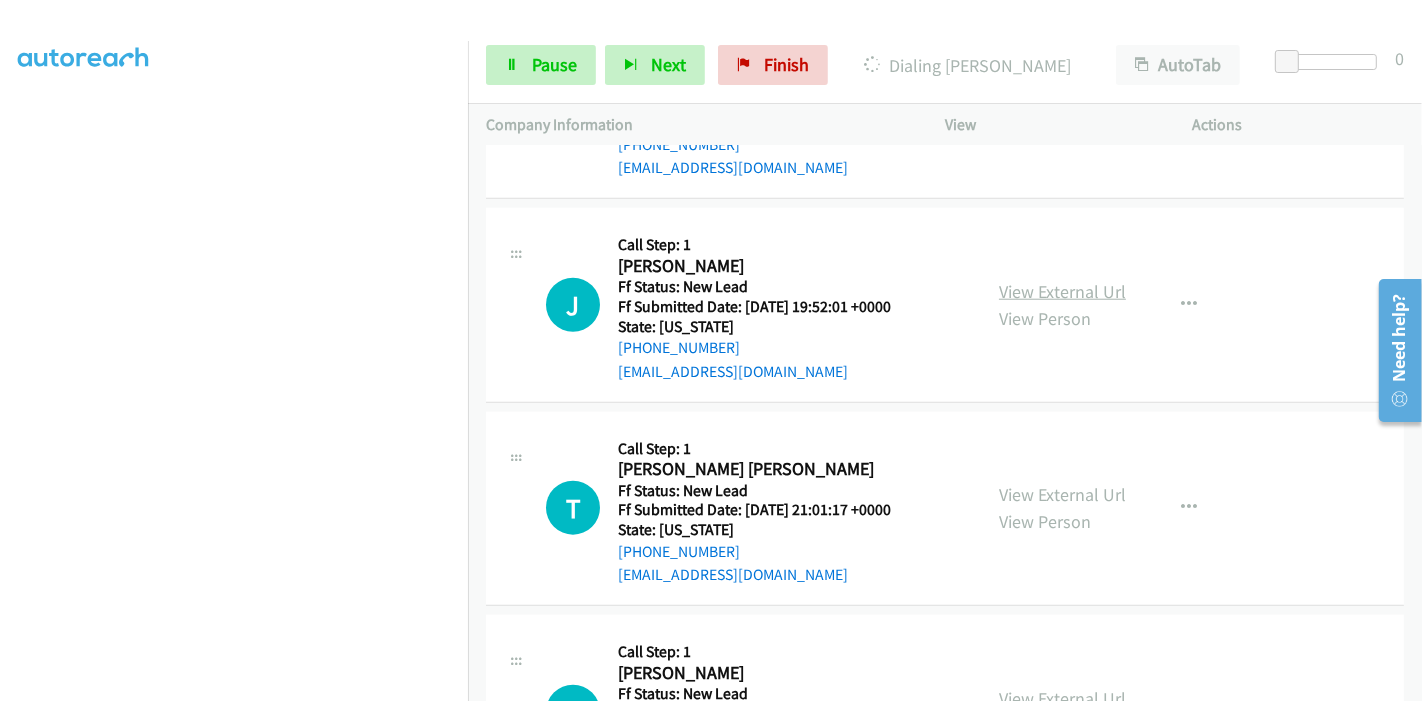 click on "View External Url" at bounding box center (1062, 291) 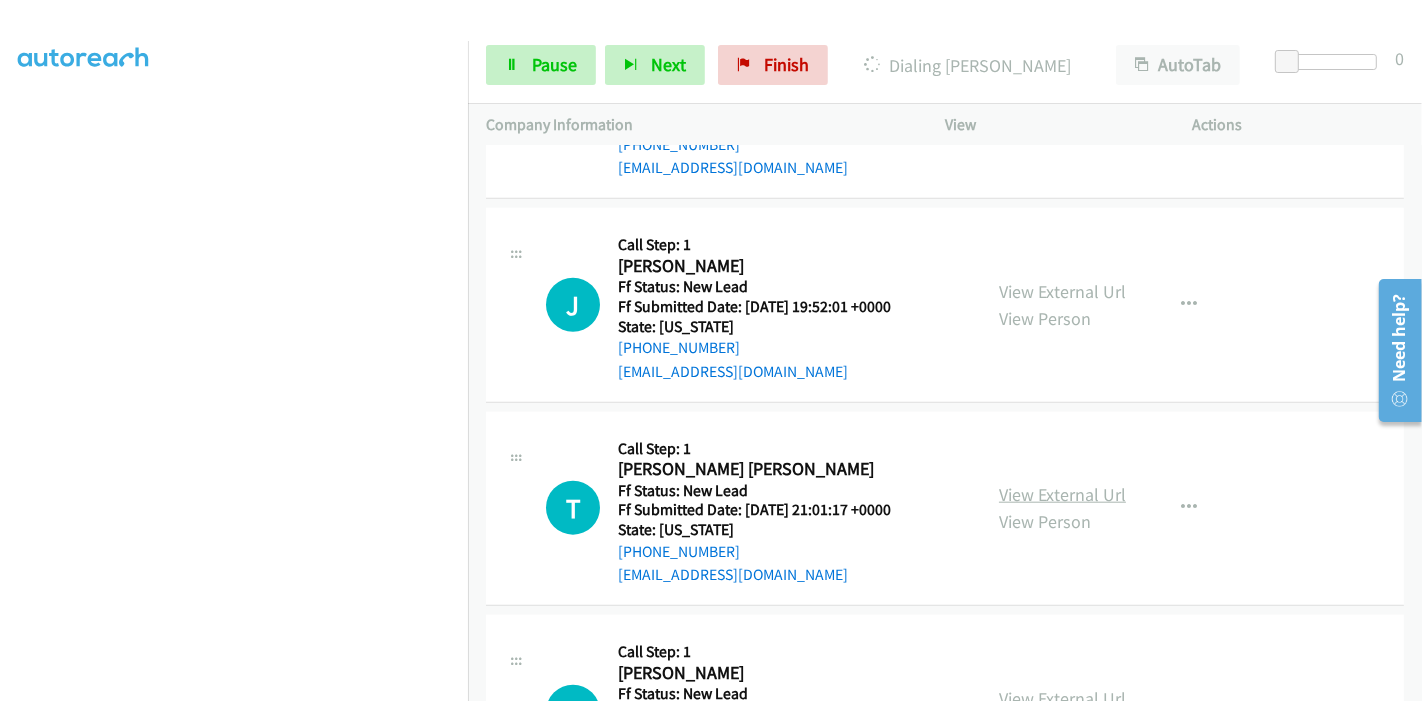 click on "View External Url" at bounding box center [1062, 494] 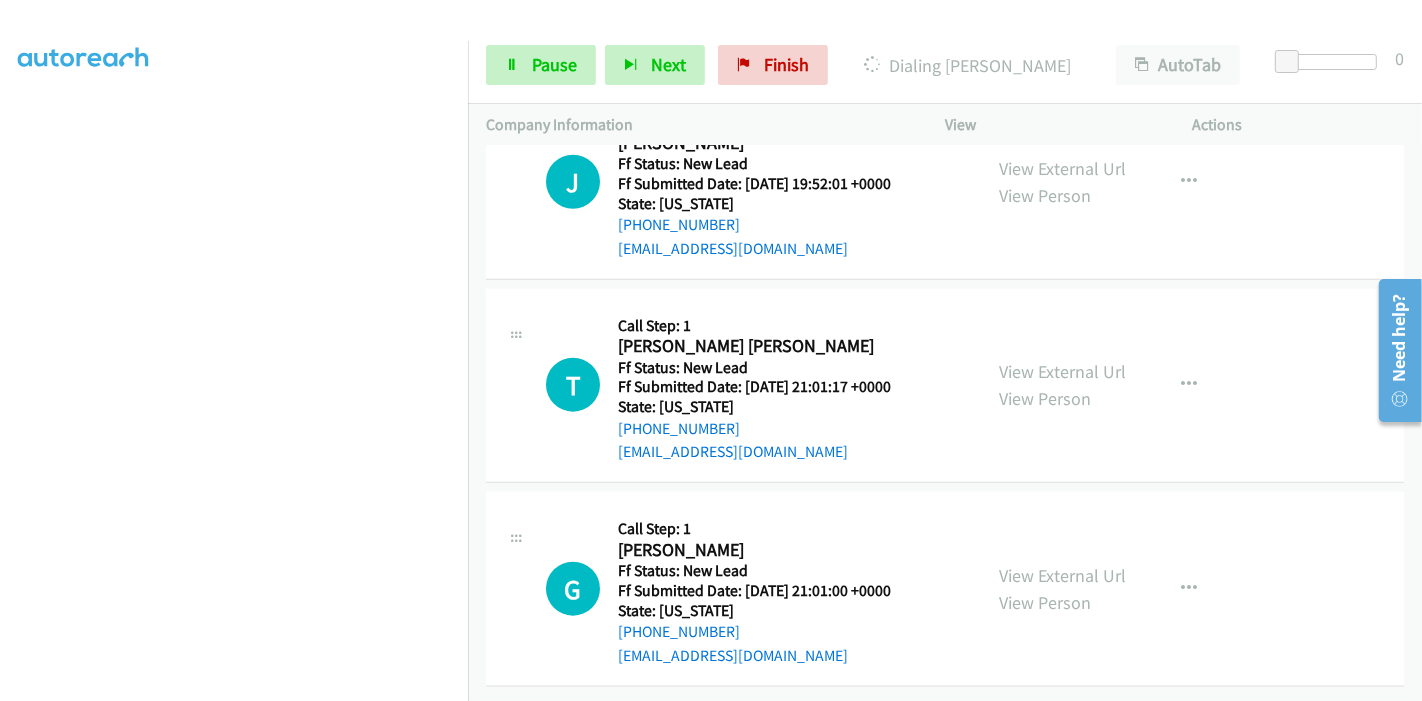 scroll, scrollTop: 1876, scrollLeft: 0, axis: vertical 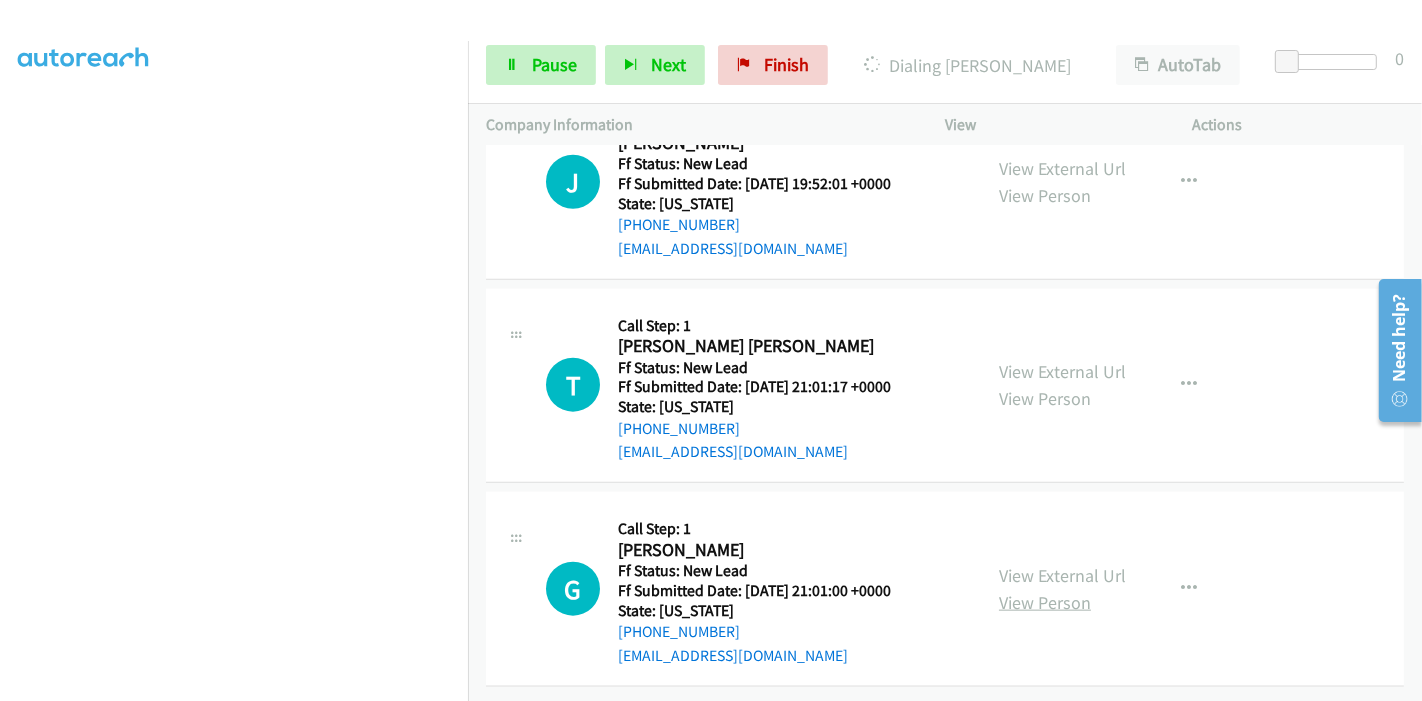 click on "View Person" at bounding box center (1045, 602) 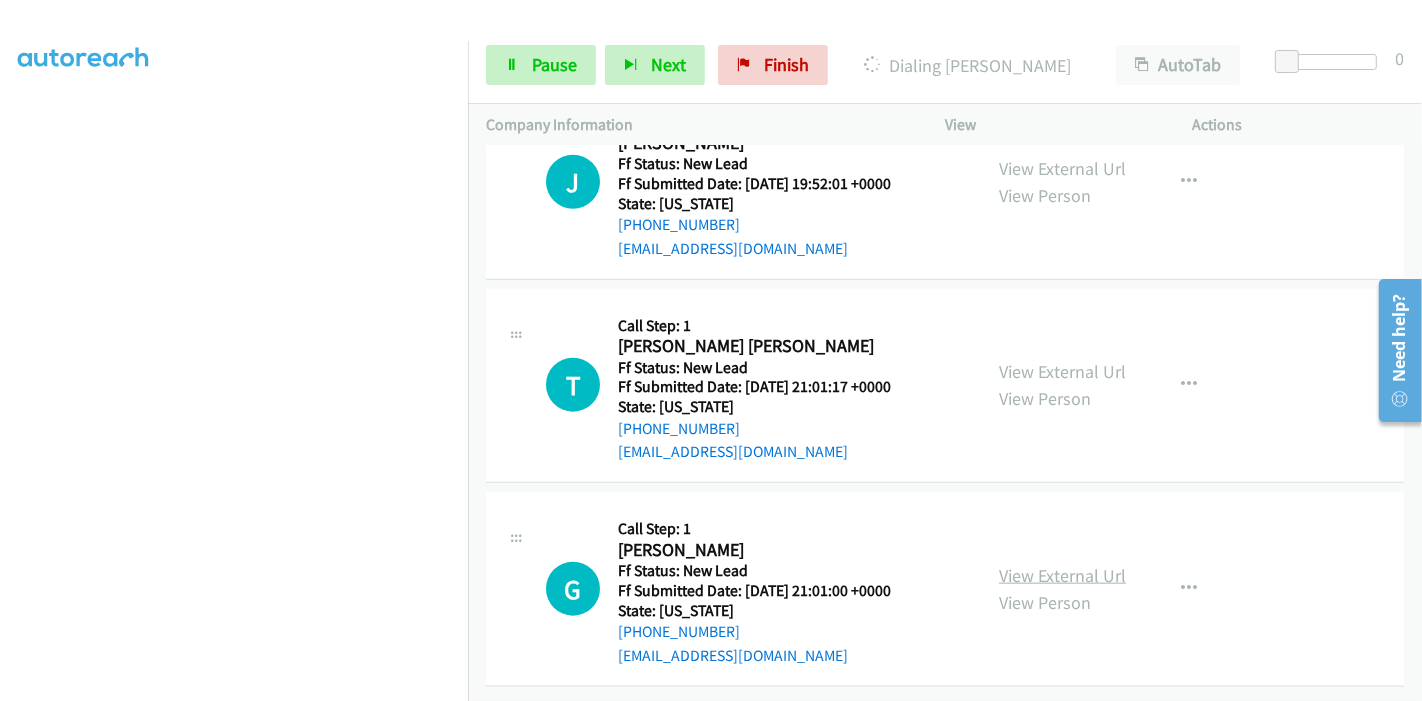 click on "View External Url" at bounding box center (1062, 575) 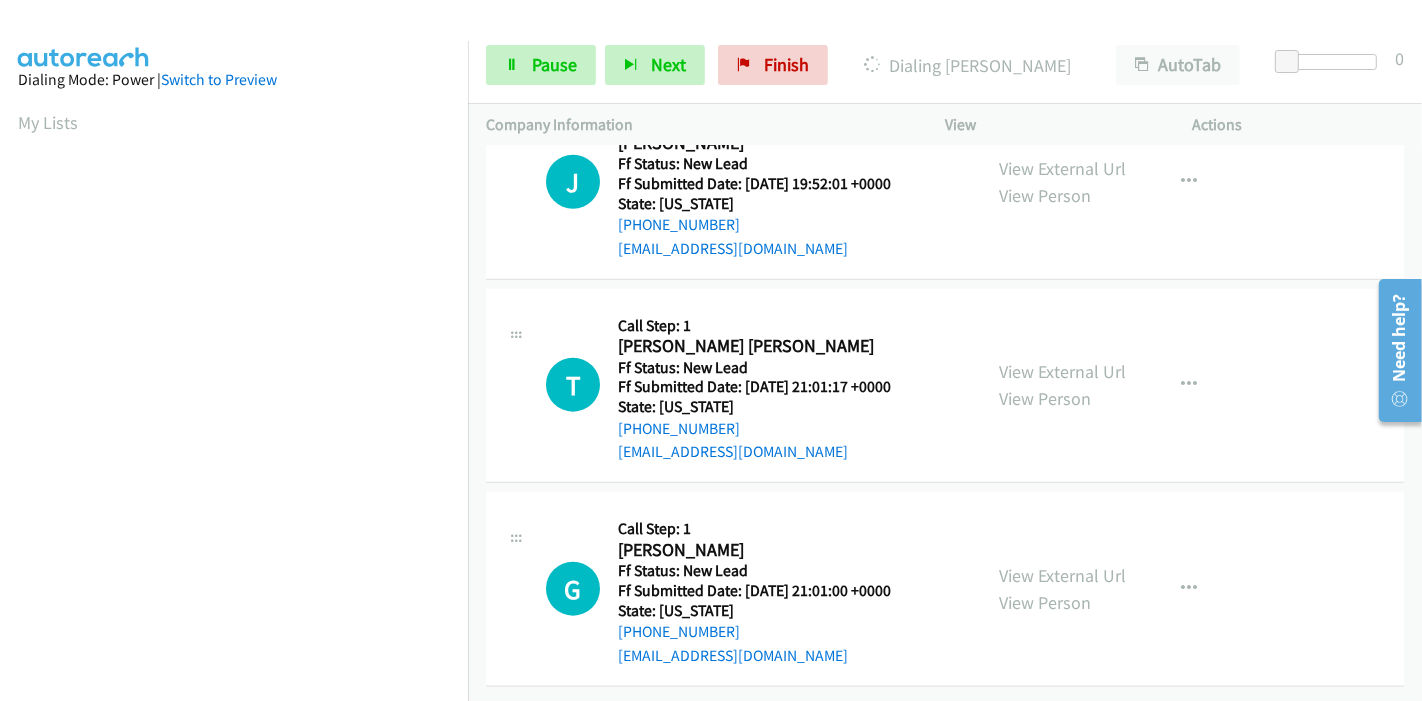 scroll, scrollTop: 422, scrollLeft: 0, axis: vertical 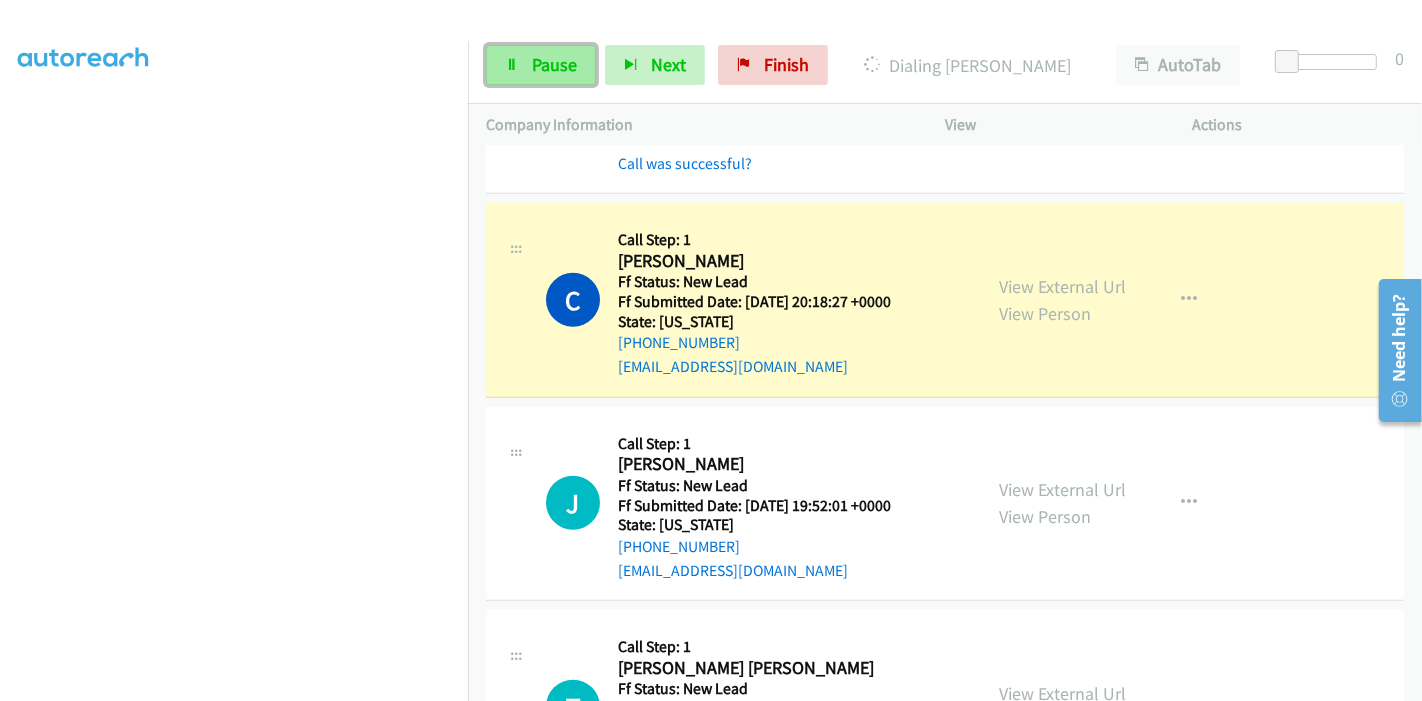 click on "Pause" at bounding box center [554, 64] 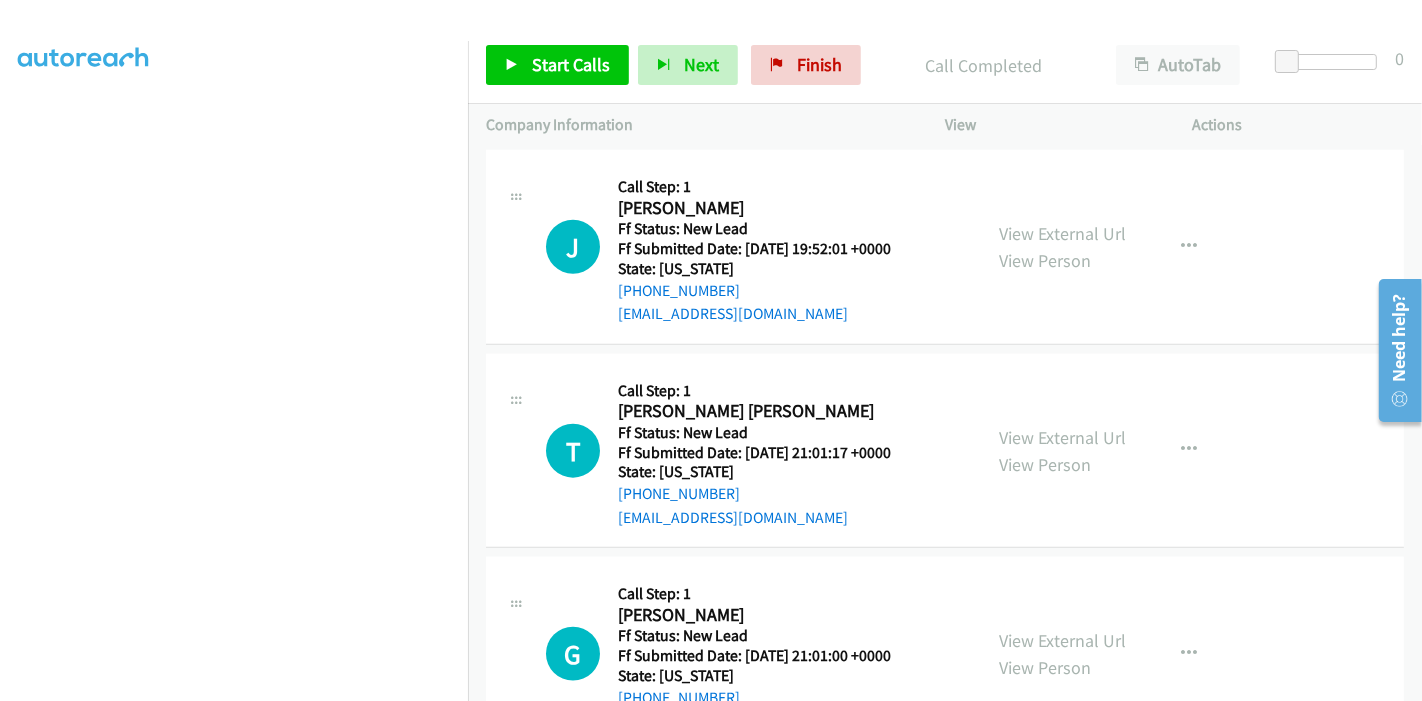 scroll, scrollTop: 1849, scrollLeft: 0, axis: vertical 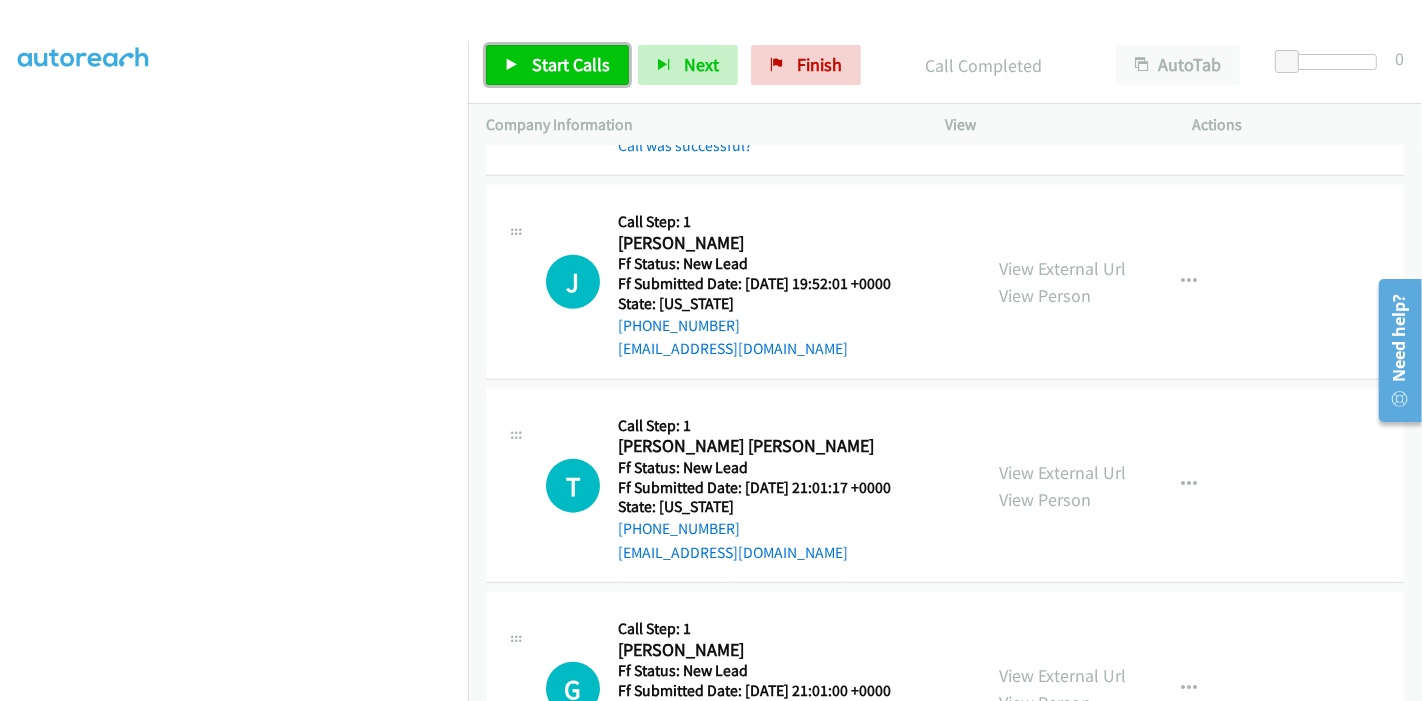 click on "Start Calls" at bounding box center [571, 64] 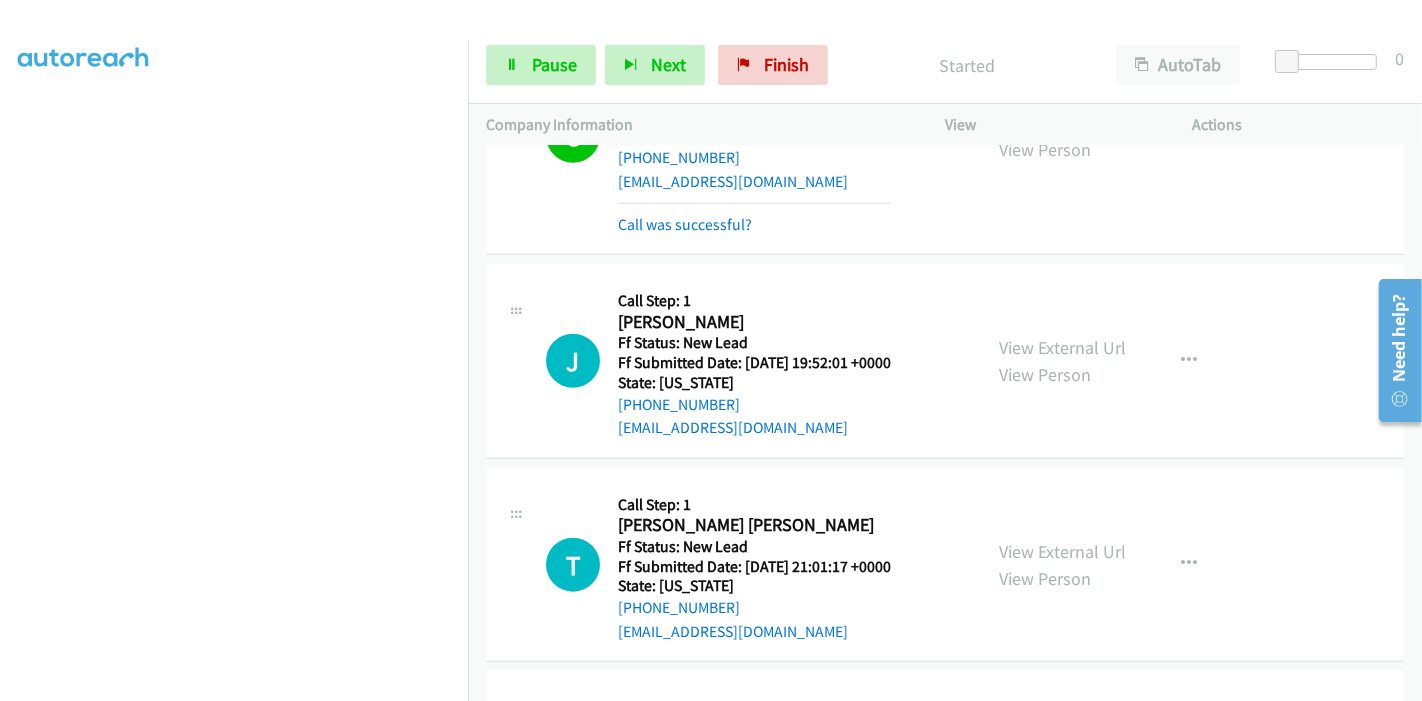 scroll, scrollTop: 1960, scrollLeft: 0, axis: vertical 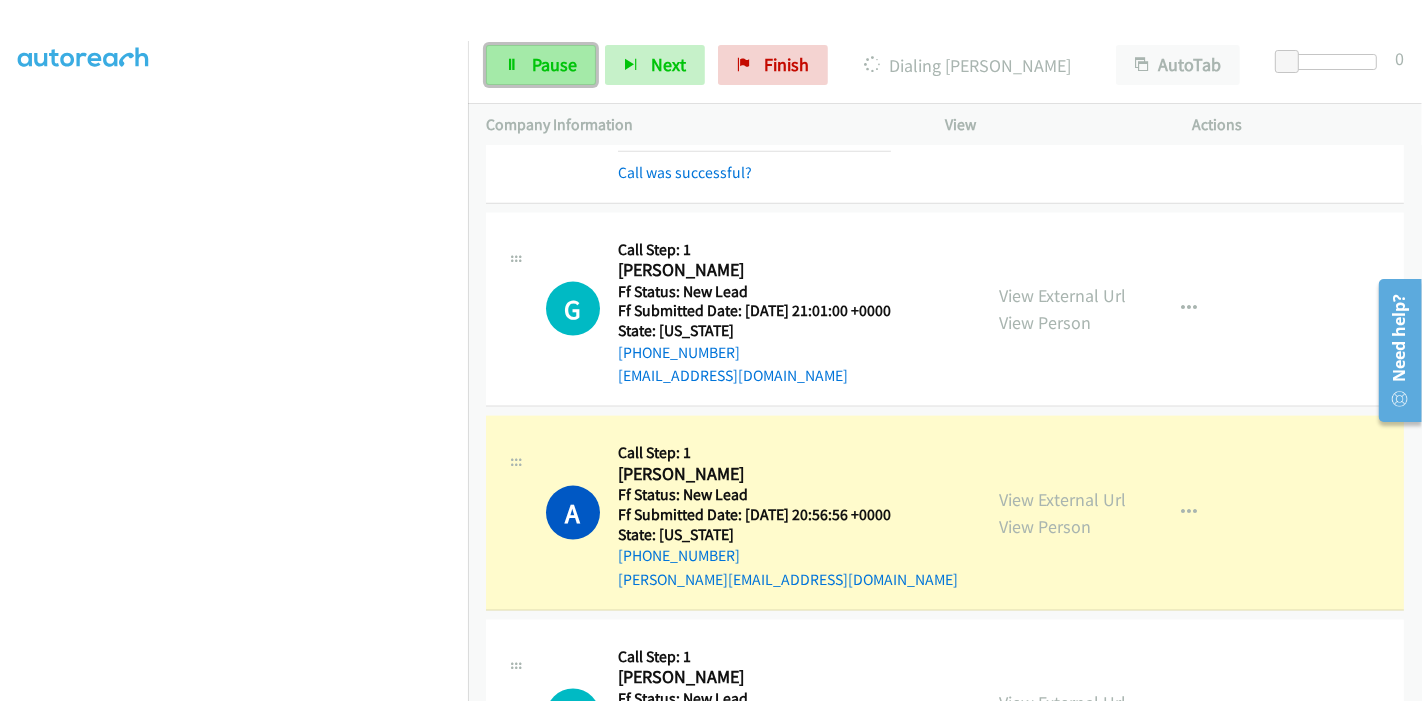 click at bounding box center (512, 66) 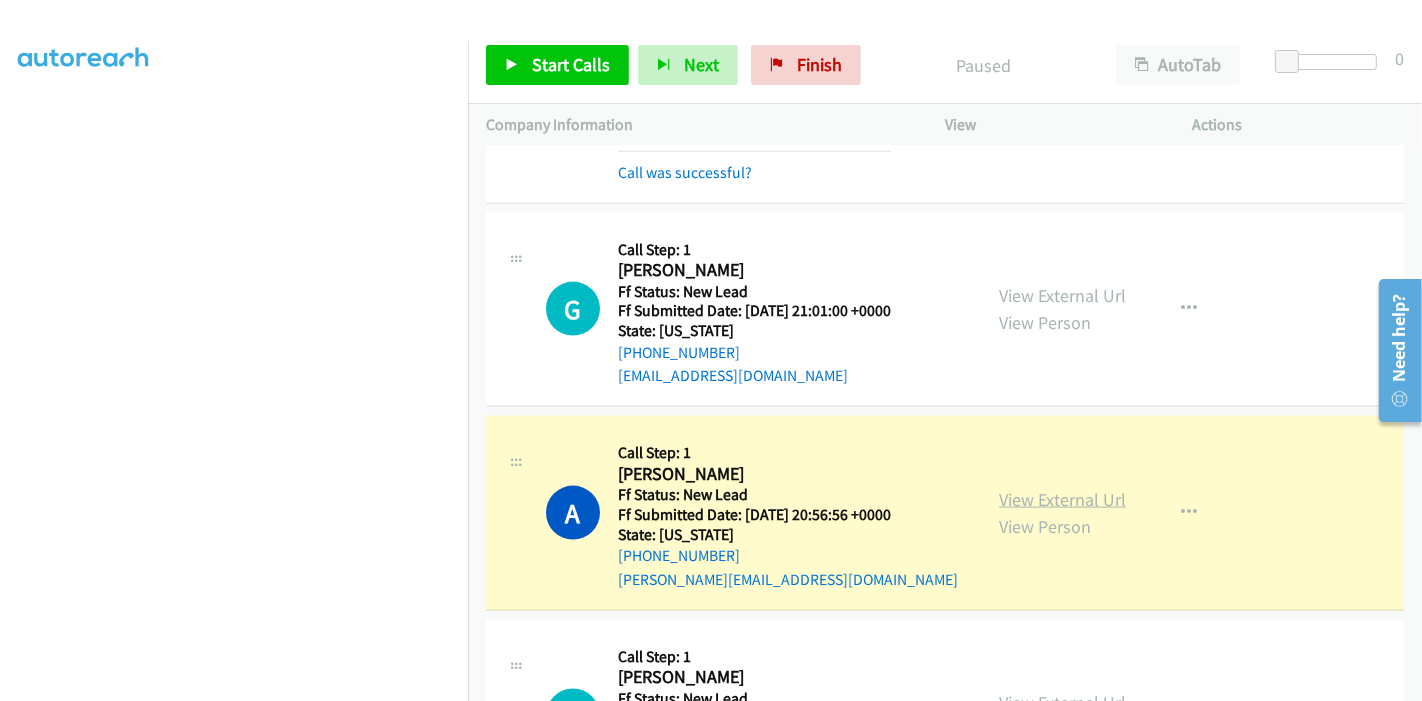 click on "View External Url" at bounding box center [1062, 499] 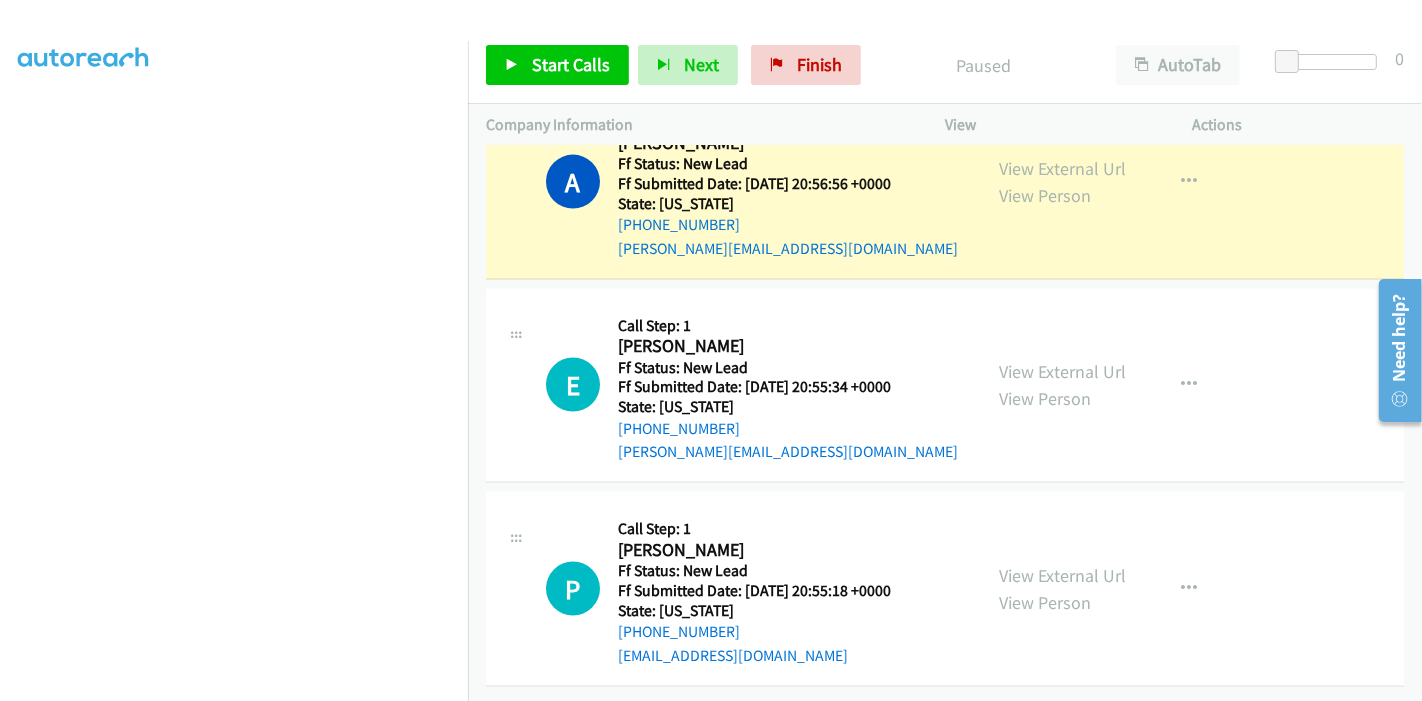 scroll, scrollTop: 2432, scrollLeft: 0, axis: vertical 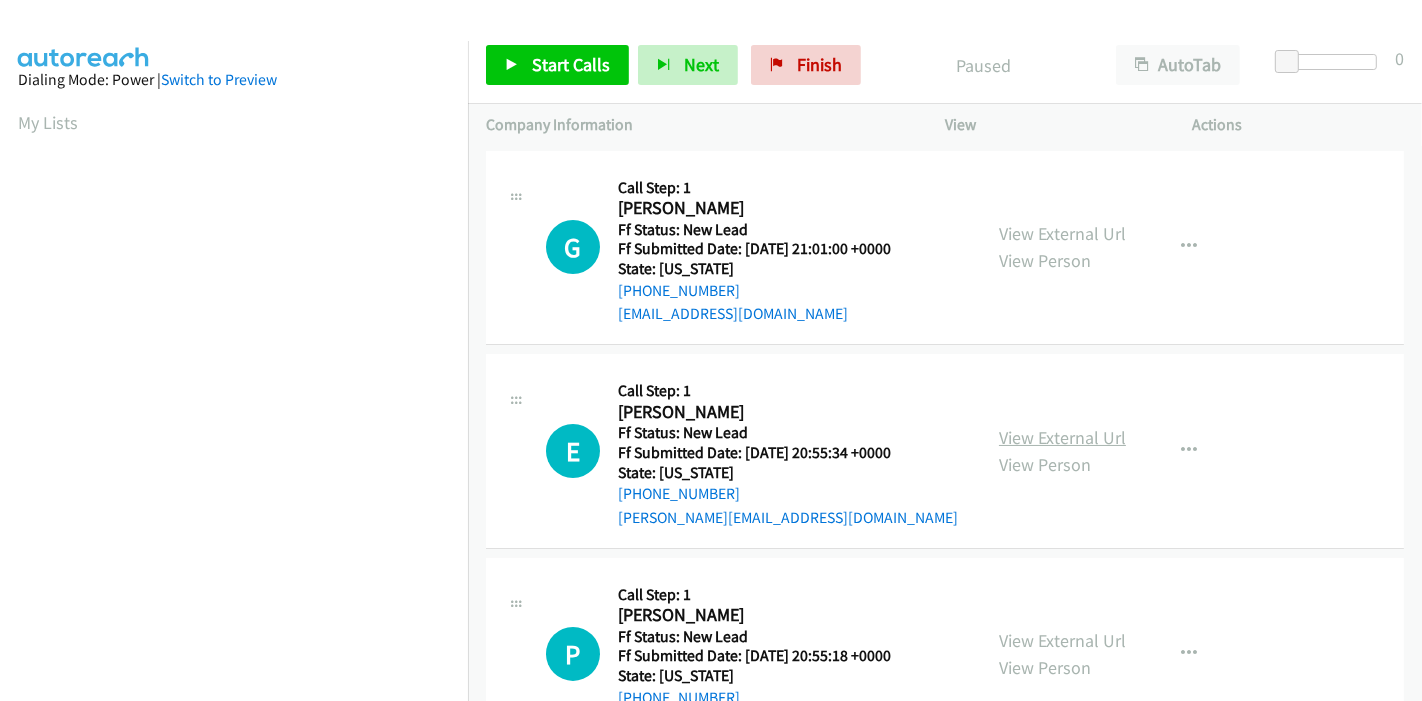 click on "View External Url" at bounding box center [1062, 437] 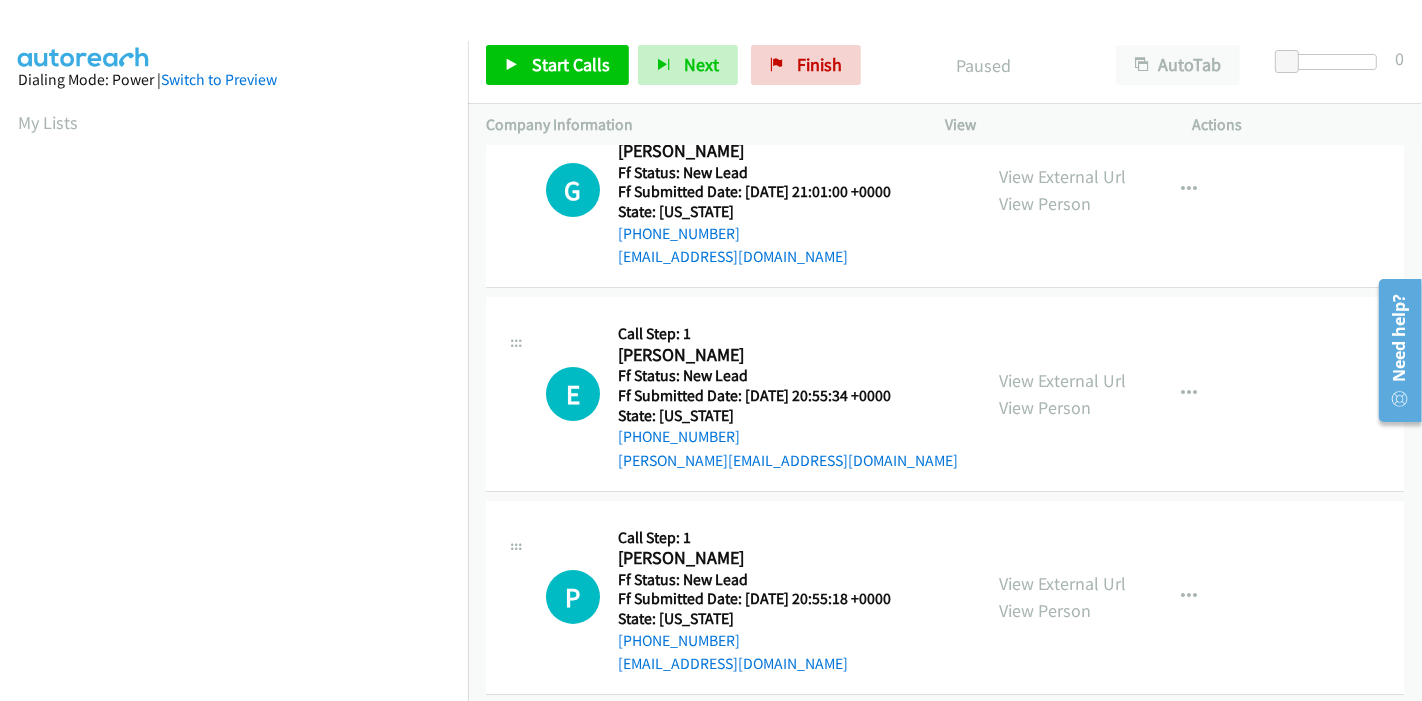 scroll, scrollTop: 80, scrollLeft: 0, axis: vertical 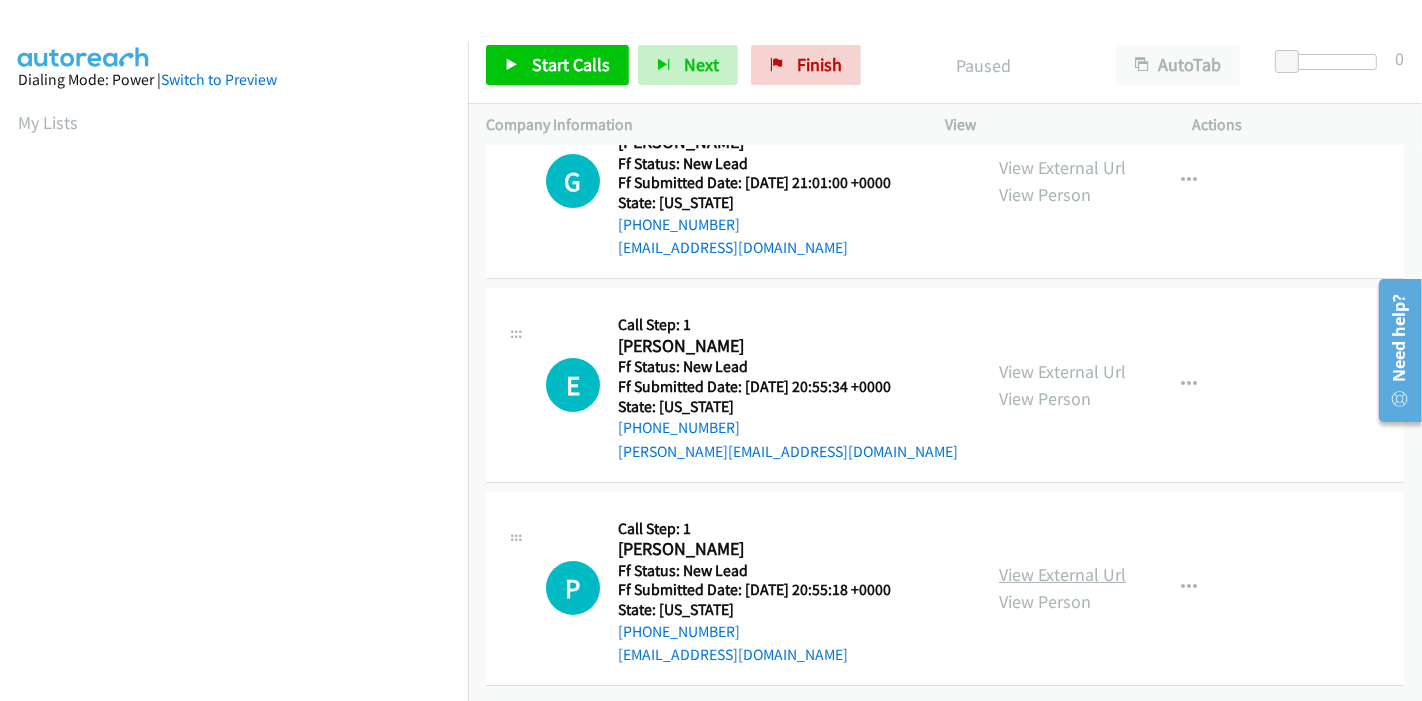click on "View External Url" at bounding box center (1062, 574) 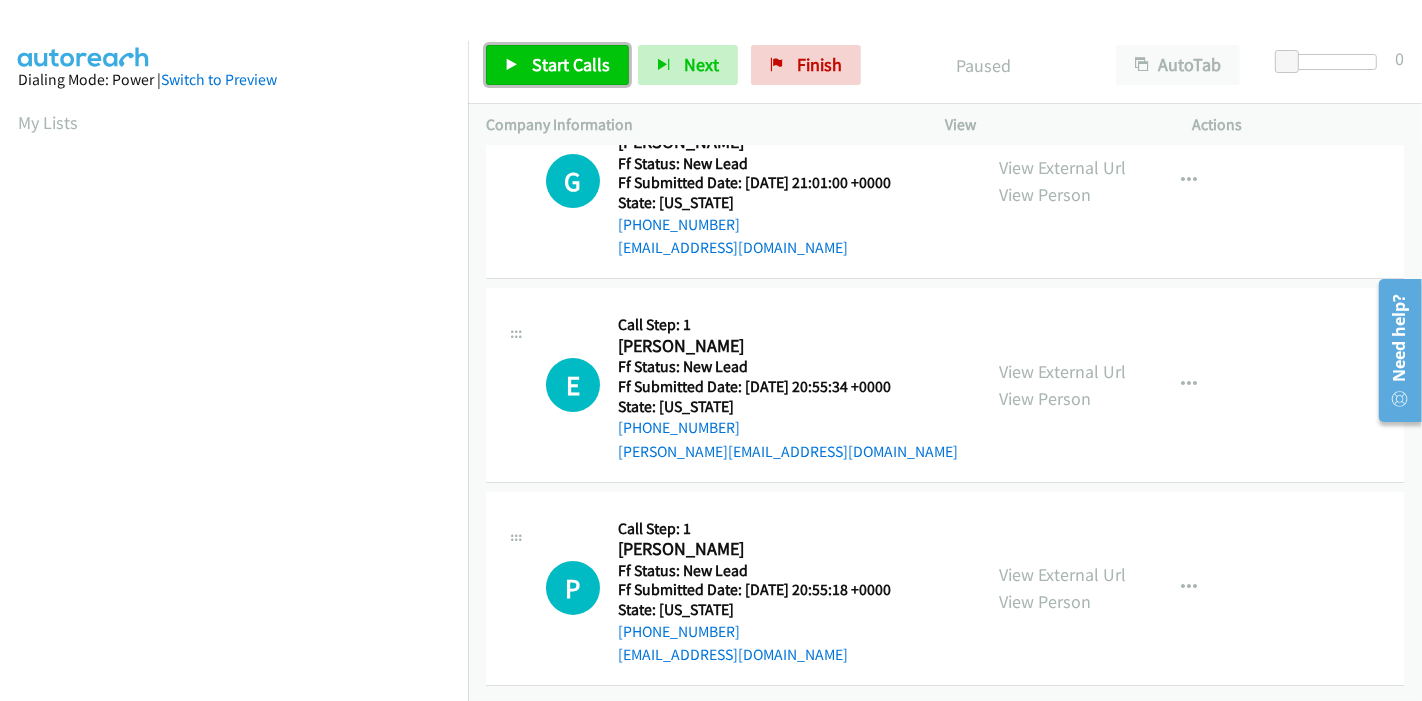 click on "Start Calls" at bounding box center [571, 64] 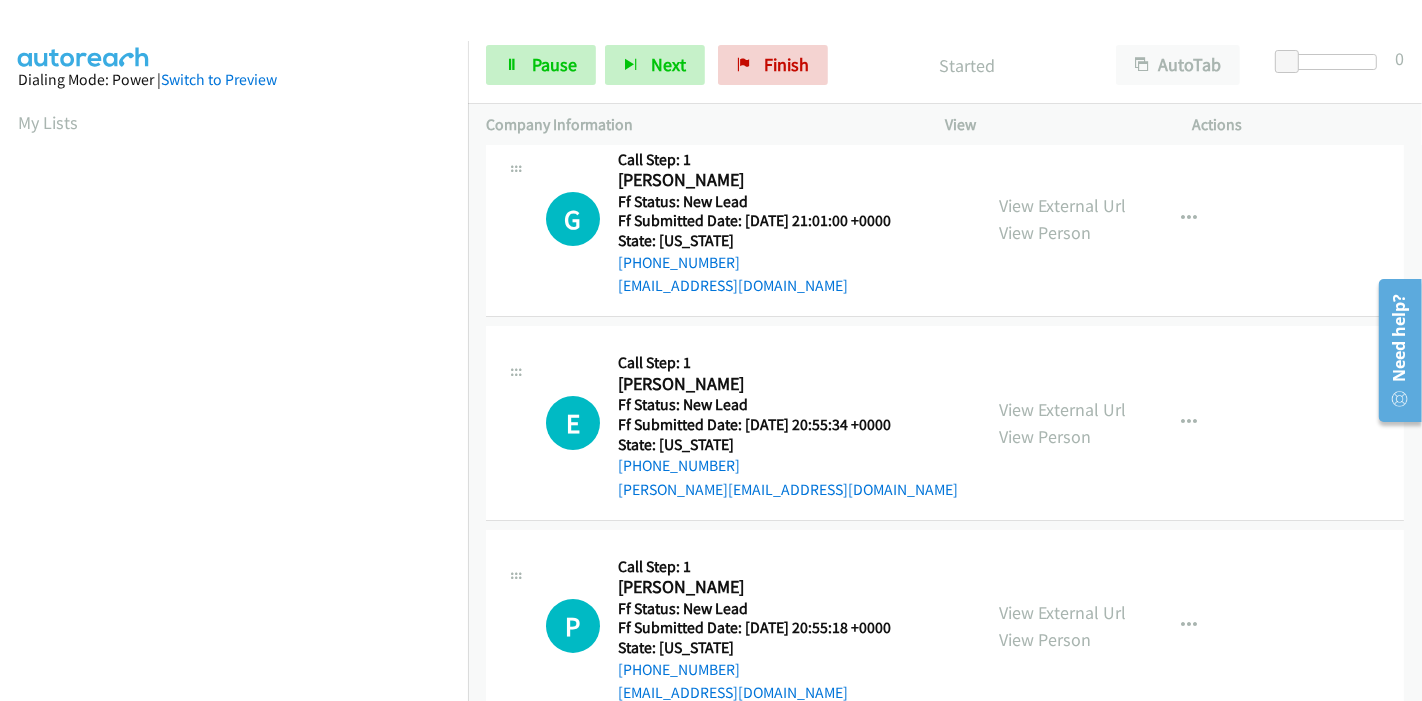 scroll, scrollTop: 0, scrollLeft: 0, axis: both 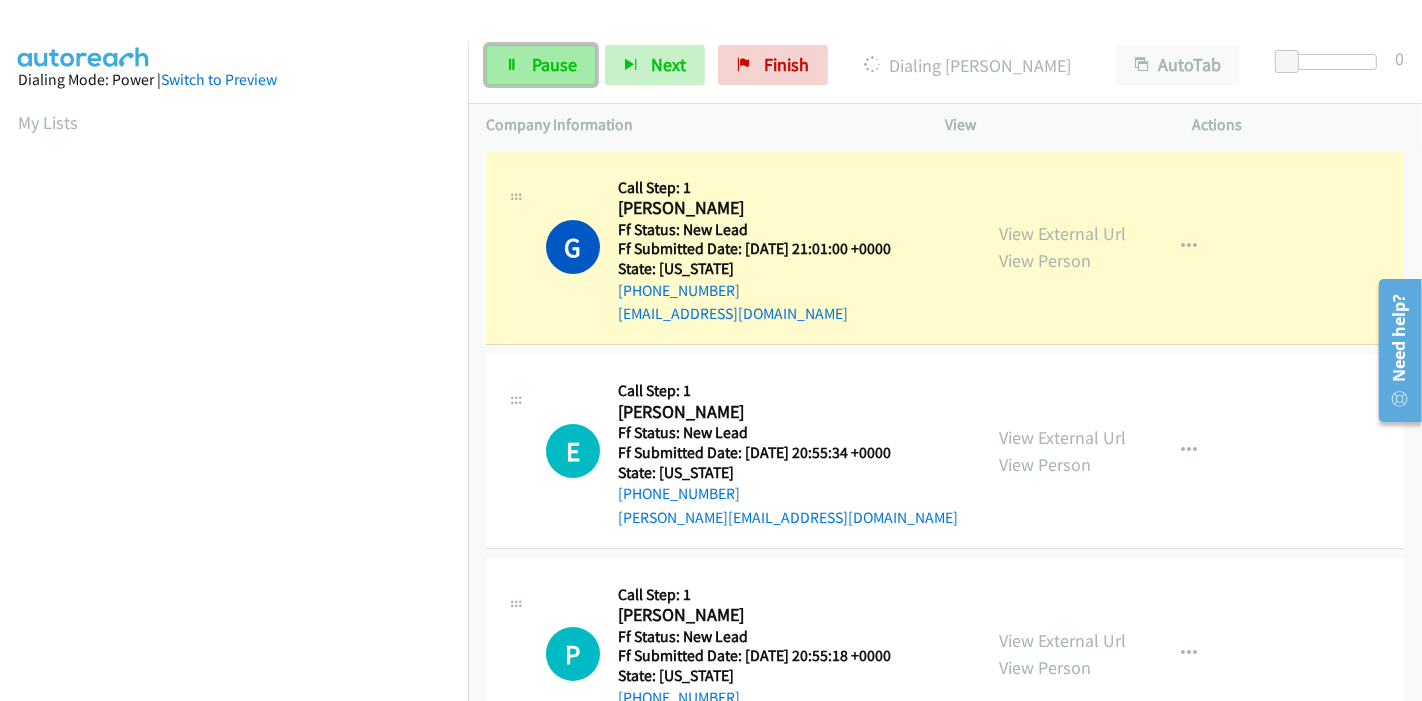 click on "Pause" at bounding box center (541, 65) 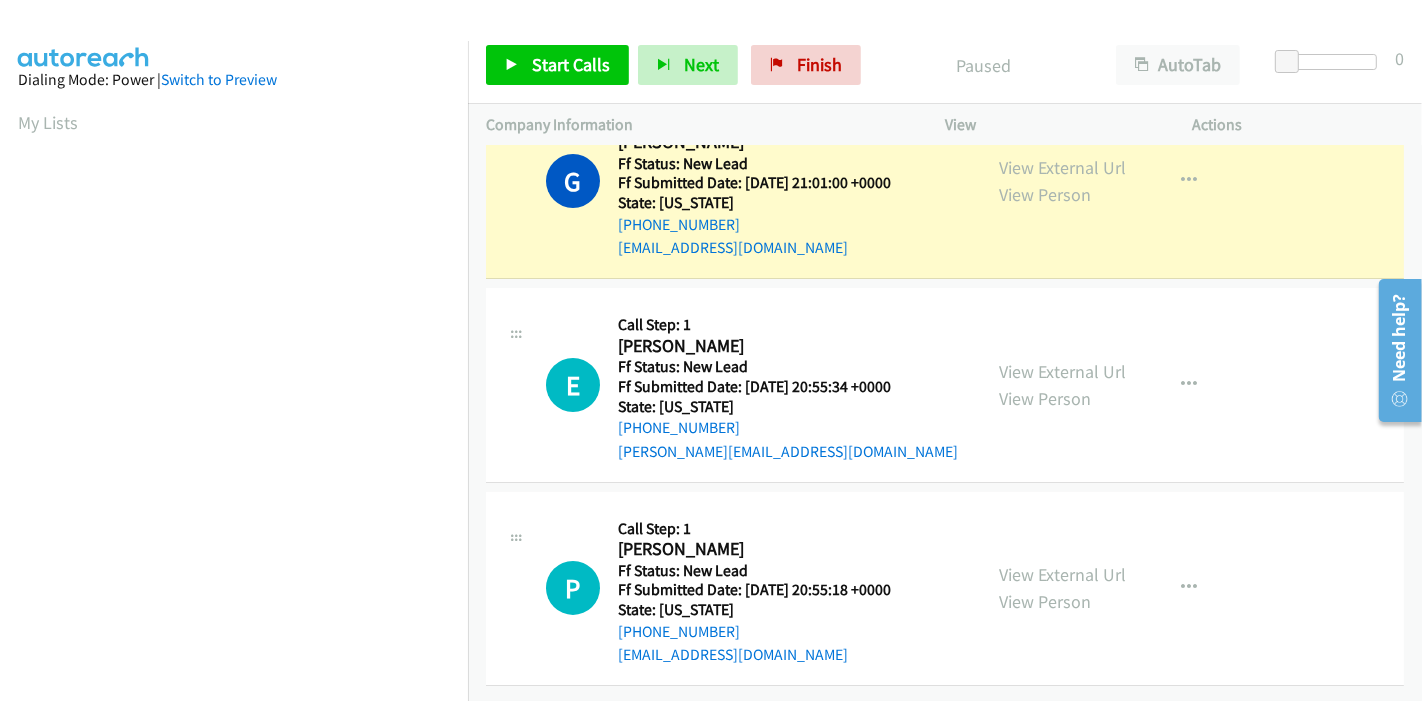 scroll, scrollTop: 0, scrollLeft: 0, axis: both 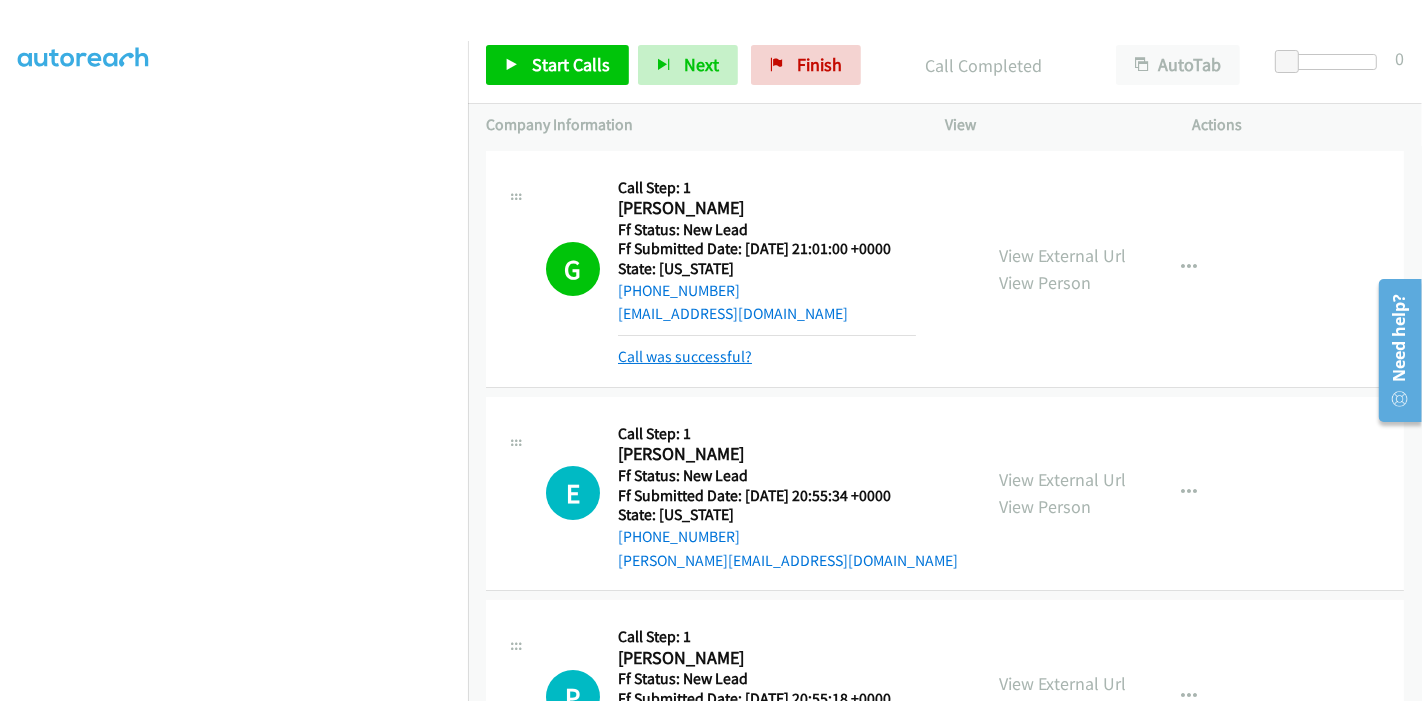 click on "Call was successful?" at bounding box center [685, 356] 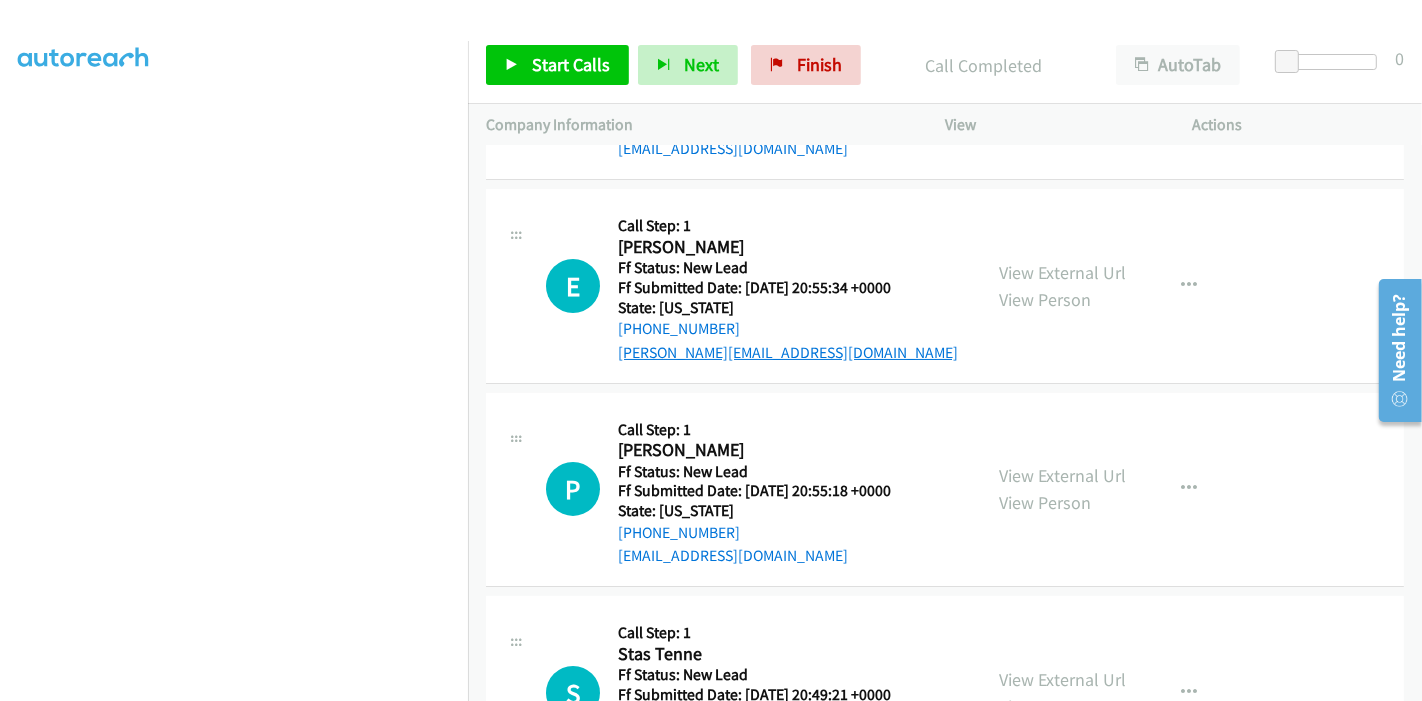 scroll, scrollTop: 62, scrollLeft: 0, axis: vertical 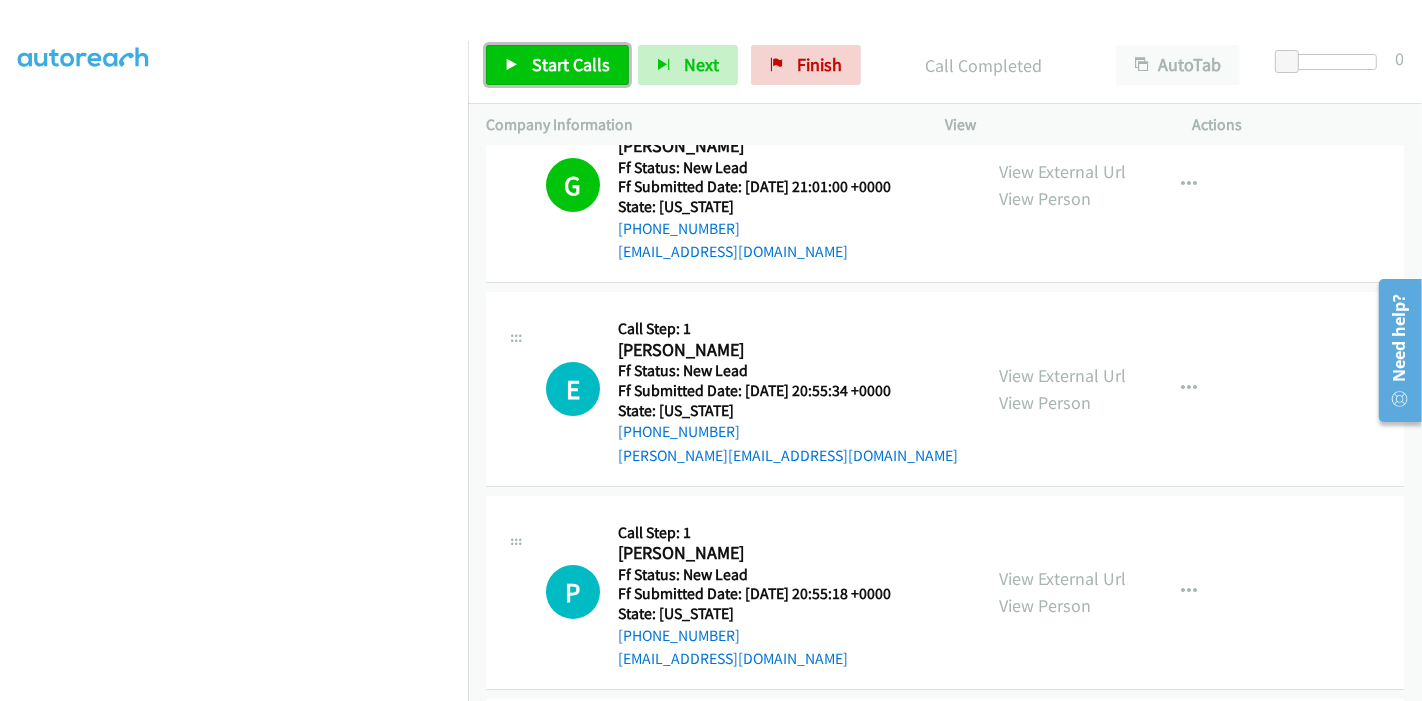 click on "Start Calls" at bounding box center (571, 64) 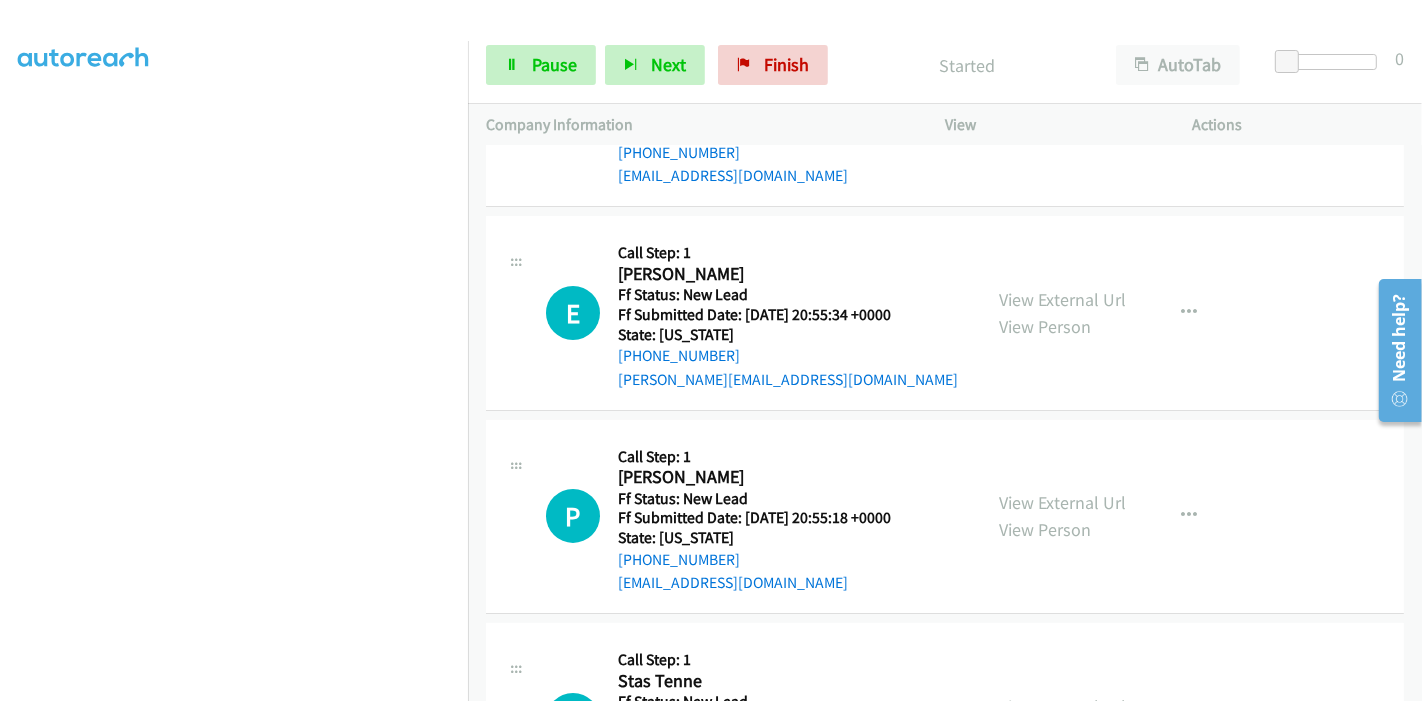scroll, scrollTop: 173, scrollLeft: 0, axis: vertical 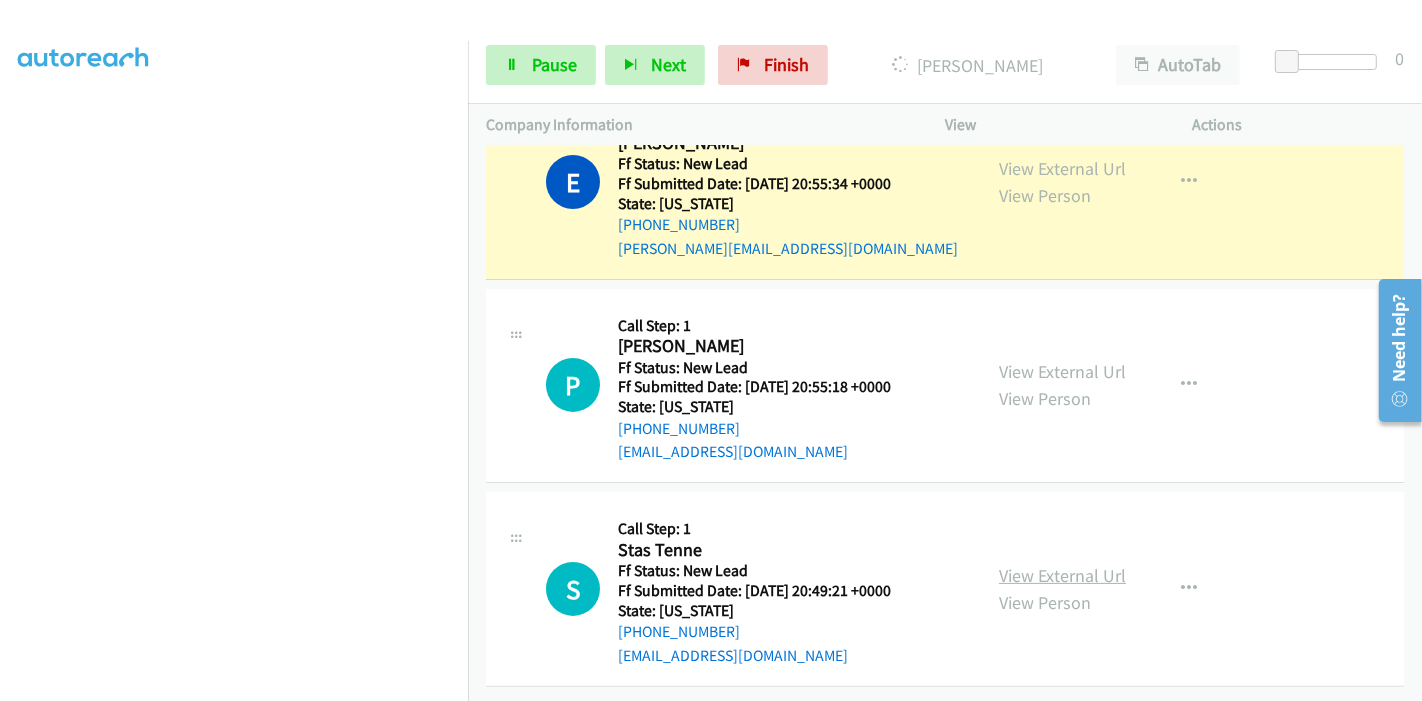 click on "View External Url" at bounding box center (1062, 575) 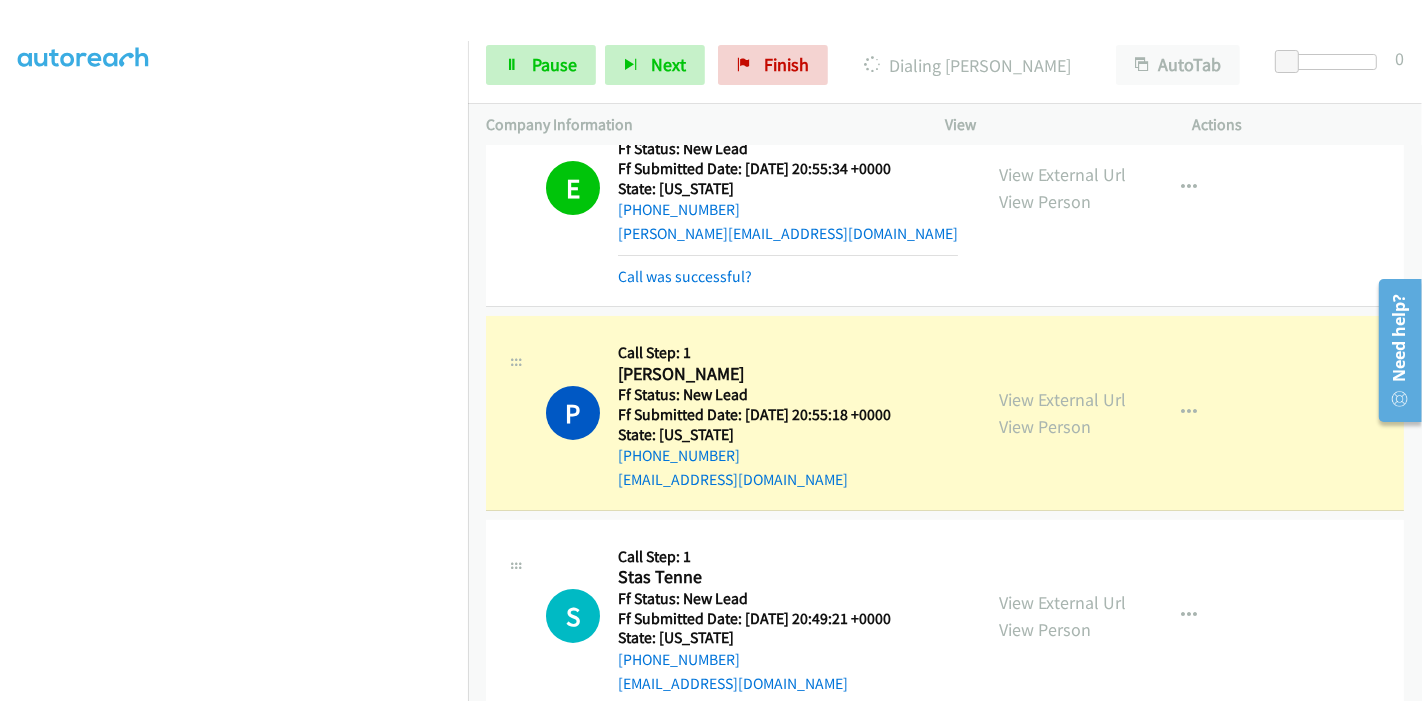 scroll, scrollTop: 305, scrollLeft: 0, axis: vertical 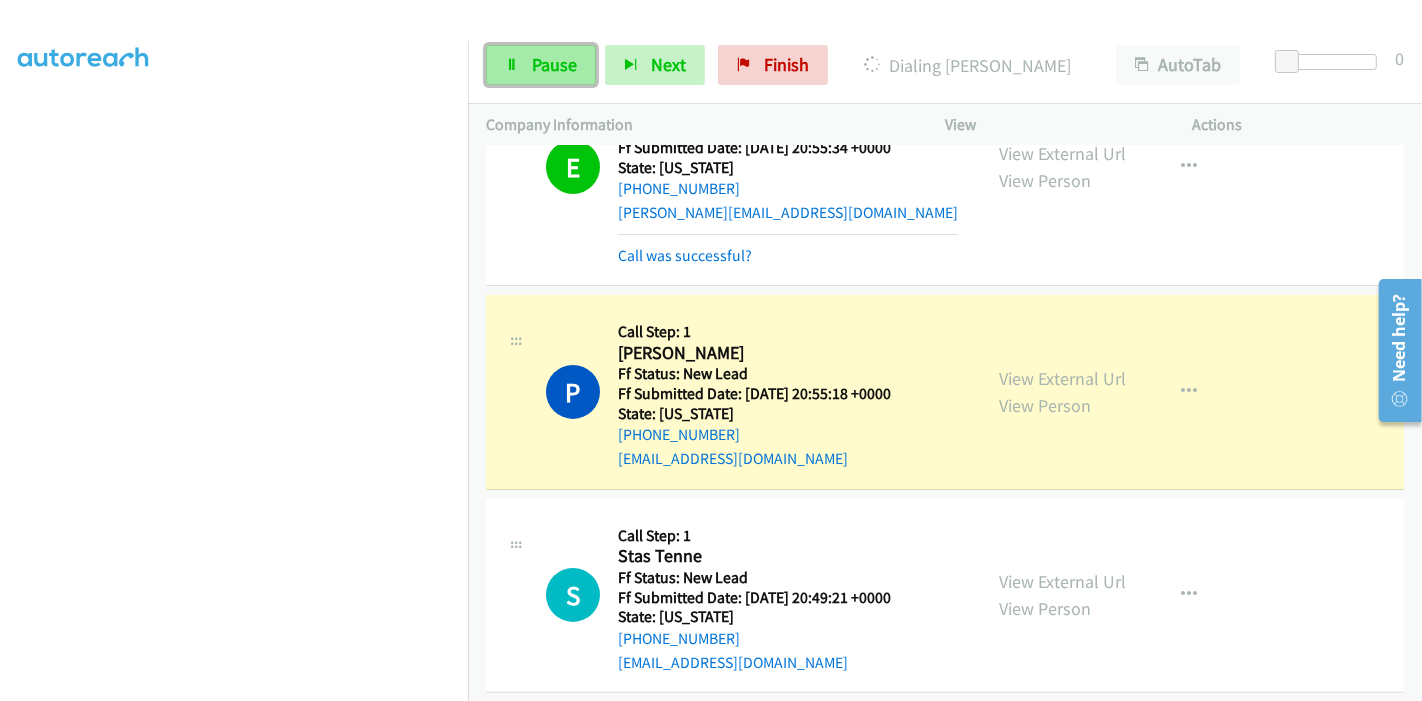 click on "Pause" at bounding box center [541, 65] 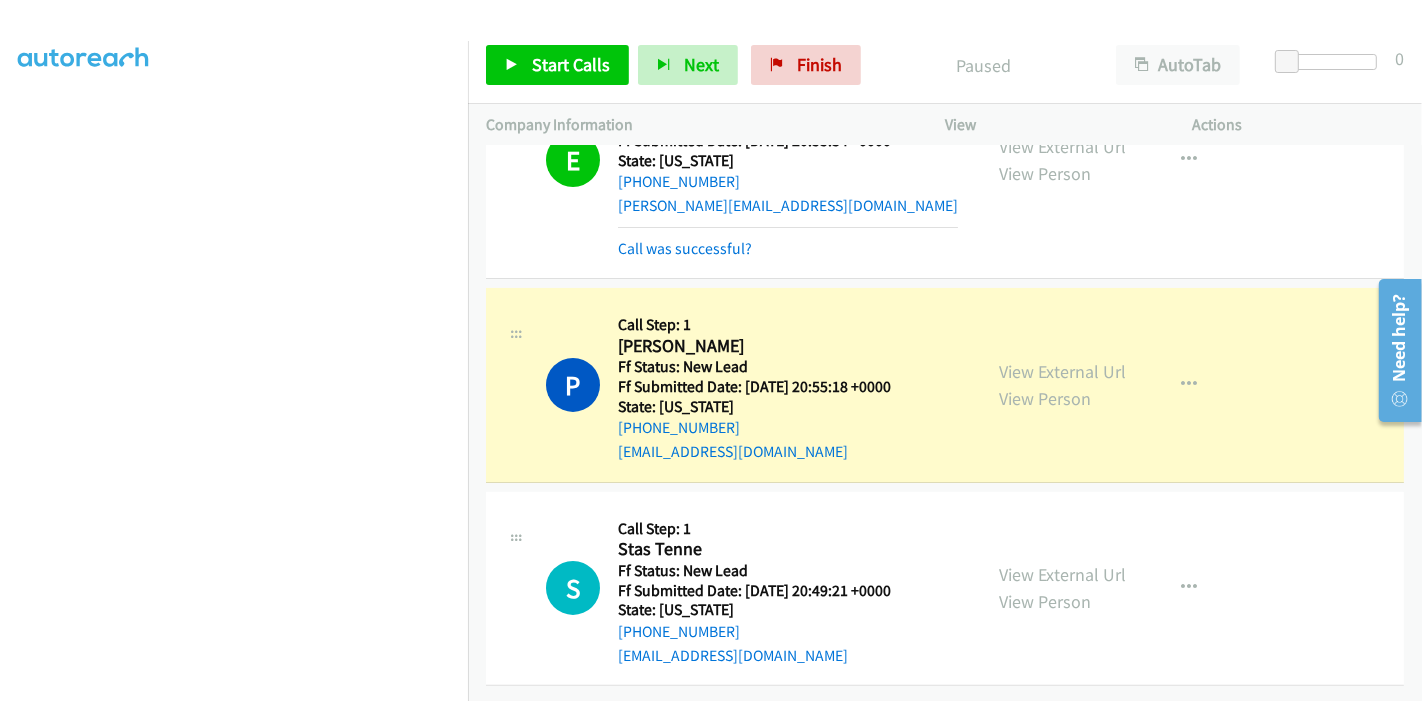 scroll, scrollTop: 326, scrollLeft: 0, axis: vertical 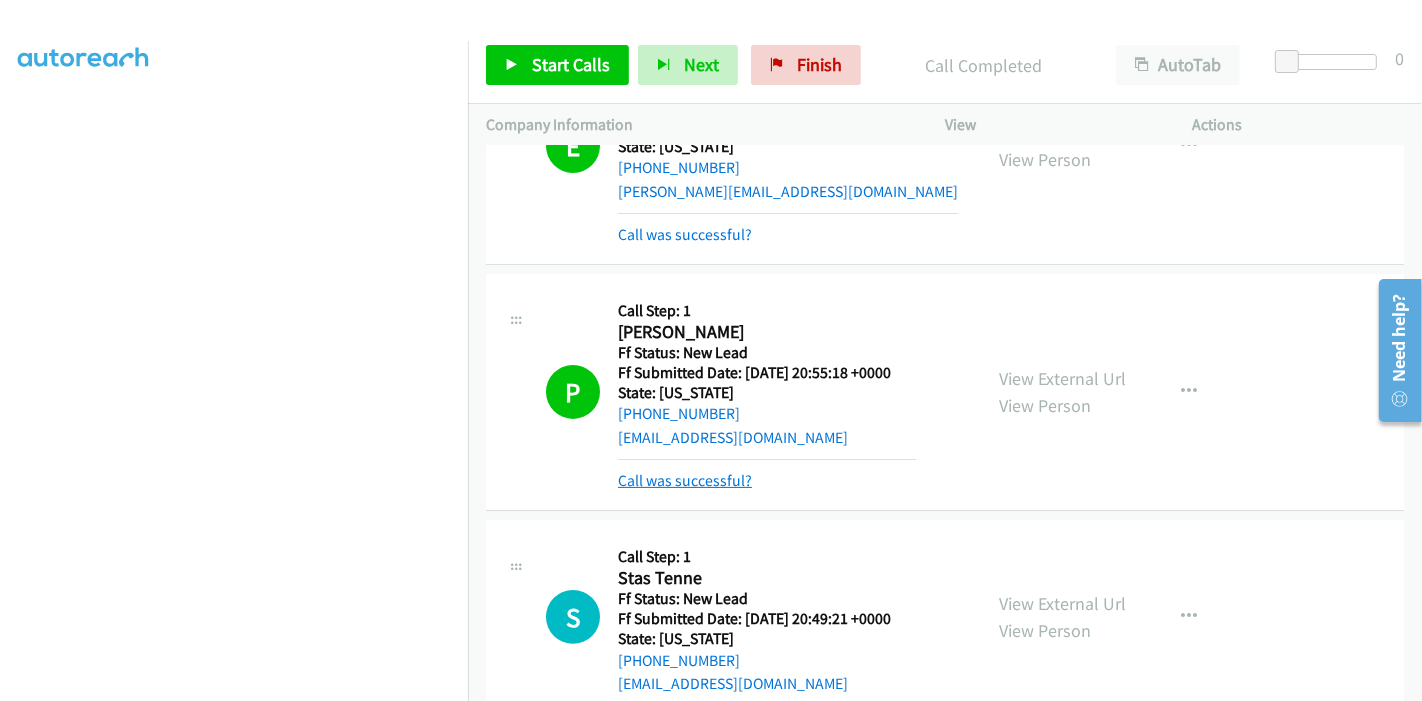 click on "Call was successful?" at bounding box center (685, 480) 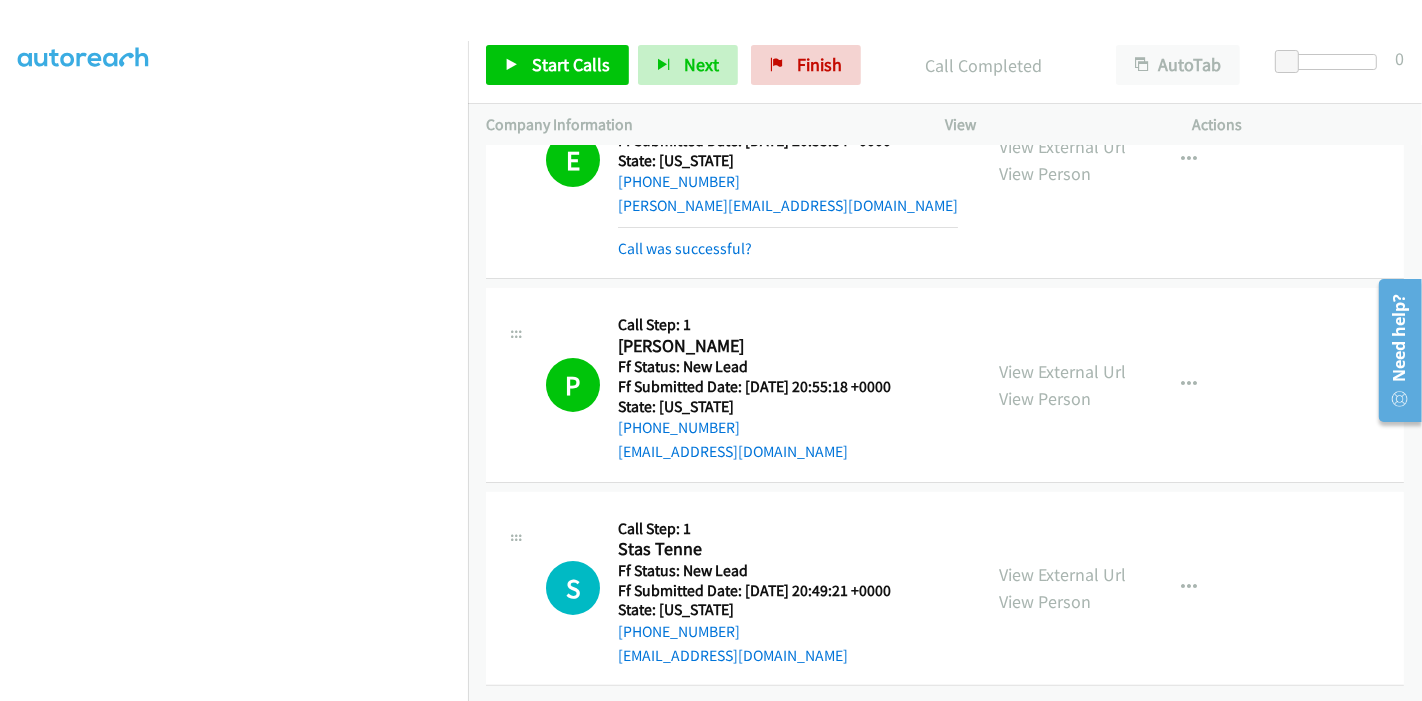 click on "Start Calls
Pause
Next
Finish
Call Completed
AutoTab
AutoTab
0" at bounding box center (945, 65) 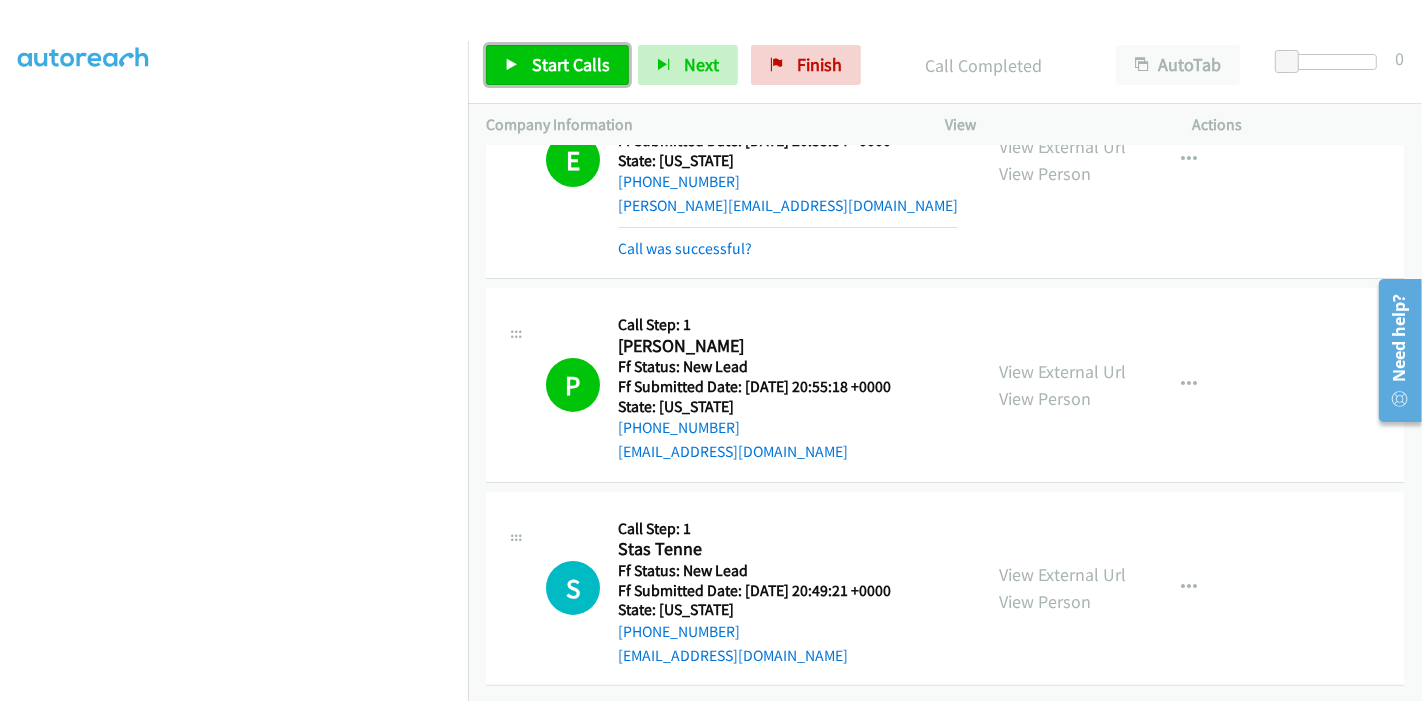 click on "Start Calls" at bounding box center [557, 65] 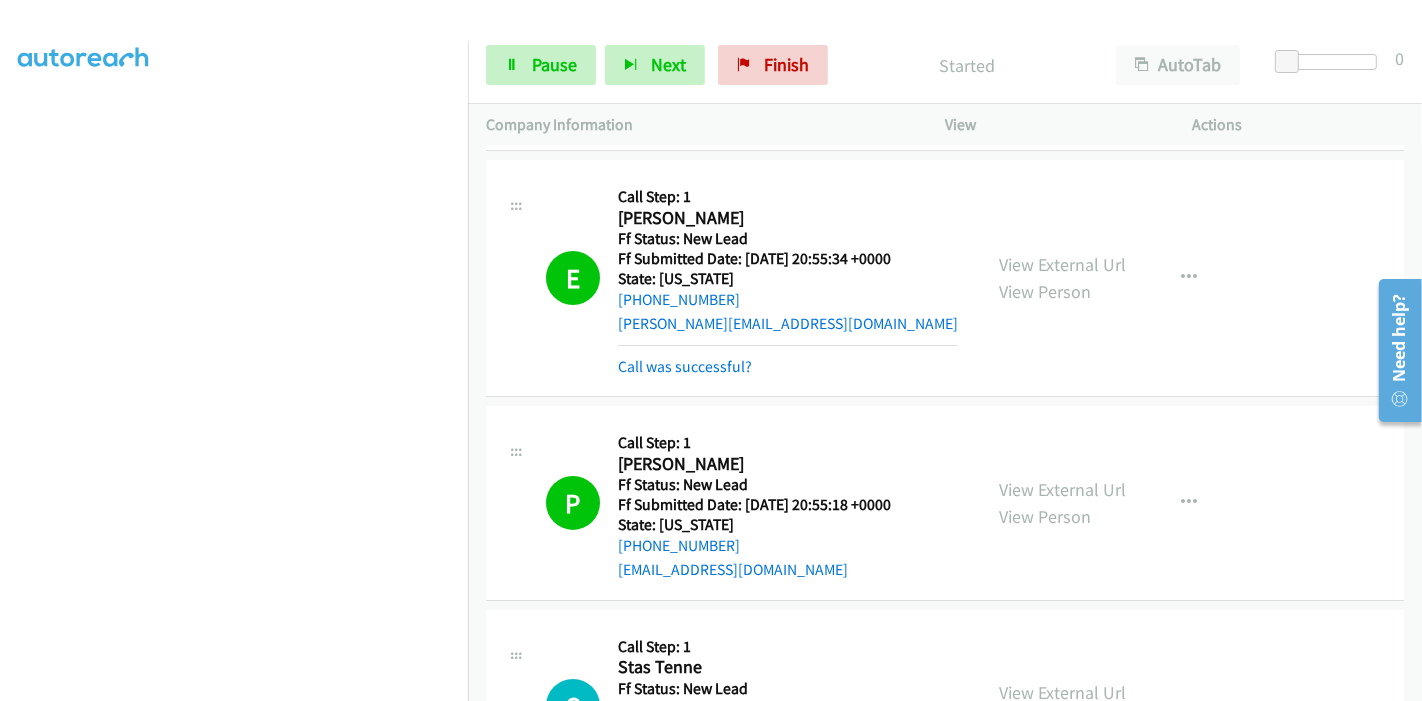 scroll, scrollTop: 326, scrollLeft: 0, axis: vertical 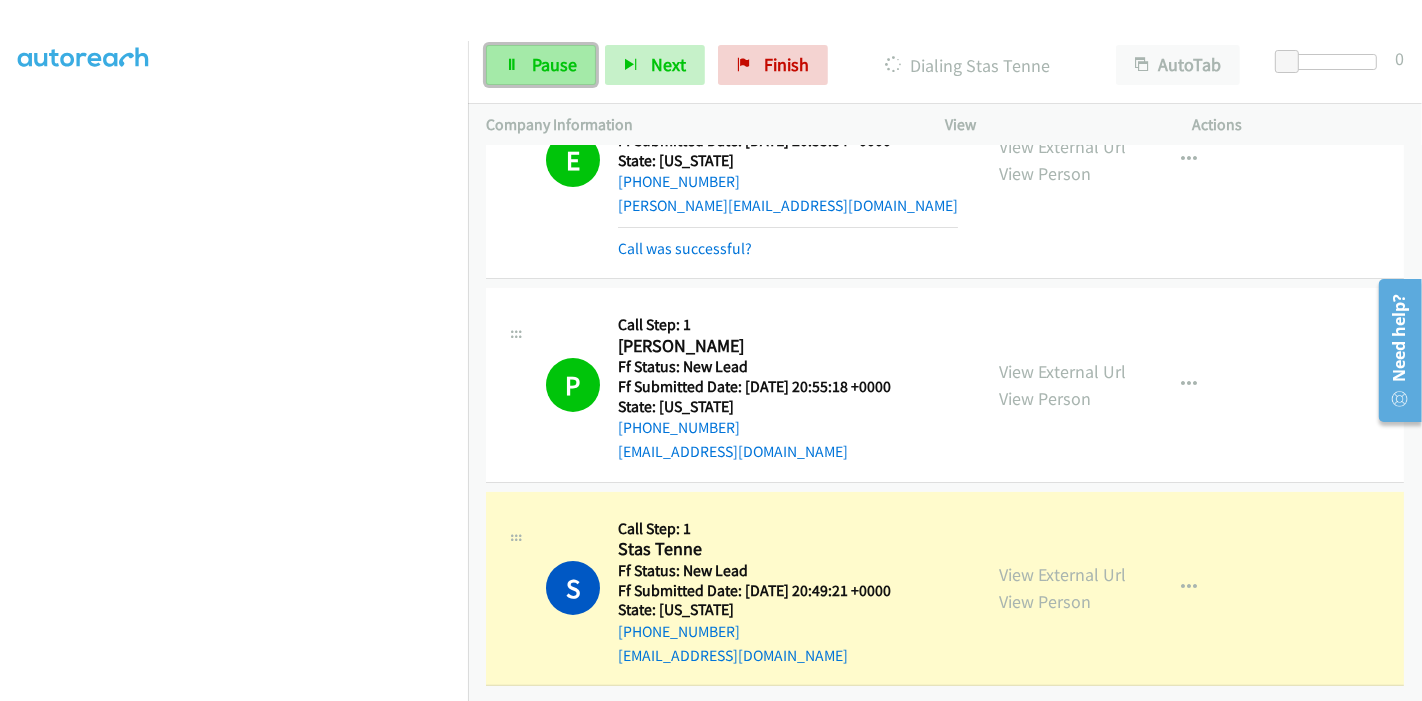 click on "Pause" at bounding box center [554, 64] 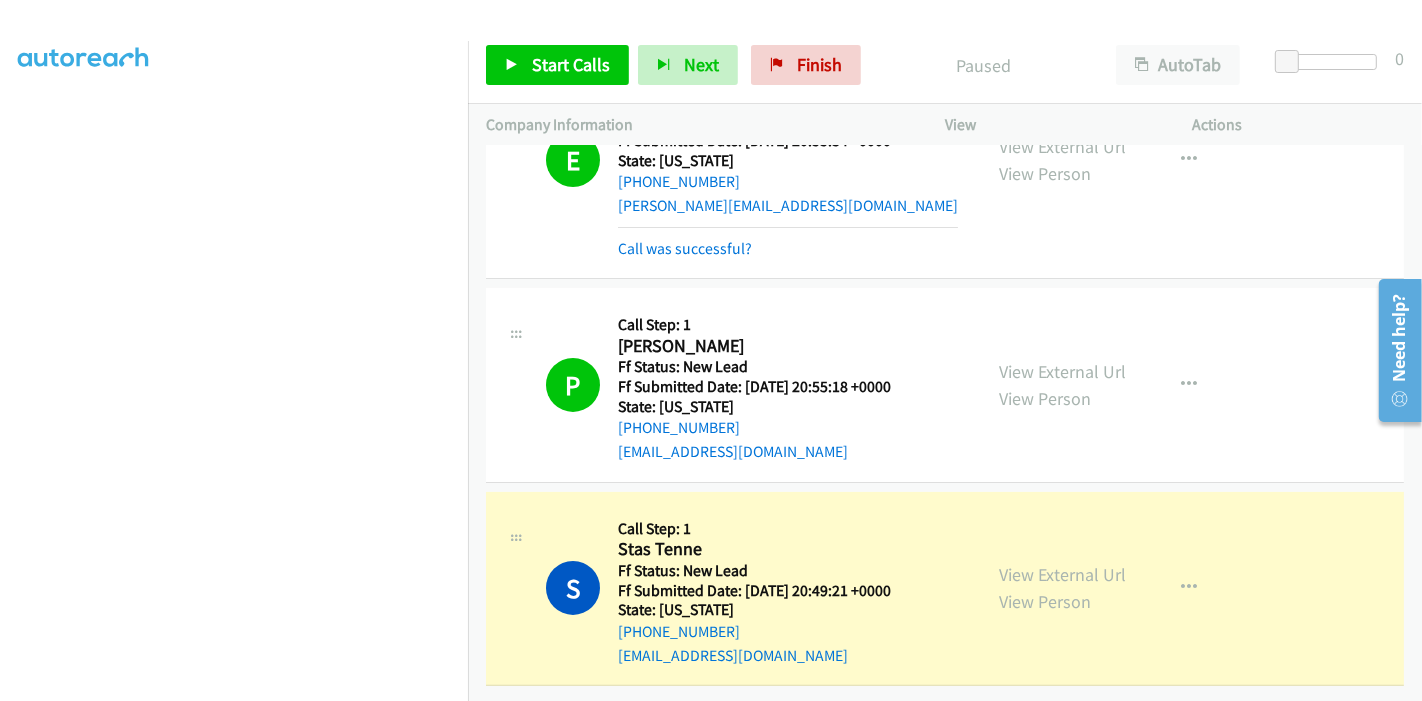 scroll, scrollTop: 195, scrollLeft: 0, axis: vertical 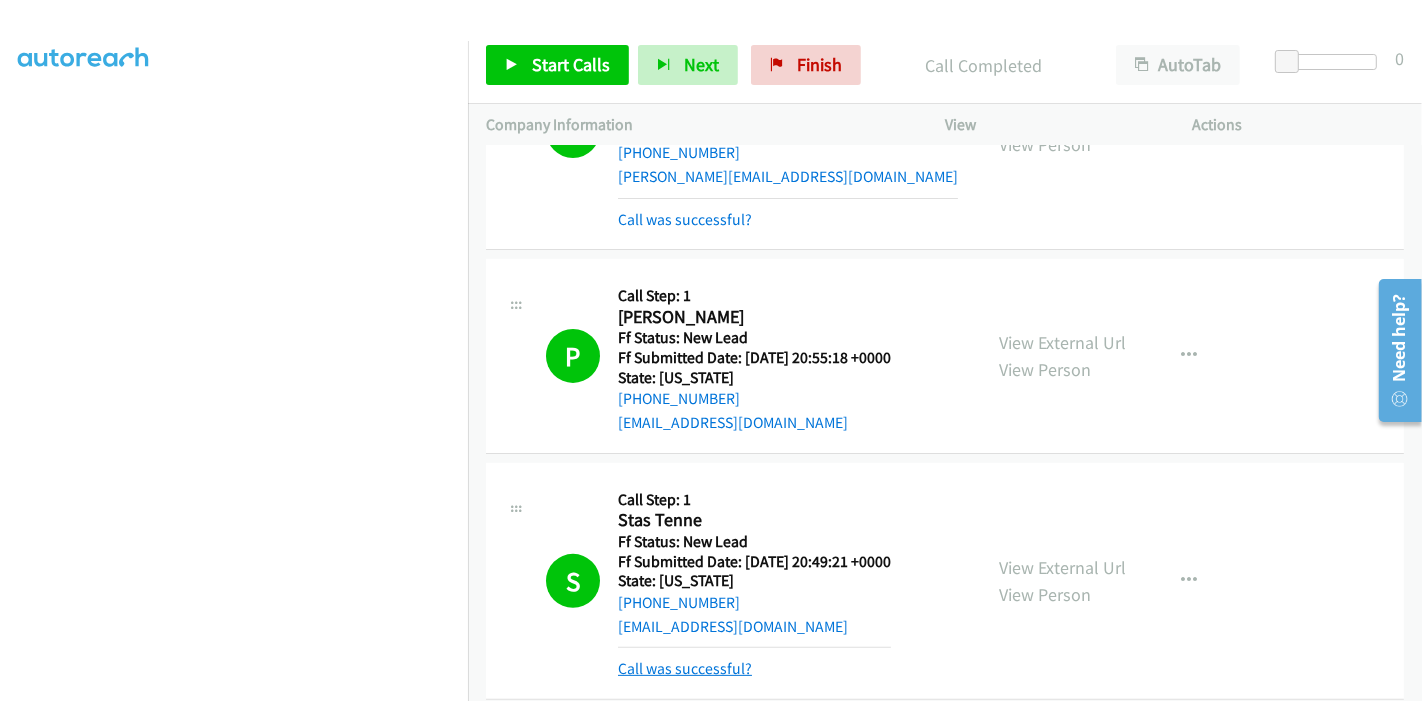 click on "Call was successful?" at bounding box center (685, 668) 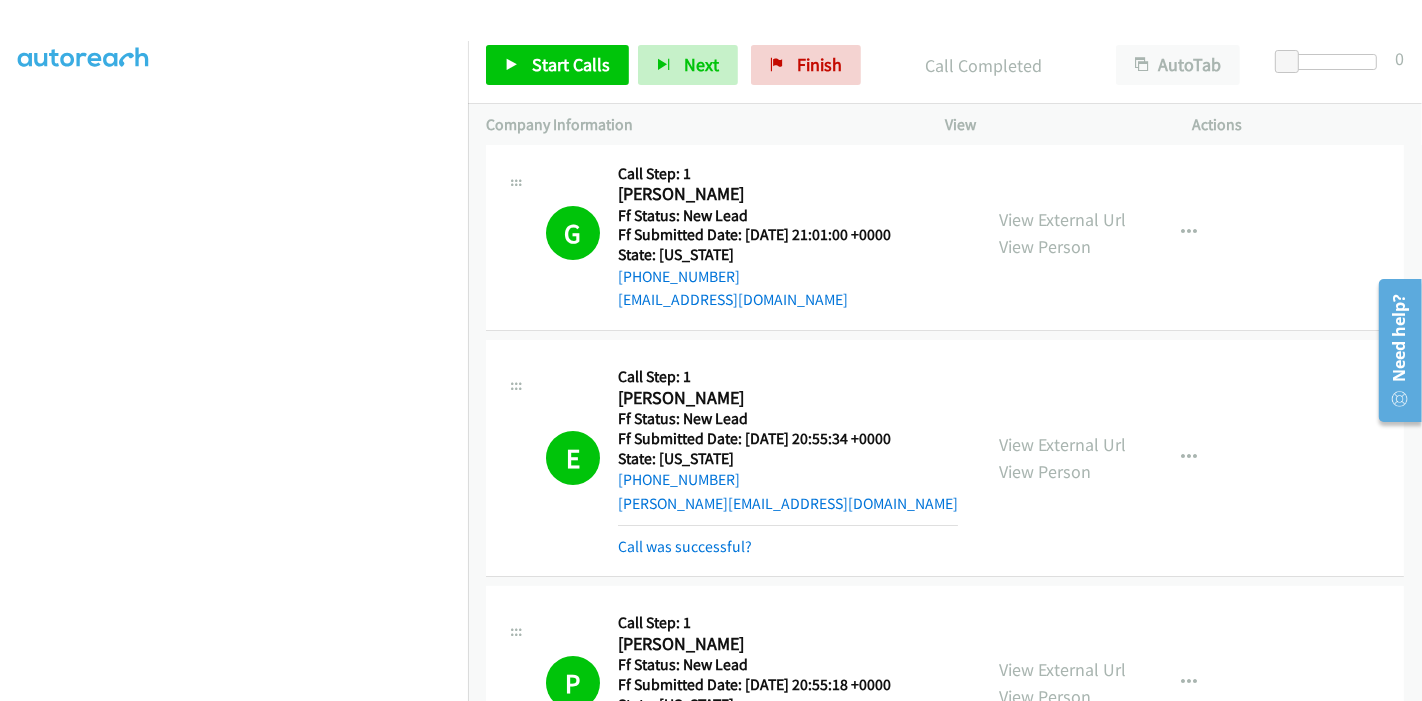 scroll, scrollTop: 0, scrollLeft: 0, axis: both 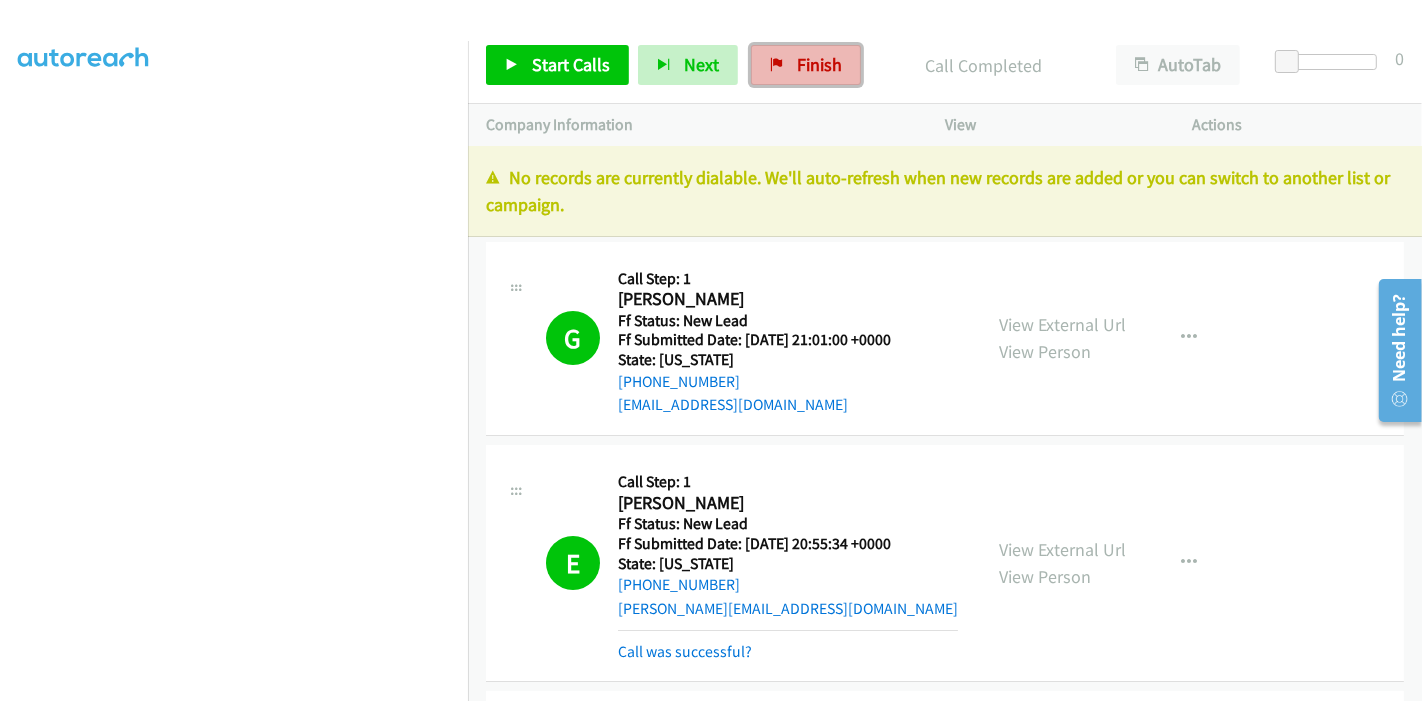 click on "Finish" at bounding box center (806, 65) 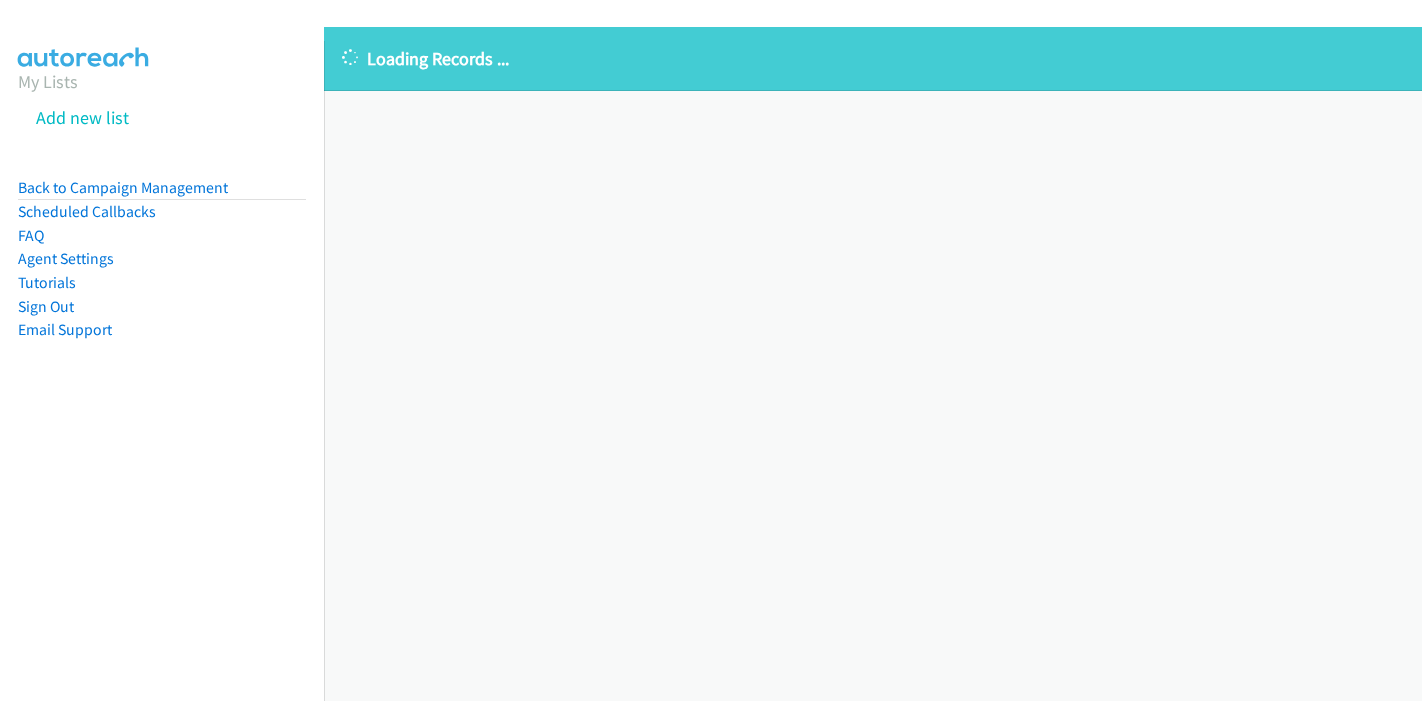 scroll, scrollTop: 0, scrollLeft: 0, axis: both 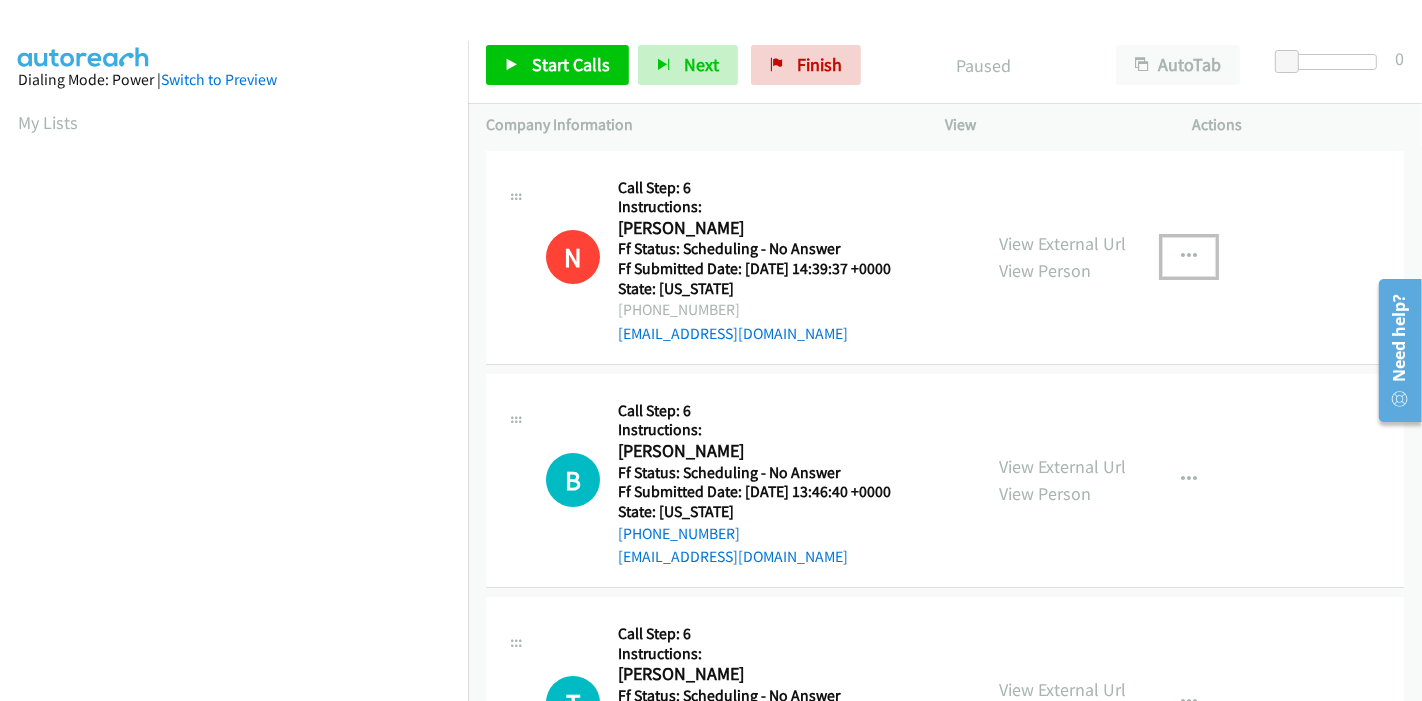 click at bounding box center (1189, 257) 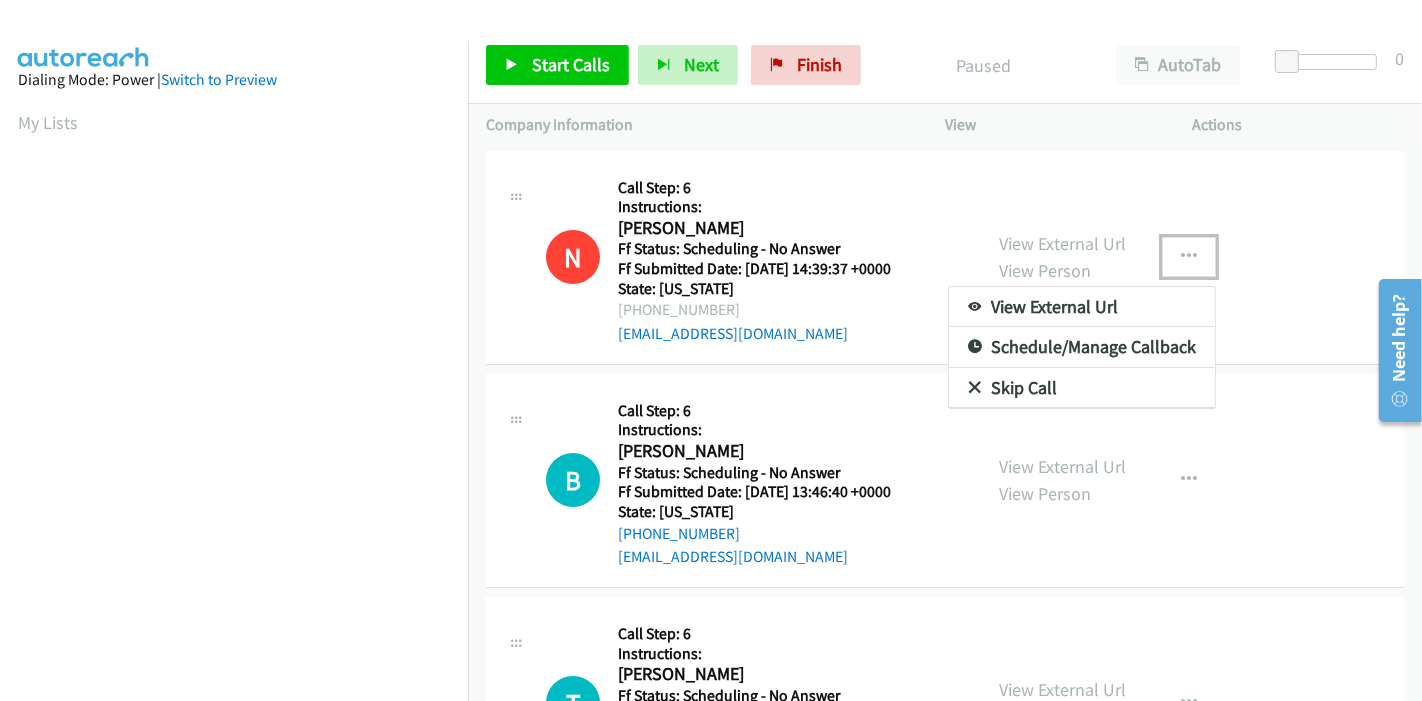 click on "Skip Call" at bounding box center [1082, 388] 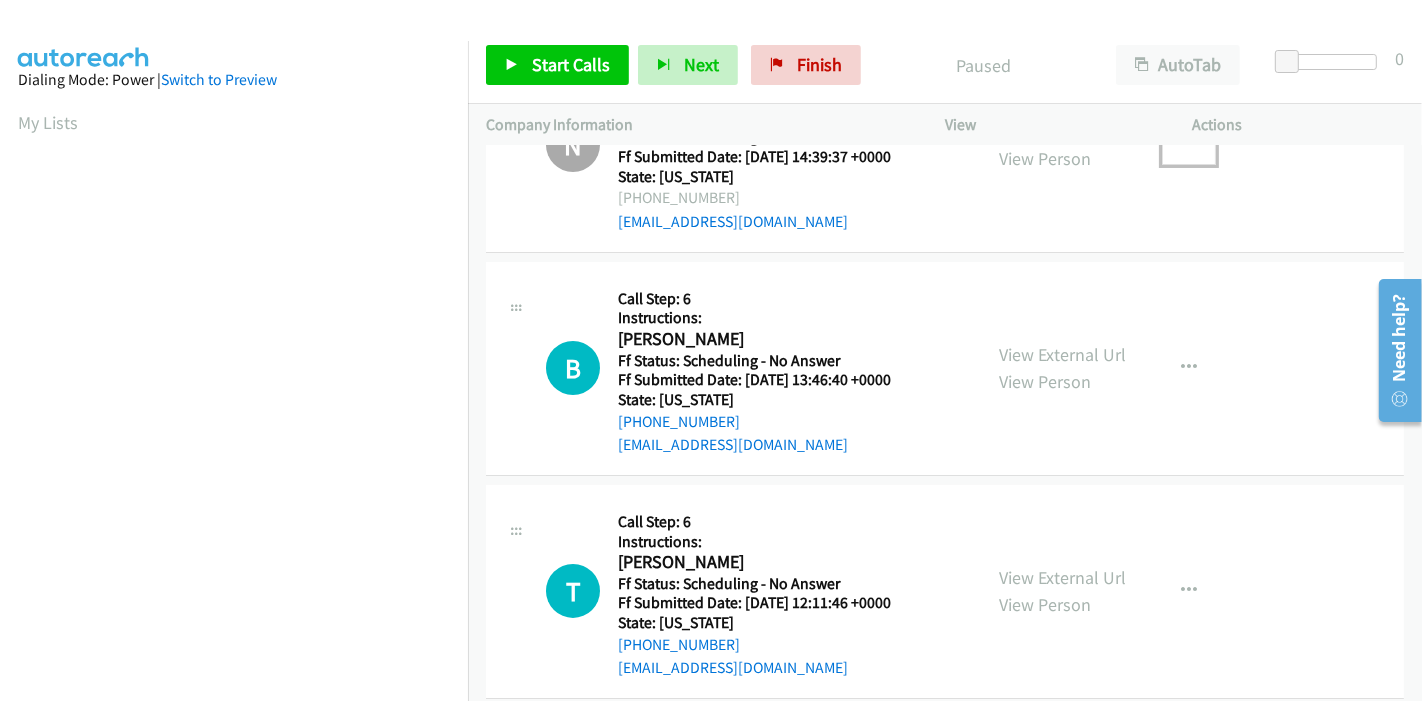 scroll, scrollTop: 222, scrollLeft: 0, axis: vertical 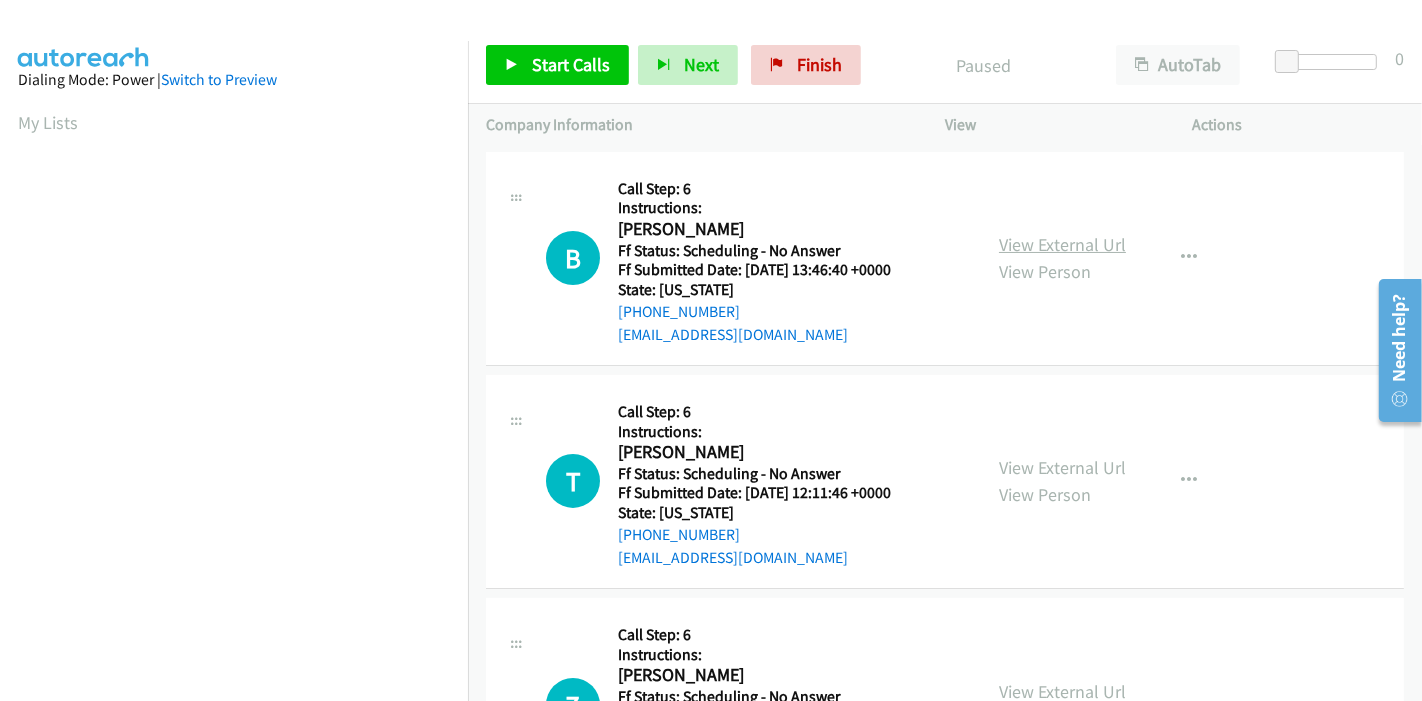 click on "View External Url" at bounding box center (1062, 244) 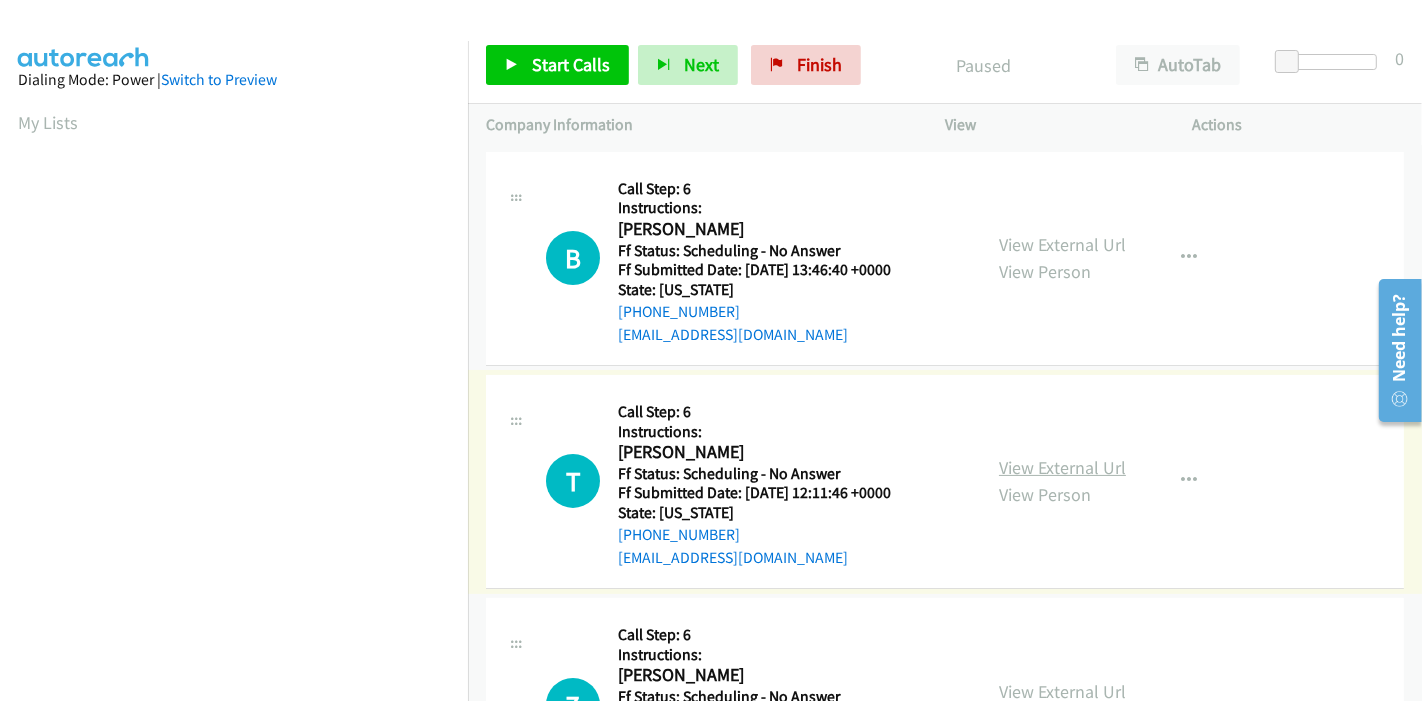 click on "View External Url" at bounding box center (1062, 467) 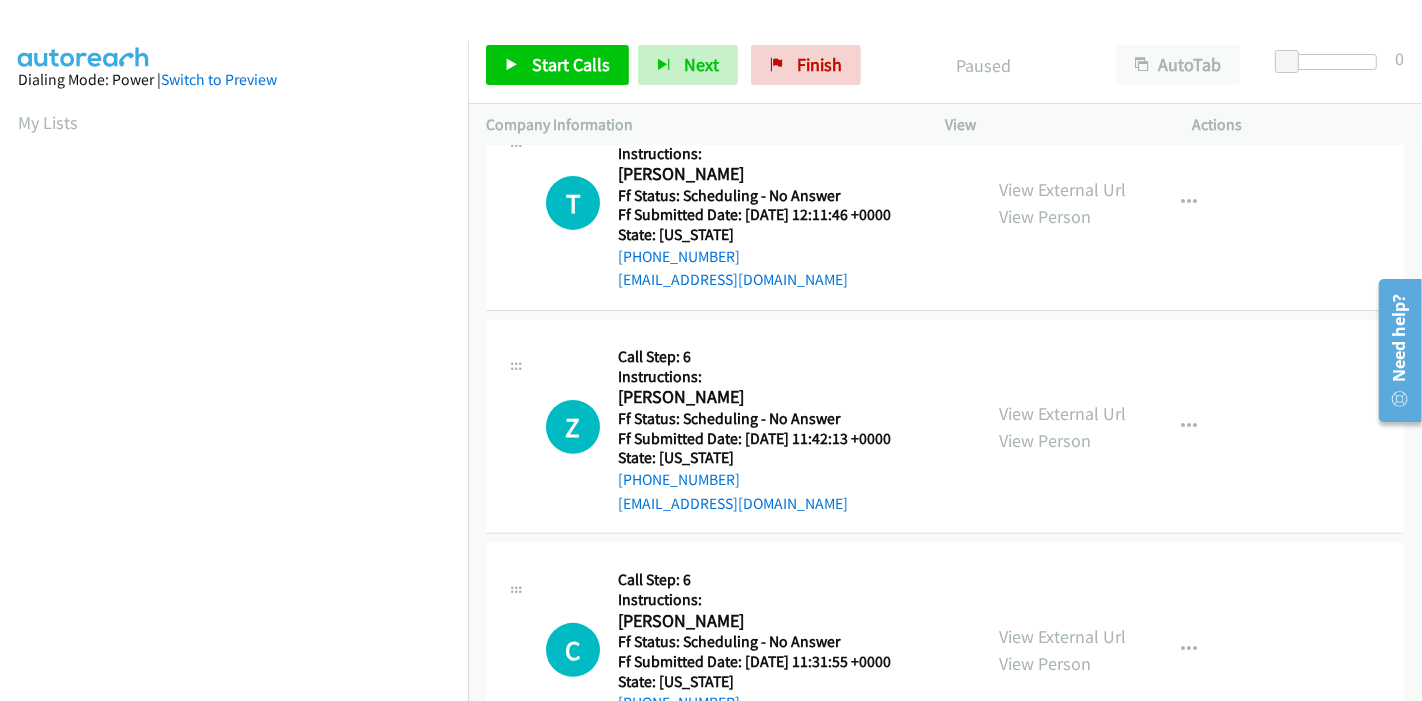 scroll, scrollTop: 555, scrollLeft: 0, axis: vertical 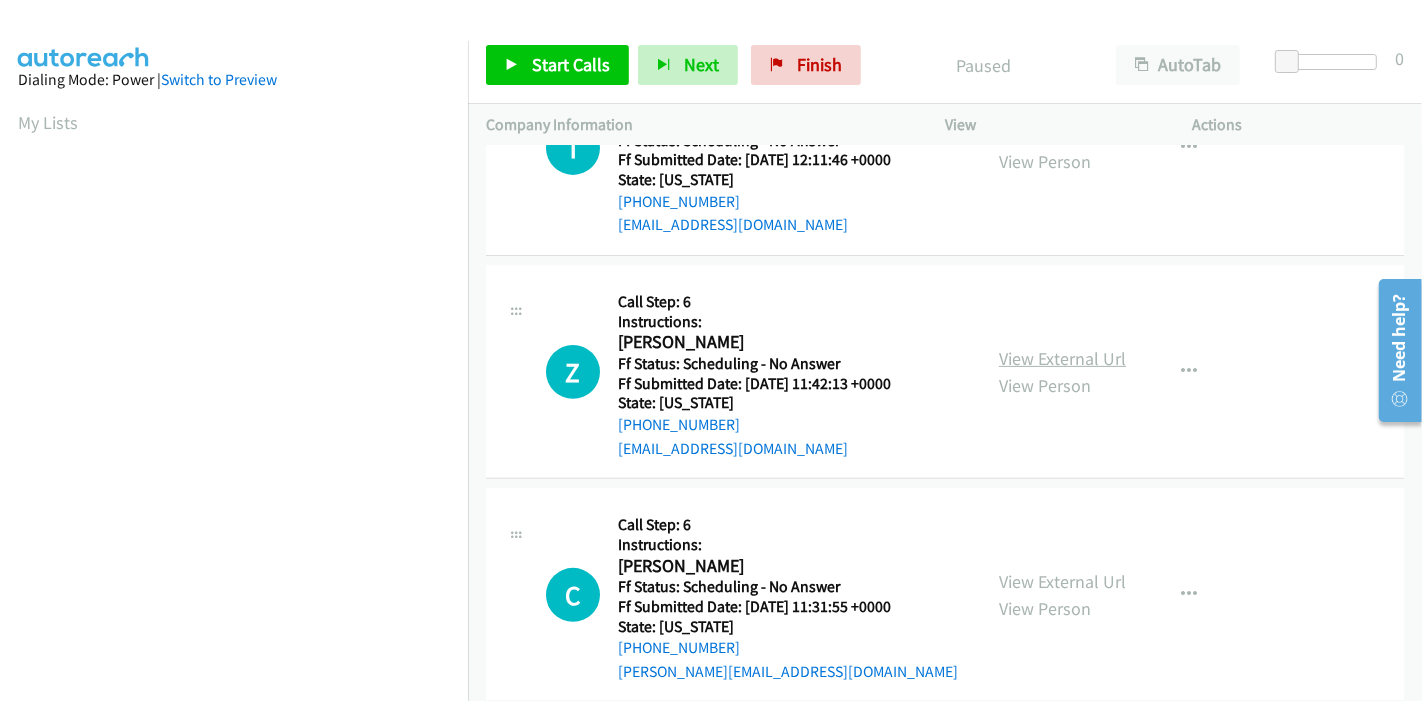 click on "View External Url" at bounding box center [1062, 358] 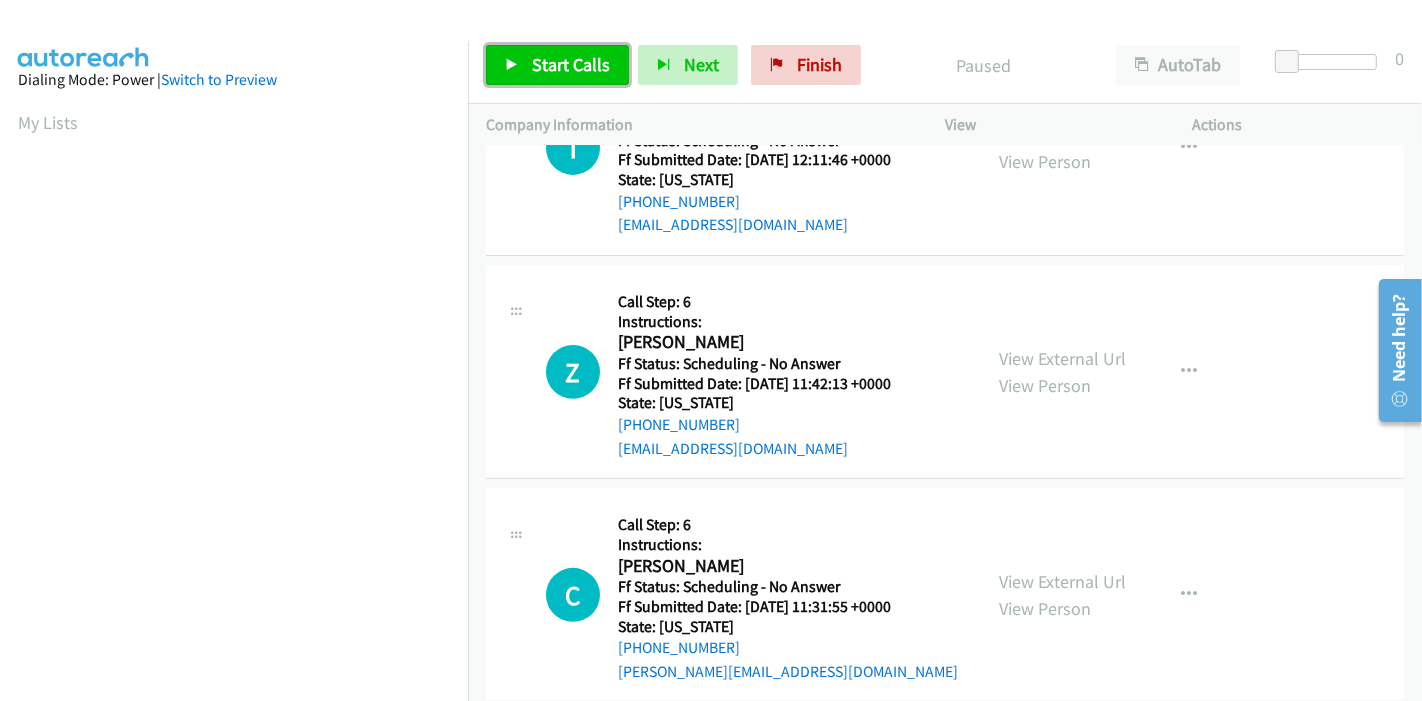 click on "Start Calls" at bounding box center (571, 64) 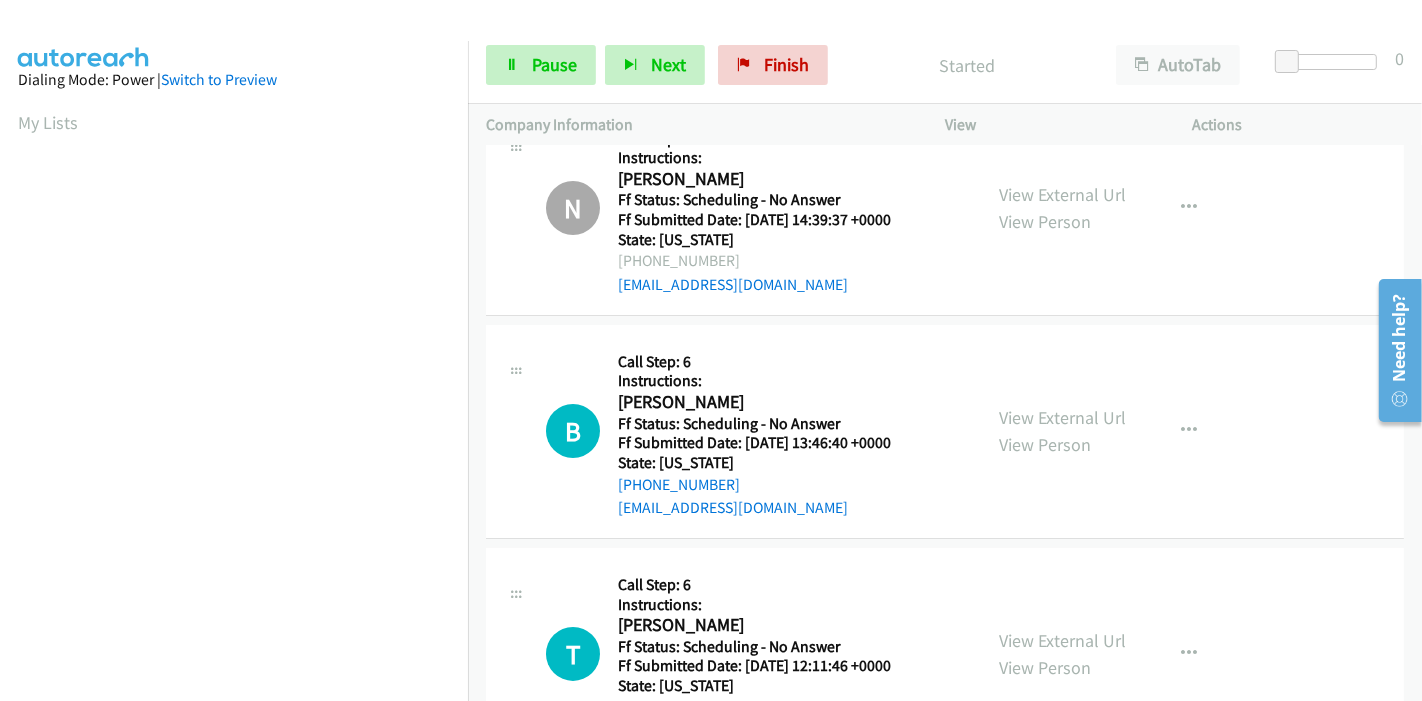 scroll, scrollTop: 0, scrollLeft: 0, axis: both 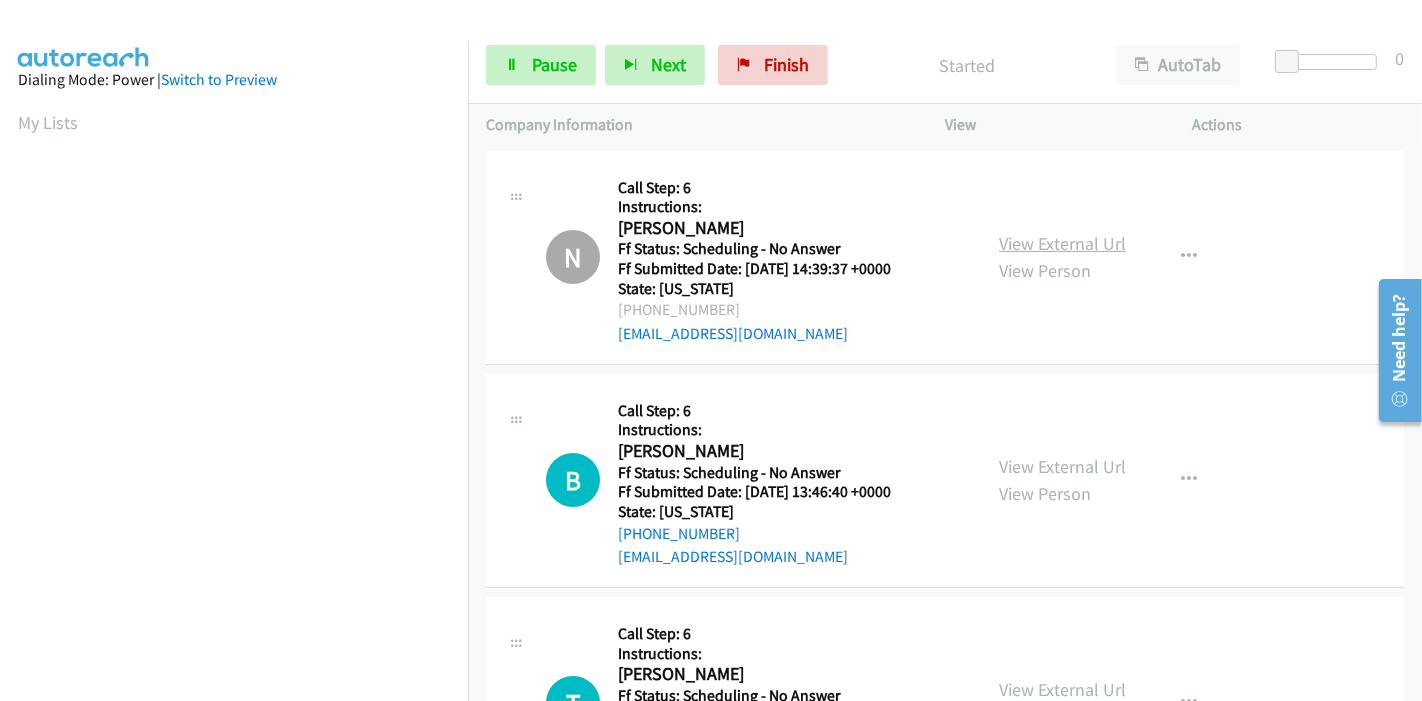 click on "View External Url" at bounding box center [1062, 243] 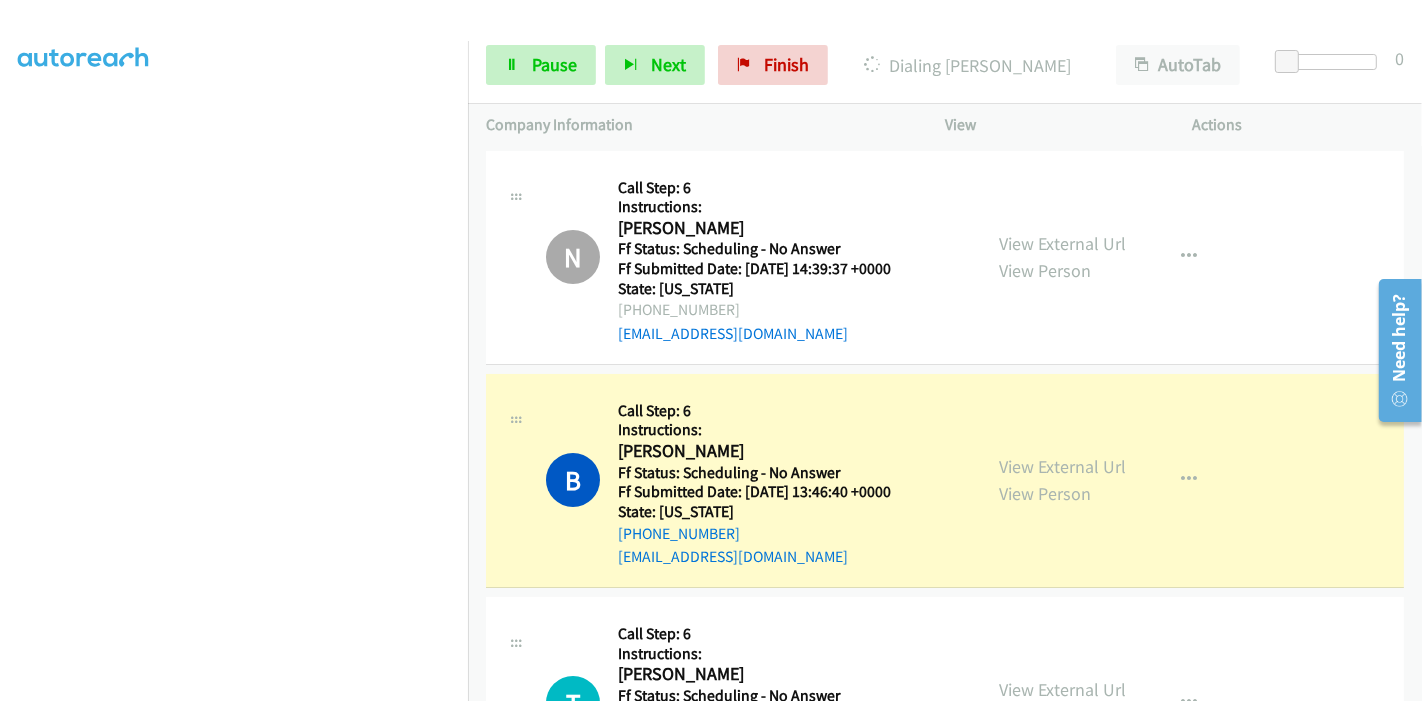 scroll, scrollTop: 422, scrollLeft: 0, axis: vertical 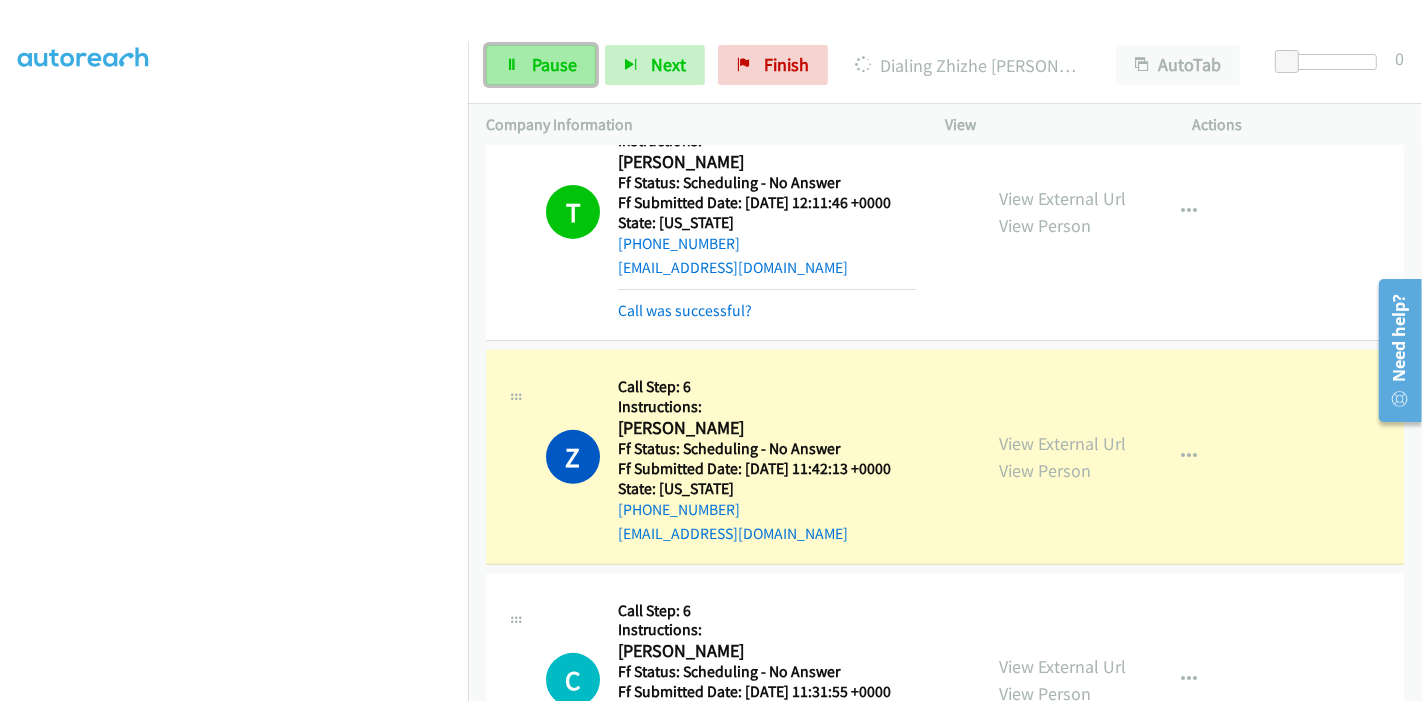 click on "Pause" at bounding box center (541, 65) 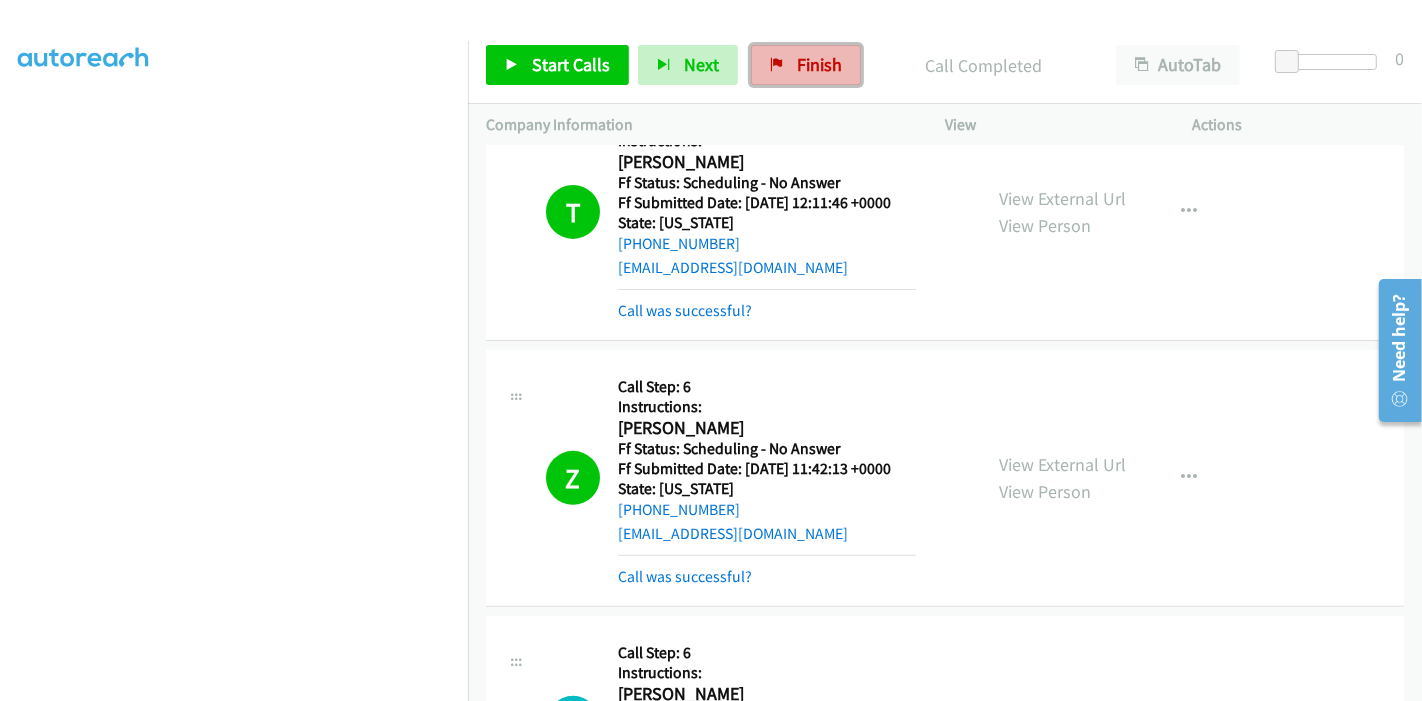 click on "Finish" at bounding box center [819, 64] 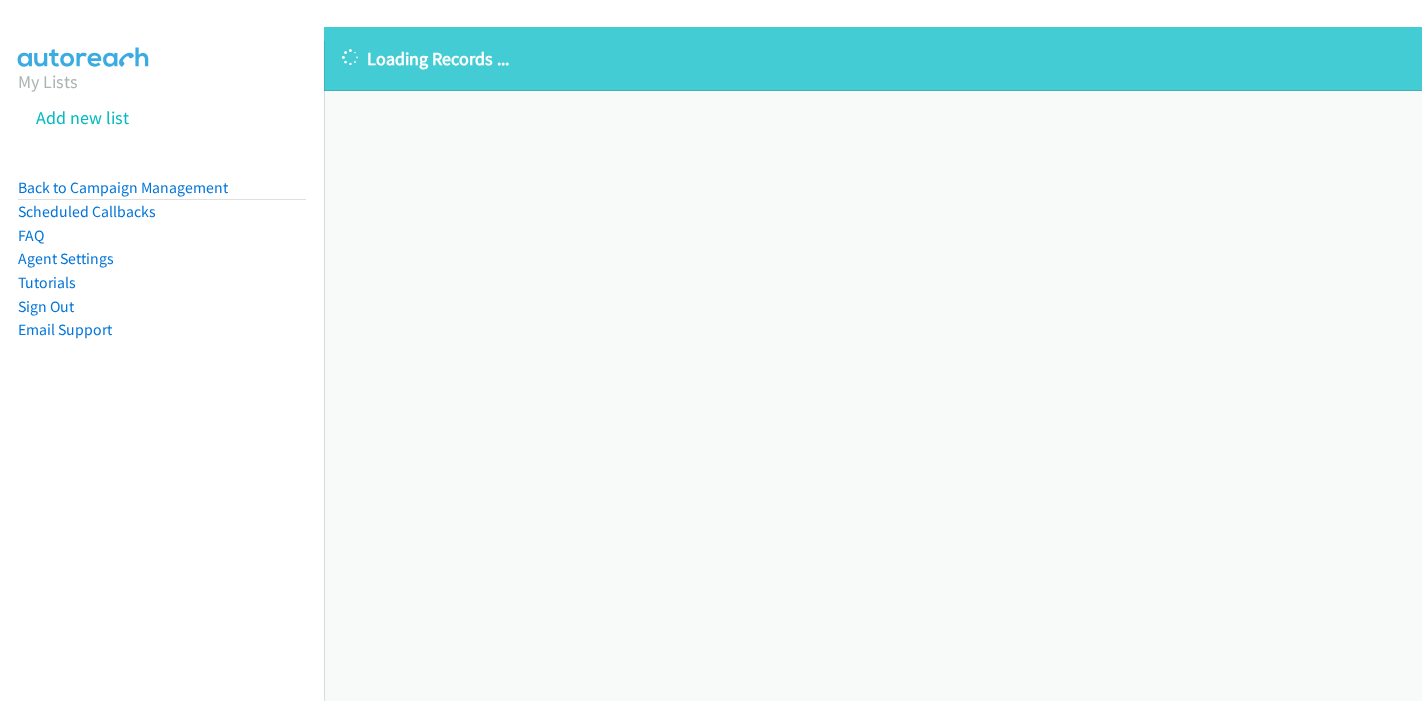 scroll, scrollTop: 0, scrollLeft: 0, axis: both 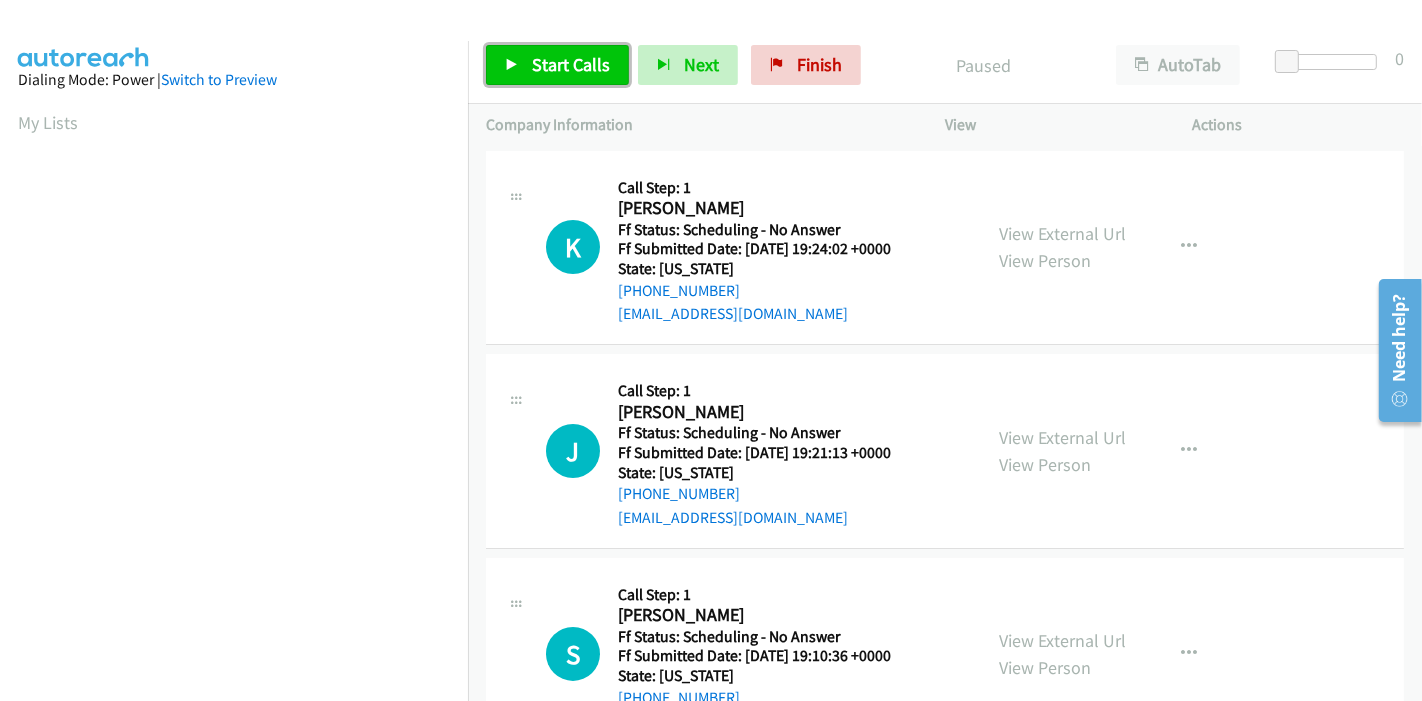 click on "Start Calls" at bounding box center [571, 64] 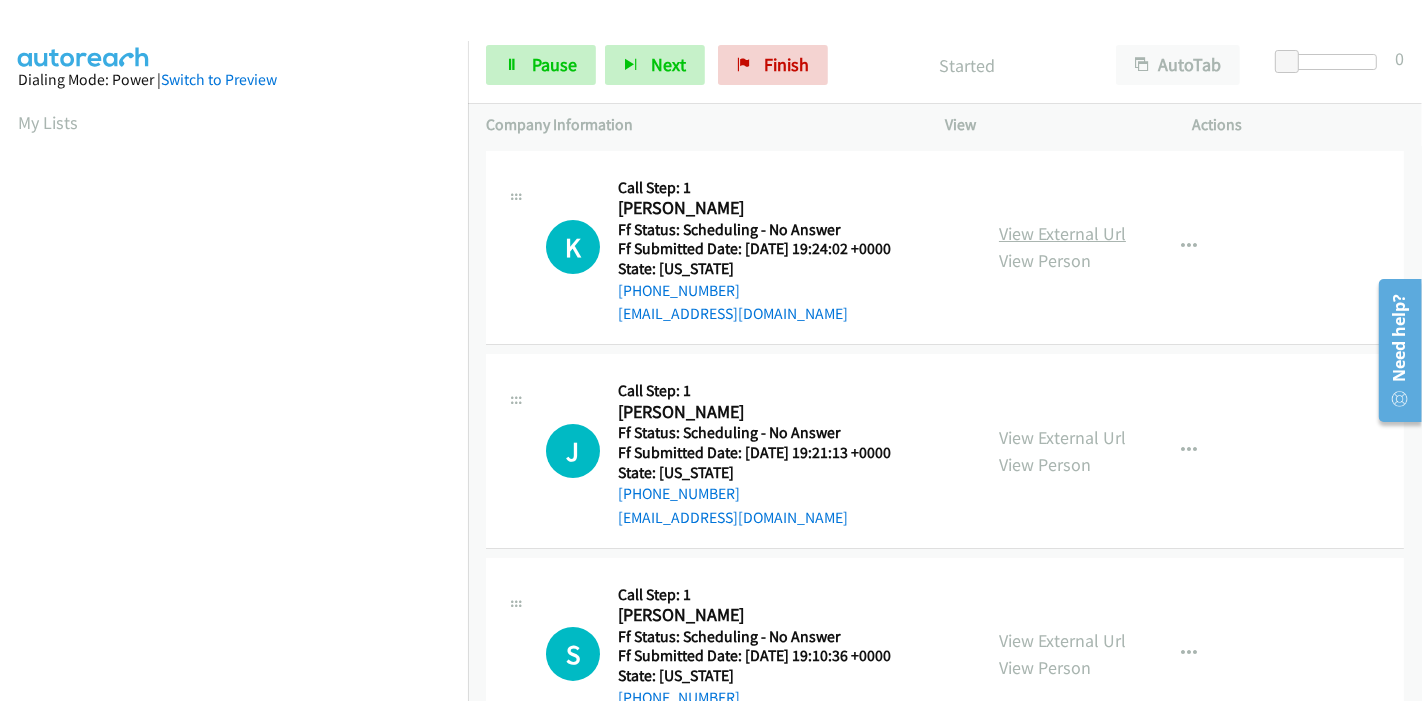 click on "View External Url" at bounding box center [1062, 233] 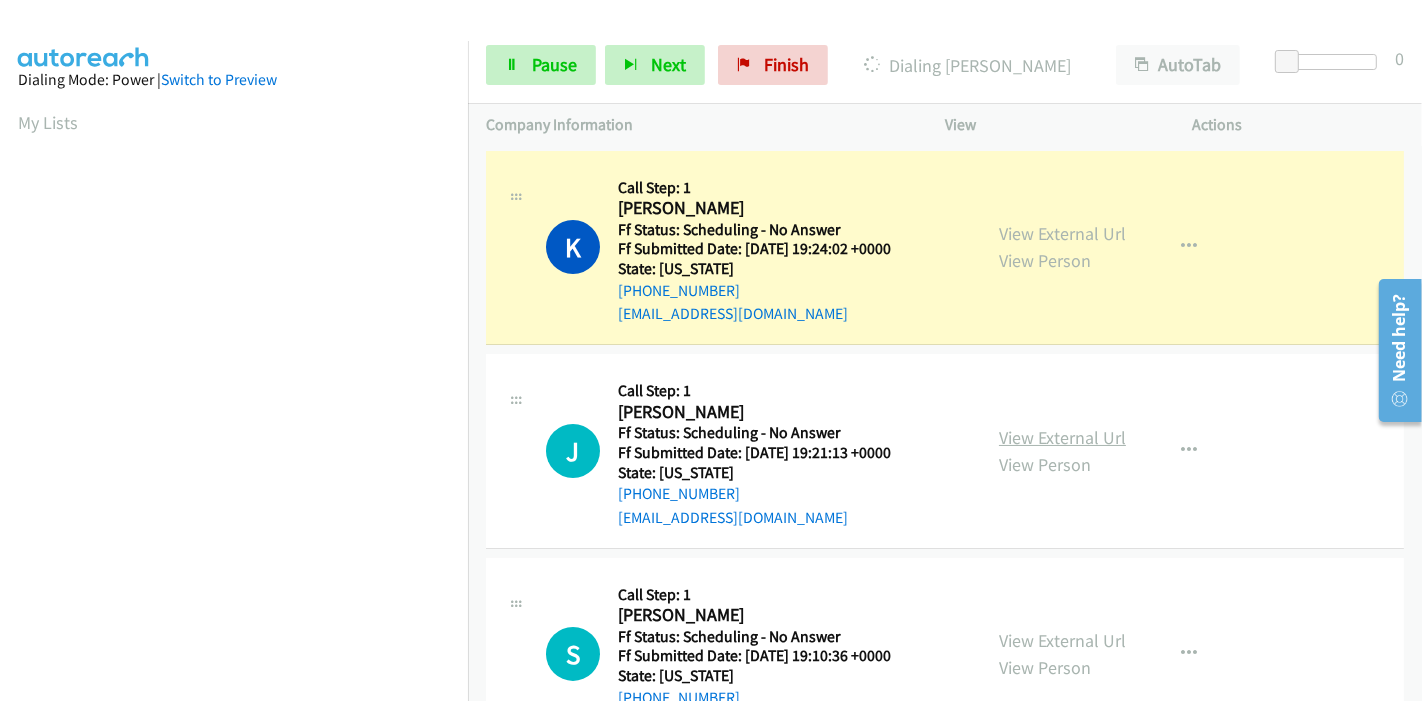 click on "View External Url" at bounding box center [1062, 437] 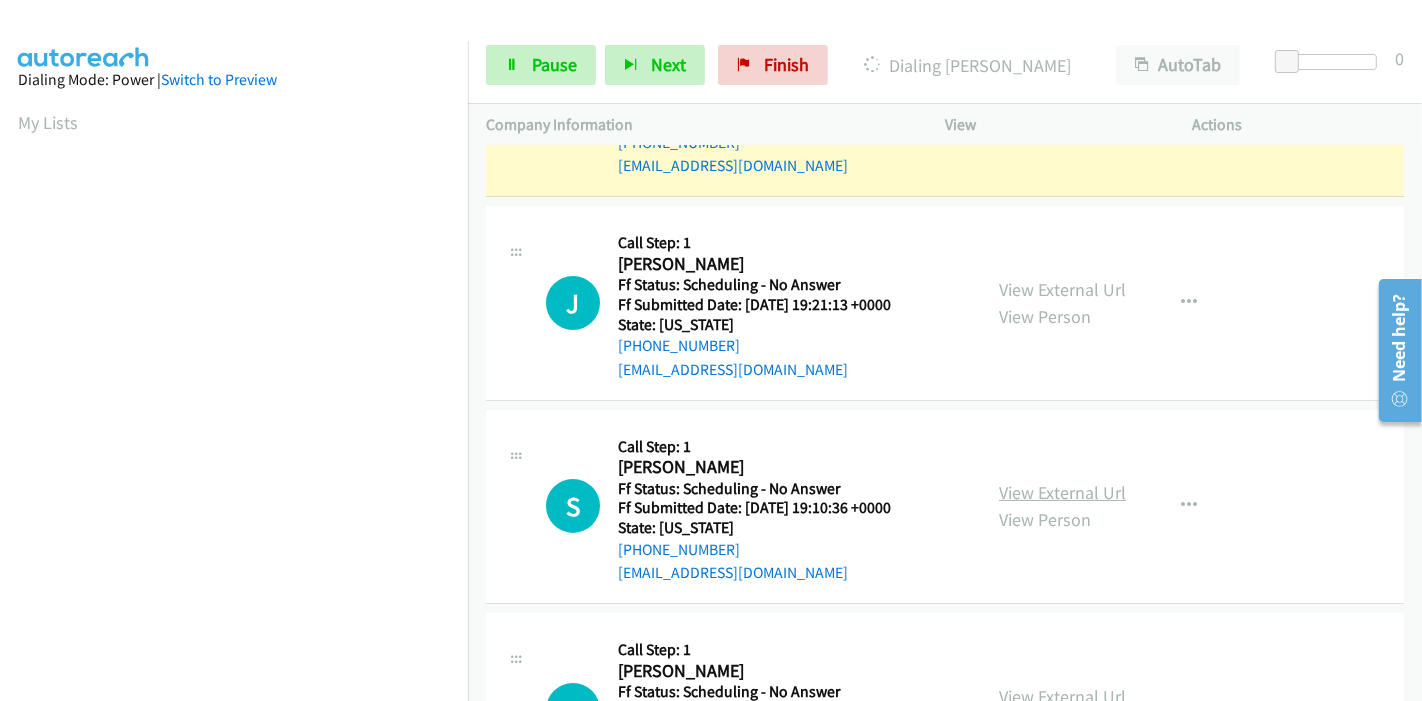 scroll, scrollTop: 222, scrollLeft: 0, axis: vertical 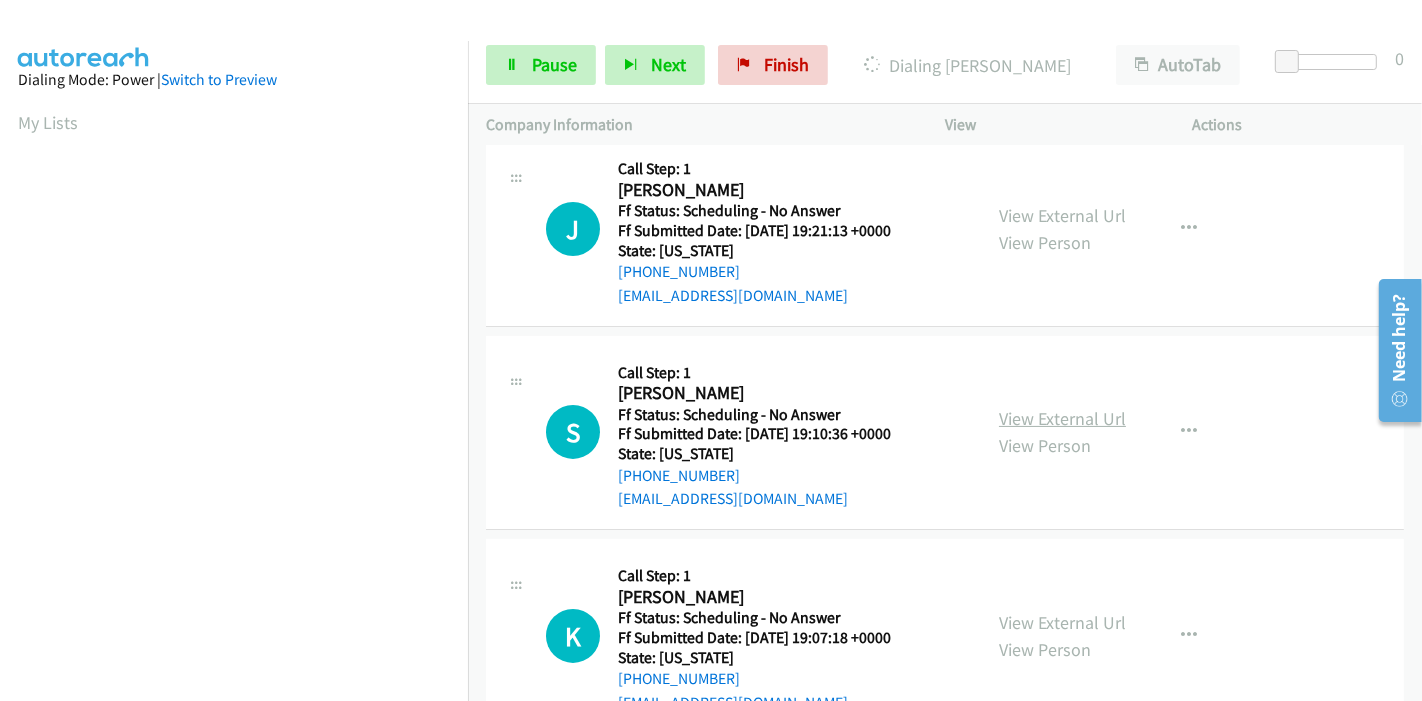 click on "View External Url" at bounding box center (1062, 418) 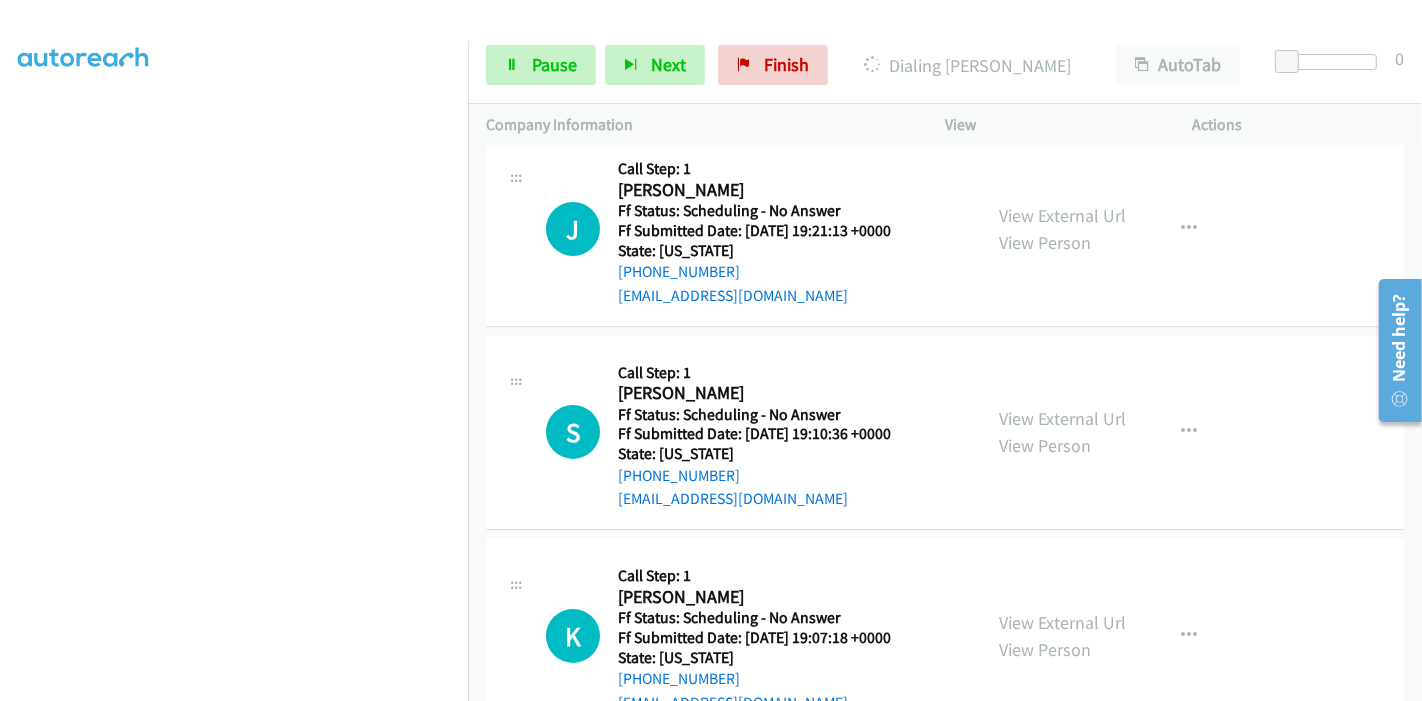 scroll, scrollTop: 422, scrollLeft: 0, axis: vertical 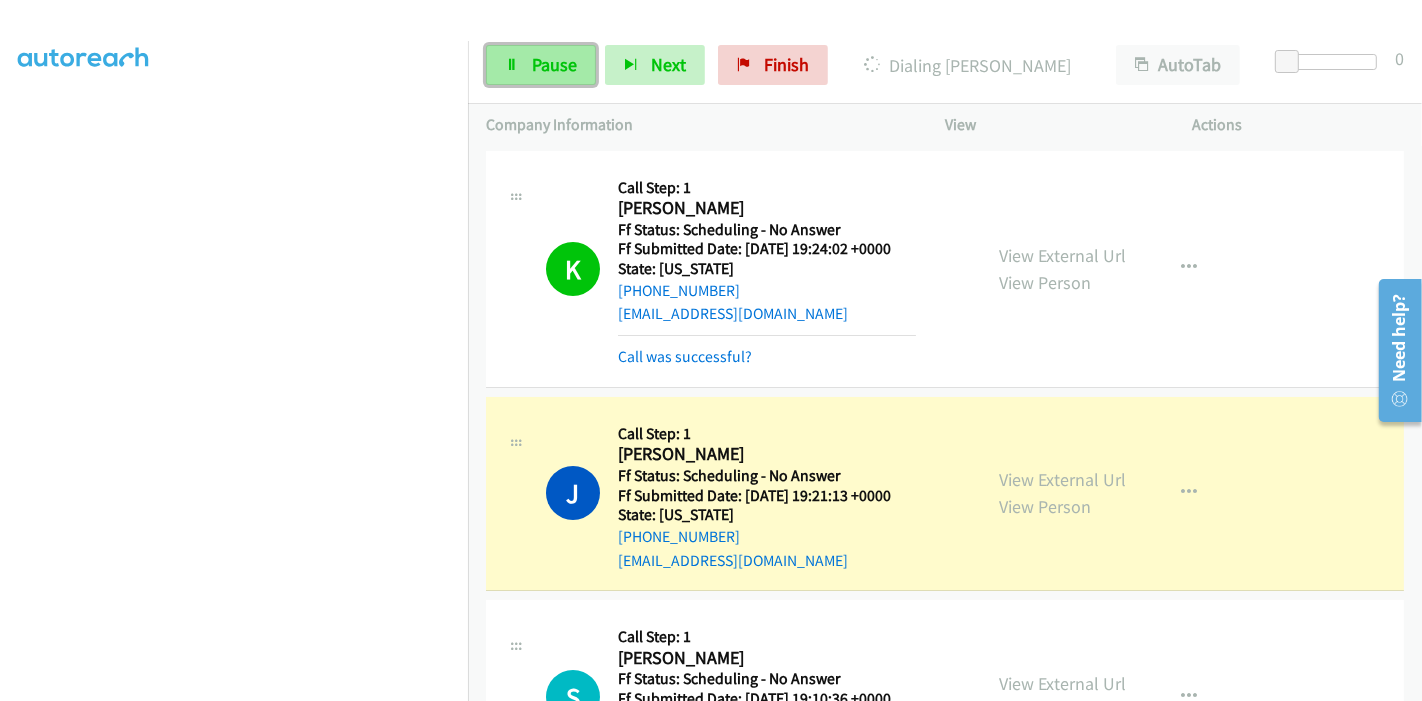 click on "Pause" at bounding box center (541, 65) 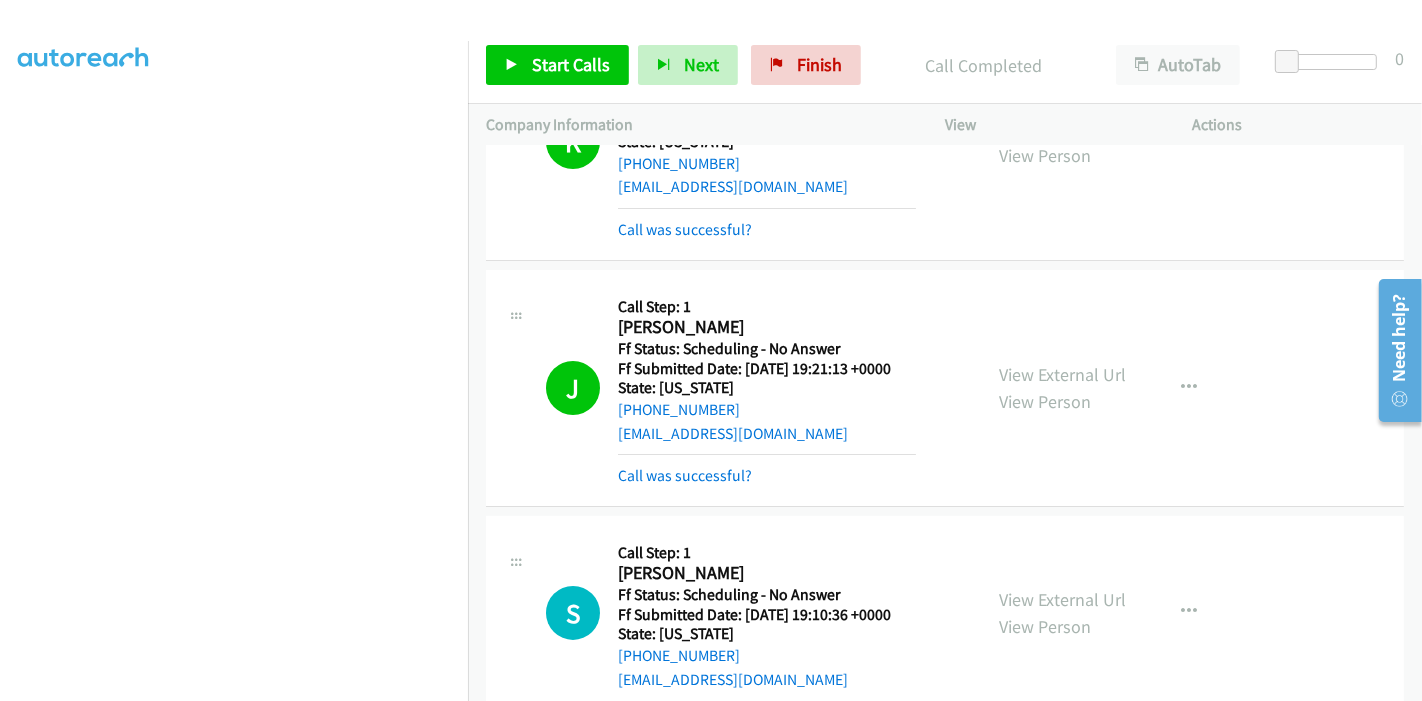 scroll, scrollTop: 333, scrollLeft: 0, axis: vertical 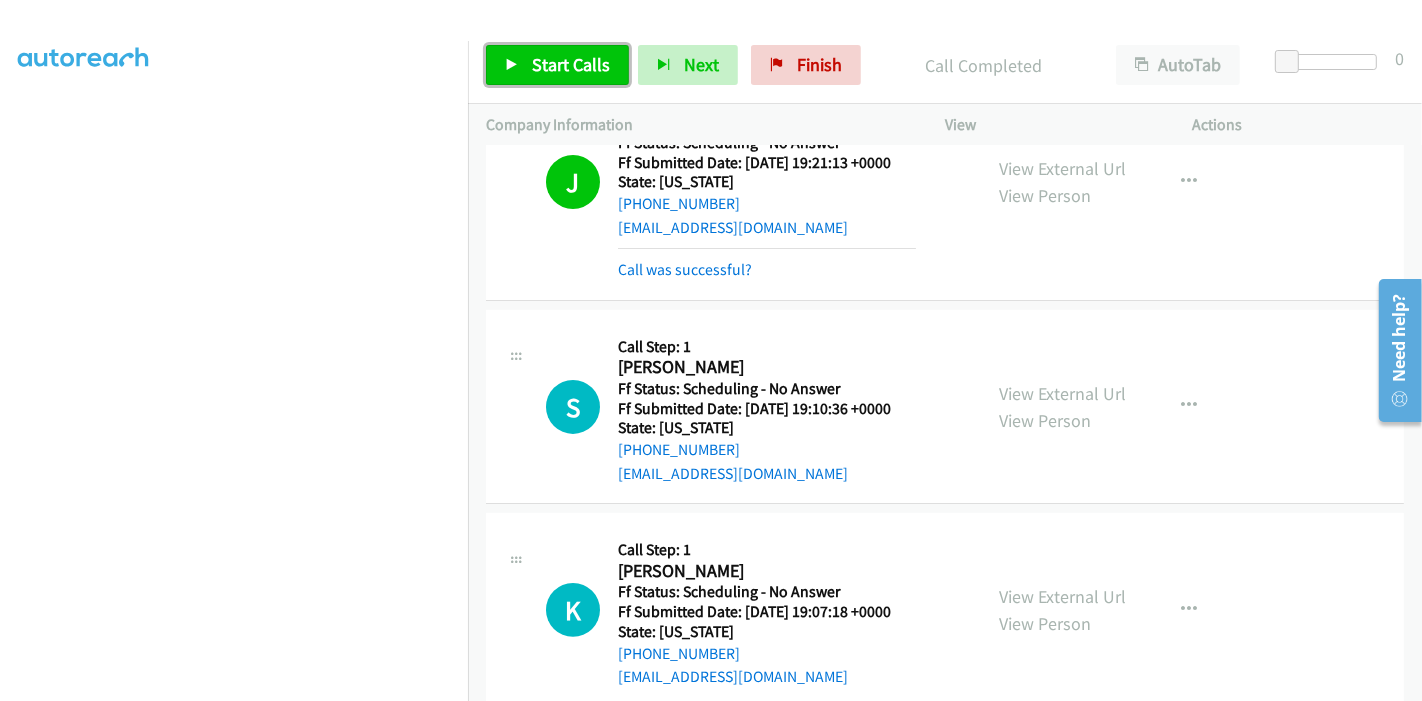 click on "Start Calls" at bounding box center [571, 64] 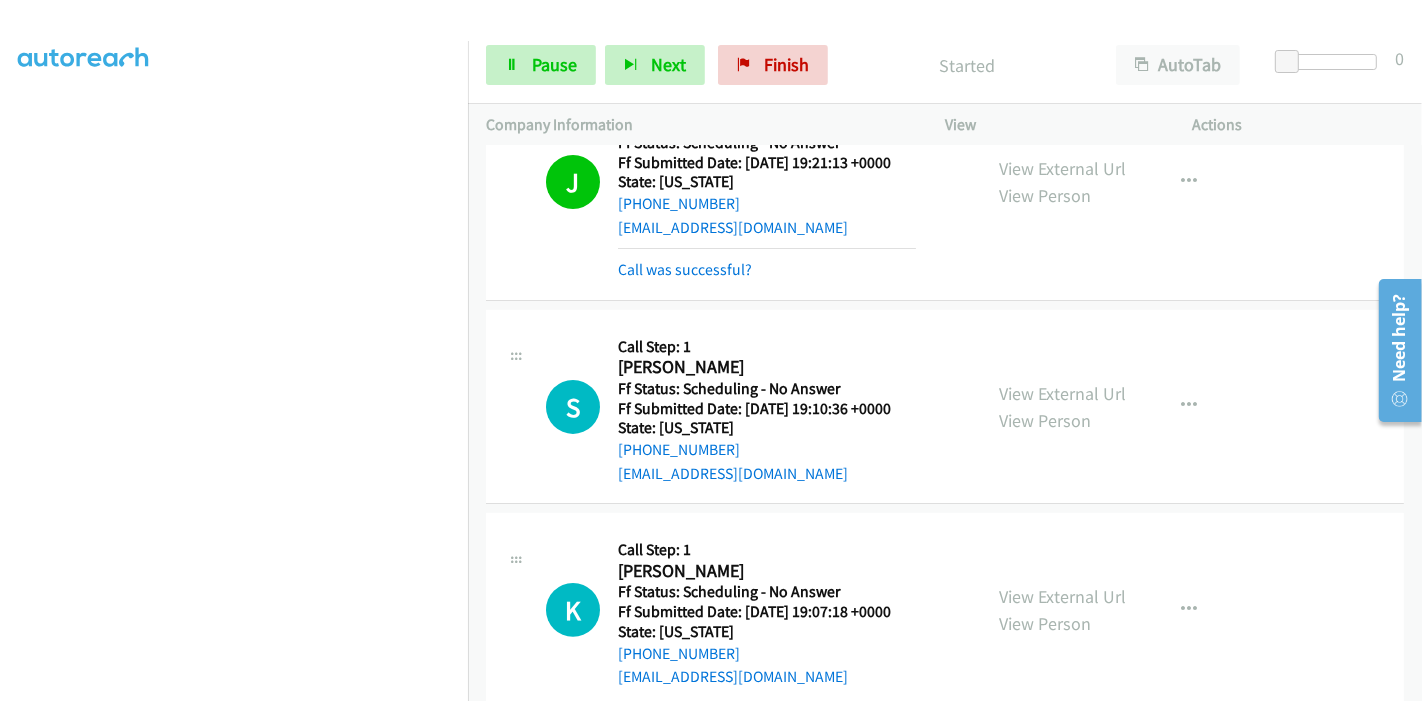 scroll, scrollTop: 444, scrollLeft: 0, axis: vertical 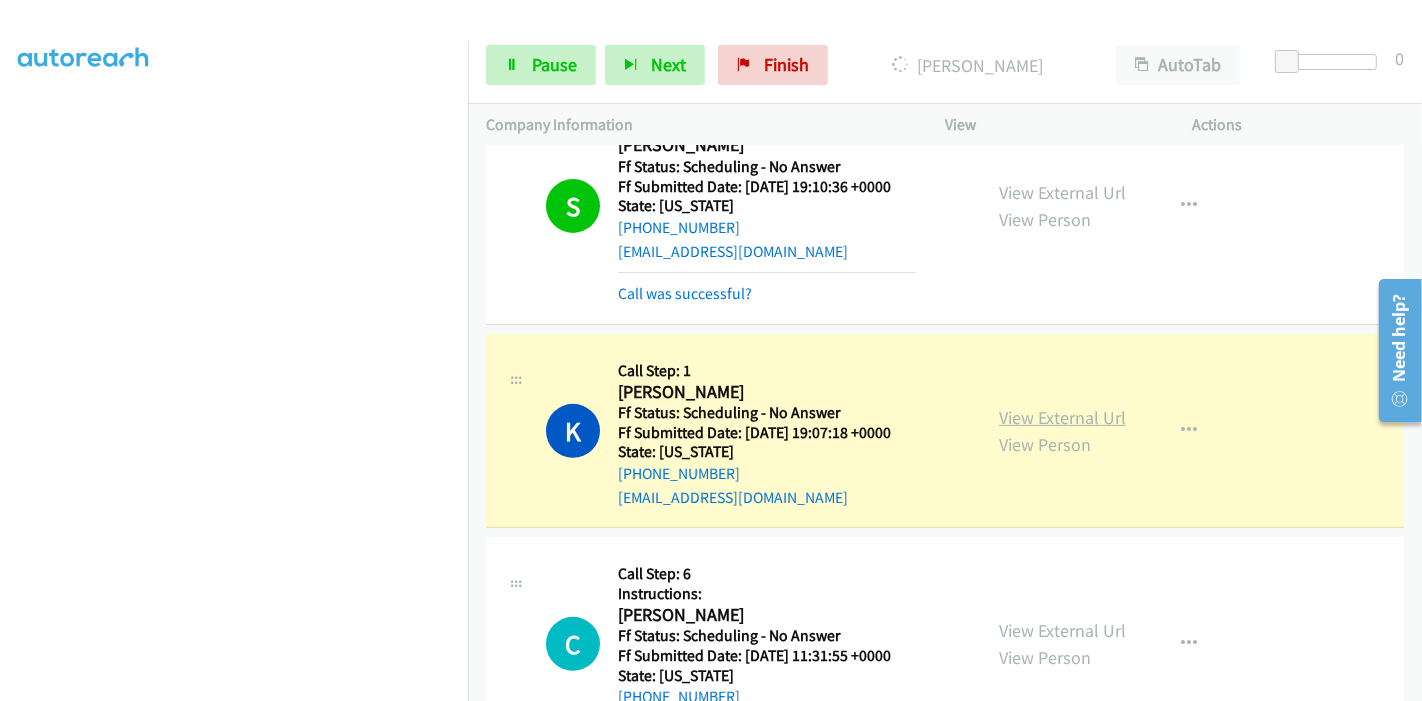 click on "View External Url" at bounding box center (1062, 417) 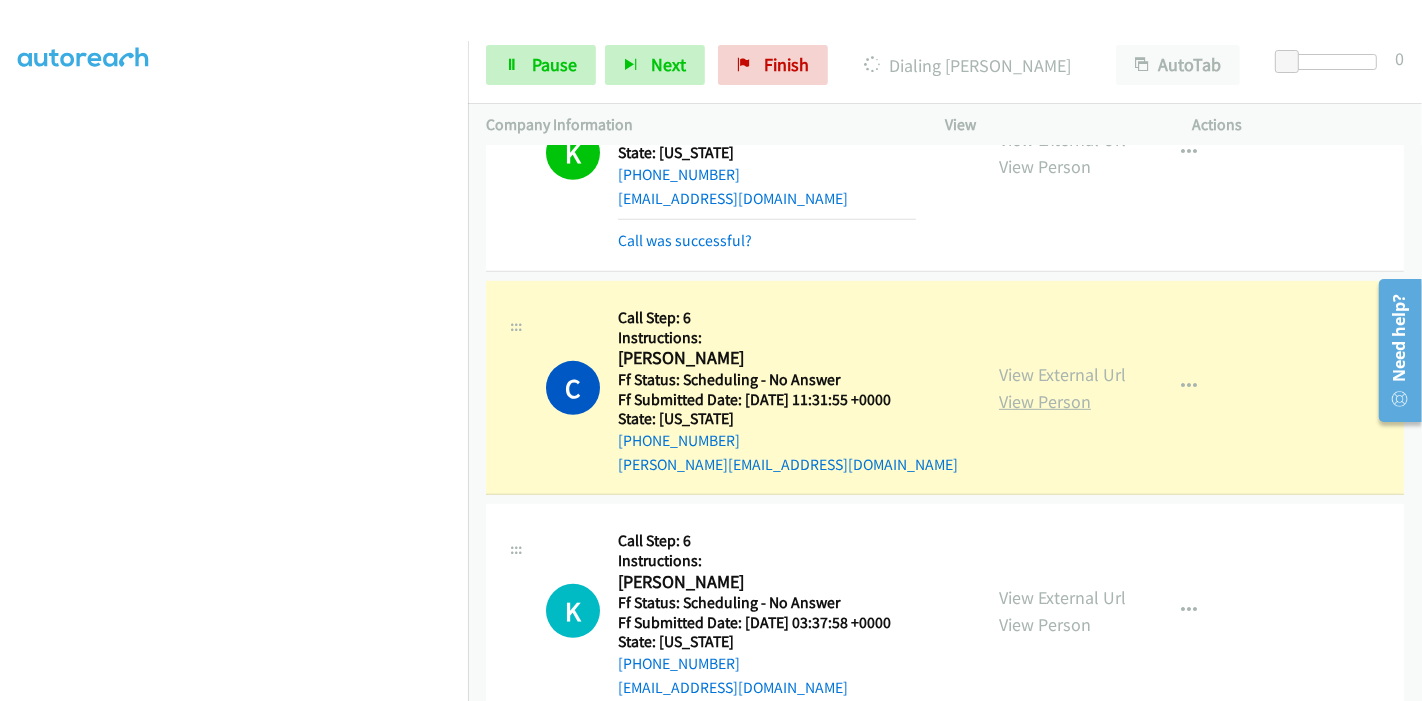 scroll, scrollTop: 888, scrollLeft: 0, axis: vertical 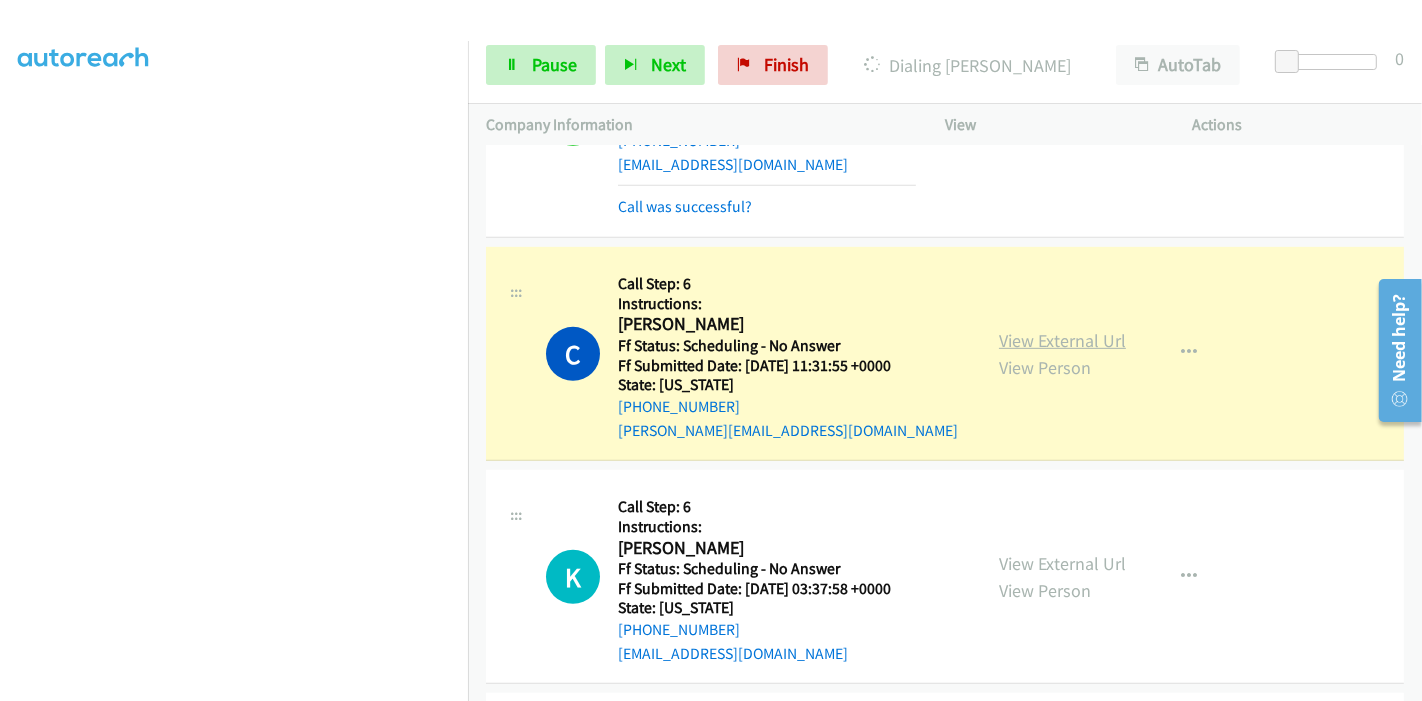 click on "View External Url" at bounding box center [1062, 340] 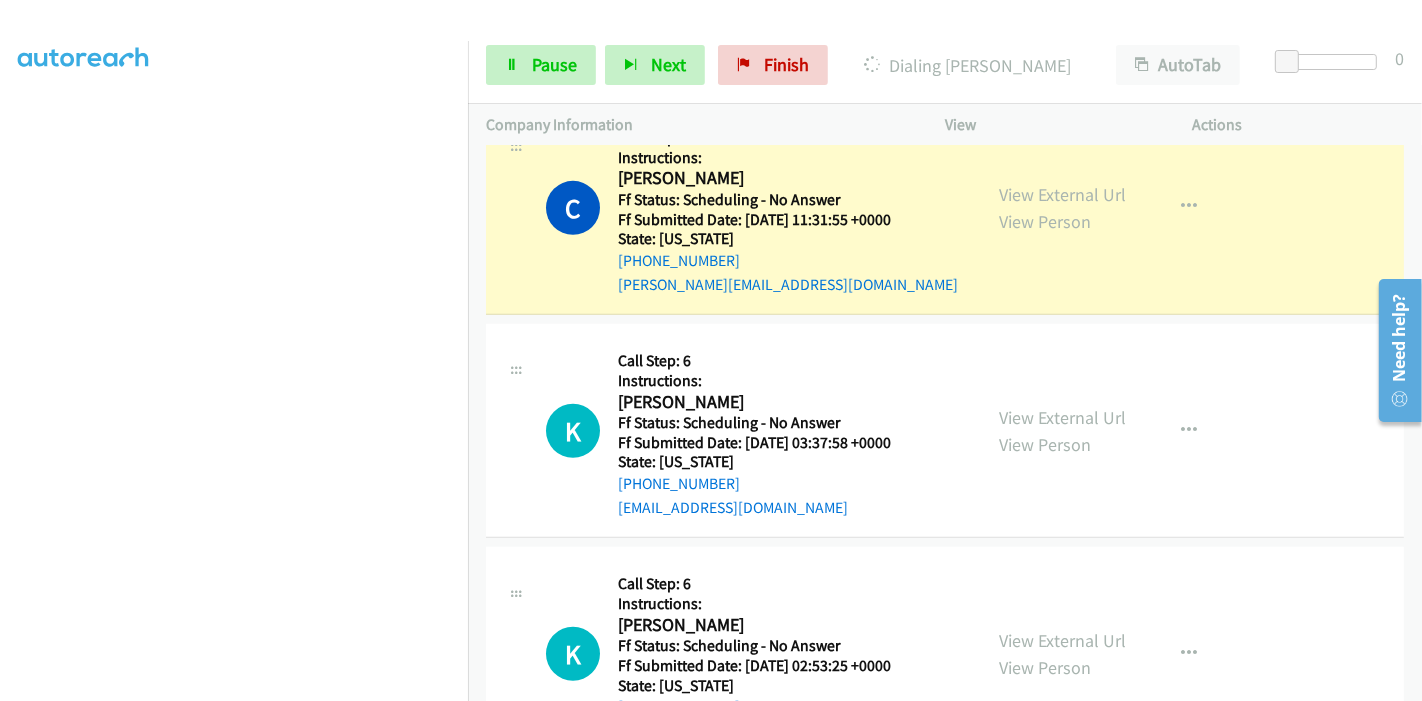 scroll, scrollTop: 1000, scrollLeft: 0, axis: vertical 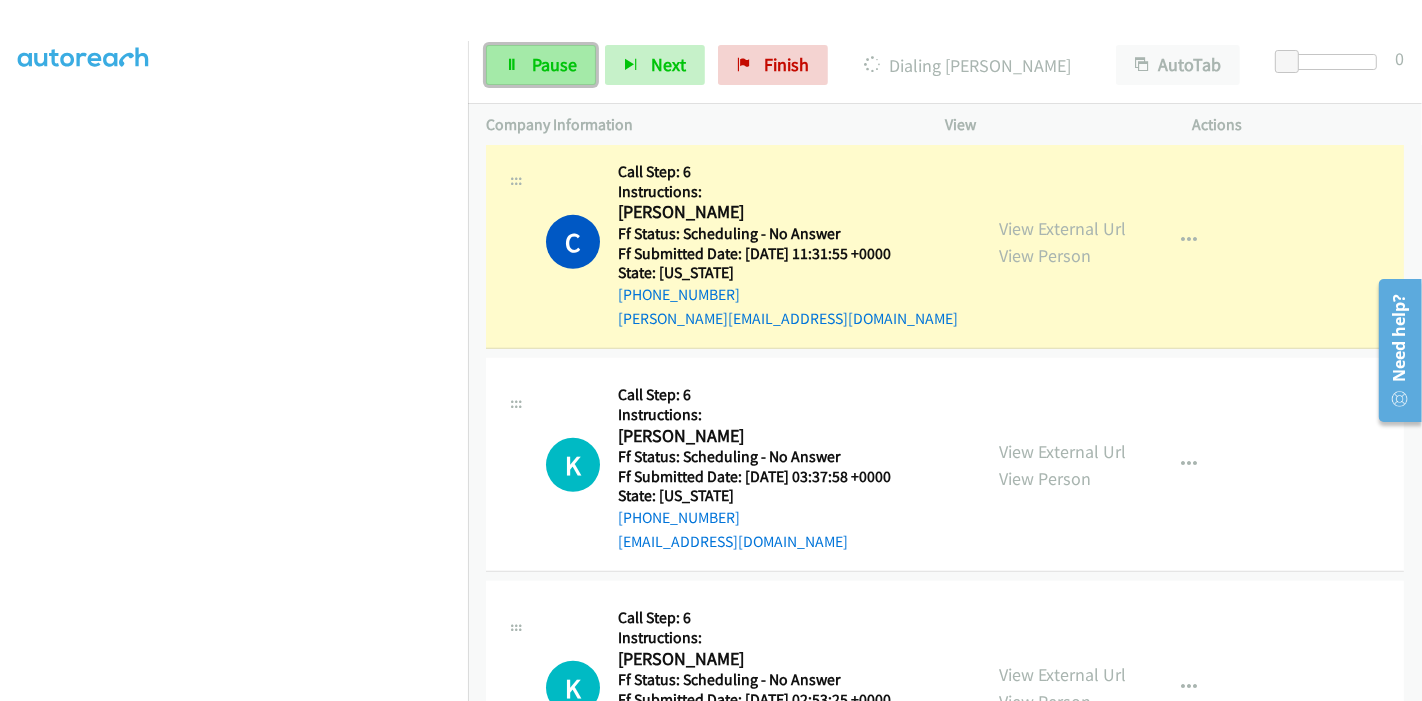 click on "Pause" at bounding box center [554, 64] 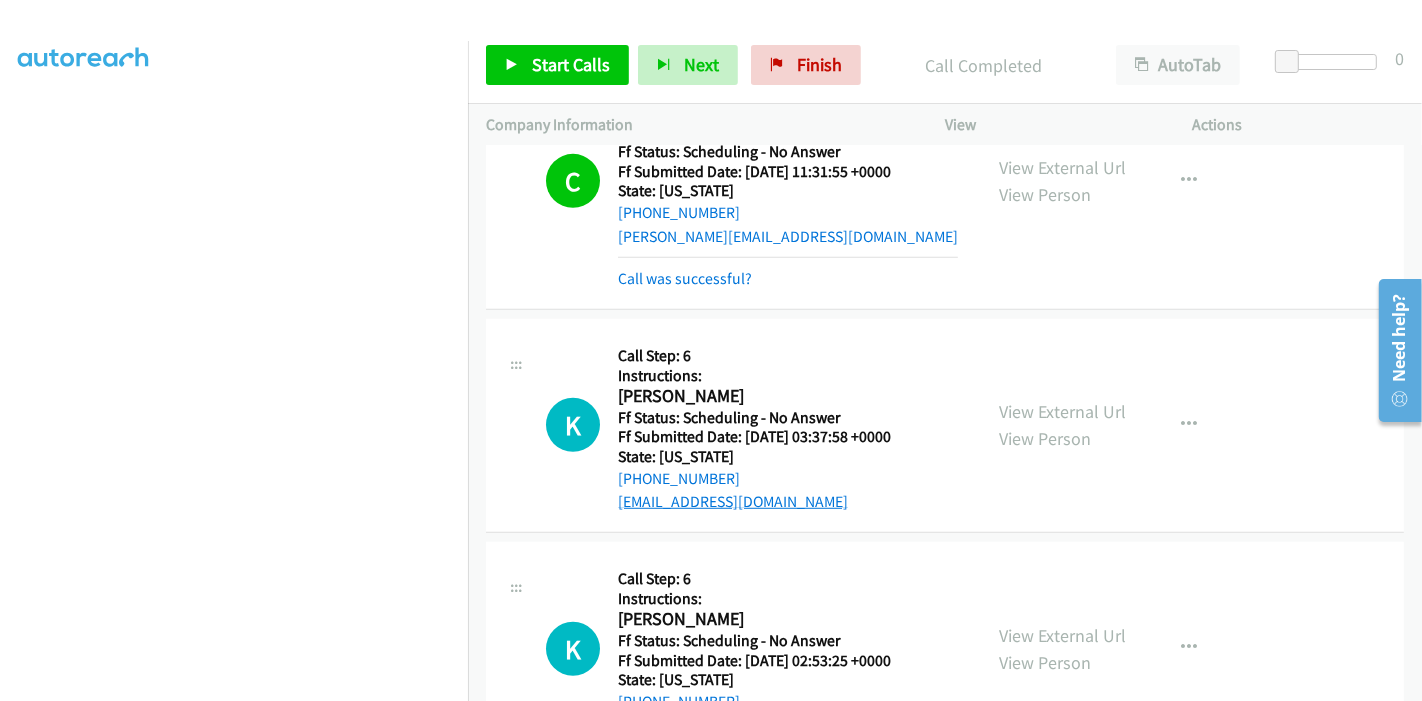 scroll, scrollTop: 1222, scrollLeft: 0, axis: vertical 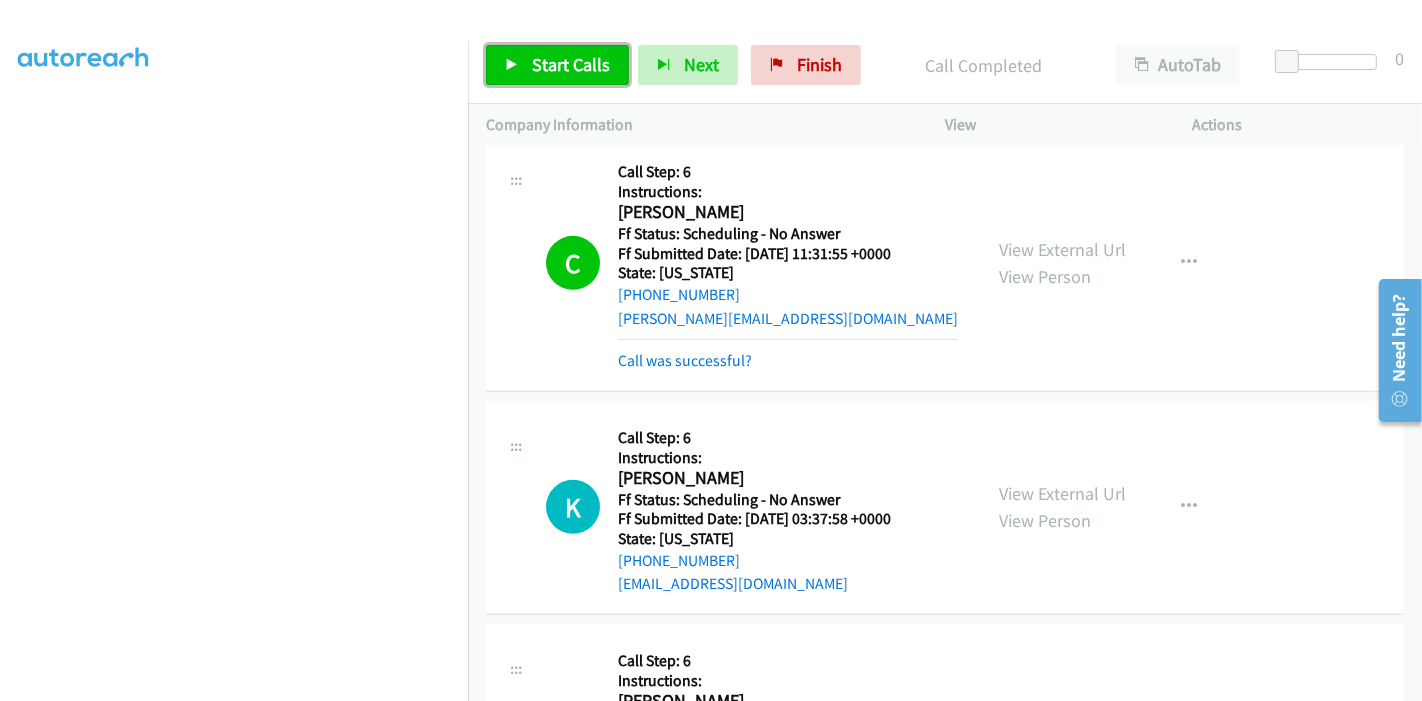 click on "Start Calls" at bounding box center [557, 65] 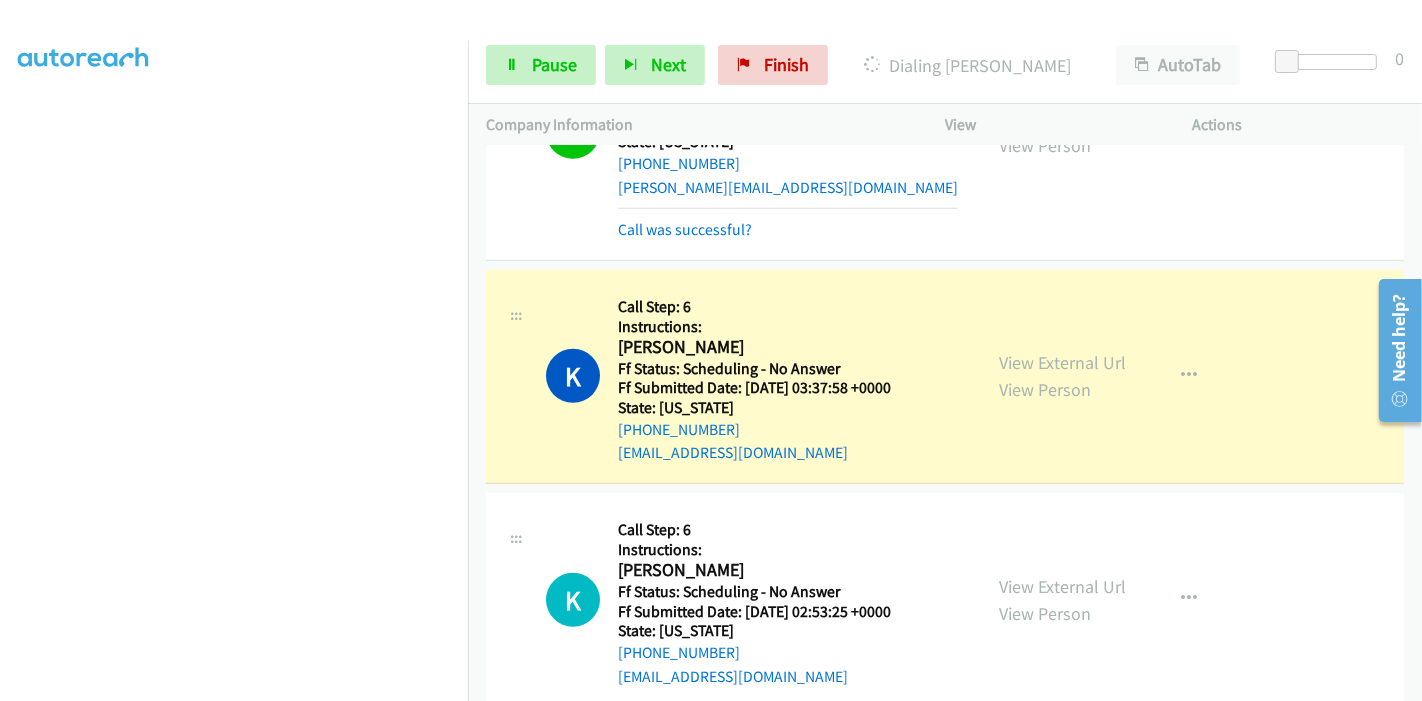 scroll, scrollTop: 1222, scrollLeft: 0, axis: vertical 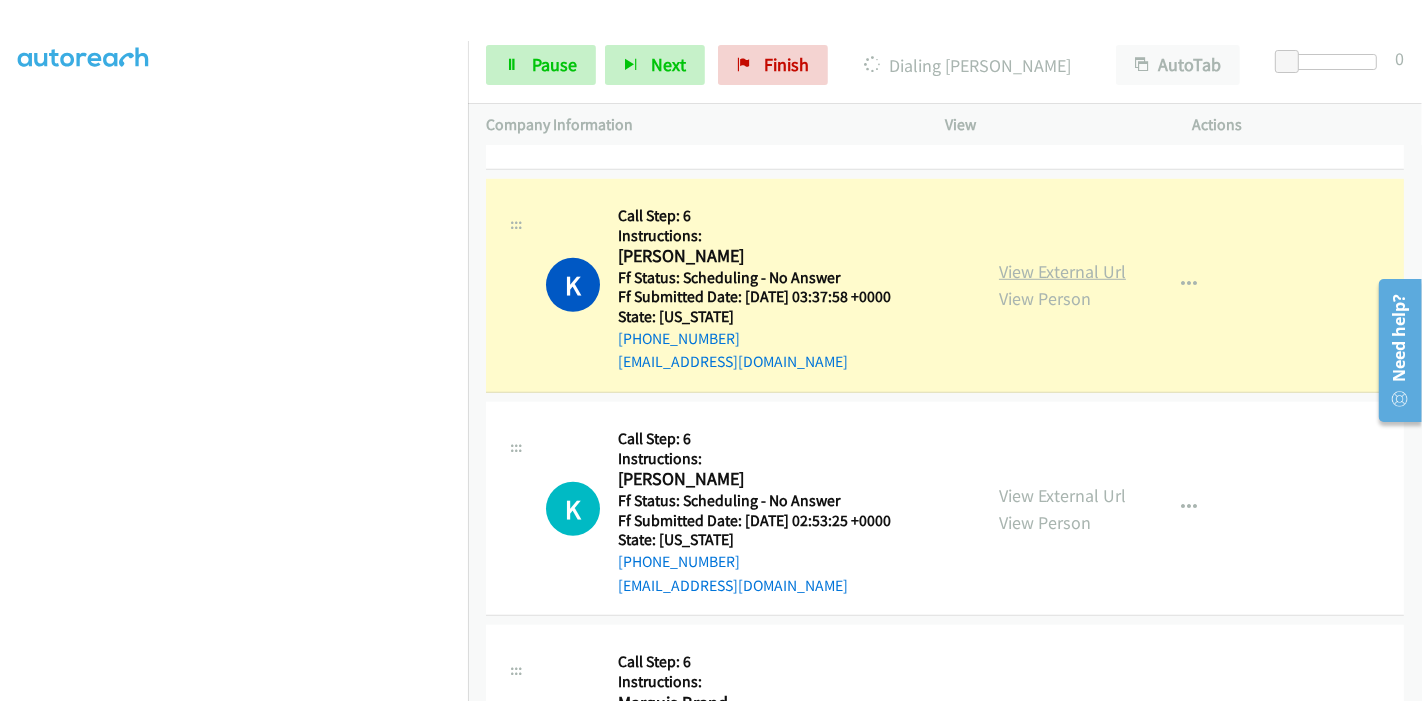 click on "View External Url" at bounding box center [1062, 271] 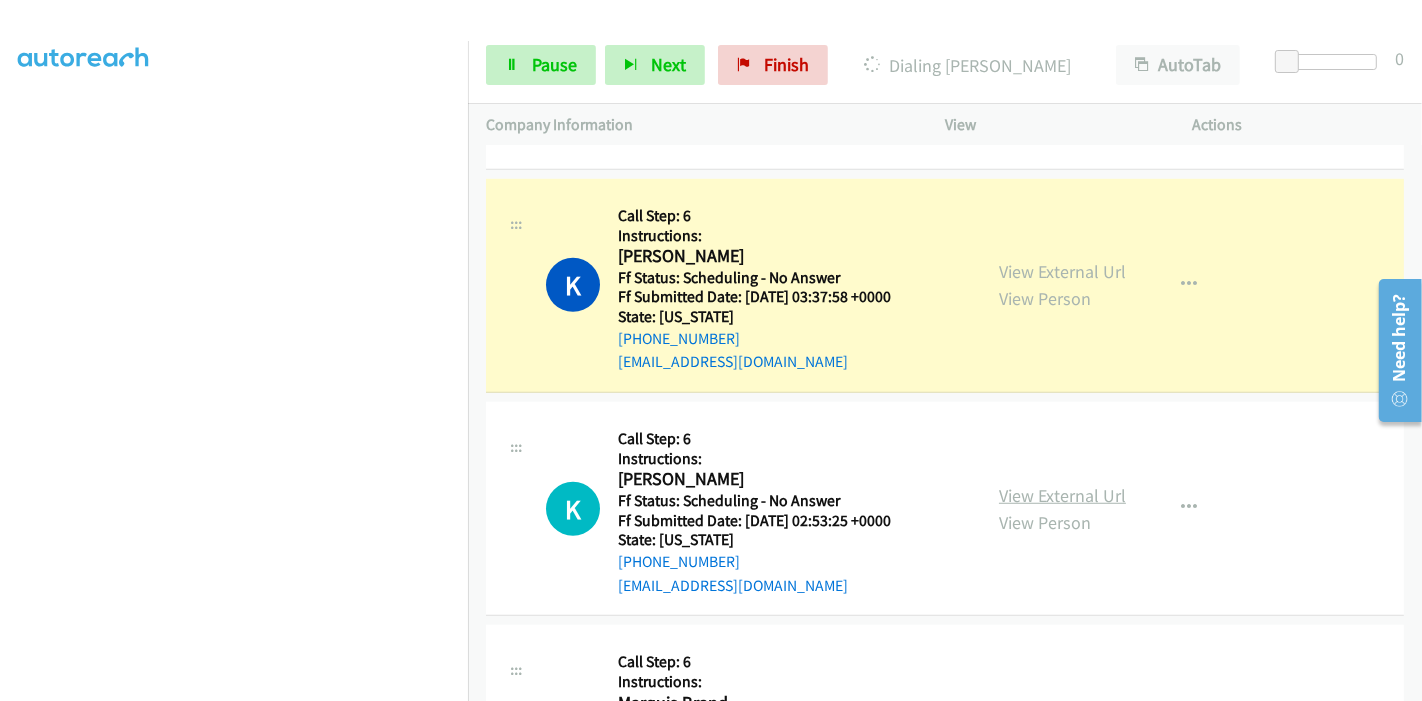 click on "View External Url" at bounding box center [1062, 495] 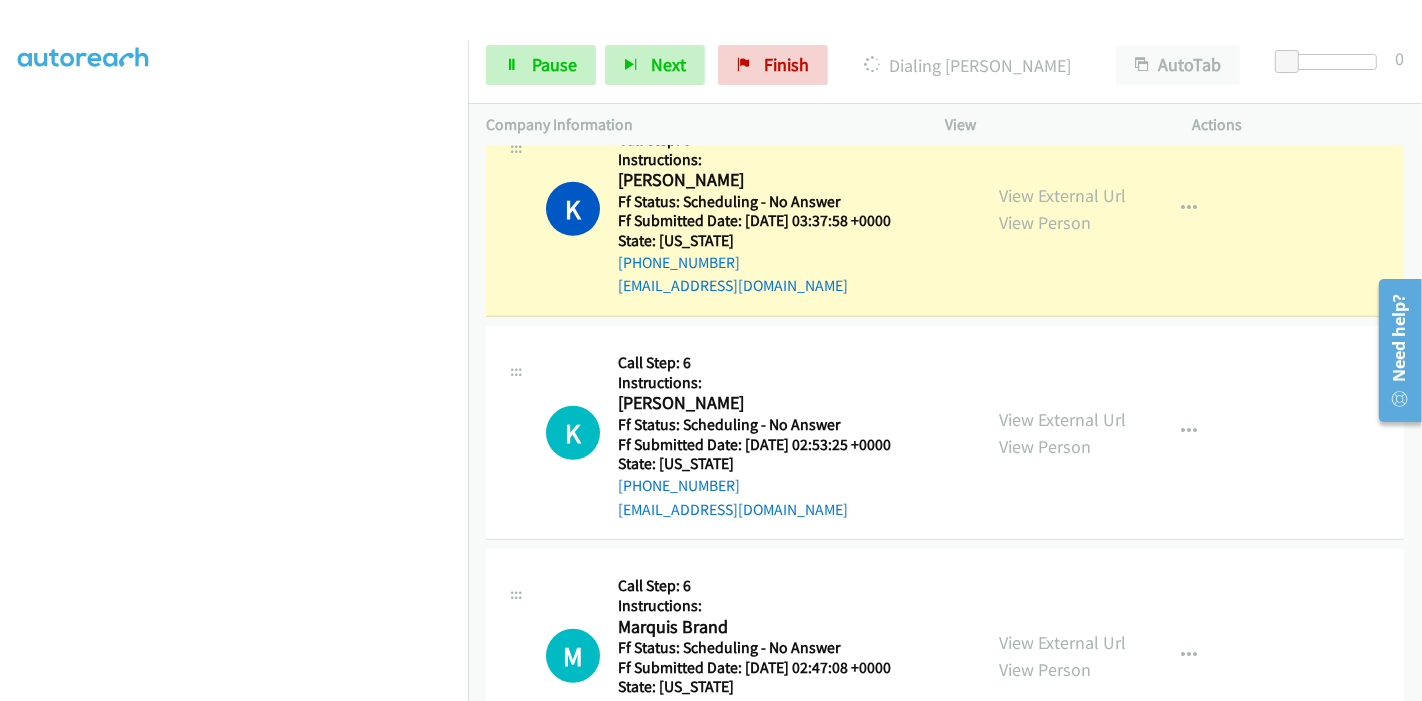 scroll, scrollTop: 1333, scrollLeft: 0, axis: vertical 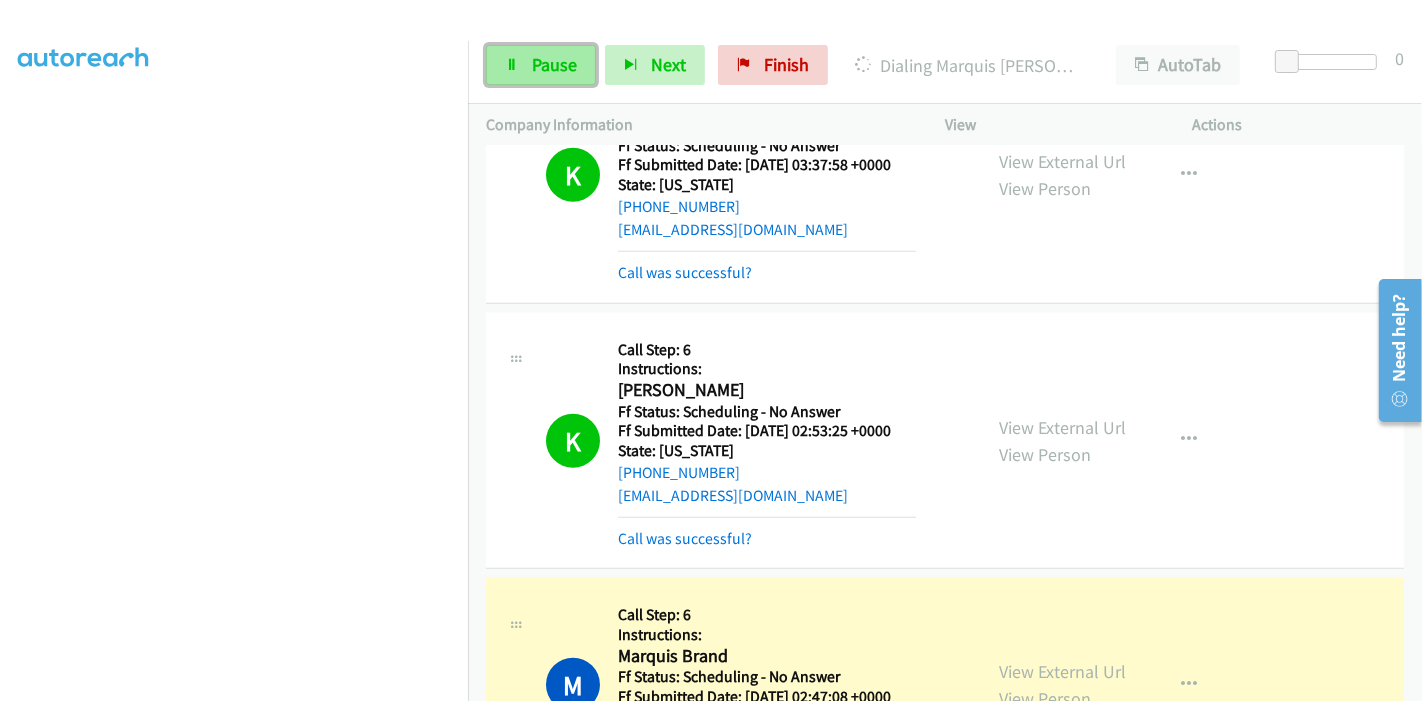 click on "Pause" at bounding box center [554, 64] 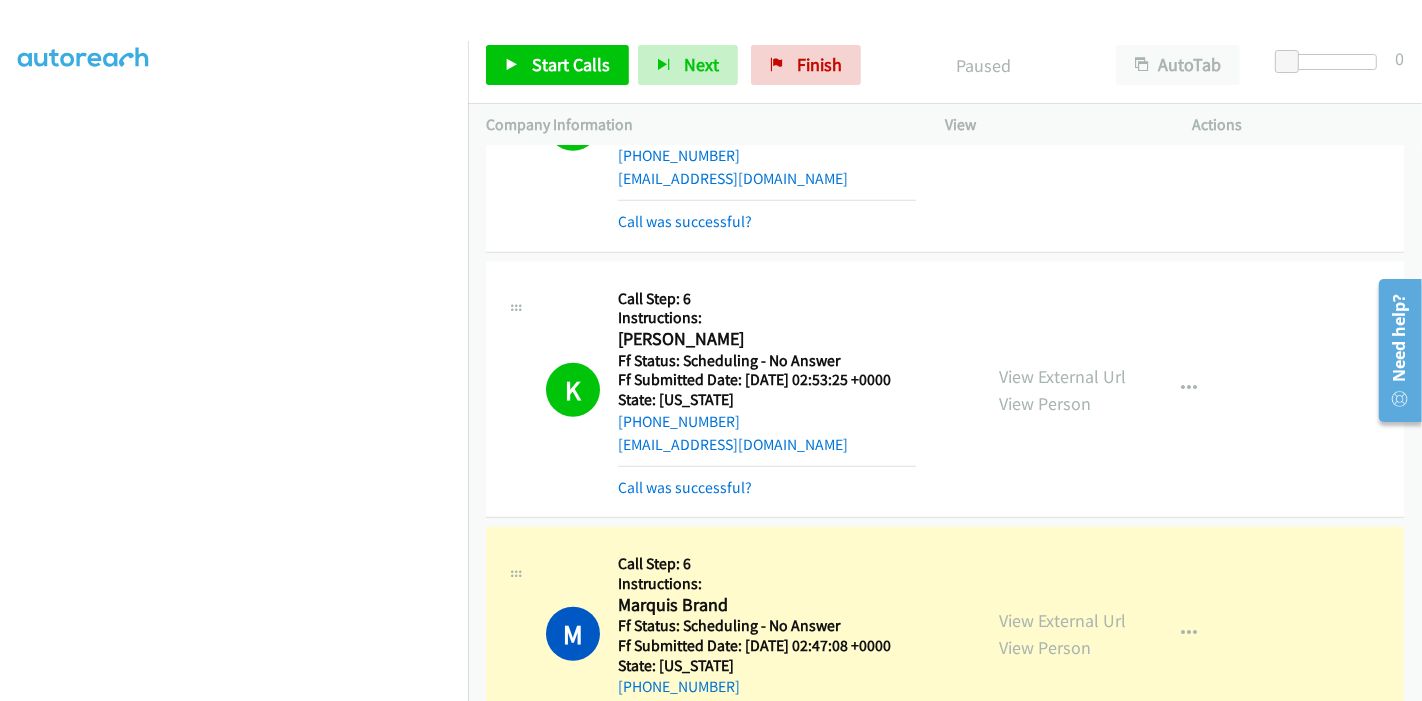 scroll, scrollTop: 1576, scrollLeft: 0, axis: vertical 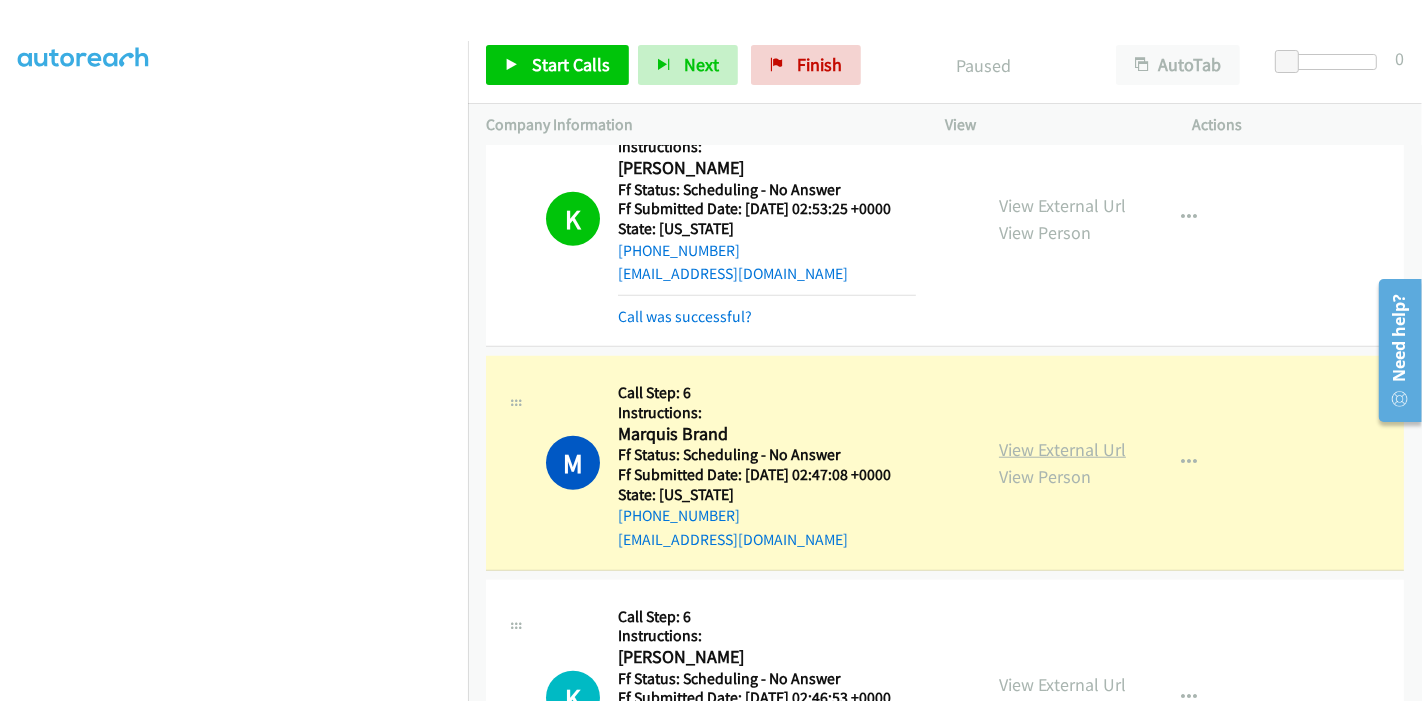 click on "View External Url" at bounding box center [1062, 449] 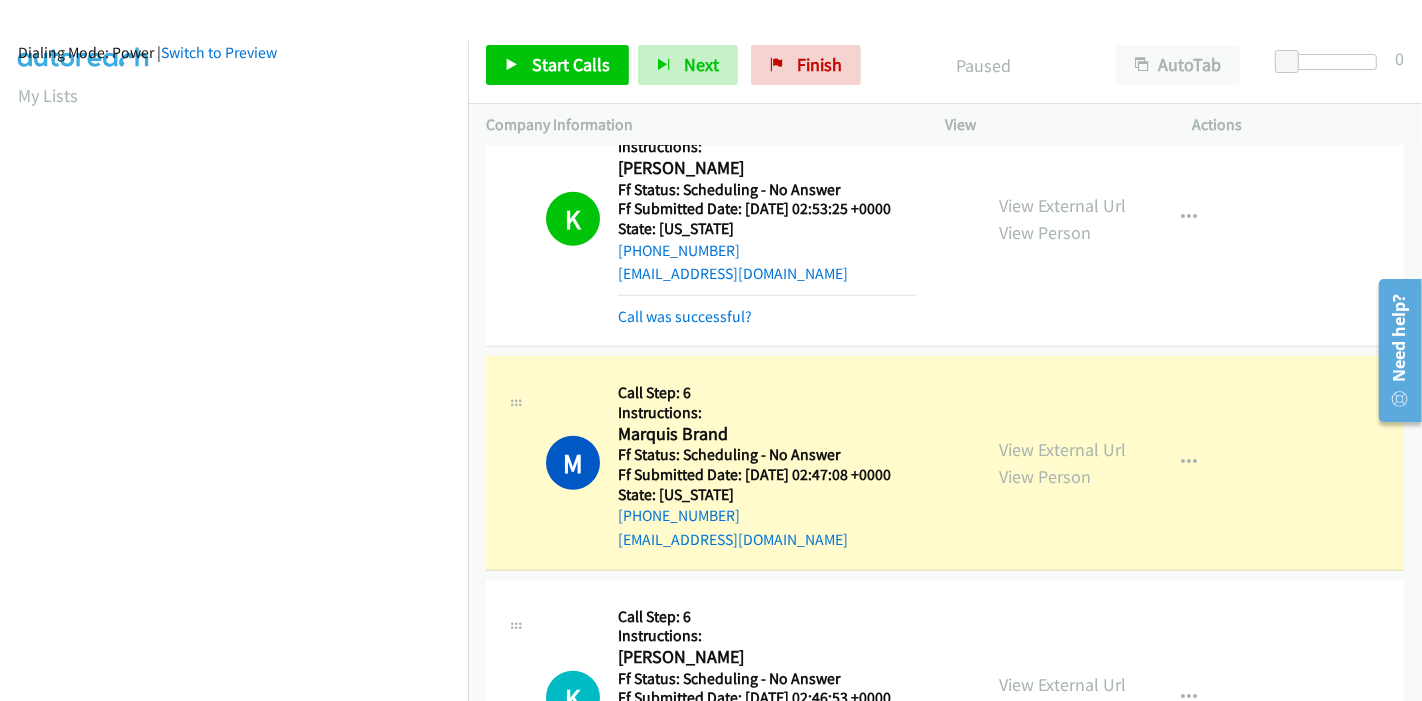 scroll, scrollTop: 0, scrollLeft: 0, axis: both 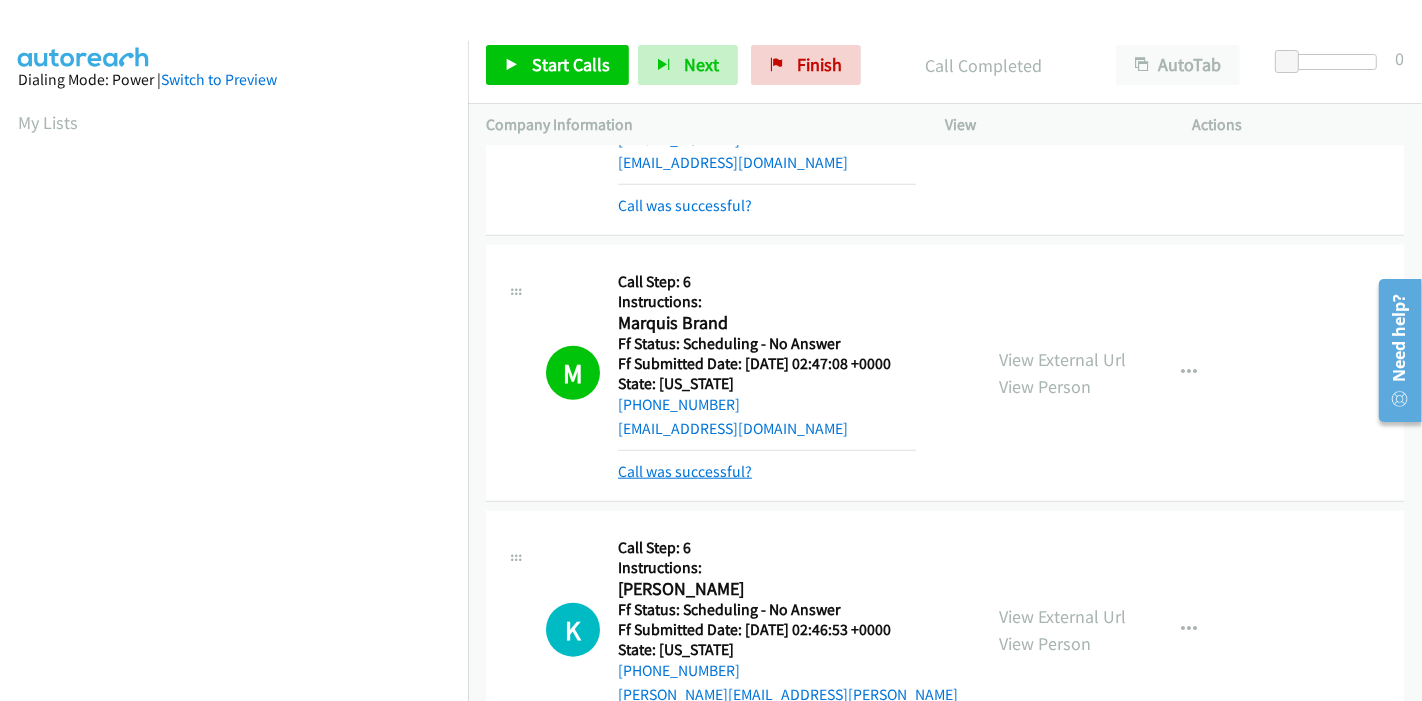 click on "Call was successful?" at bounding box center [685, 471] 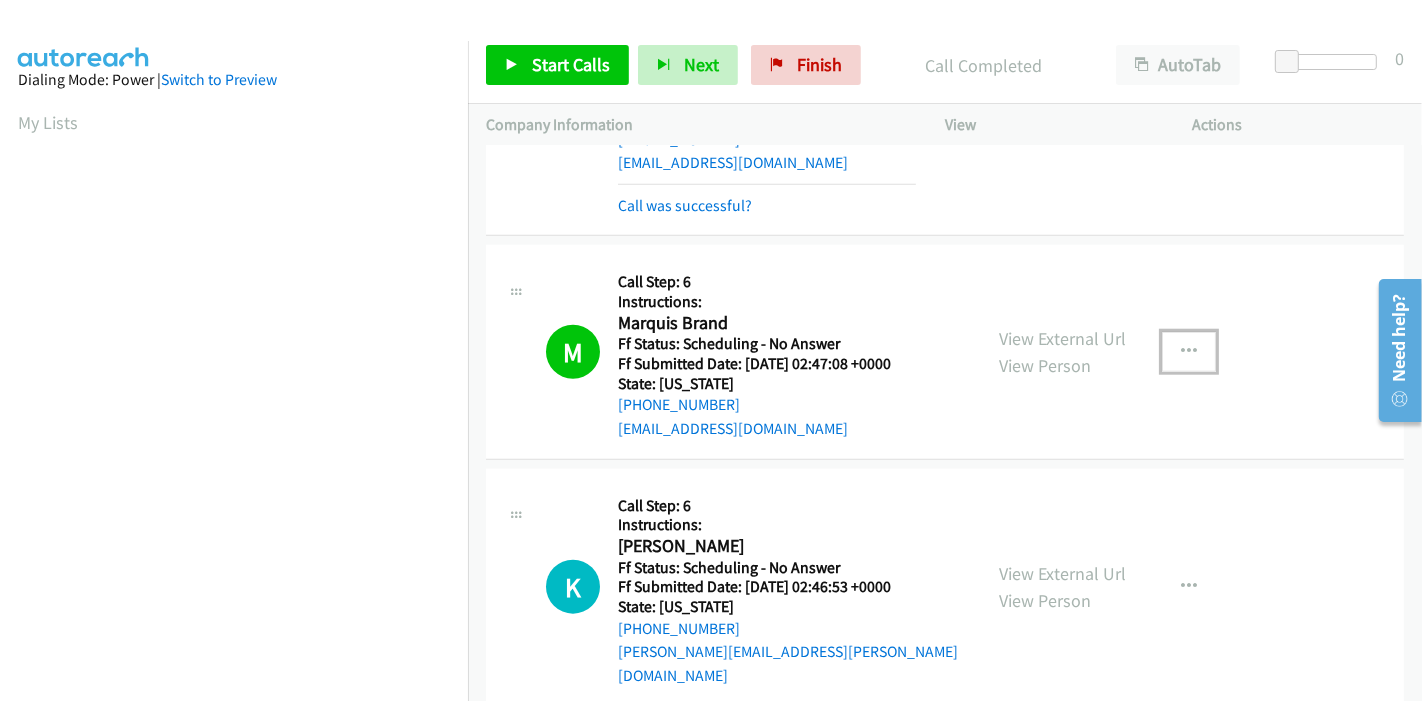 click at bounding box center (1189, 352) 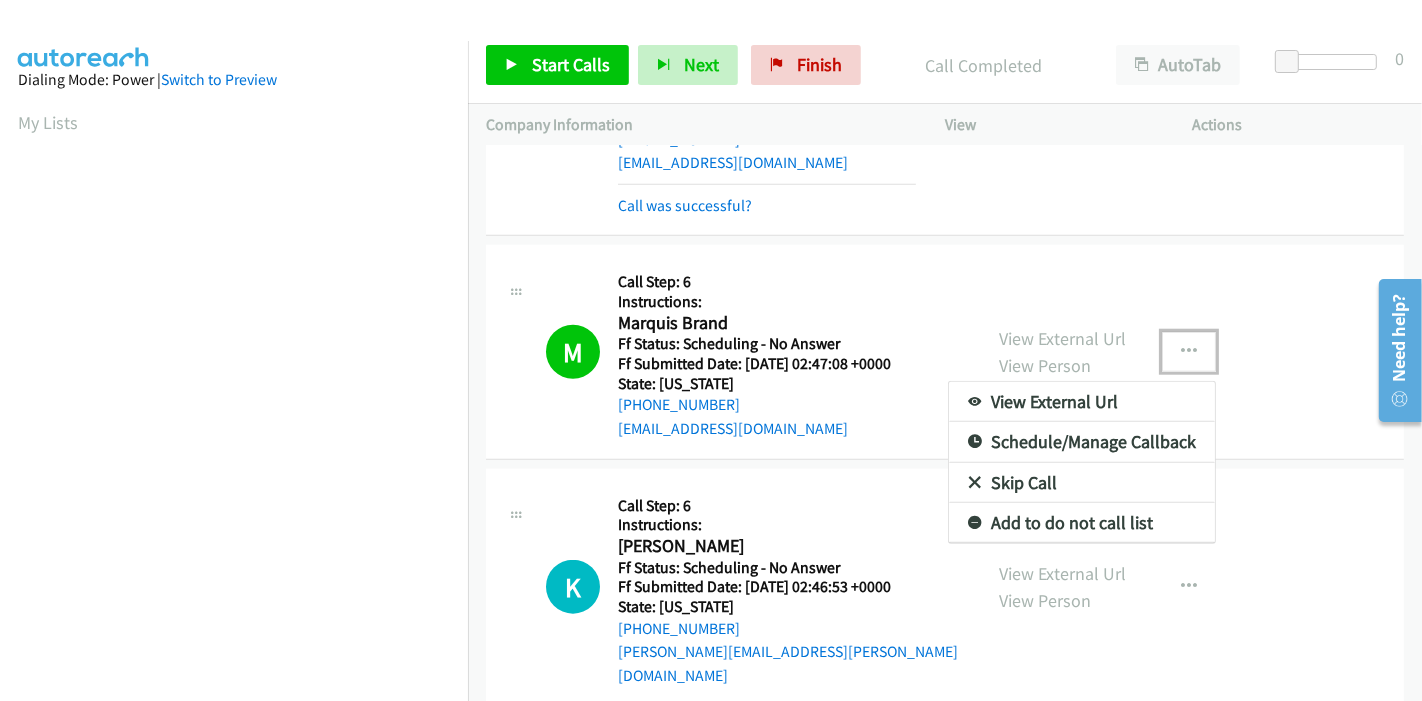 click on "Add to do not call list" at bounding box center [1082, 523] 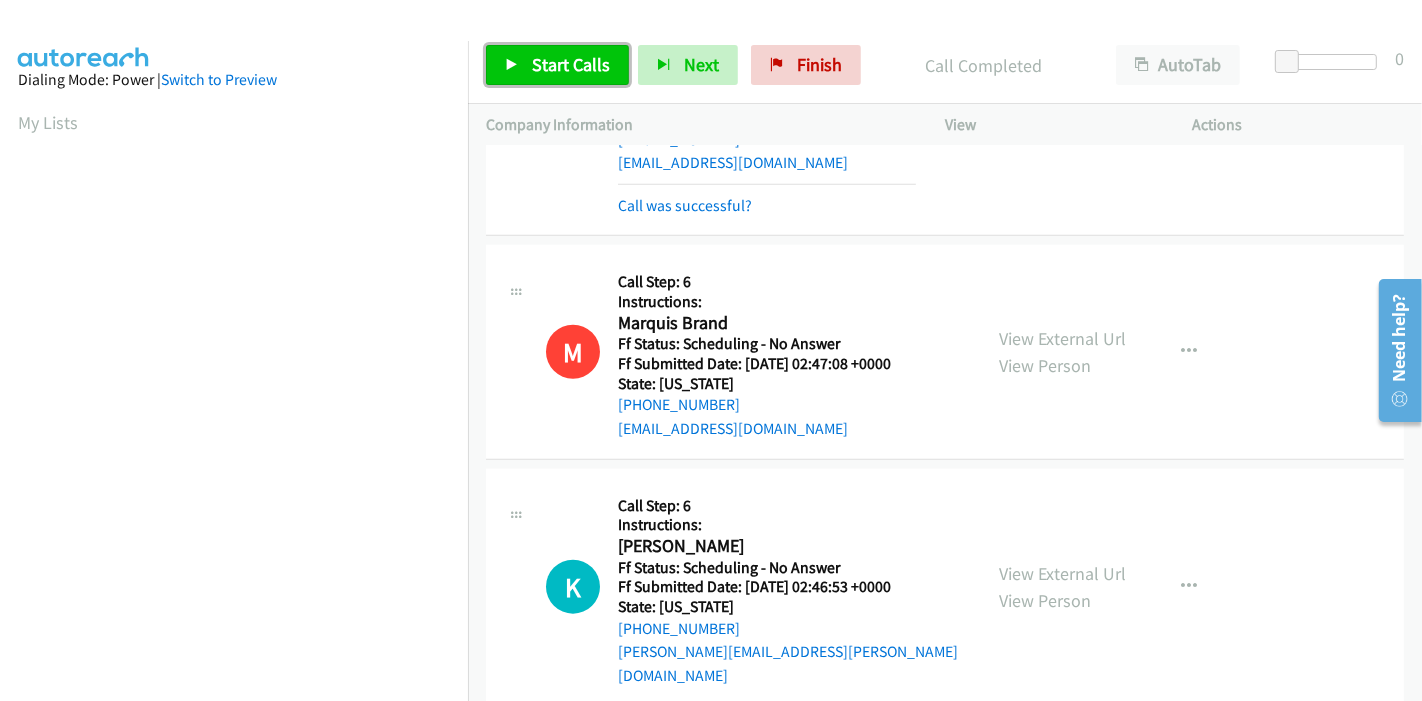 click on "Start Calls" at bounding box center (571, 64) 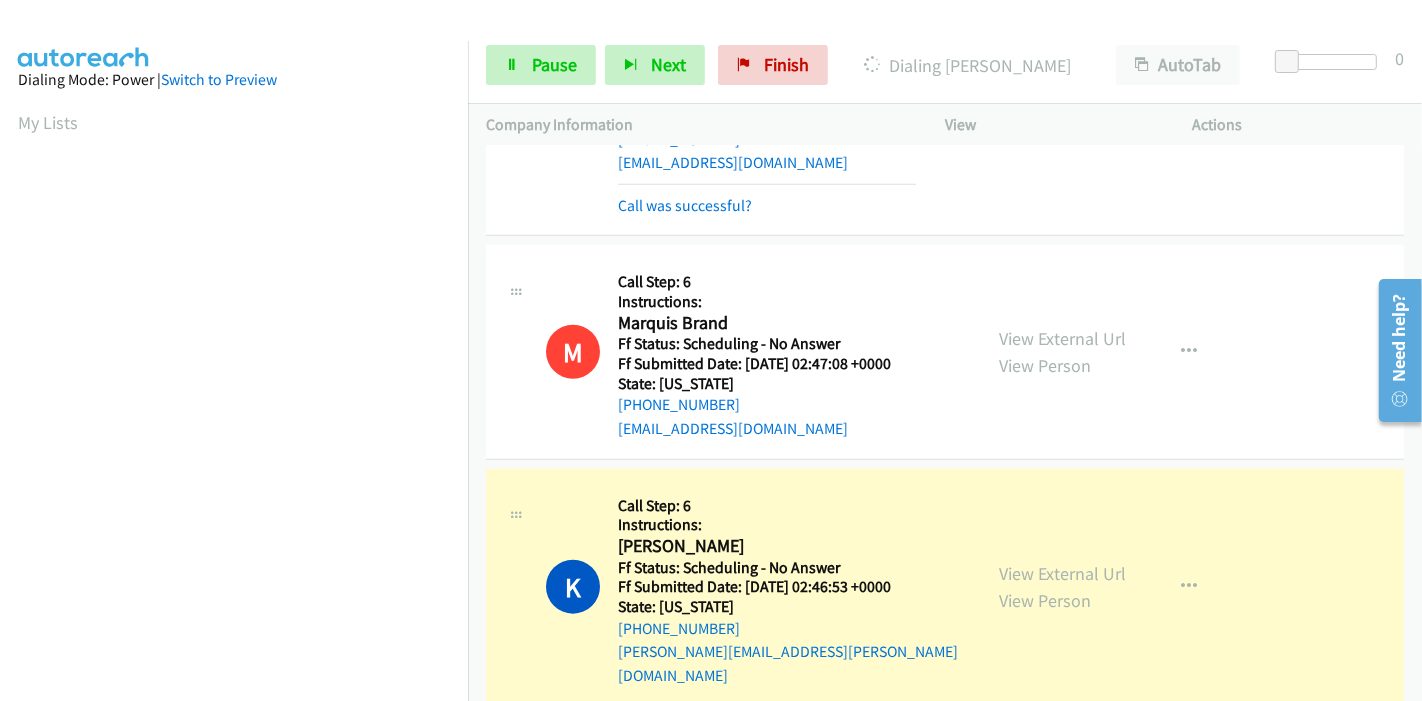 scroll, scrollTop: 422, scrollLeft: 0, axis: vertical 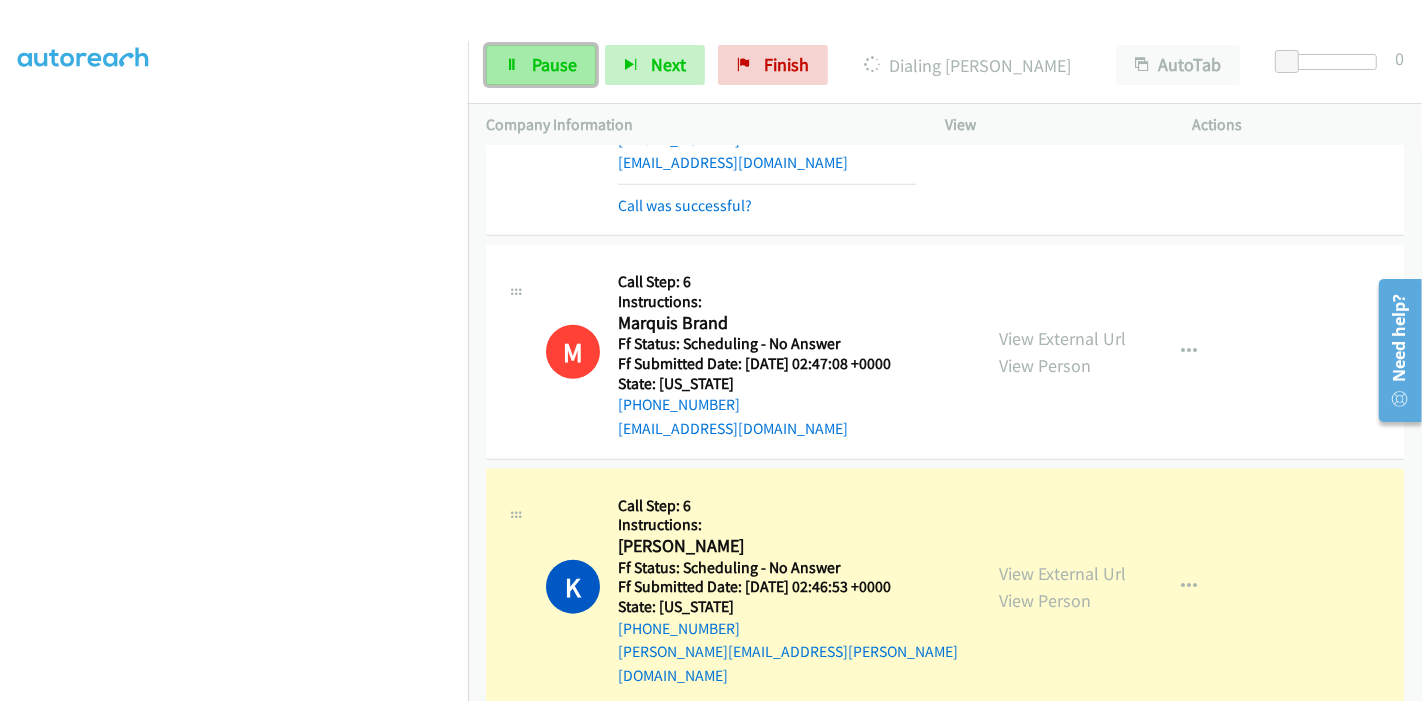 click on "Pause" at bounding box center [554, 64] 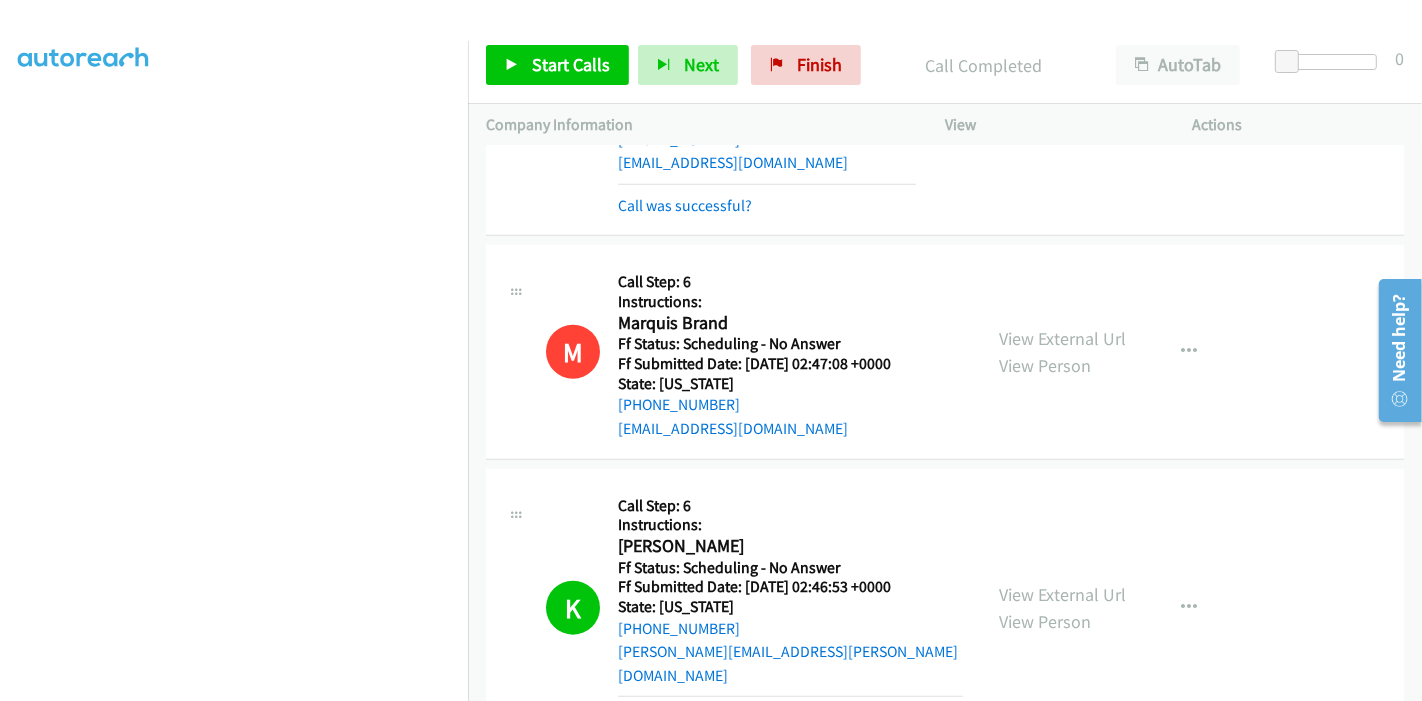 scroll, scrollTop: 1909, scrollLeft: 0, axis: vertical 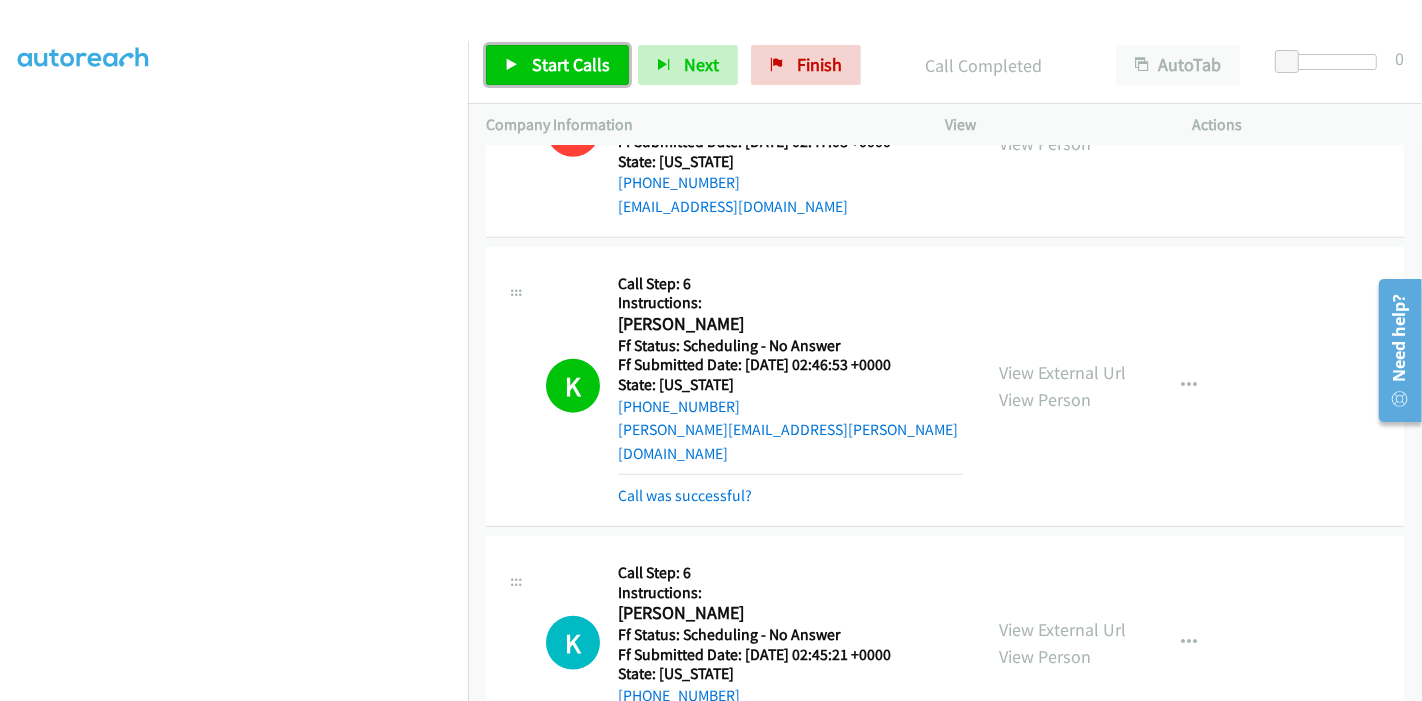 click on "Start Calls" at bounding box center (571, 64) 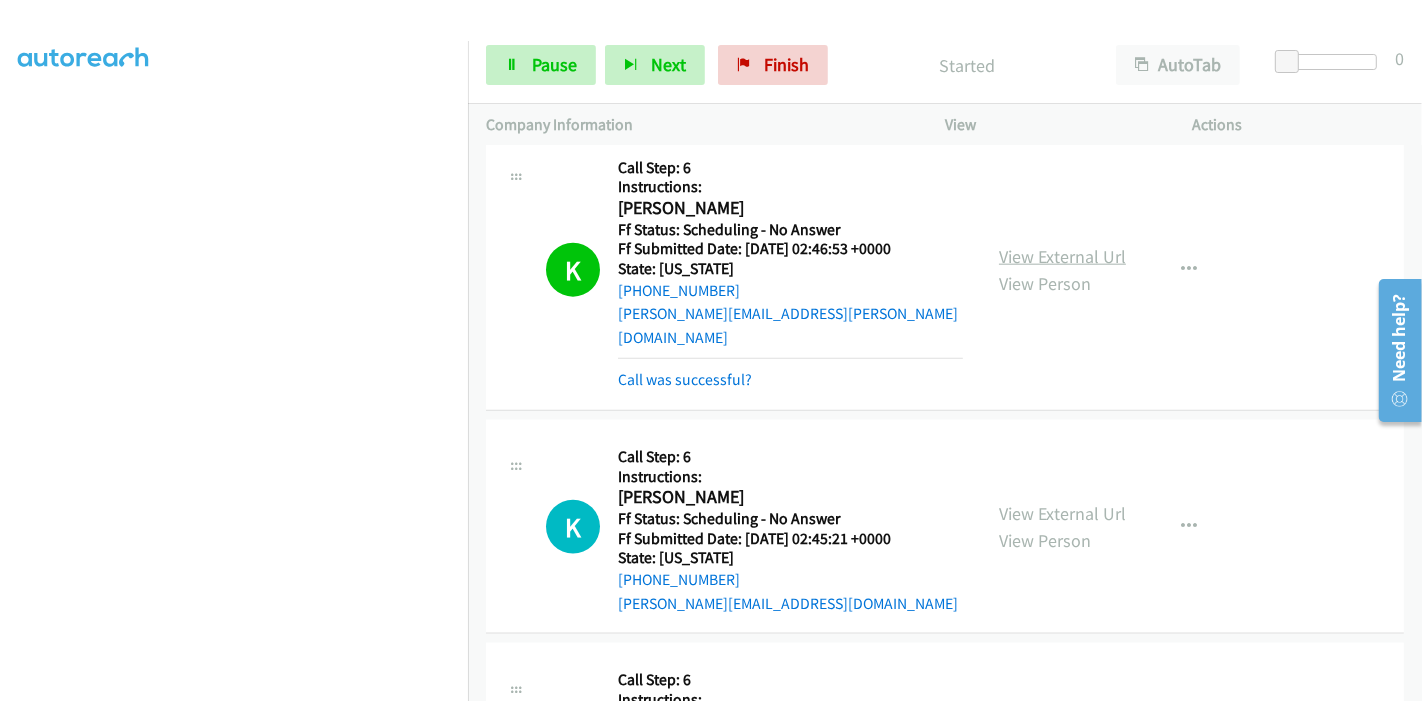 scroll, scrollTop: 1909, scrollLeft: 0, axis: vertical 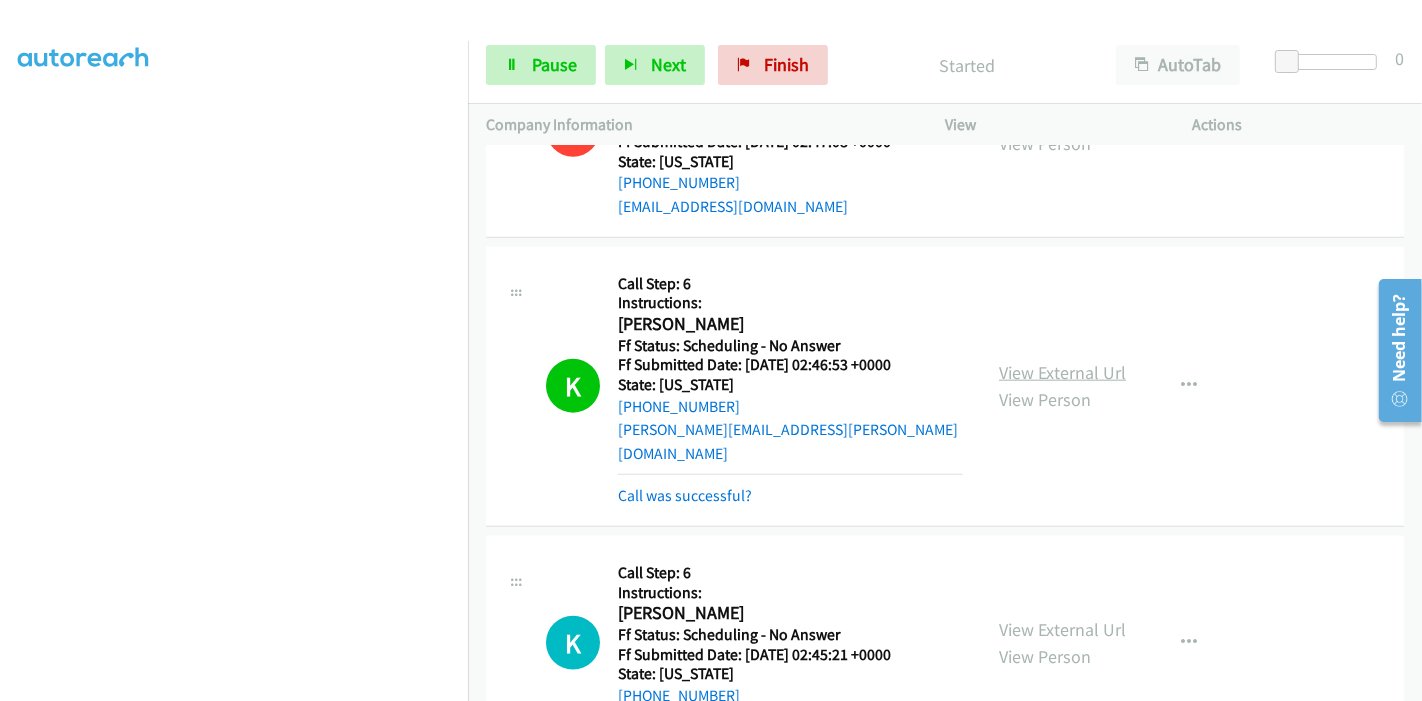 click on "View External Url" at bounding box center [1062, 372] 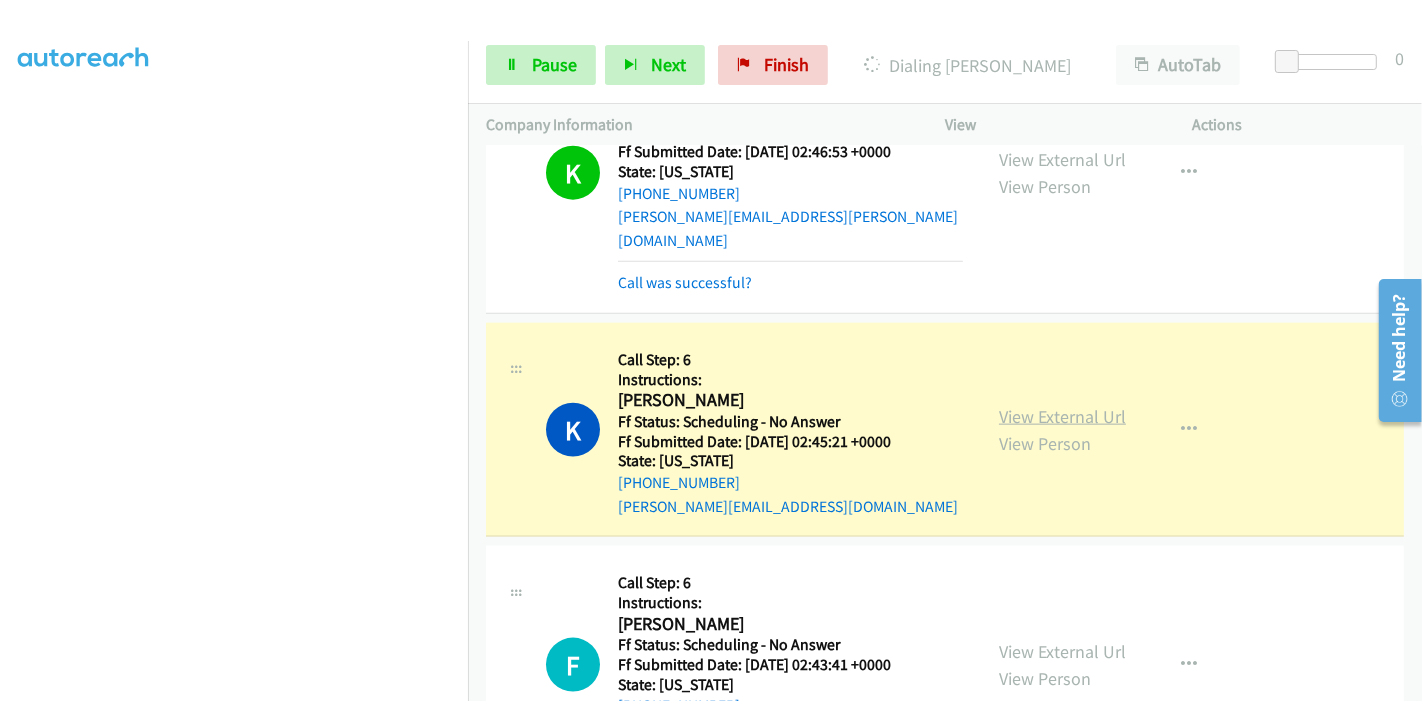 scroll, scrollTop: 2131, scrollLeft: 0, axis: vertical 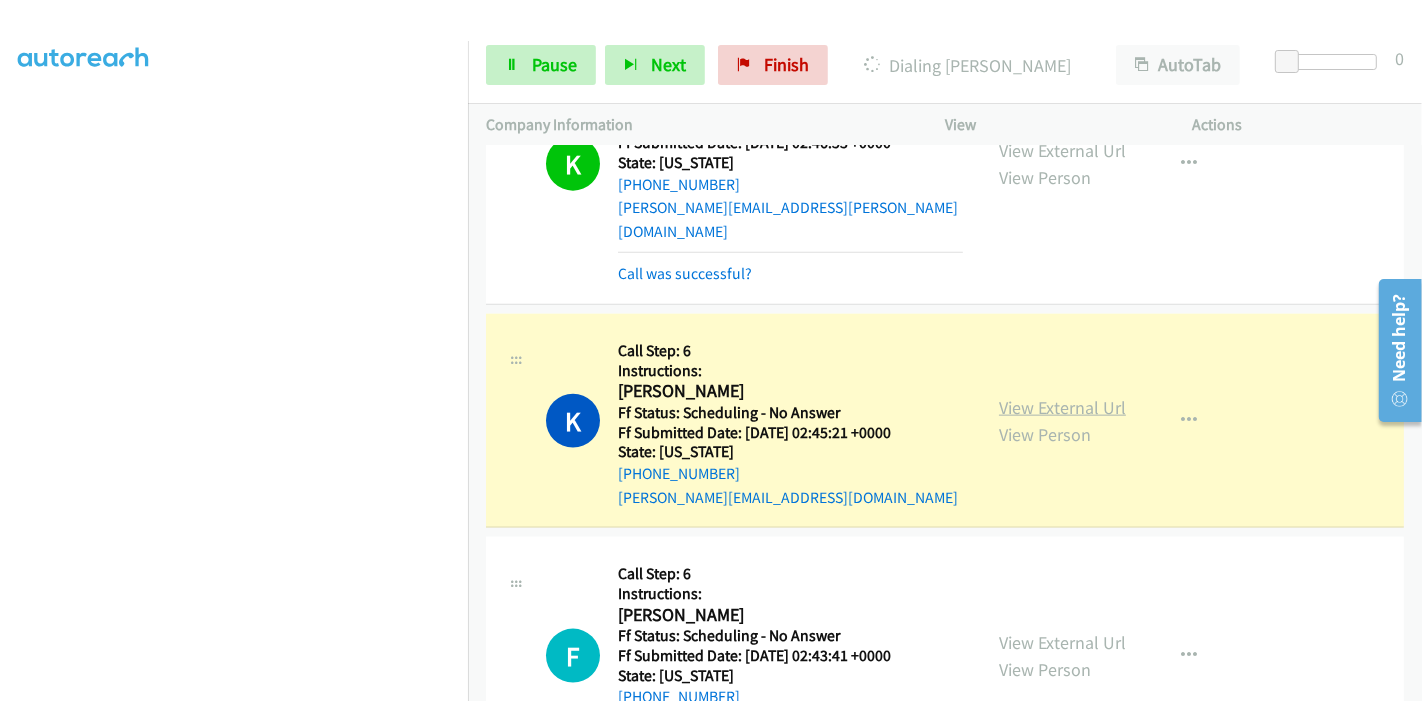 click on "View External Url" at bounding box center [1062, 407] 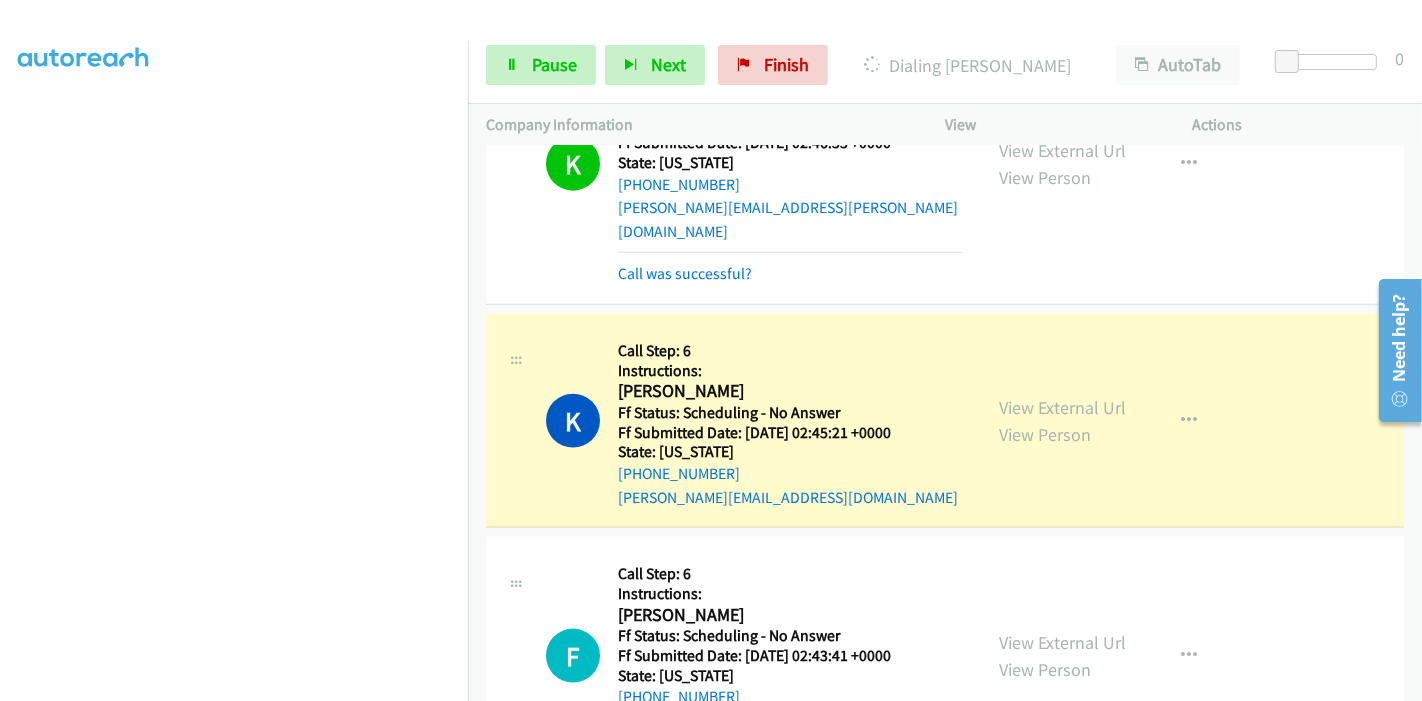scroll, scrollTop: 2242, scrollLeft: 0, axis: vertical 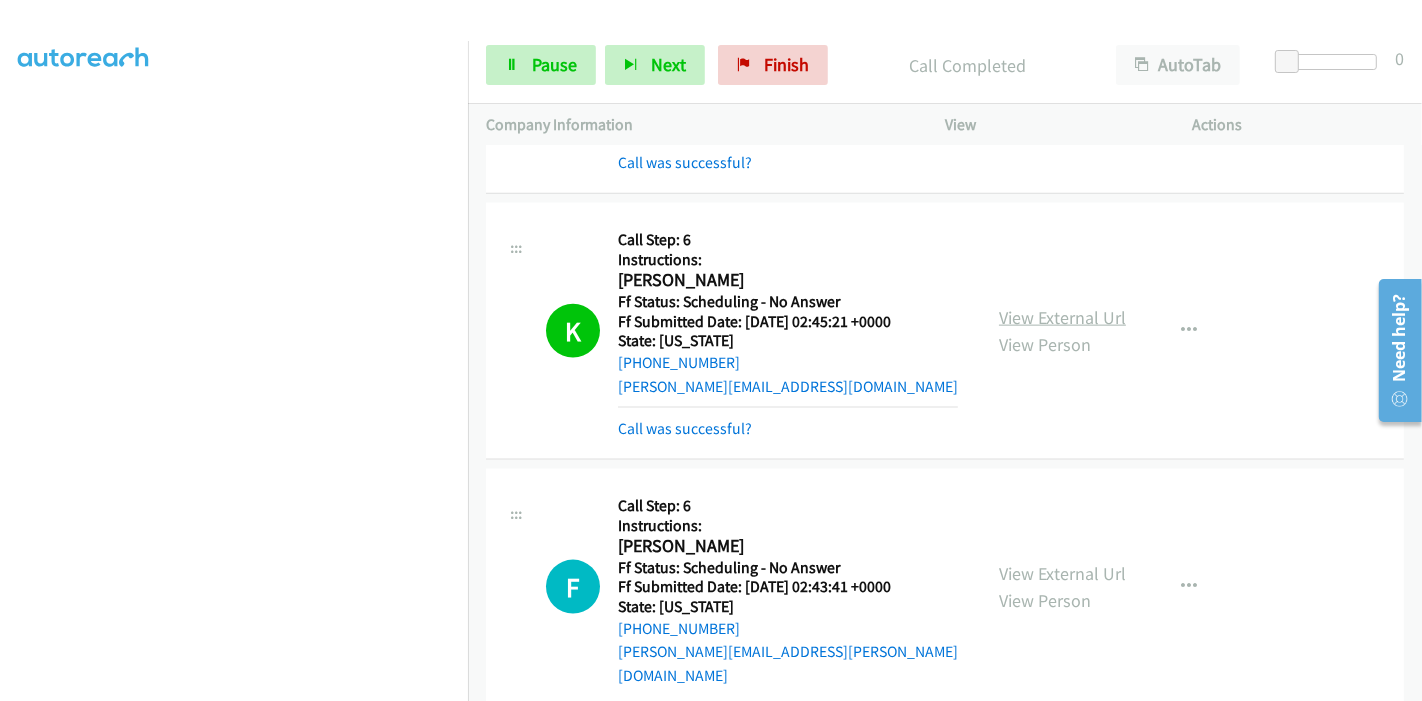 click on "View External Url" at bounding box center [1062, 317] 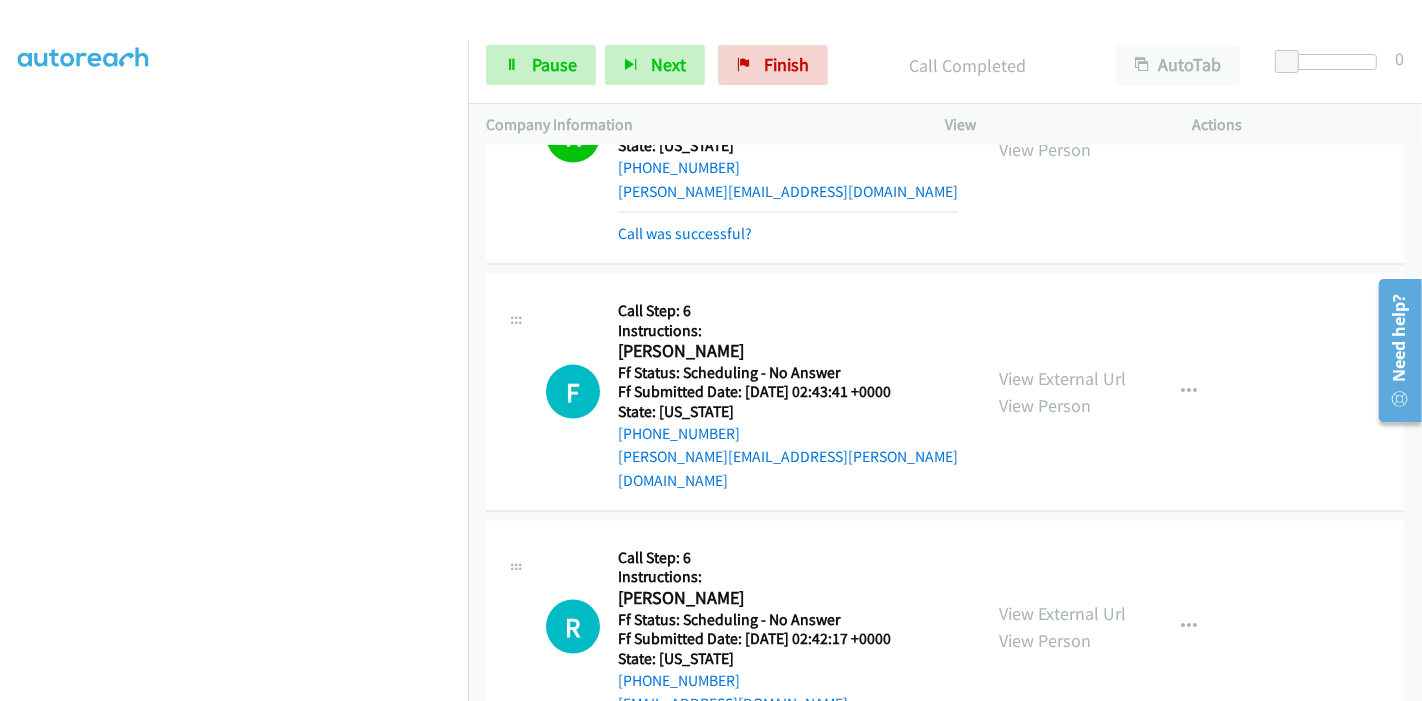 scroll, scrollTop: 2465, scrollLeft: 0, axis: vertical 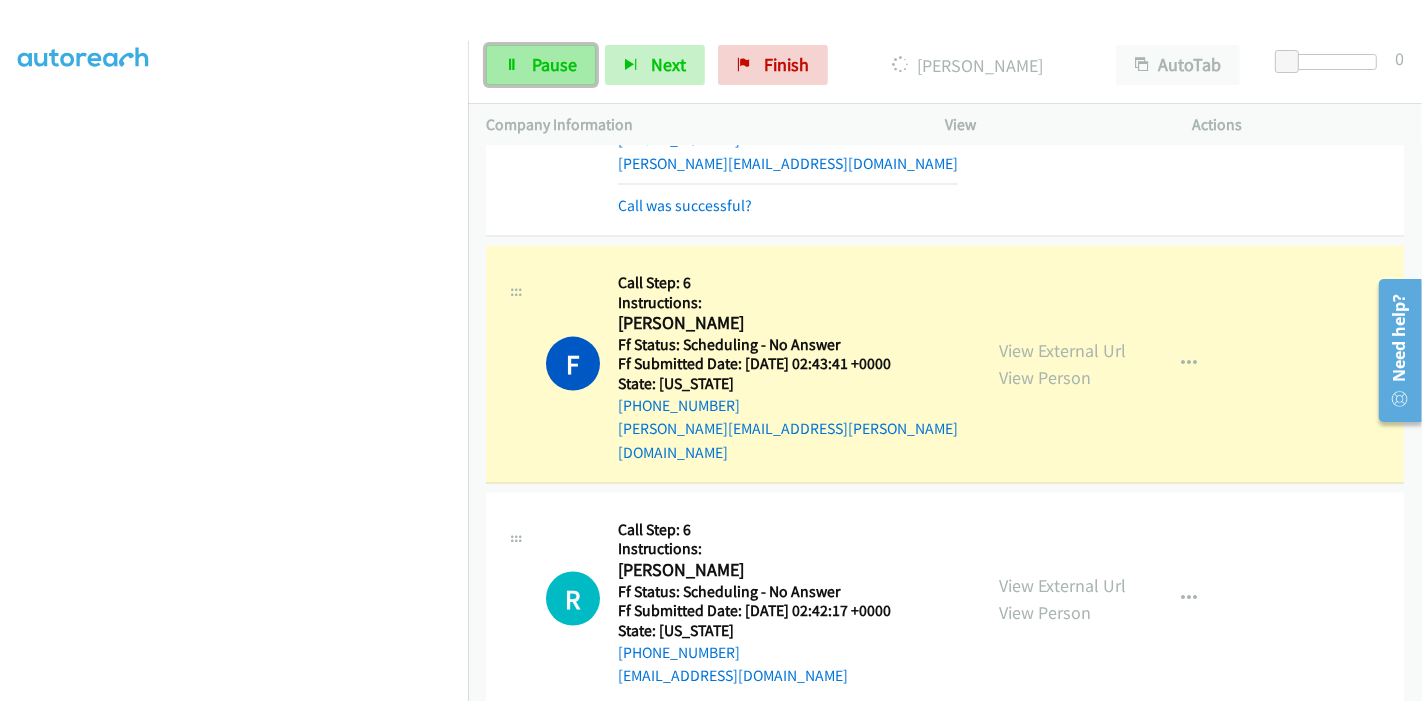 click at bounding box center [512, 66] 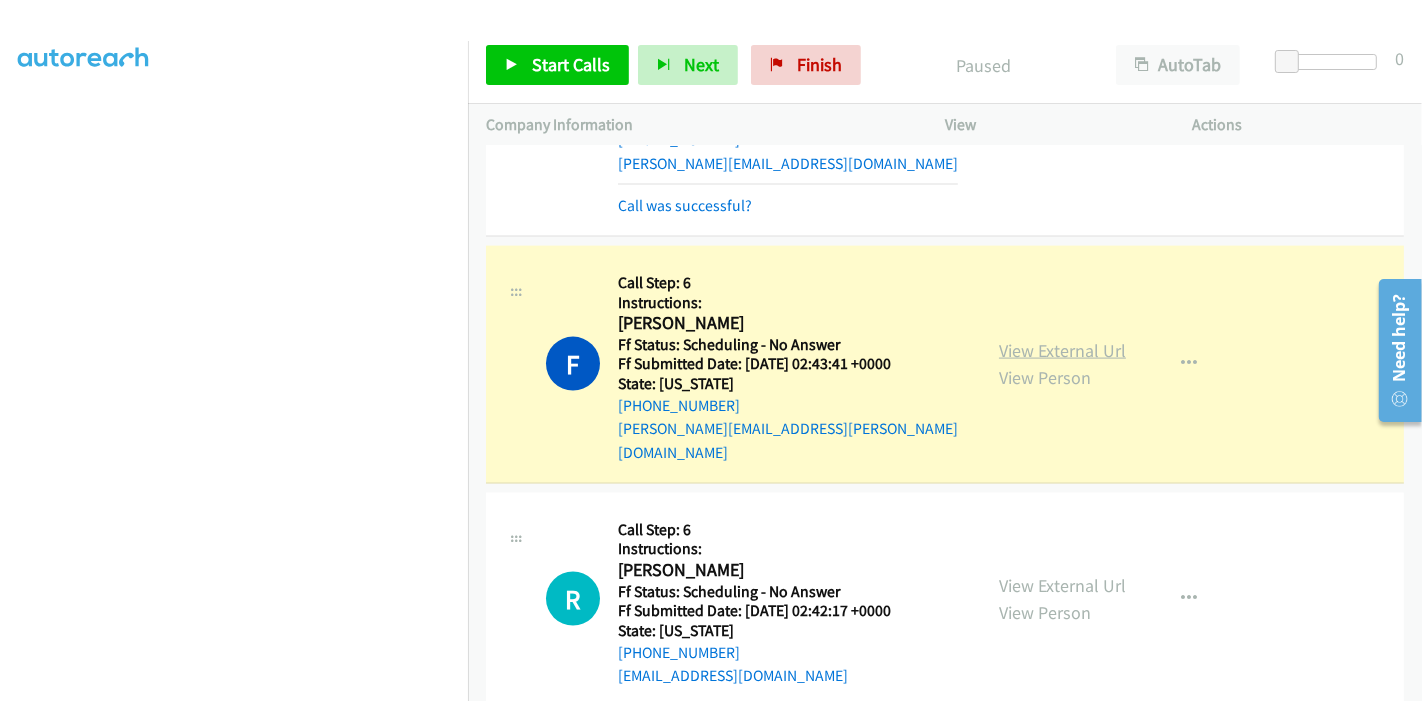 click on "View External Url" at bounding box center (1062, 350) 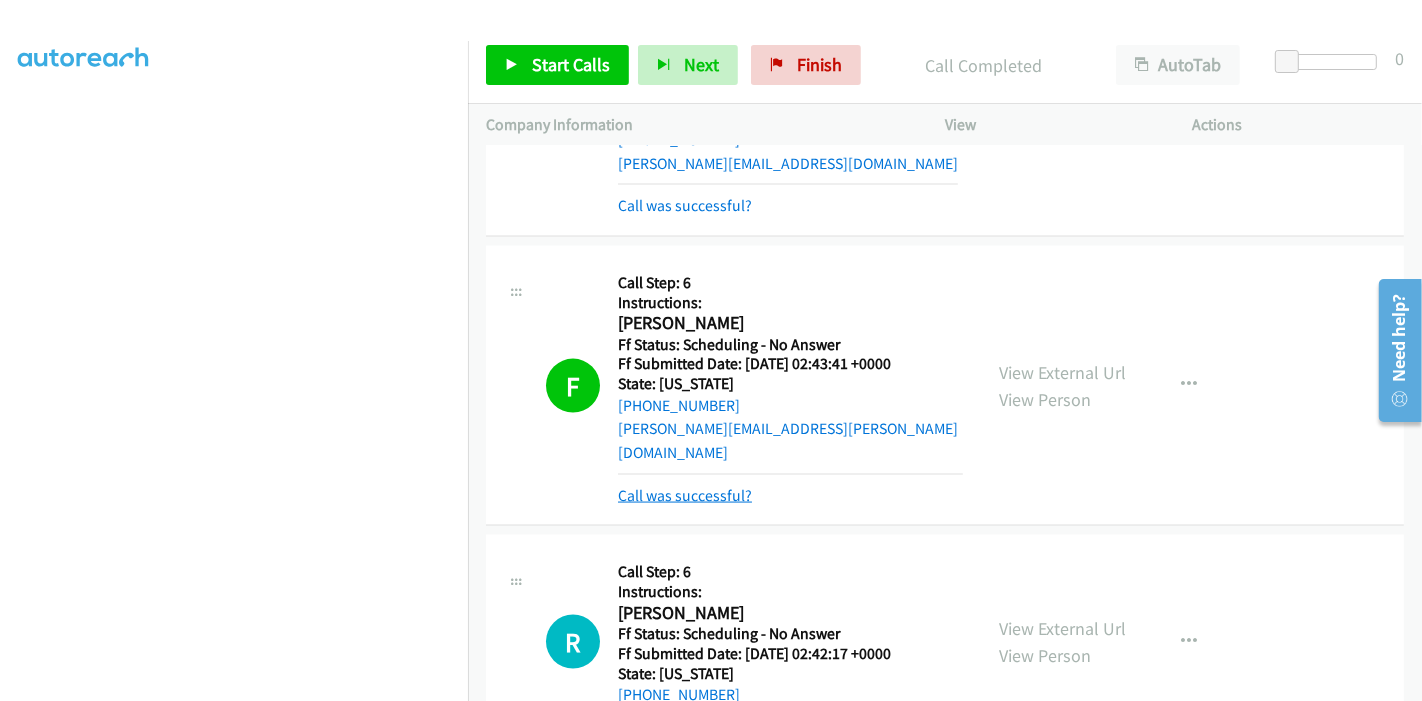 click on "Call was successful?" at bounding box center [685, 495] 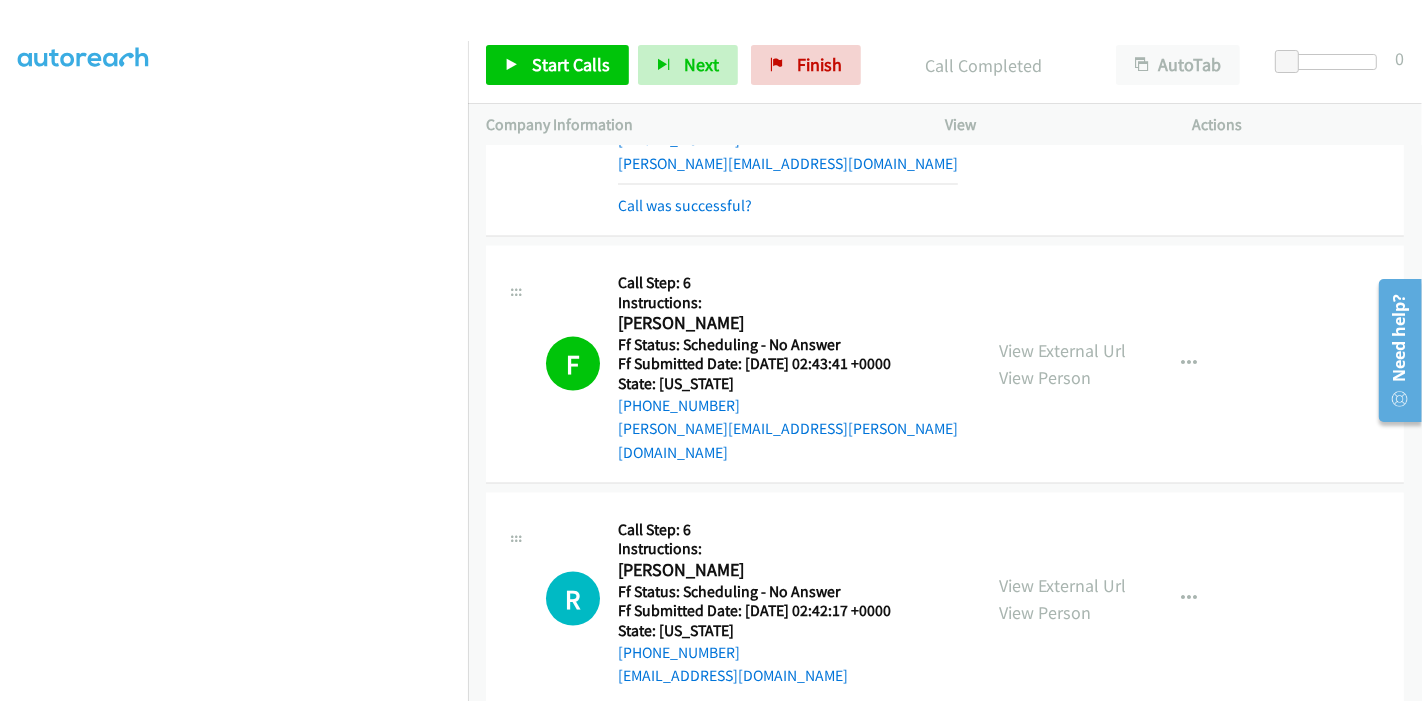 scroll, scrollTop: 2576, scrollLeft: 0, axis: vertical 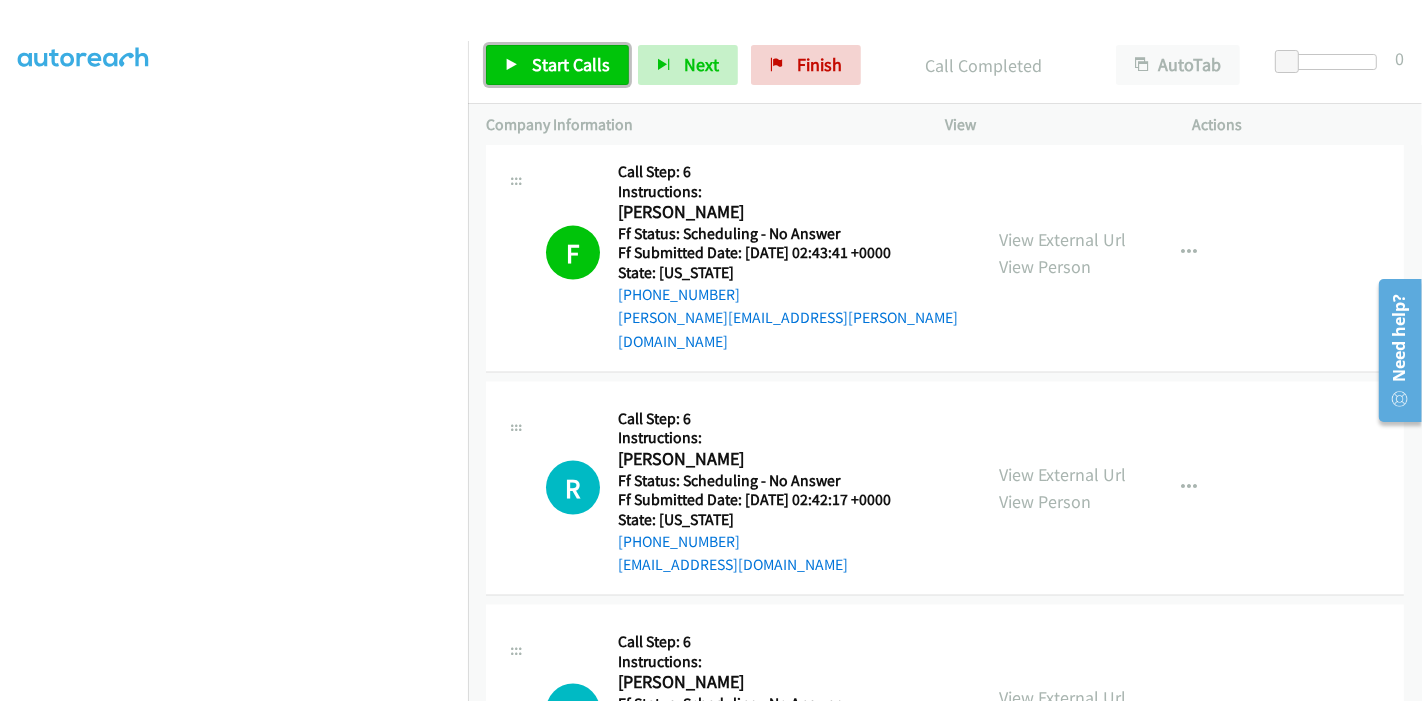 click on "Start Calls" at bounding box center (571, 64) 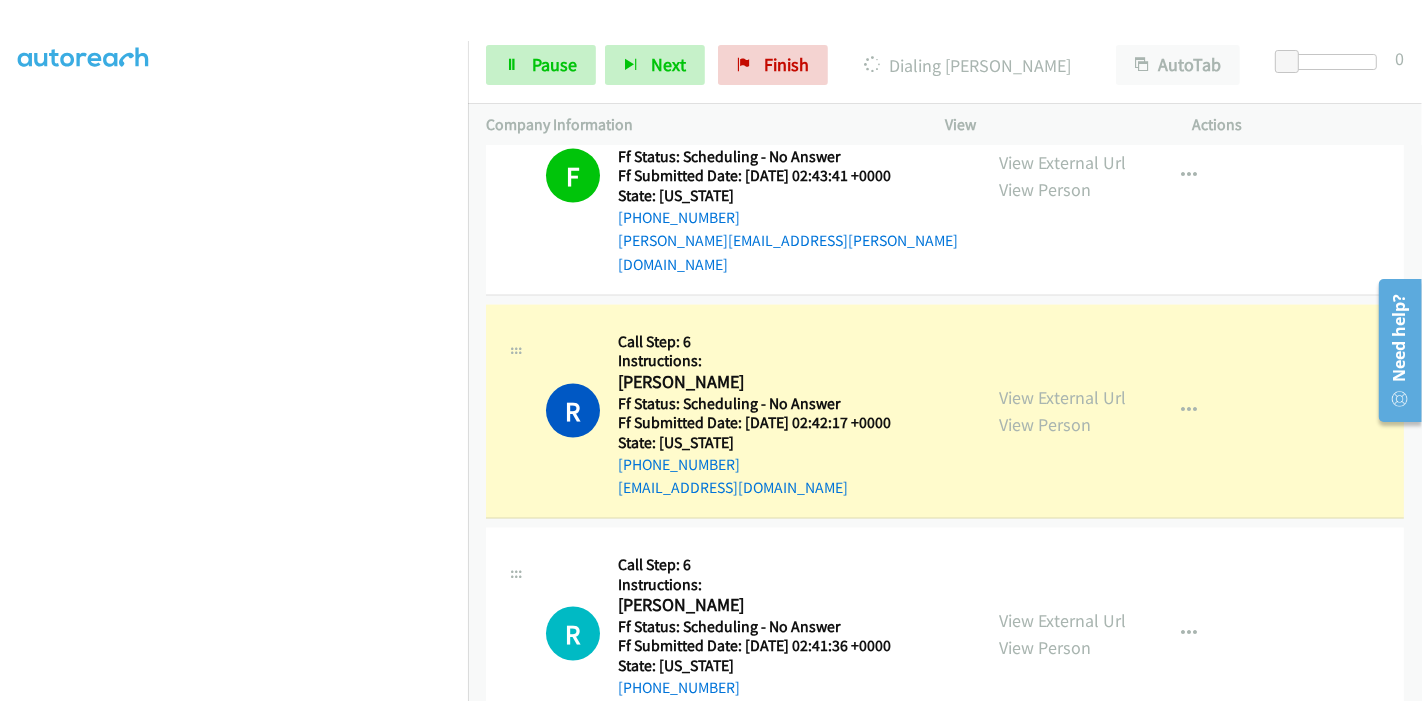 scroll, scrollTop: 2687, scrollLeft: 0, axis: vertical 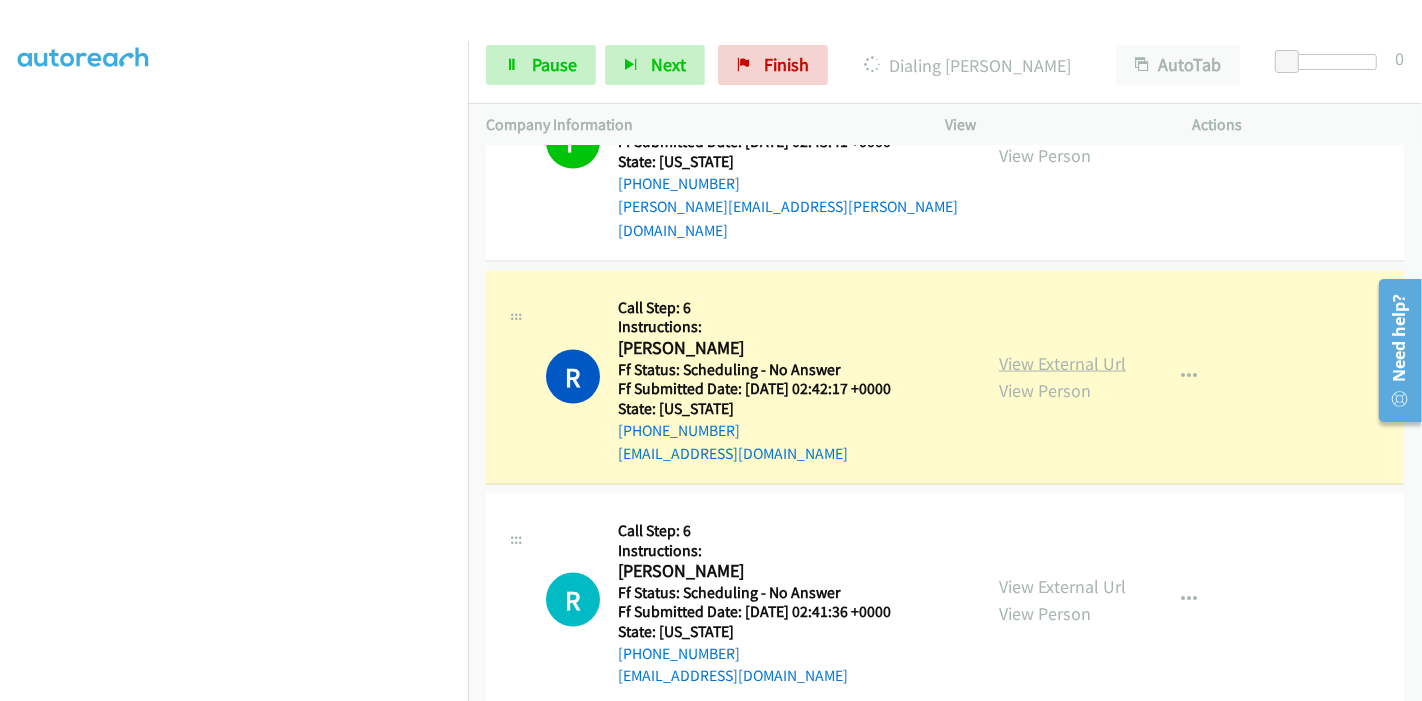 click on "View External Url" at bounding box center [1062, 363] 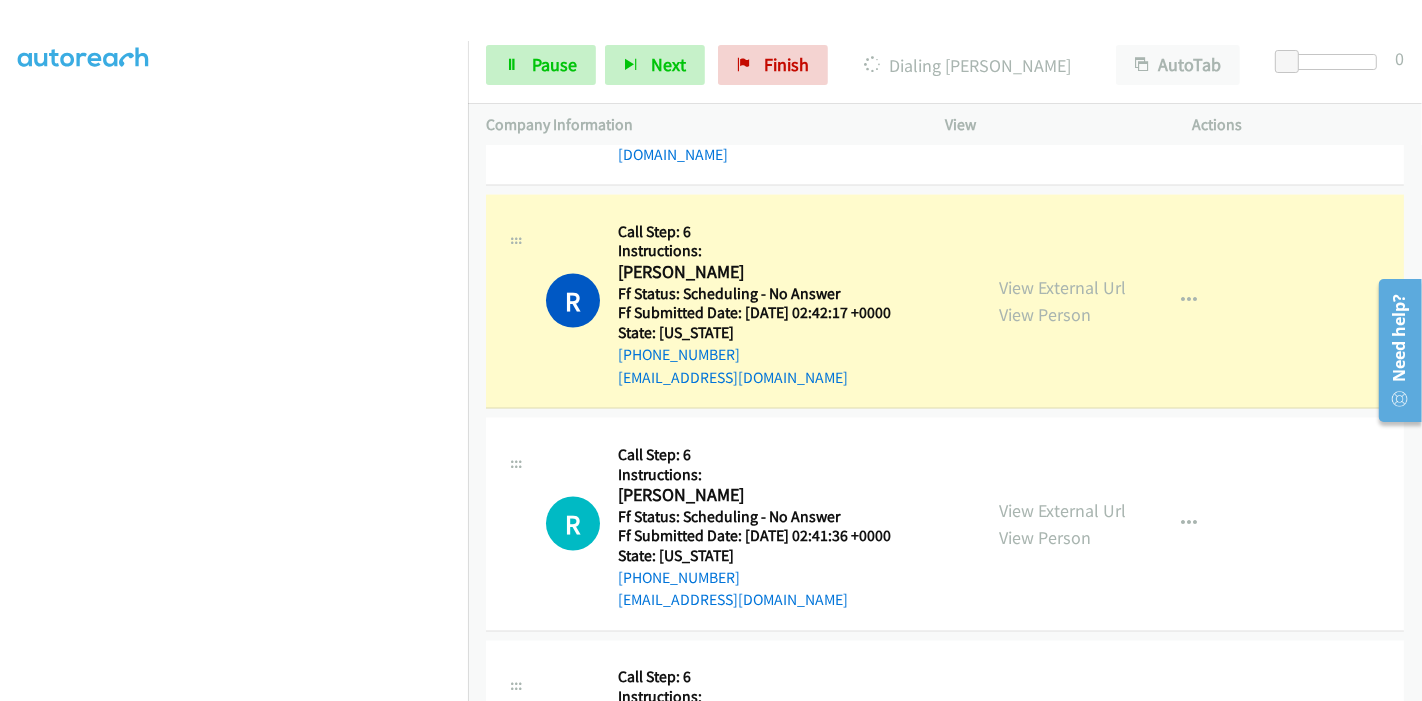scroll, scrollTop: 2798, scrollLeft: 0, axis: vertical 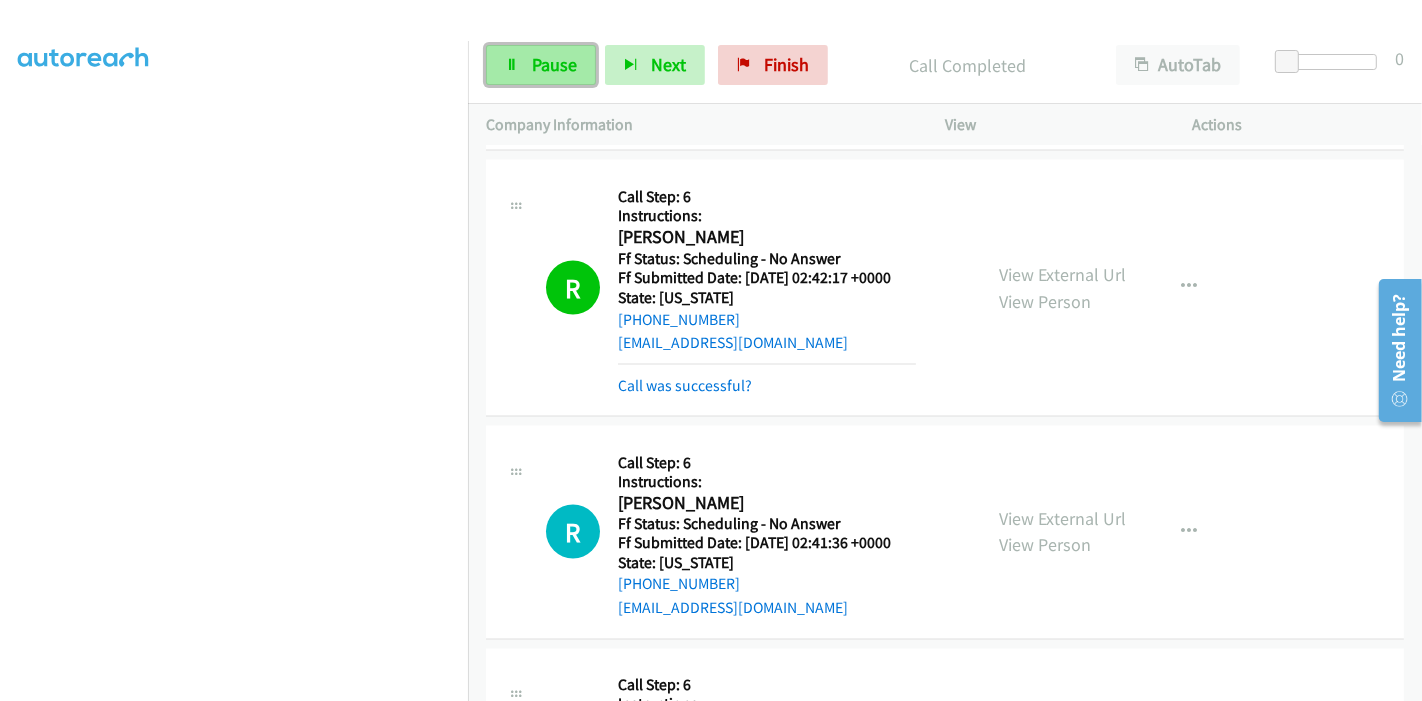 click on "Pause" at bounding box center (554, 64) 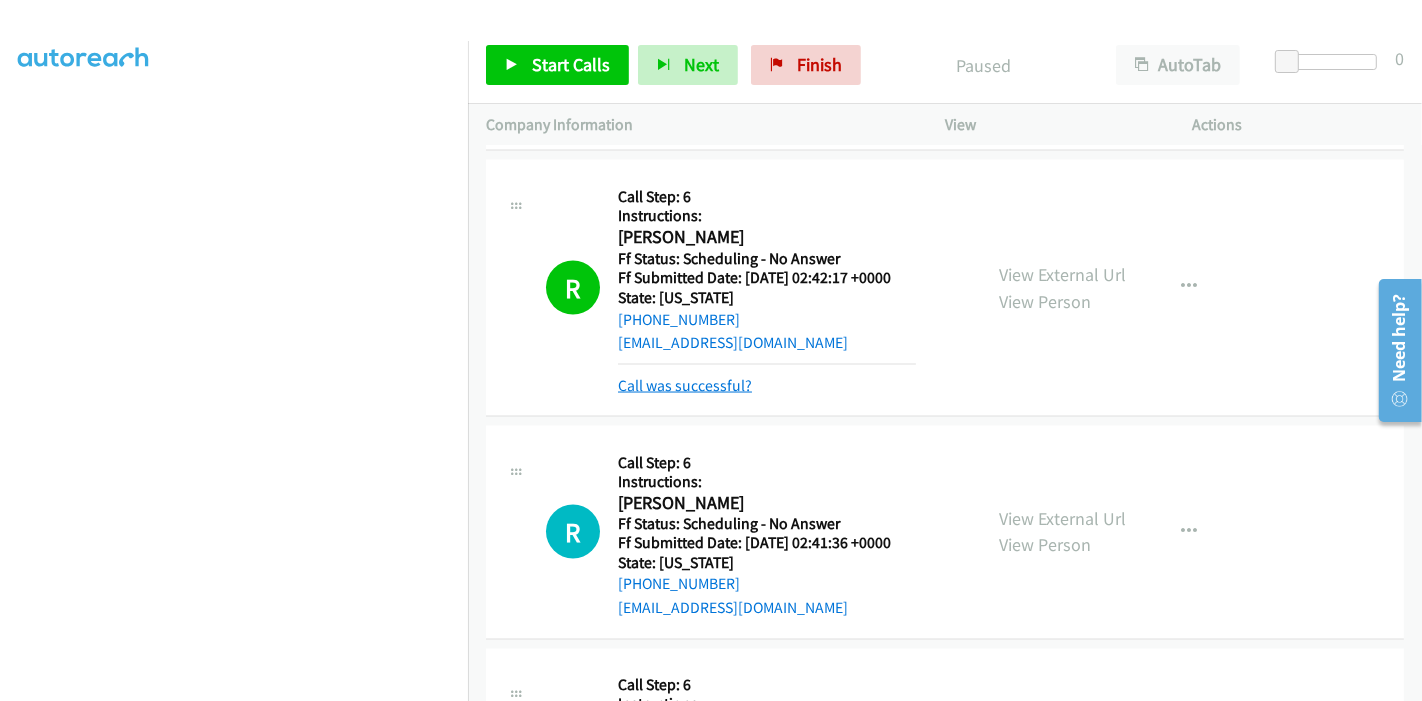 click on "Call was successful?" at bounding box center (685, 385) 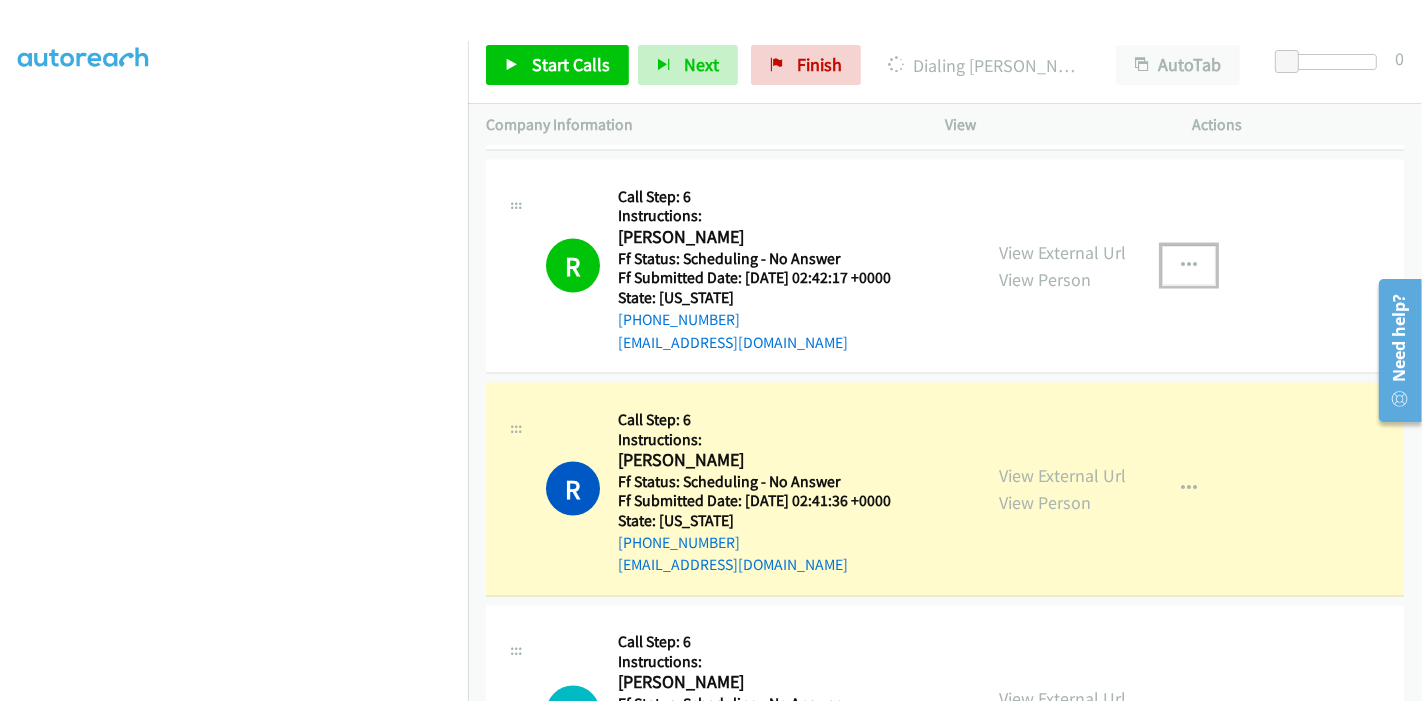 click at bounding box center [1189, 266] 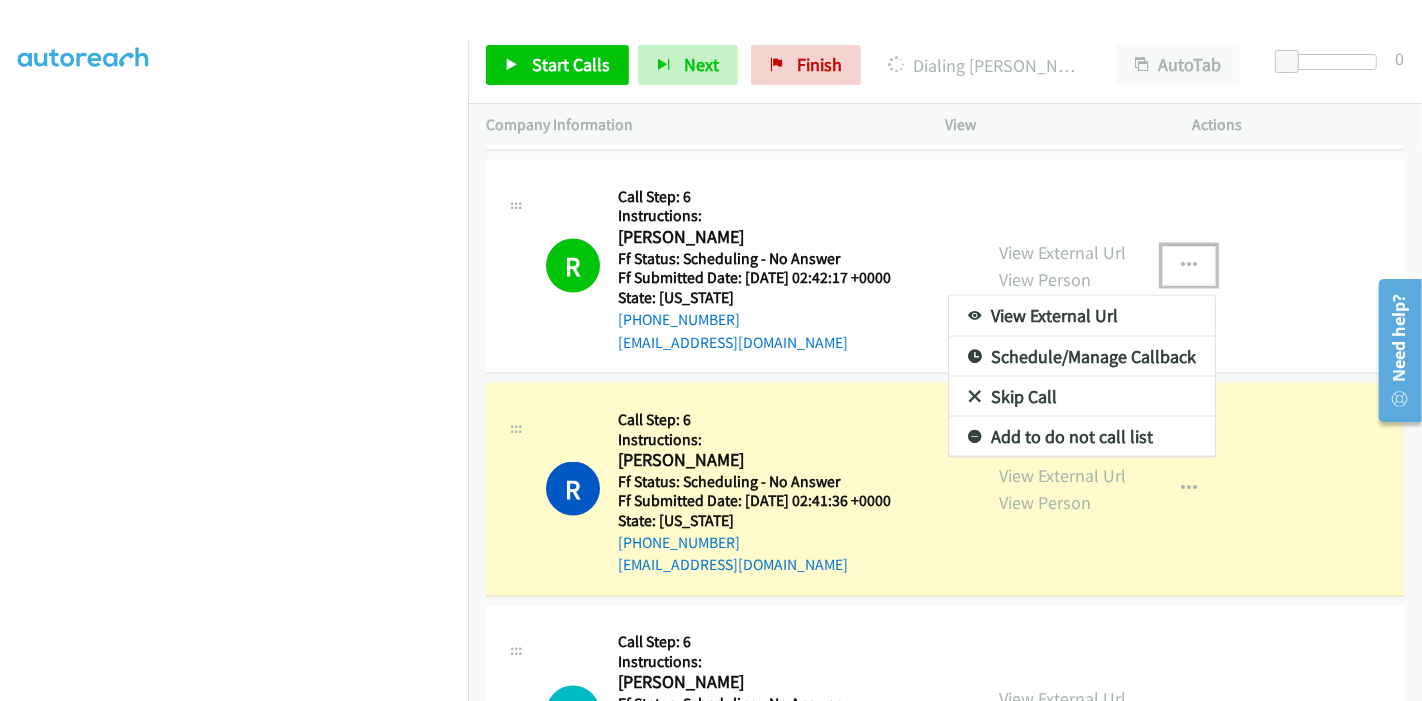 click on "Add to do not call list" at bounding box center [1082, 437] 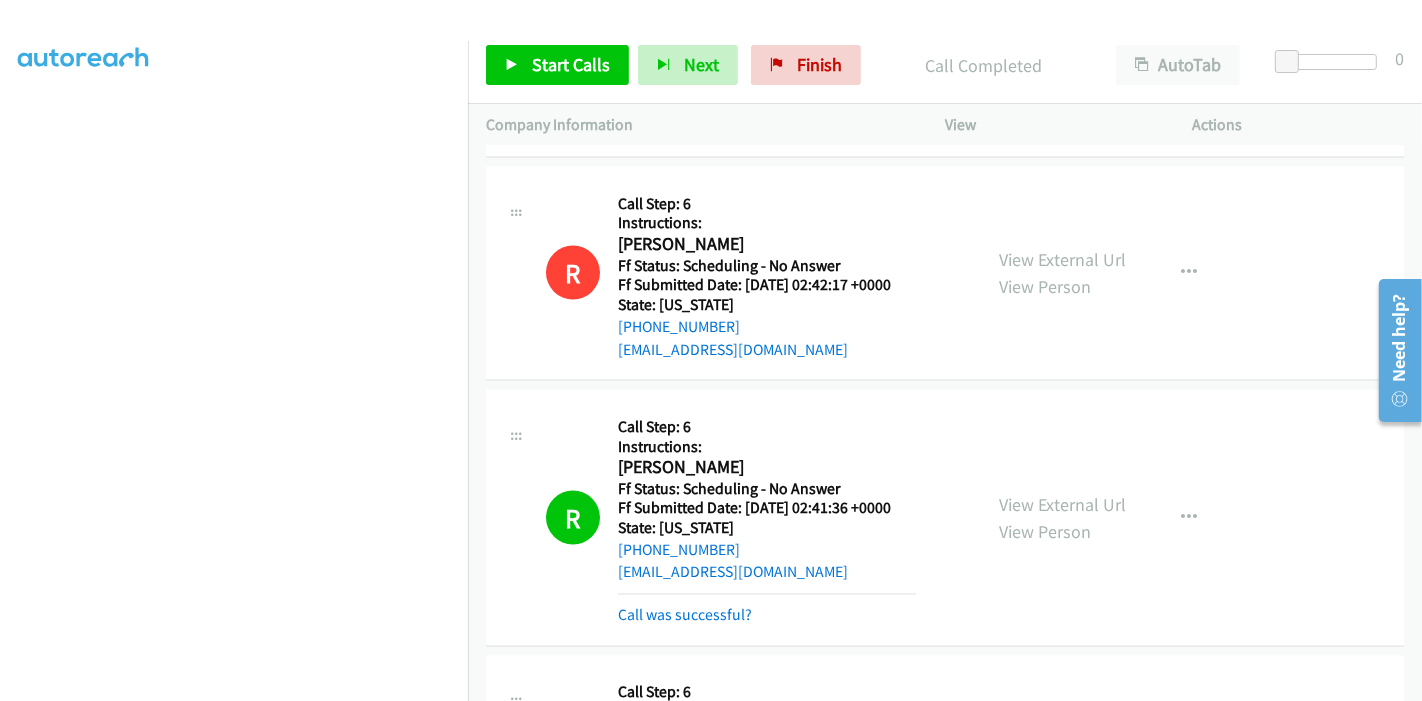 scroll, scrollTop: 2798, scrollLeft: 0, axis: vertical 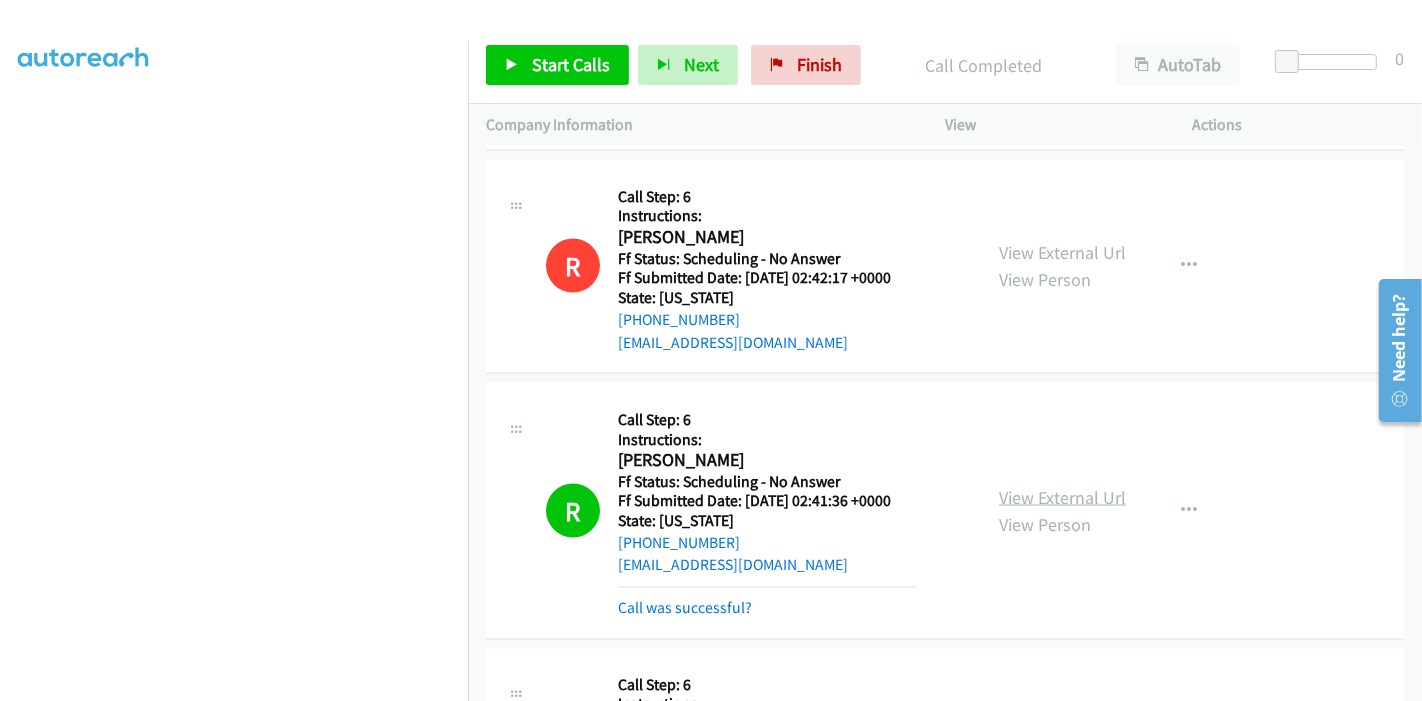 click on "View External Url" at bounding box center (1062, 497) 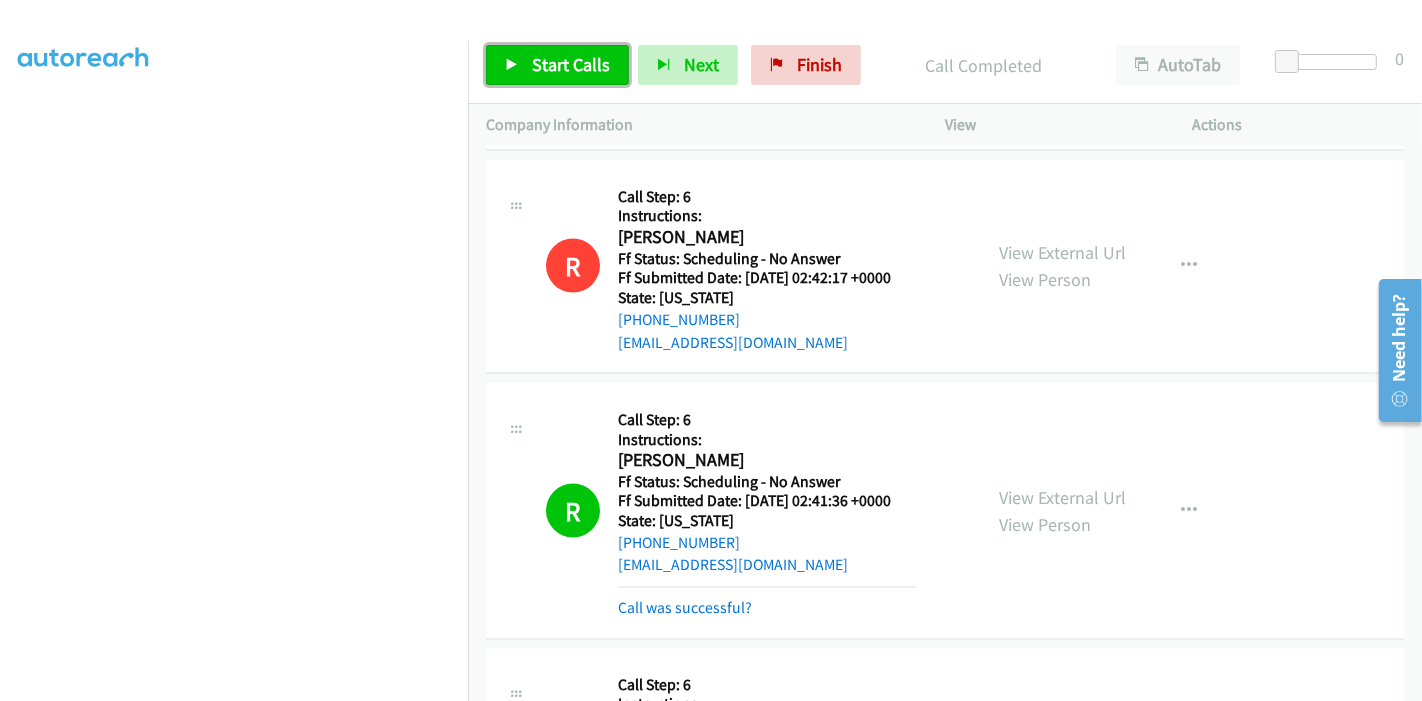 click on "Start Calls" at bounding box center (557, 65) 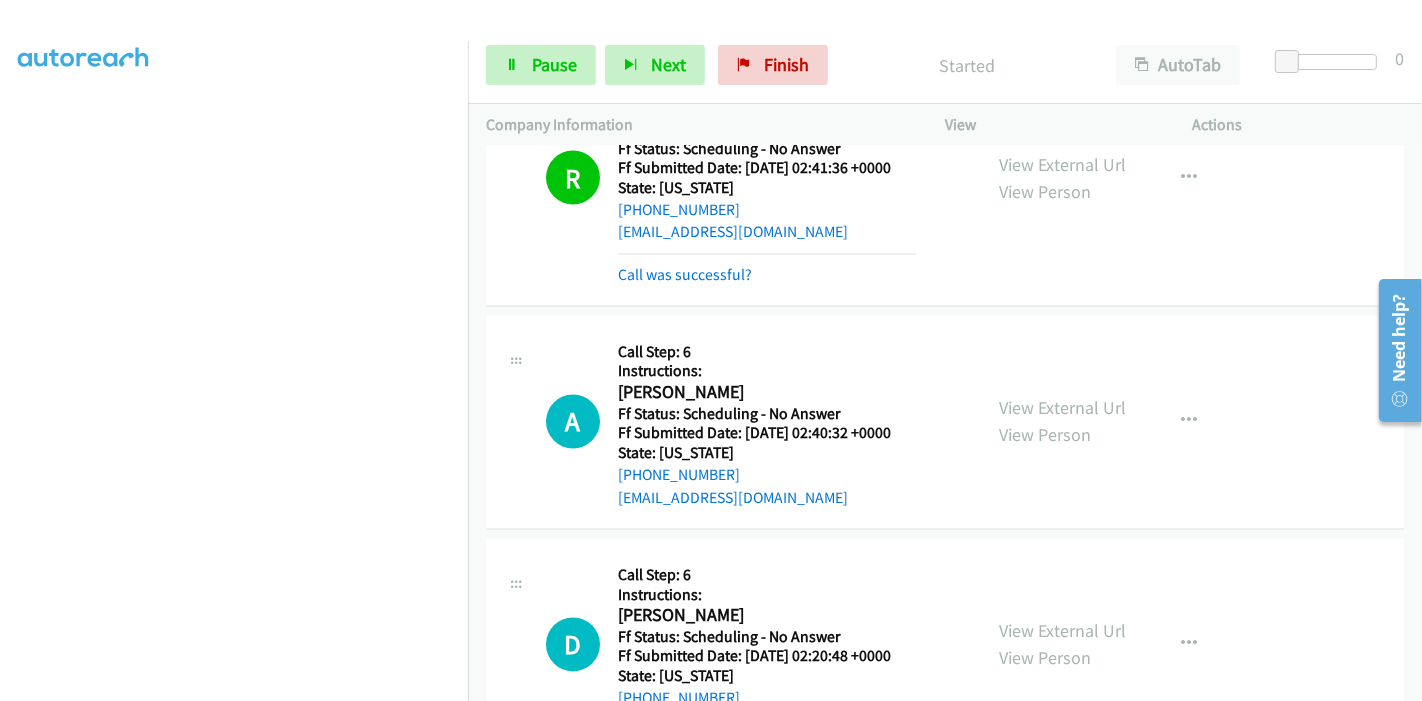 scroll, scrollTop: 3242, scrollLeft: 0, axis: vertical 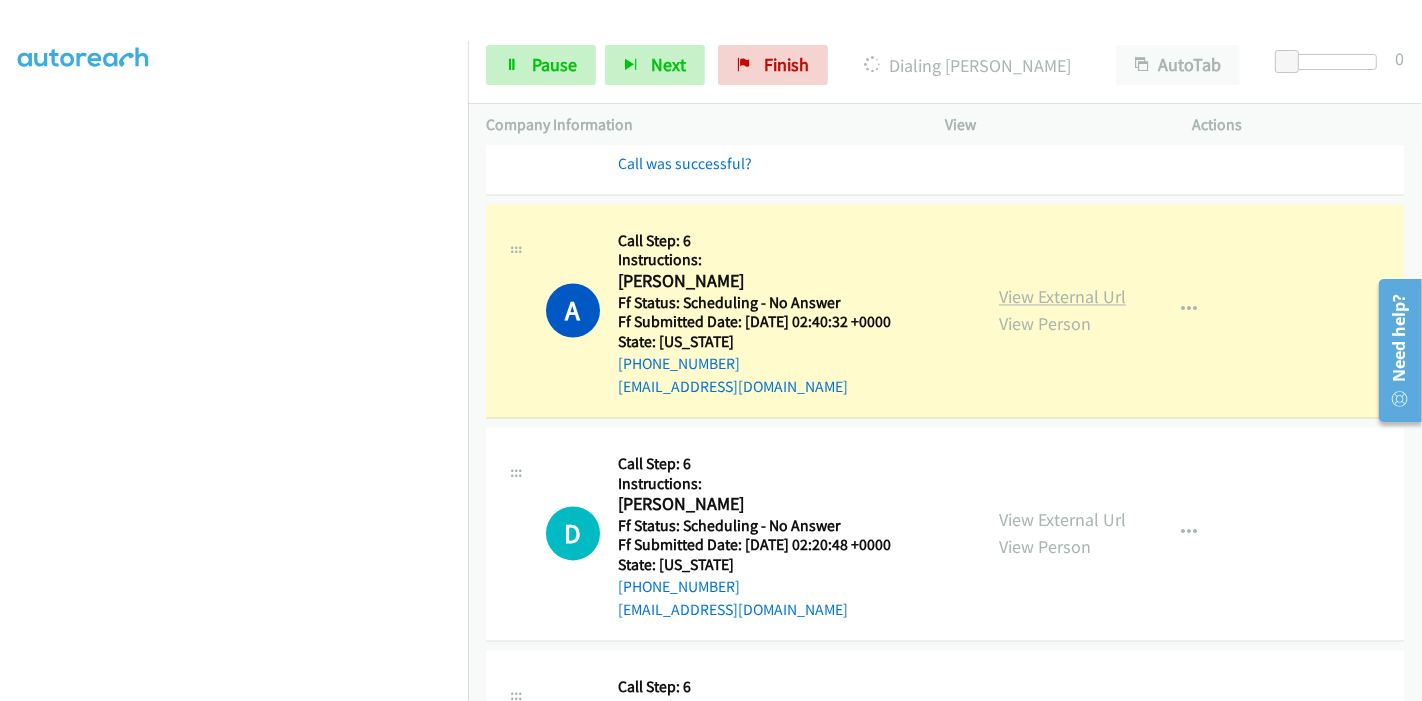 click on "View External Url" at bounding box center [1062, 297] 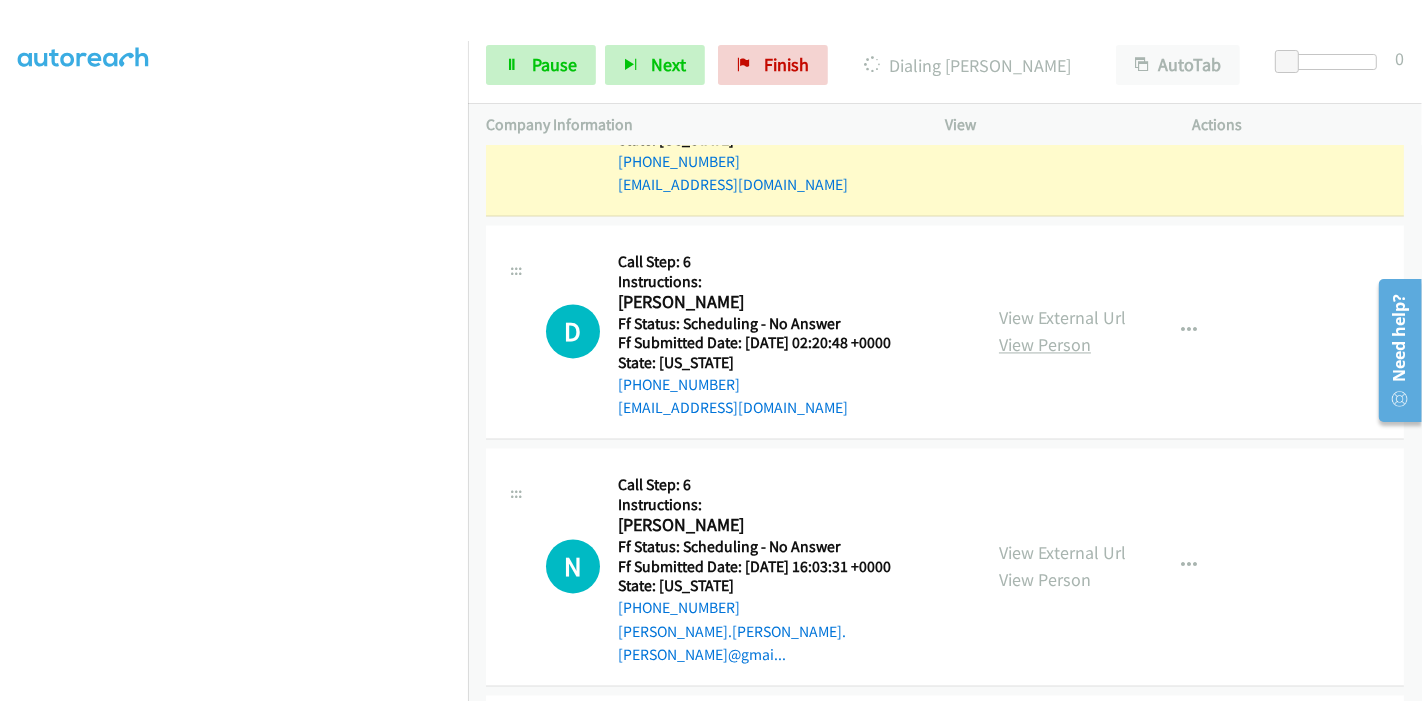 scroll, scrollTop: 3465, scrollLeft: 0, axis: vertical 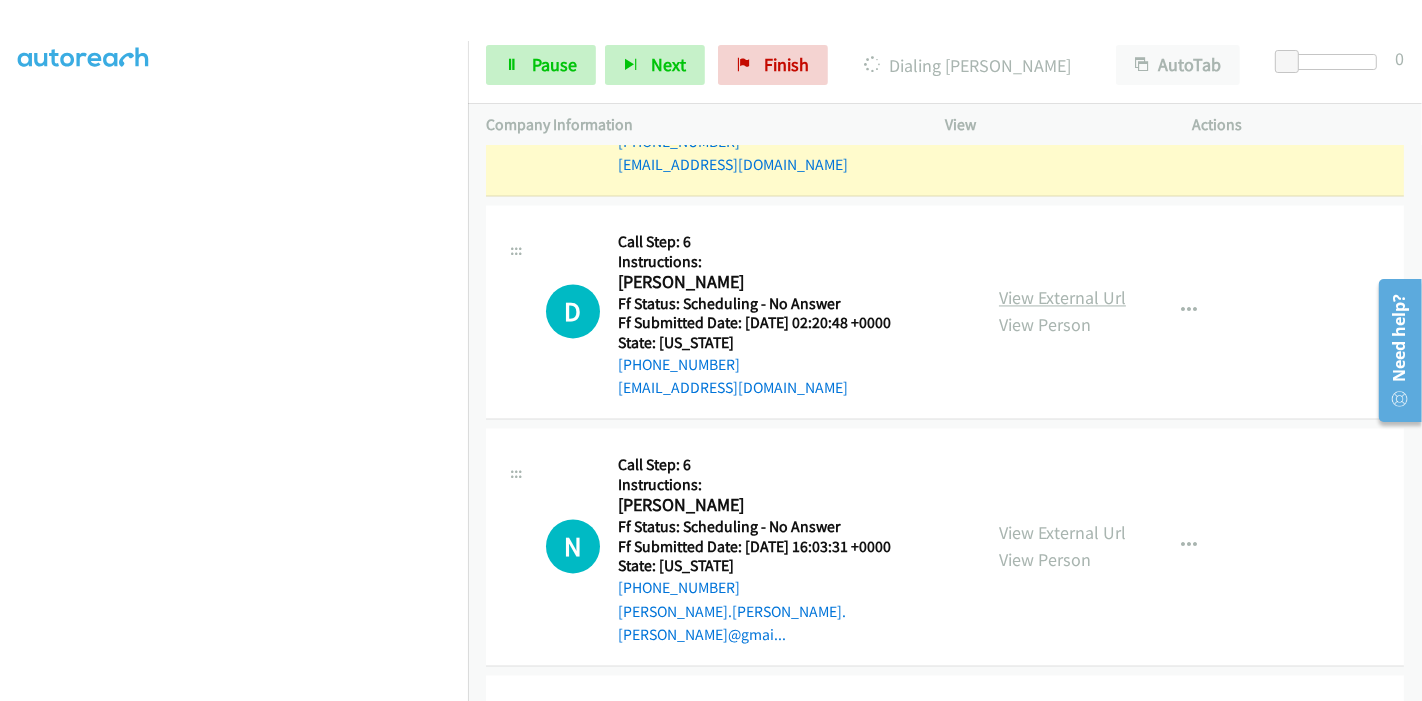 click on "View External Url" at bounding box center (1062, 297) 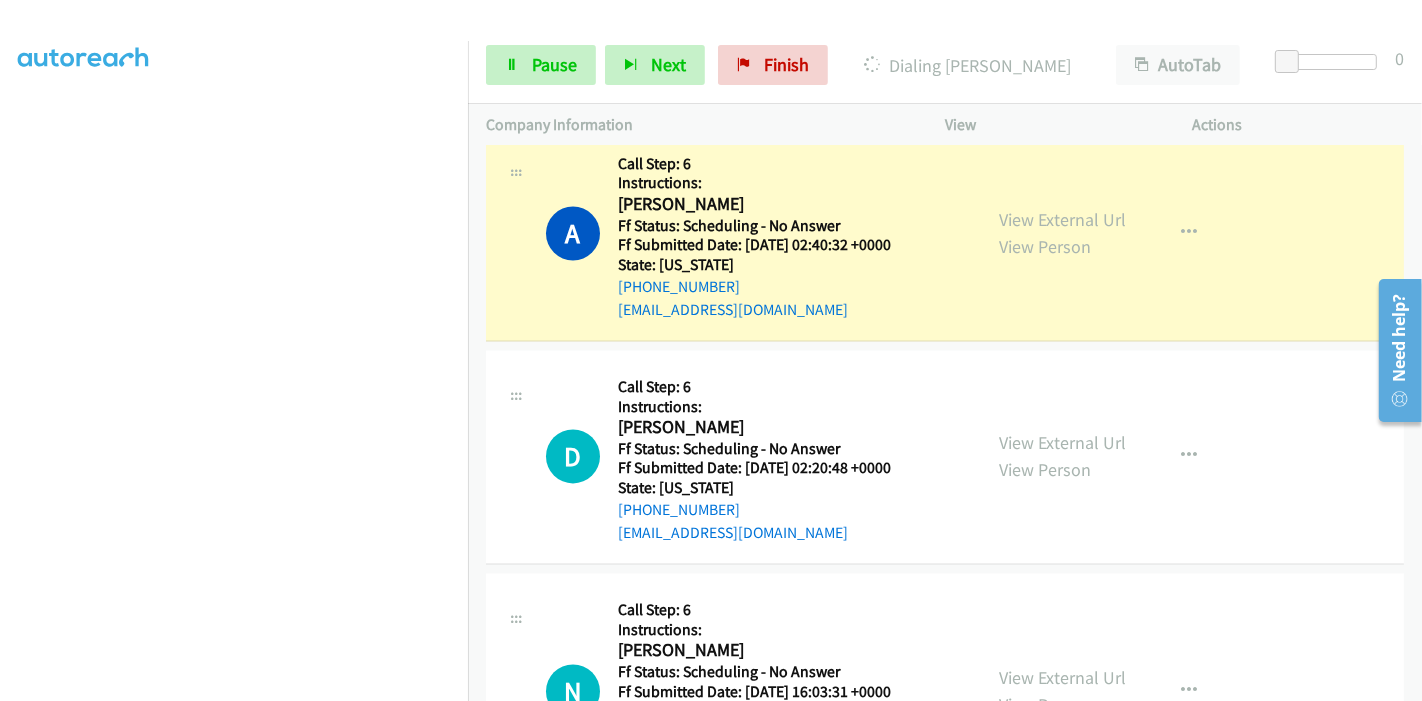 scroll, scrollTop: 3354, scrollLeft: 0, axis: vertical 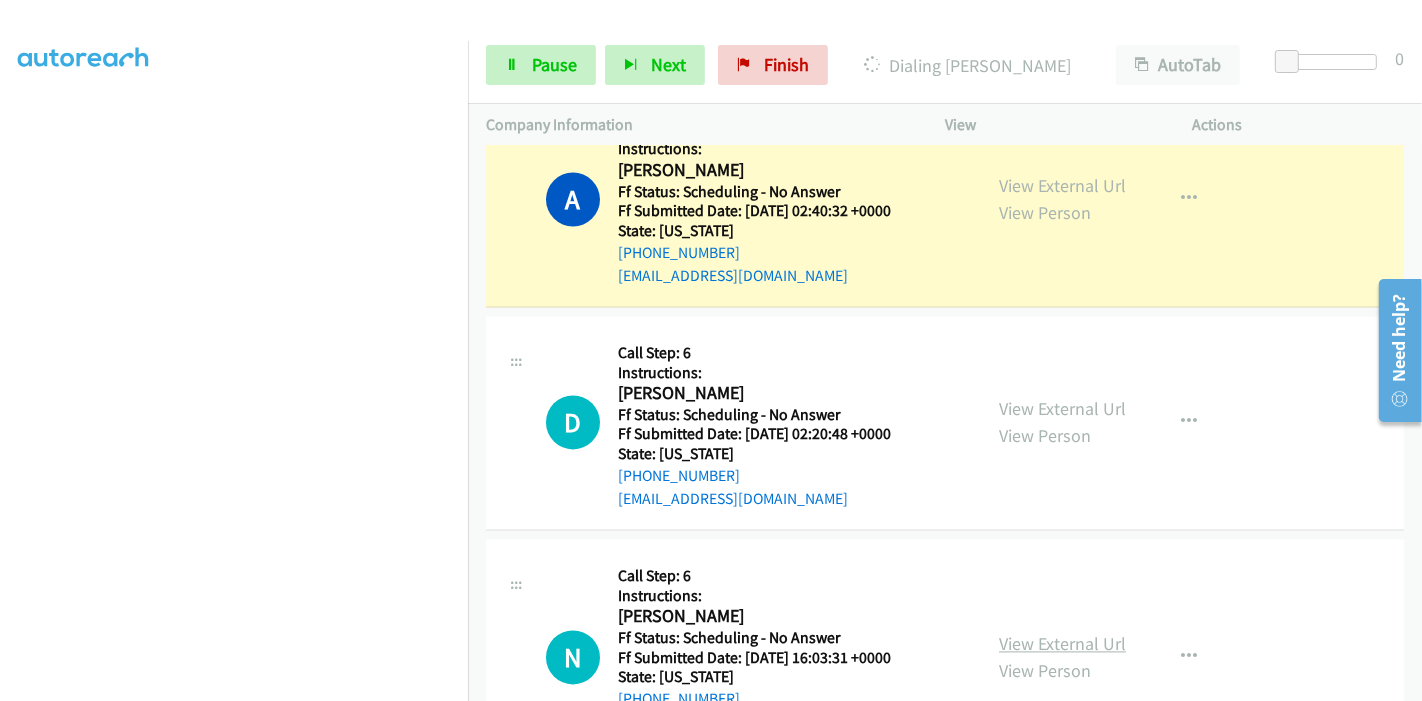 click on "View External Url" at bounding box center (1062, 643) 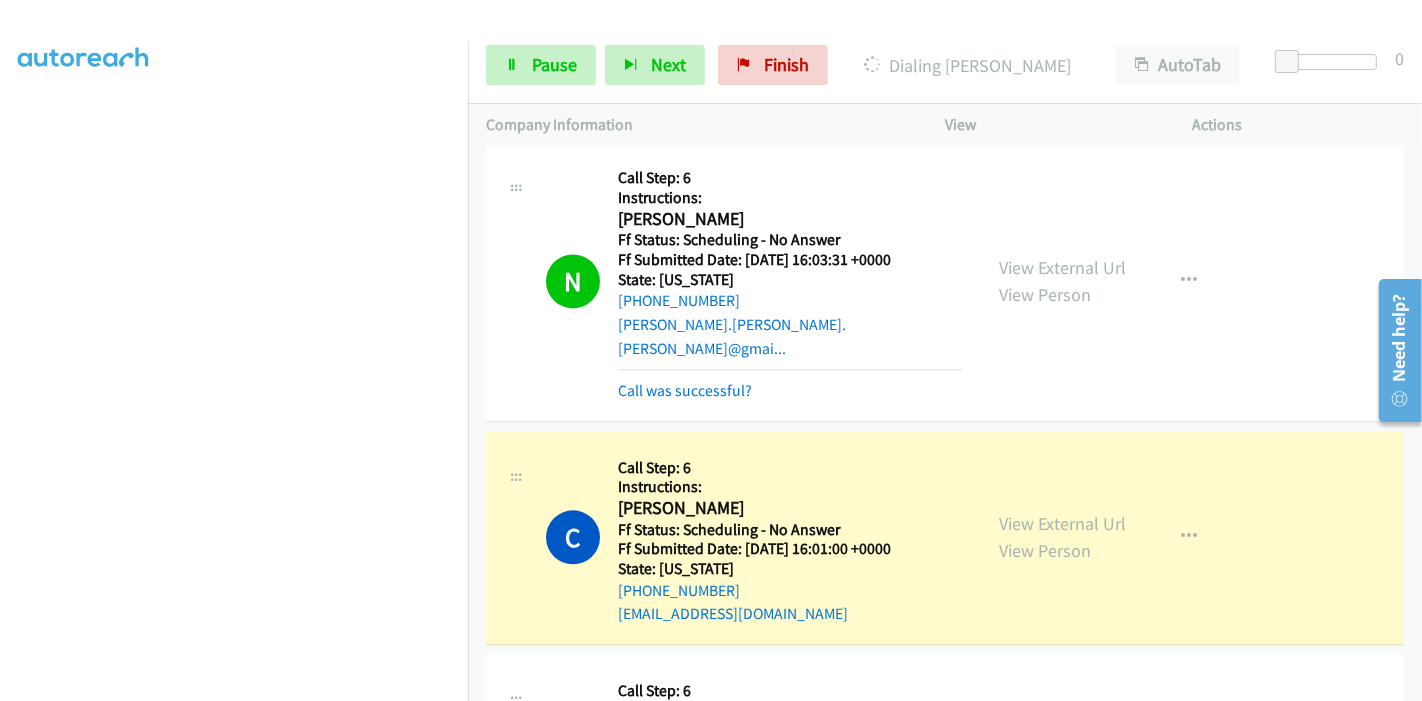 scroll, scrollTop: 3931, scrollLeft: 0, axis: vertical 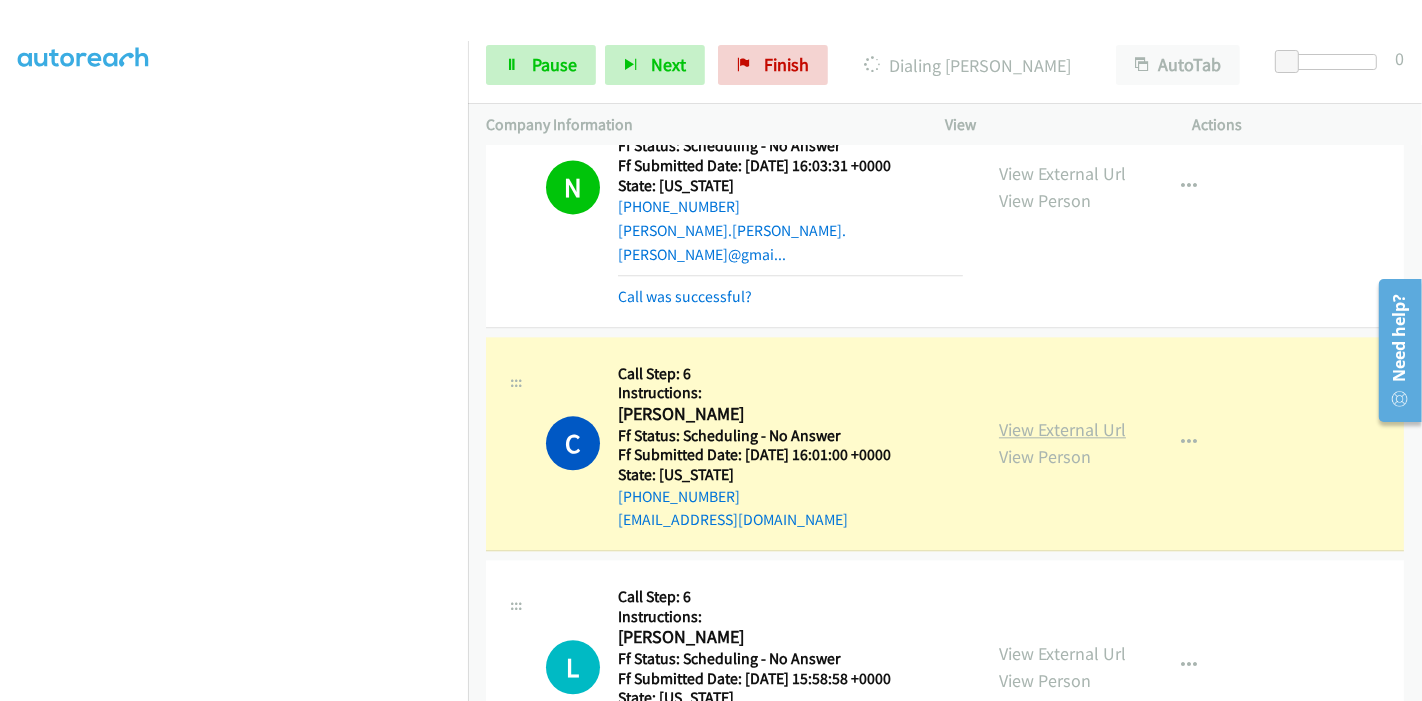 click on "View External Url" at bounding box center (1062, 429) 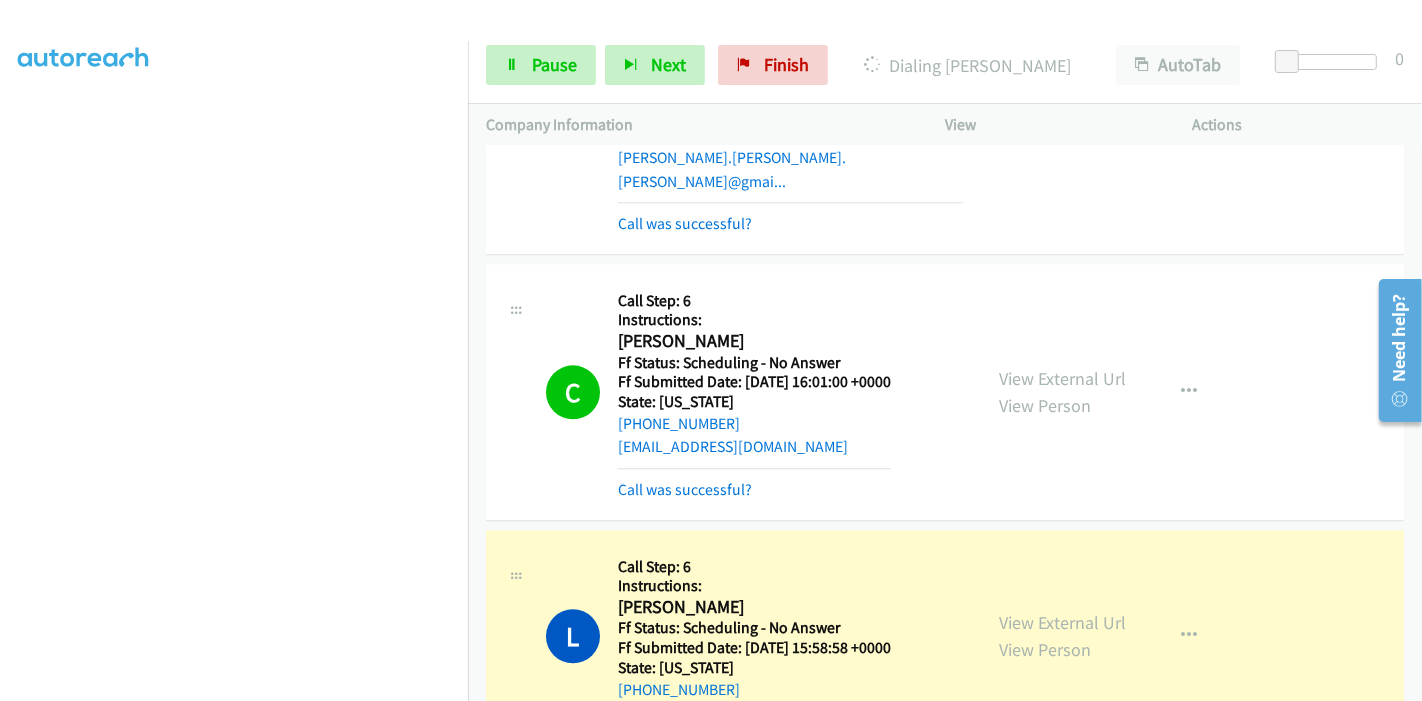 scroll, scrollTop: 4153, scrollLeft: 0, axis: vertical 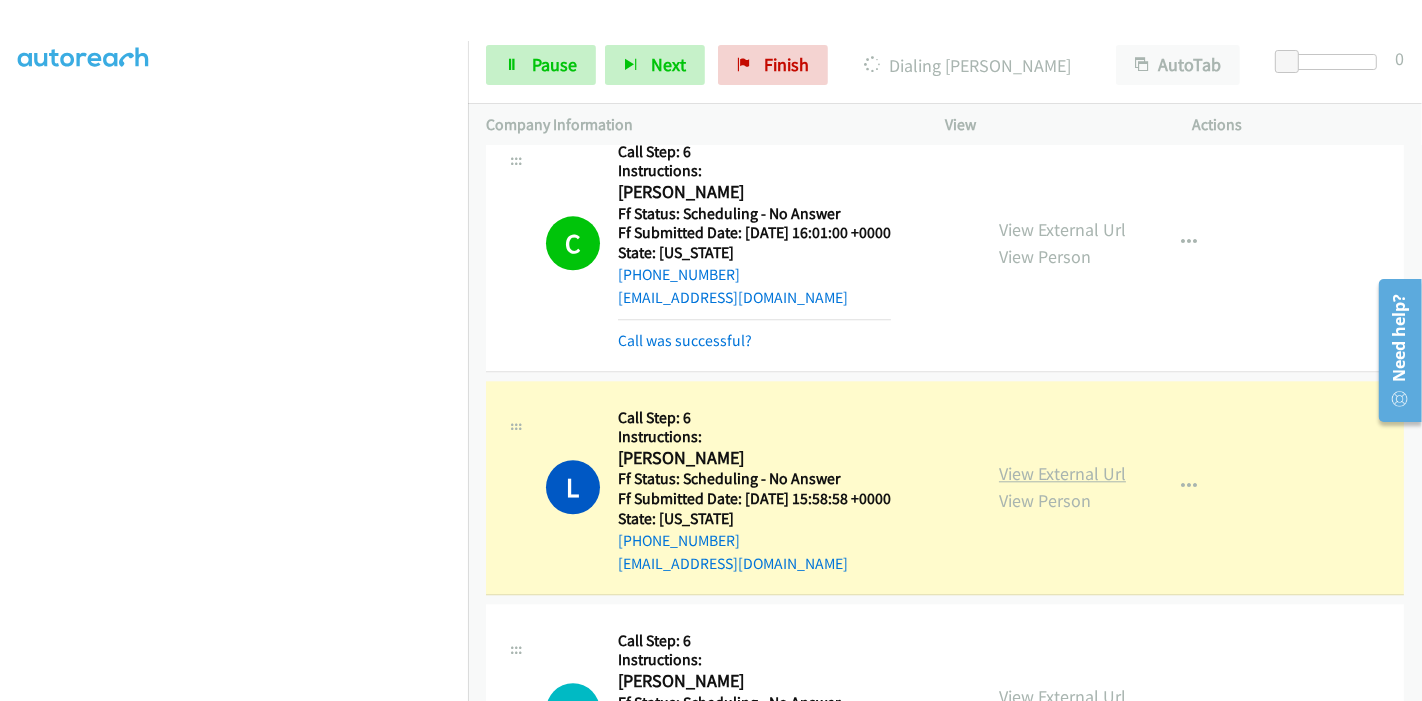 click on "View External Url" at bounding box center (1062, 473) 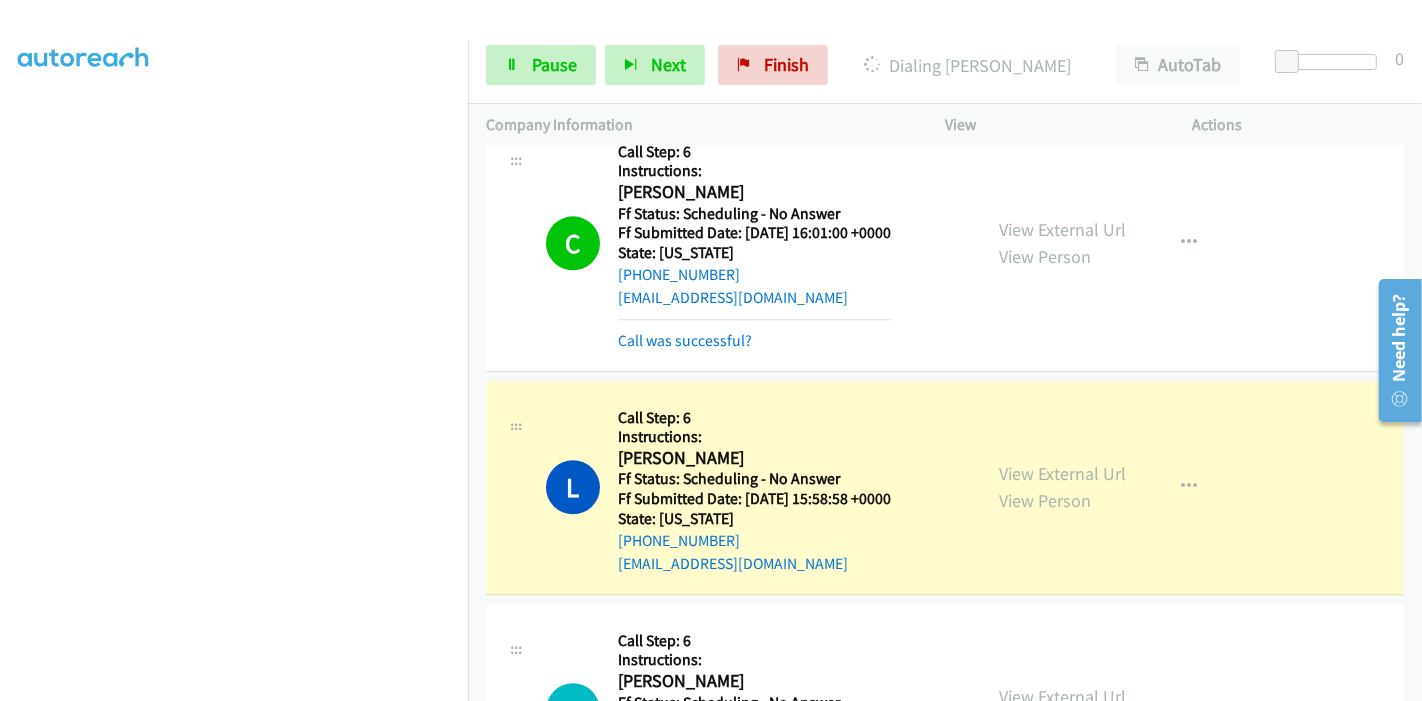 scroll, scrollTop: 4375, scrollLeft: 0, axis: vertical 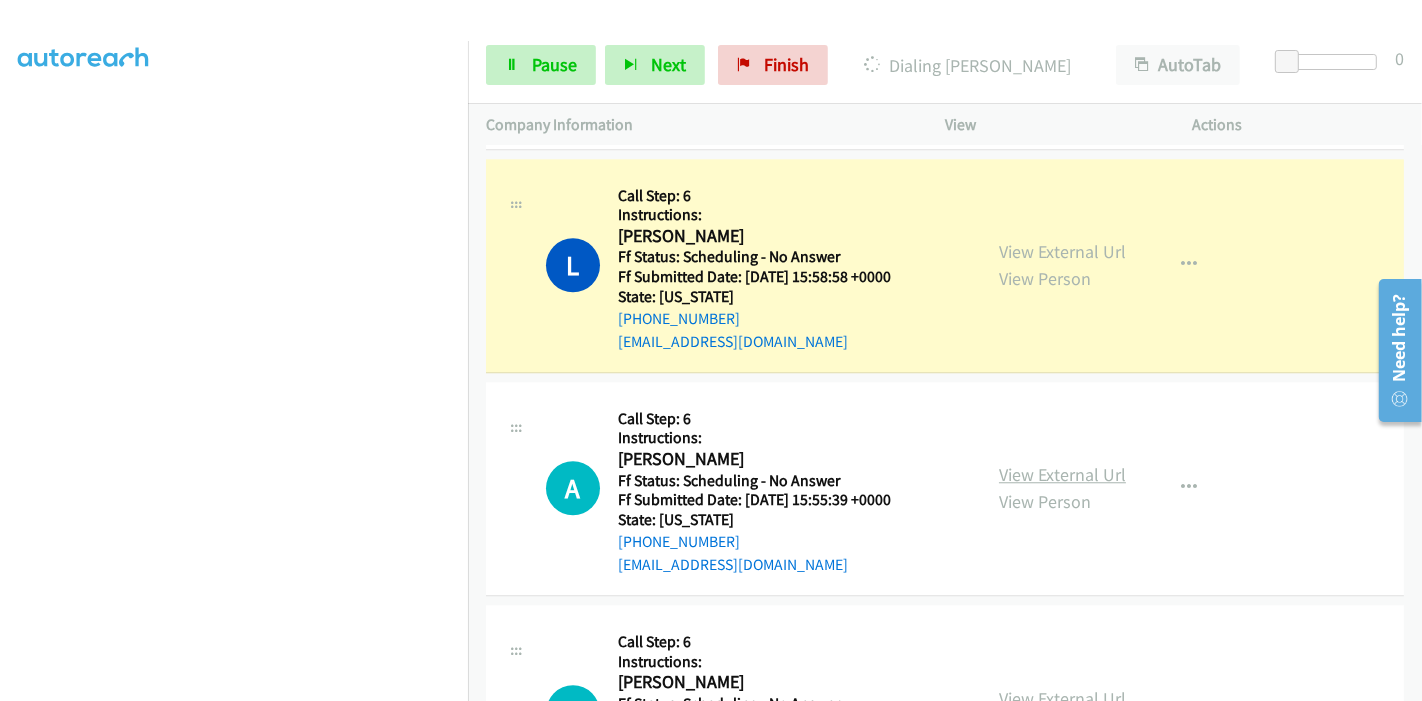 click on "View External Url" at bounding box center [1062, 474] 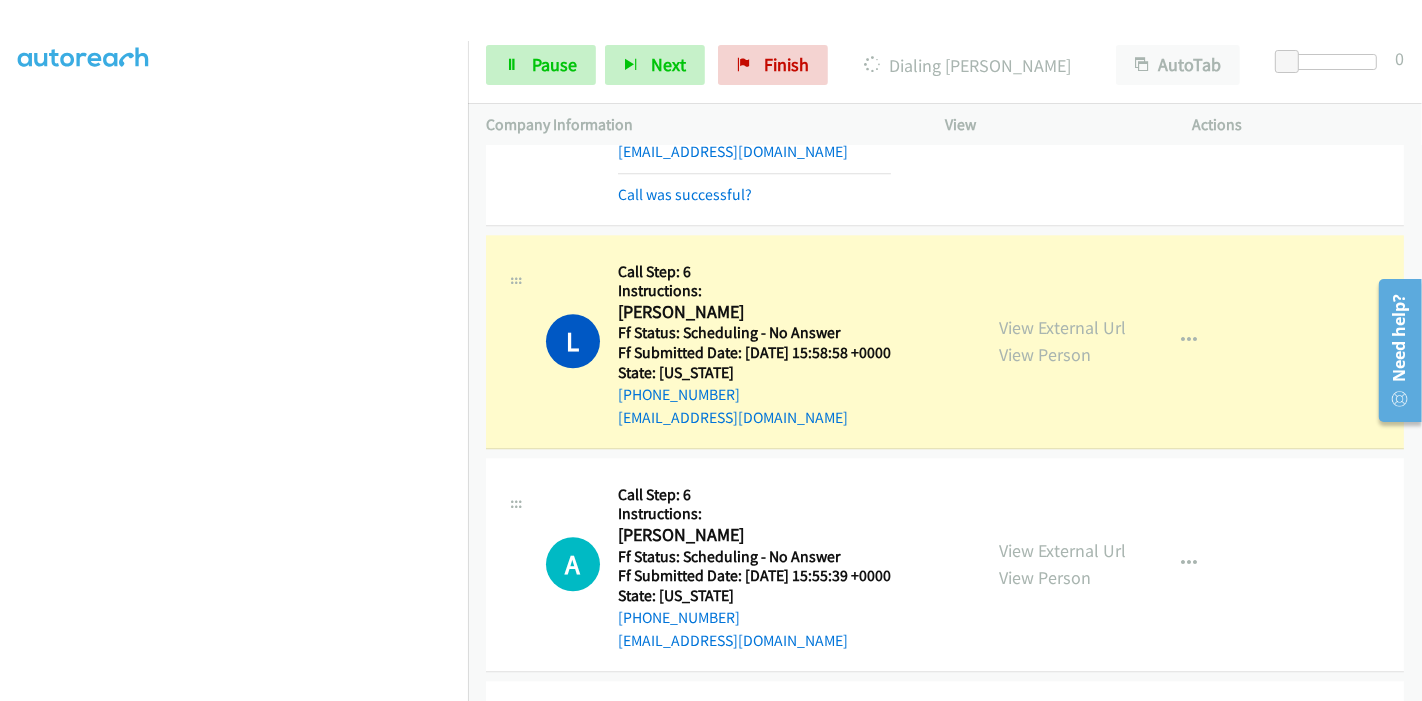 scroll, scrollTop: 4264, scrollLeft: 0, axis: vertical 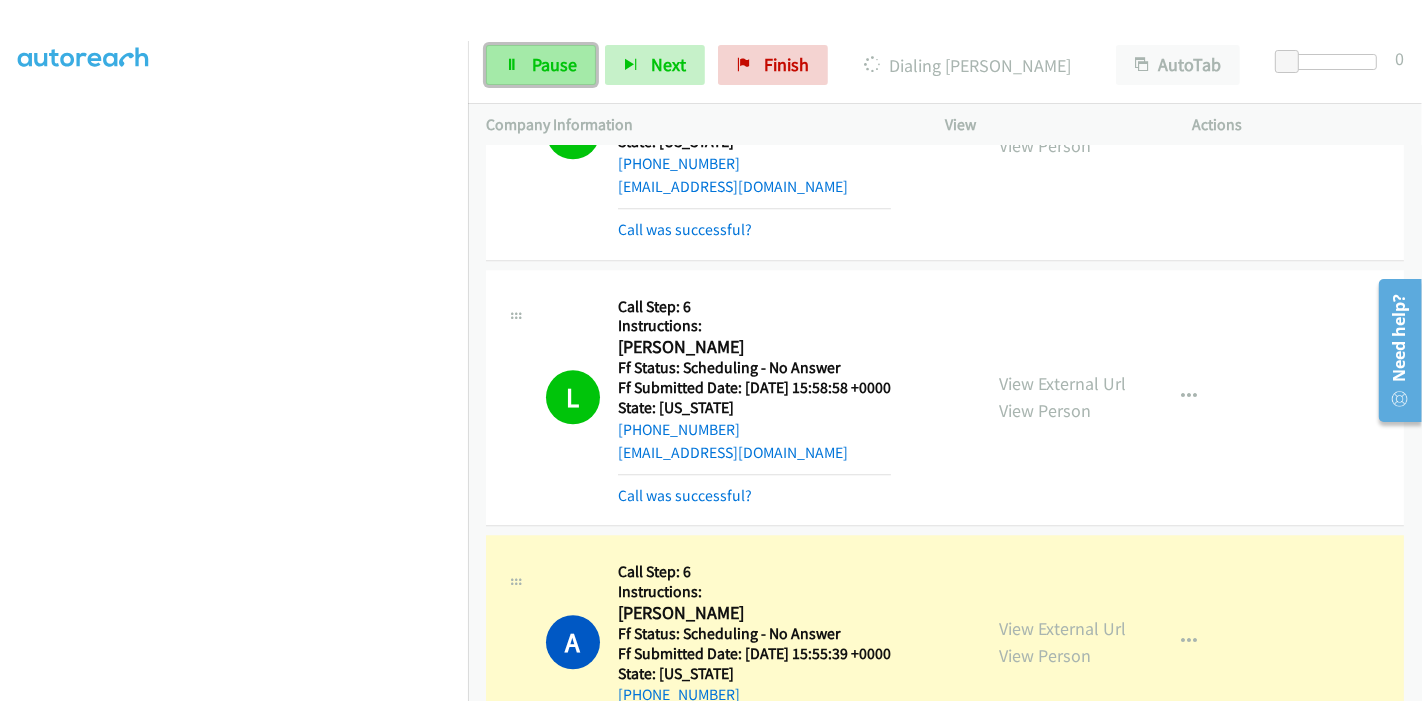 click on "Pause" at bounding box center [541, 65] 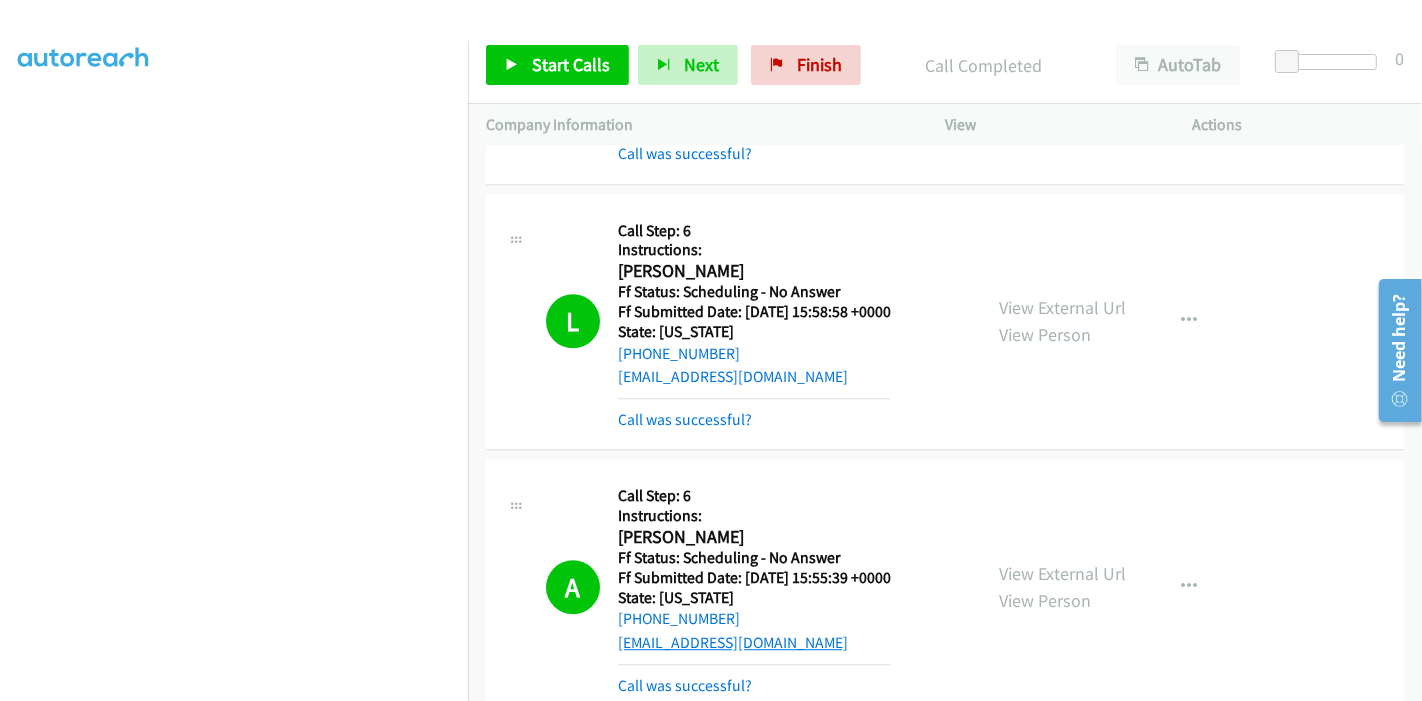 scroll, scrollTop: 4375, scrollLeft: 0, axis: vertical 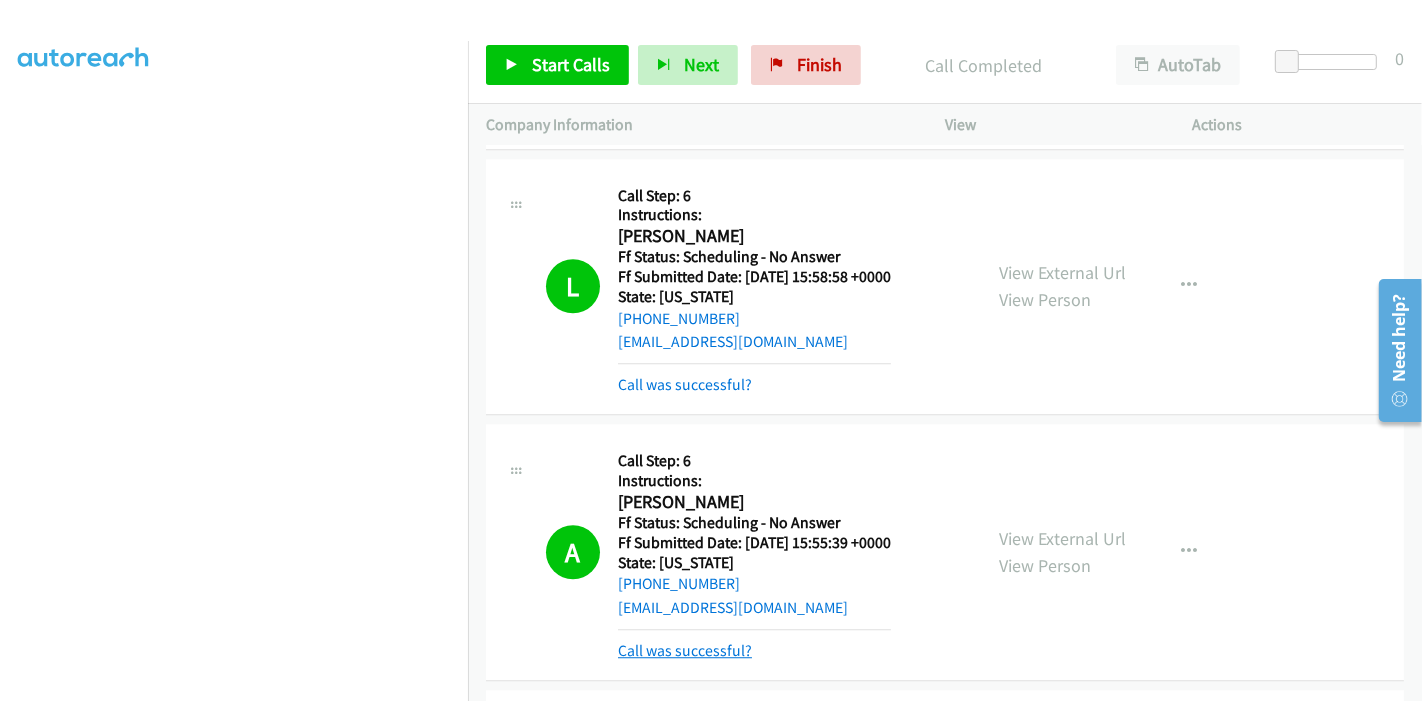 click on "Call was successful?" at bounding box center (685, 650) 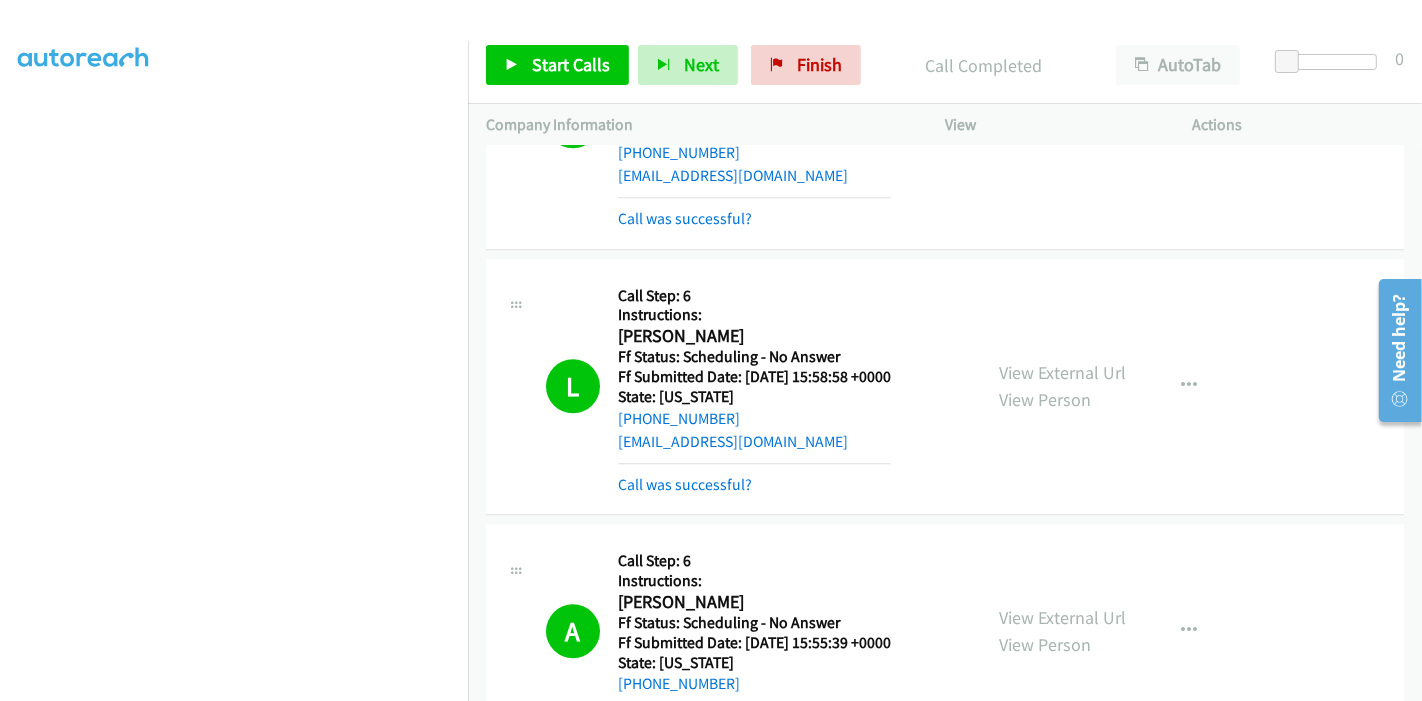 scroll, scrollTop: 4153, scrollLeft: 0, axis: vertical 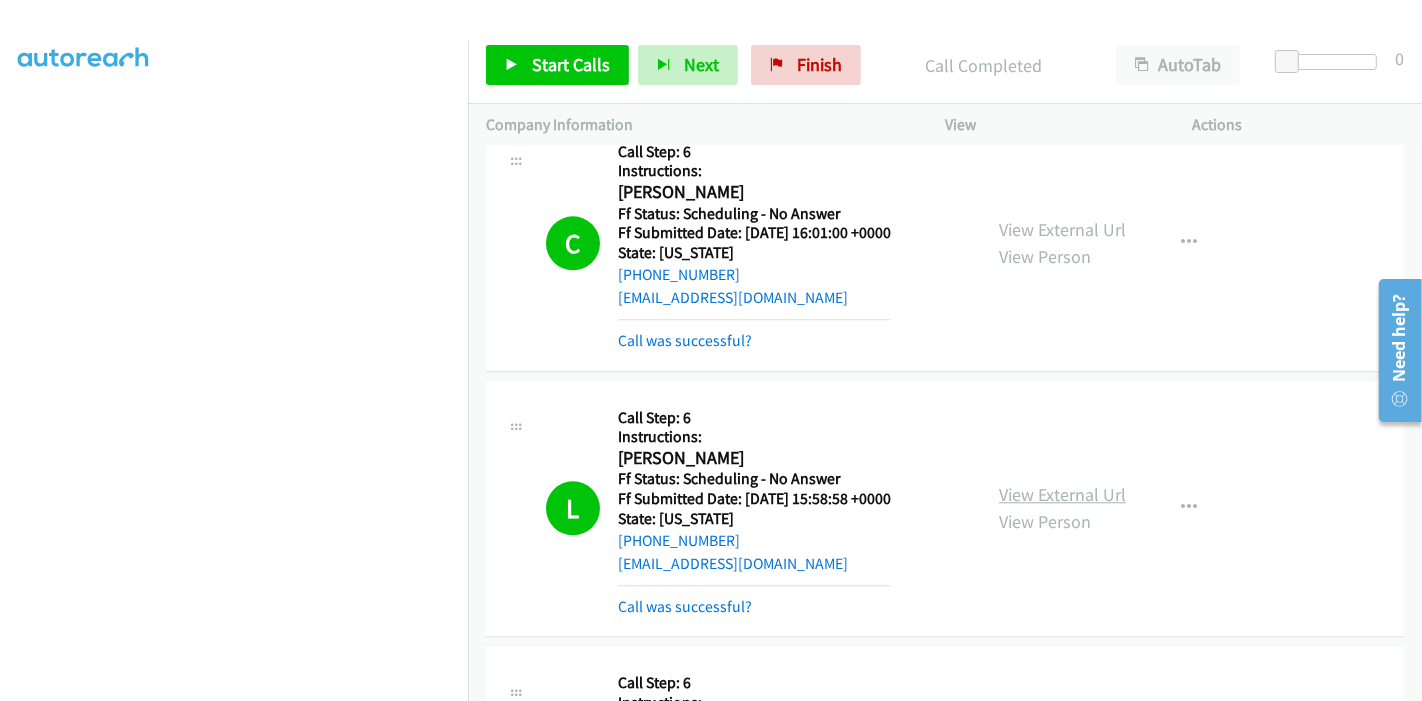 click on "View External Url" at bounding box center [1062, 494] 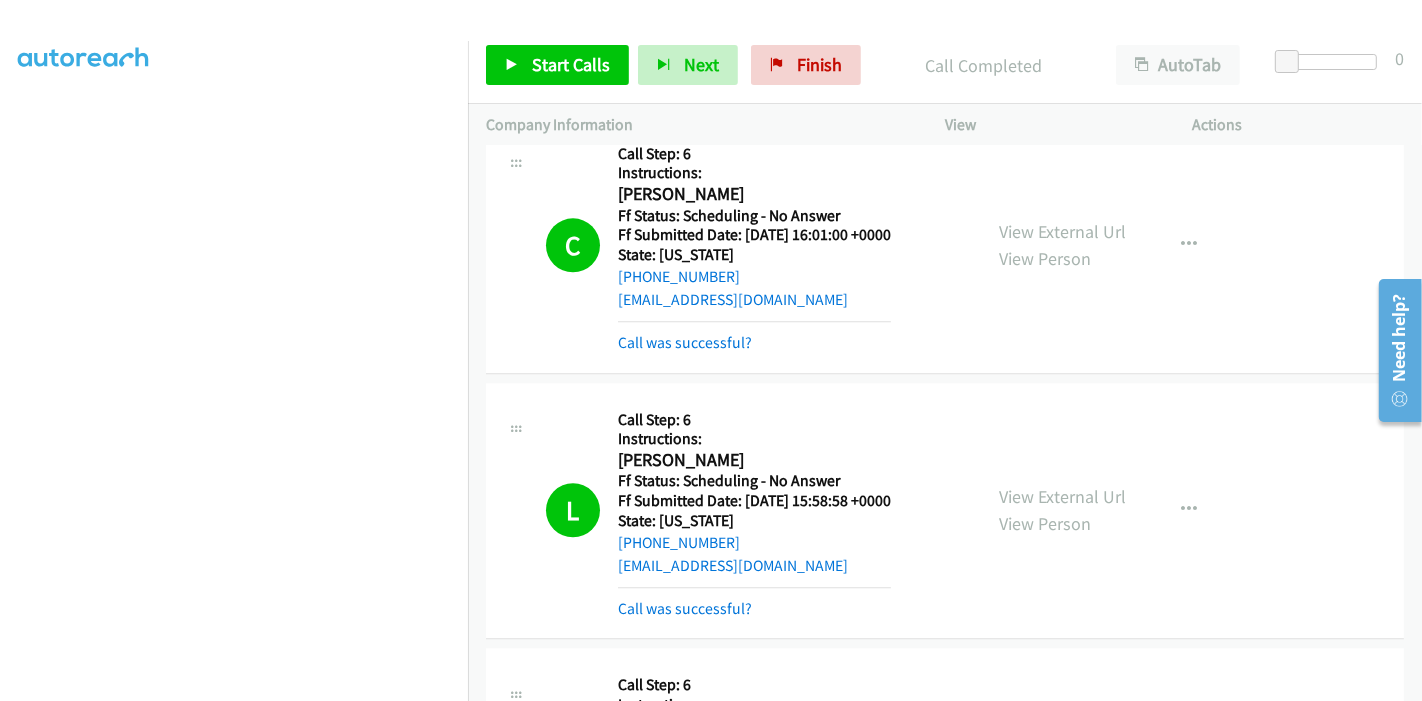 scroll, scrollTop: 4042, scrollLeft: 0, axis: vertical 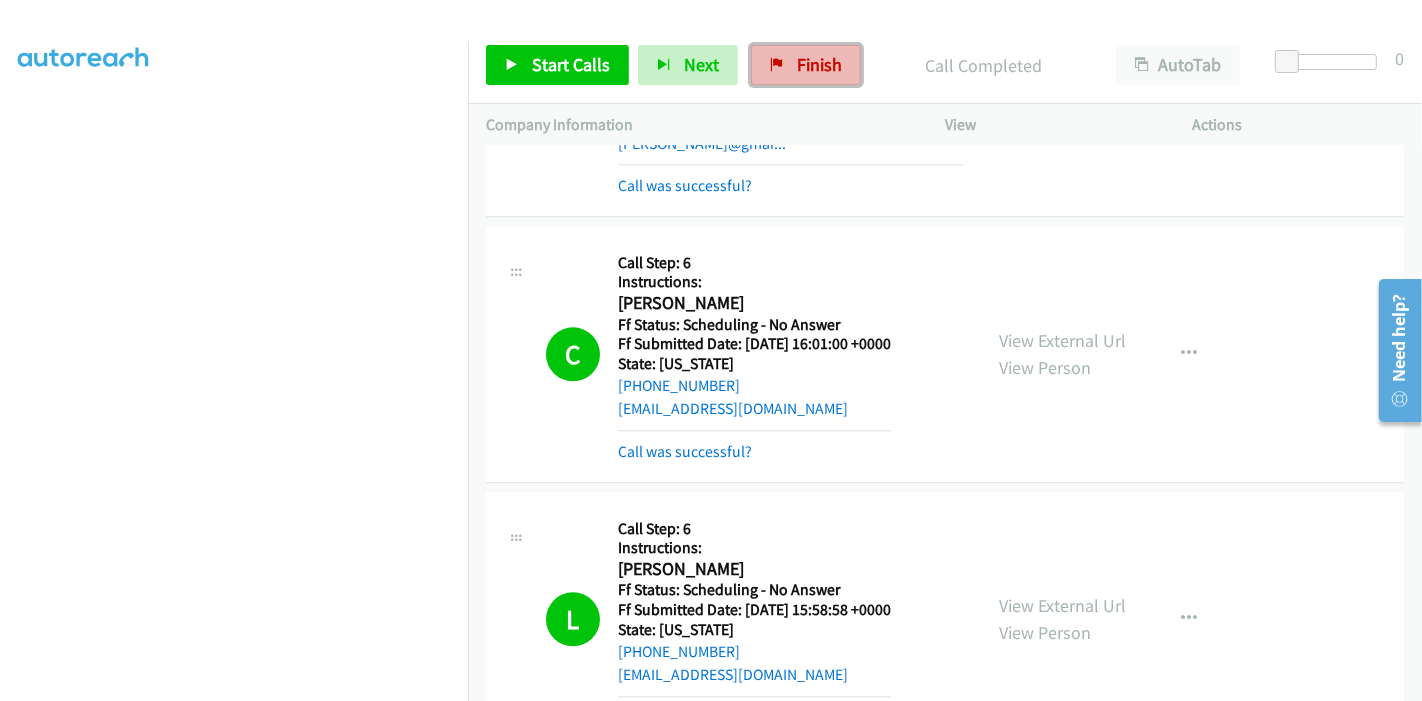 click on "Finish" at bounding box center (819, 64) 